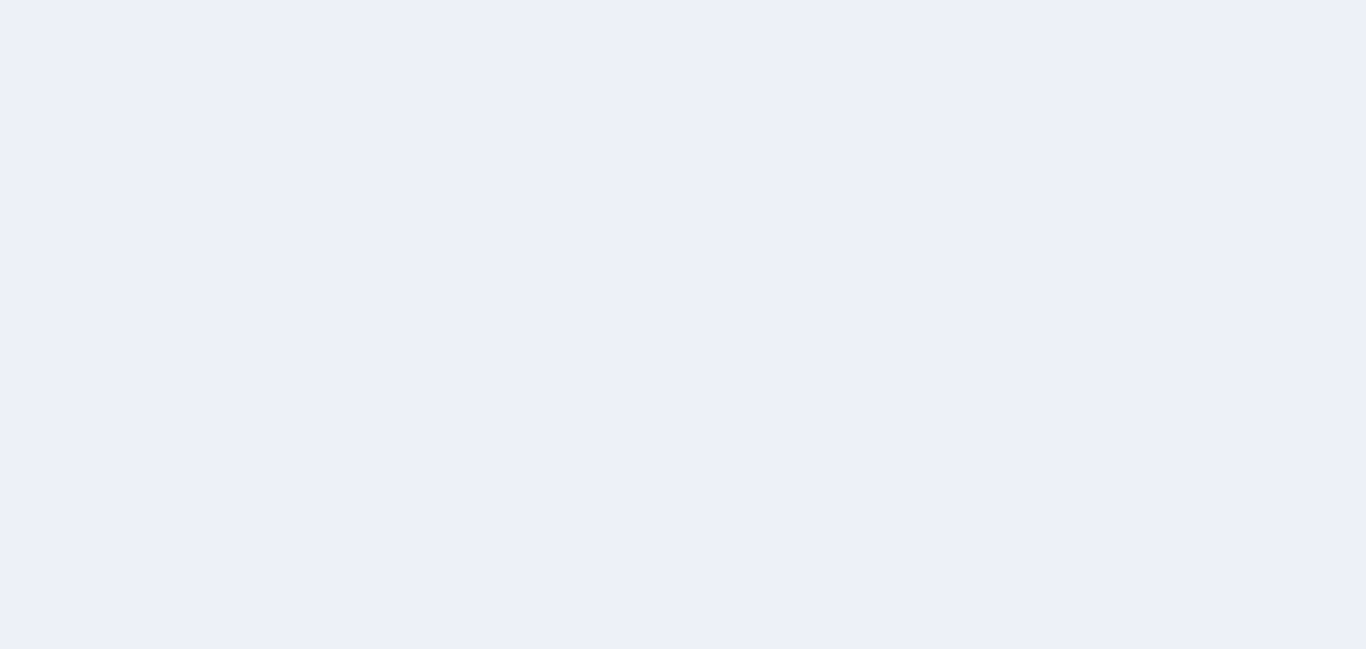 scroll, scrollTop: 0, scrollLeft: 0, axis: both 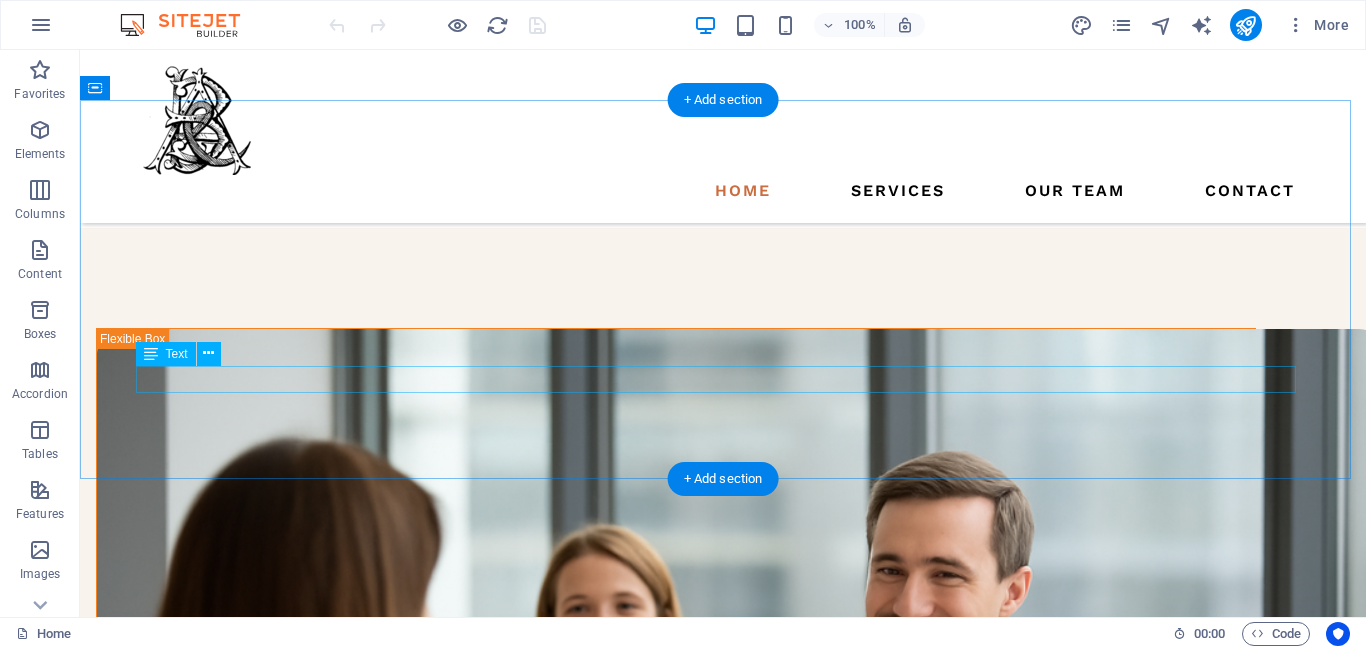 click on "Shaping ideas into impactful solutions through dedication and expertise." at bounding box center (723, 1901) 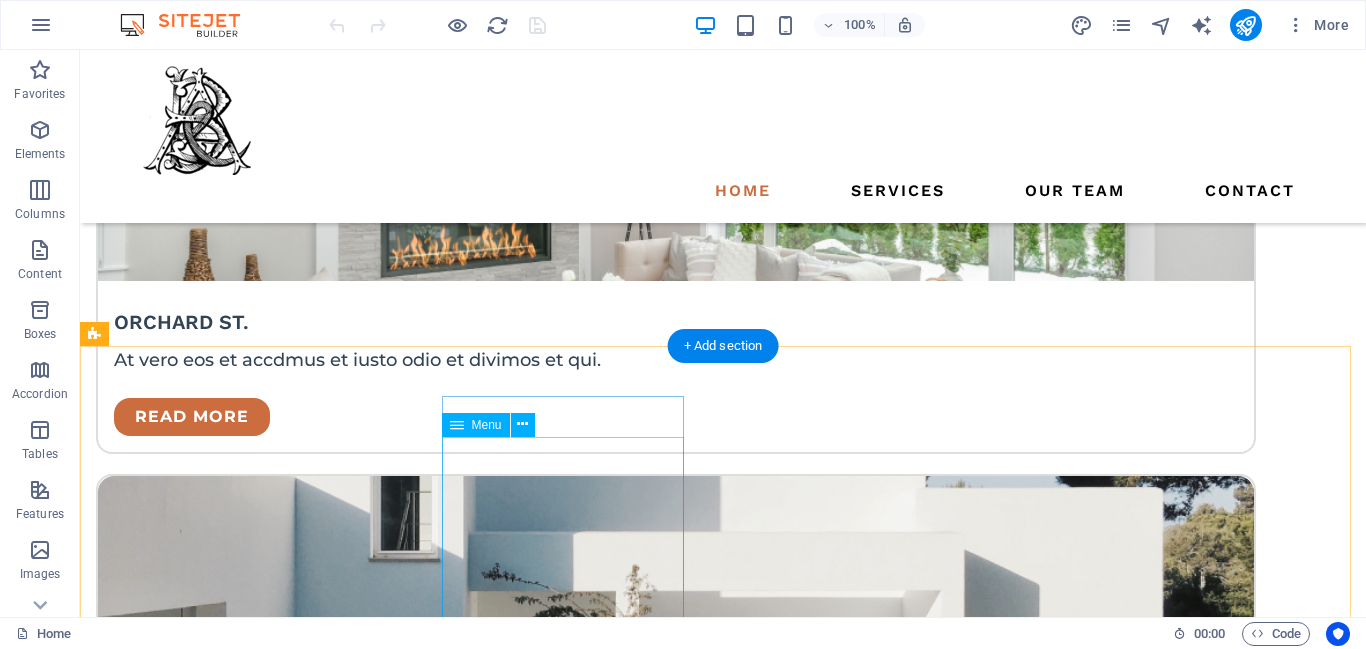 scroll, scrollTop: 4540, scrollLeft: 0, axis: vertical 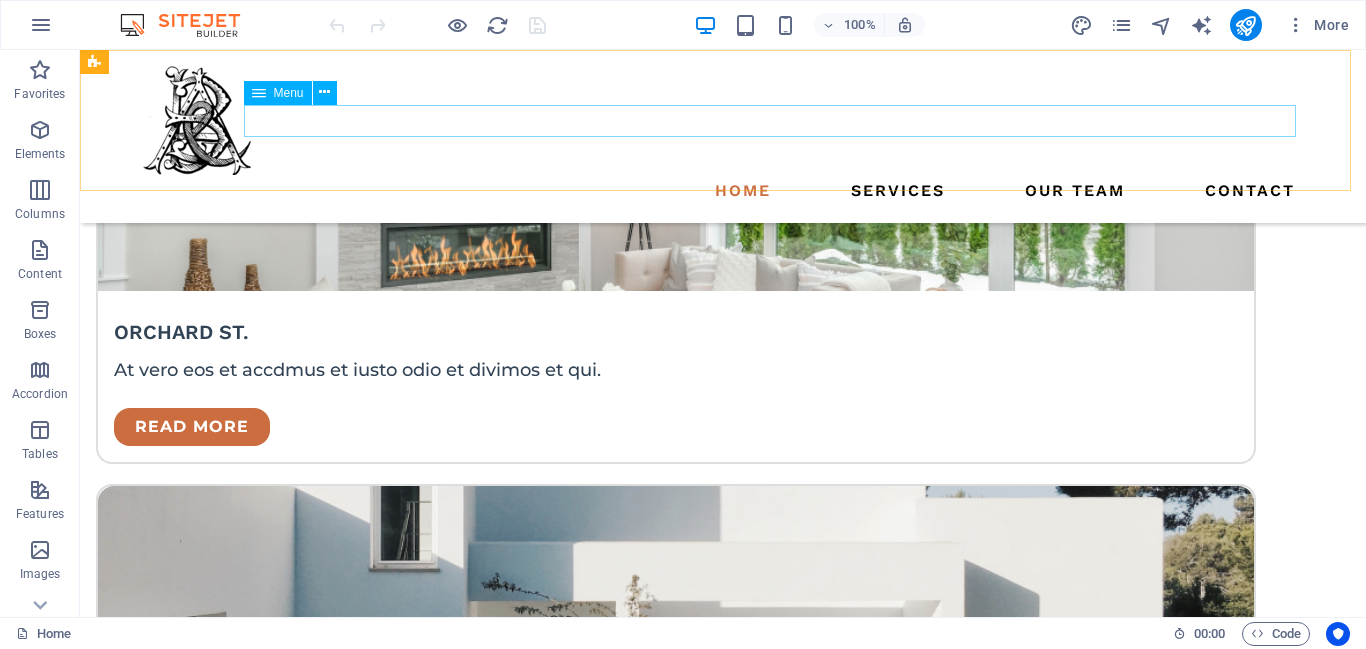 click on "Home Services Our Team Contact" at bounding box center [723, 191] 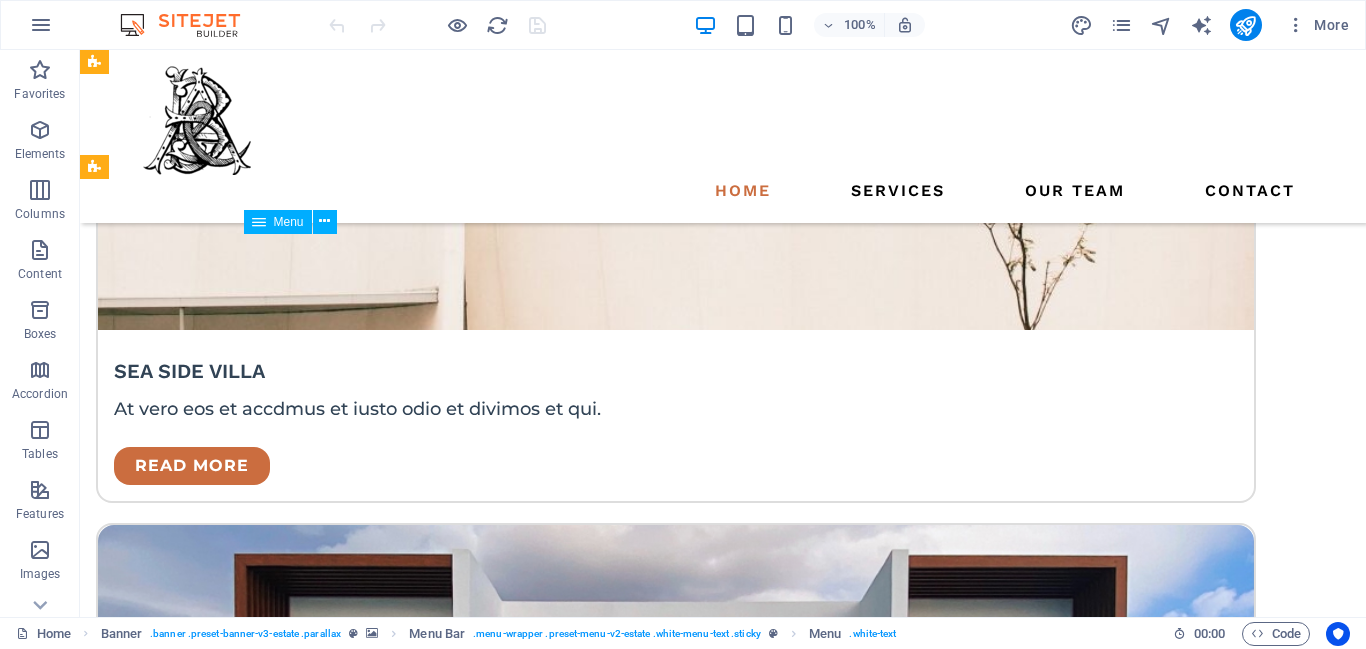 scroll, scrollTop: 3717, scrollLeft: 0, axis: vertical 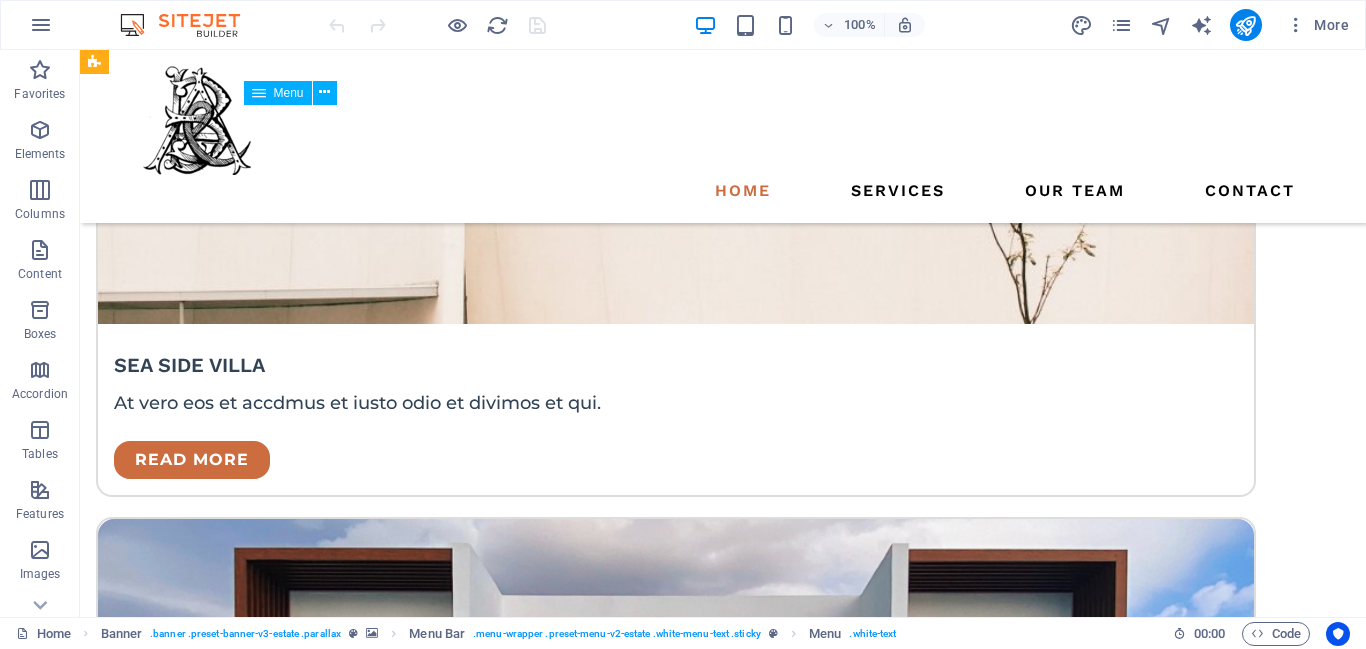 click on "Home Services Our Team Contact" at bounding box center [723, 191] 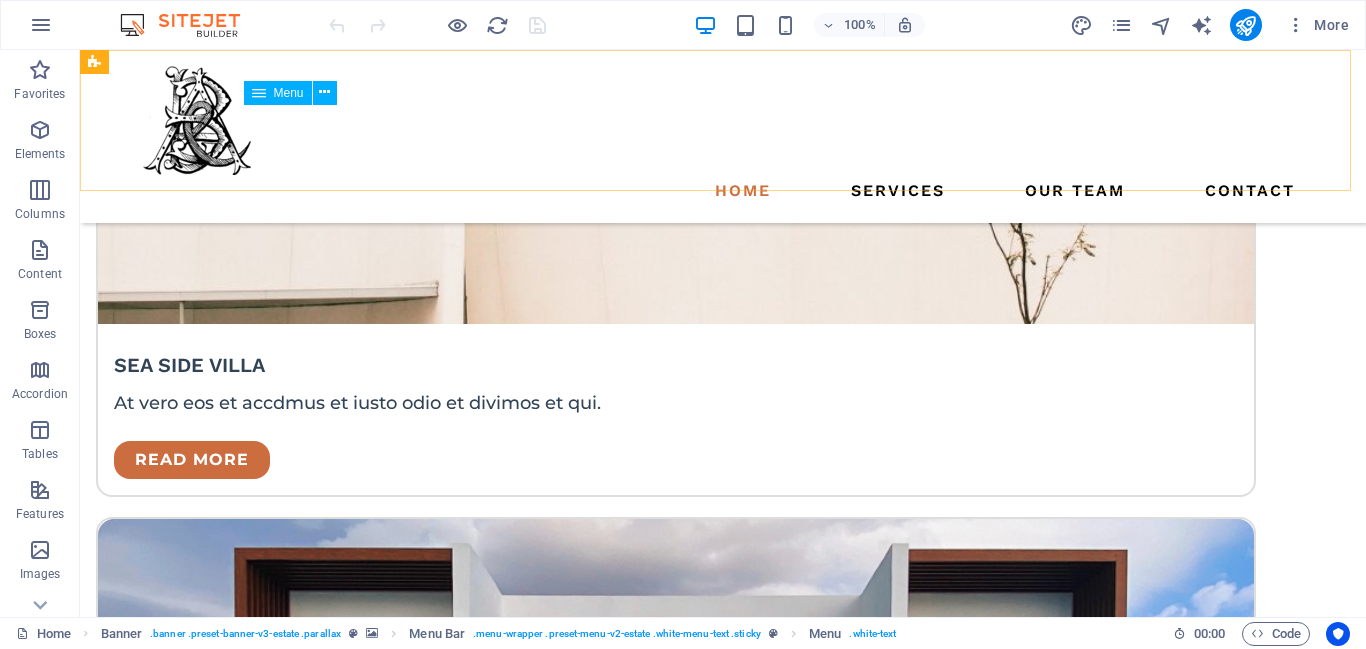 click on "Menu" at bounding box center [289, 93] 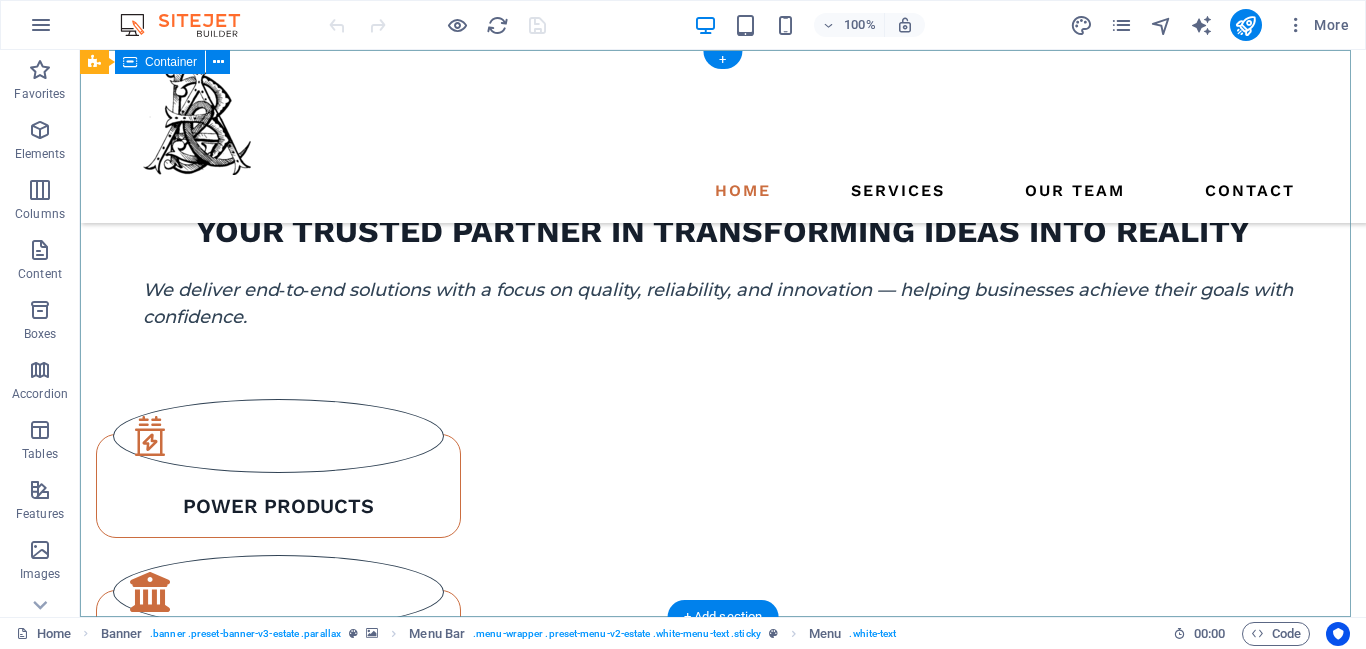 scroll, scrollTop: 0, scrollLeft: 0, axis: both 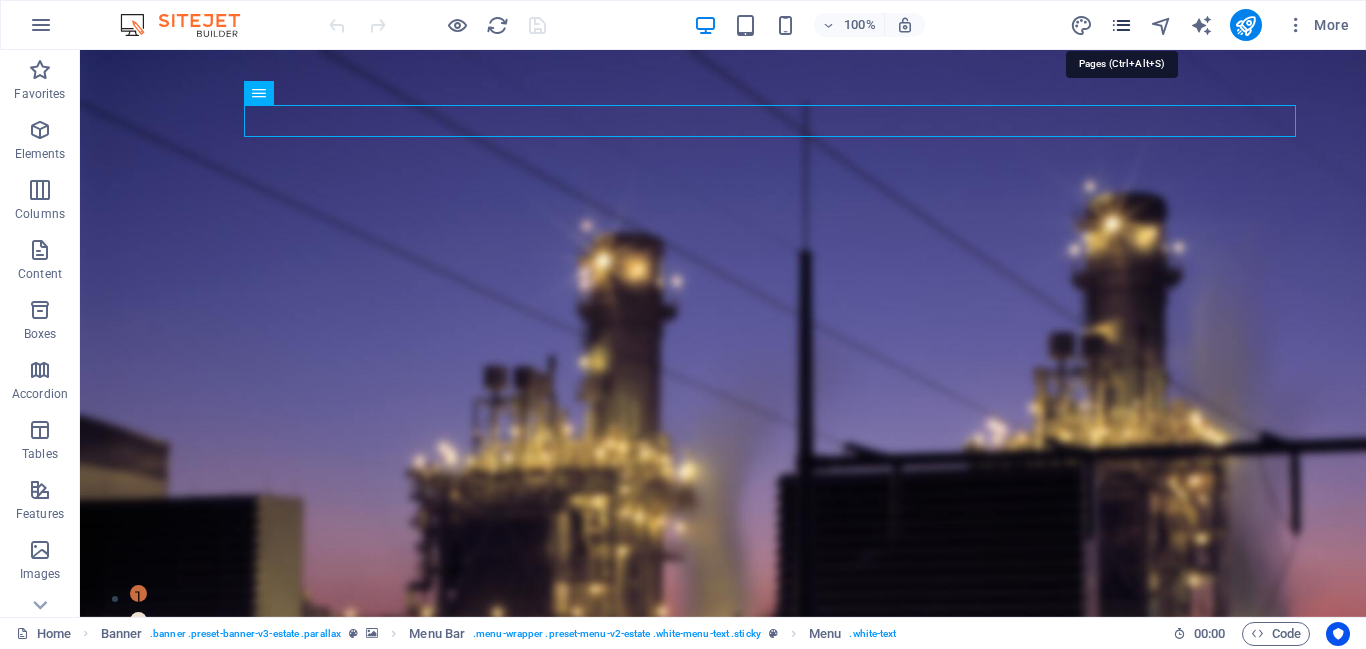 click at bounding box center [1121, 25] 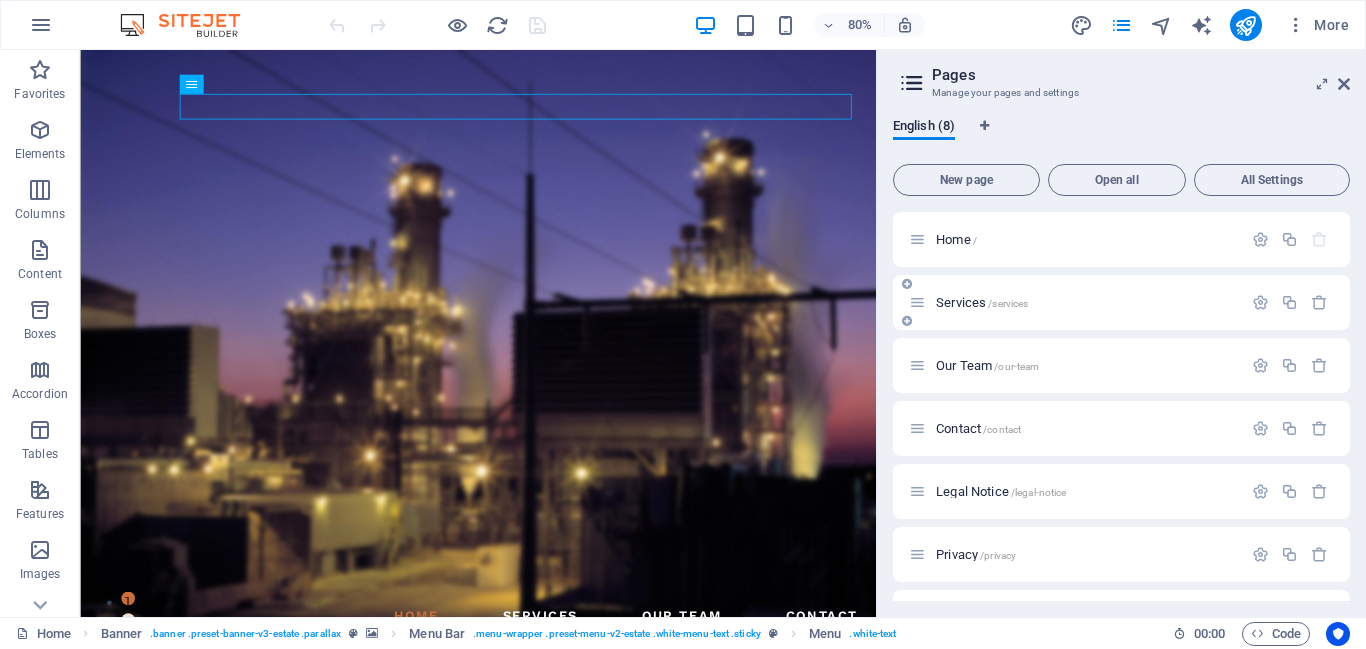 click on "Services /services" at bounding box center (982, 302) 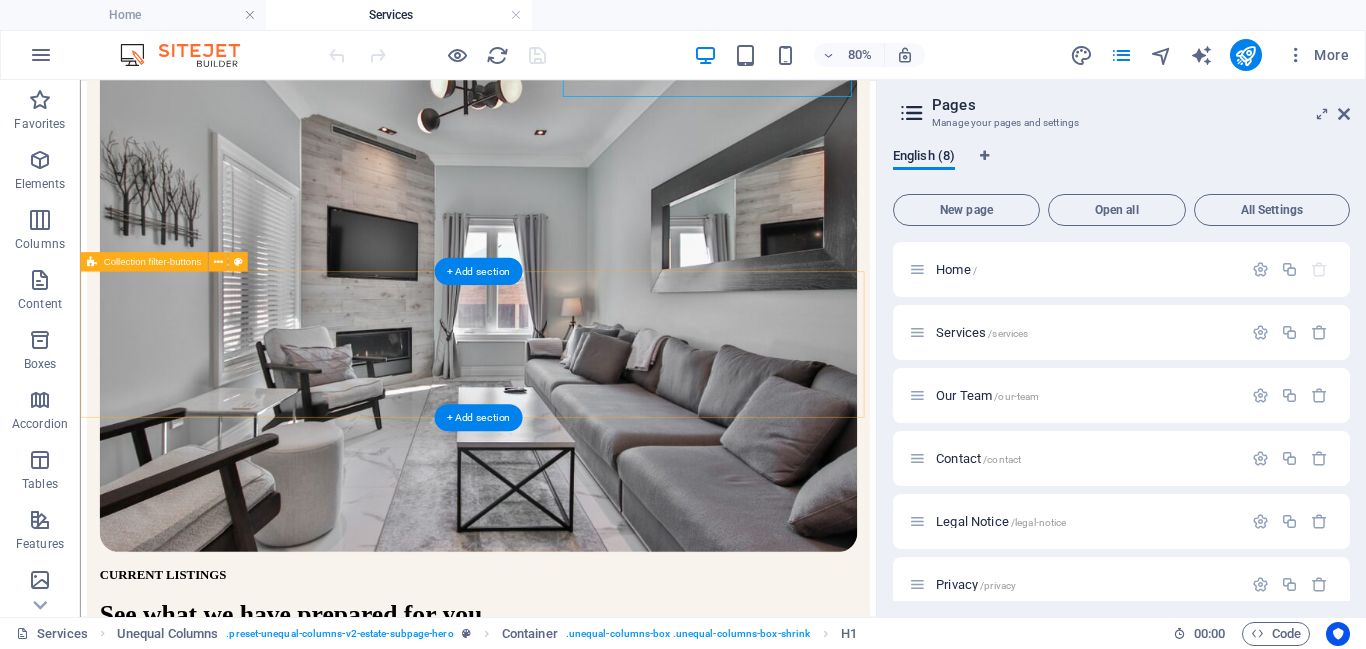 scroll, scrollTop: 352, scrollLeft: 0, axis: vertical 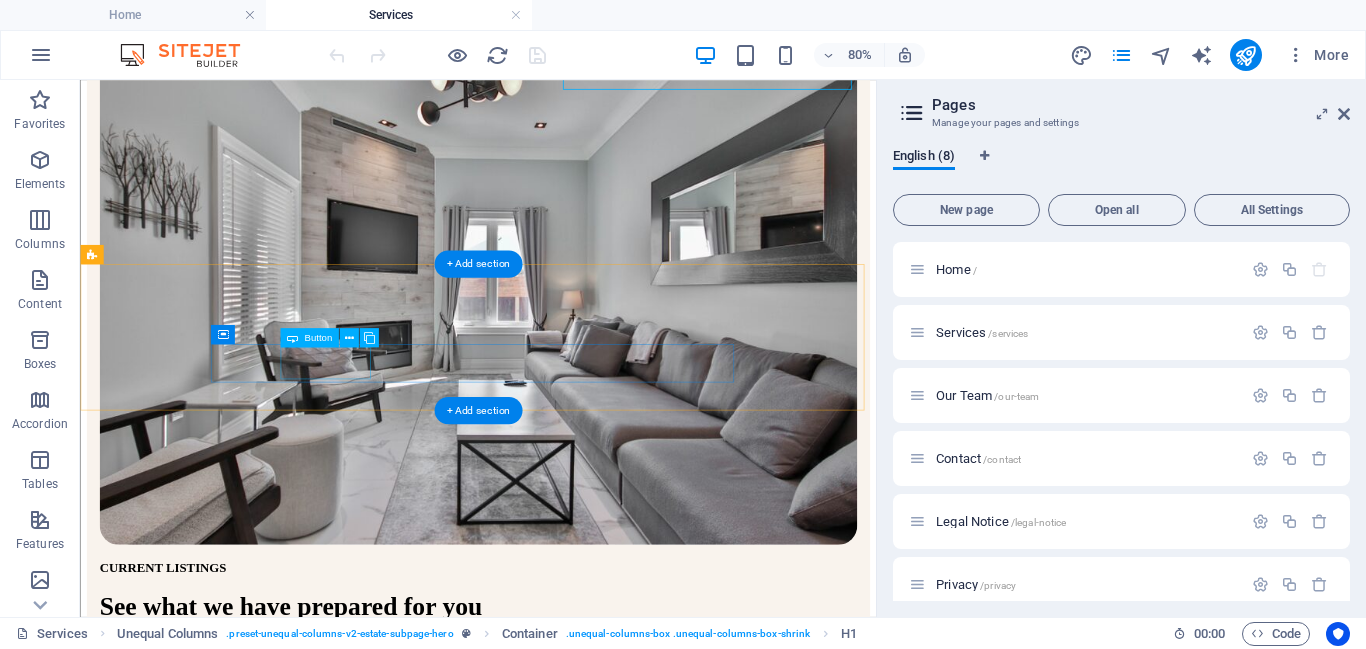 click on "VILLAS" at bounding box center (577, 1034) 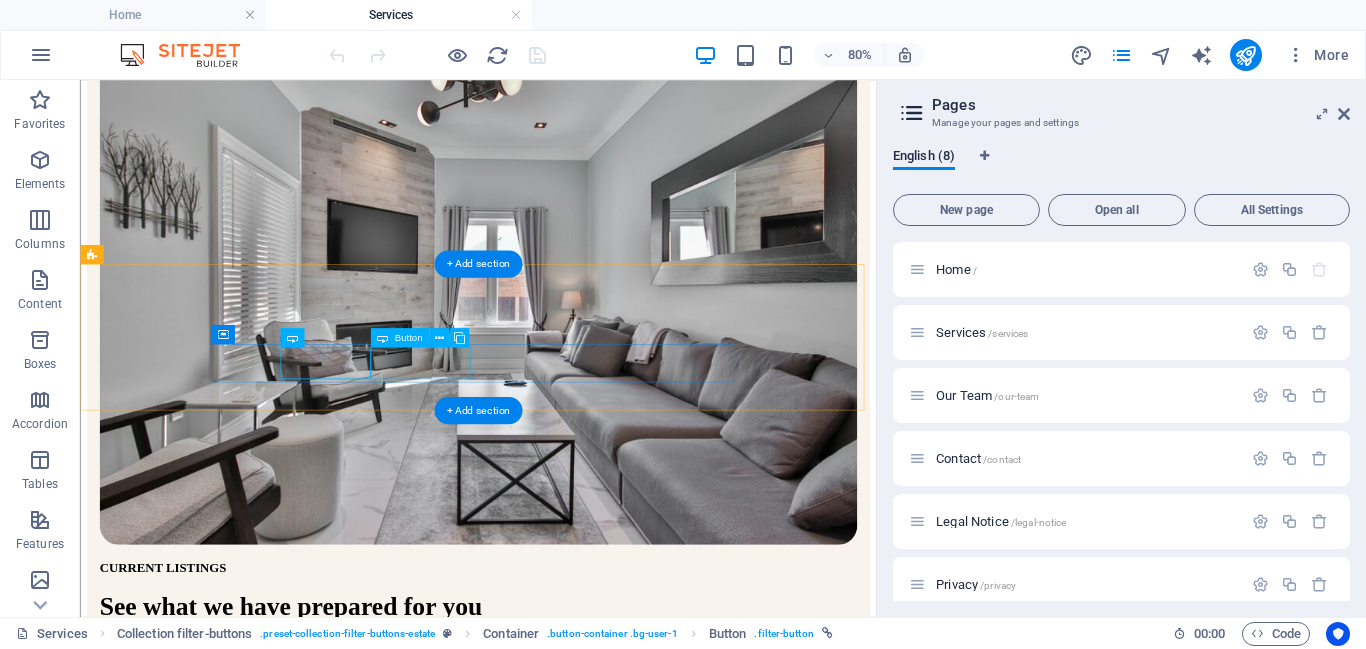 click on "HOUSES" at bounding box center (577, 1052) 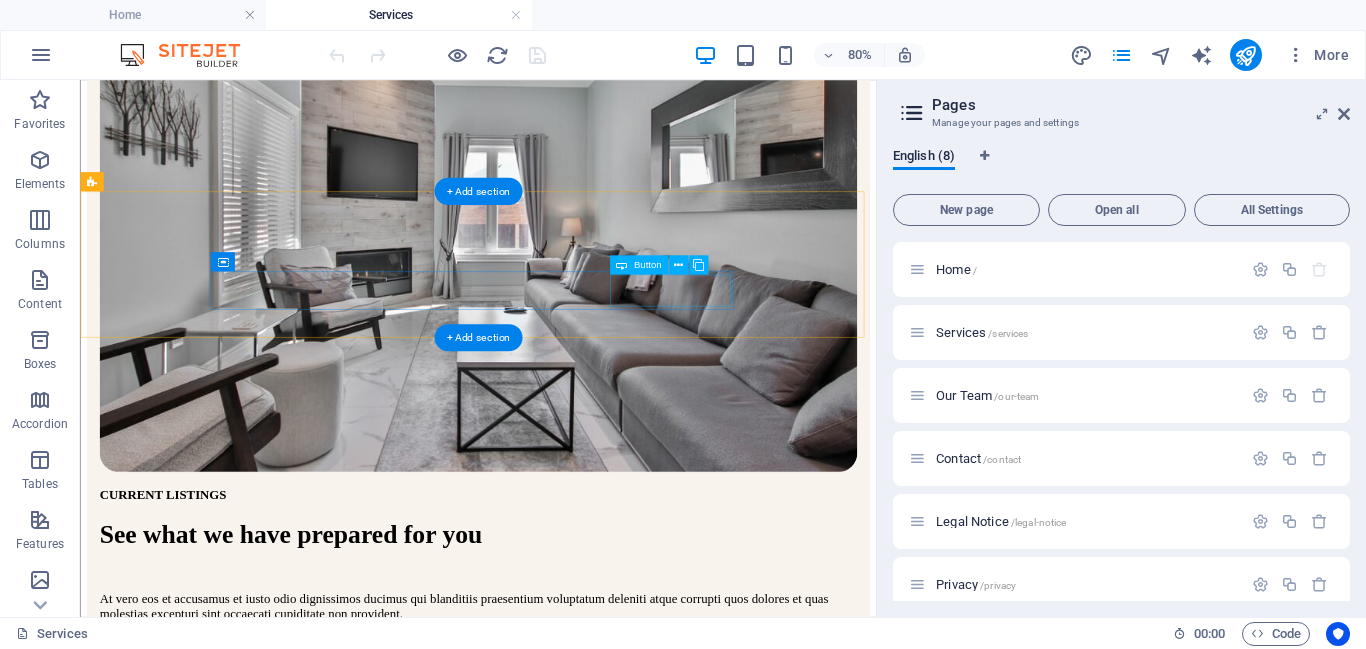 scroll, scrollTop: 445, scrollLeft: 0, axis: vertical 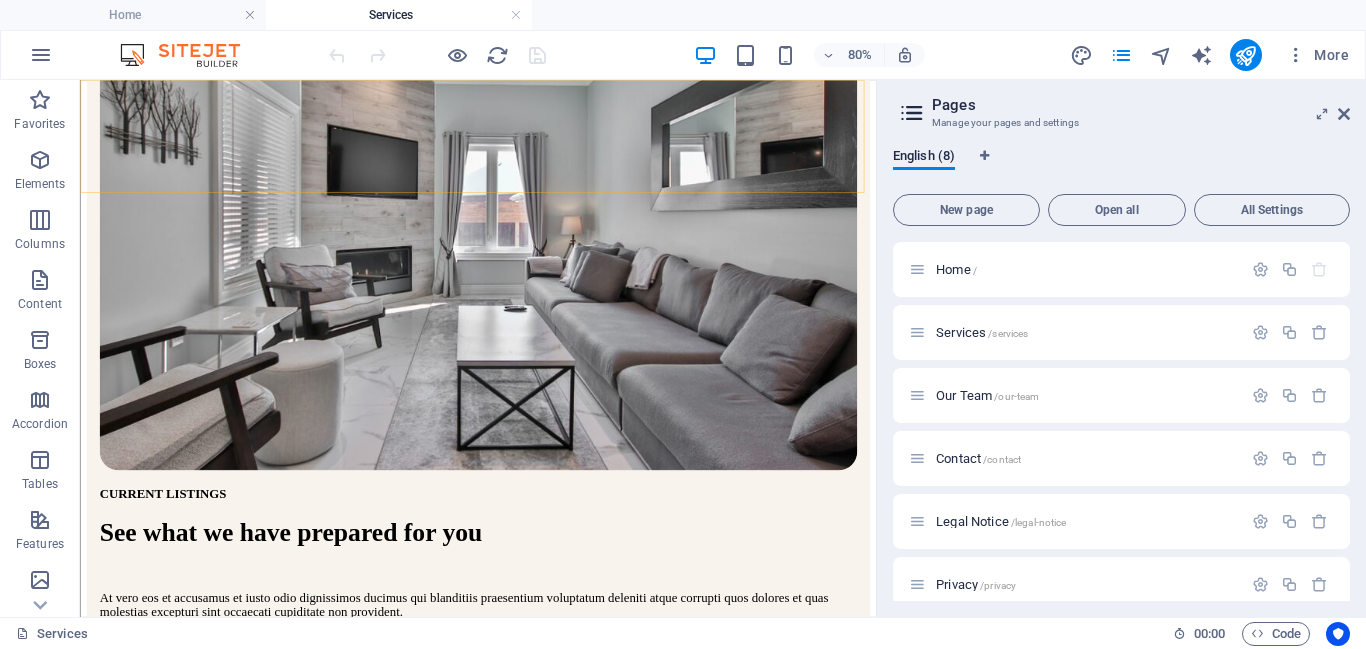 click on "Home Services Our Team Contact" at bounding box center (577, -174) 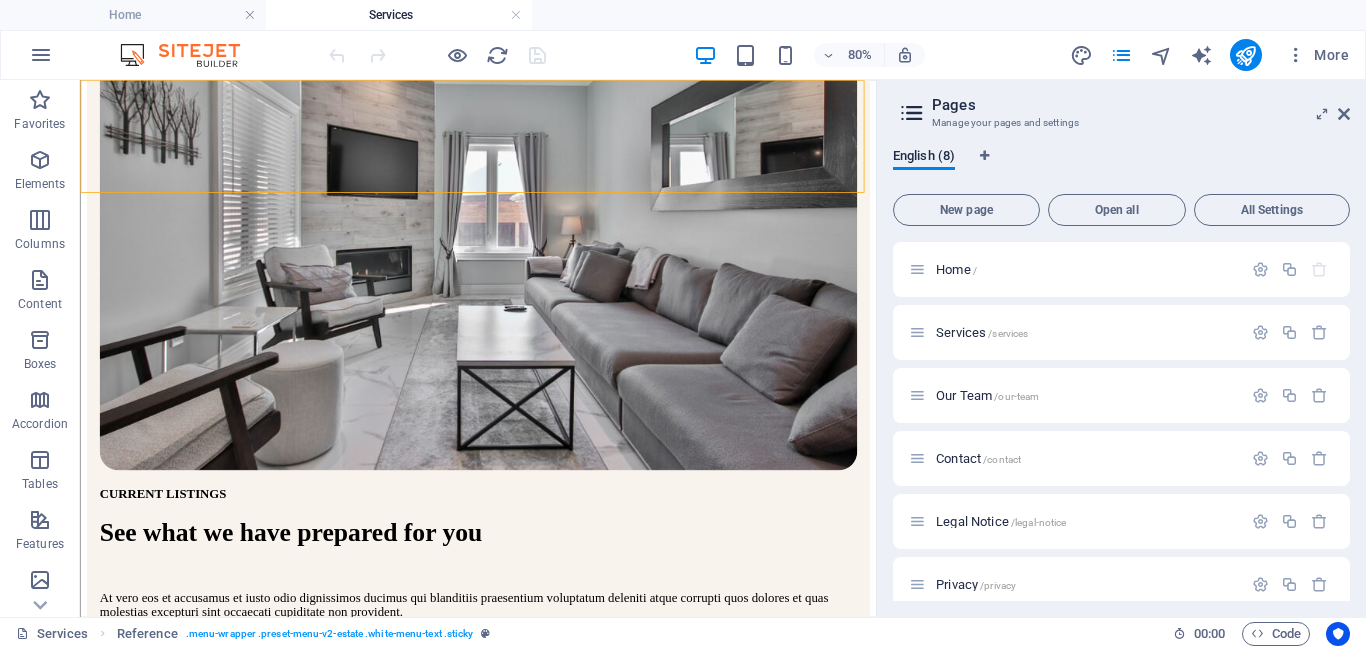 click on "Home Services Our Team Contact" at bounding box center [577, -174] 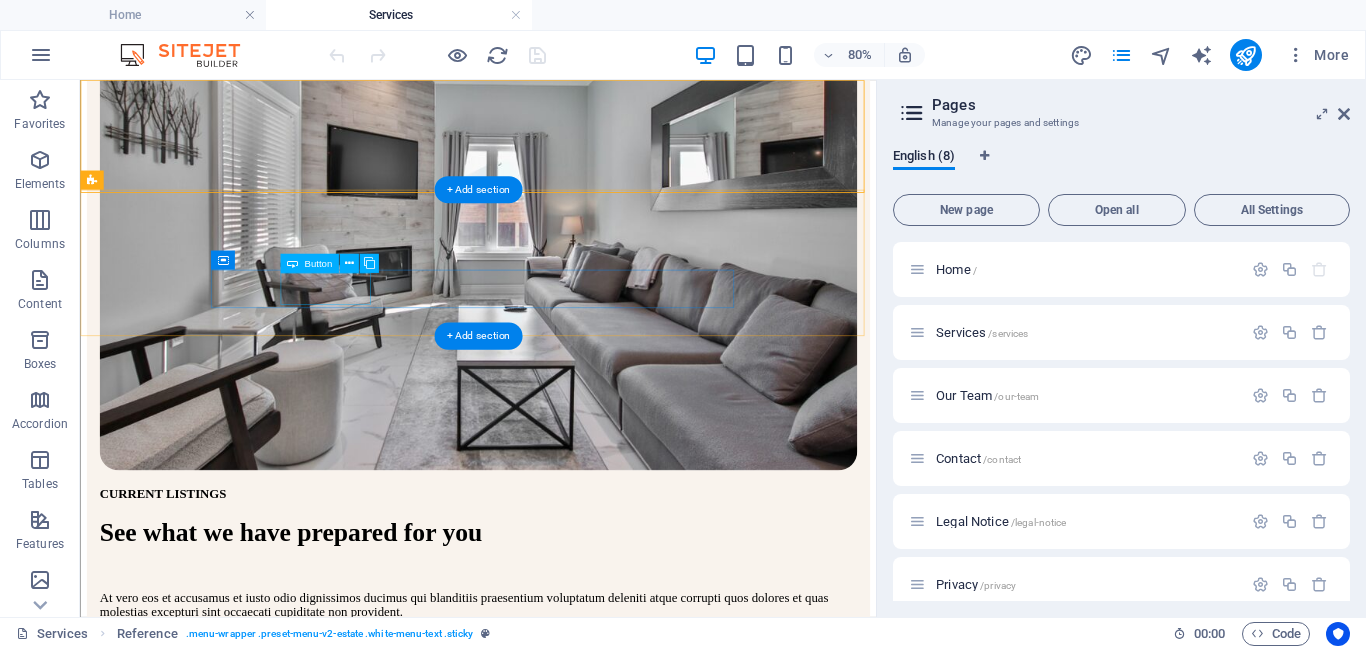 click on "VILLAS" at bounding box center [577, 941] 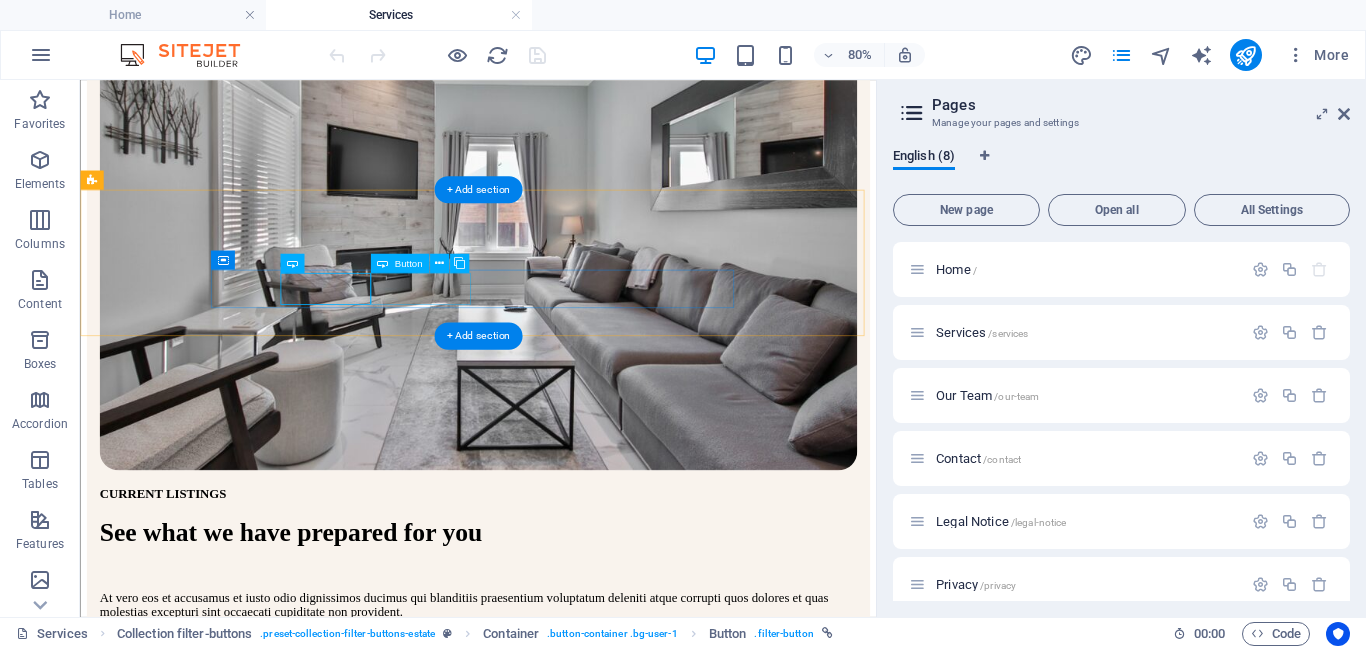 click on "HOUSES" at bounding box center (577, 959) 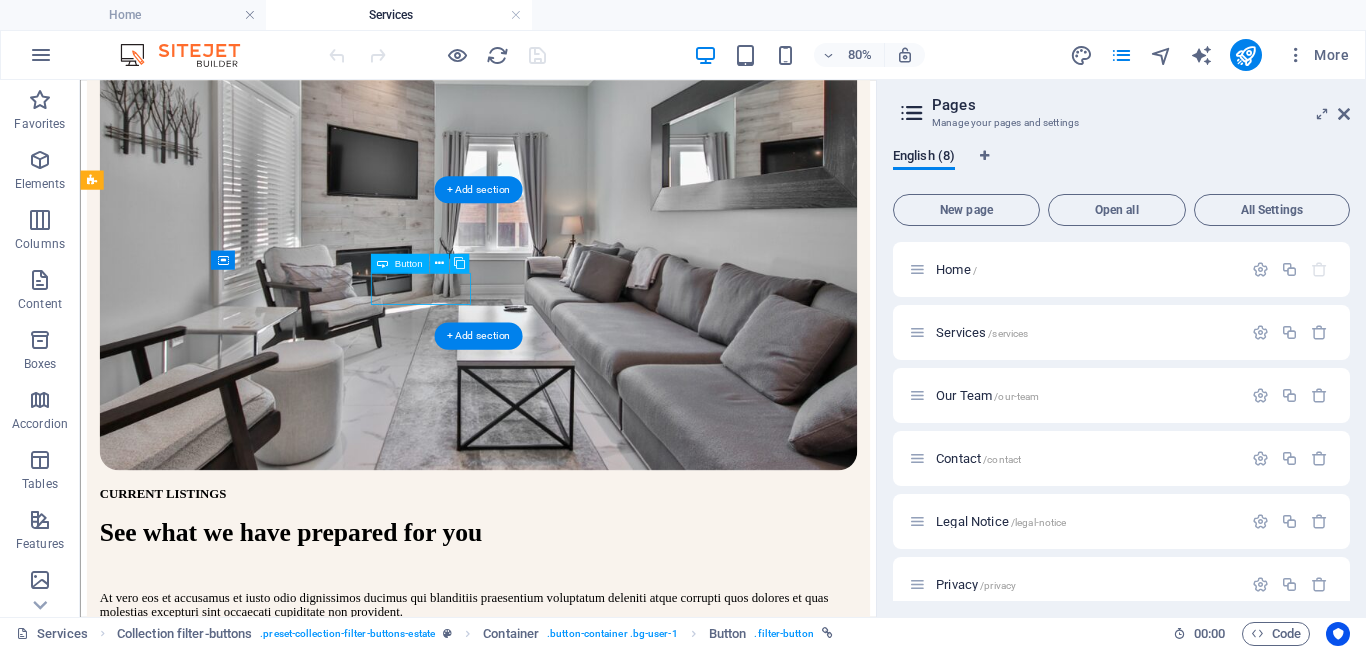 click on "HOUSES" at bounding box center [577, 959] 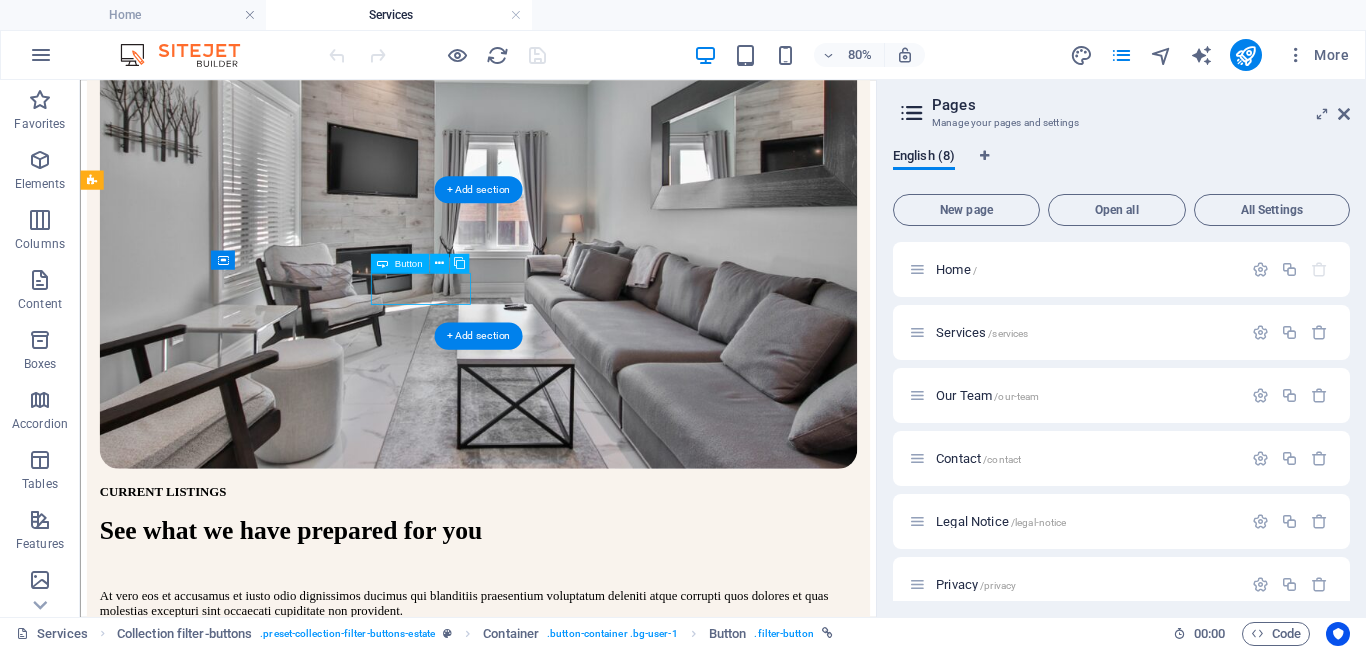 select on "px" 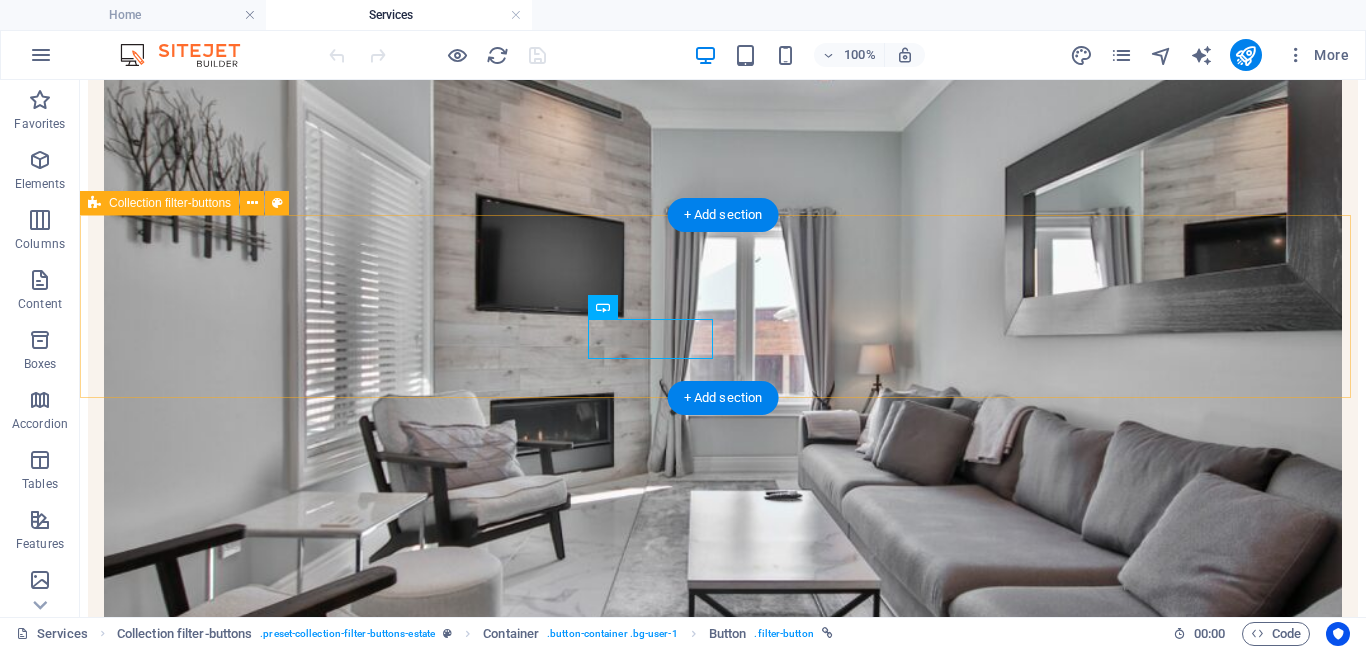 scroll, scrollTop: 476, scrollLeft: 0, axis: vertical 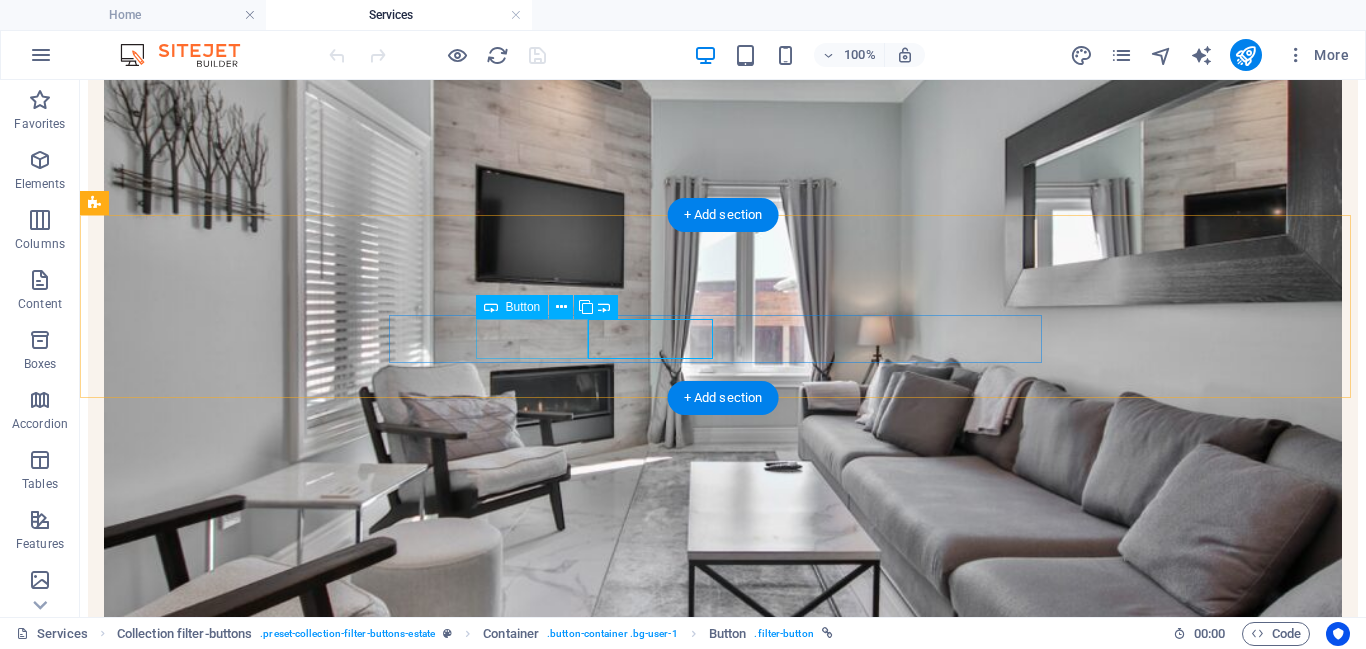 click on "VILLAS" at bounding box center [723, 1104] 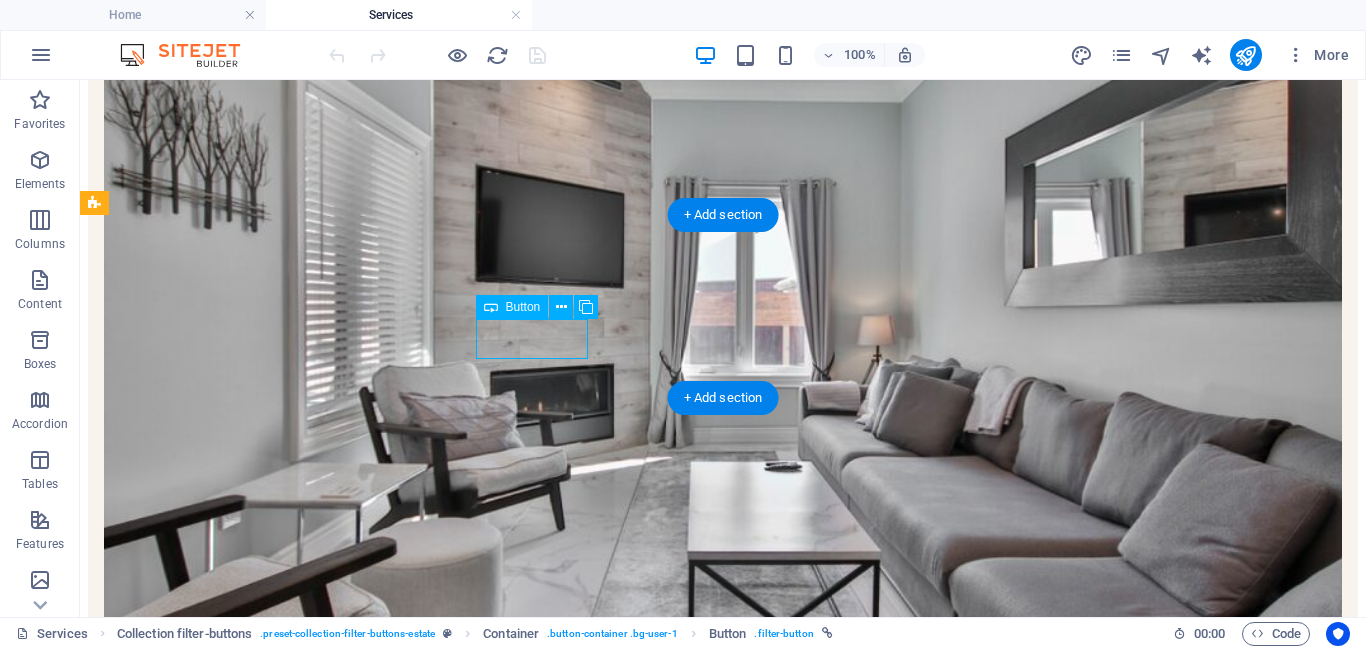click on "VILLAS" at bounding box center (723, 1104) 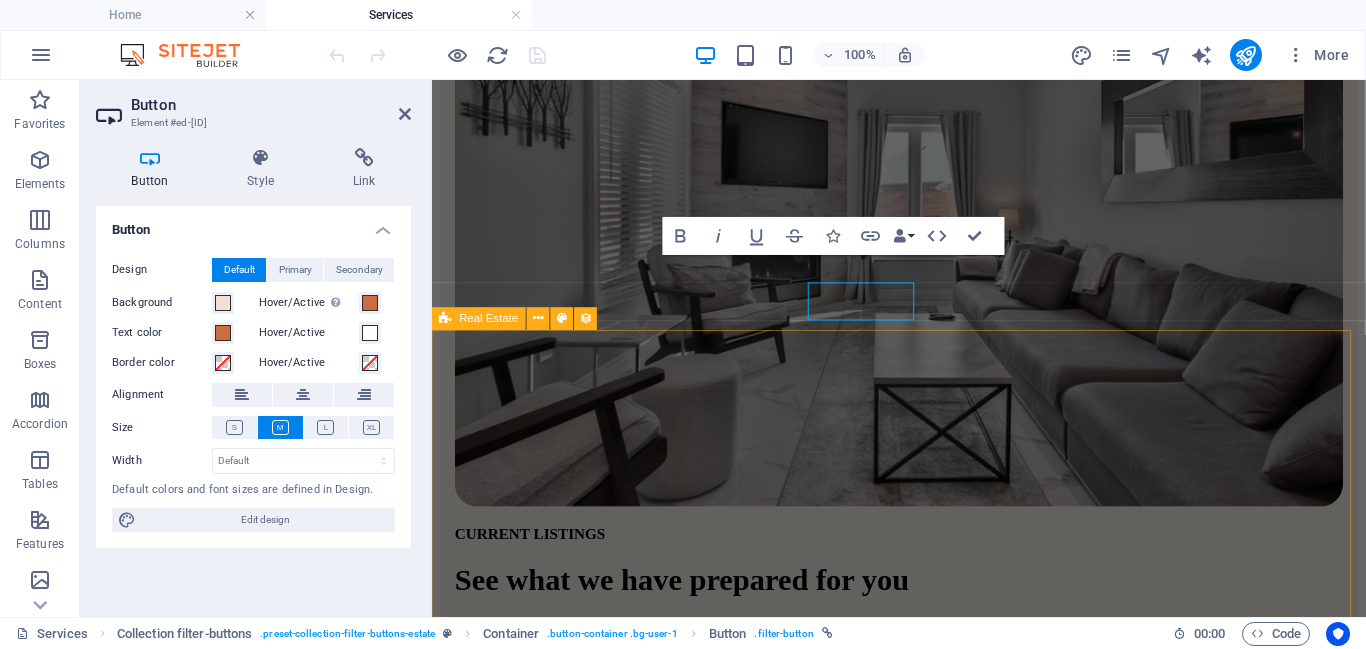 scroll, scrollTop: 502, scrollLeft: 0, axis: vertical 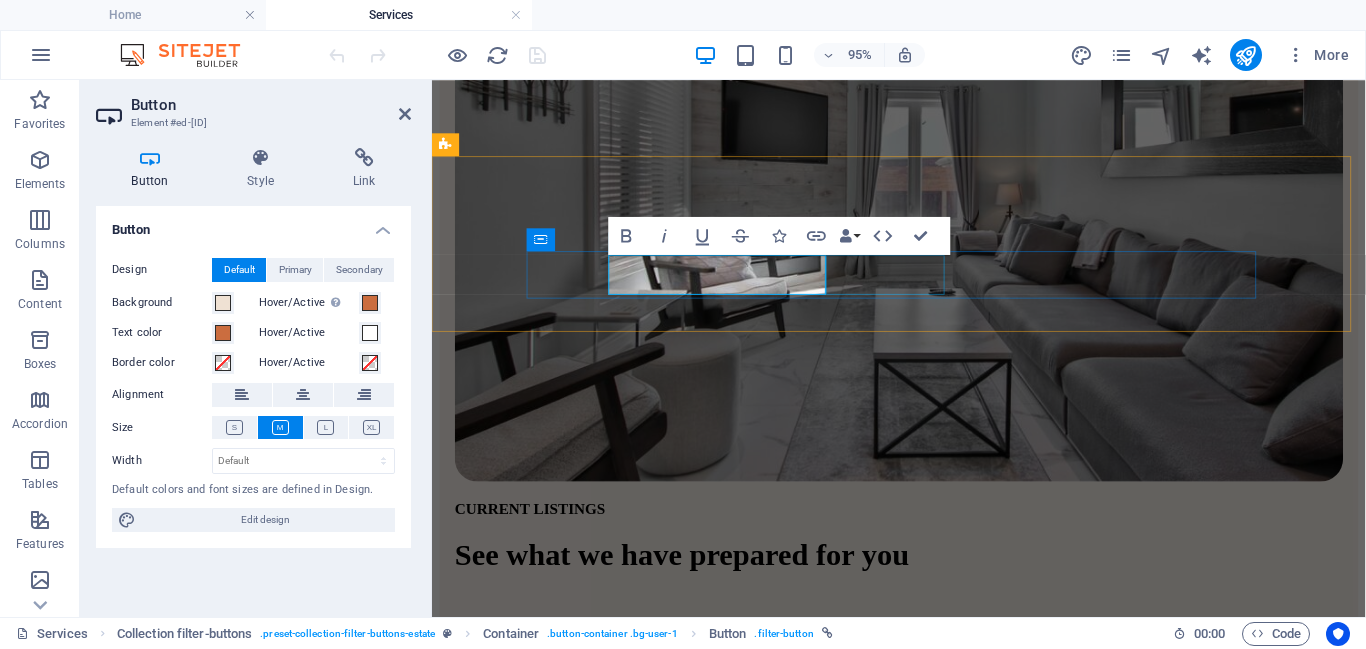 click on "HOUSES" at bounding box center [923, 894] 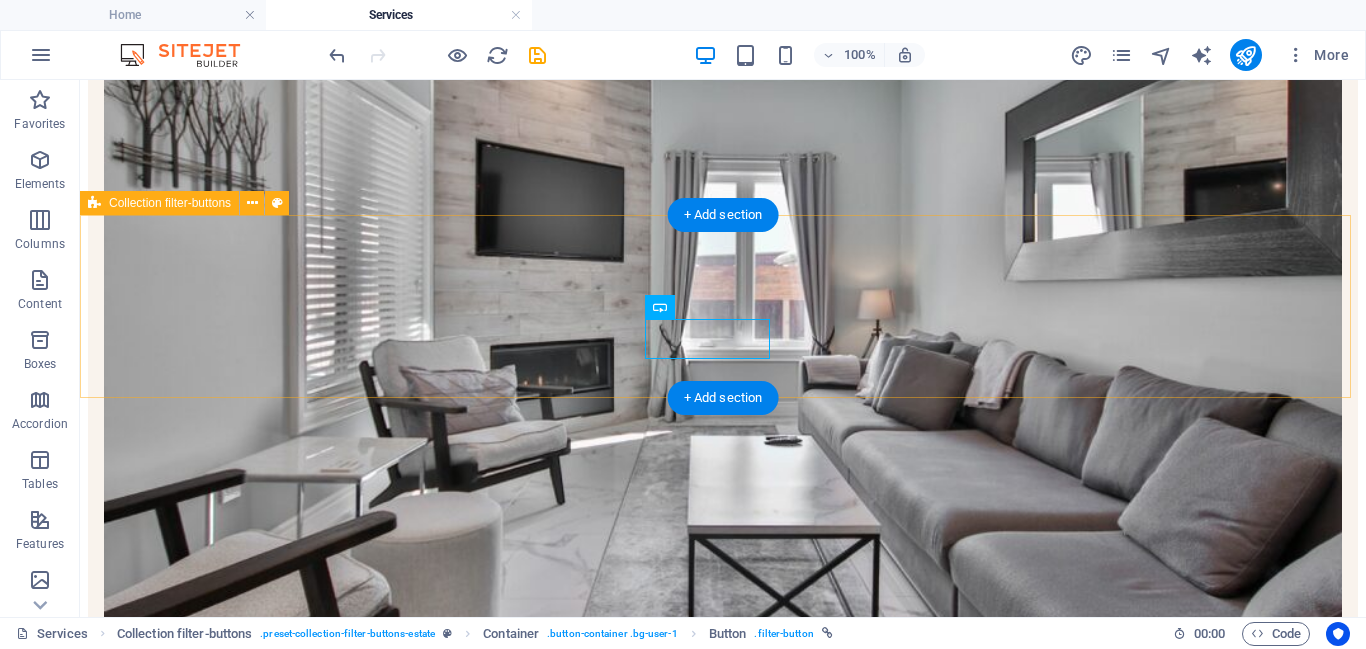 scroll, scrollTop: 476, scrollLeft: 0, axis: vertical 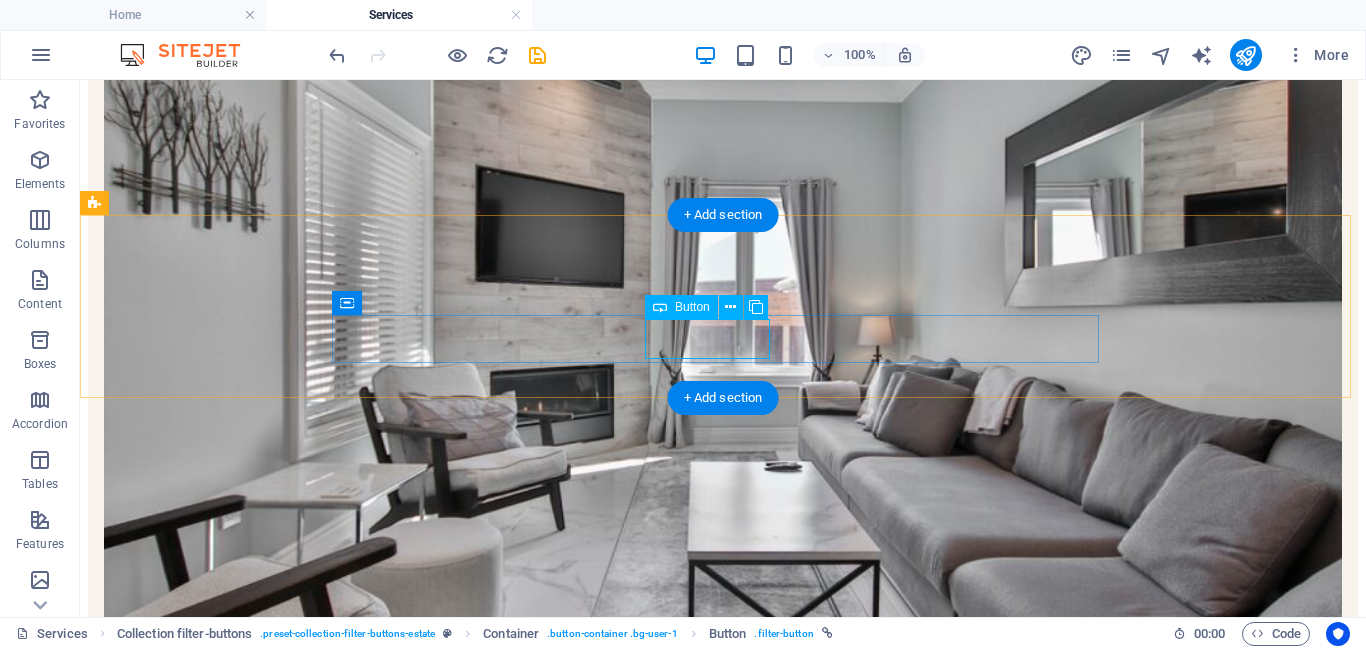 click on "HOUSES" at bounding box center (723, 1122) 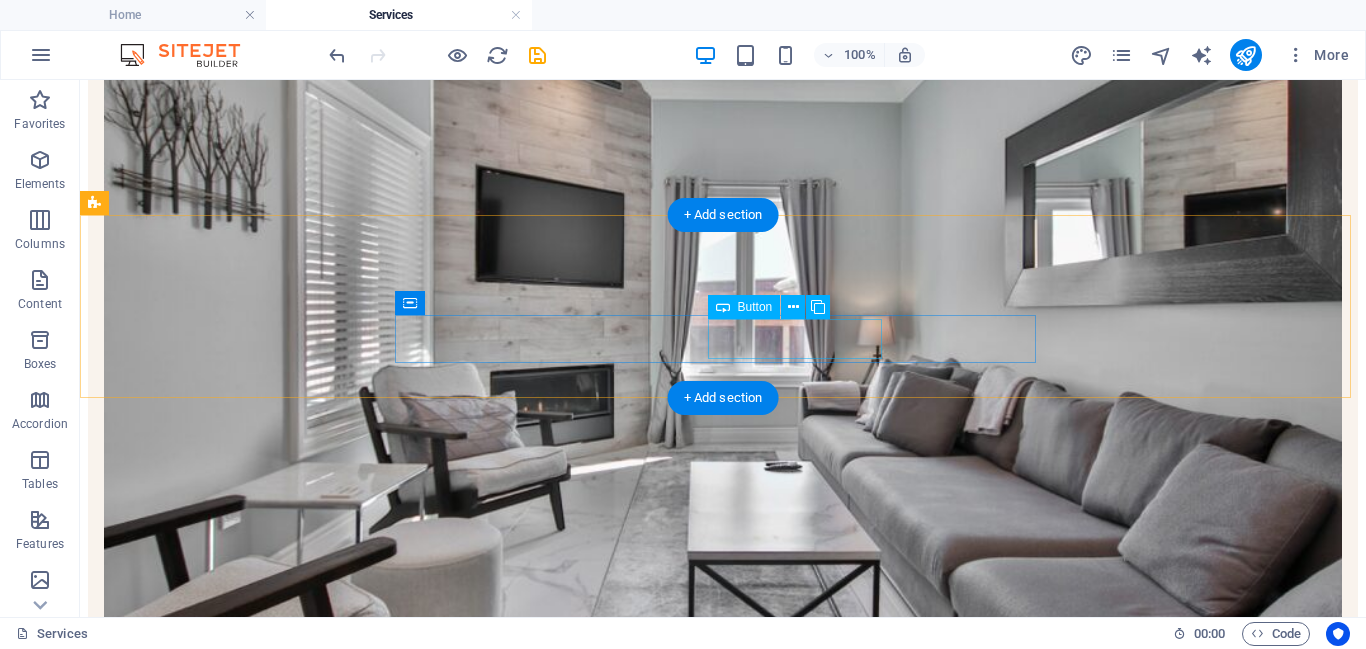 click on "apartments" at bounding box center (723, 1122) 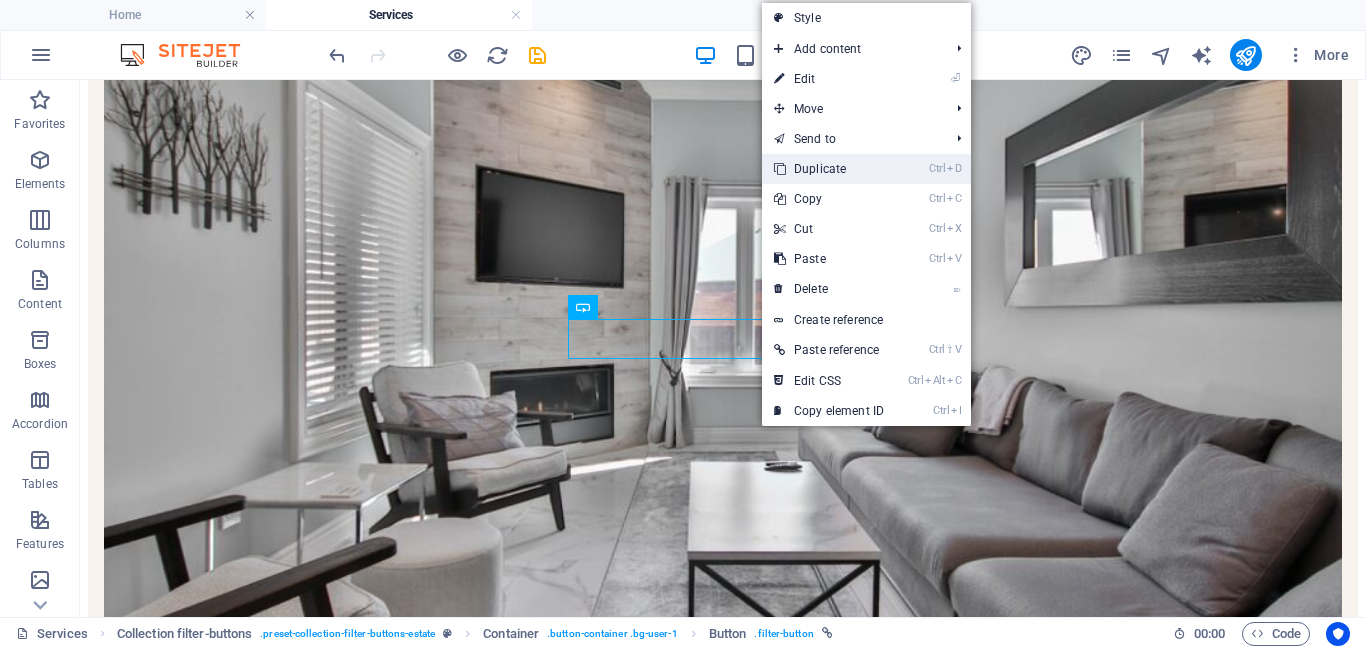 click on "Ctrl D  Duplicate" at bounding box center (829, 169) 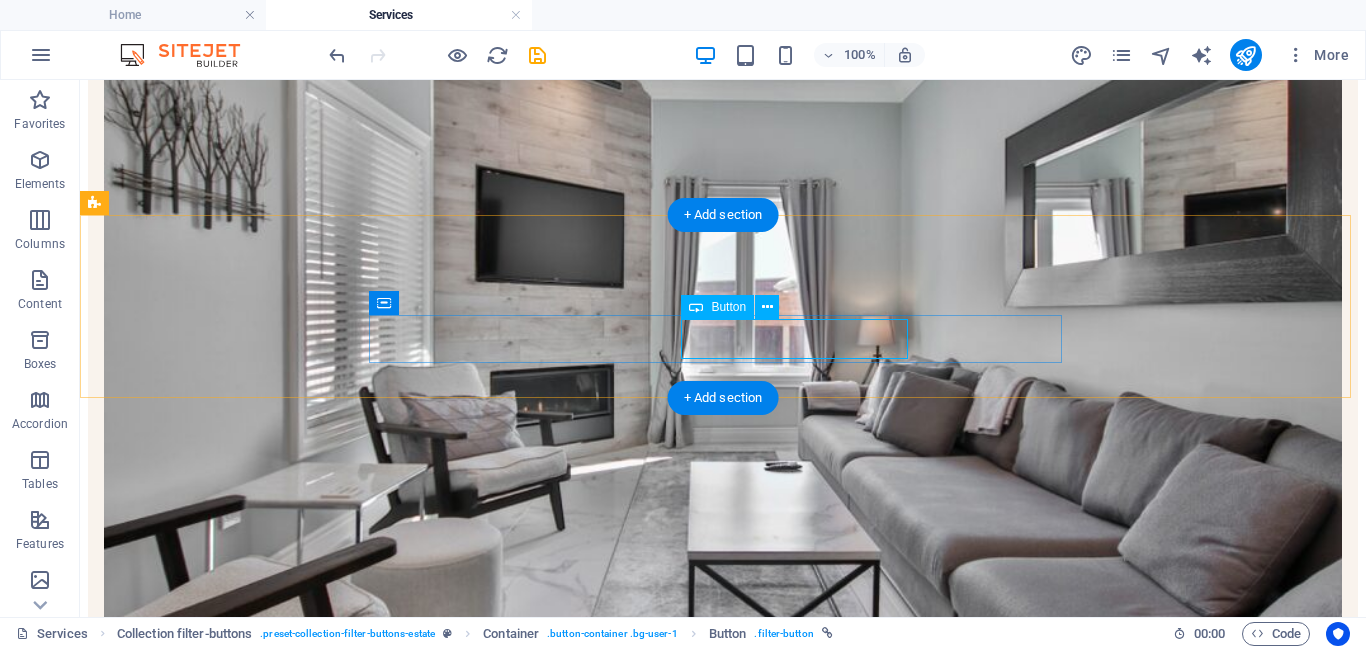 click on "Power Products" at bounding box center [723, 1122] 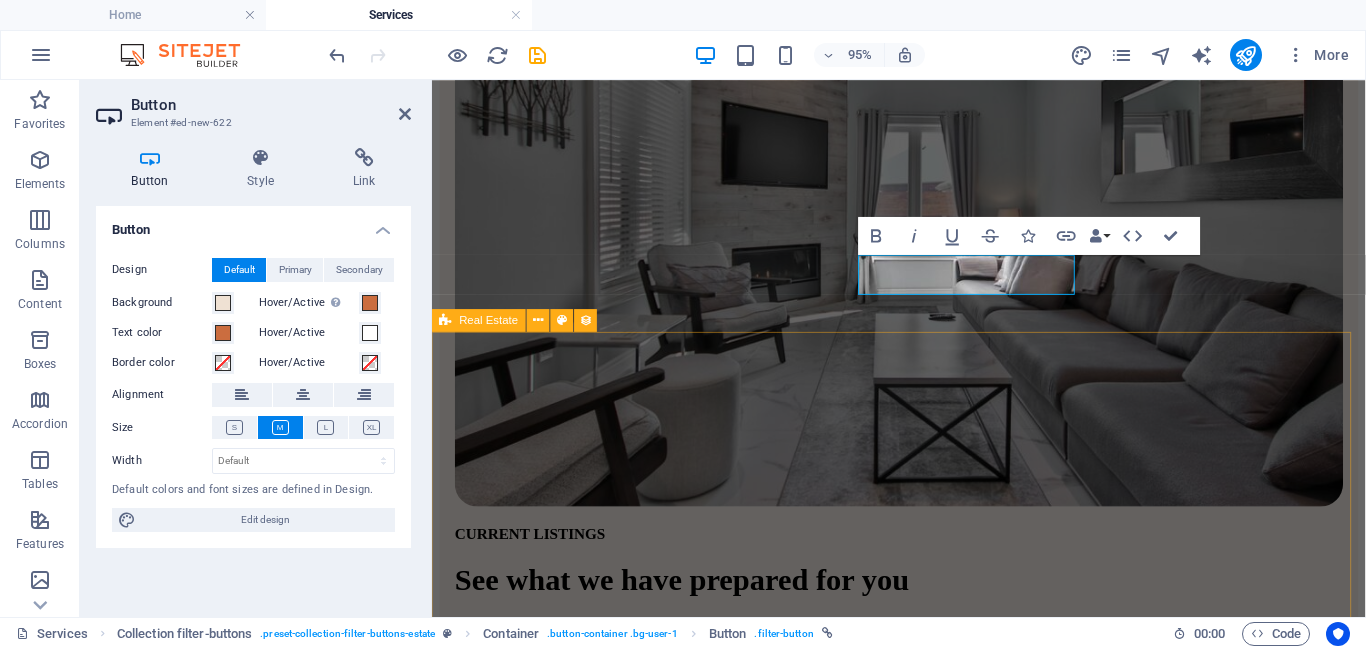 scroll, scrollTop: 502, scrollLeft: 0, axis: vertical 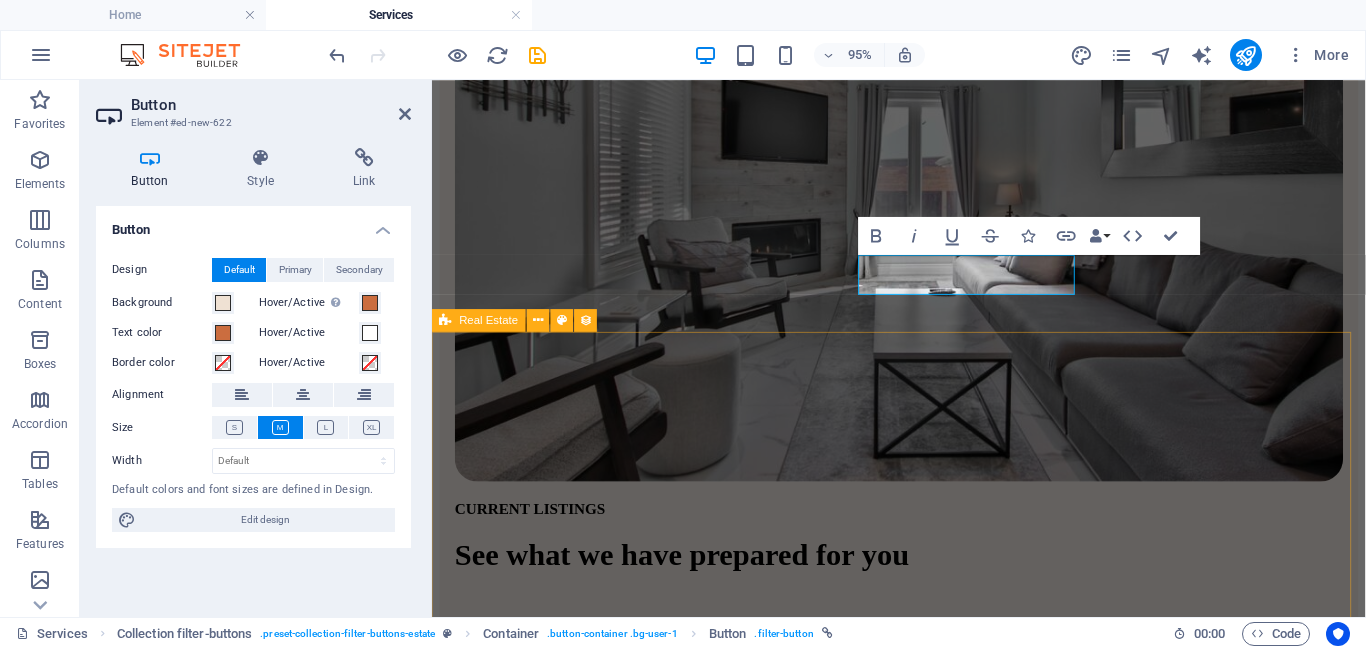 type 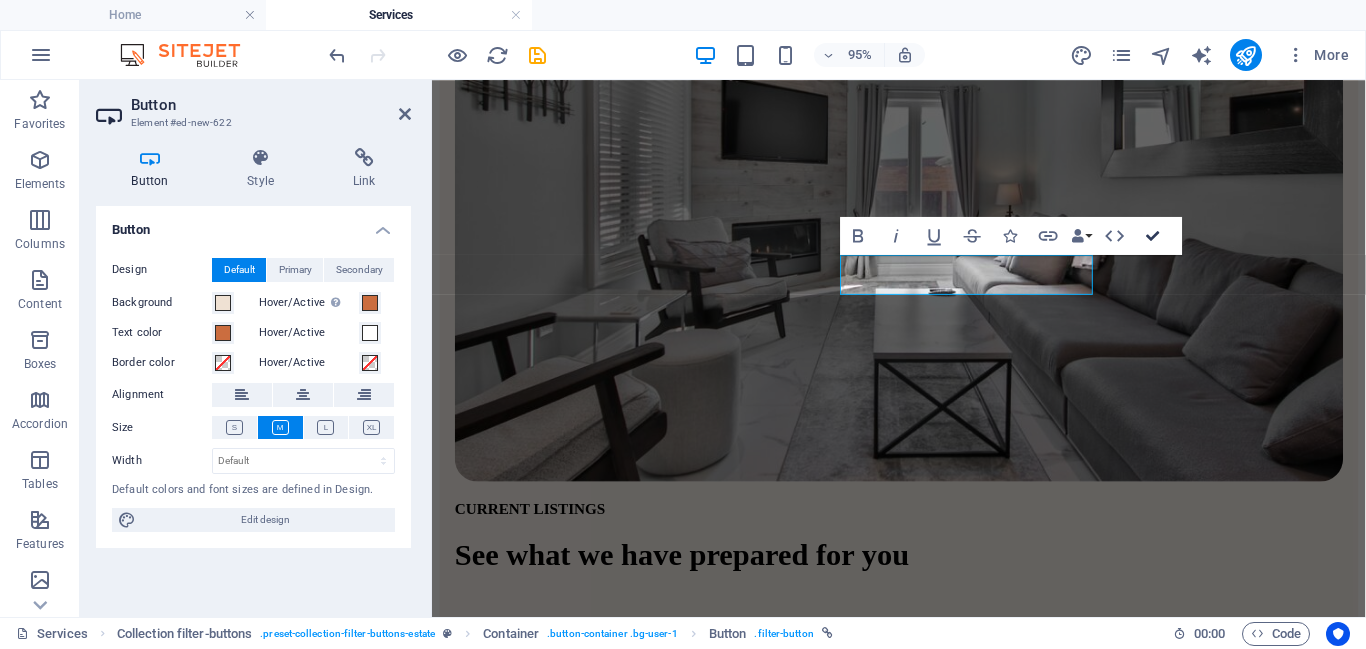 scroll, scrollTop: 476, scrollLeft: 0, axis: vertical 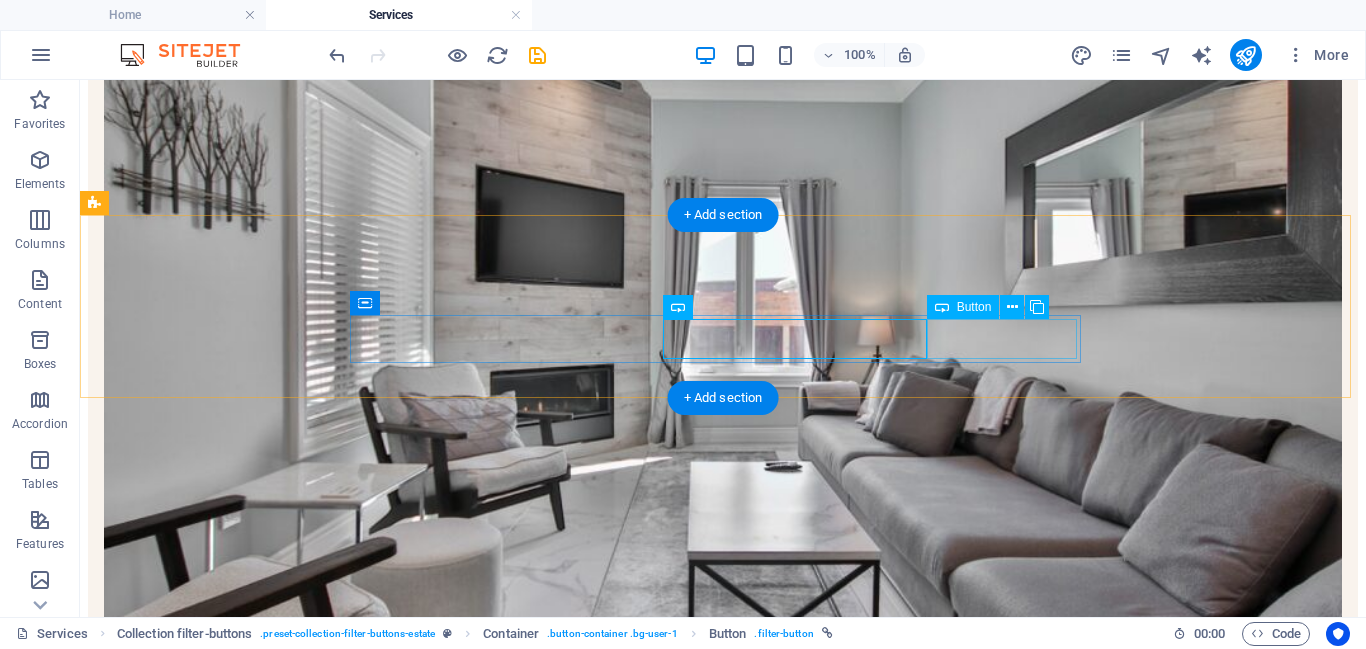 click on "buildings" at bounding box center [723, 1140] 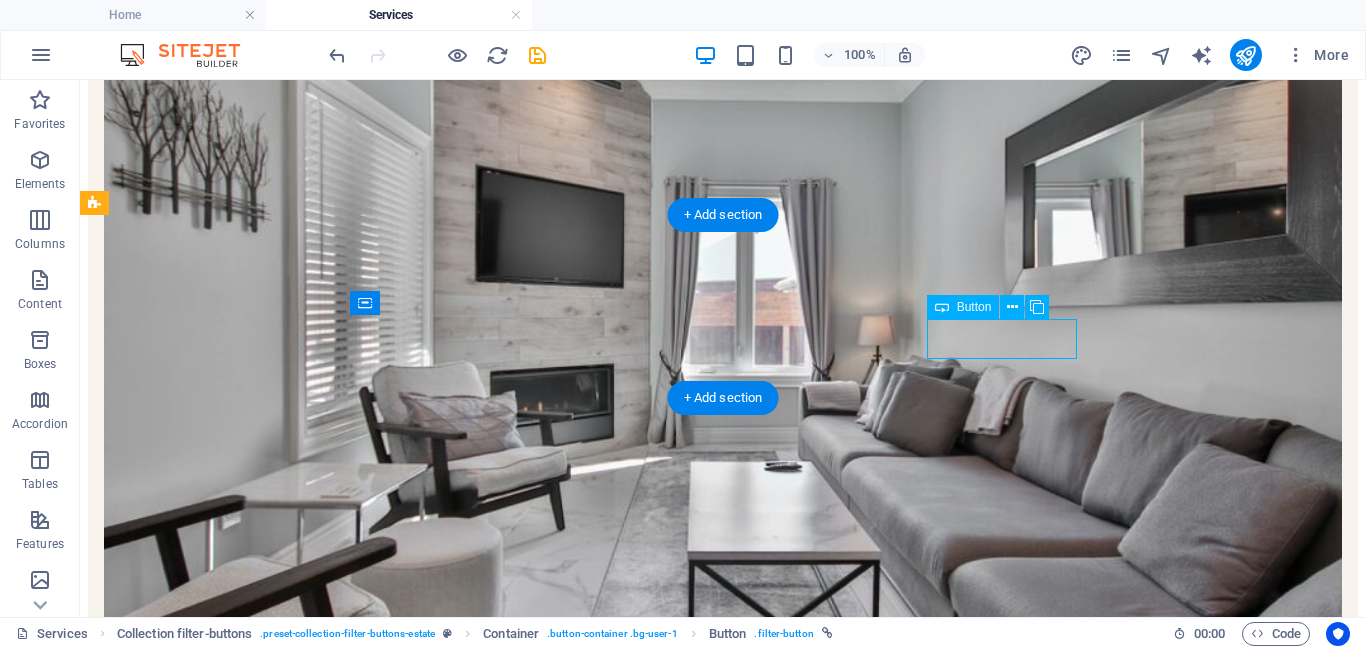click on "buildings" at bounding box center (723, 1140) 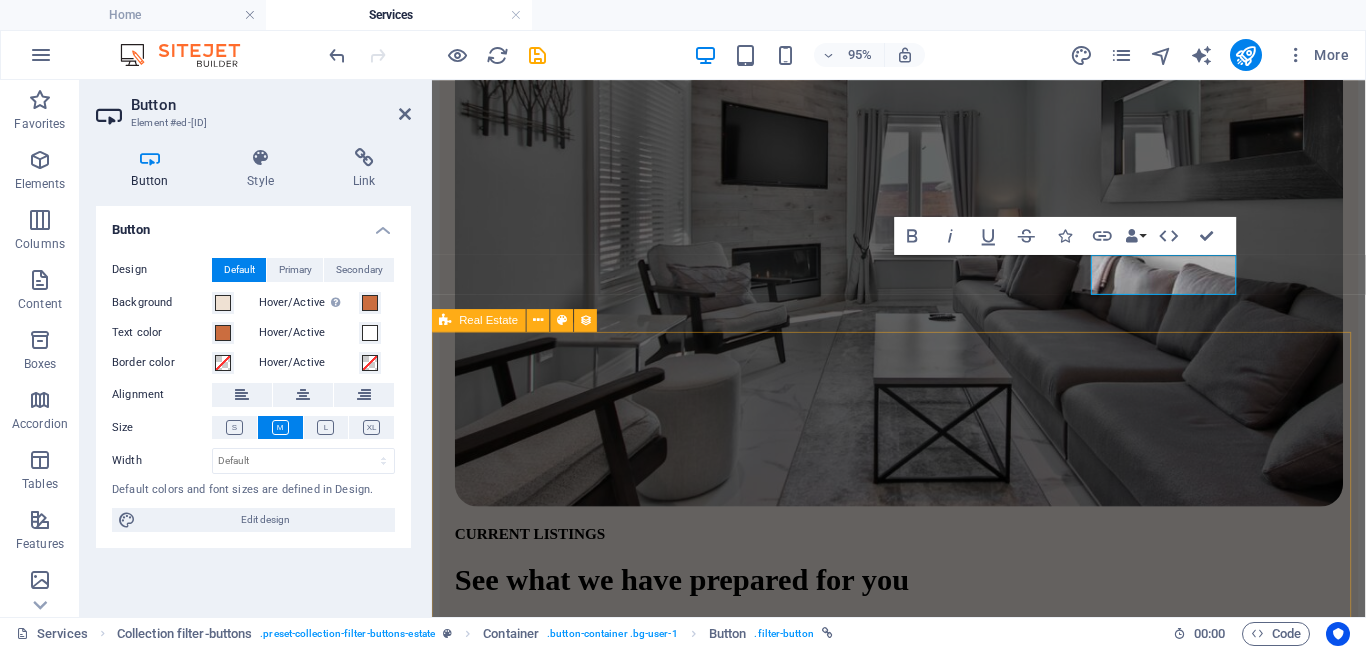 scroll, scrollTop: 502, scrollLeft: 0, axis: vertical 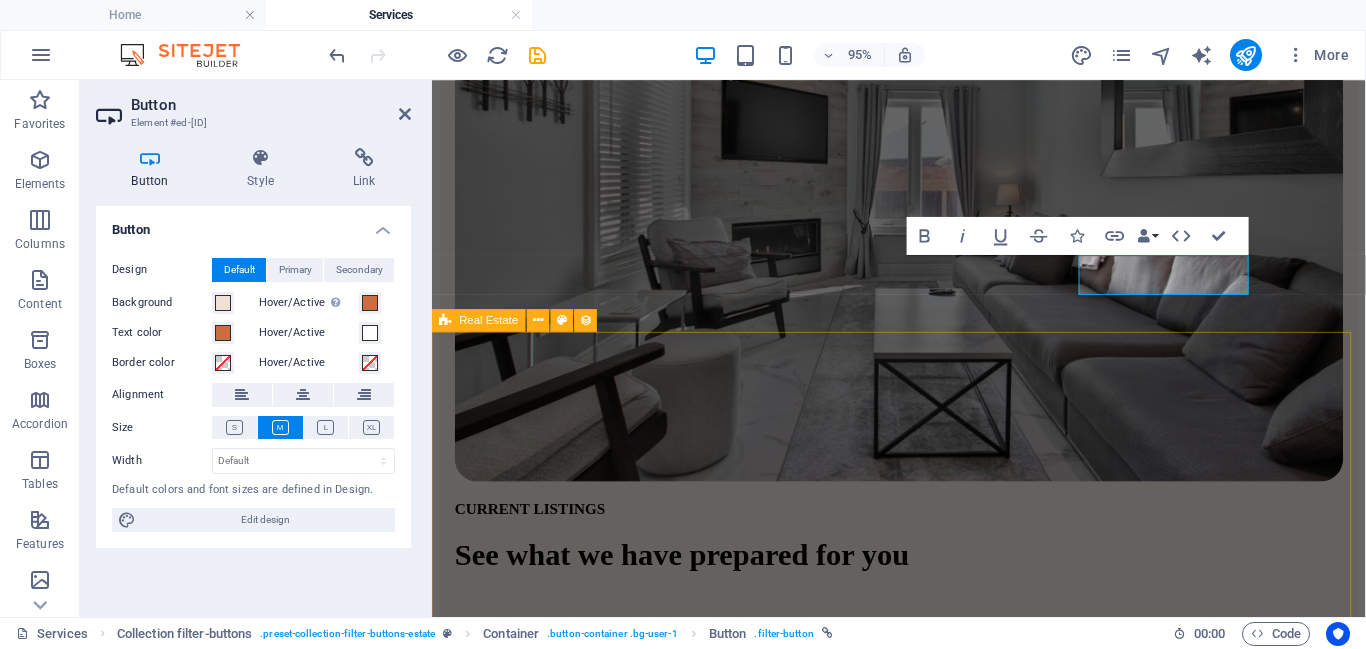 click on "Modern Villa Electro-Mechanical / $6500 per month [NUMBER] [STREET] [CITY], [STATE] [POSTAL_CODE] 8751 sqft 8 5 Resort Building / $3000 p. month p. apartment [NUMBER] [STREET] [CITY], [STATE] [POSTAL_CODE] 1,830 sqft 2 1 Studio Apartment Apartment / $1800 per month [NUMBER] [STREET] [CITY], [STATE] [POSTAL_CODE] 560 sqft 1 1 Lake Side Ranch Transformers / $4000 per month [NUMBER] [STREET] [CITY], [STATE] [POSTAL_CODE] 2,136 sqft 3 2 Modern House Transformers / $3000 per month [NUMBER] [STREET] [CITY], [STATE] [POSTAL_CODE] 7660 sqft 6 4 Orchard St. Building Building / $3000 p. month p. apartment [NUMBER] [STREET] [CITY], [STATE] [POSTAL_CODE] 3,354 sqft 4 3 Sea Side Villa Electro-Mechanical / $6500 per month [NUMBER] [STREET] [CITY], [STATE], [POSTAL_CODE] 3245 sqft 7 3 Santa Ana House Transformers / $3000 per month [NUMBER] [STREET] [CITY], [STATE] [POSTAL_CODE] 2240 sqft 5 3 California Bay House Transformers / $3000 per month [NUMBER] [STREET] [CITY], [STATE] [POSTAL_CODE] 2560 sqft 8 3  Previous Next" at bounding box center [923, 3697] 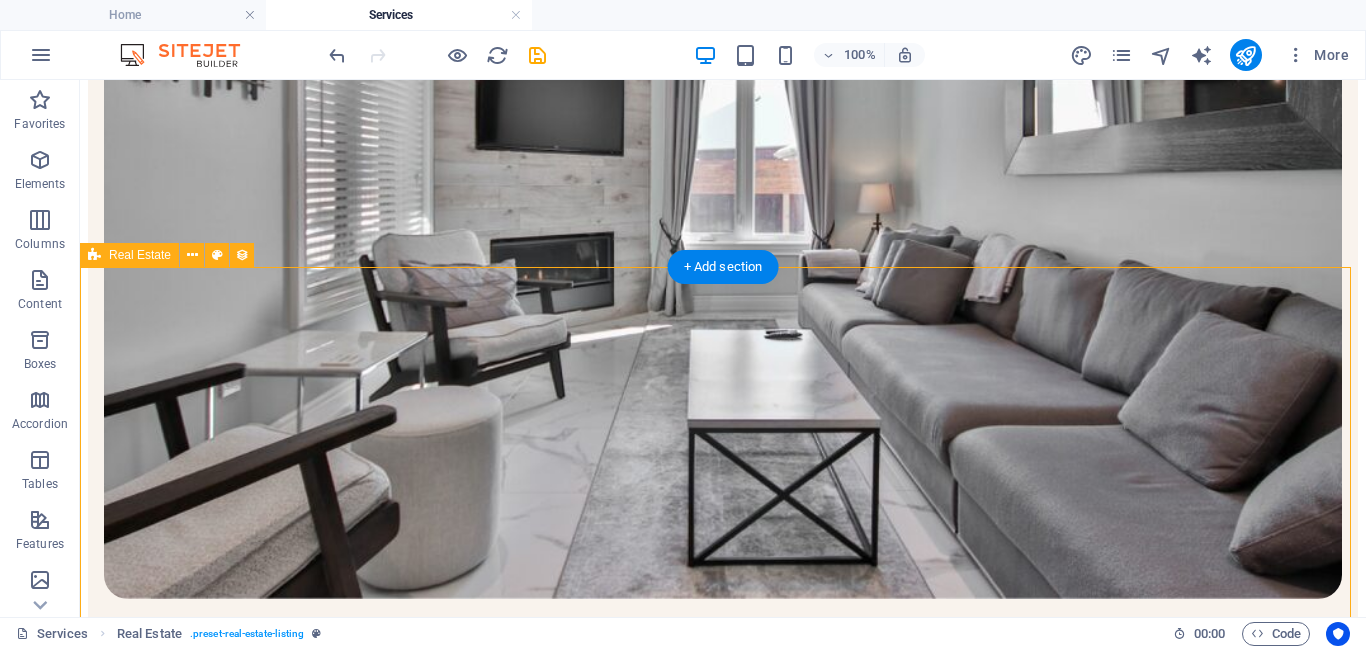 scroll, scrollTop: 607, scrollLeft: 0, axis: vertical 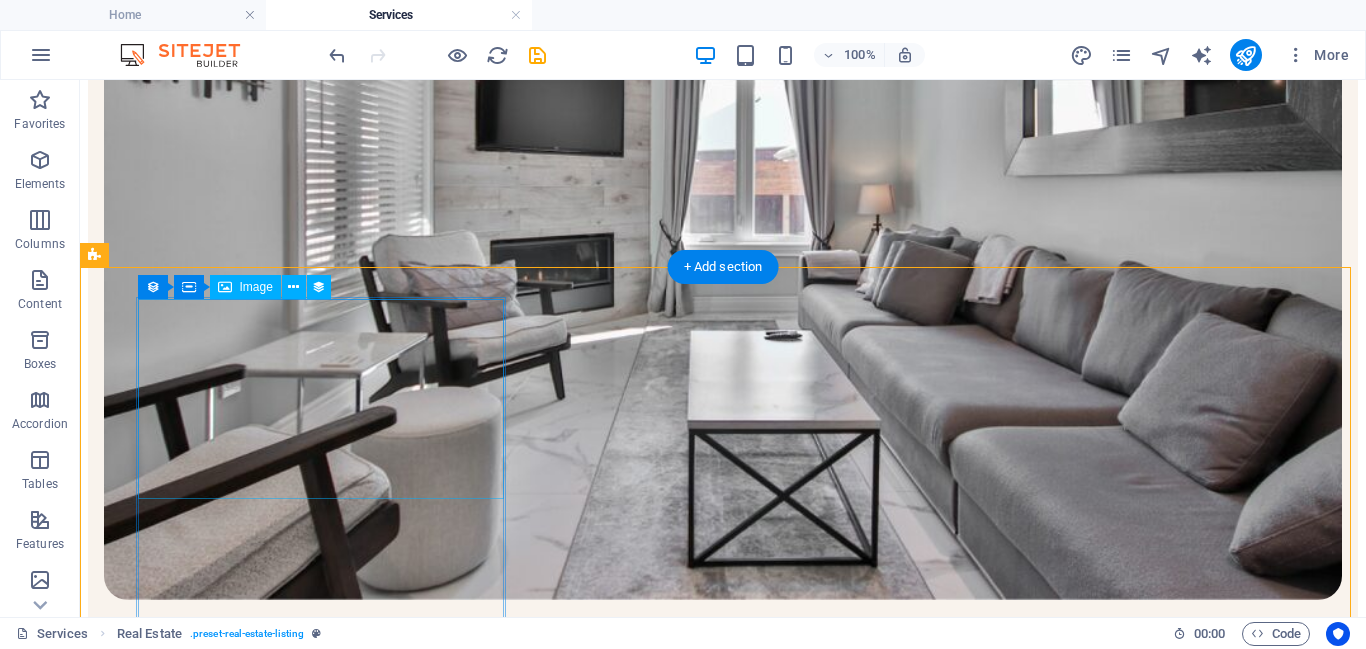 click at bounding box center [723, 1189] 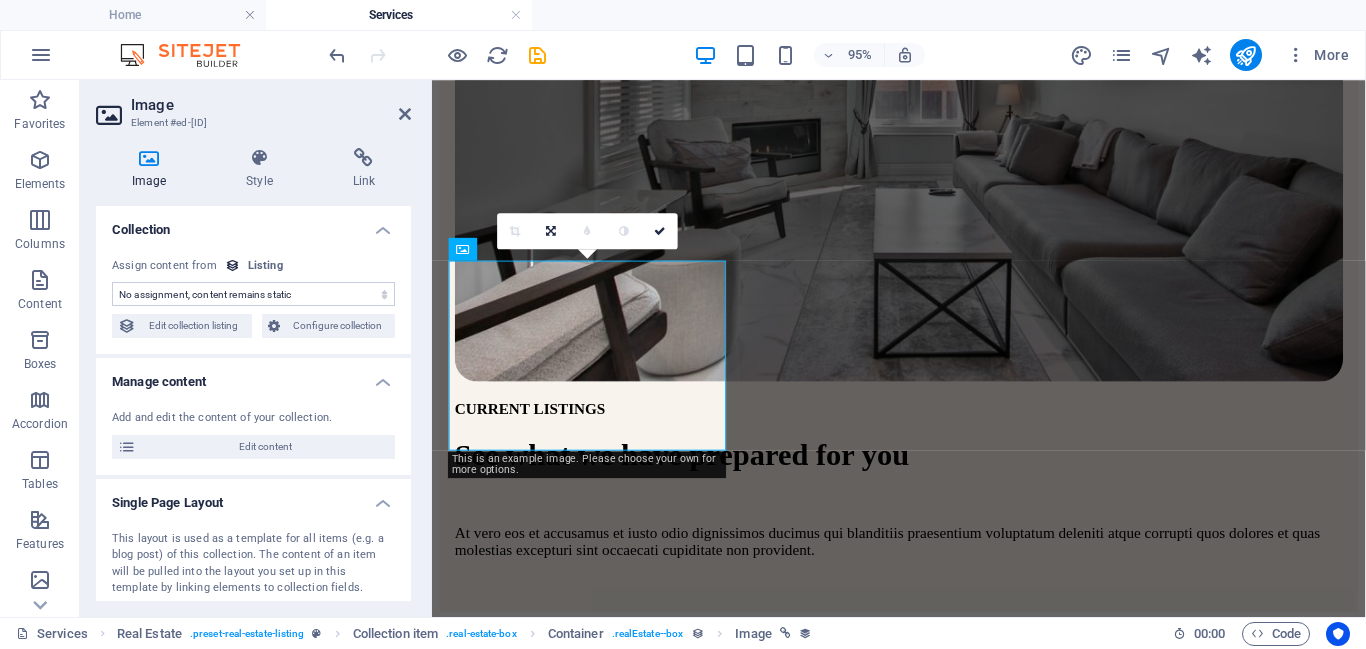 select on "image" 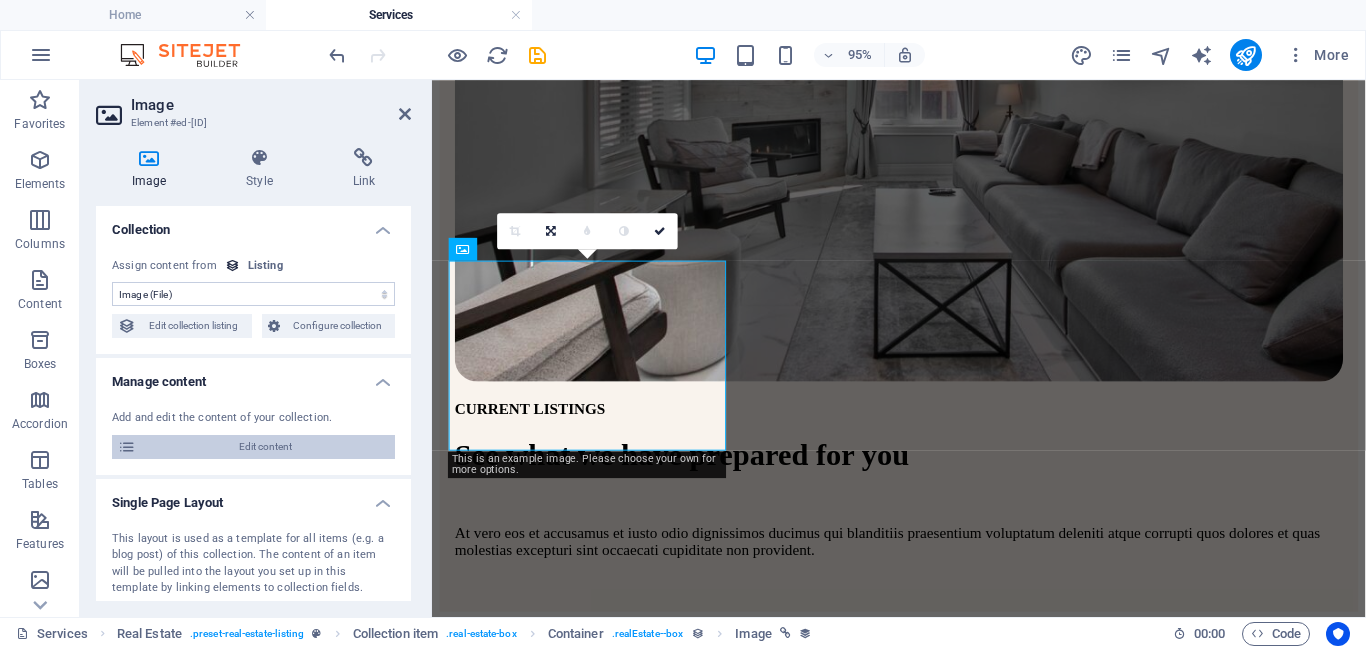 click on "Edit content" at bounding box center [265, 447] 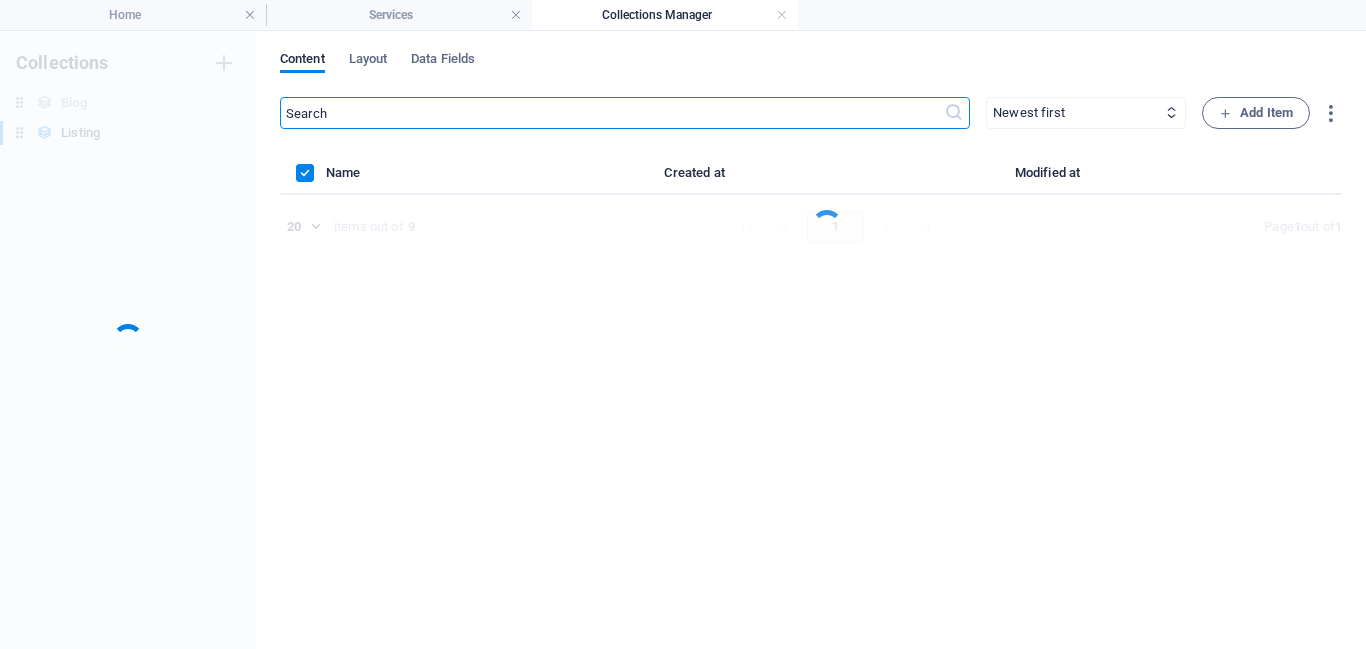 scroll, scrollTop: 0, scrollLeft: 0, axis: both 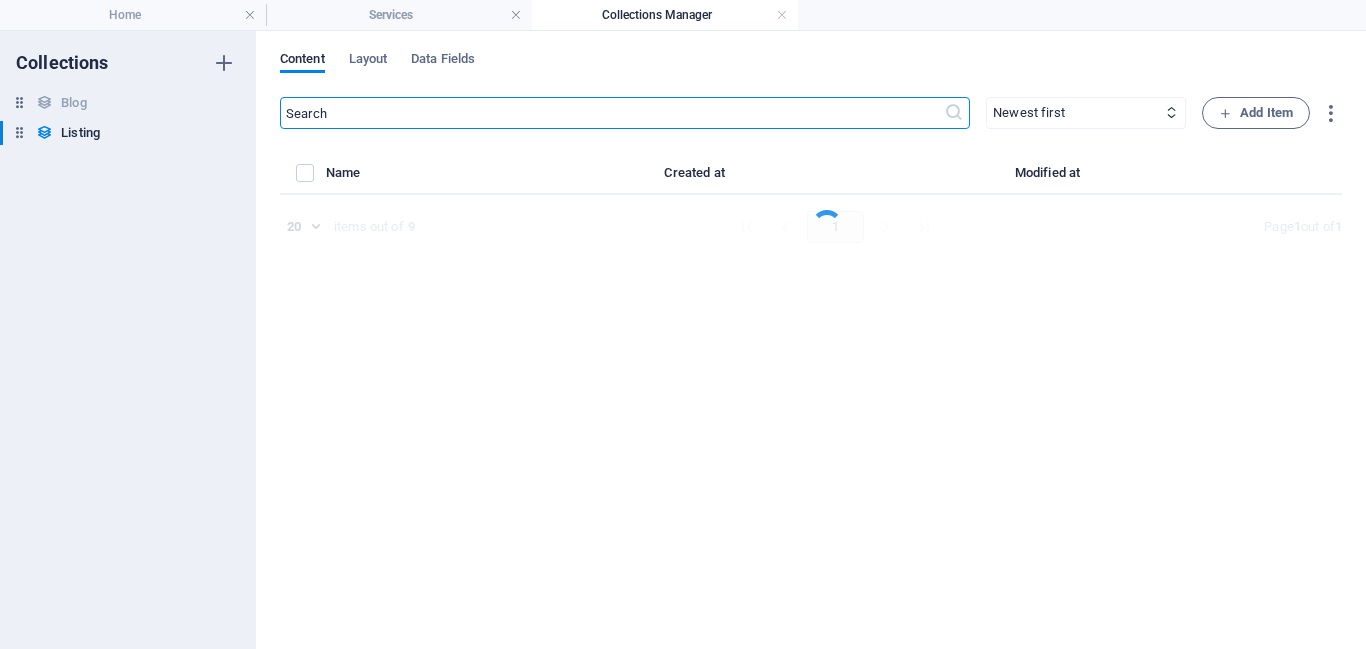select on "Electro-Mechanical" 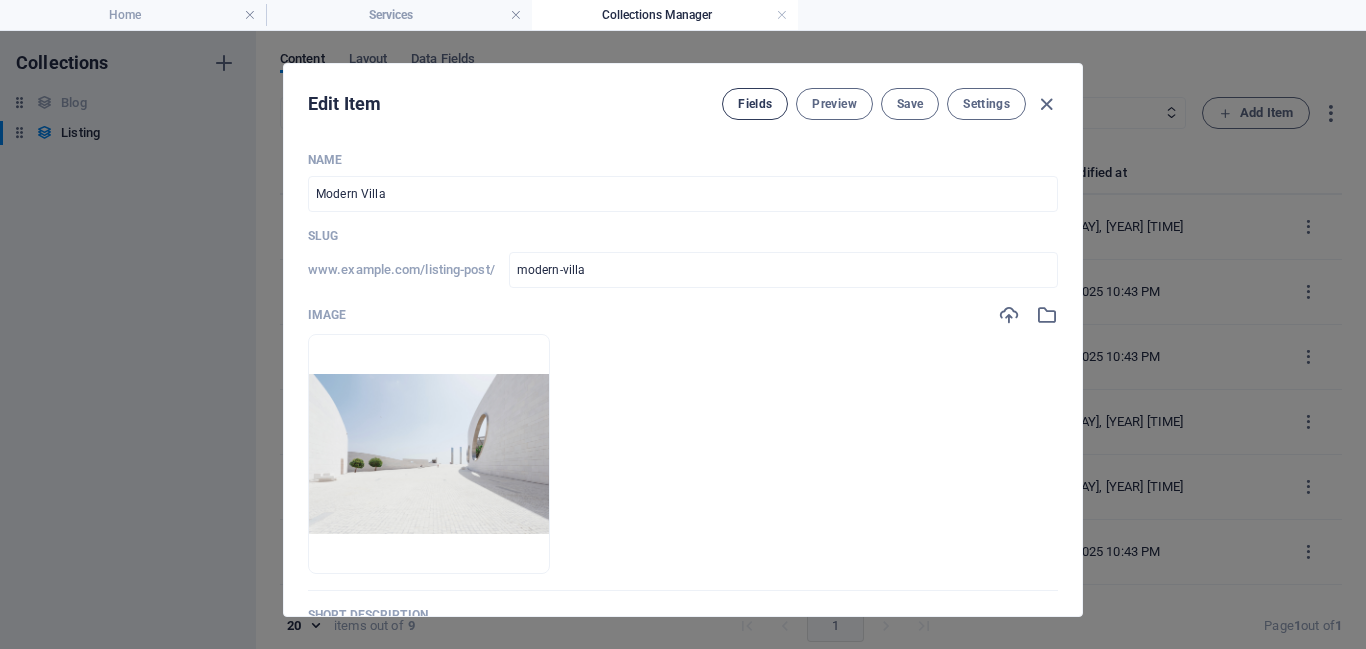 click on "Fields" at bounding box center (755, 104) 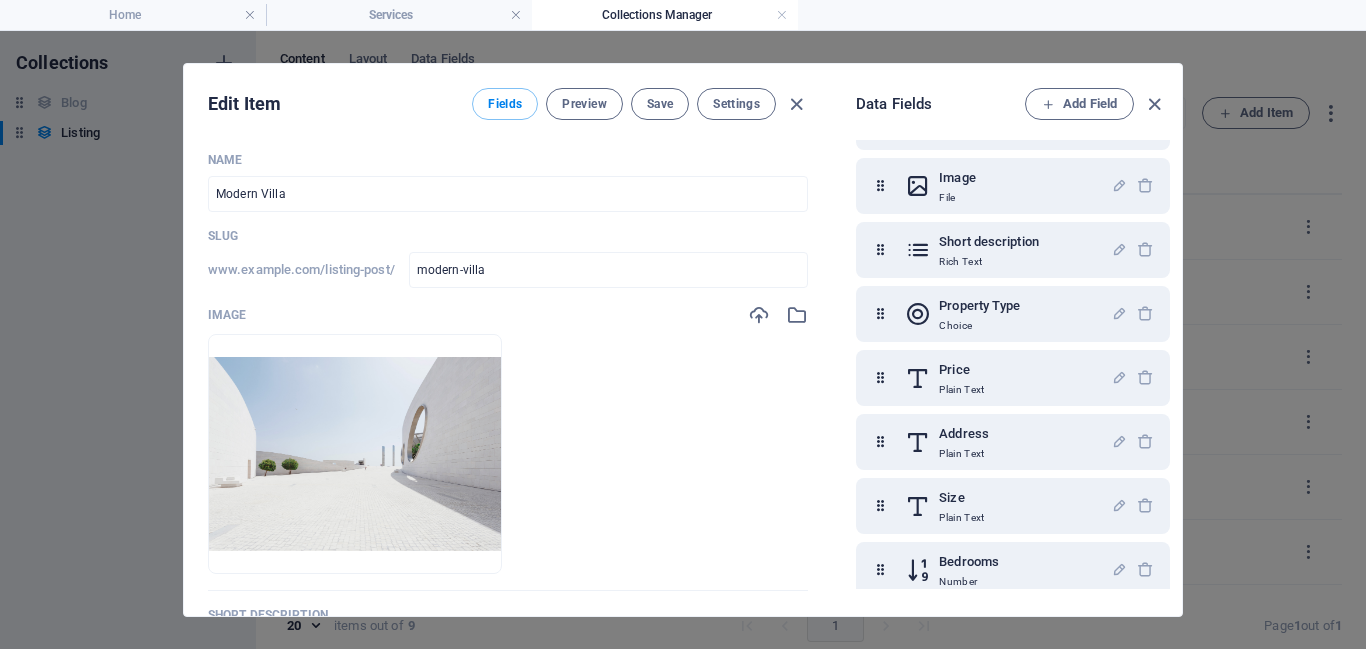 scroll, scrollTop: 130, scrollLeft: 0, axis: vertical 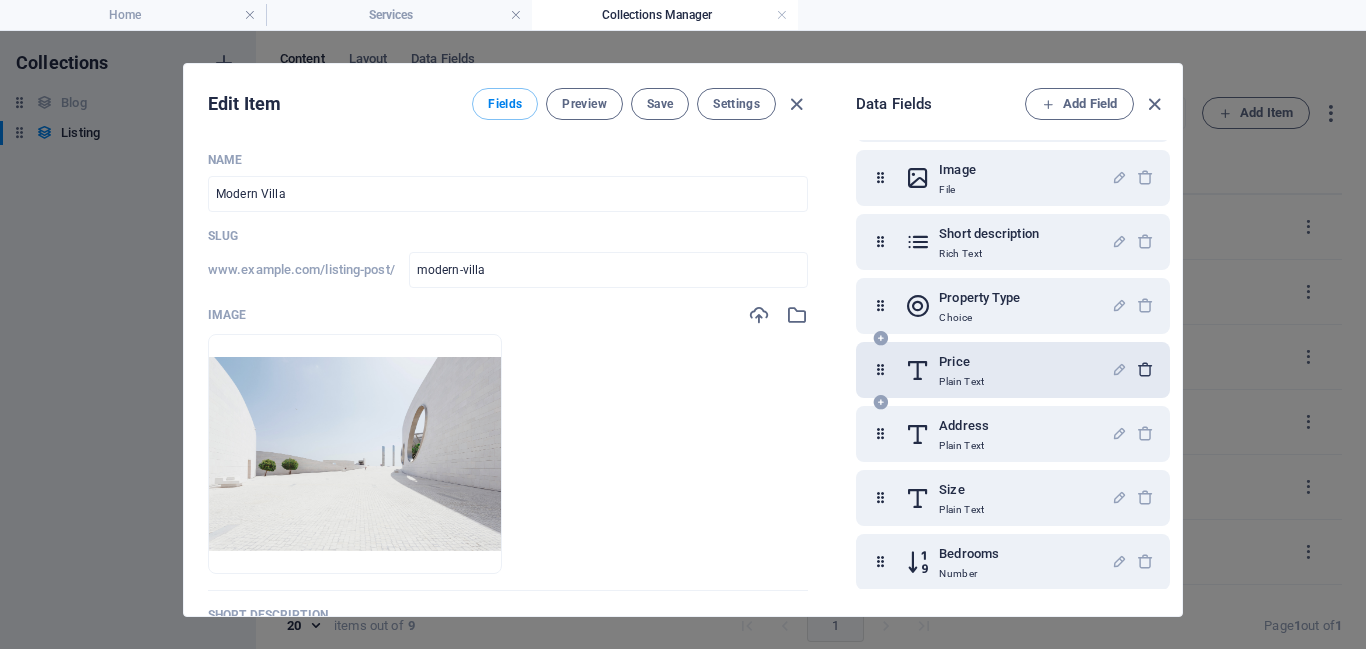 click at bounding box center [1145, 369] 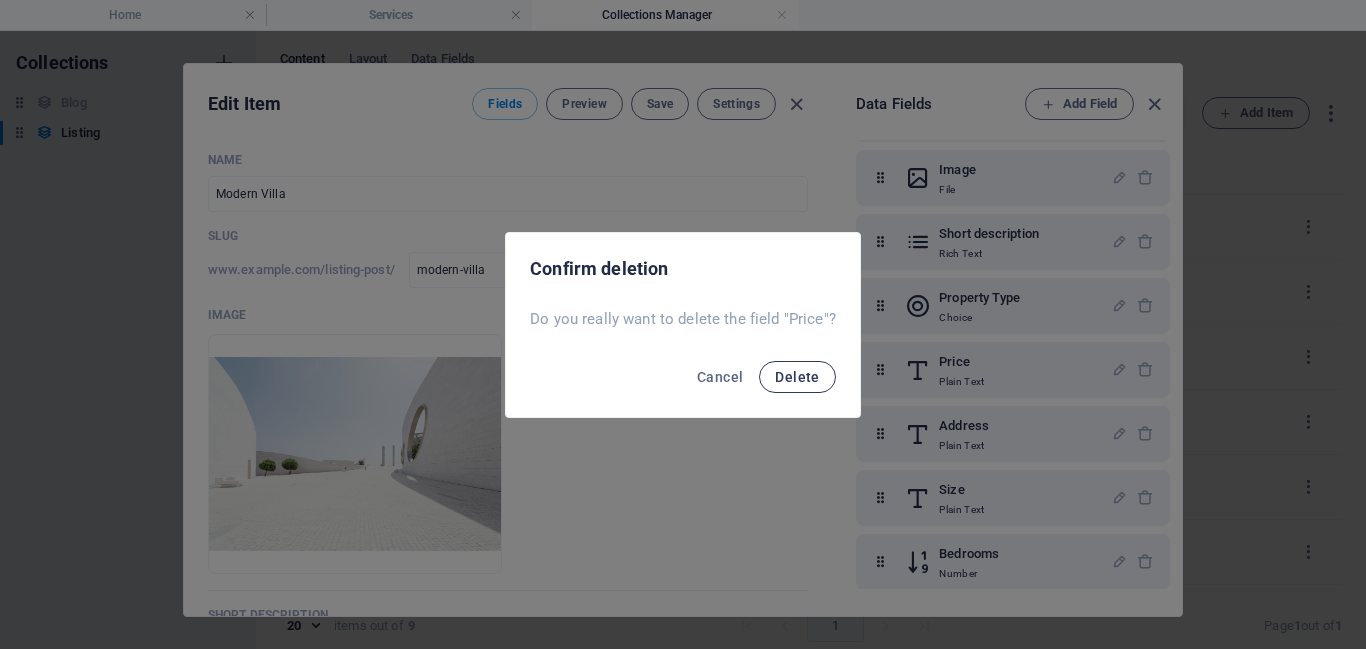click on "Delete" at bounding box center (797, 377) 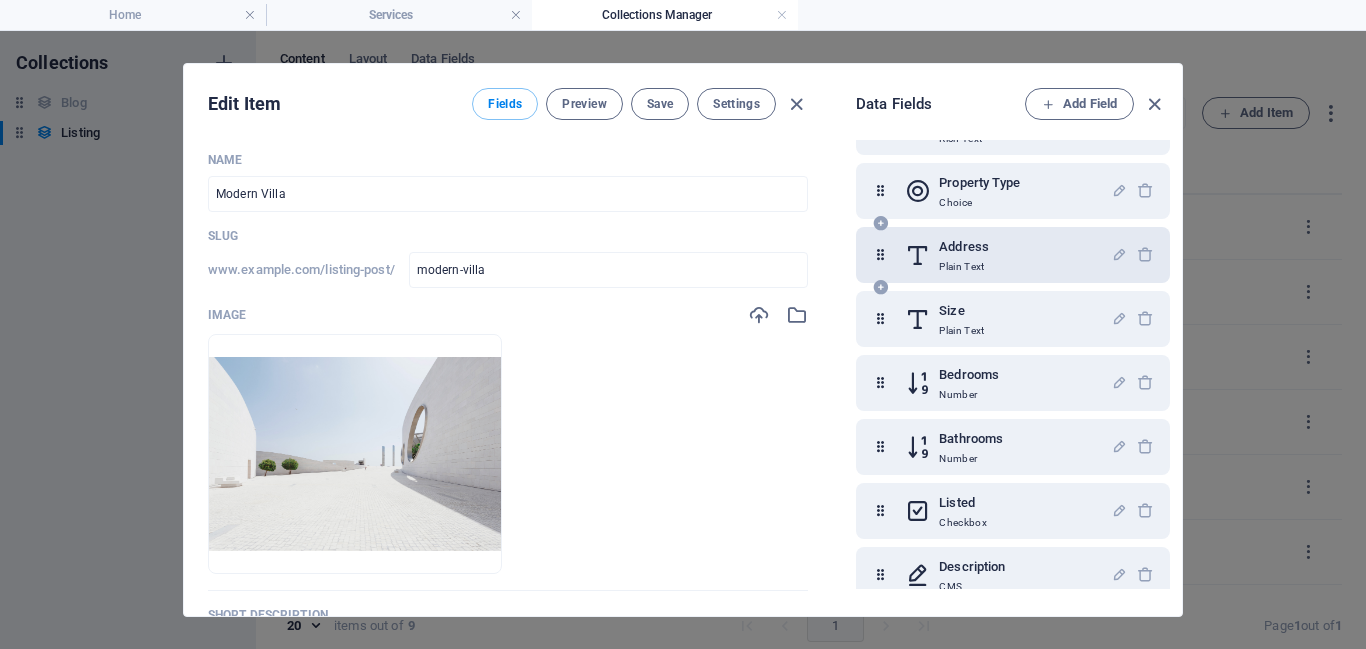 scroll, scrollTop: 267, scrollLeft: 0, axis: vertical 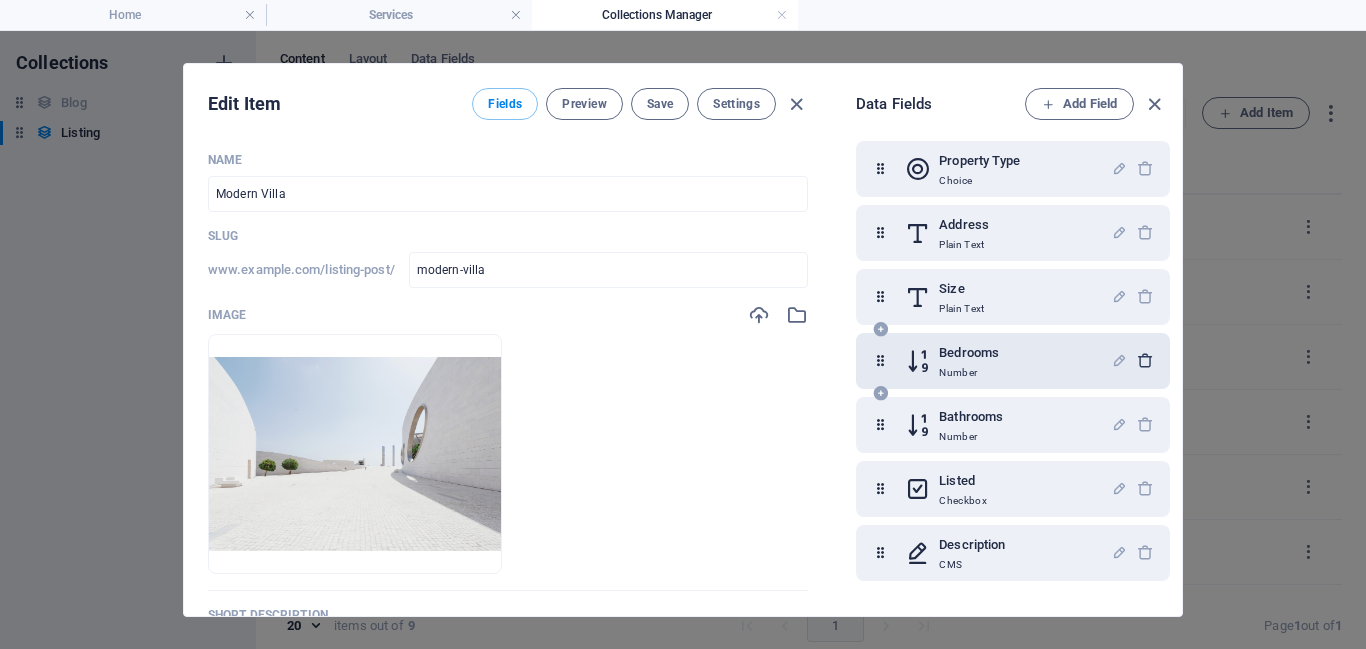 click at bounding box center [1145, 360] 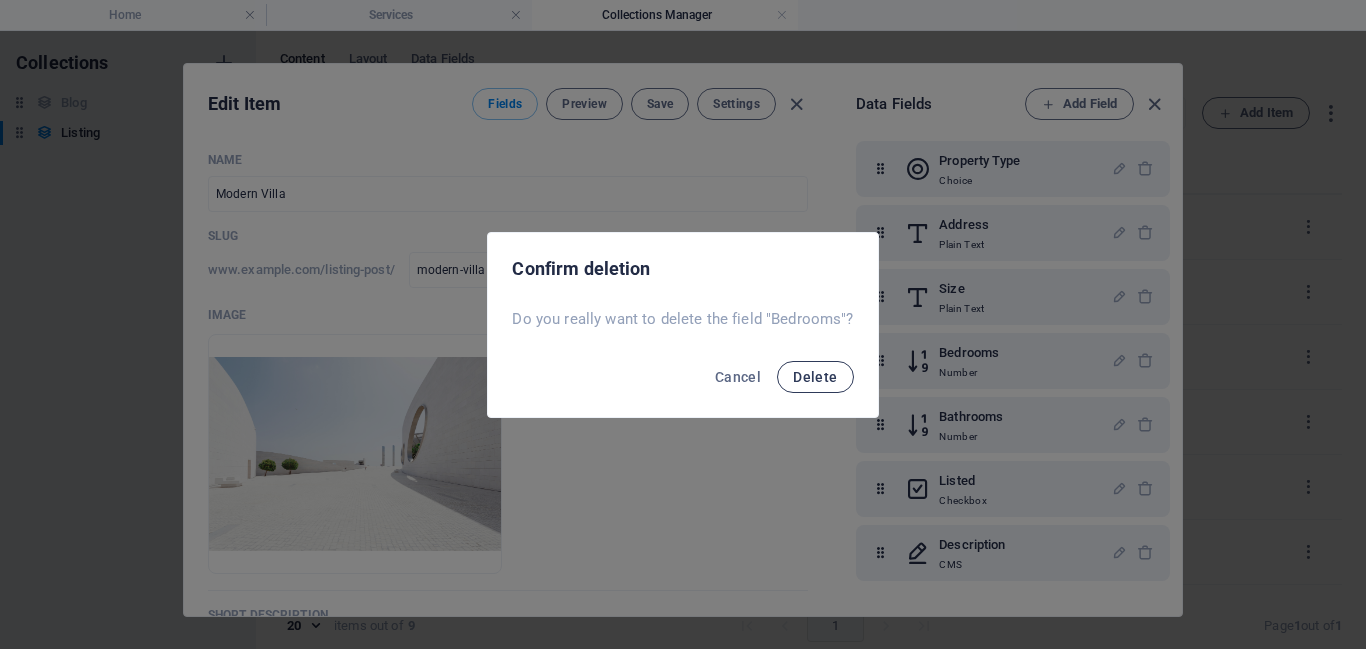 click on "Delete" at bounding box center (815, 377) 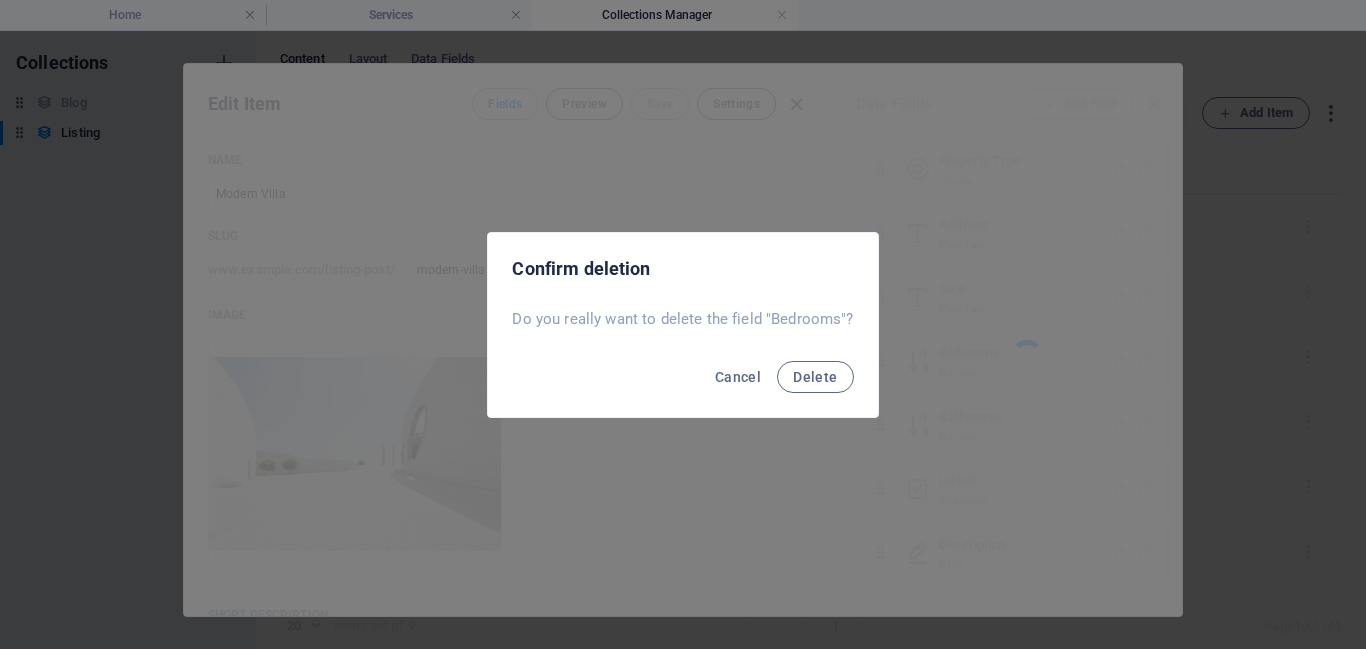 scroll, scrollTop: 203, scrollLeft: 0, axis: vertical 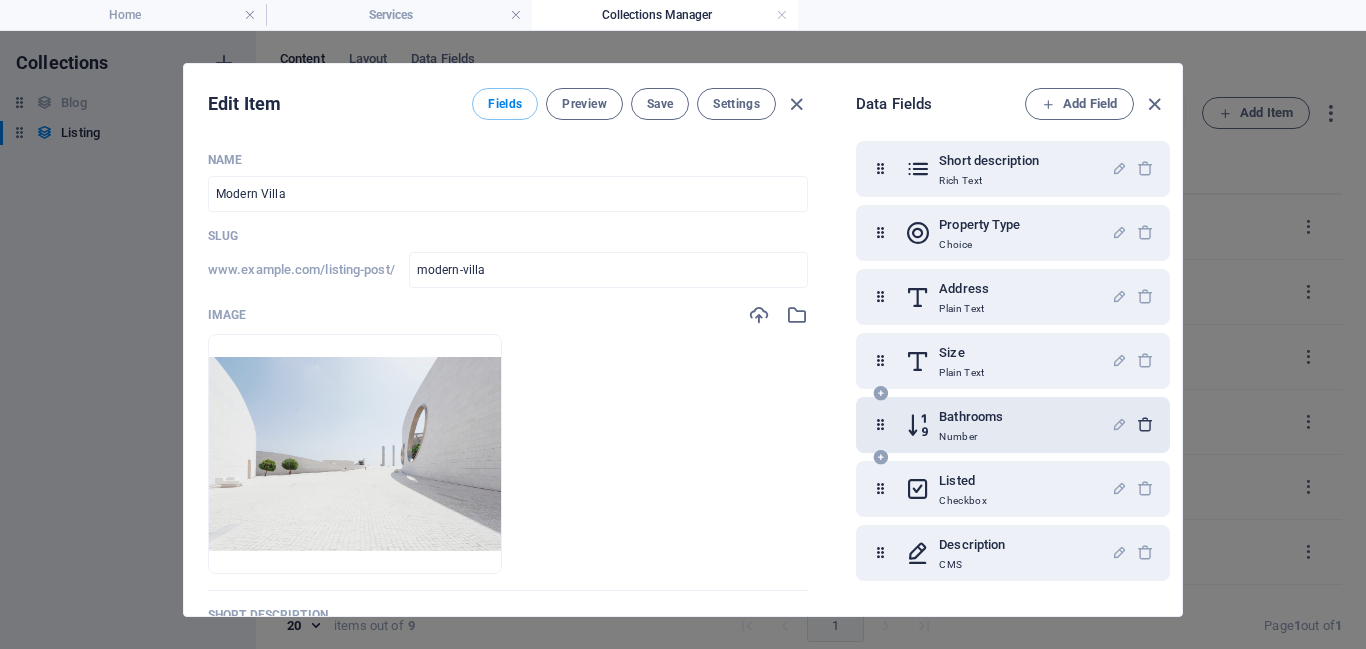 click at bounding box center (1145, 424) 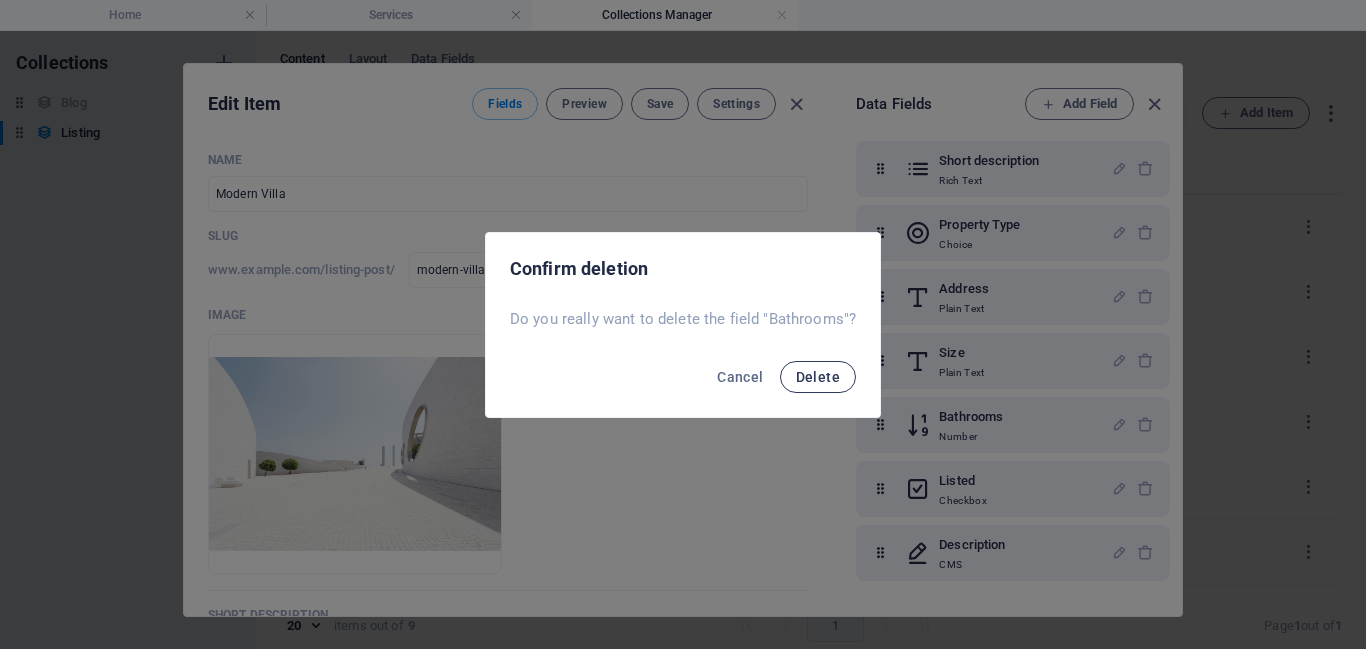 click on "Delete" at bounding box center (818, 377) 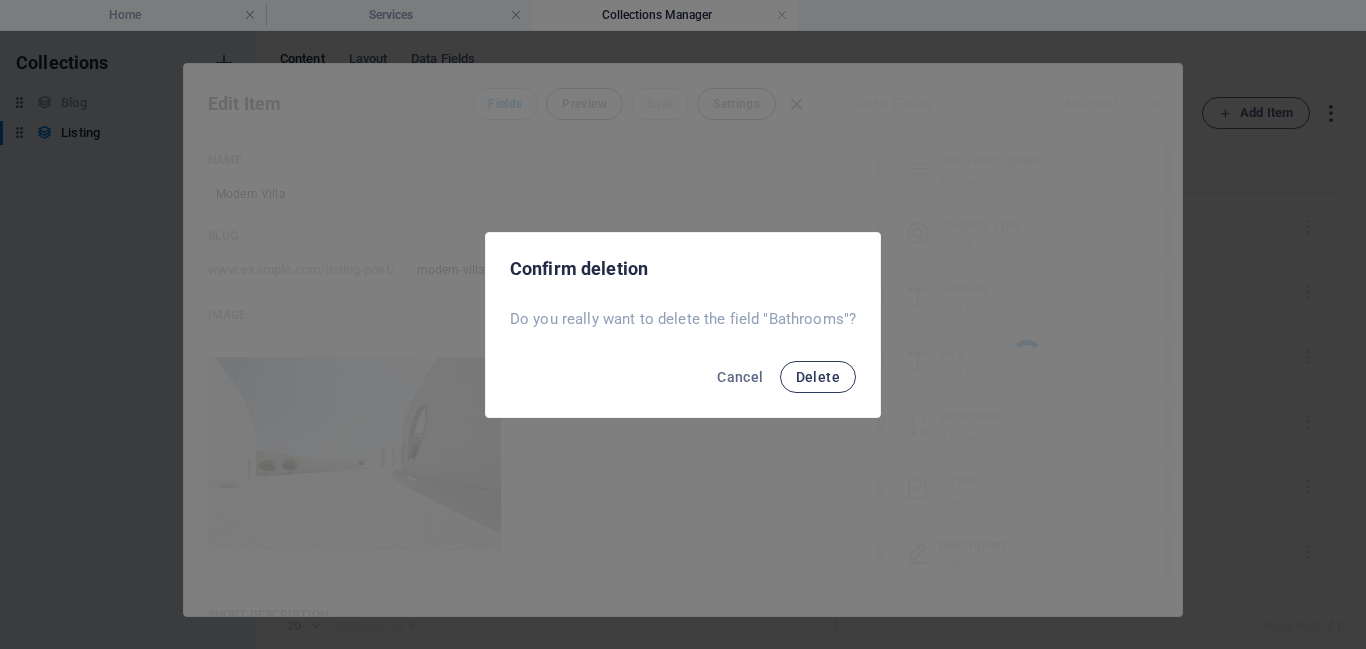 scroll, scrollTop: 139, scrollLeft: 0, axis: vertical 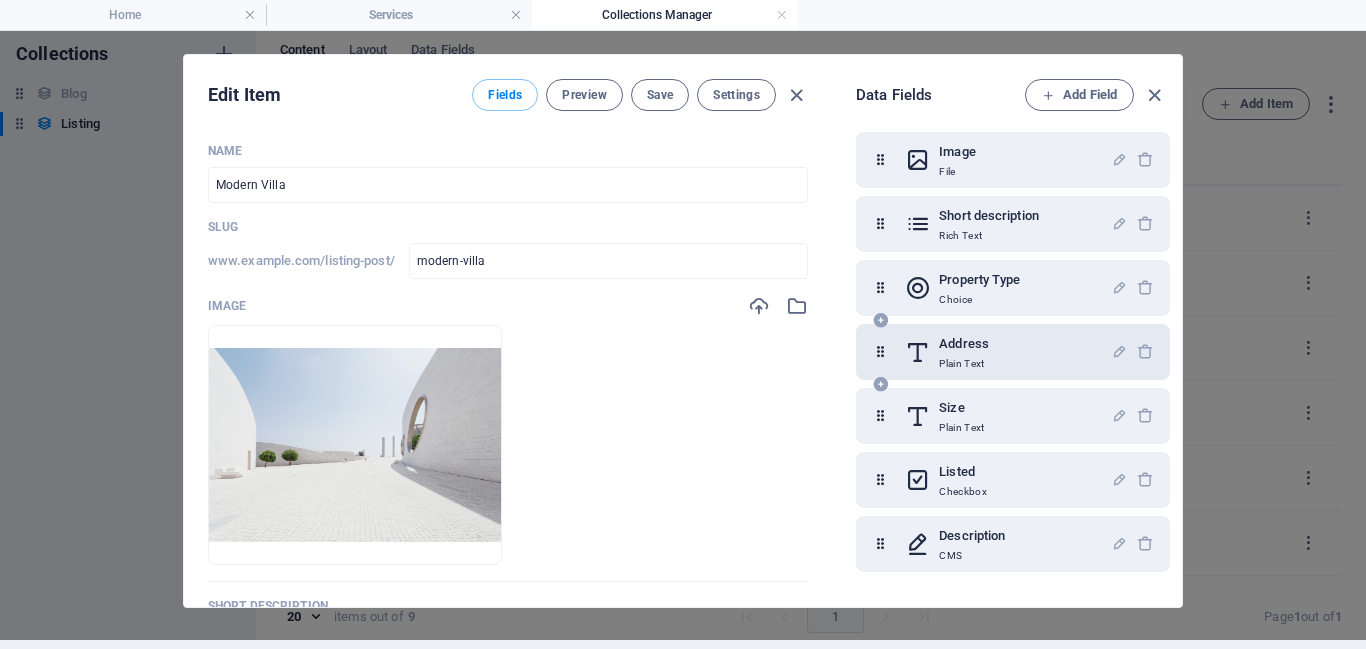 click on "Checkbox" at bounding box center [963, 492] 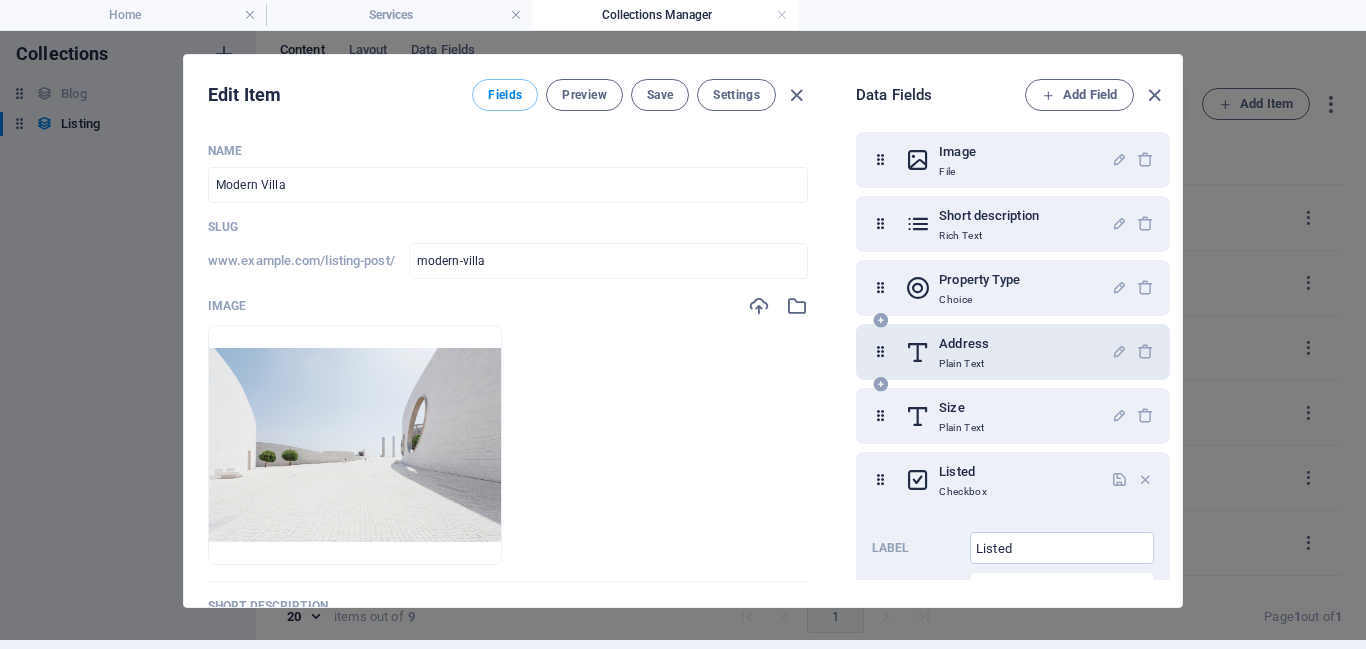 click on "Checkbox" at bounding box center [963, 492] 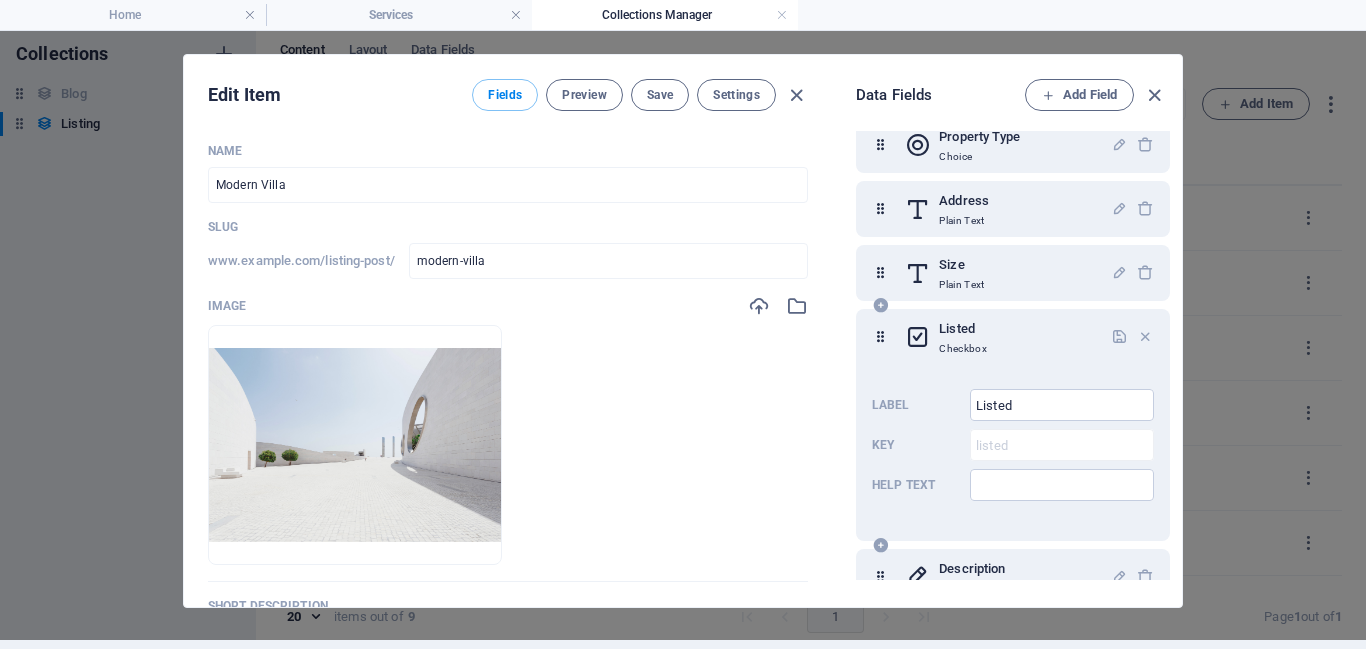scroll, scrollTop: 315, scrollLeft: 0, axis: vertical 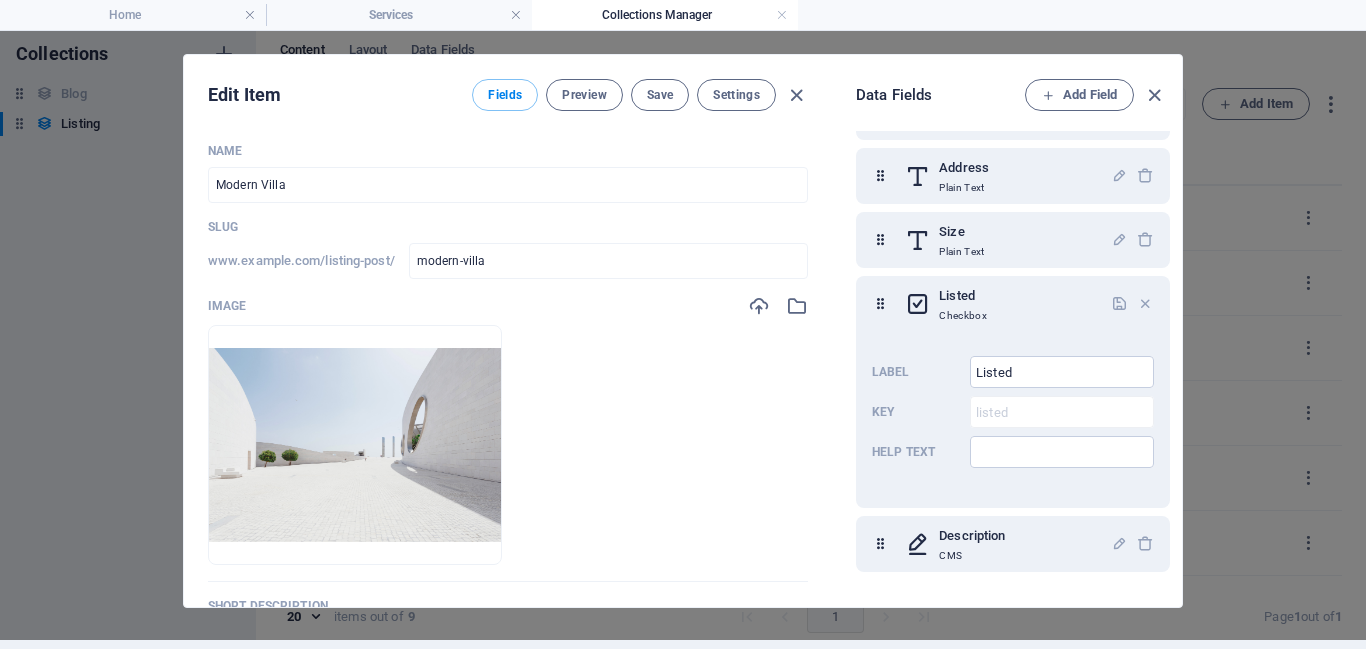 click on "Name Modern Villa ​ Slug www.example.com/listing-post/ modern-villa ​ Image Drop files here to upload them instantly Short description Paragraph Format Normal Heading 1 Heading 2 Heading 3 Heading 4 Heading 5 Heading 6 Code Font Family Arial Georgia Impact Tahoma Times New Roman Verdana Font Size 8 9 10 11 12 14 18 24 30 36 48 60 72 96 Bold Italic Underline Strikethrough Colors Icons Align Left Align Center Align Right Align Justify Unordered List Ordered List Insert Link Insert Table Clear Formatting Property Type Electro-Mechanical Transformers Apartment Building Address [NUMBER] [STREET] [CITY], [STATE] [POSTAL_CODE] ​ Size 8751 sqft ​ Listed Listed Description Edit in CMS HOUSE/ $3000 PER MONTH [NUMBER] [STREET] [CITY], [STATE], [POSTAL_CODE]
Modern villa amenities and features 8 Sleeping Rooms 2500 sqft Fire Security 3 Bathrooms Electricity Garage Modern Kitchen Central Heating Swimming Pool Cinema Room Cinema Room Cinema Room Book a visit   I have read and understand the privacy policy. GALLERY Settings" at bounding box center (508, 367) 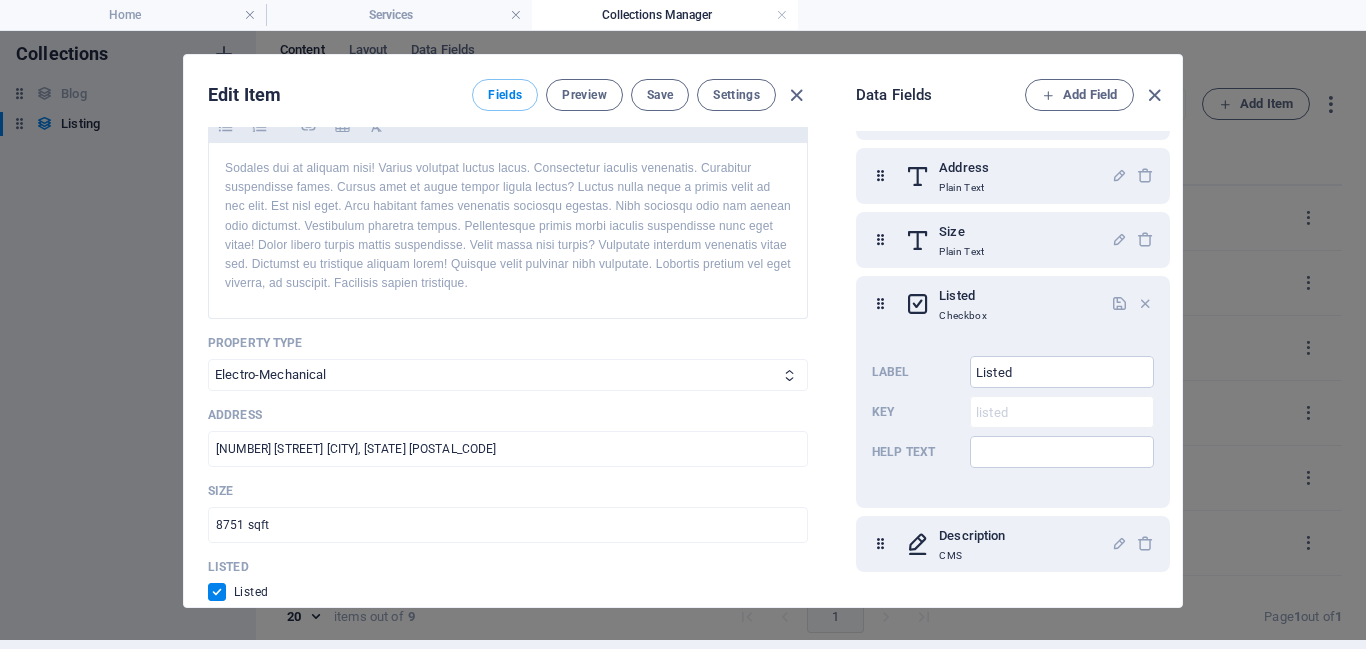 scroll, scrollTop: 536, scrollLeft: 0, axis: vertical 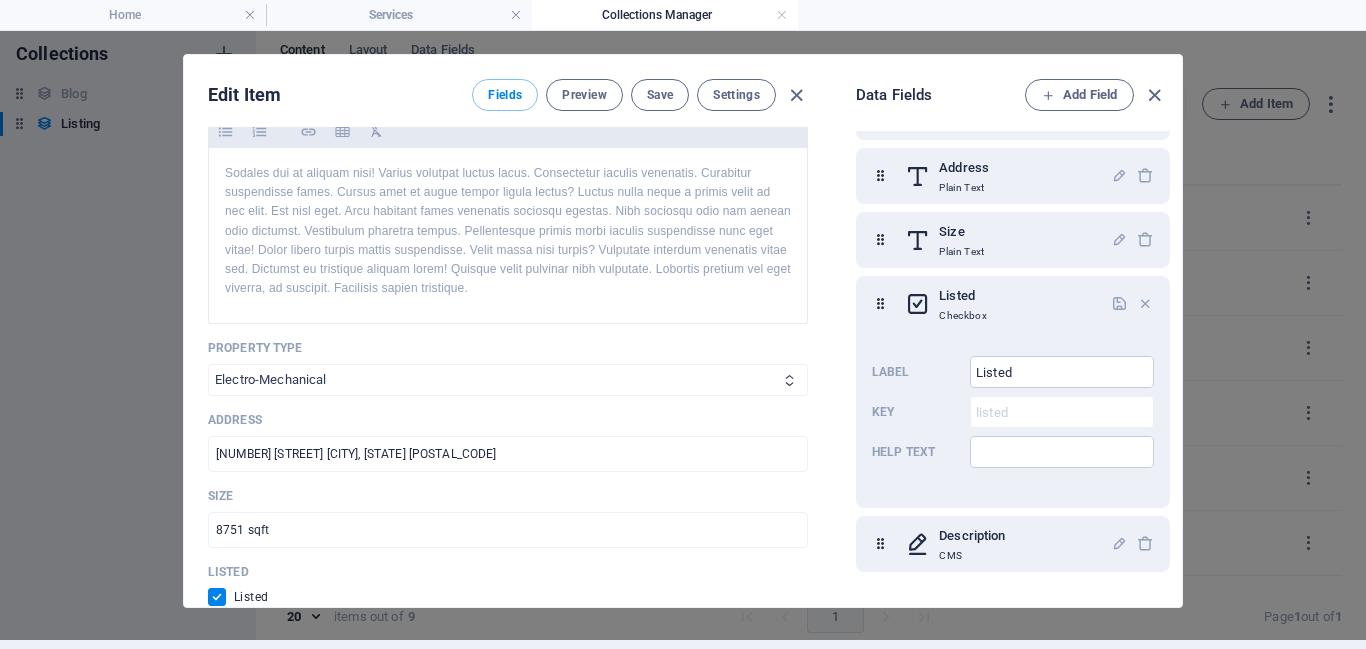 click on "Electro-Mechanical Transformers Apartment Building" at bounding box center (508, 380) 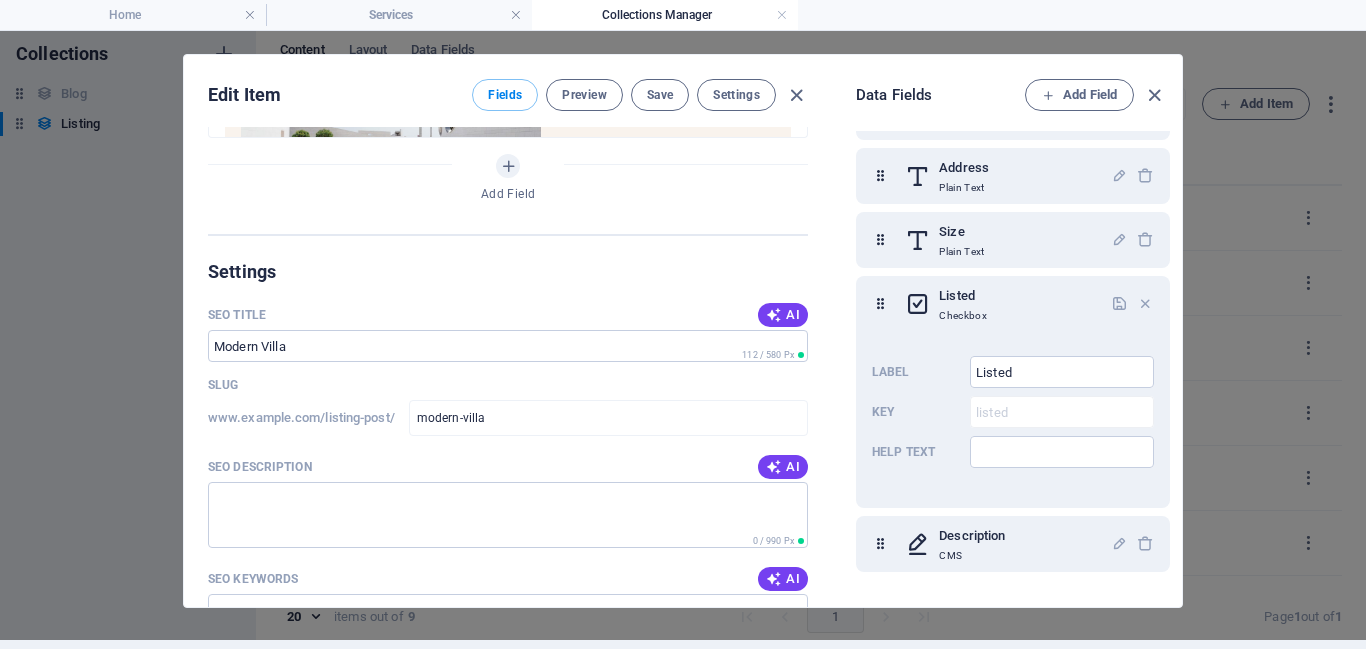 scroll, scrollTop: 1251, scrollLeft: 0, axis: vertical 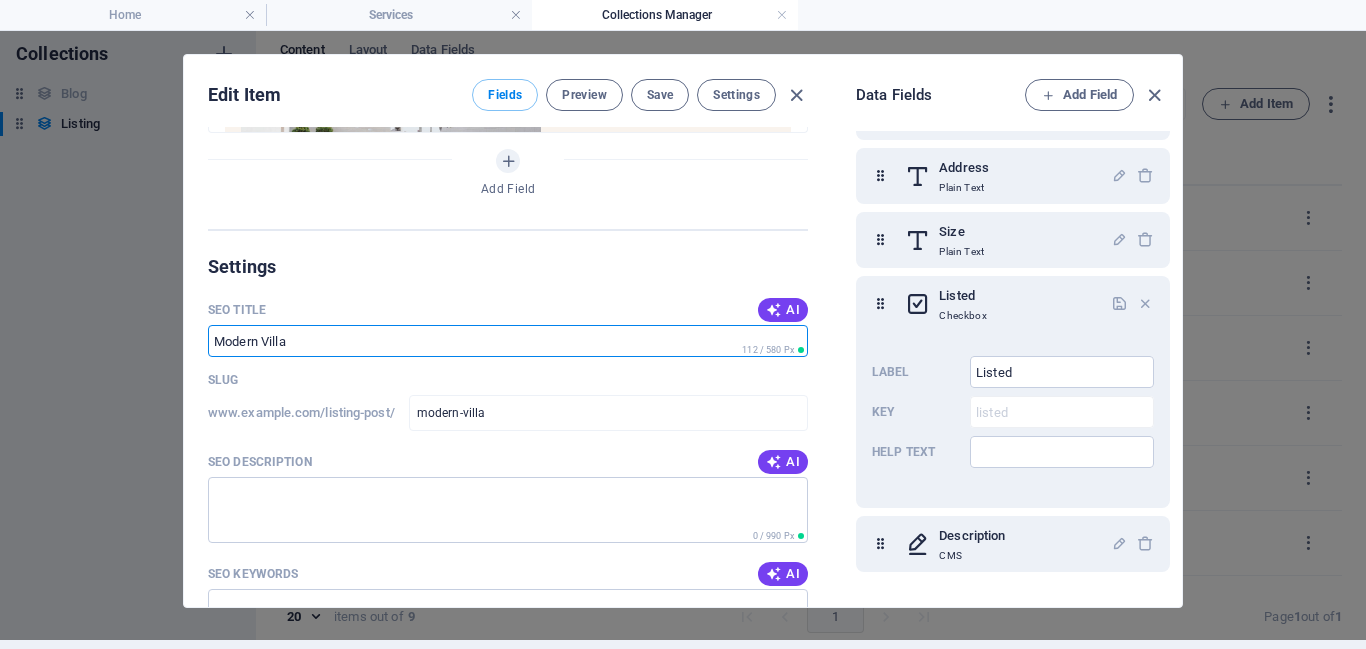 click on "SEO Title" at bounding box center (508, 341) 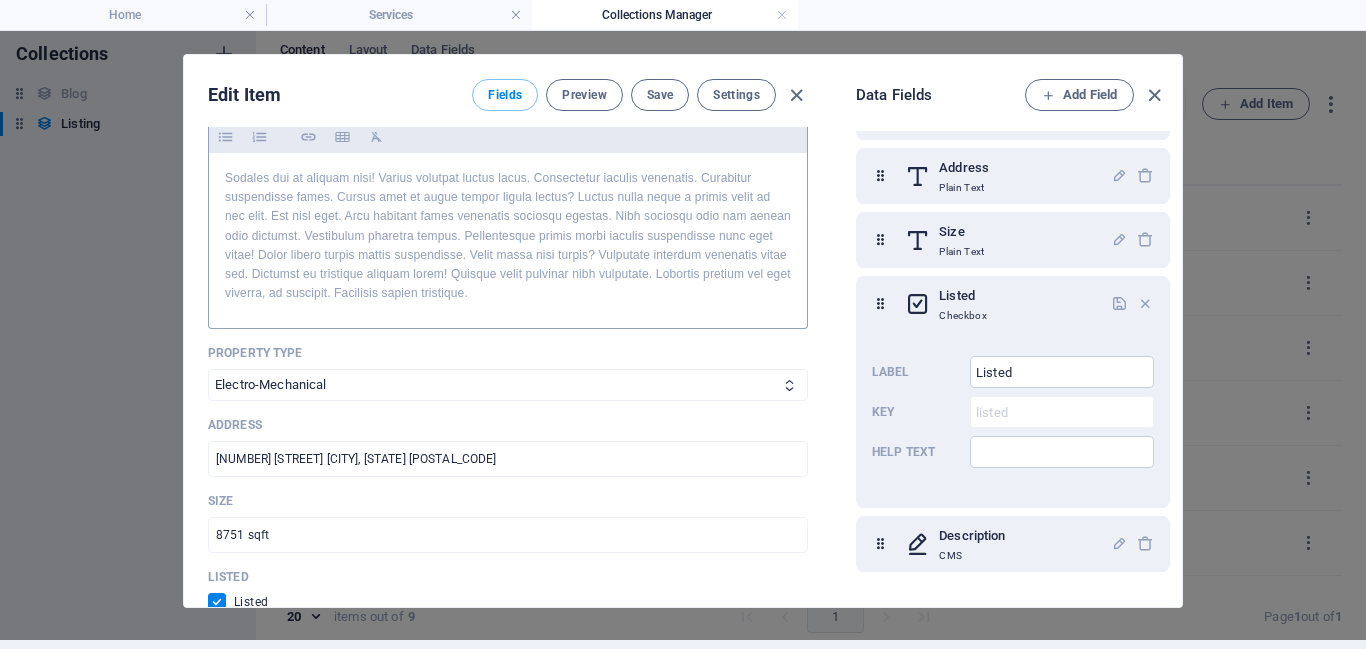 scroll, scrollTop: 533, scrollLeft: 0, axis: vertical 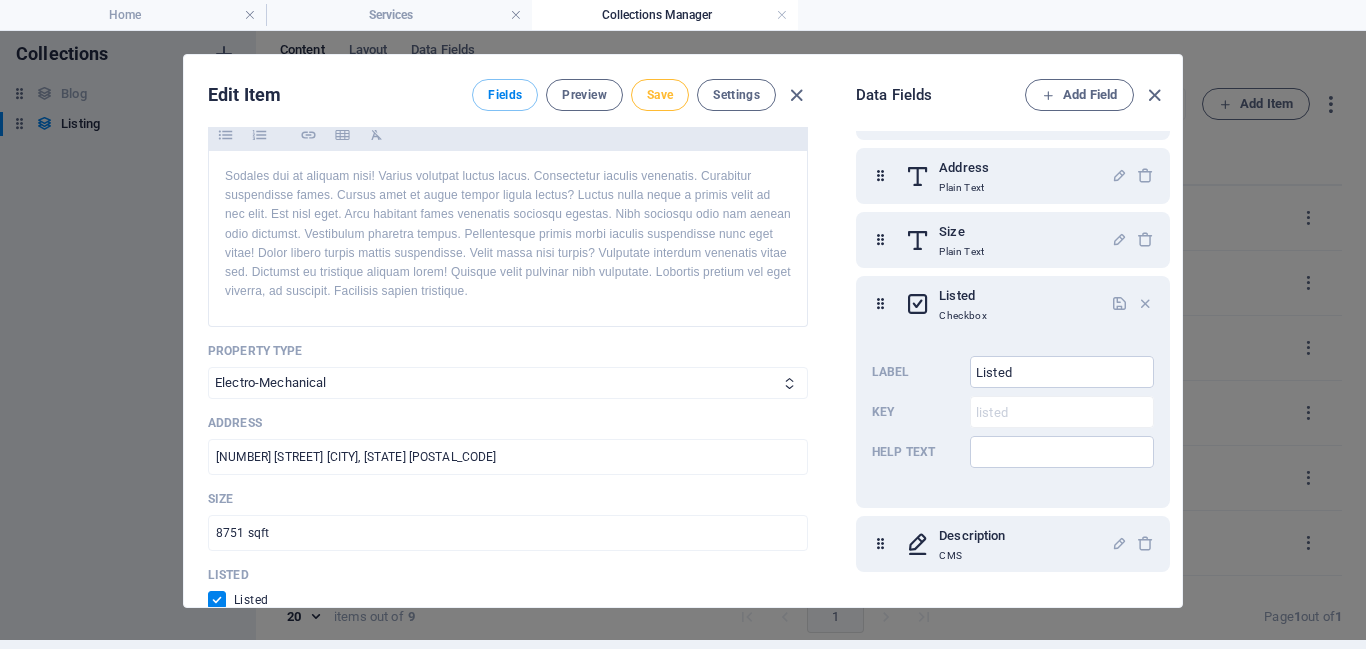 click on "Save" at bounding box center (660, 95) 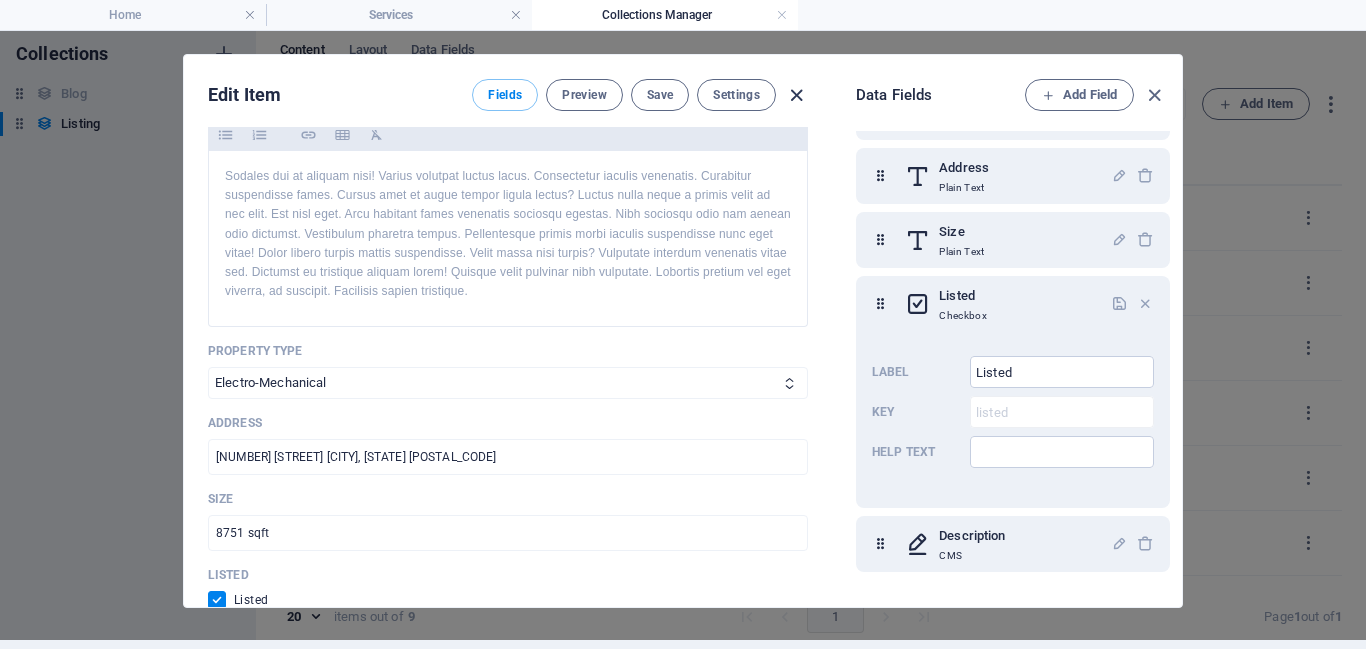 click at bounding box center (796, 95) 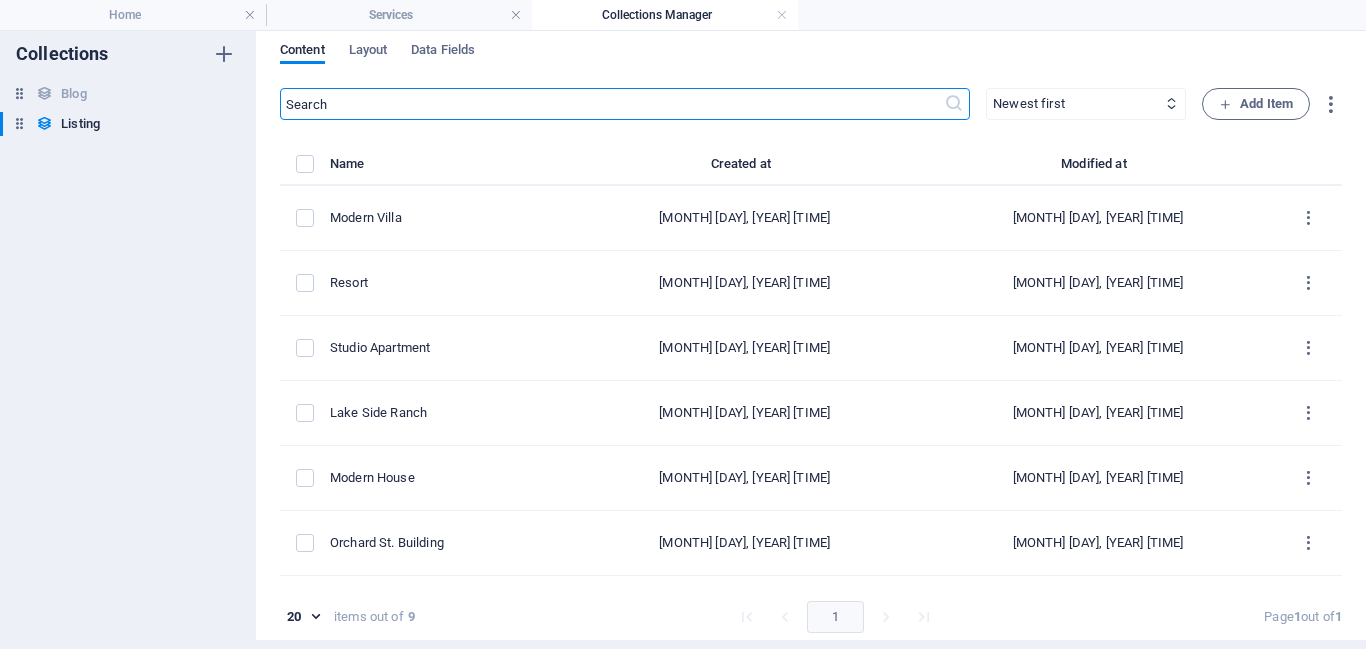 checkbox on "false" 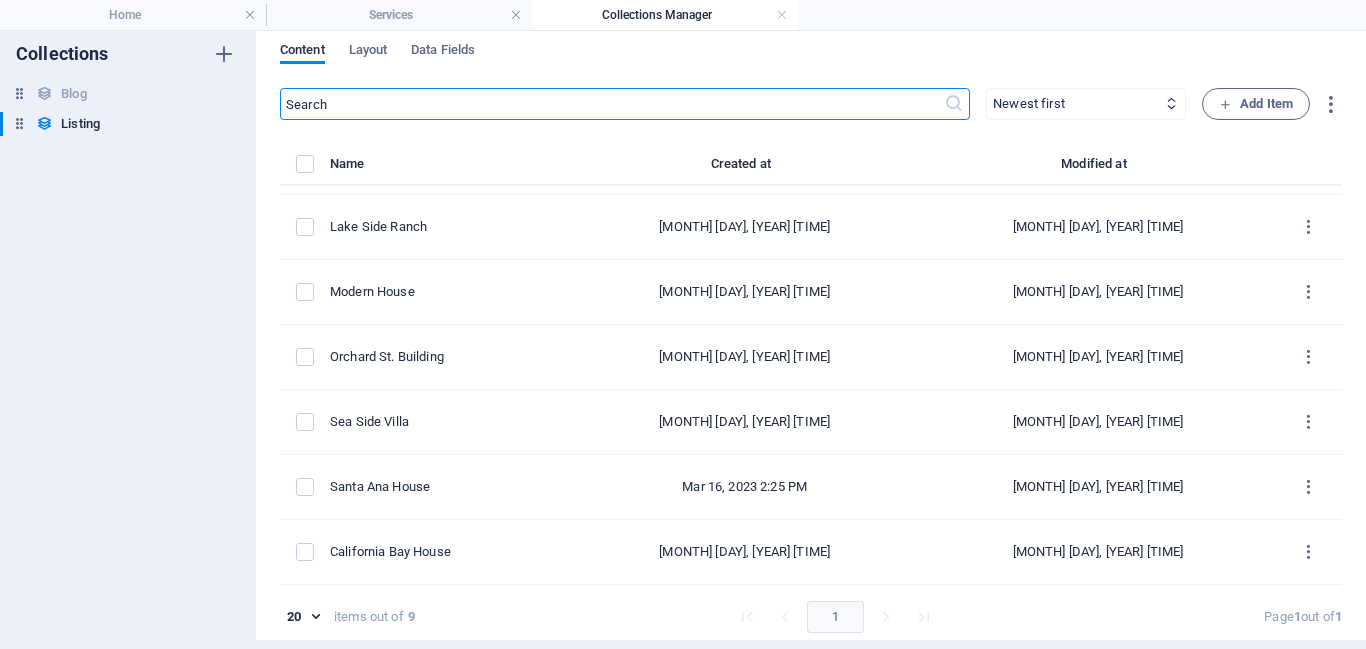 scroll, scrollTop: 0, scrollLeft: 0, axis: both 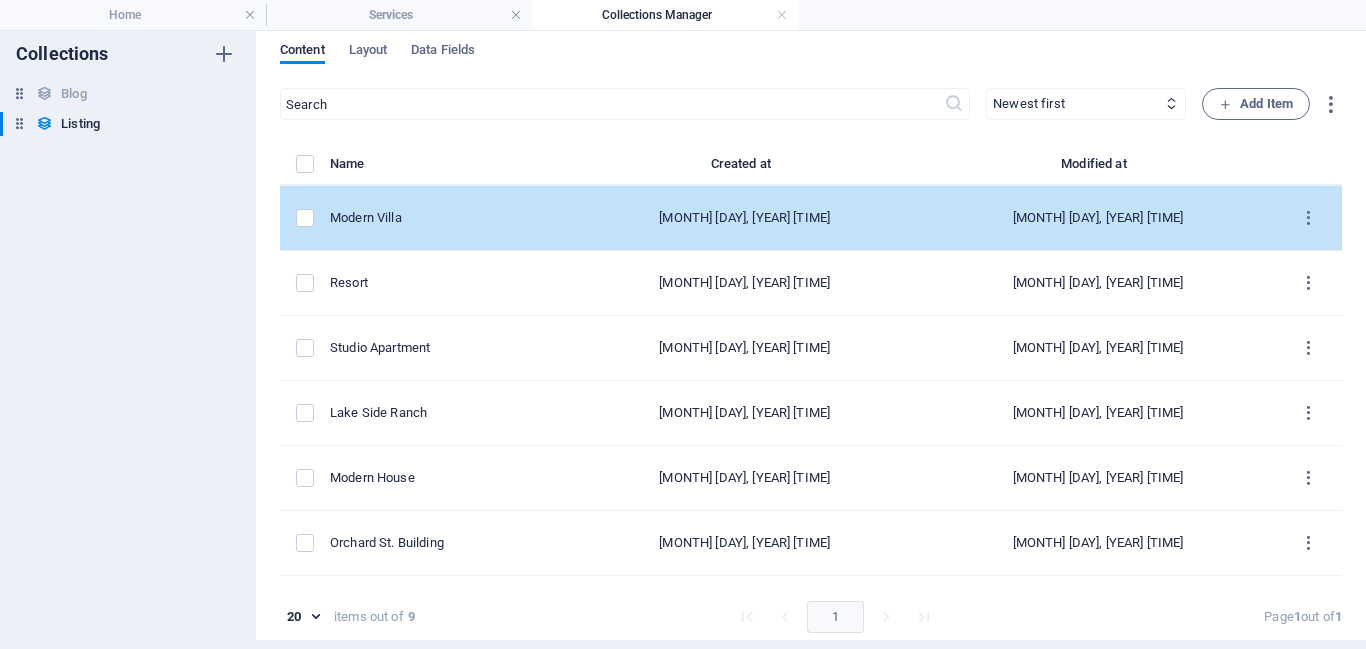 click on "Modern Villa" at bounding box center (449, 218) 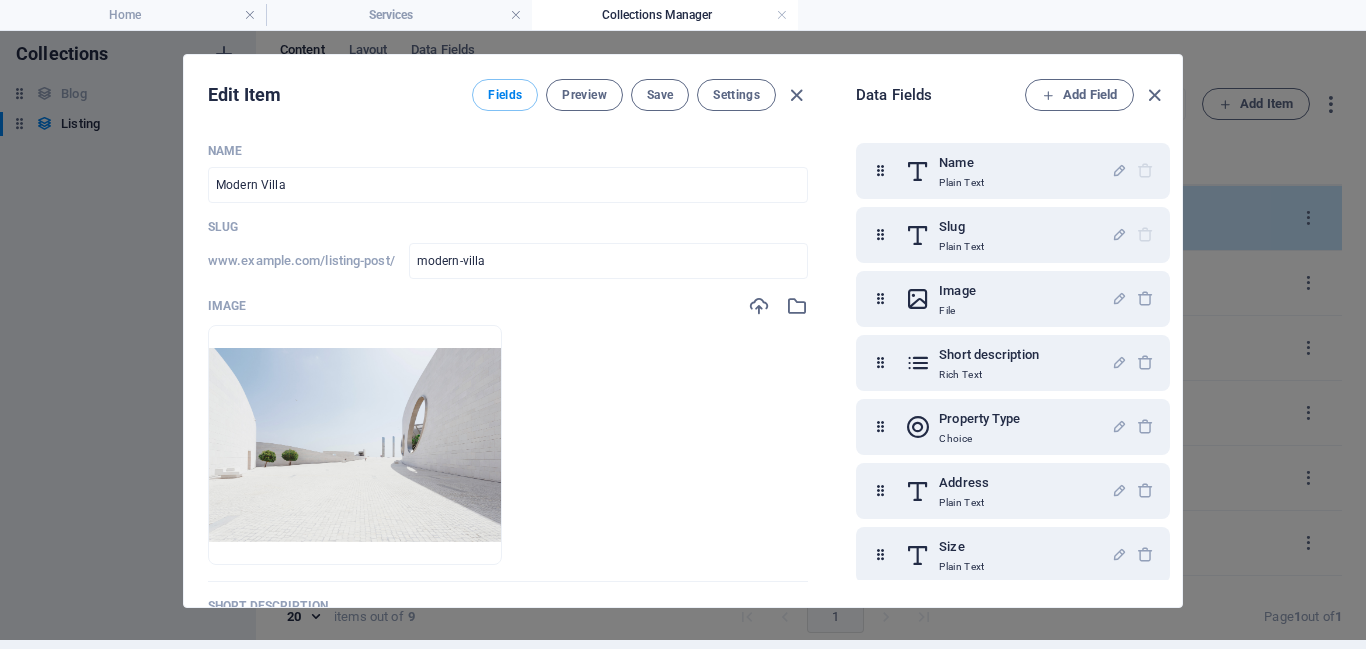 scroll, scrollTop: 0, scrollLeft: 0, axis: both 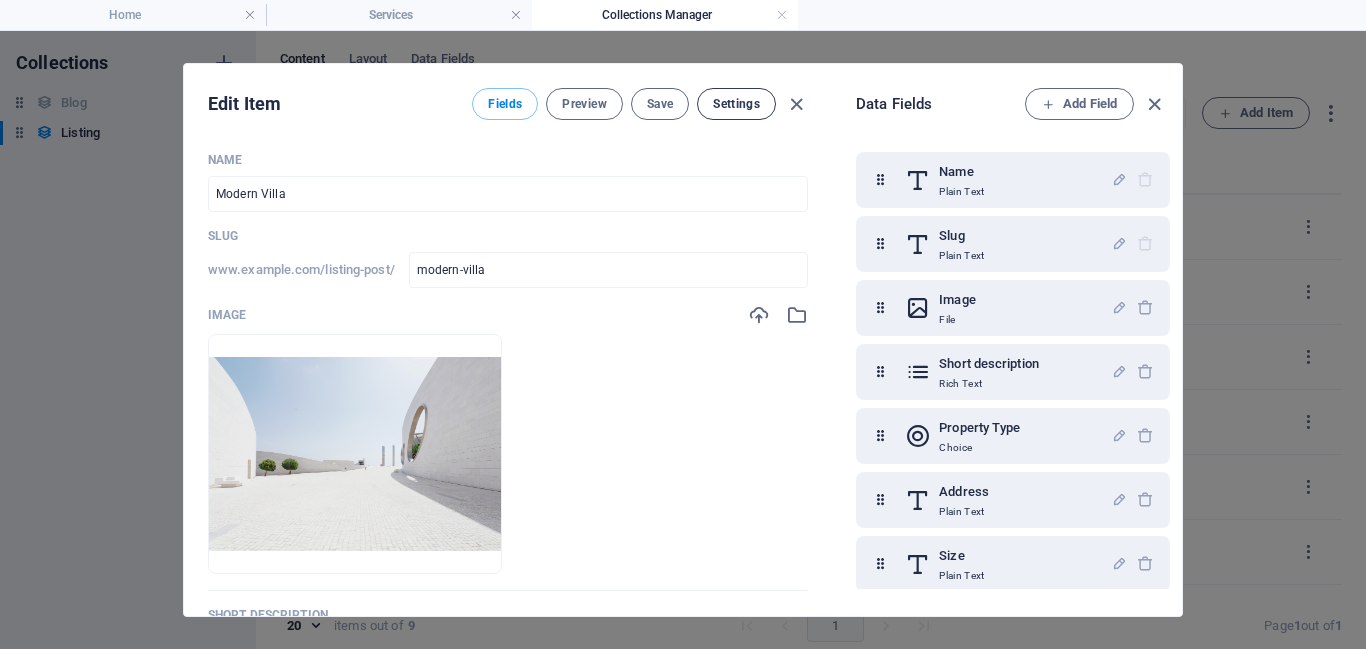 click on "Settings" at bounding box center (736, 104) 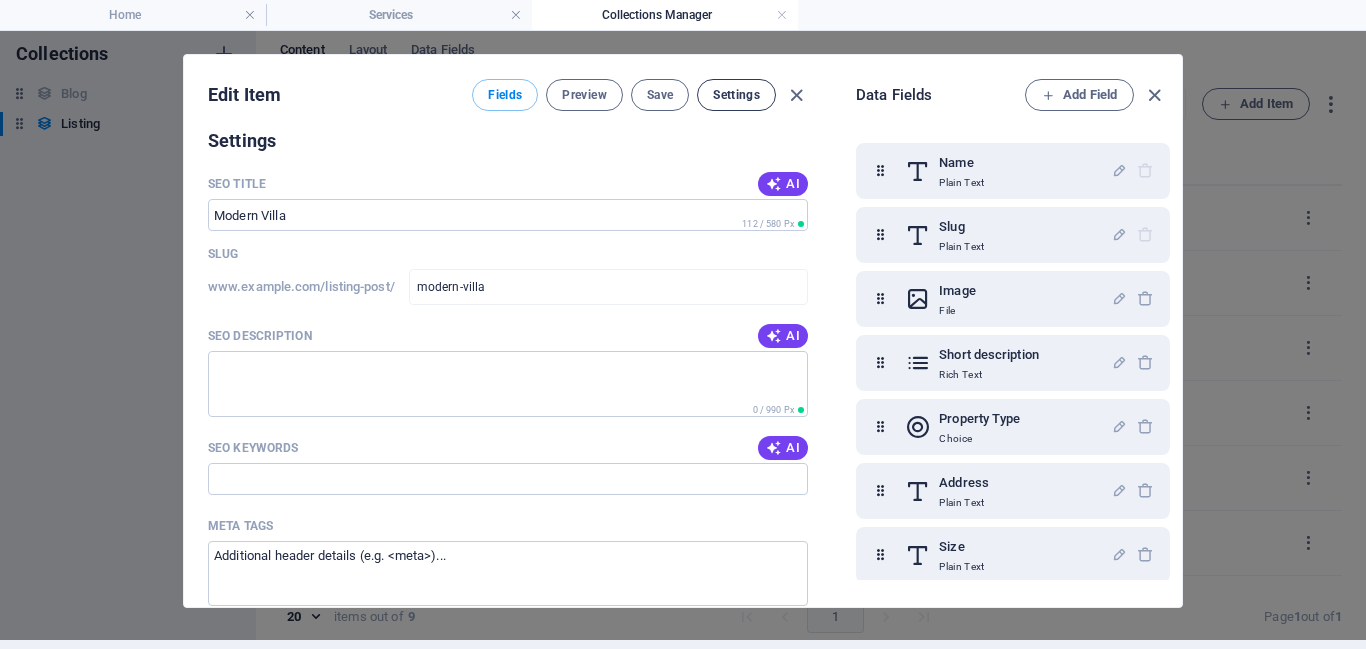 scroll, scrollTop: 1379, scrollLeft: 0, axis: vertical 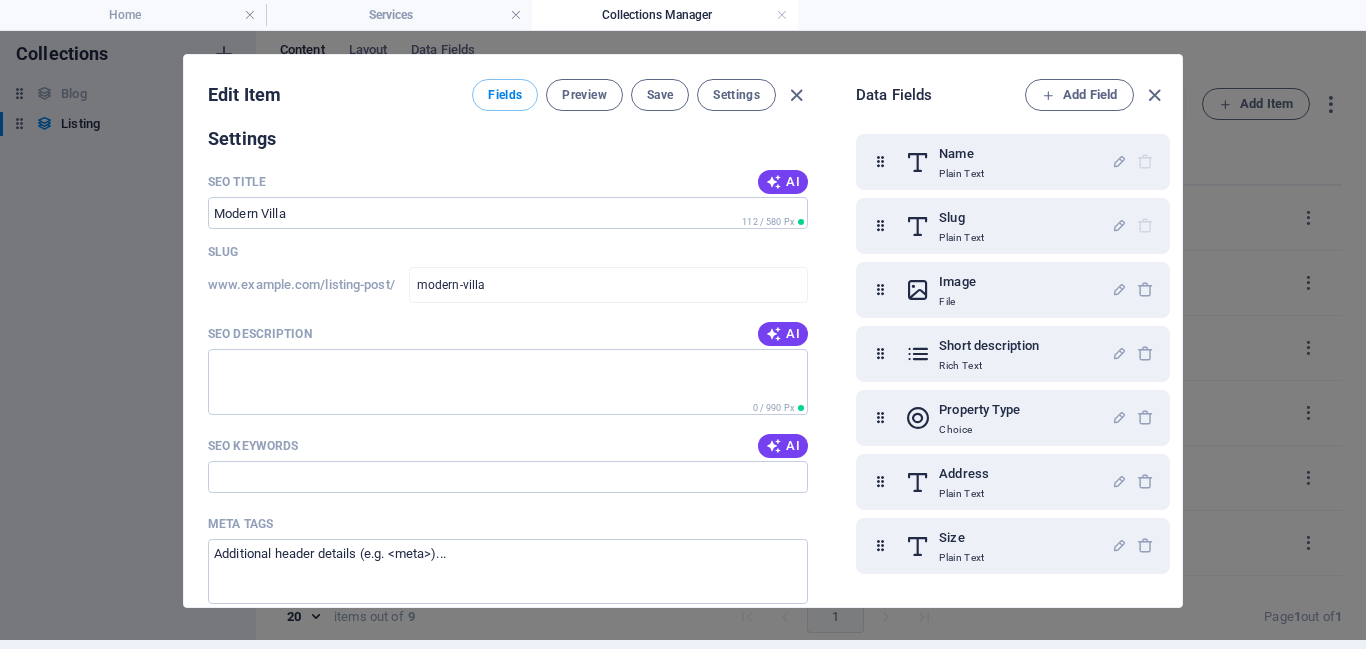 click on "Data Fields" at bounding box center (940, 95) 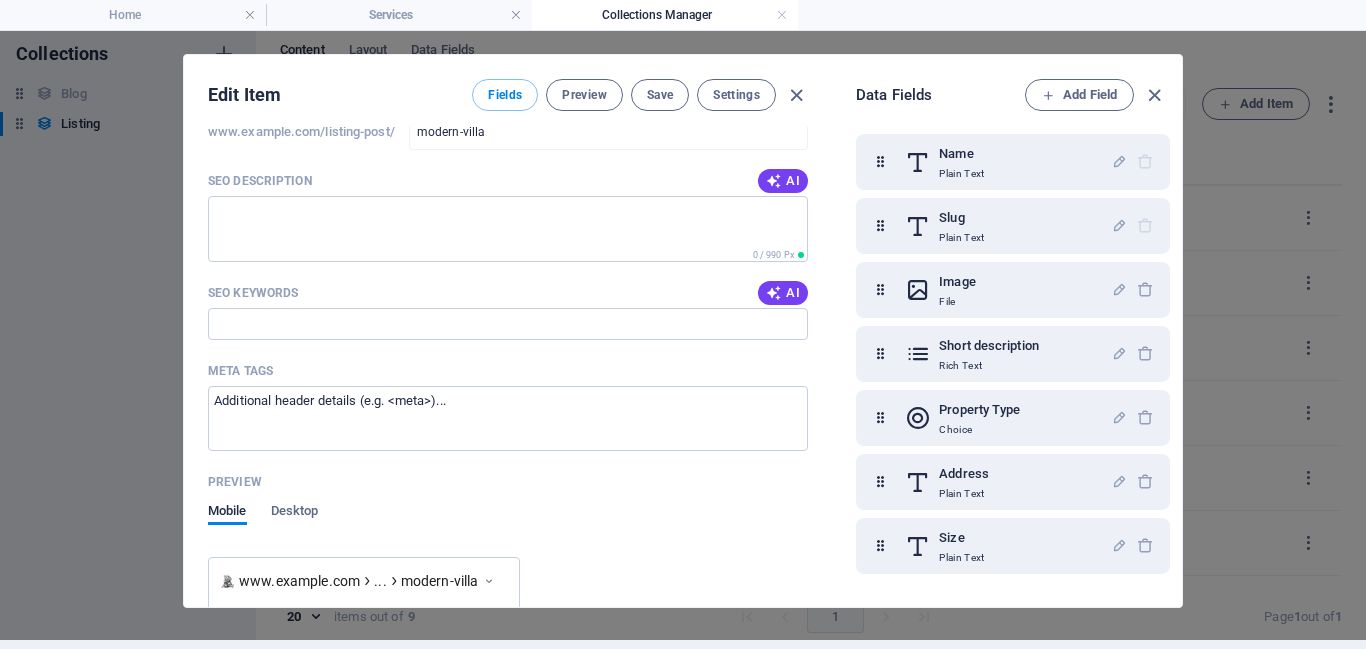 scroll, scrollTop: 1535, scrollLeft: 0, axis: vertical 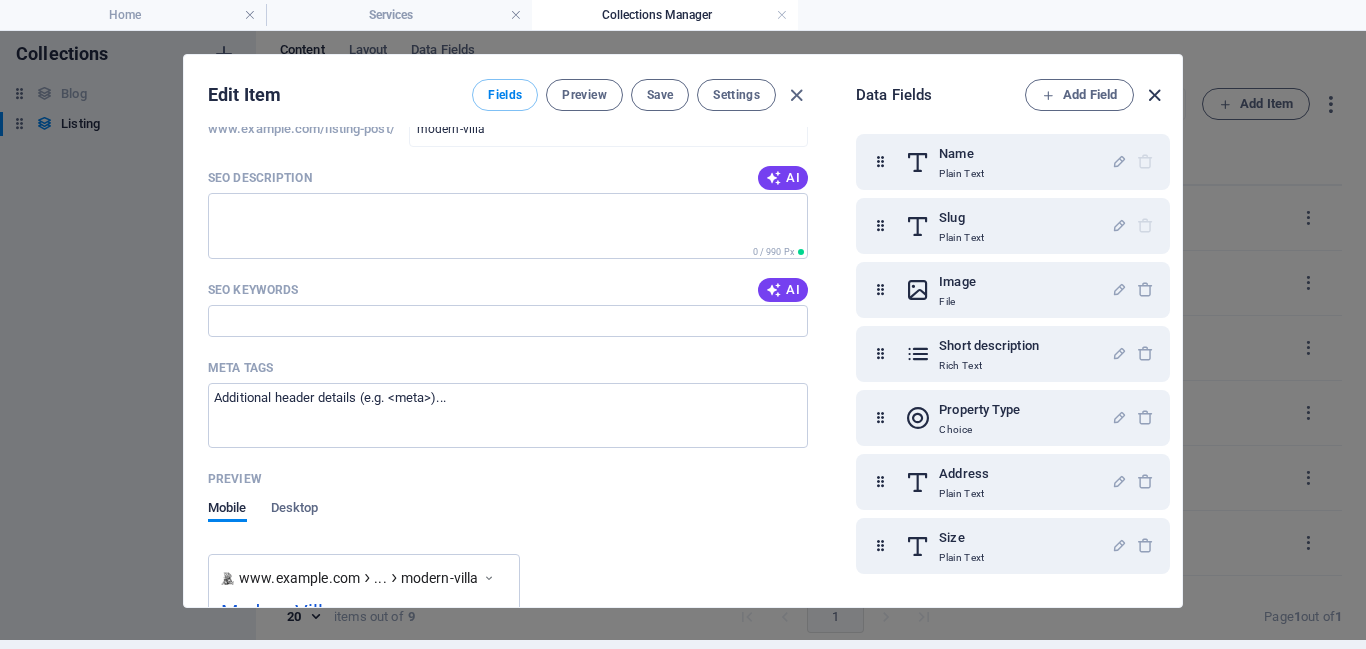 click at bounding box center [1154, 95] 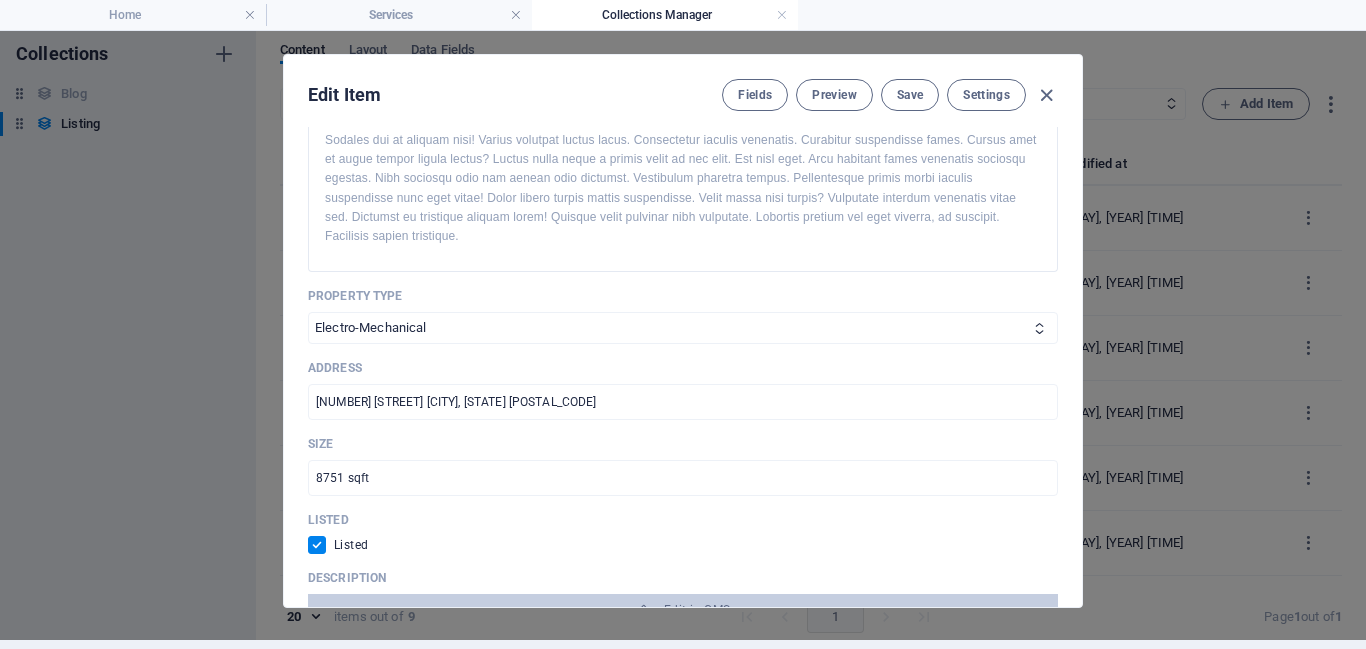 scroll, scrollTop: 533, scrollLeft: 0, axis: vertical 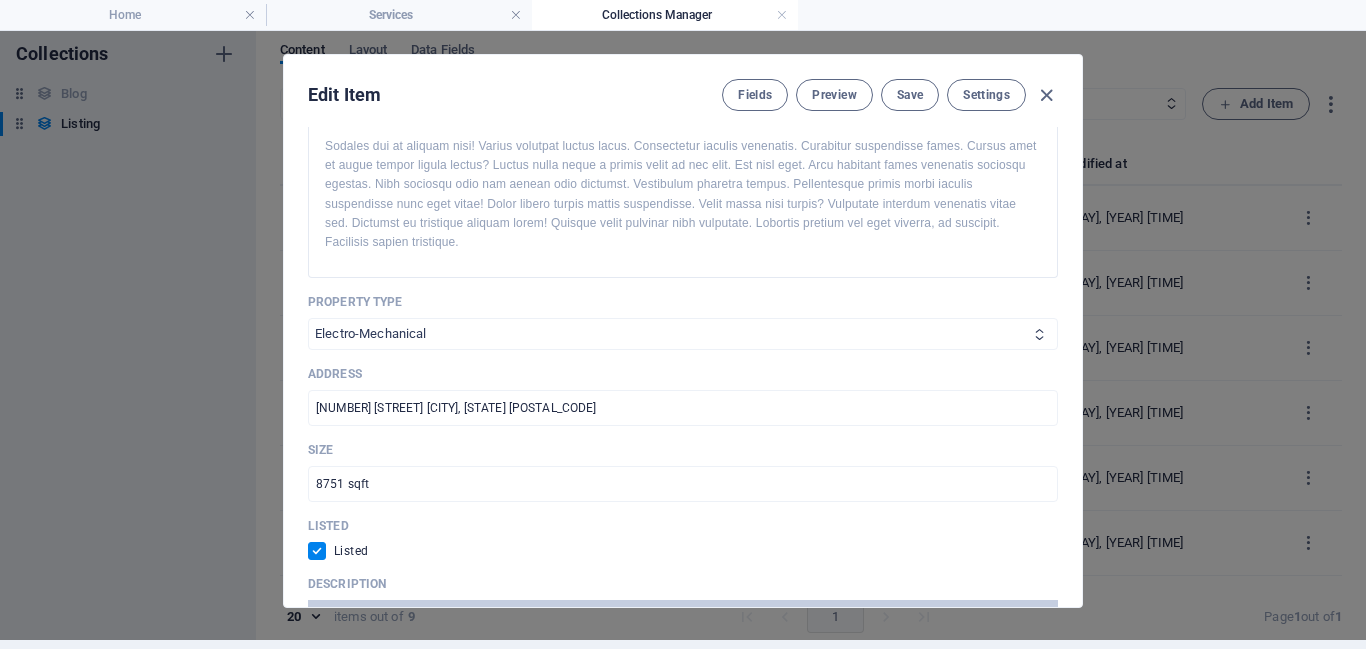 click on "Edit Item Fields Preview Save Settings Name Modern Villa ​ Slug www.example.com/listing-post/ modern-villa ​ Image Drop files here to upload them instantly Short description Paragraph Format Normal Heading 1 Heading 2 Heading 3 Heading 4 Heading 5 Heading 6 Code Font Family Arial Georgia Impact Tahoma Times New Roman Verdana Font Size 8 9 10 11 12 14 18 24 30 36 48 60 72 96 Bold Italic Underline Strikethrough Colors Icons Align Left Align Center Align Right Align Justify Unordered List Ordered List Insert Link Insert Table Clear Formatting Property Type Electro-Mechanical Transformers Apartment Building Address [NUMBER] [STREET] [CITY], [STATE] [POSTAL_CODE] ​ Size 8751 sqft ​ Listed Listed Description Edit in CMS HOUSE/ $3000 PER MONTH [NUMBER] [STREET] [CITY], [STATE], [POSTAL_CODE]
Modern villa amenities and features 8 Sleeping Rooms 2500 sqft Fire Security 3 Bathrooms Electricity Garage Modern Kitchen Central Heating Swimming Pool Cinema Room Cinema Room Cinema Room Book a visit   Unreadable? Regenerate" at bounding box center (683, 331) 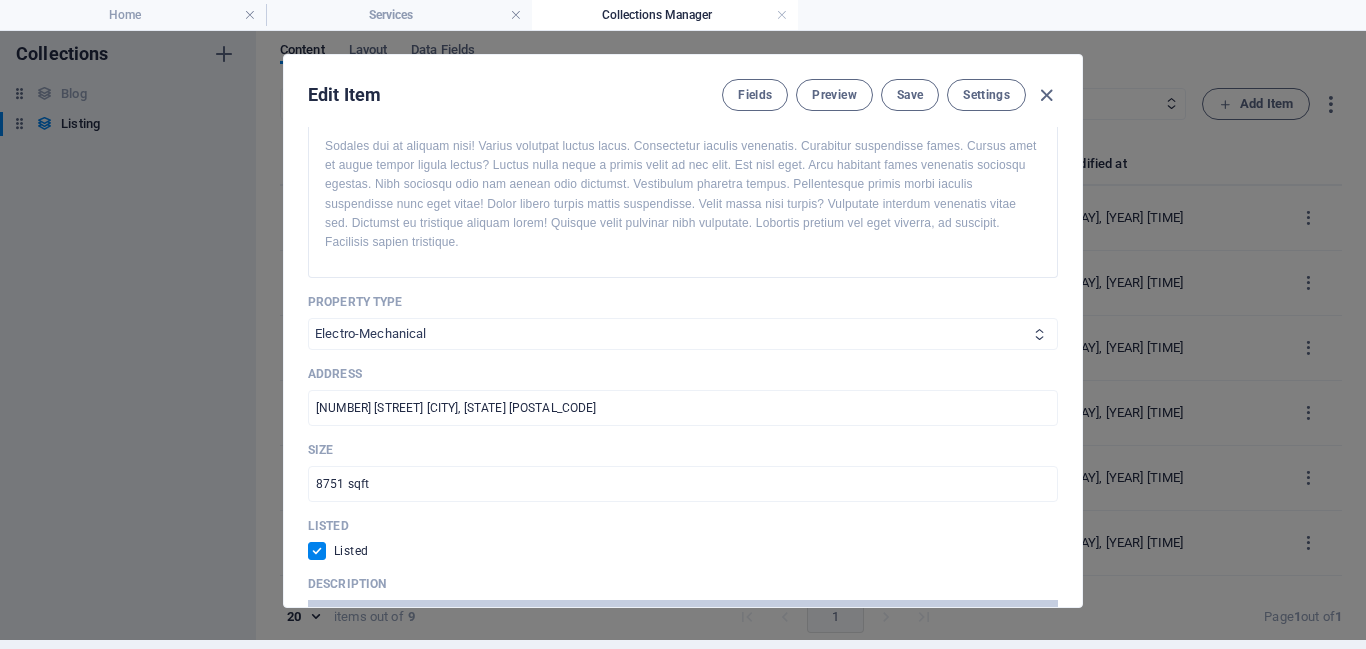 click on "Fields" at bounding box center [755, 95] 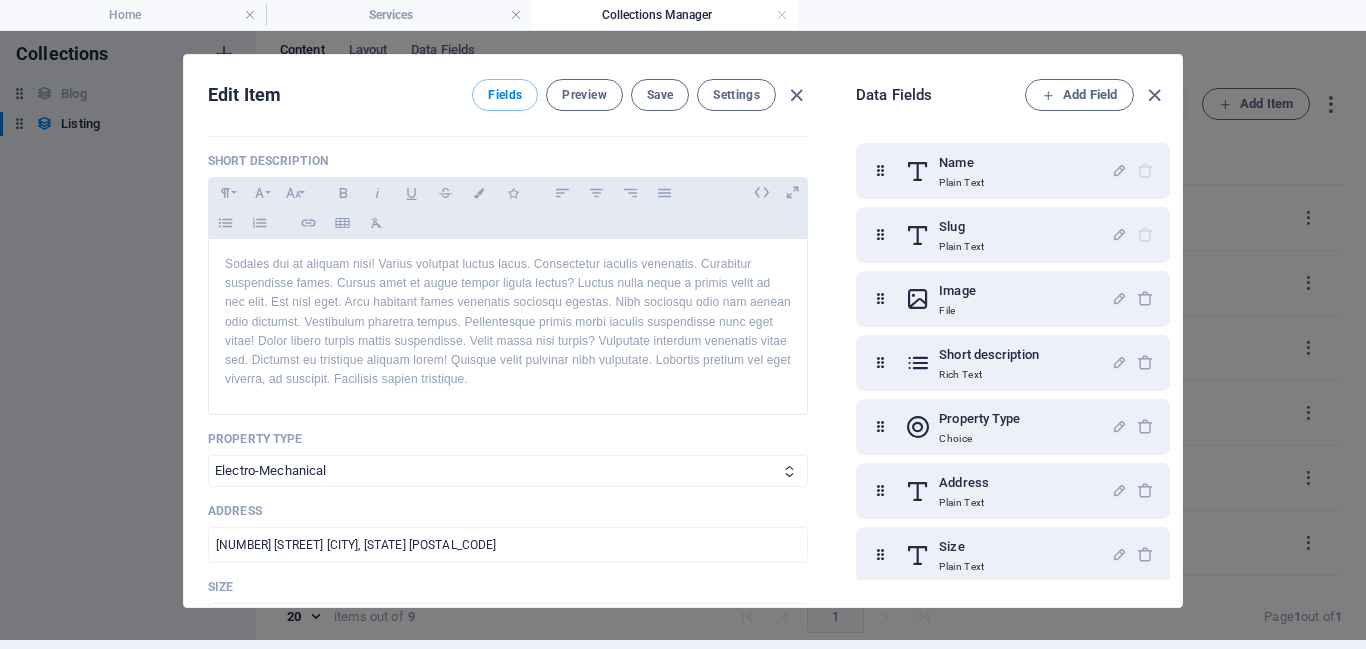 scroll, scrollTop: 352, scrollLeft: 0, axis: vertical 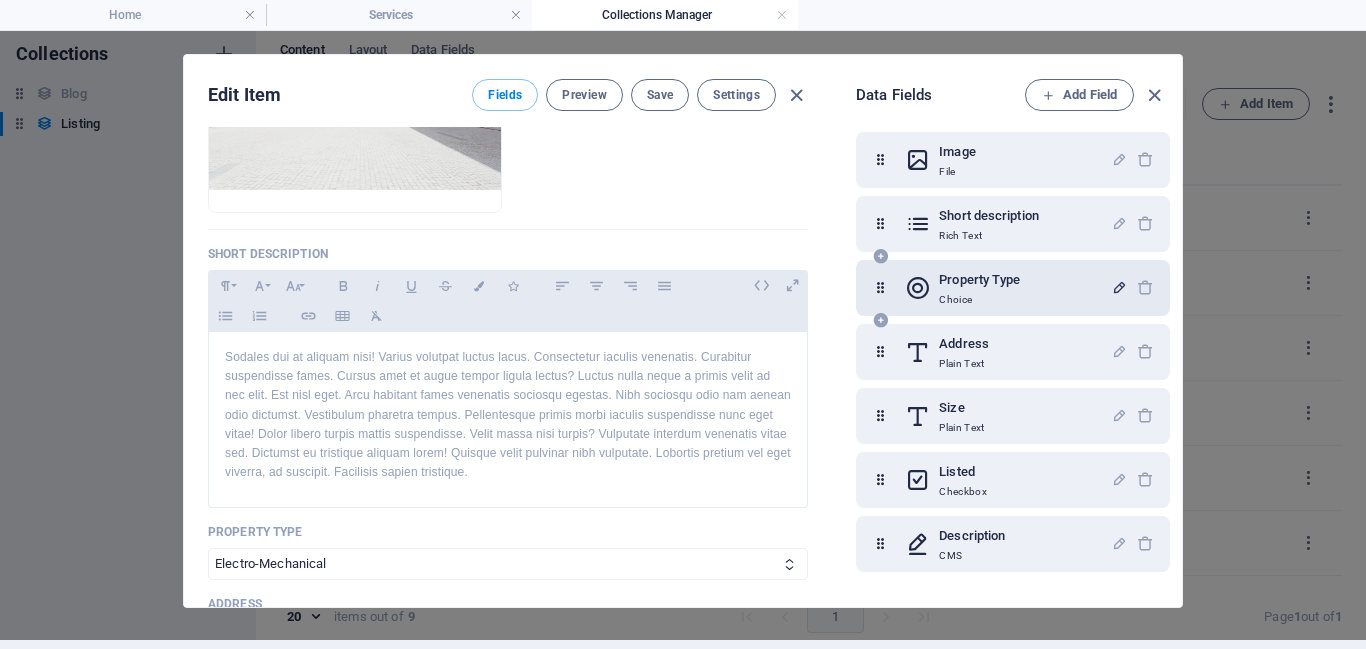click at bounding box center (1119, 287) 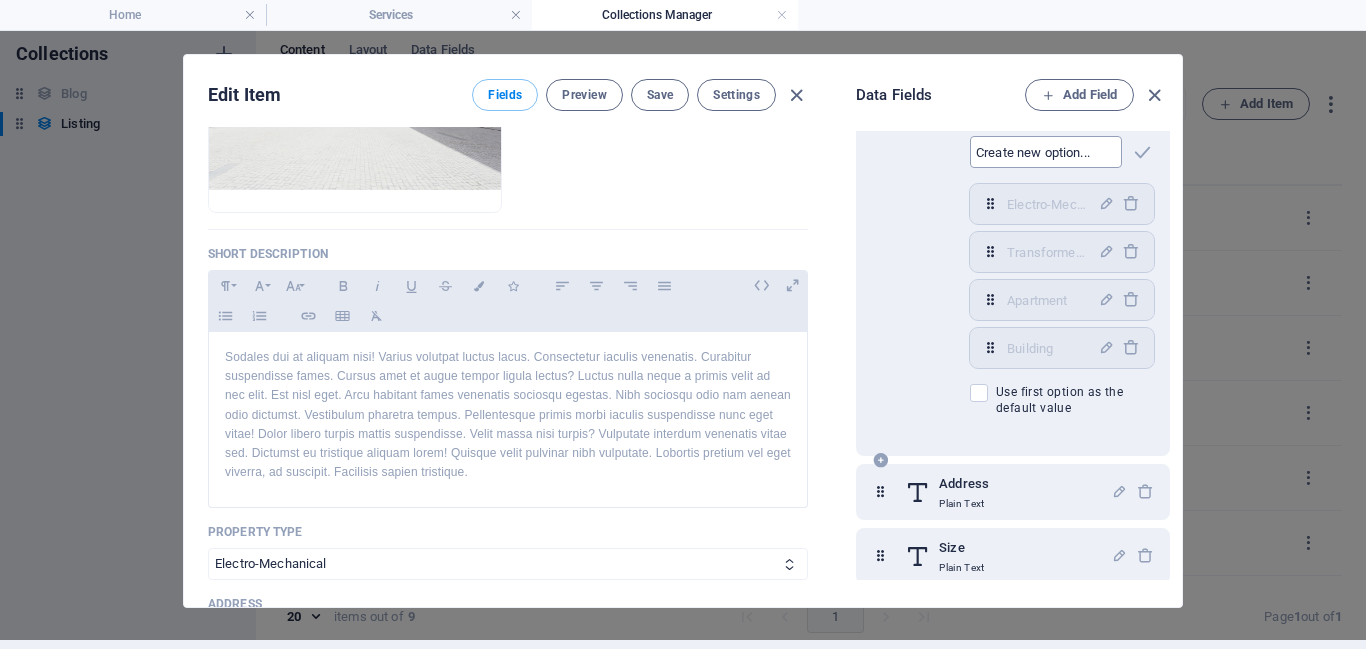 scroll, scrollTop: 467, scrollLeft: 0, axis: vertical 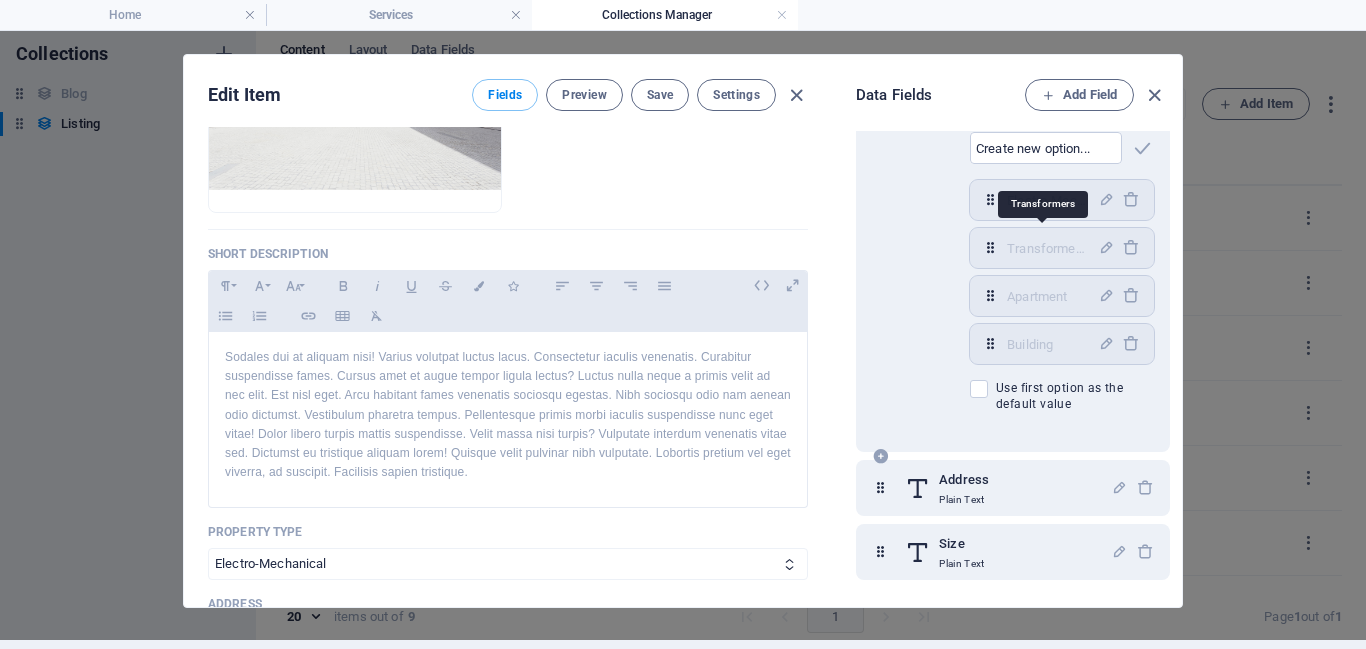 type 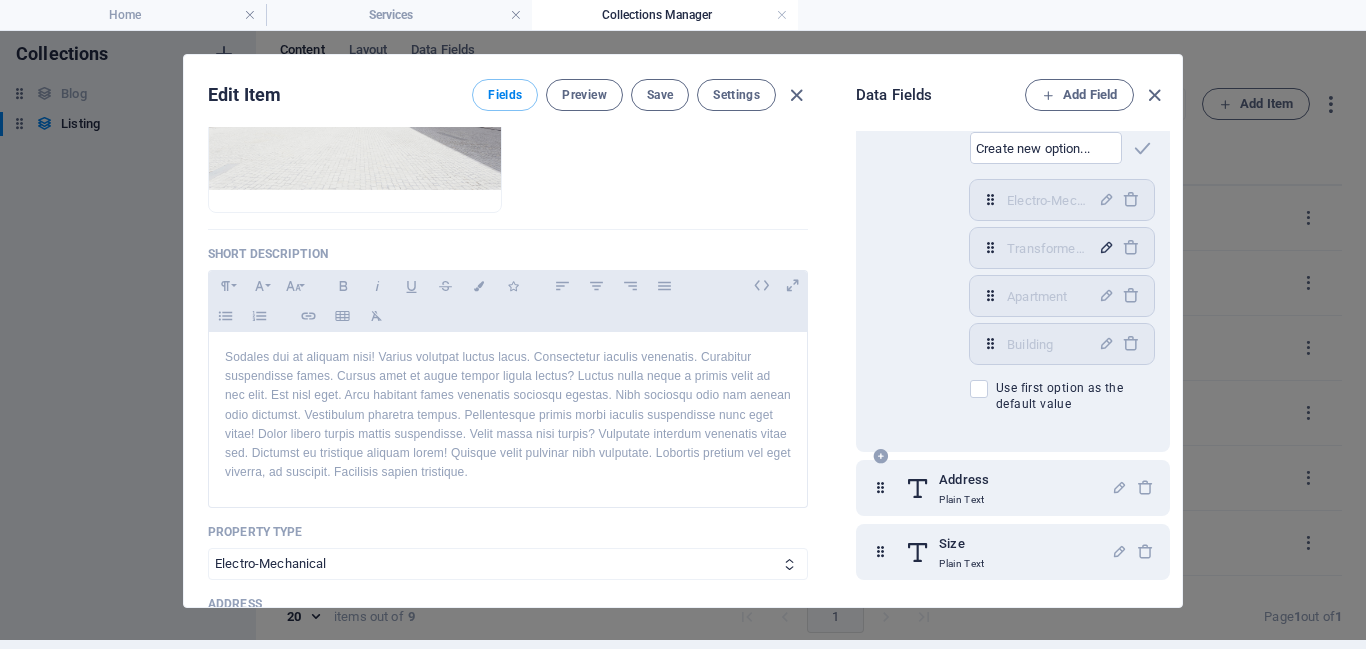click at bounding box center (1106, 247) 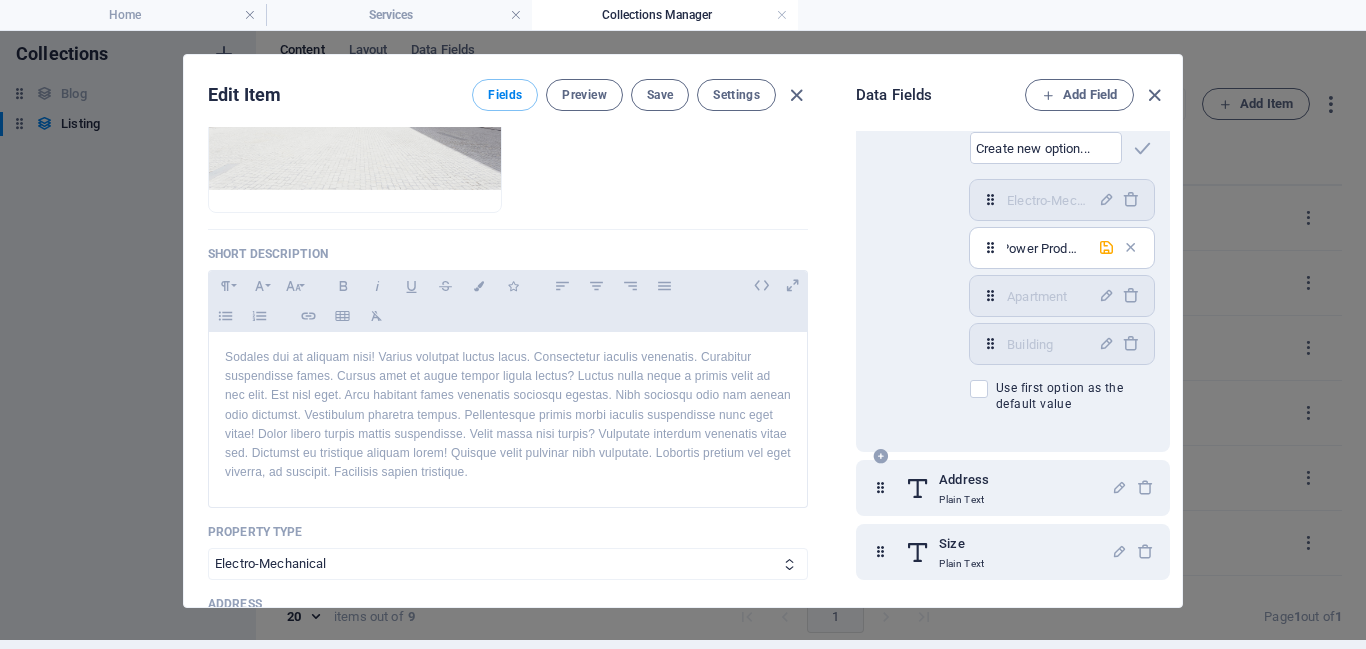 scroll, scrollTop: 0, scrollLeft: 19, axis: horizontal 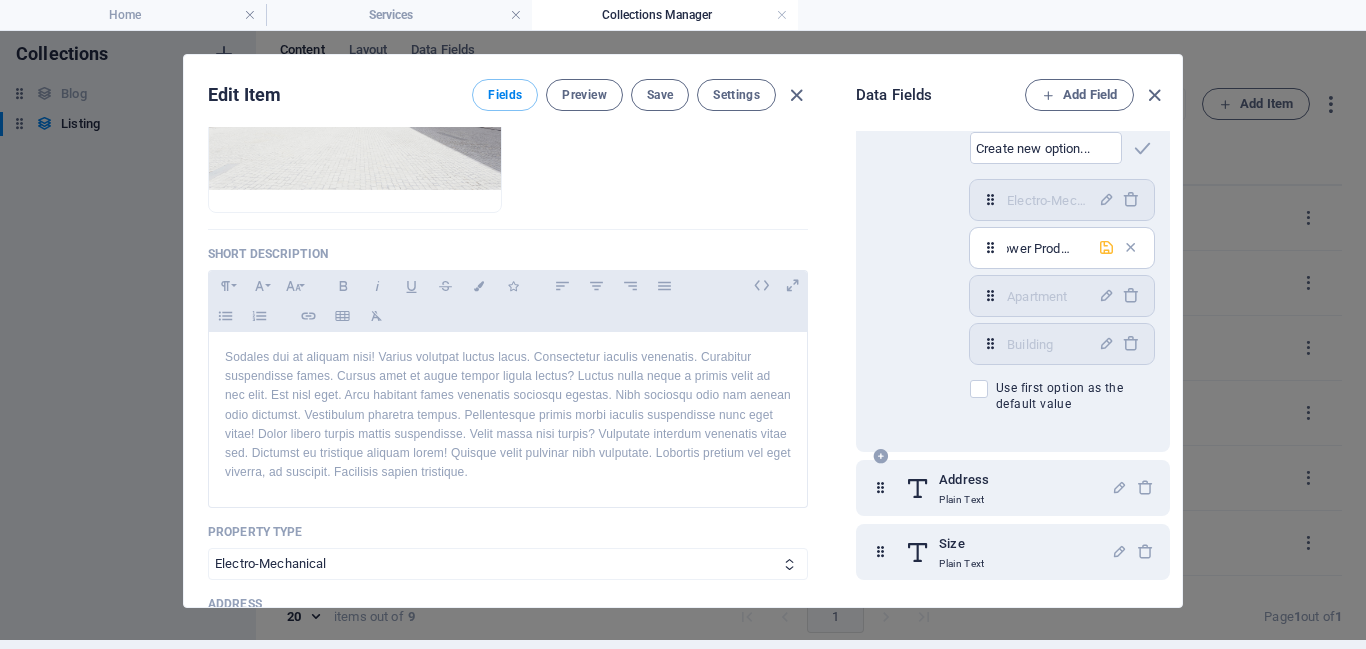 type on "Power Products" 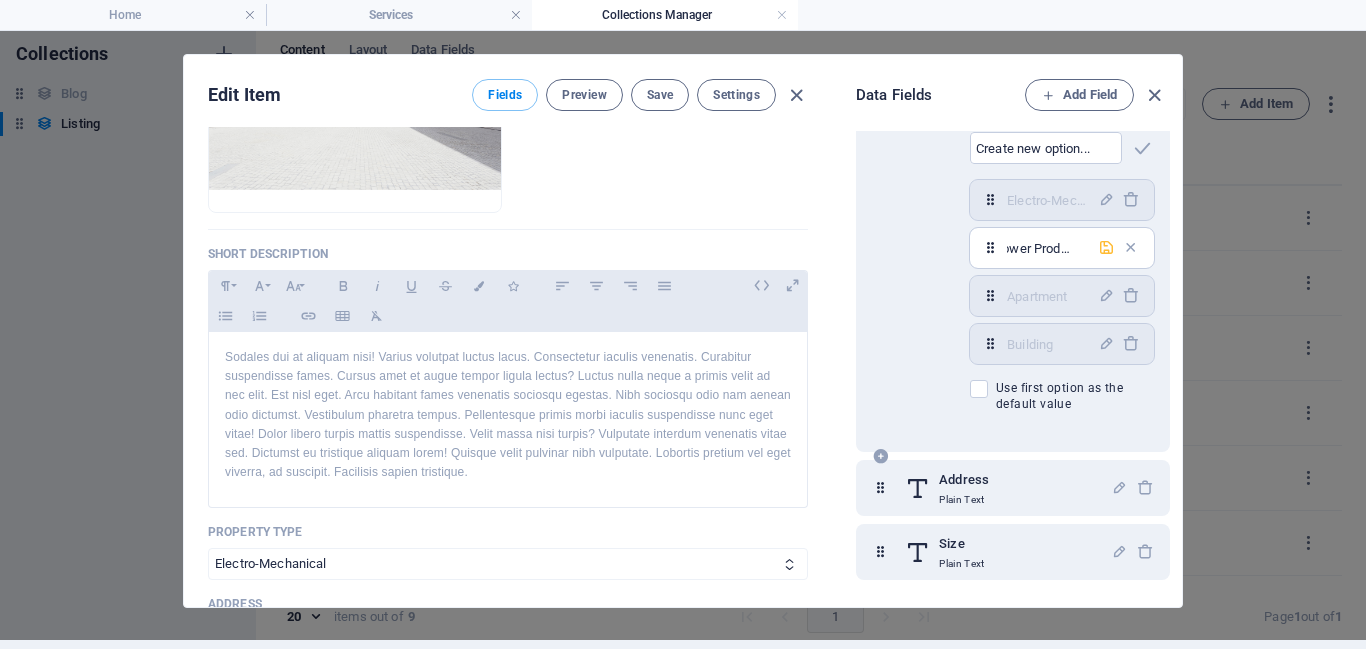 scroll, scrollTop: 0, scrollLeft: 0, axis: both 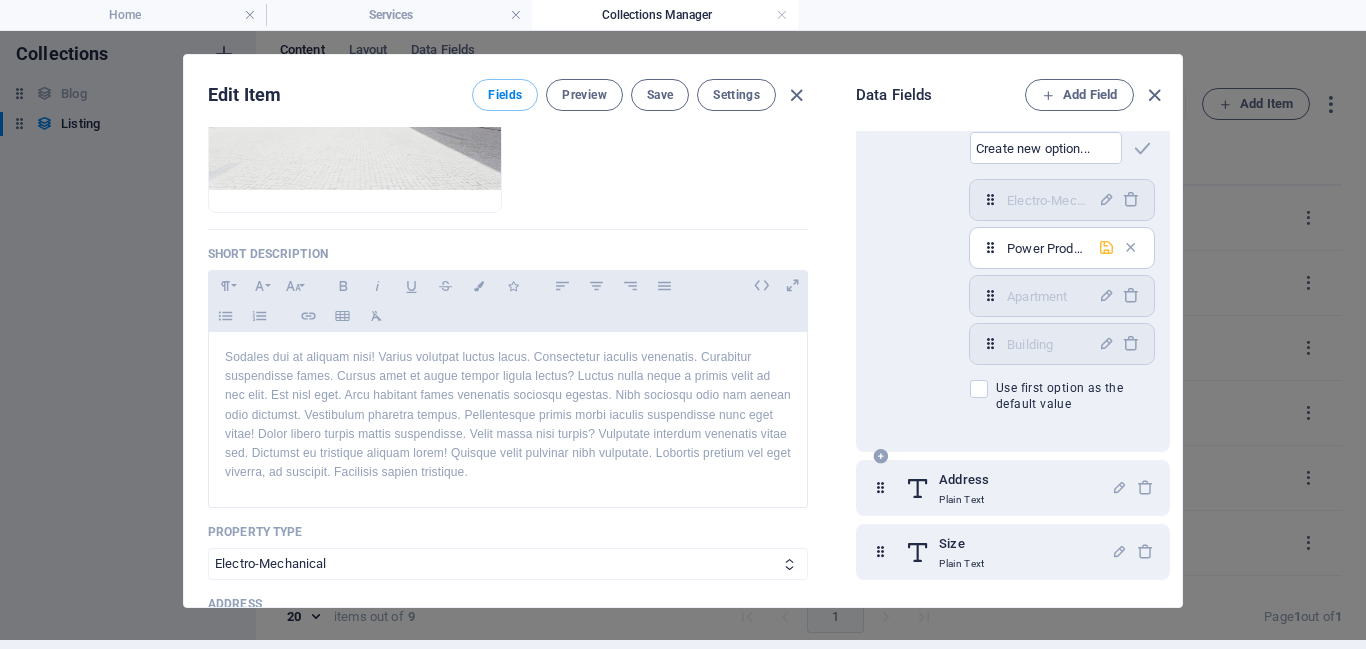 click at bounding box center (1106, 247) 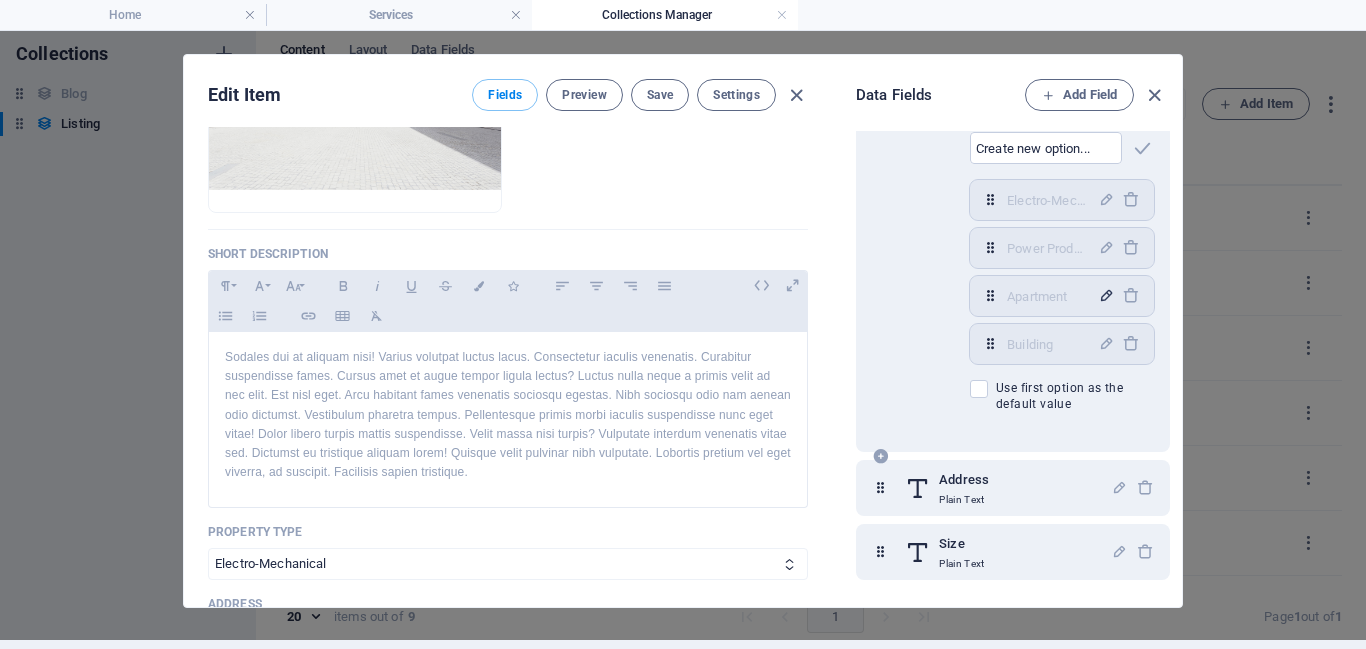 click at bounding box center [1106, 296] 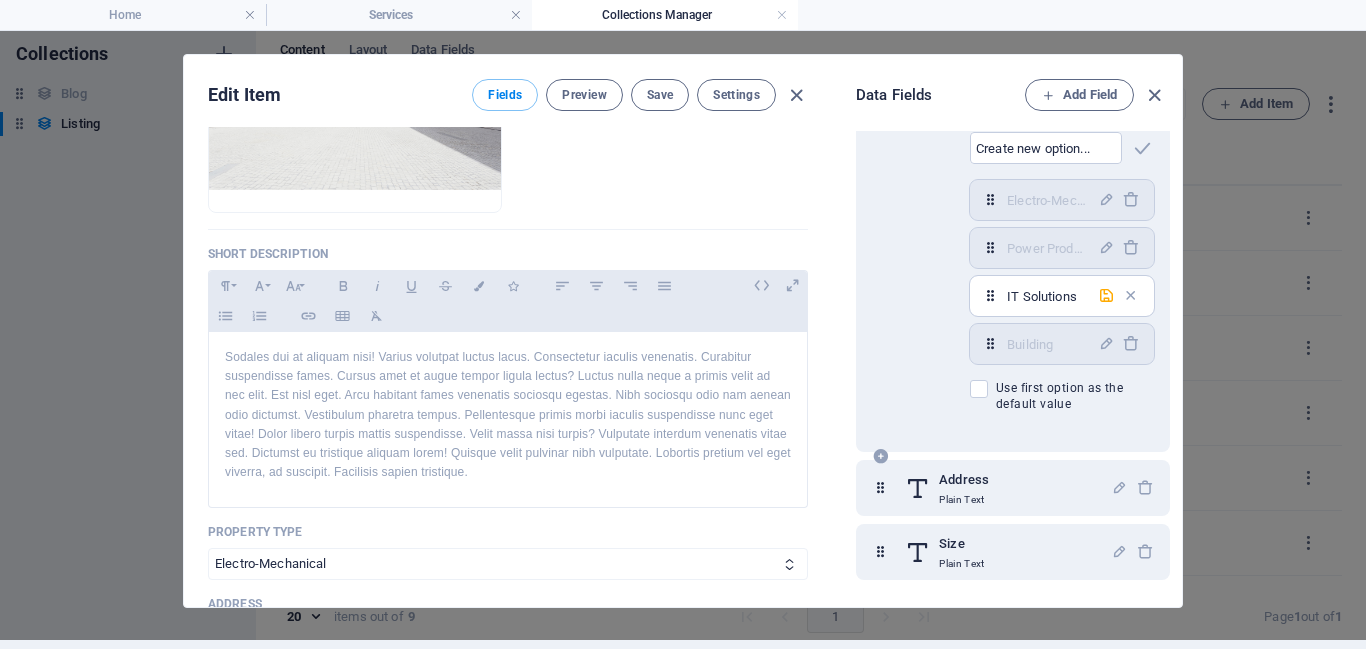 type on "IT Solutions" 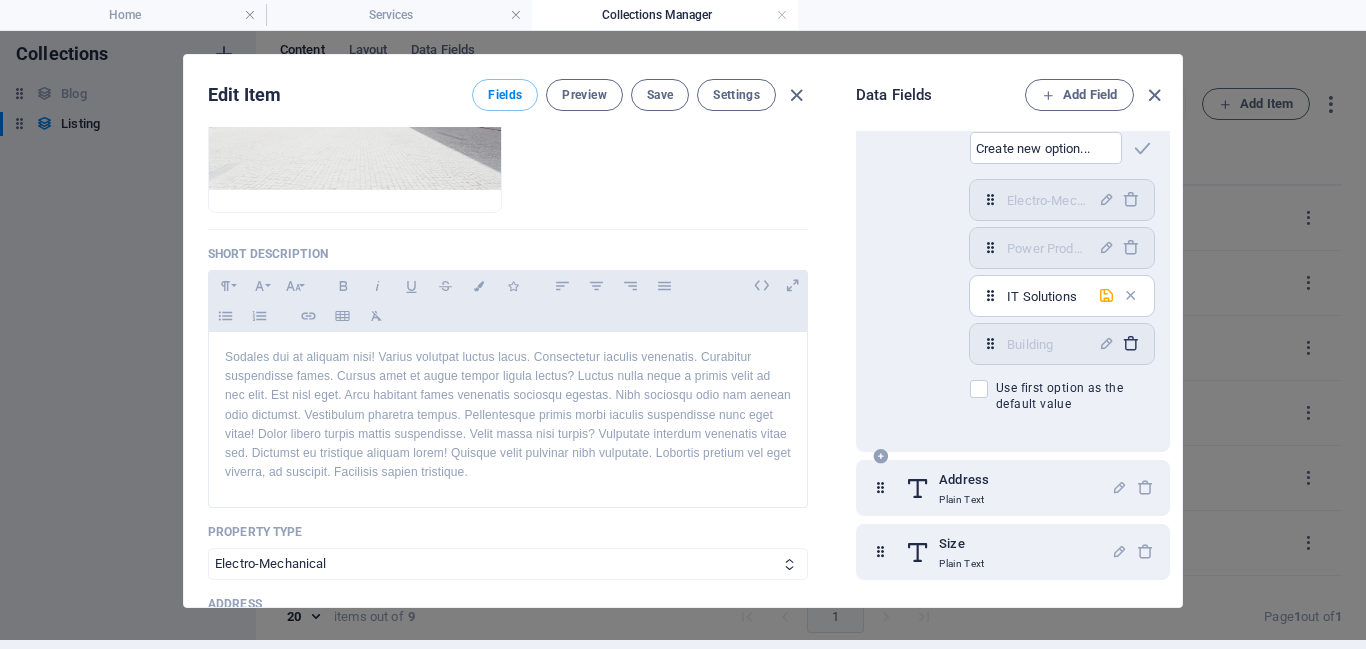 click at bounding box center (1130, 344) 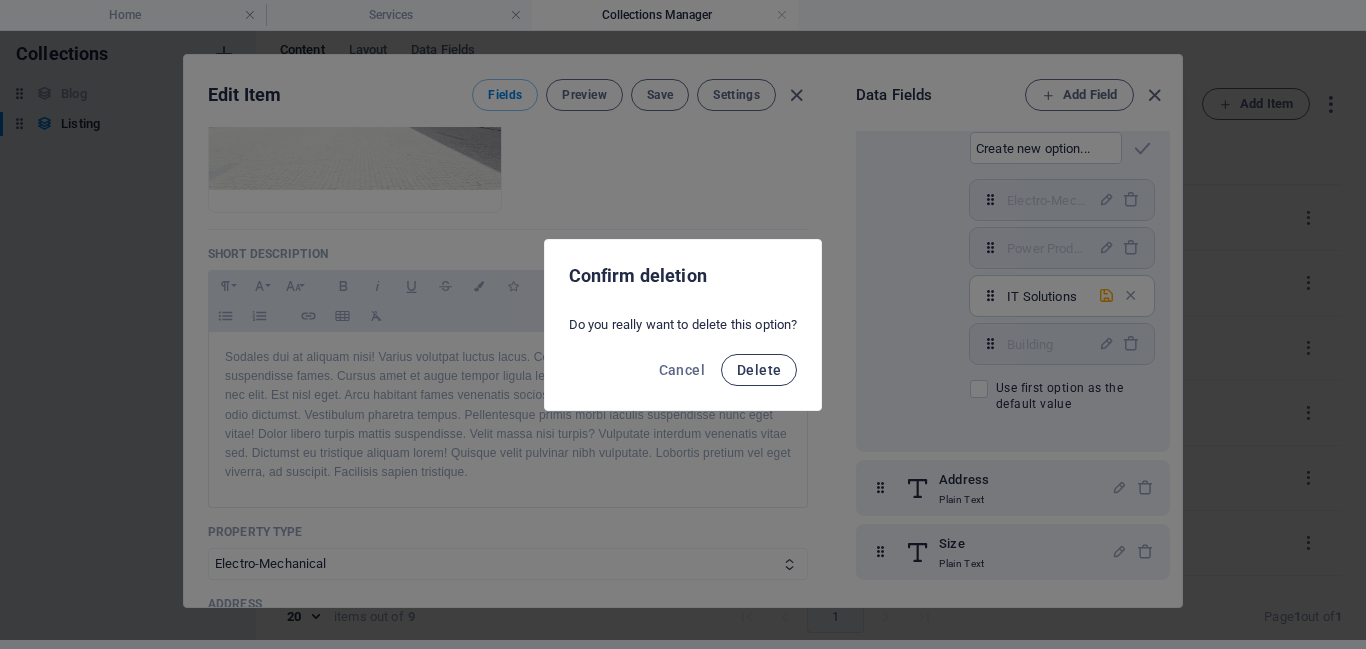 click on "Delete" at bounding box center (759, 370) 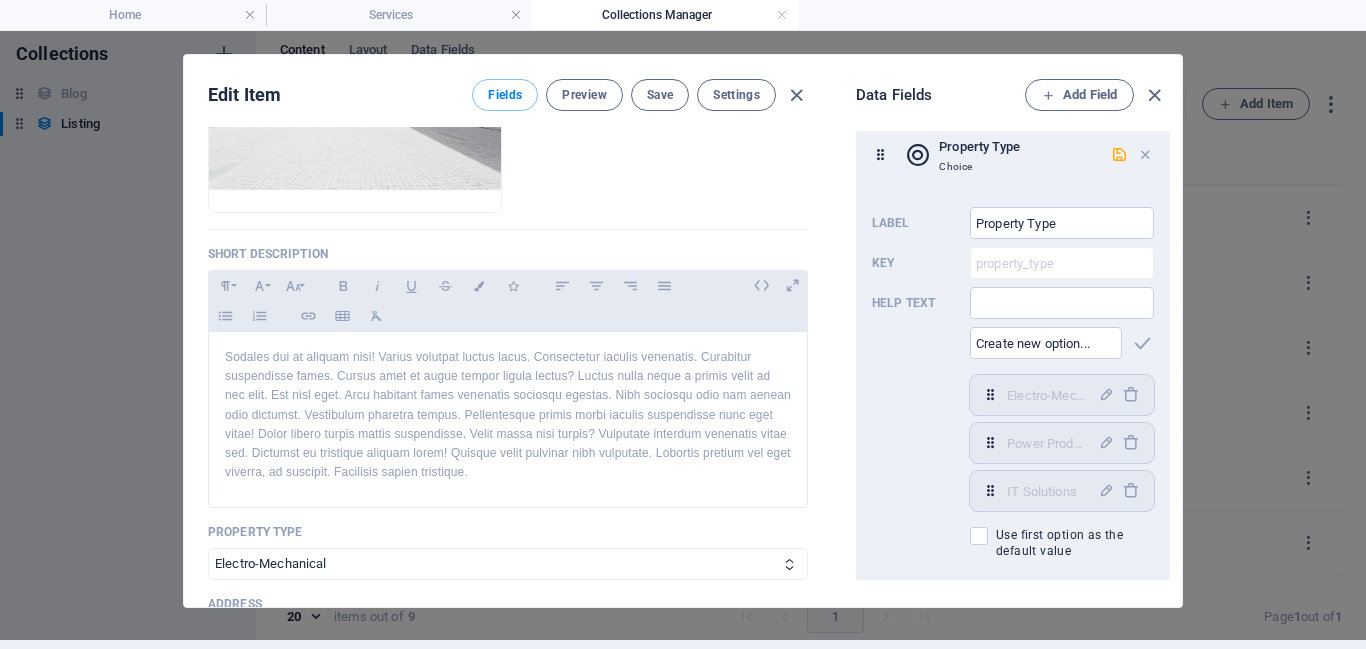 scroll, scrollTop: 263, scrollLeft: 0, axis: vertical 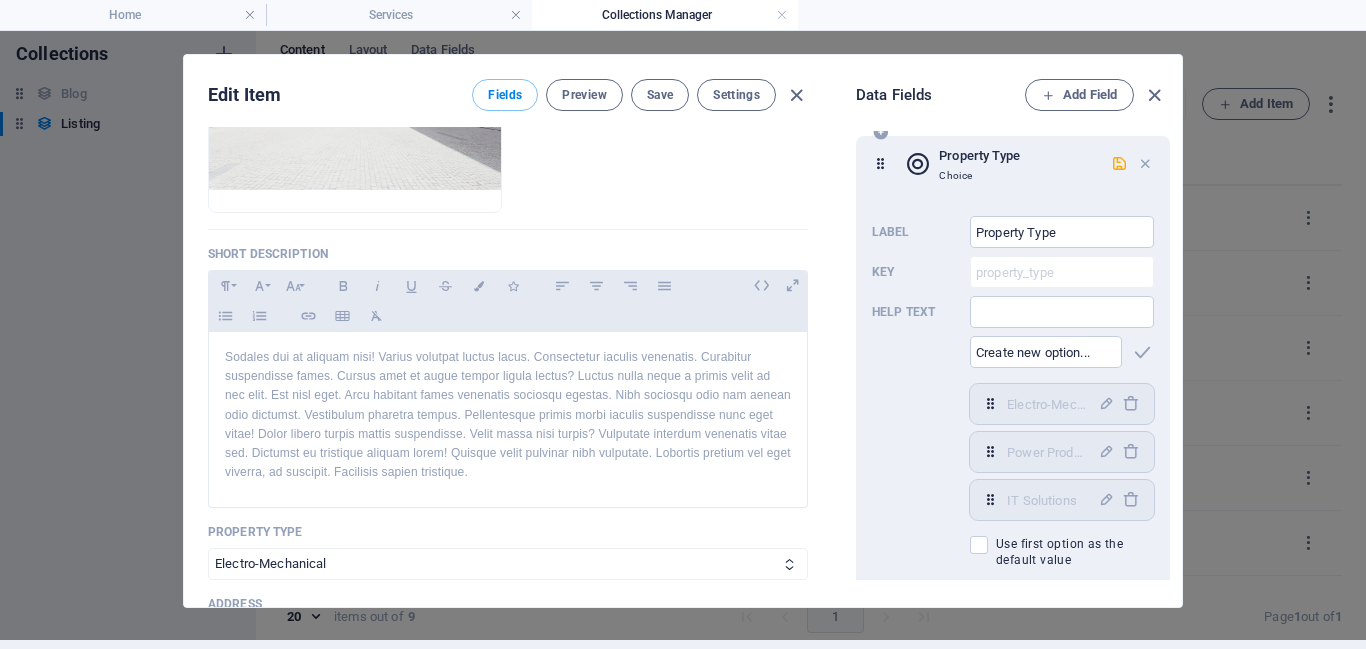 click at bounding box center (1046, 352) 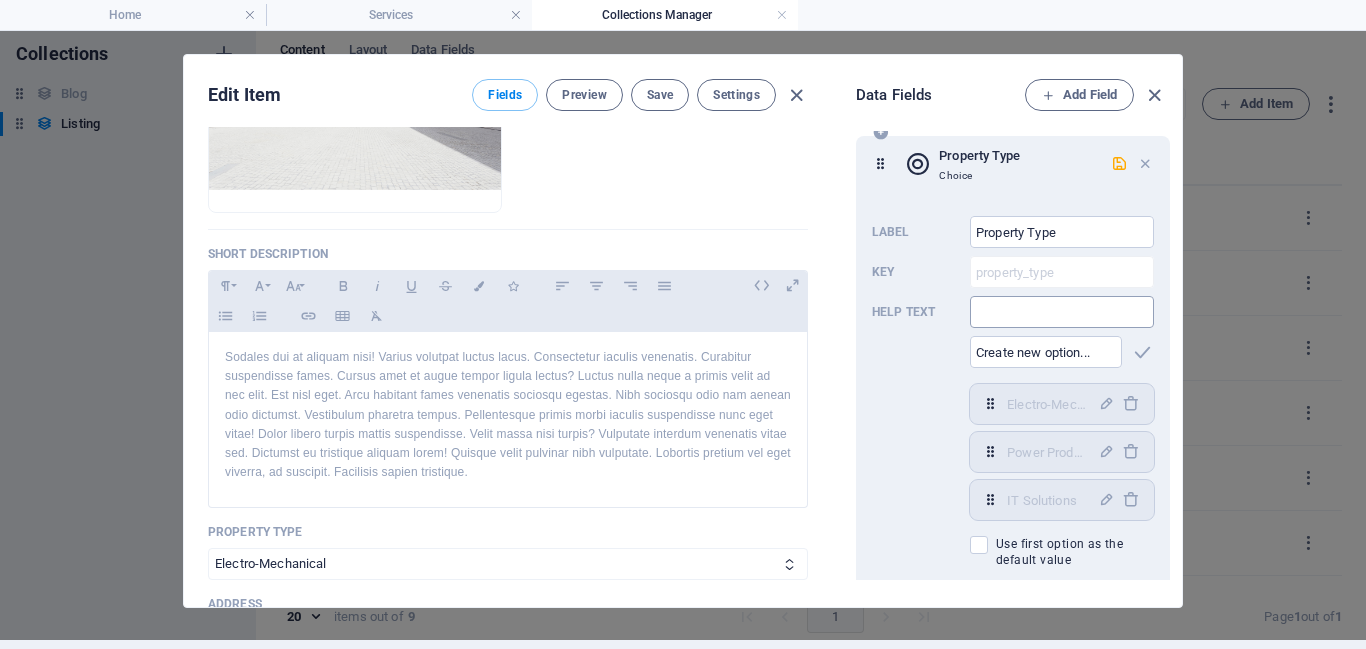 click at bounding box center [1062, 312] 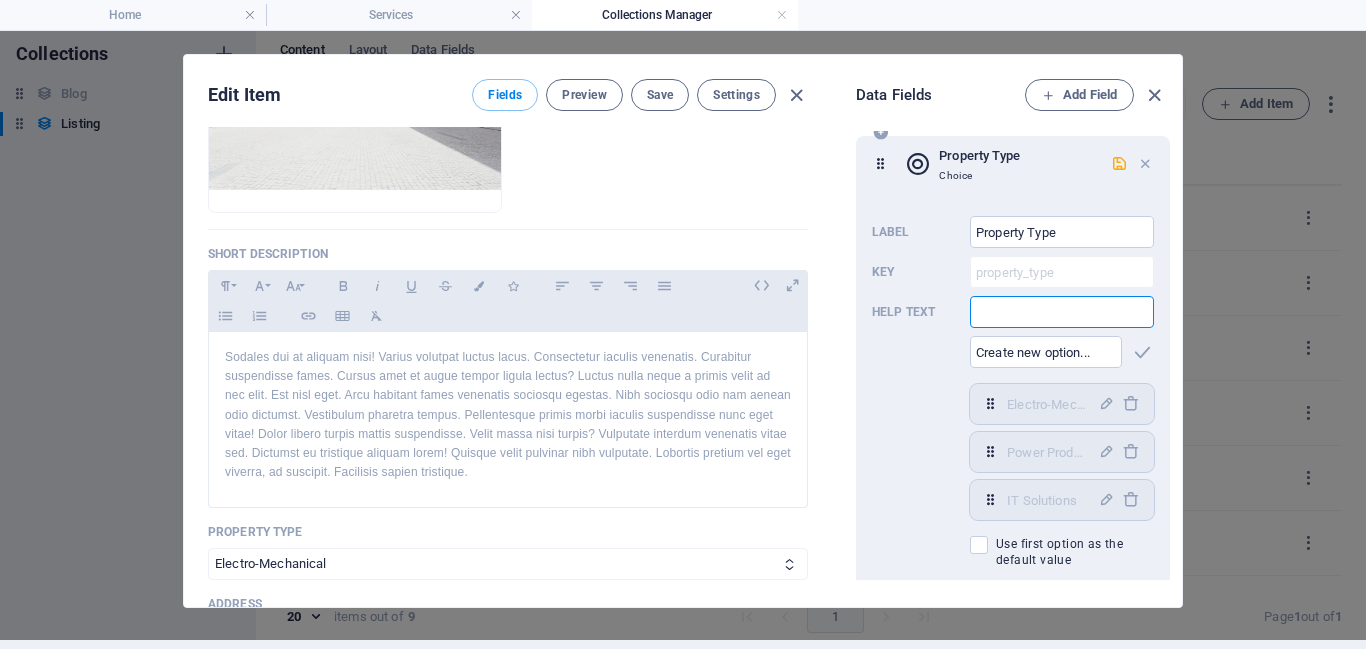 scroll, scrollTop: 279, scrollLeft: 0, axis: vertical 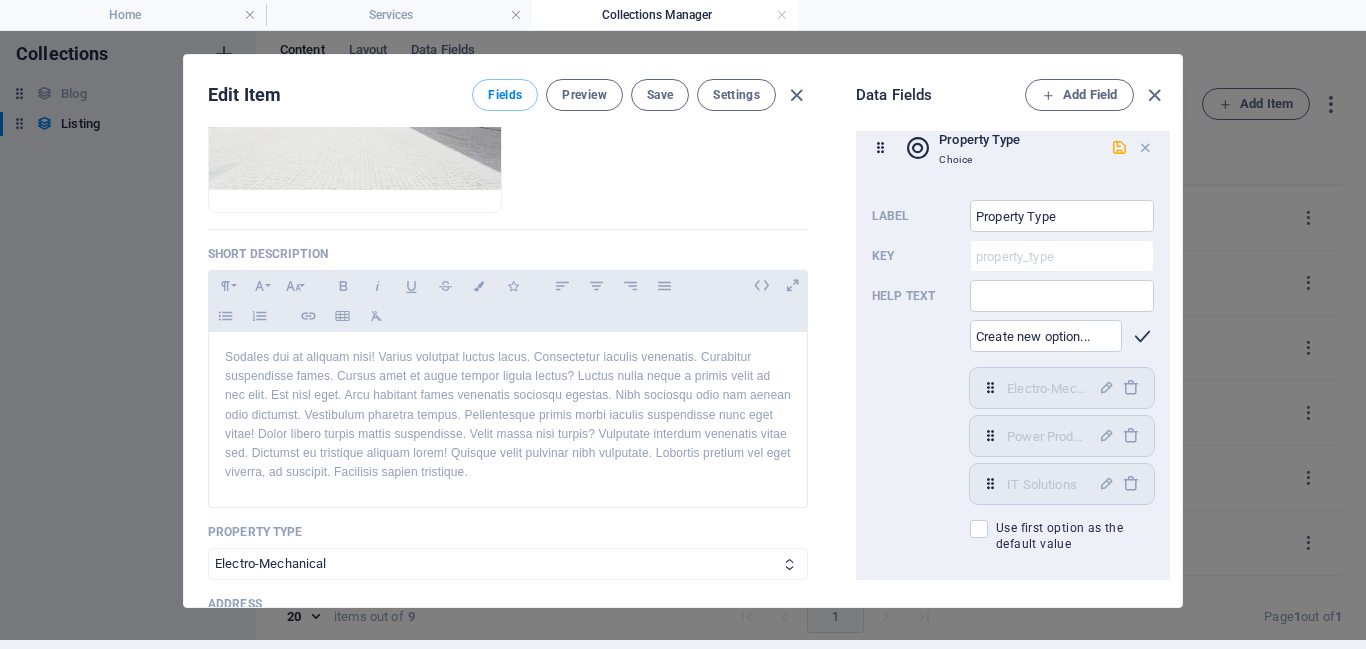 click at bounding box center [1142, 336] 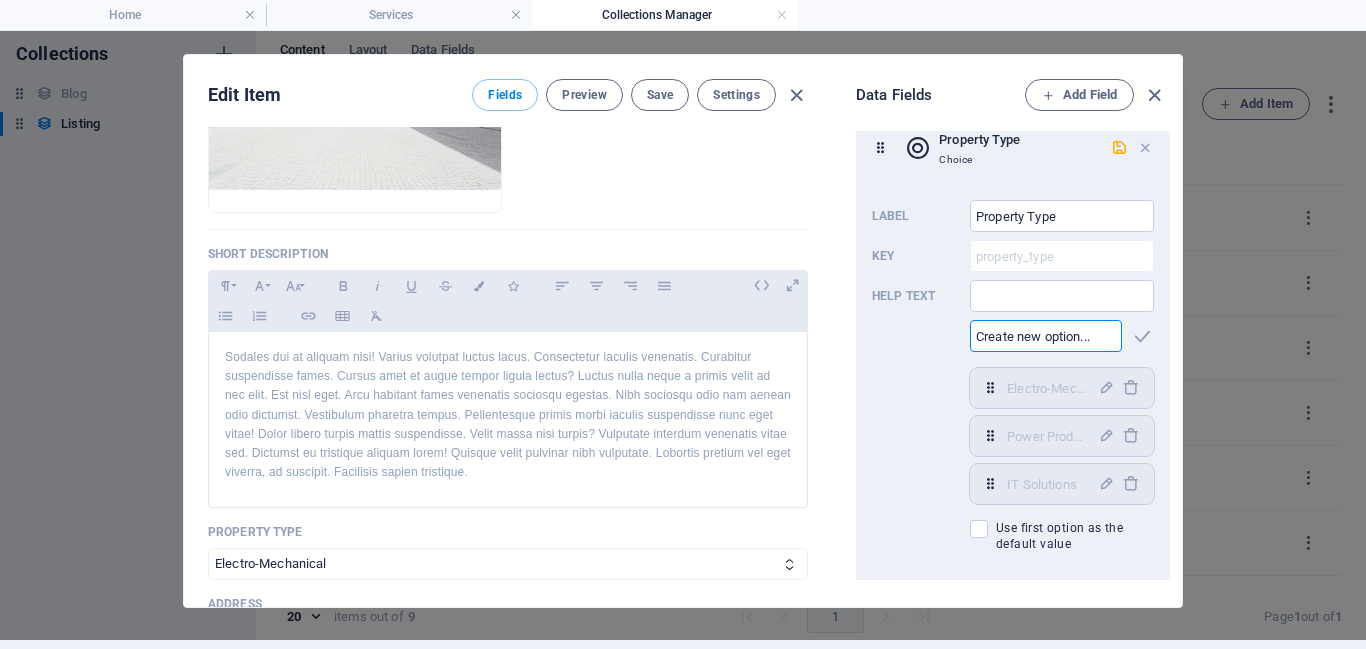 click at bounding box center (1046, 336) 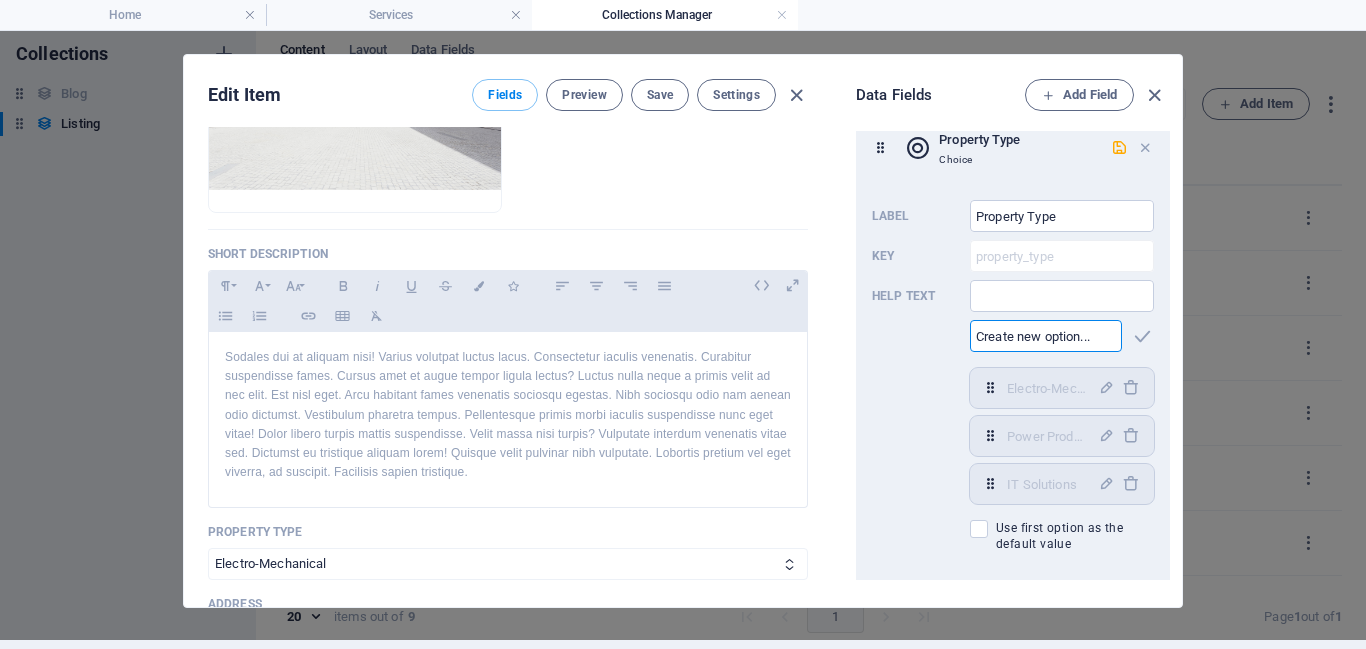 click on "Use first option as the default value" at bounding box center (1075, 536) 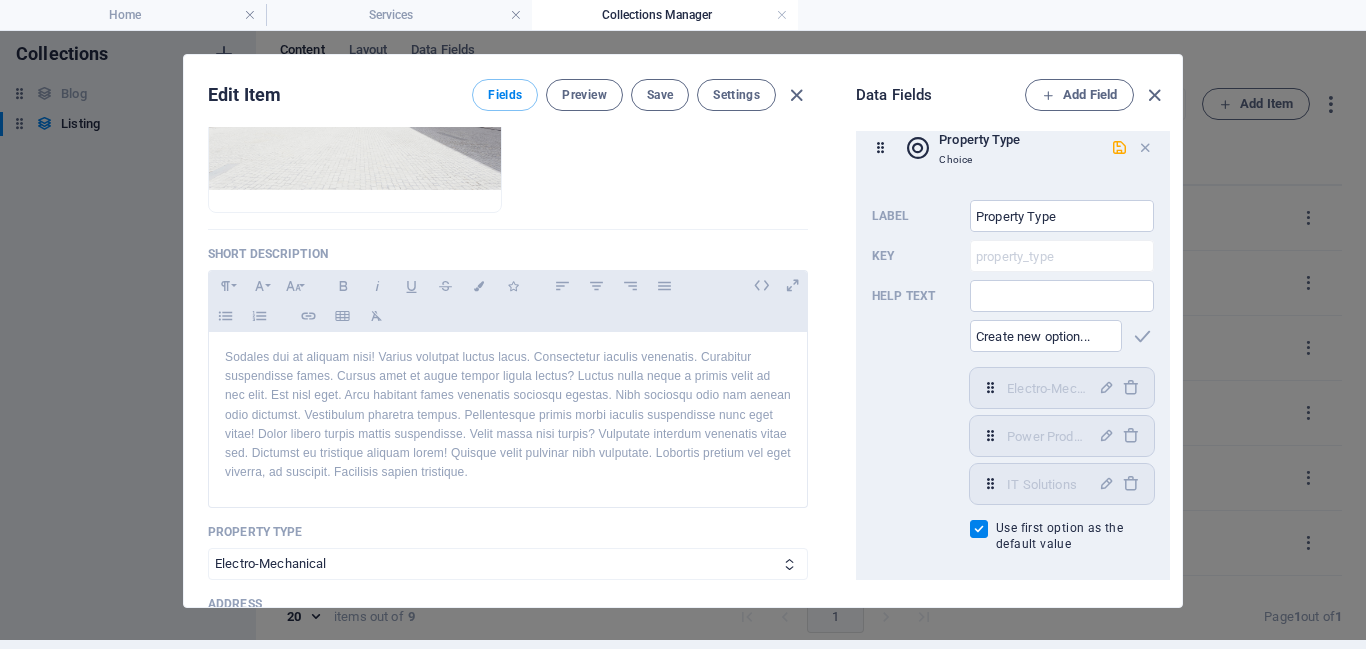 click on "Use first option as the default value" at bounding box center (1075, 536) 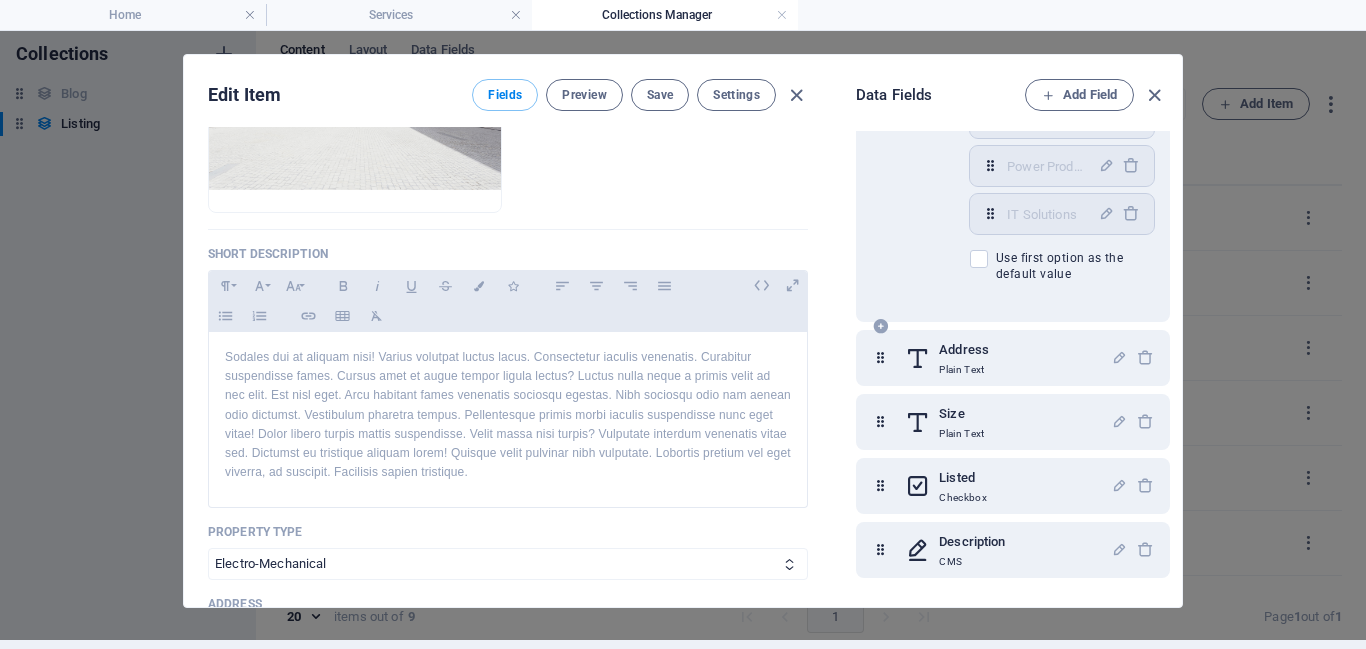 scroll, scrollTop: 0, scrollLeft: 0, axis: both 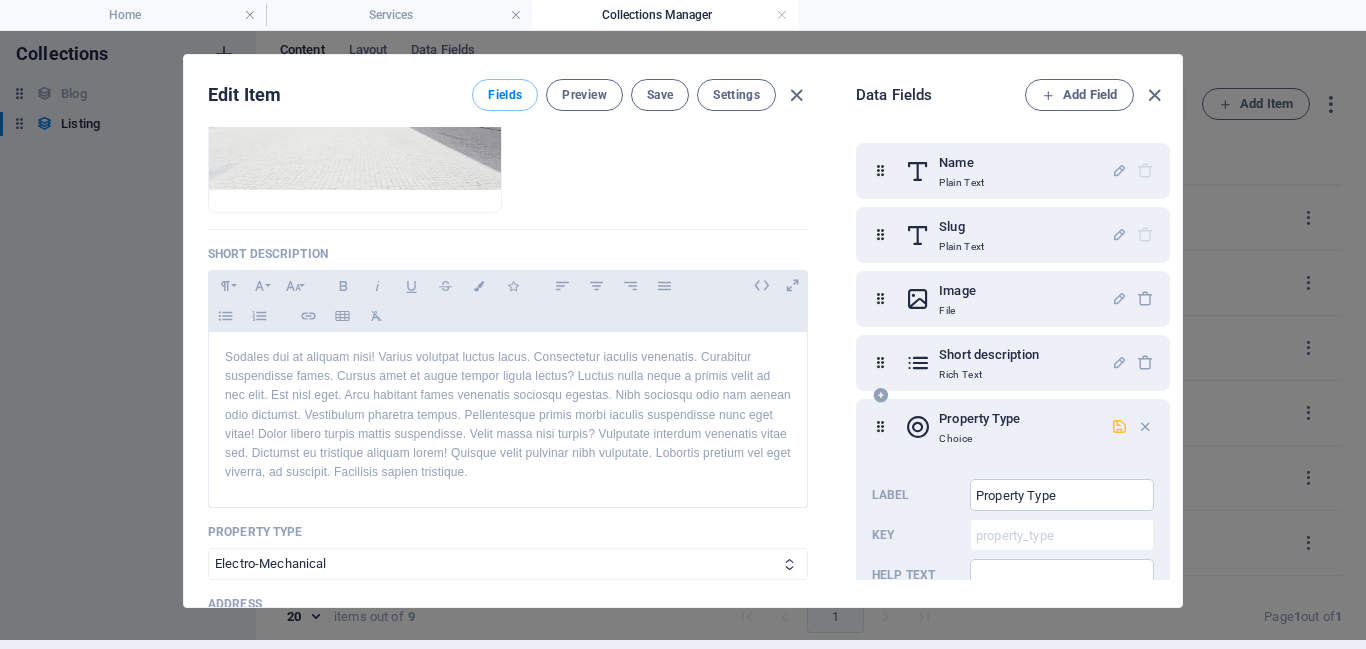 click at bounding box center (1119, 427) 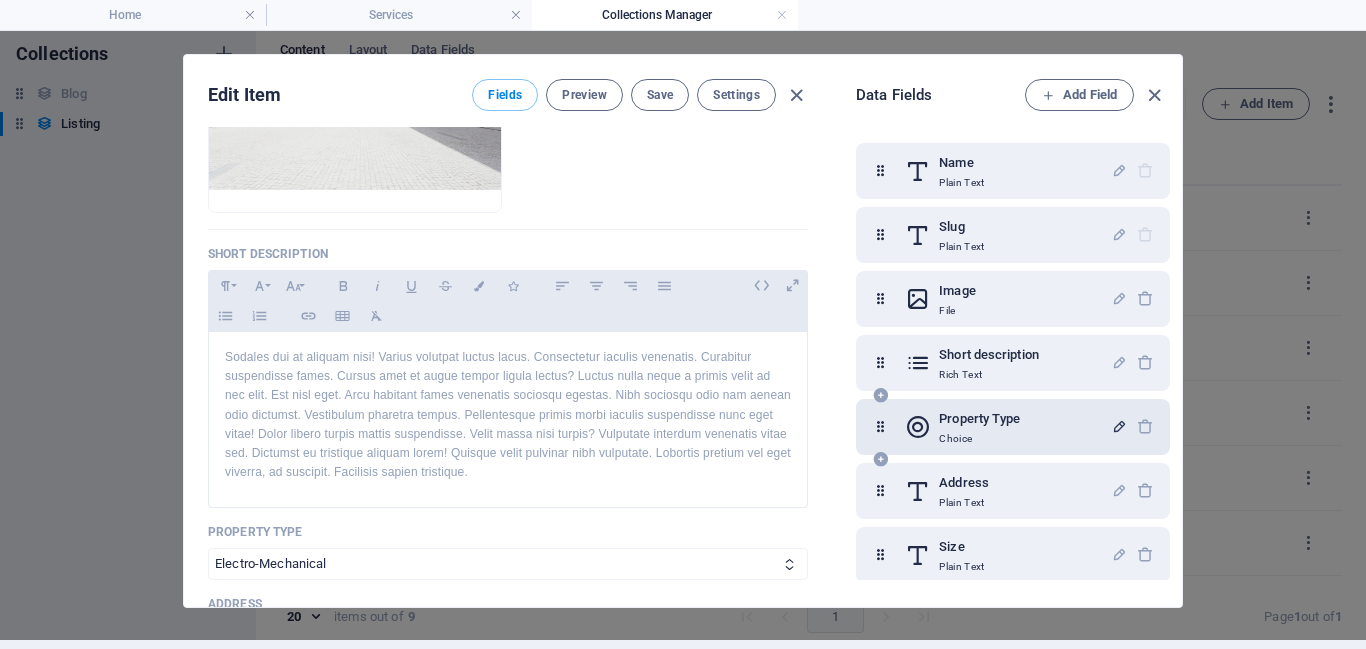 scroll, scrollTop: 139, scrollLeft: 0, axis: vertical 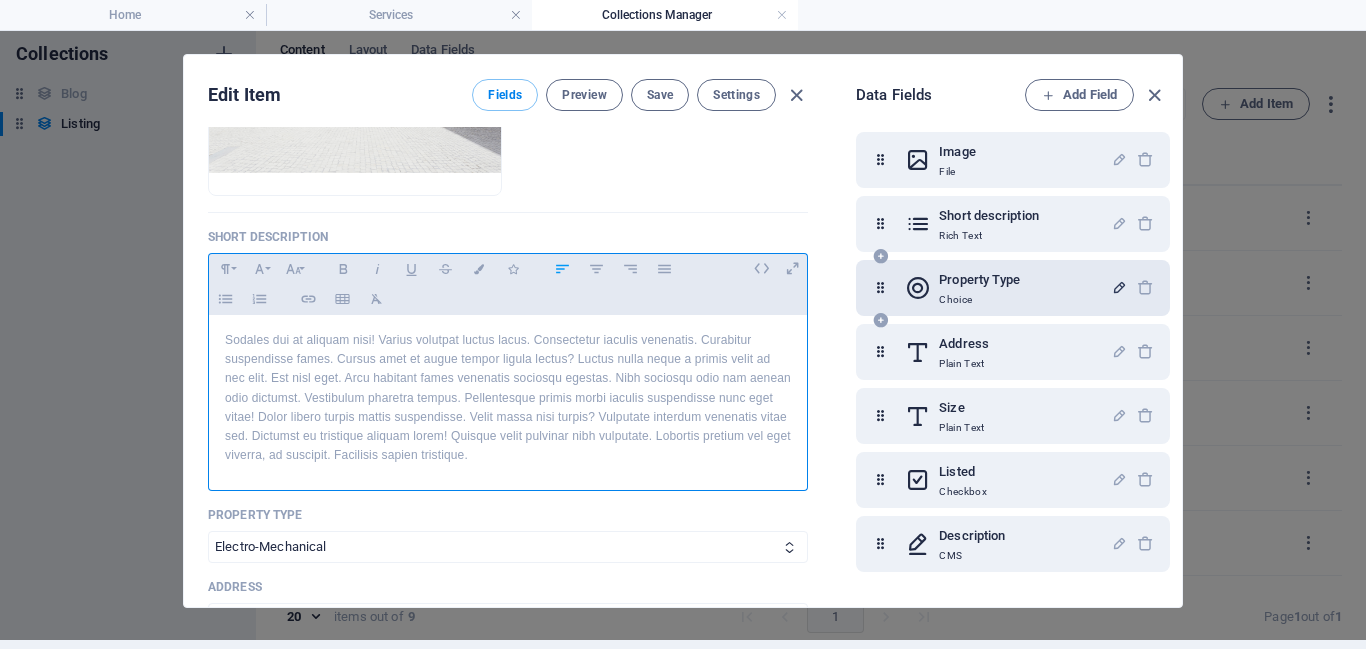 click on "Sodales dui at aliquam nisi! Varius volutpat luctus lacus. Consectetur iaculis venenatis. Curabitur suspendisse fames. Cursus amet et augue tempor ligula lectus? Luctus nulla neque a primis velit ad nec elit. Est nisl eget. Arcu habitant fames venenatis sociosqu egestas. Nibh sociosqu odio nam aenean odio dictumst. Vestibulum pharetra tempus. Pellentesque primis morbi iaculis suspendisse nunc eget vitae! Dolor libero turpis mattis suspendisse. Velit massa nisi turpis? Vulputate interdum venenatis vitae sed. Dictumst eu tristique aliquam lorem! Quisque velit pulvinar nibh vulputate. Lobortis pretium vel eget viverra, ad suscipit. Facilisis sapien tristique." at bounding box center [508, 398] 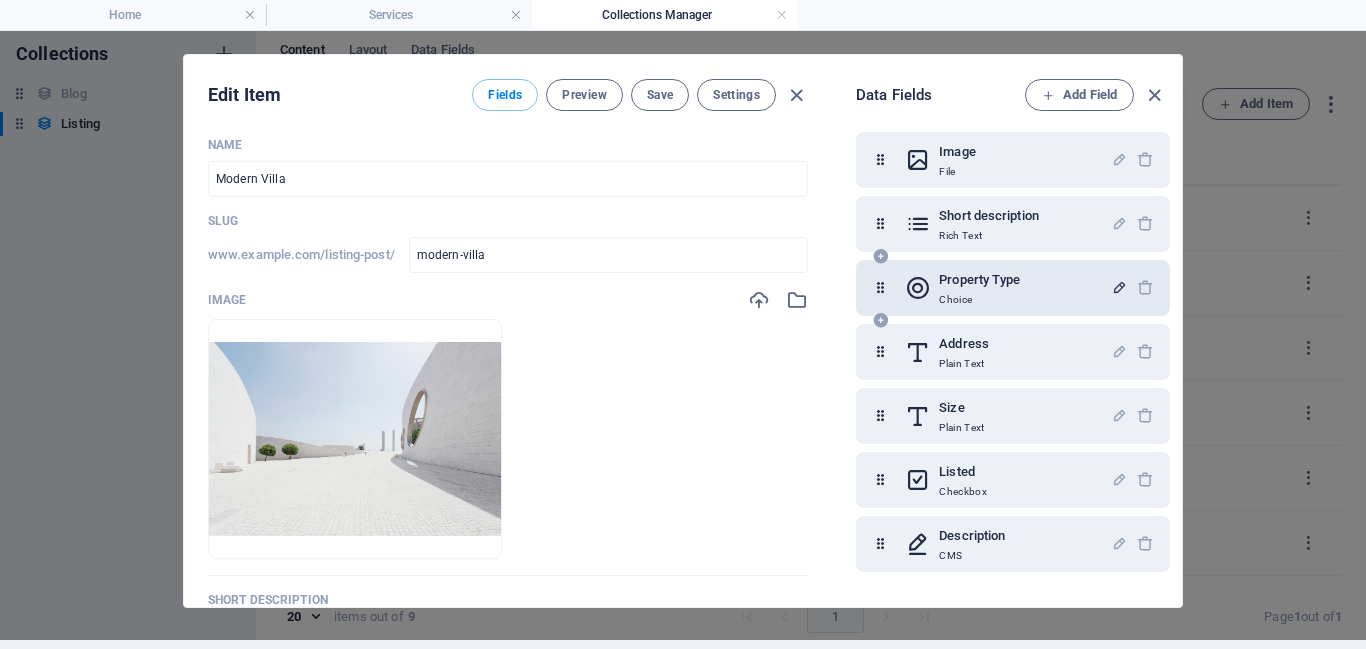 scroll, scrollTop: 8, scrollLeft: 0, axis: vertical 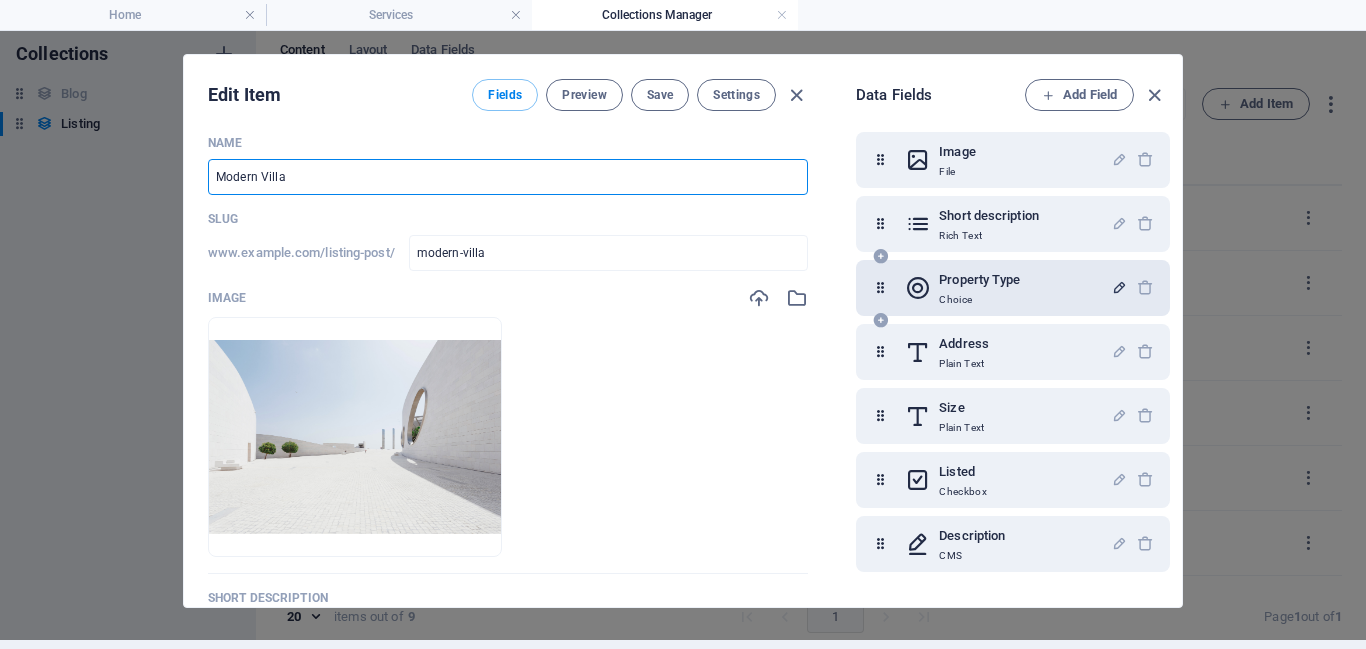click on "Modern Villa" at bounding box center (508, 177) 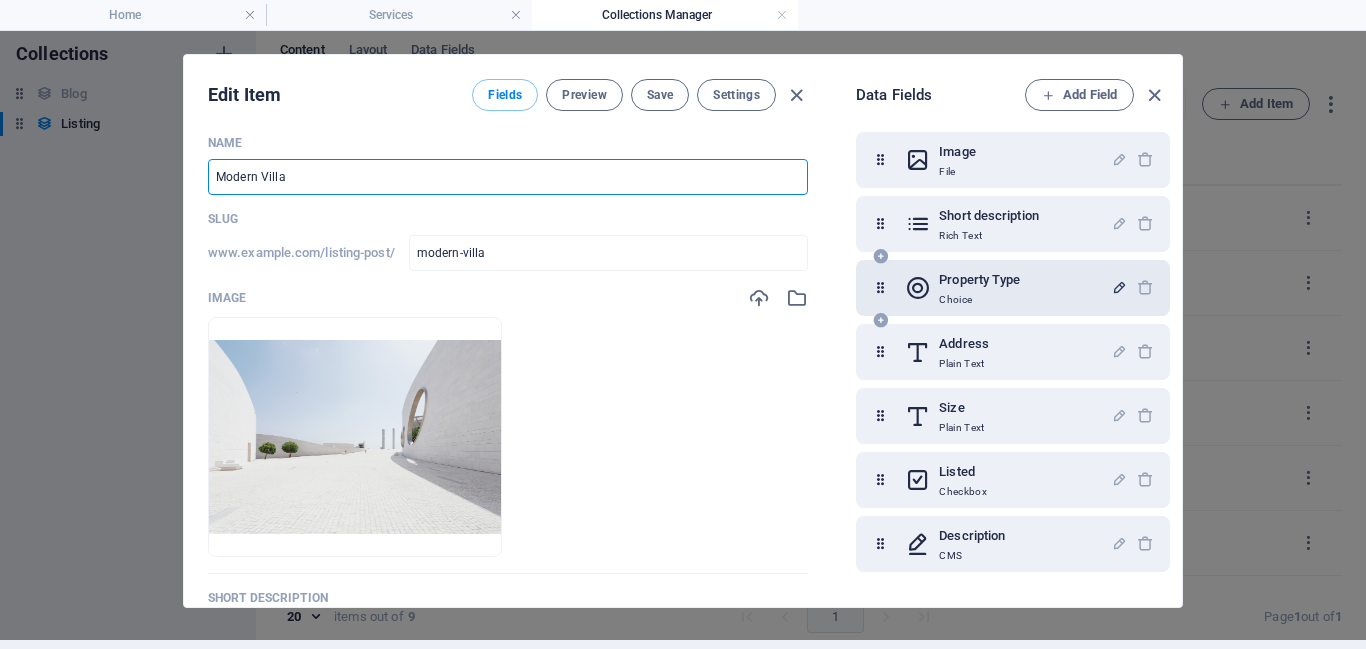 paste on "Transformers" 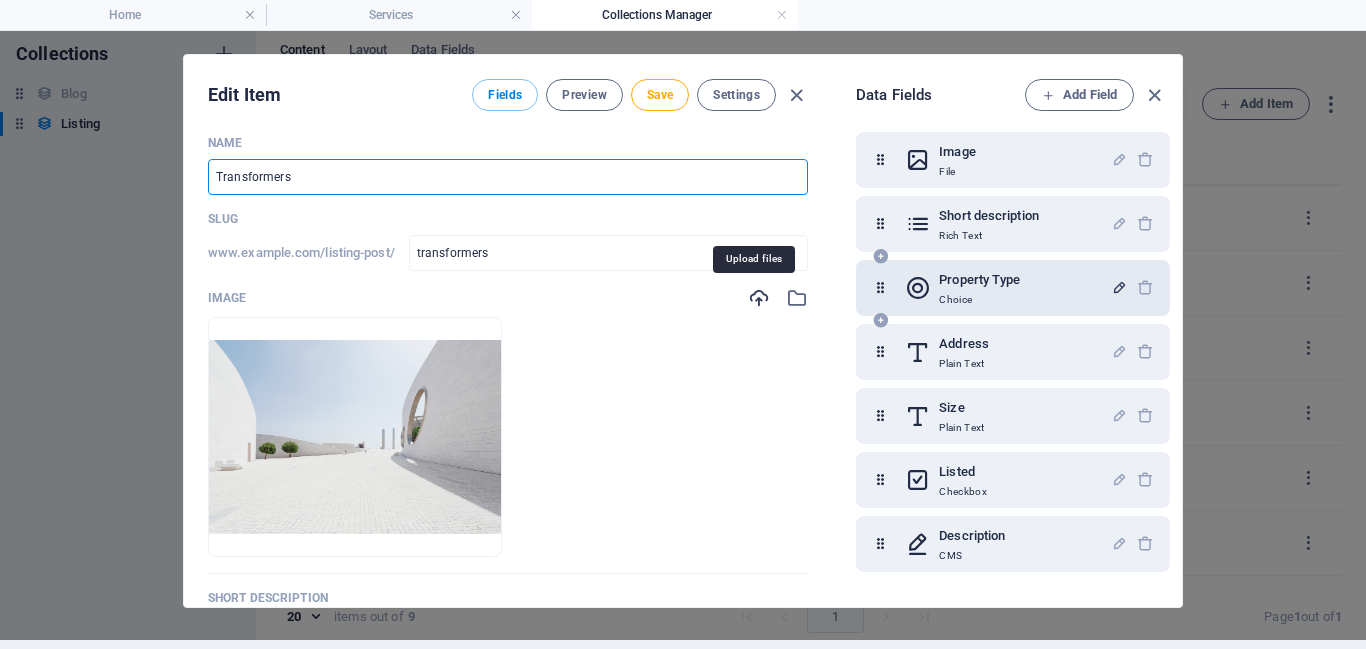 type on "Transformers" 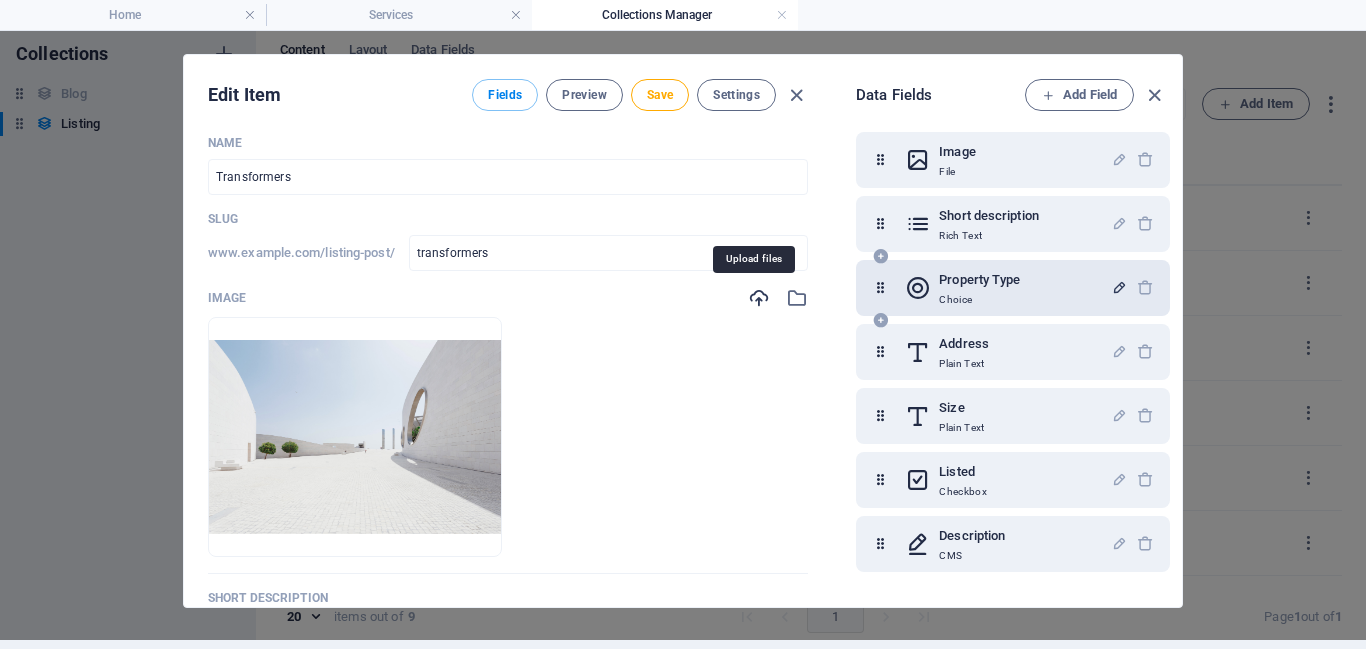 click at bounding box center (759, 298) 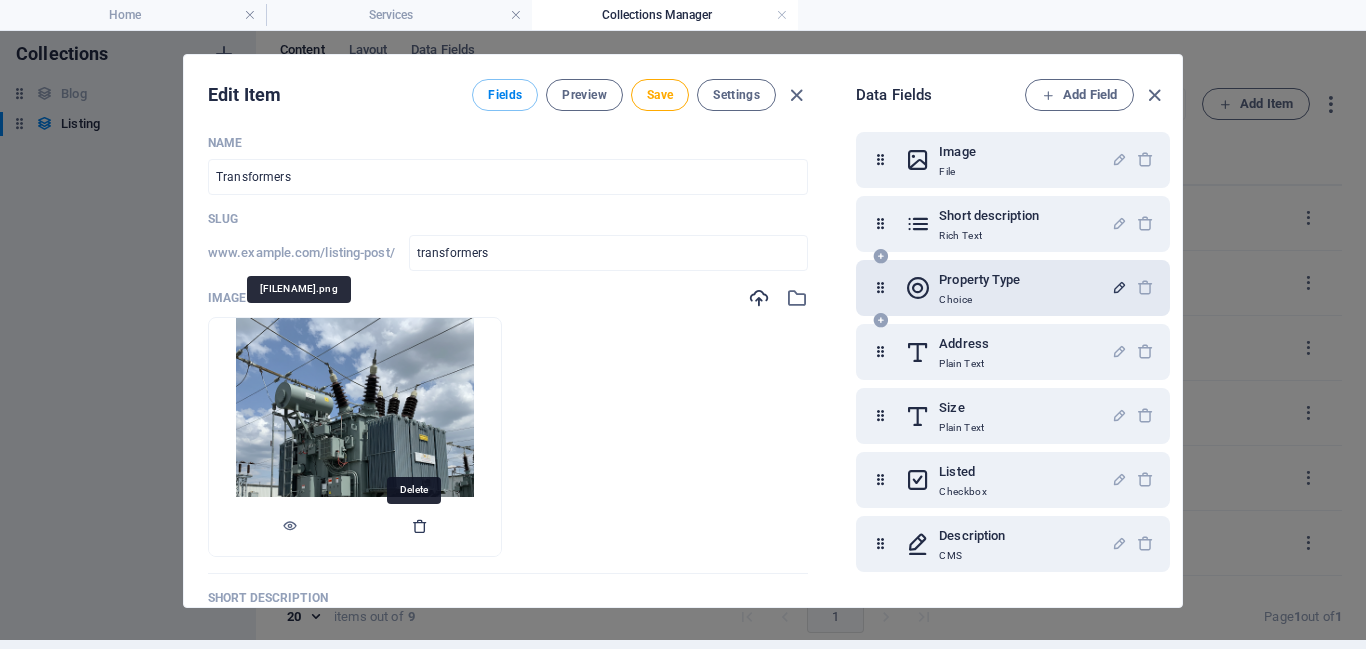click at bounding box center [420, 526] 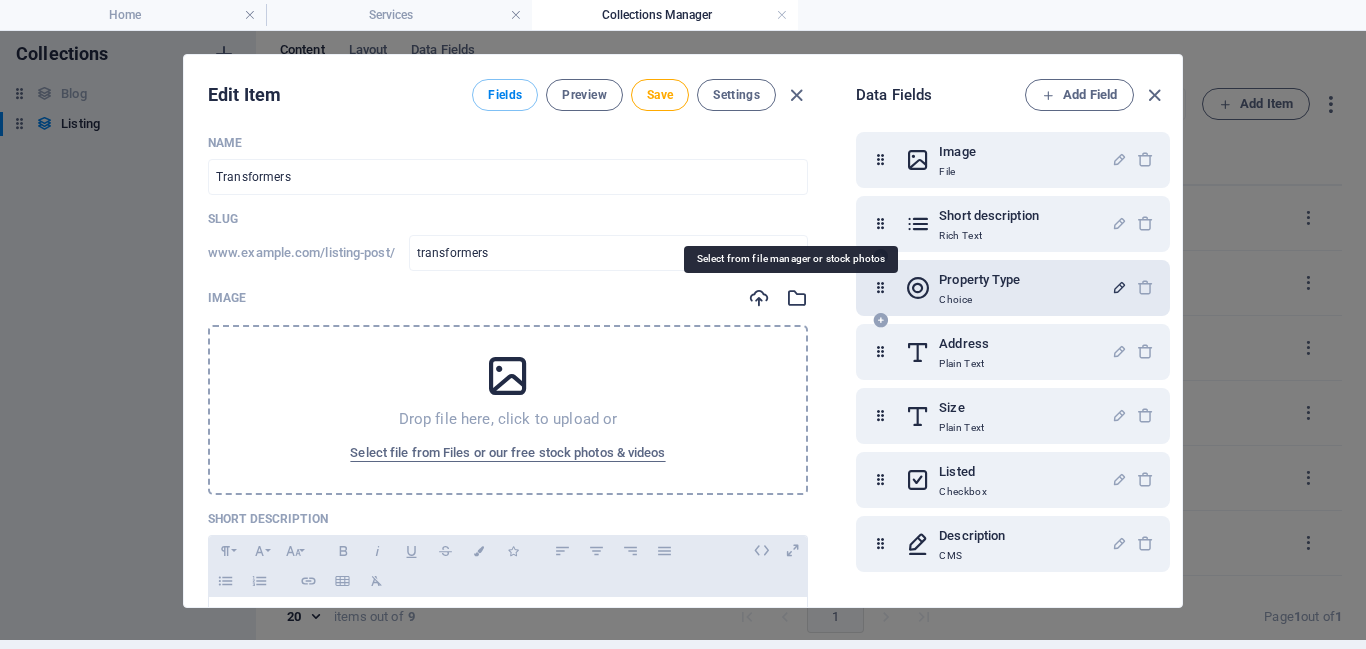 click at bounding box center [797, 298] 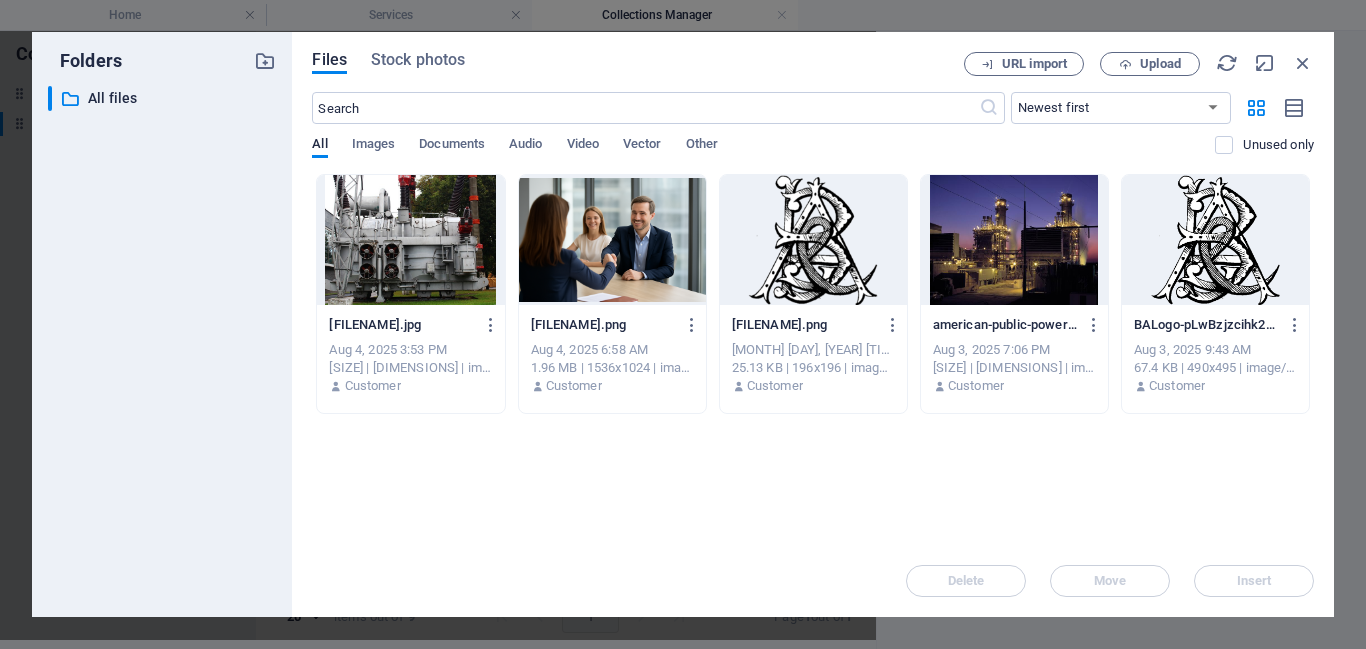 click at bounding box center (410, 240) 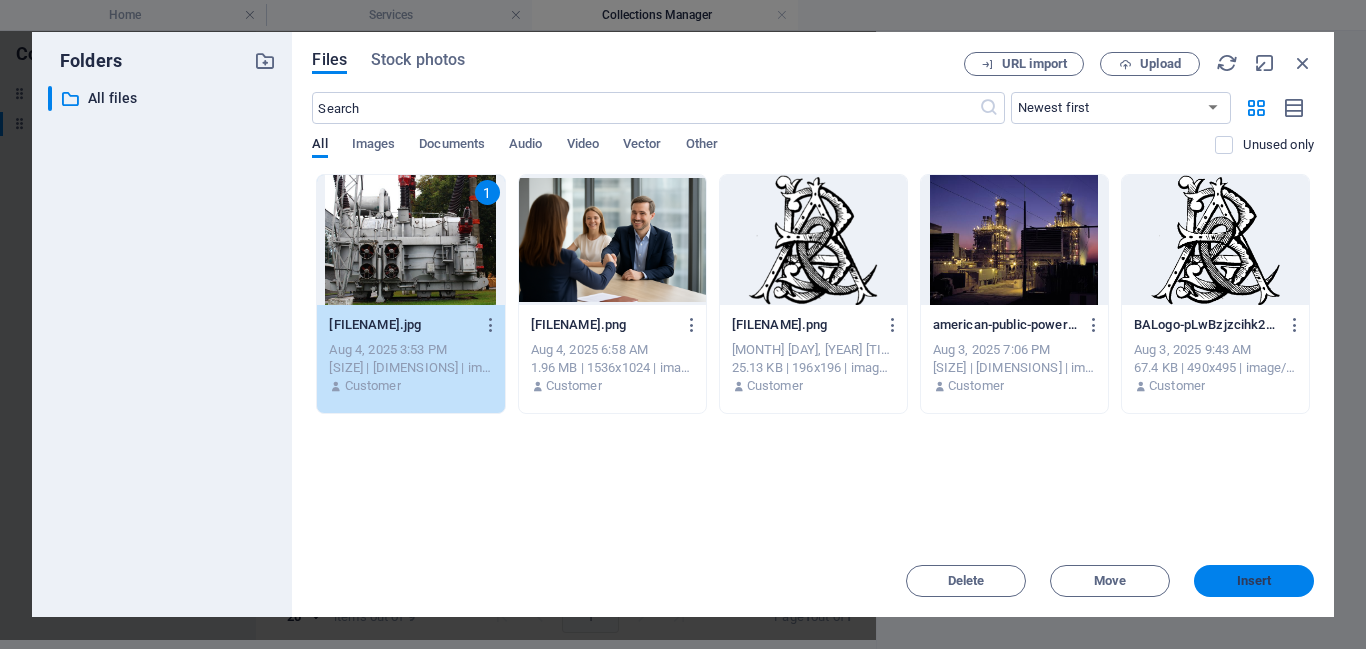 click on "Insert" at bounding box center [1254, 581] 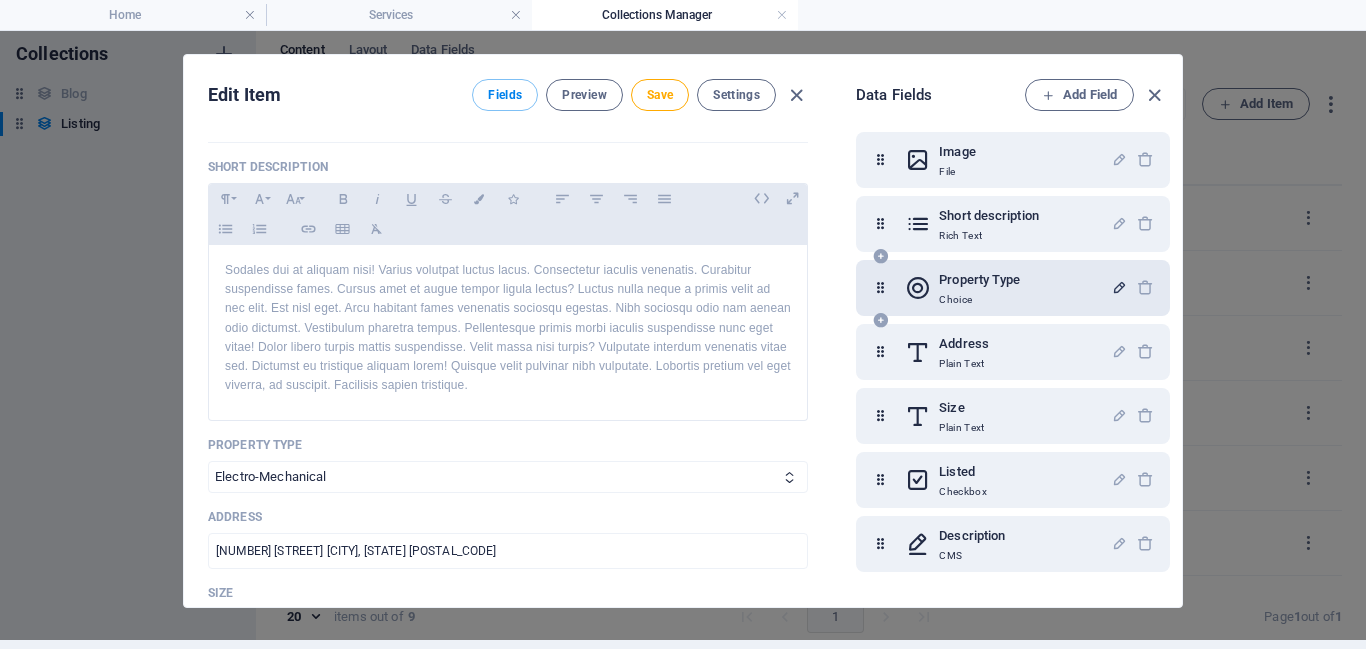 scroll, scrollTop: 435, scrollLeft: 0, axis: vertical 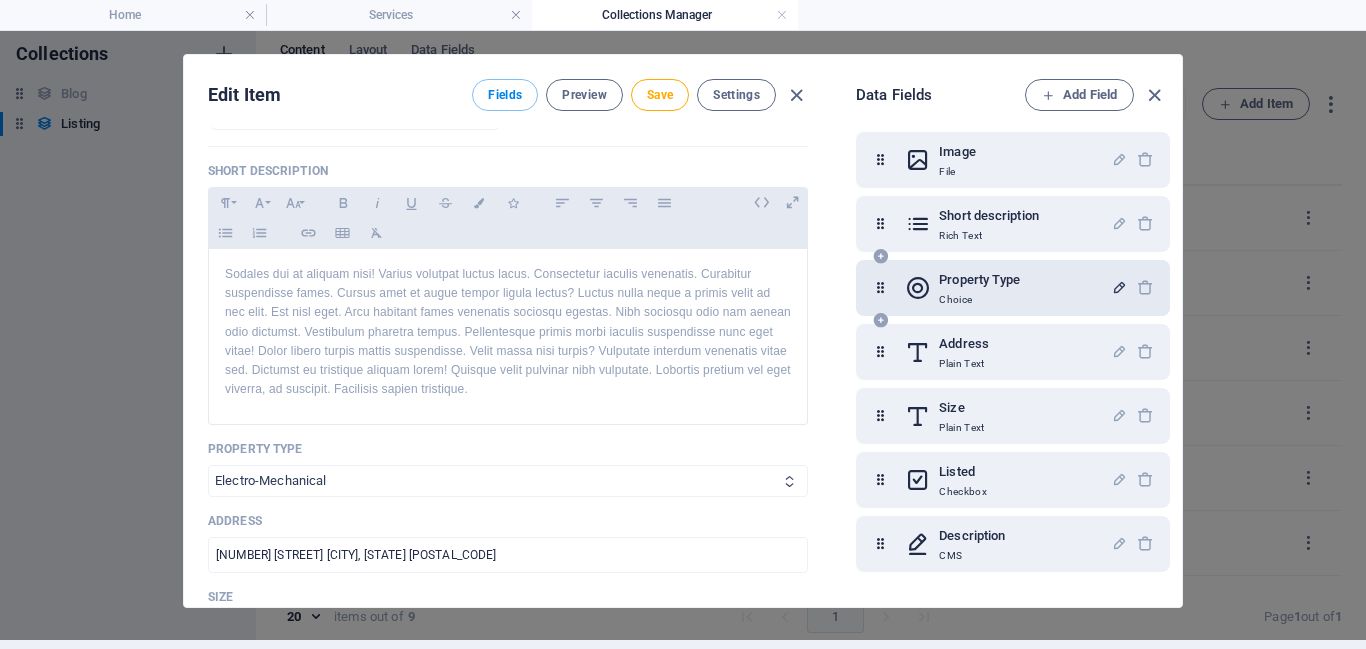 select on "Power Products" 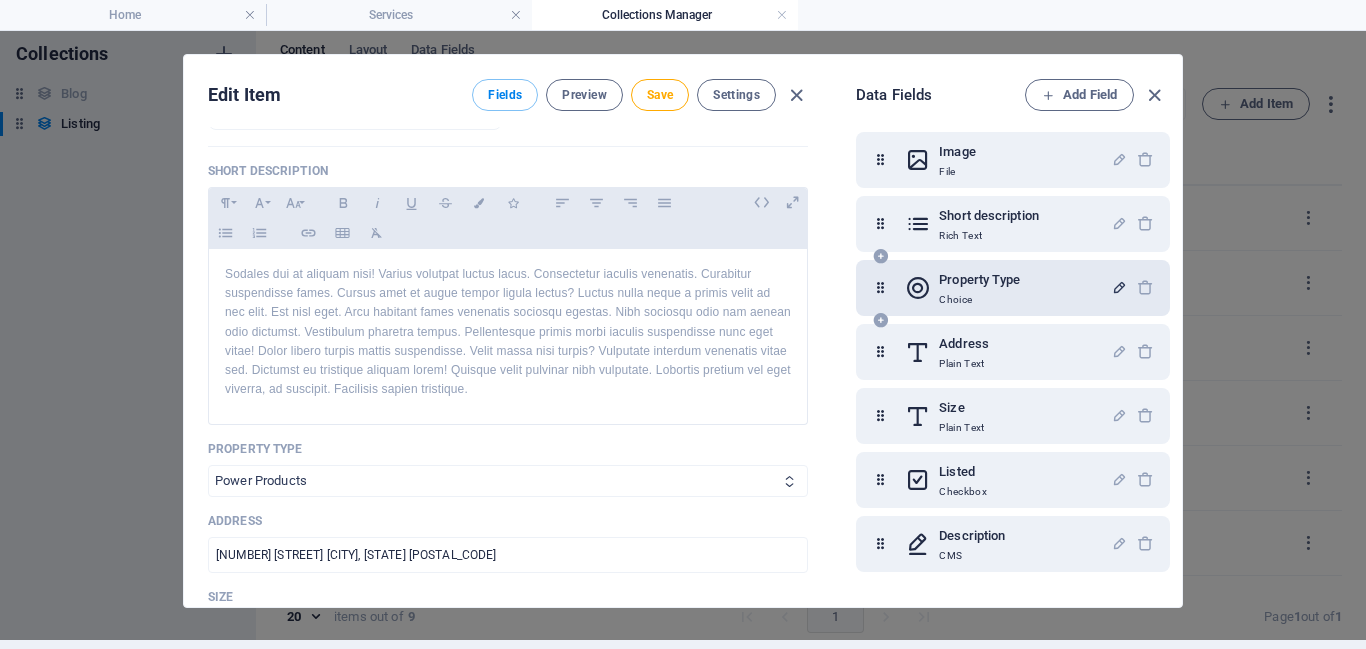 click on "[PRODUCT_TYPE] [PRODUCT_TYPE] [PRODUCT_TYPE]" at bounding box center (508, 481) 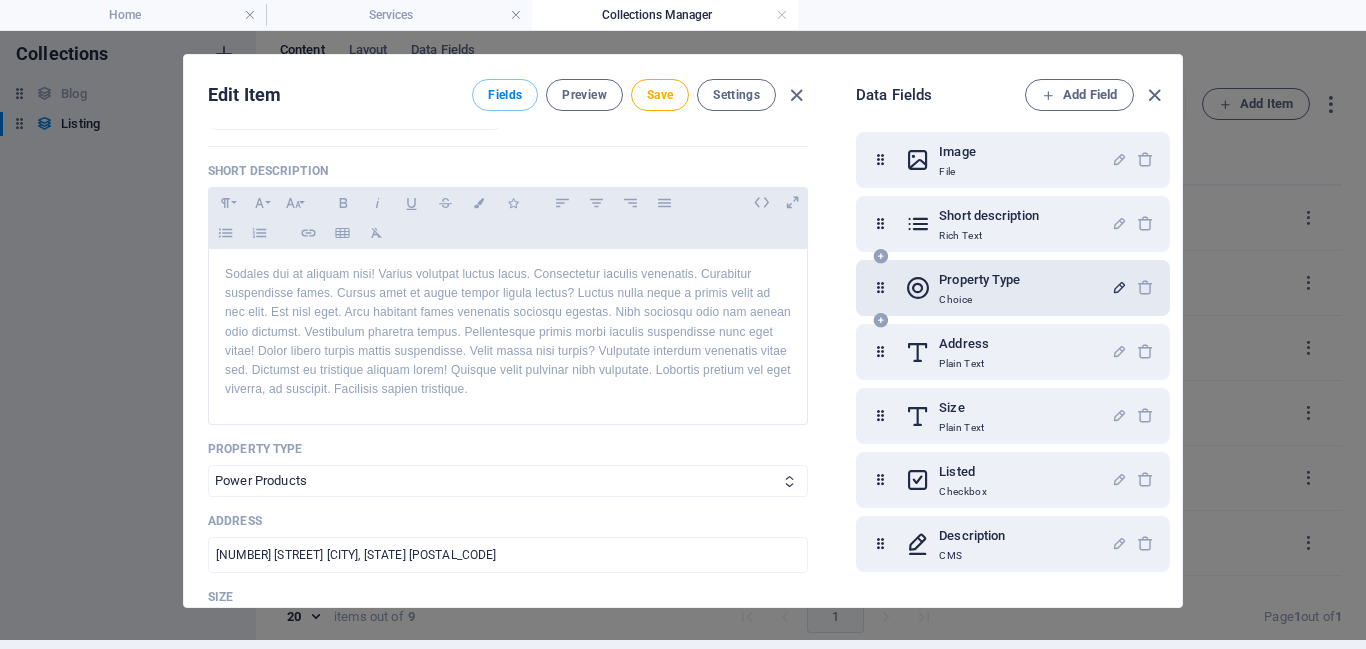 click at bounding box center (1119, 287) 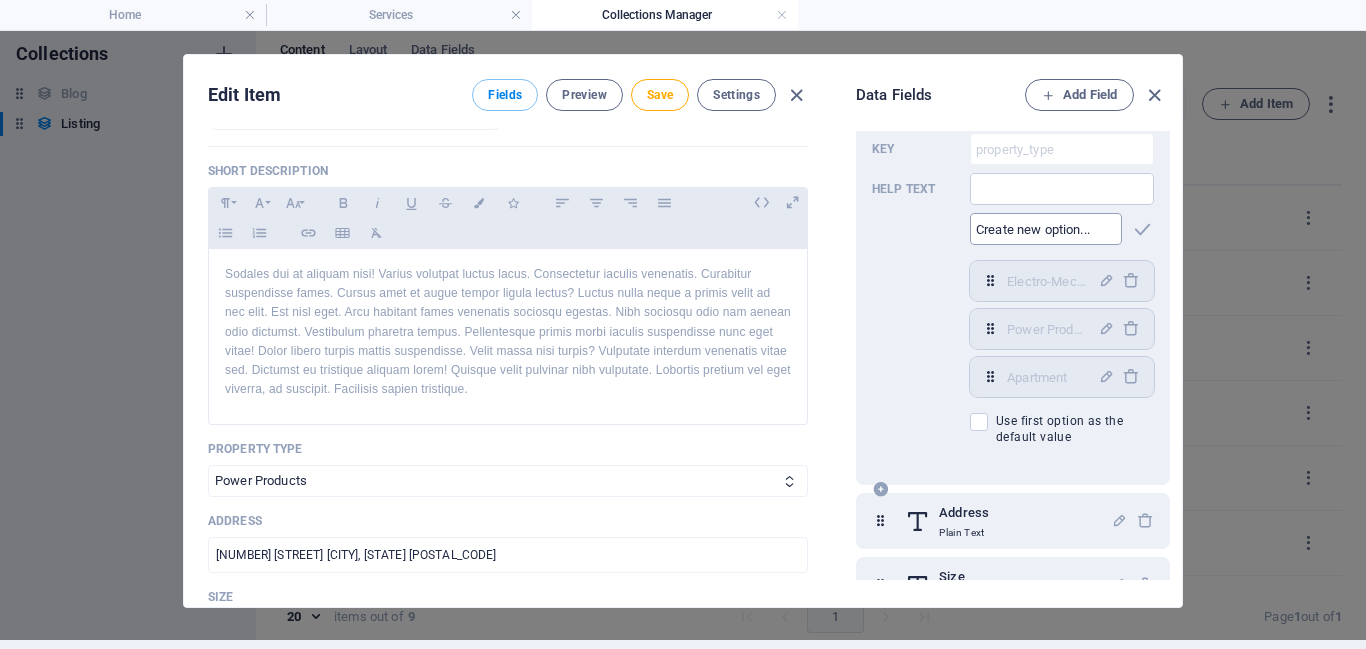 scroll, scrollTop: 396, scrollLeft: 0, axis: vertical 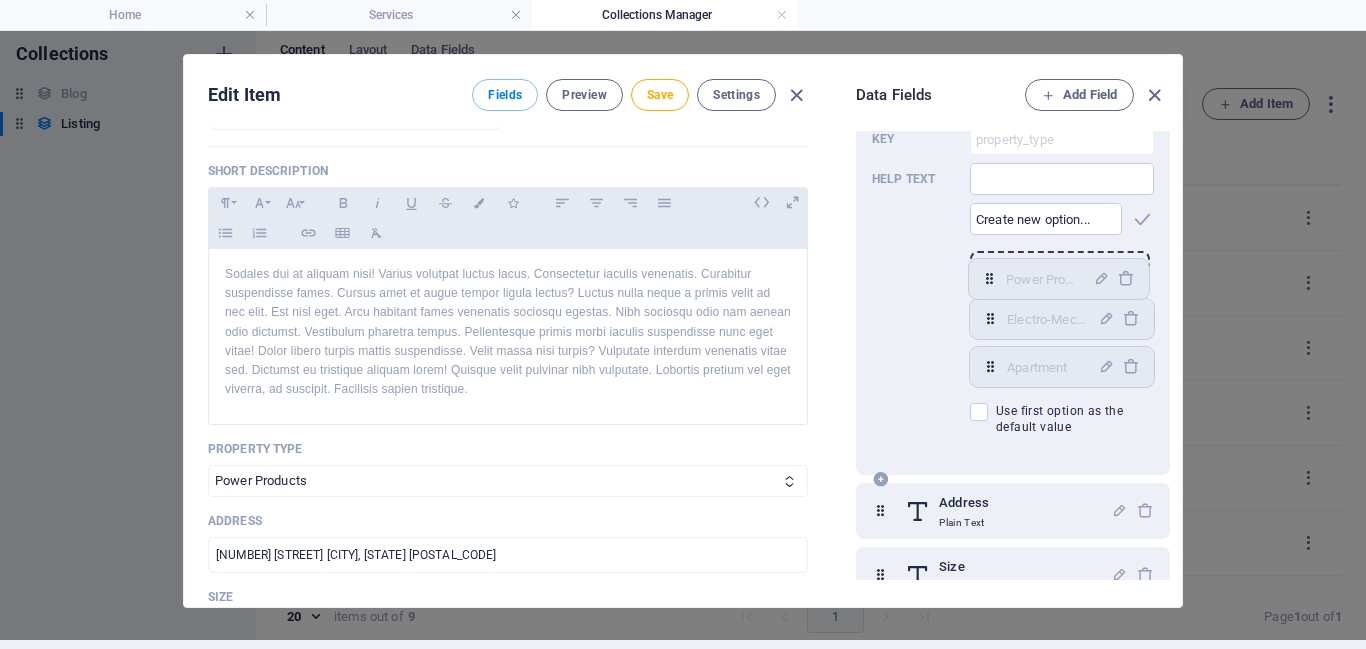 drag, startPoint x: 986, startPoint y: 326, endPoint x: 987, endPoint y: 279, distance: 47.010635 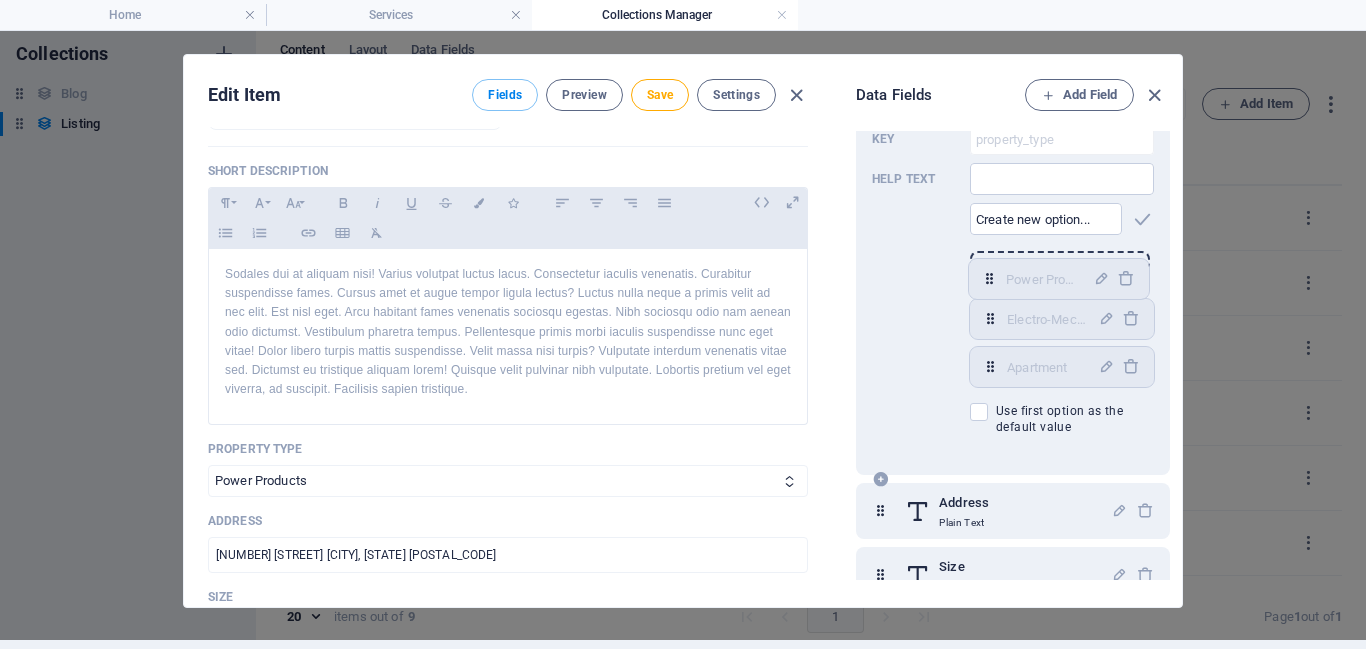 click on "Electro-Mechanical ​ Power Products ​ Apartment ​" at bounding box center (1062, 319) 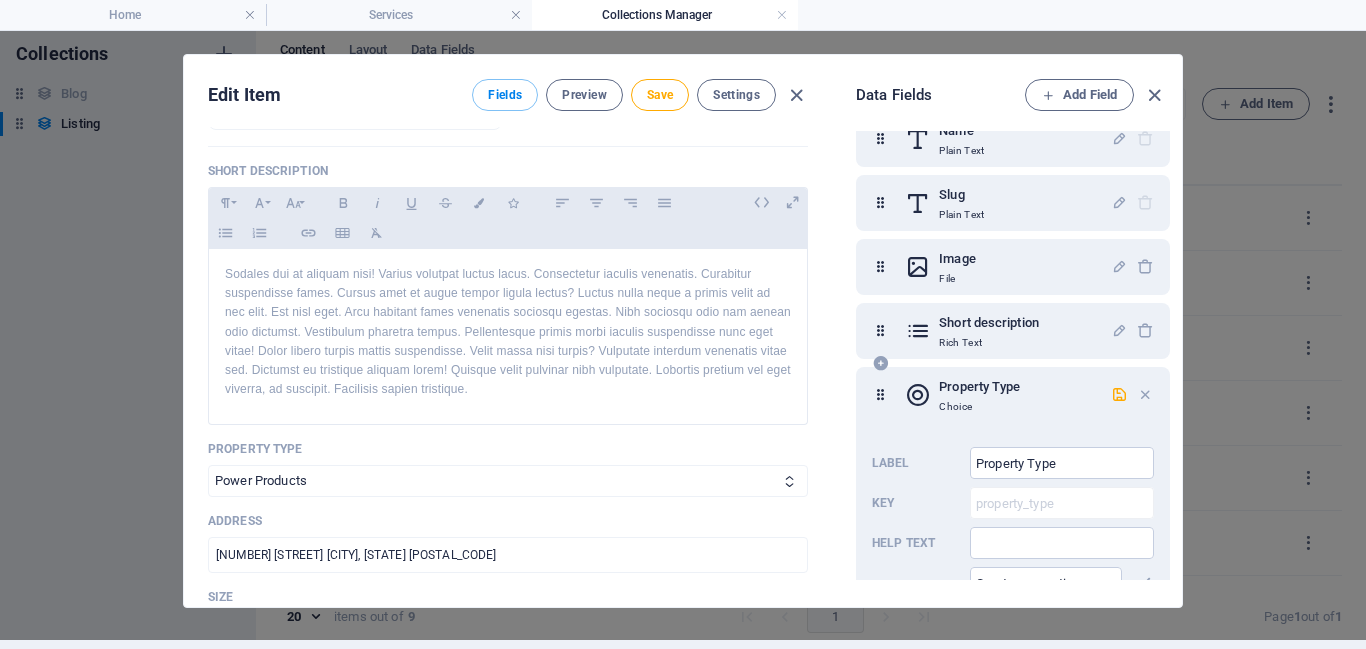 scroll, scrollTop: 0, scrollLeft: 0, axis: both 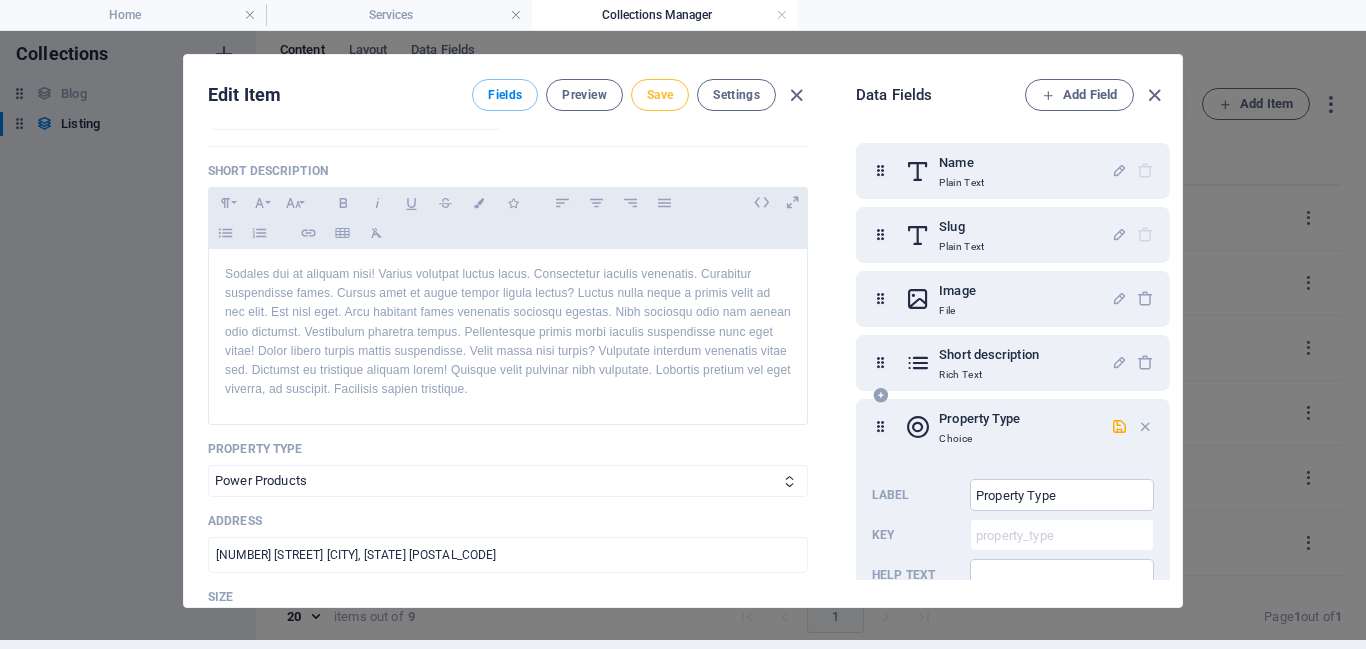 click on "Save" at bounding box center [660, 95] 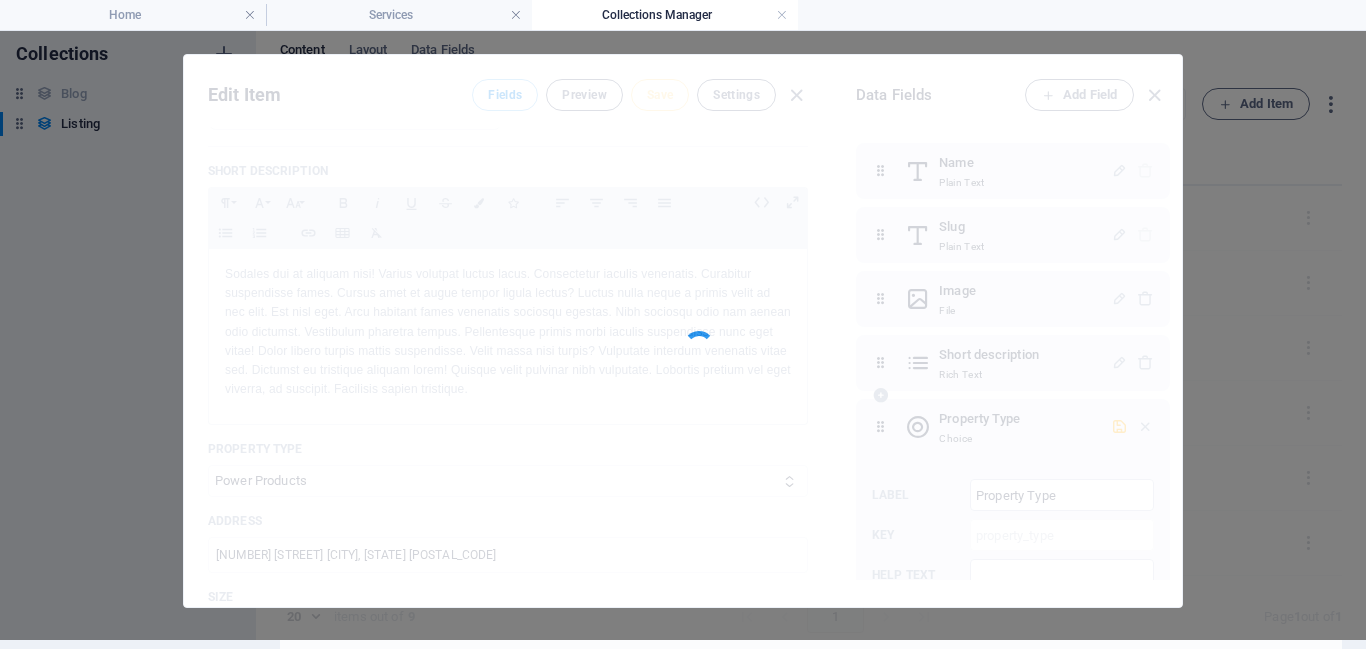 type on "transformers" 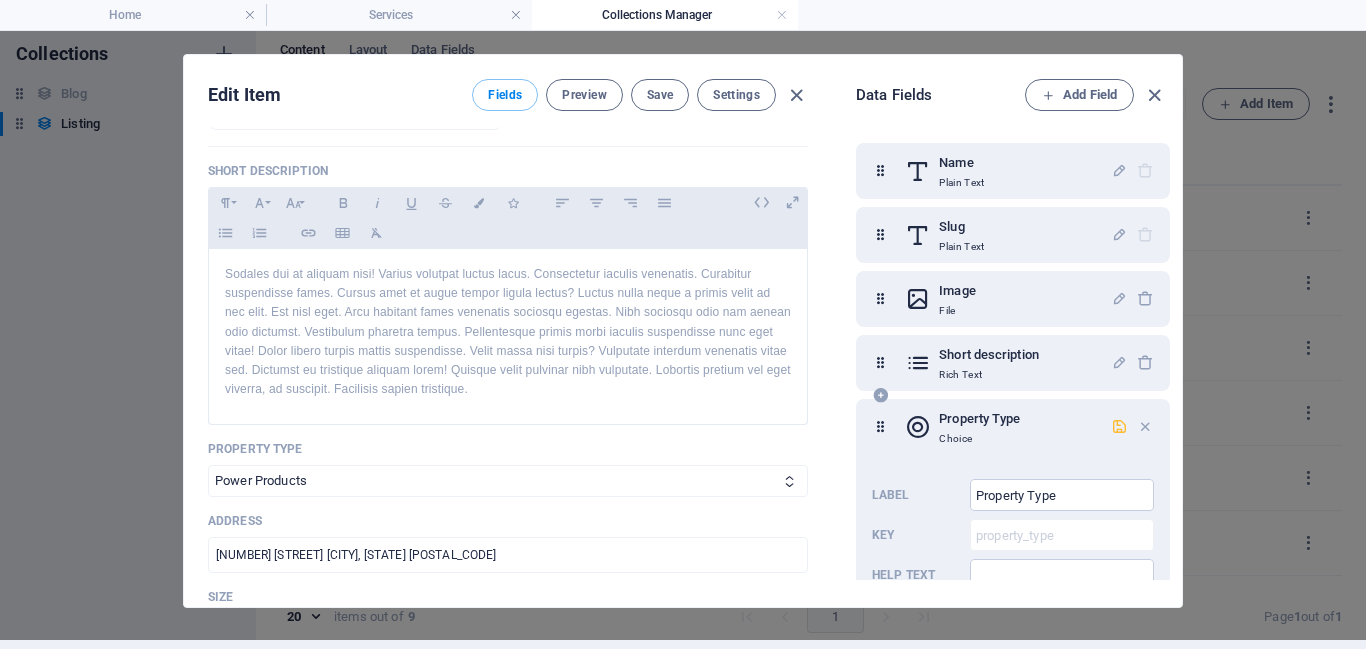 click at bounding box center [1119, 426] 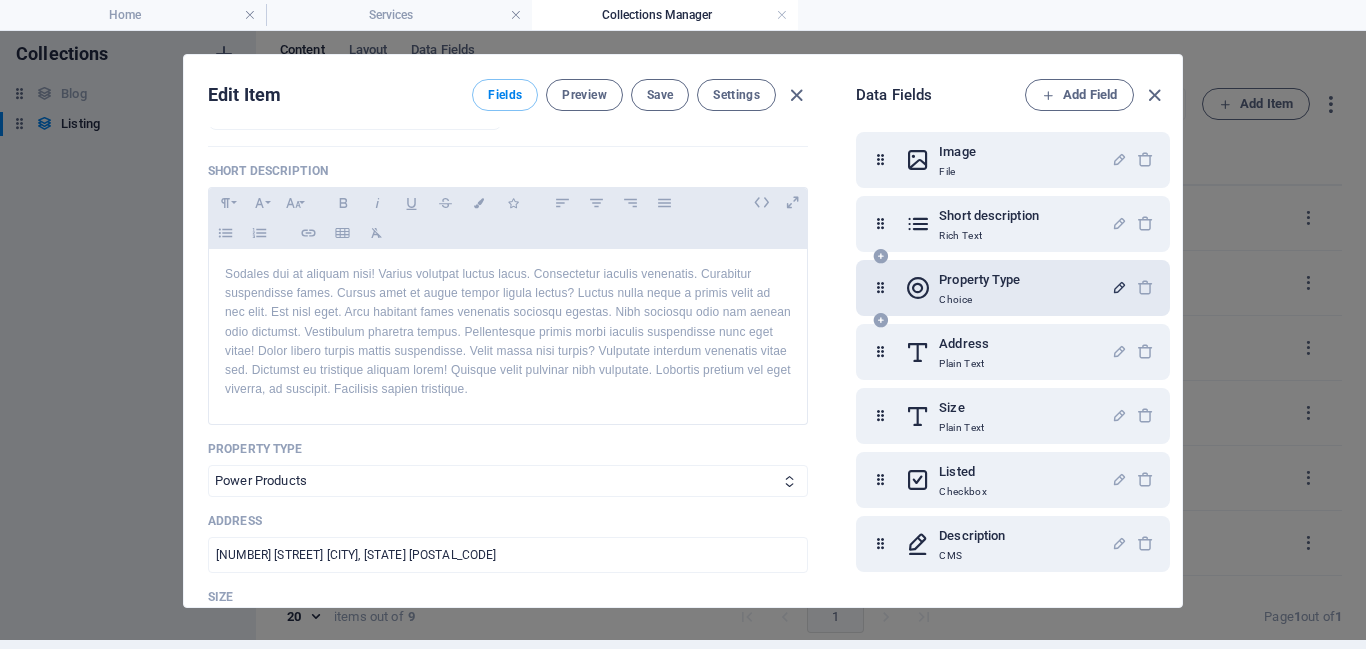 scroll, scrollTop: 0, scrollLeft: 0, axis: both 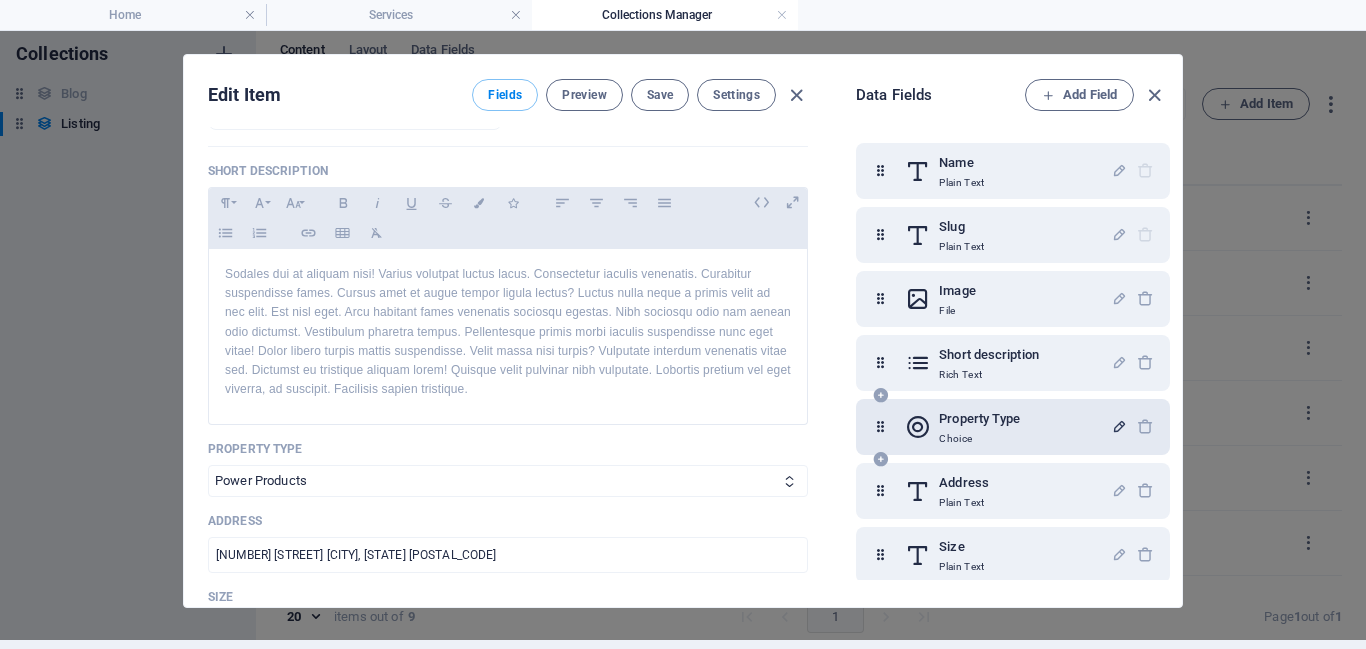 click on "Property Type" at bounding box center (979, 419) 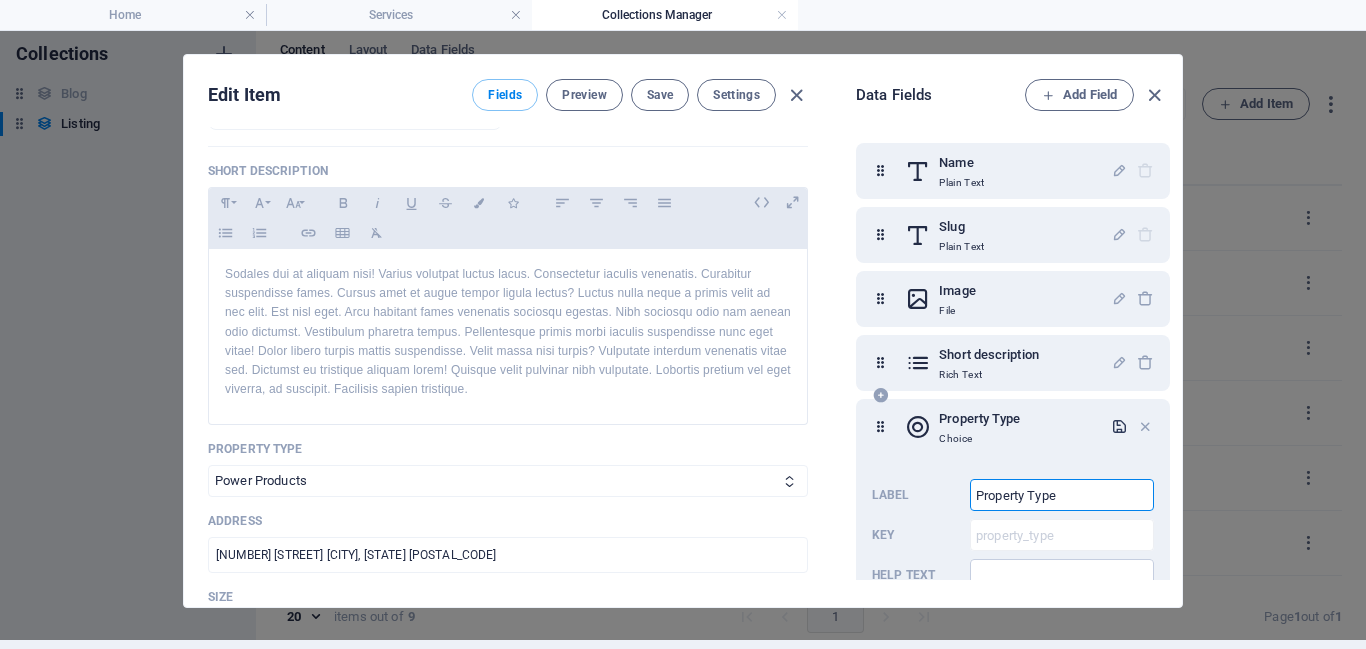 click on "Property Type" at bounding box center [1062, 495] 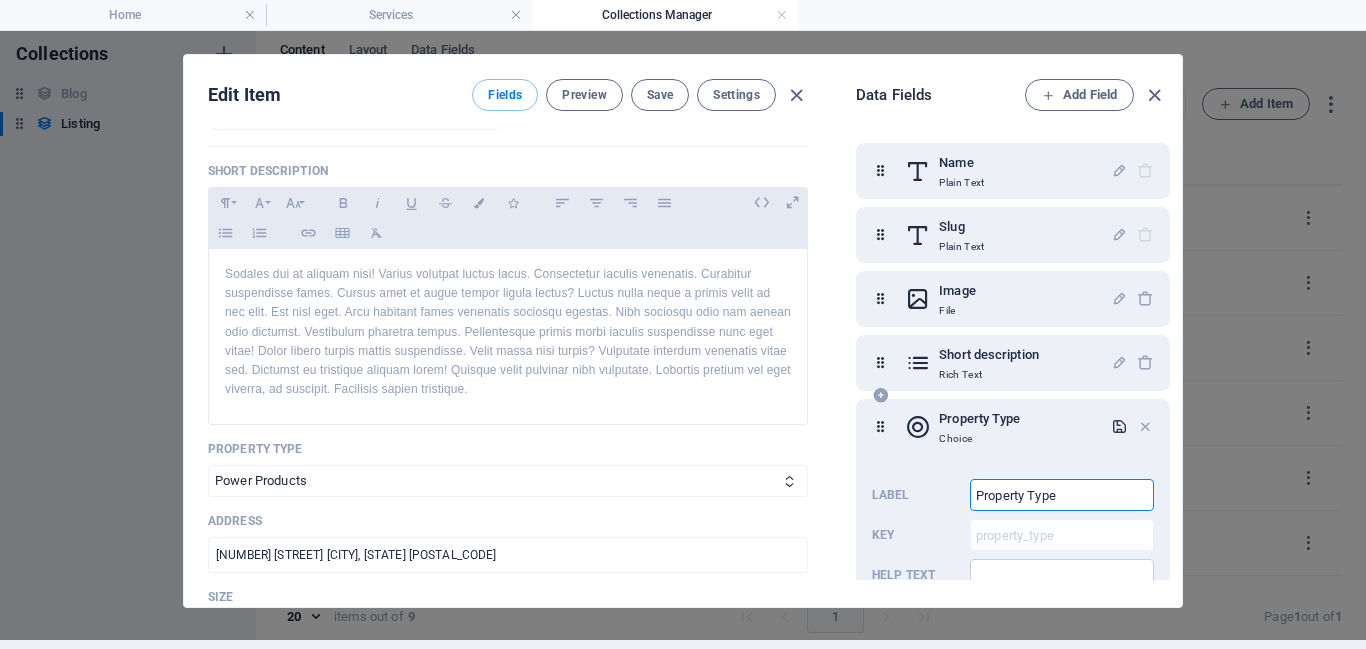 scroll, scrollTop: 150, scrollLeft: 0, axis: vertical 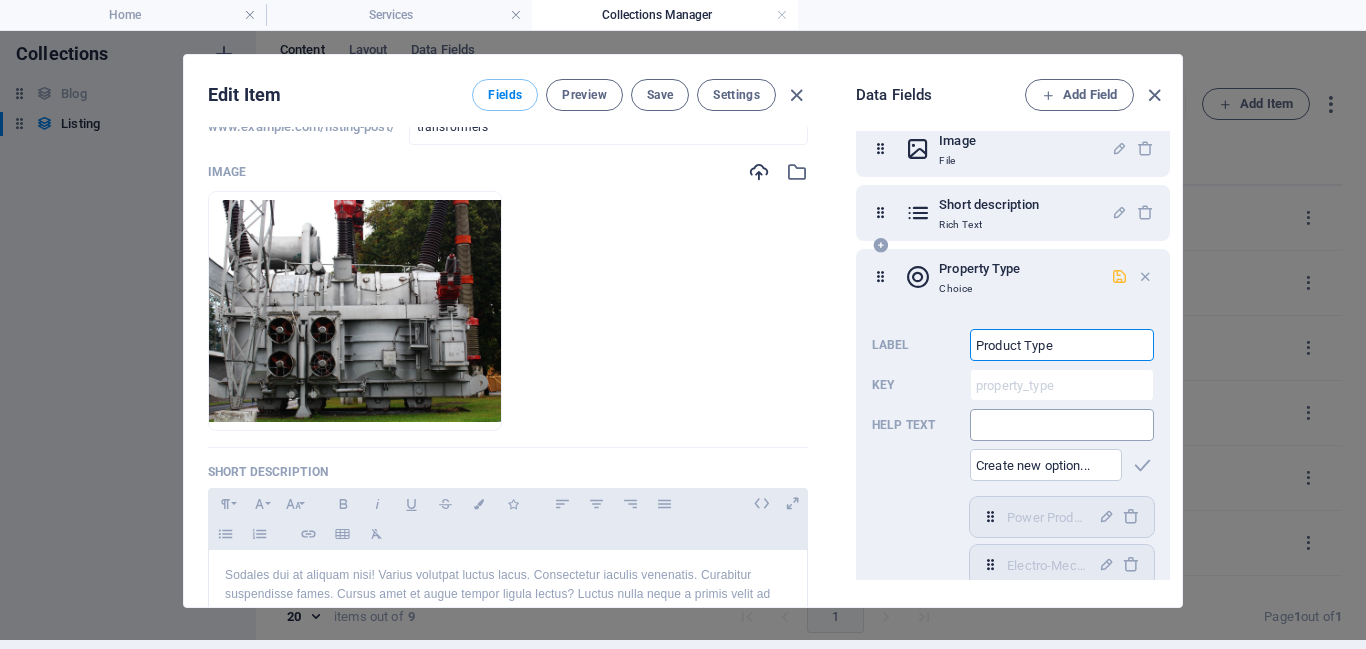 type on "Product Type" 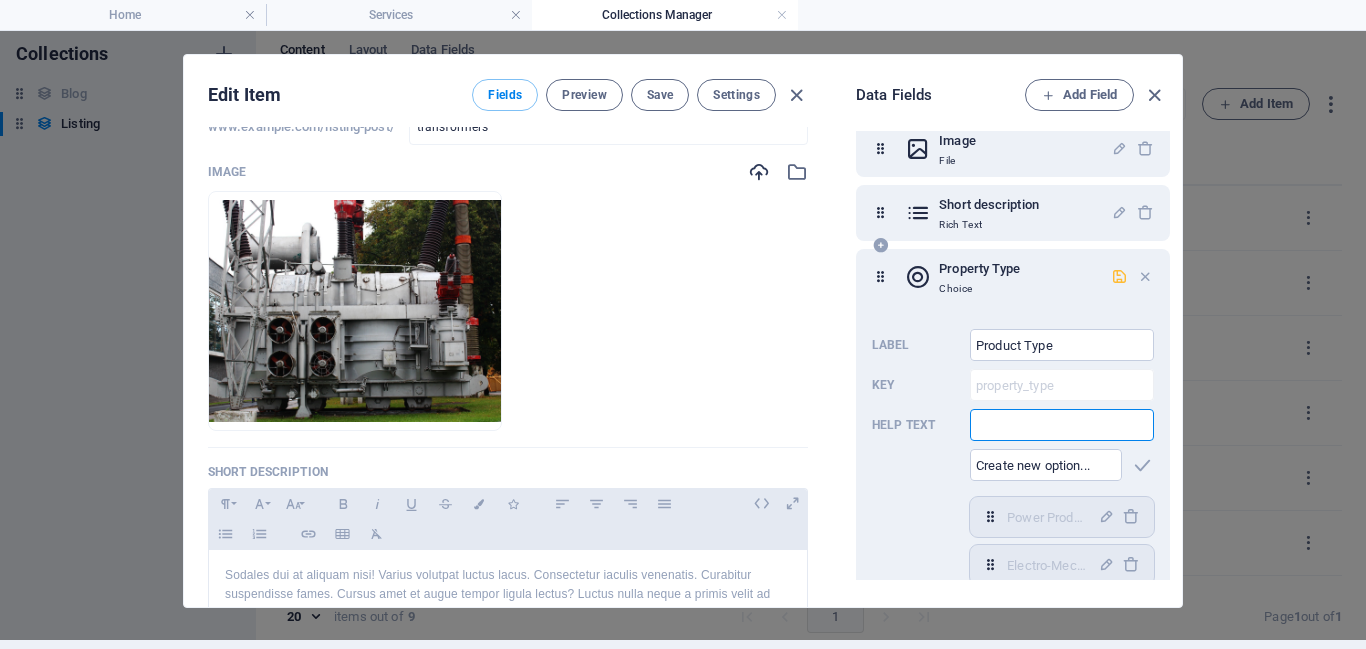 click at bounding box center (1062, 425) 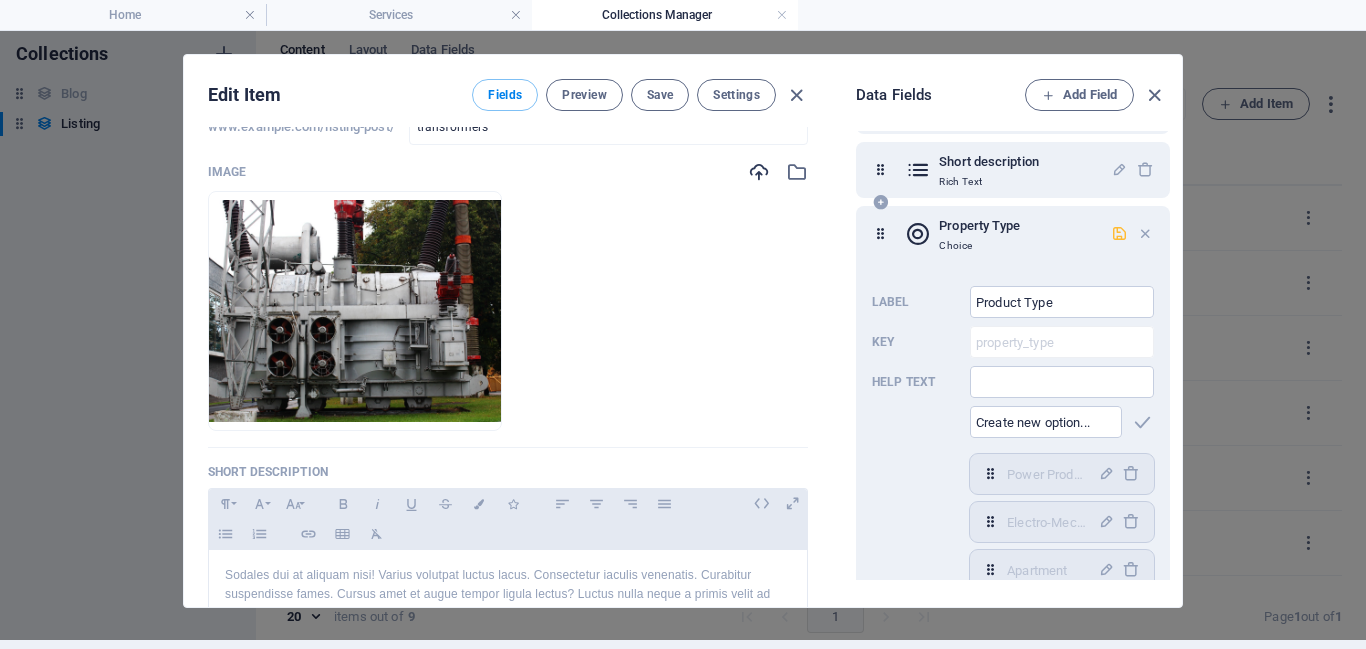 scroll, scrollTop: 192, scrollLeft: 0, axis: vertical 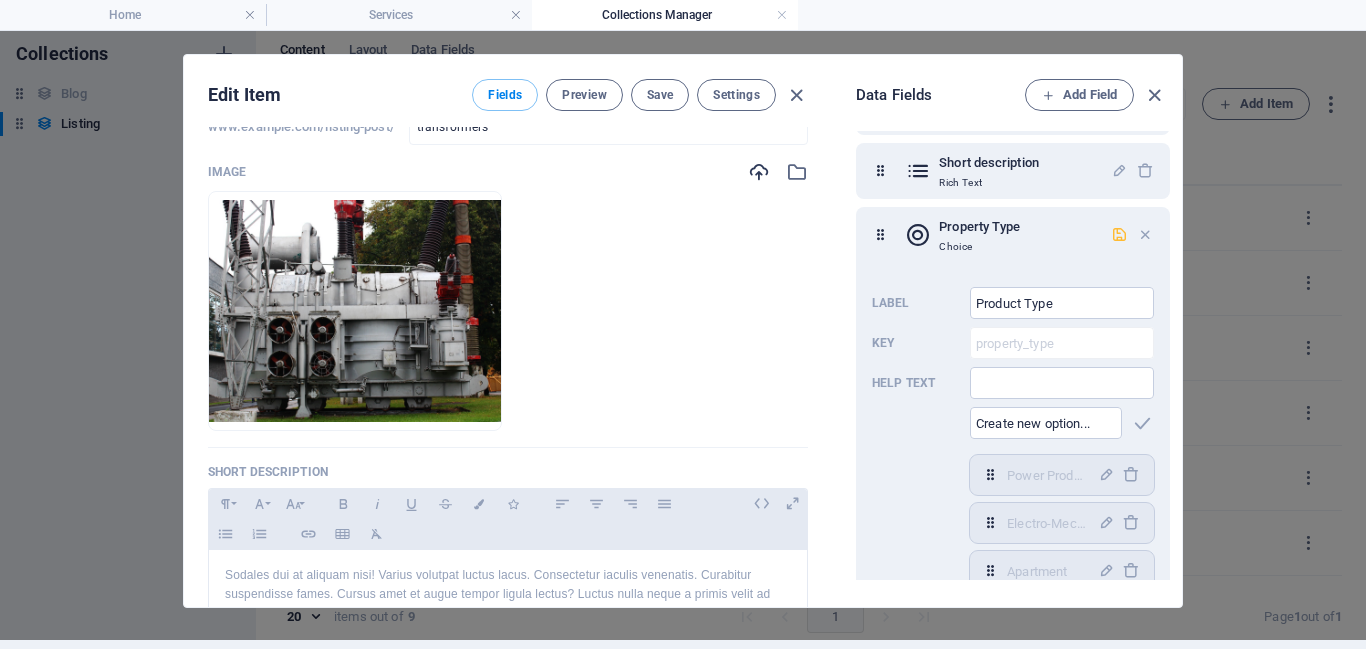 click at bounding box center [1119, 234] 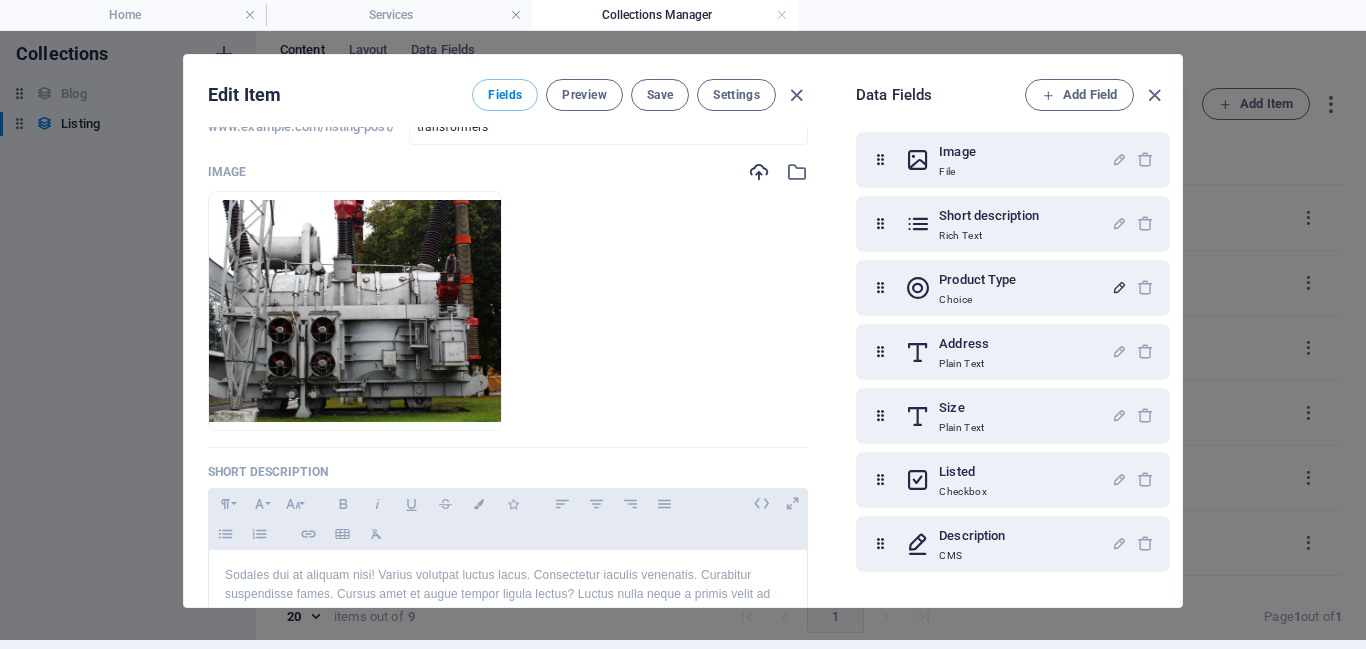 scroll, scrollTop: 139, scrollLeft: 0, axis: vertical 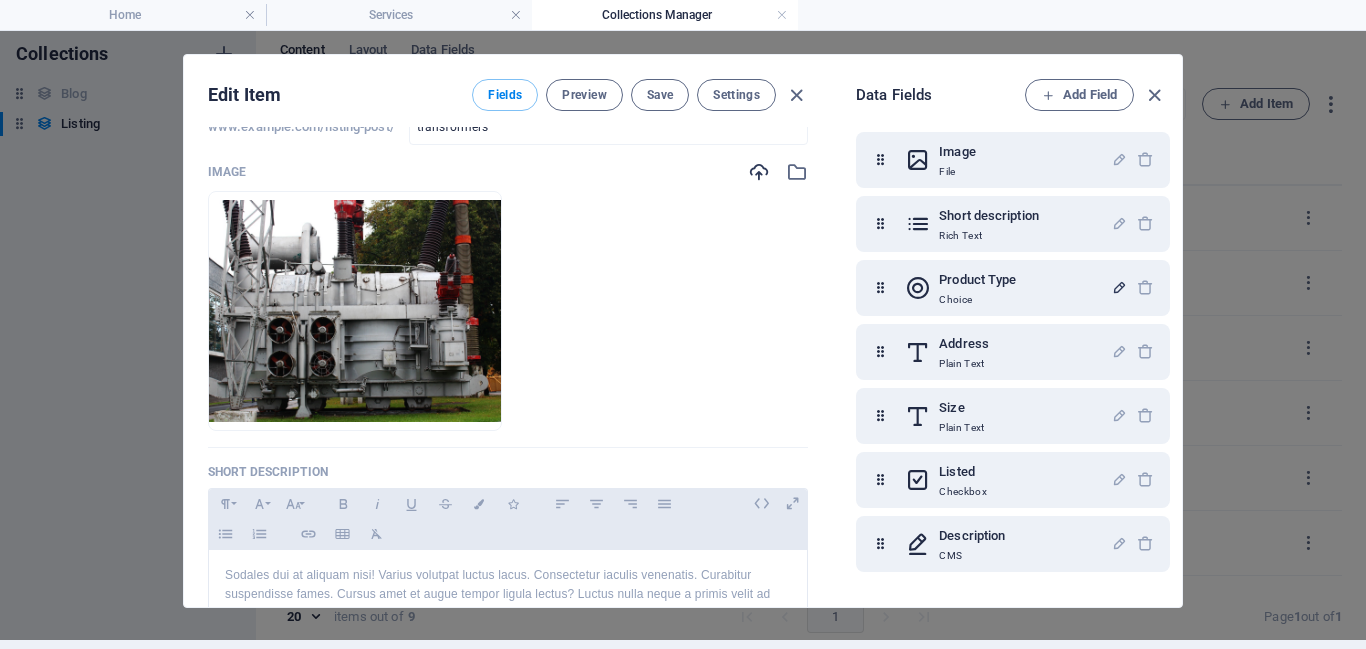 click at bounding box center [1119, 287] 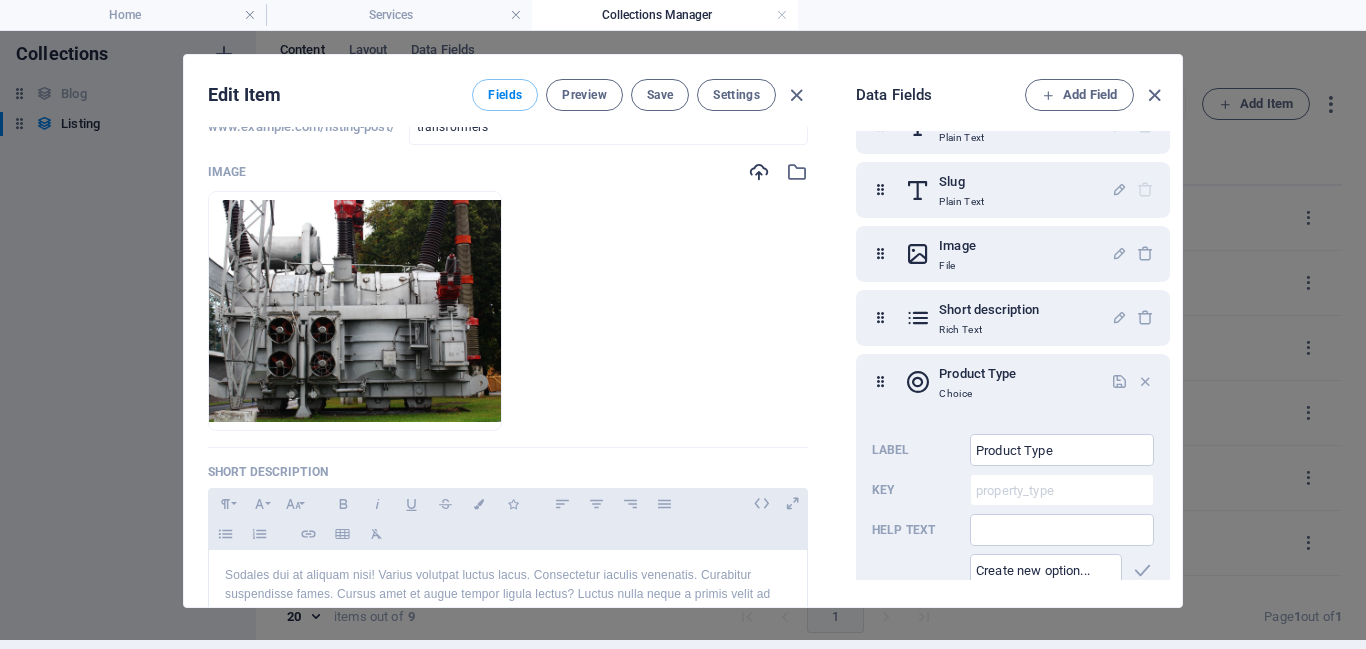 scroll, scrollTop: 0, scrollLeft: 0, axis: both 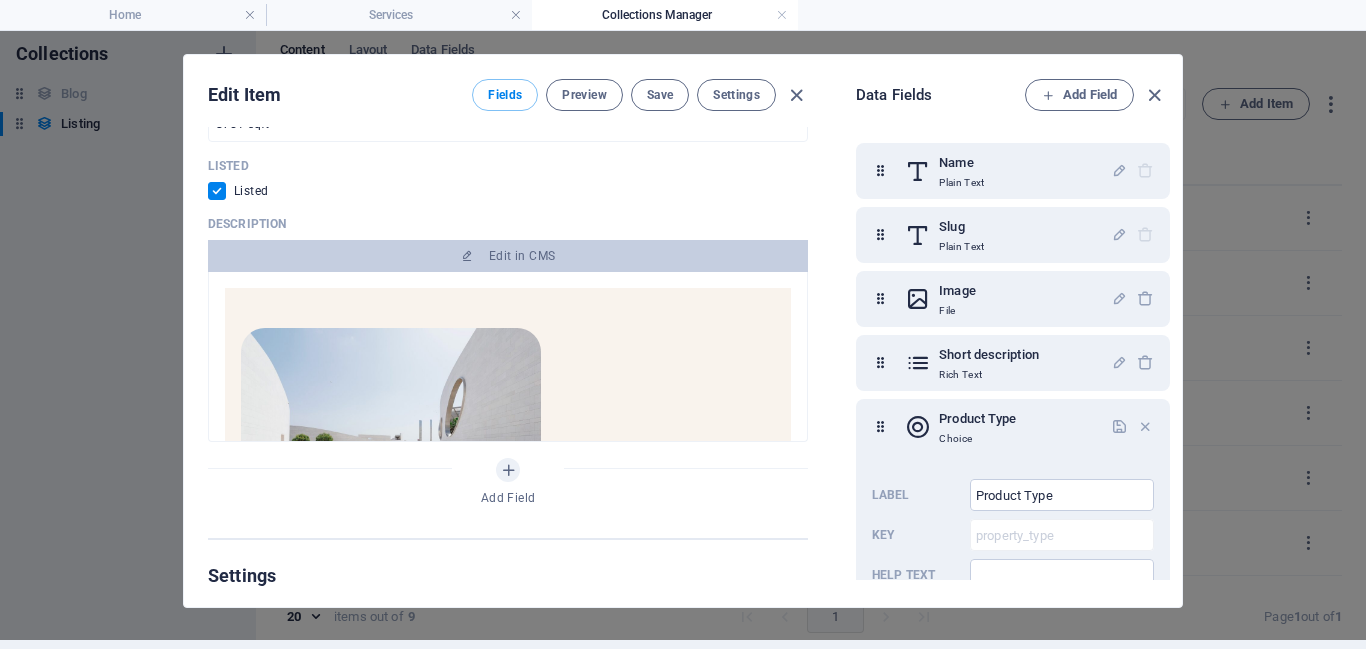 click at bounding box center (391, 428) 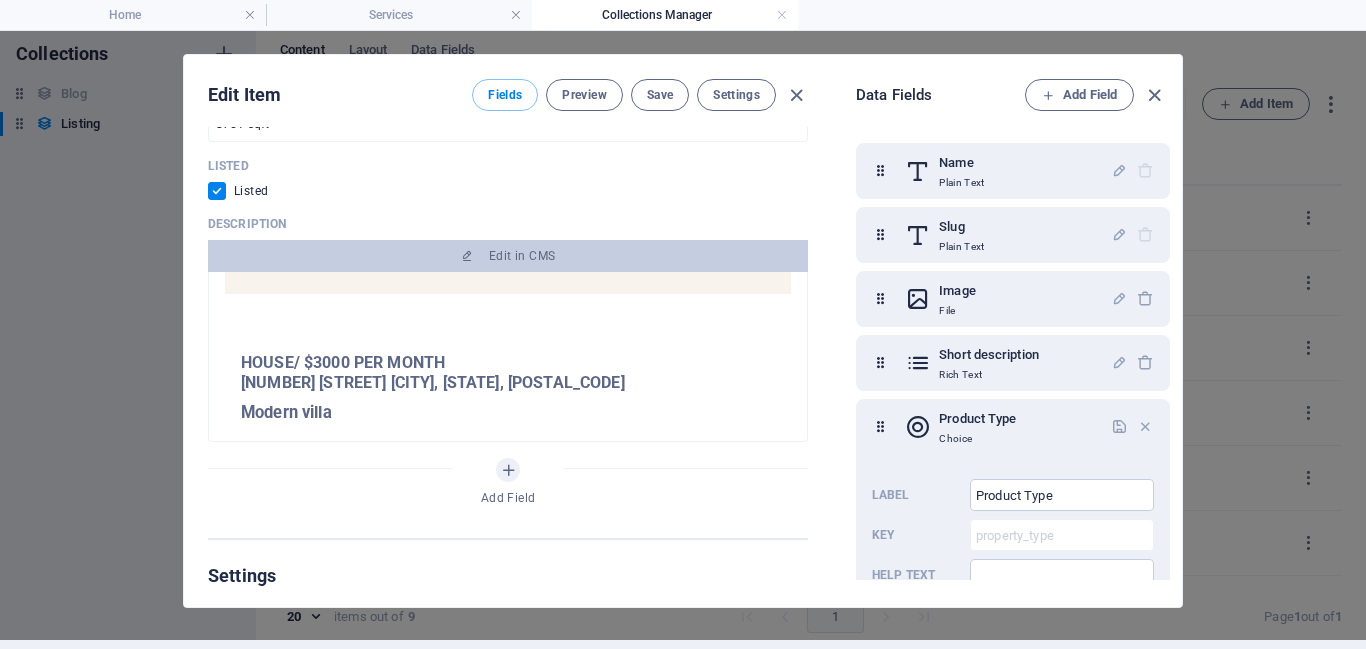 scroll, scrollTop: 0, scrollLeft: 0, axis: both 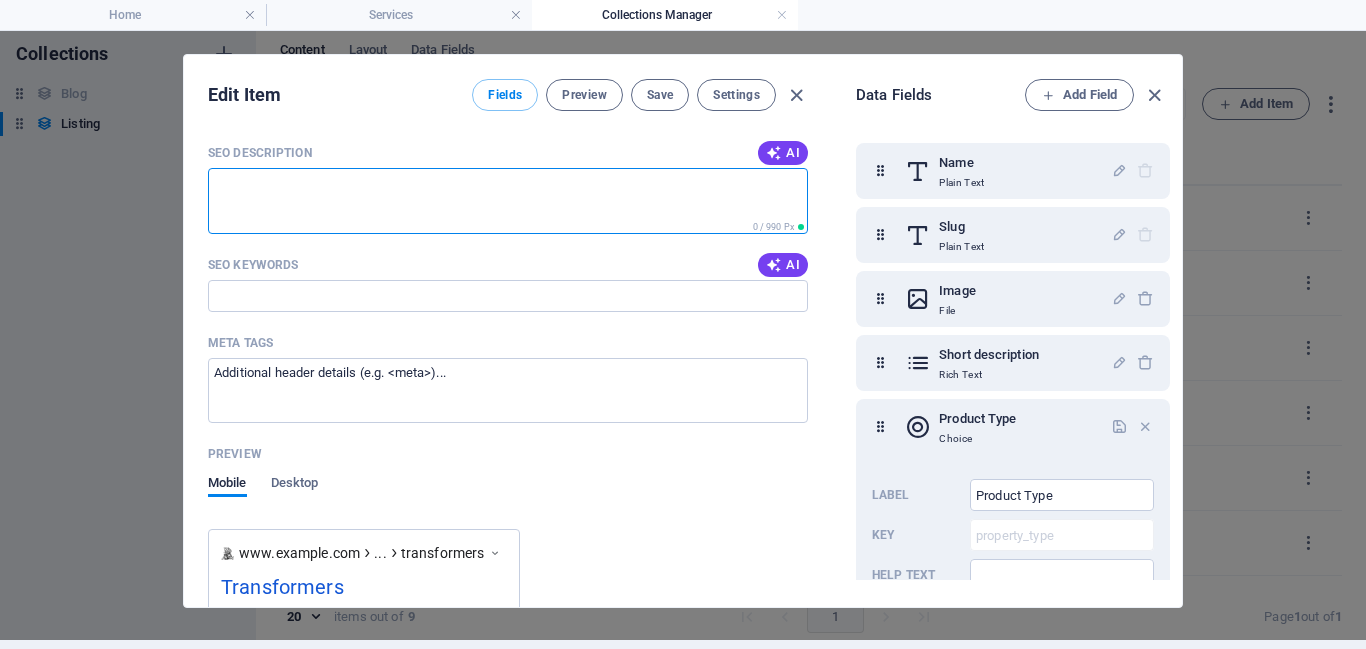 click on "SEO Description" at bounding box center [508, 200] 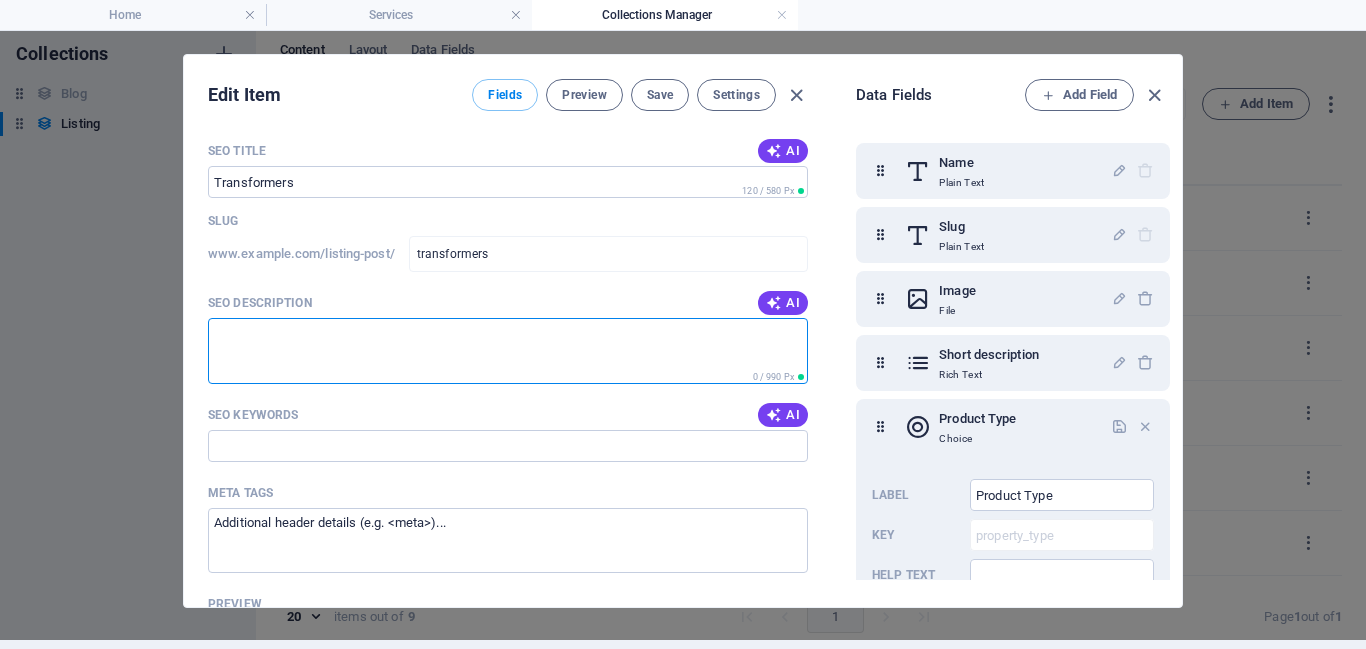 scroll, scrollTop: 1407, scrollLeft: 0, axis: vertical 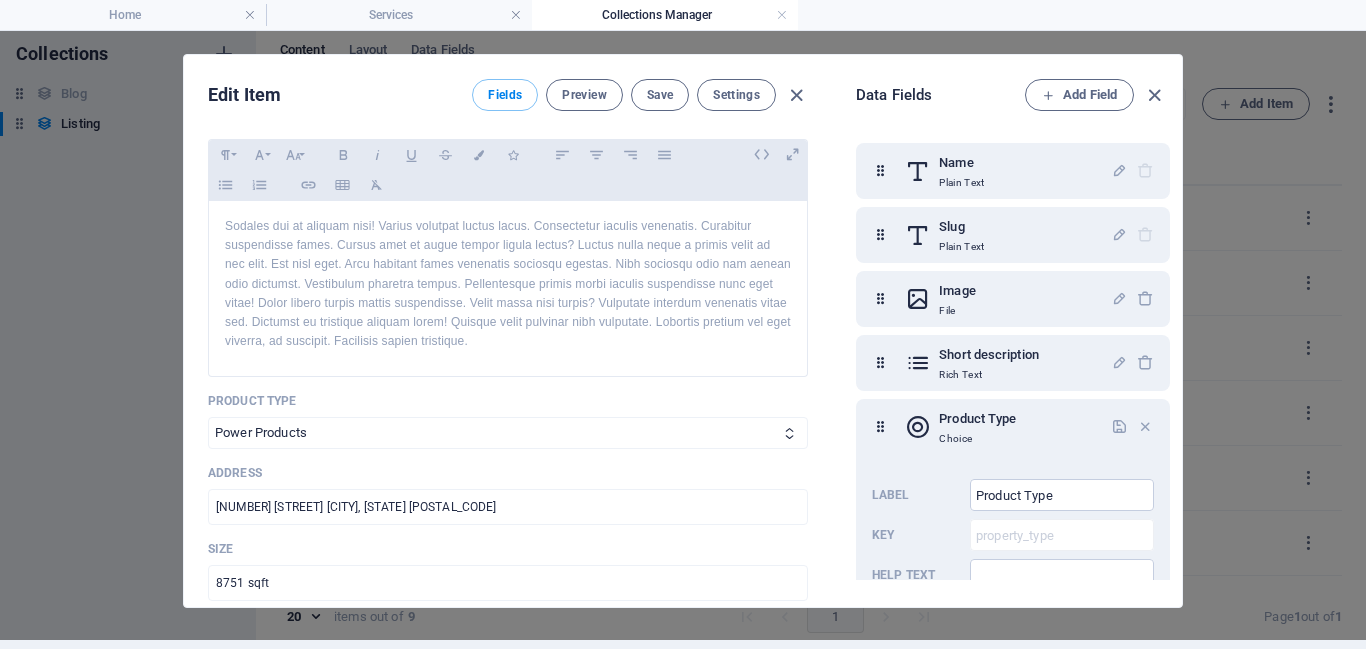 type 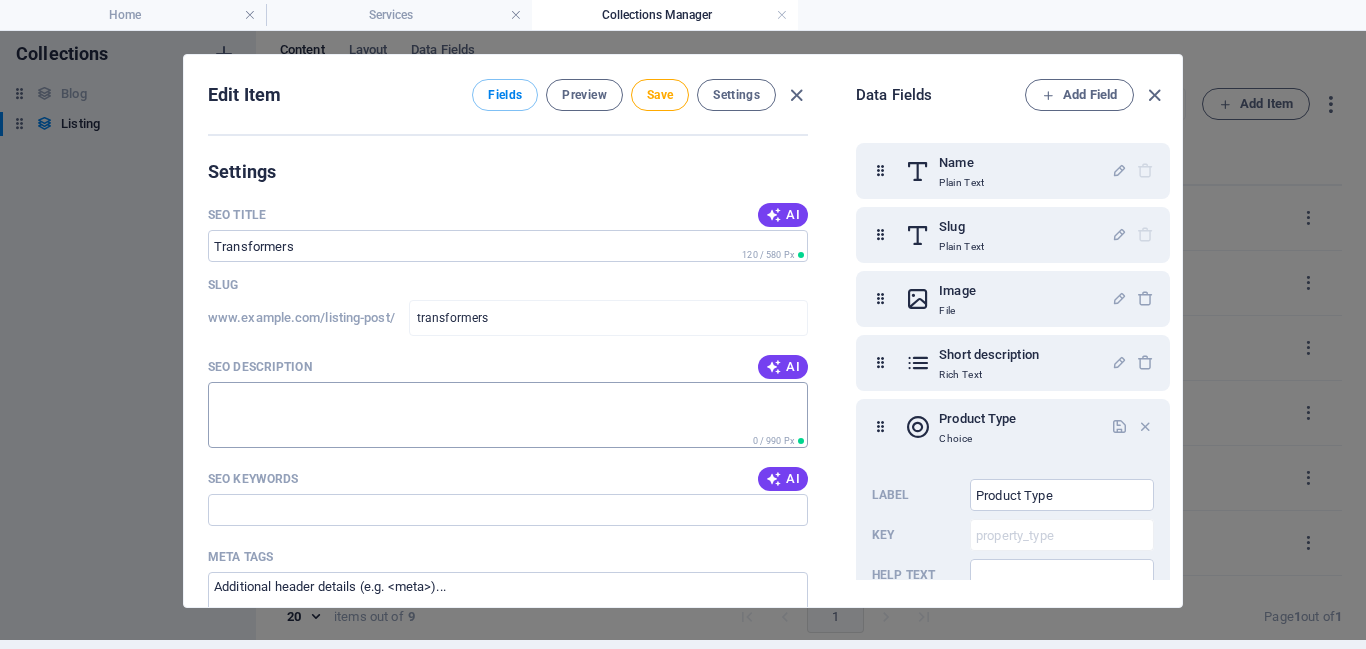 click on "SEO Description" at bounding box center (508, 414) 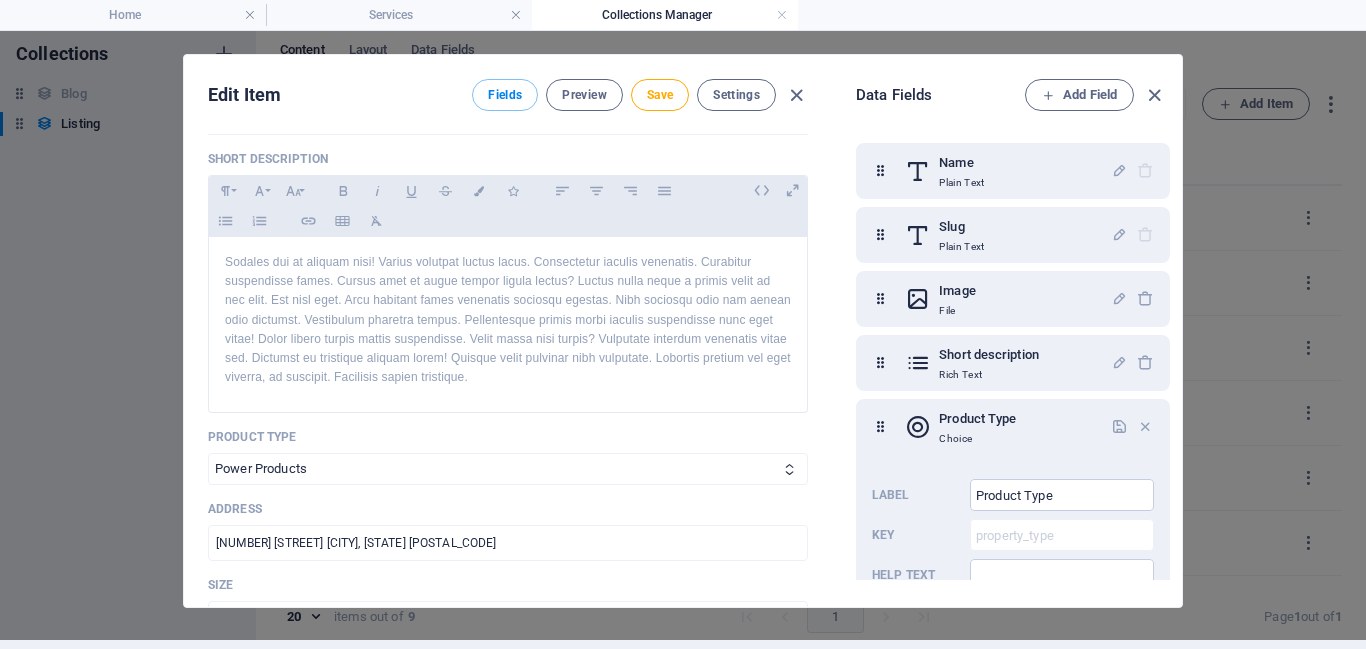 scroll, scrollTop: 427, scrollLeft: 0, axis: vertical 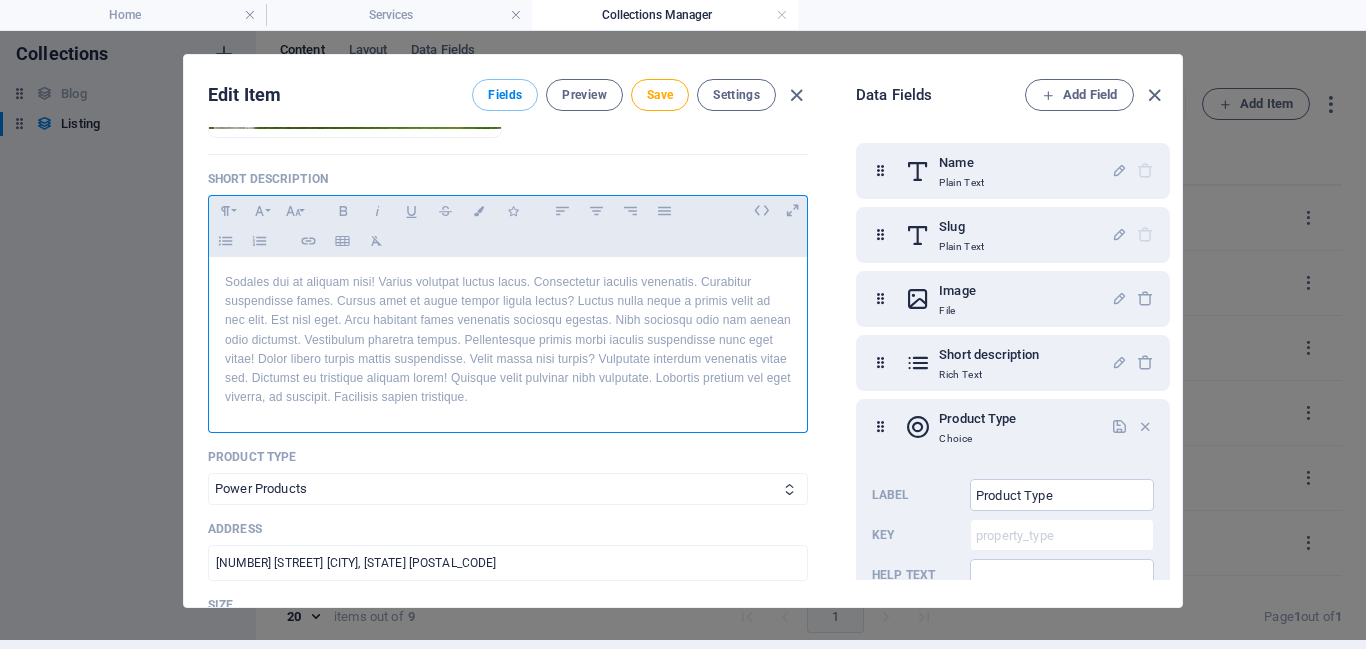 click on "Sodales dui at aliquam nisi! Varius volutpat luctus lacus. Consectetur iaculis venenatis. Curabitur suspendisse fames. Cursus amet et augue tempor ligula lectus? Luctus nulla neque a primis velit ad nec elit. Est nisl eget. Arcu habitant fames venenatis sociosqu egestas. Nibh sociosqu odio nam aenean odio dictumst. Vestibulum pharetra tempus. Pellentesque primis morbi iaculis suspendisse nunc eget vitae! Dolor libero turpis mattis suspendisse. Velit massa nisi turpis? Vulputate interdum venenatis vitae sed. Dictumst eu tristique aliquam lorem! Quisque velit pulvinar nibh vulputate. Lobortis pretium vel eget viverra, ad suscipit. Facilisis sapien tristique." at bounding box center (508, 340) 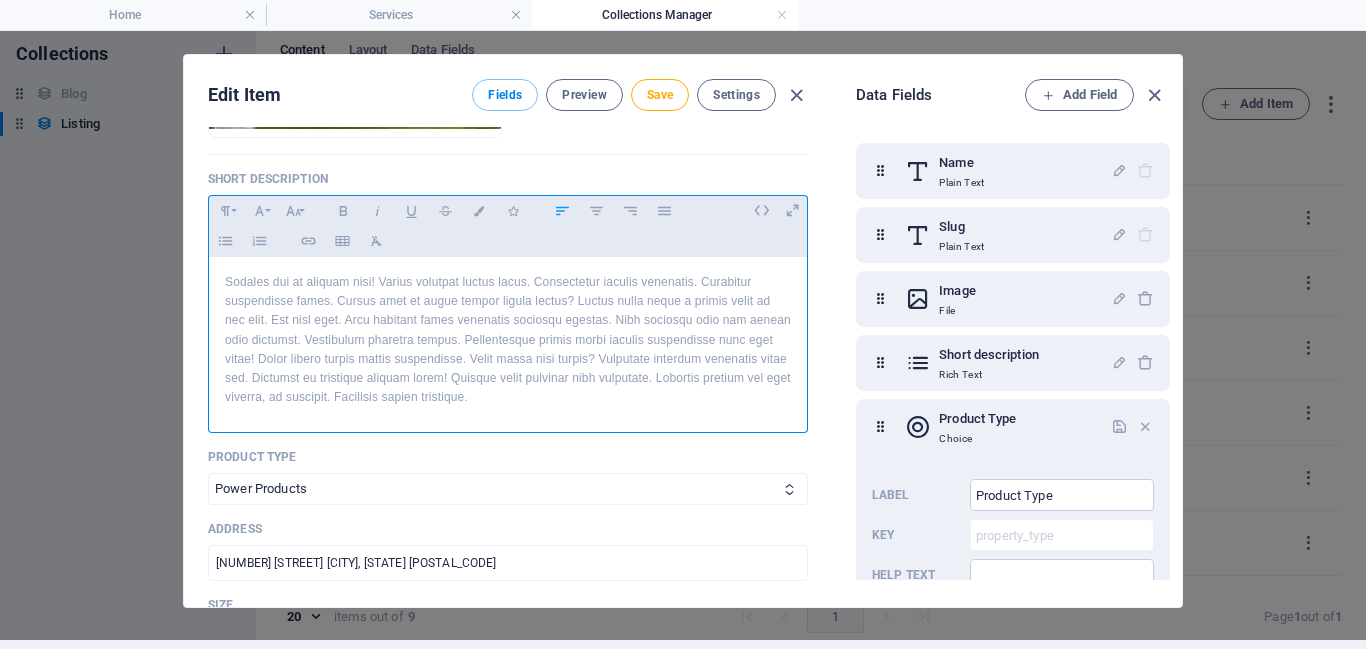 type 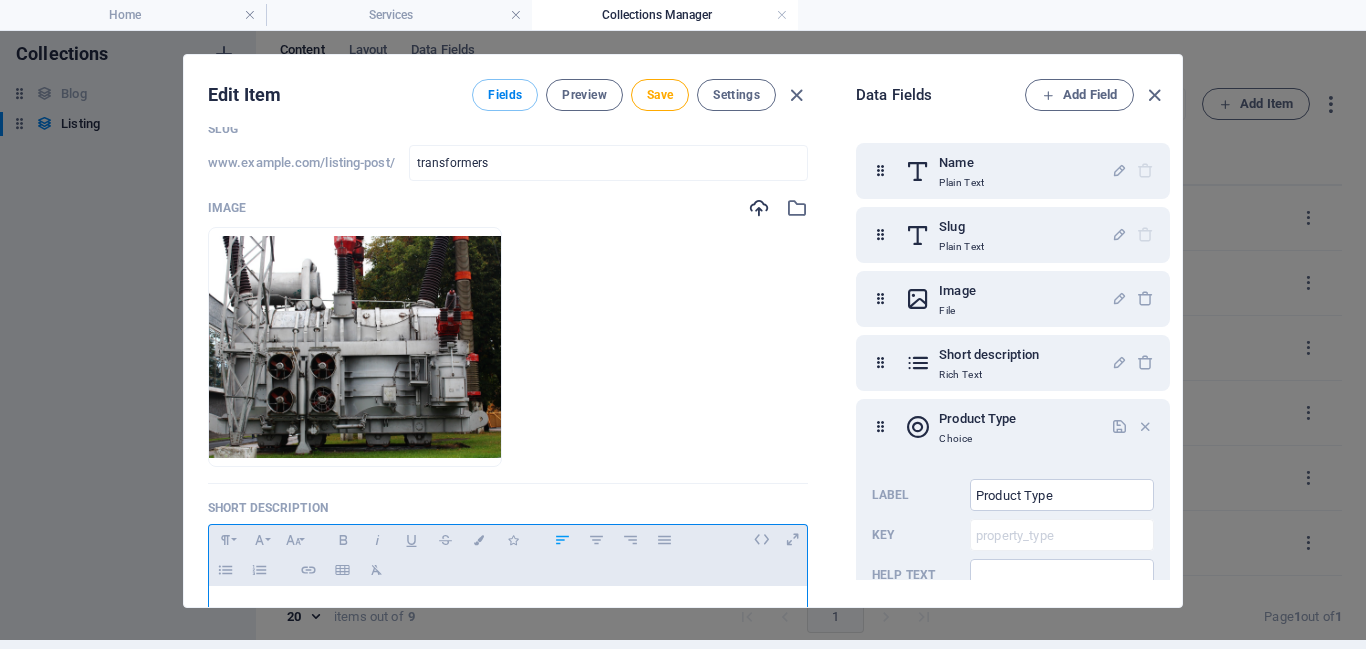 scroll, scrollTop: 0, scrollLeft: 0, axis: both 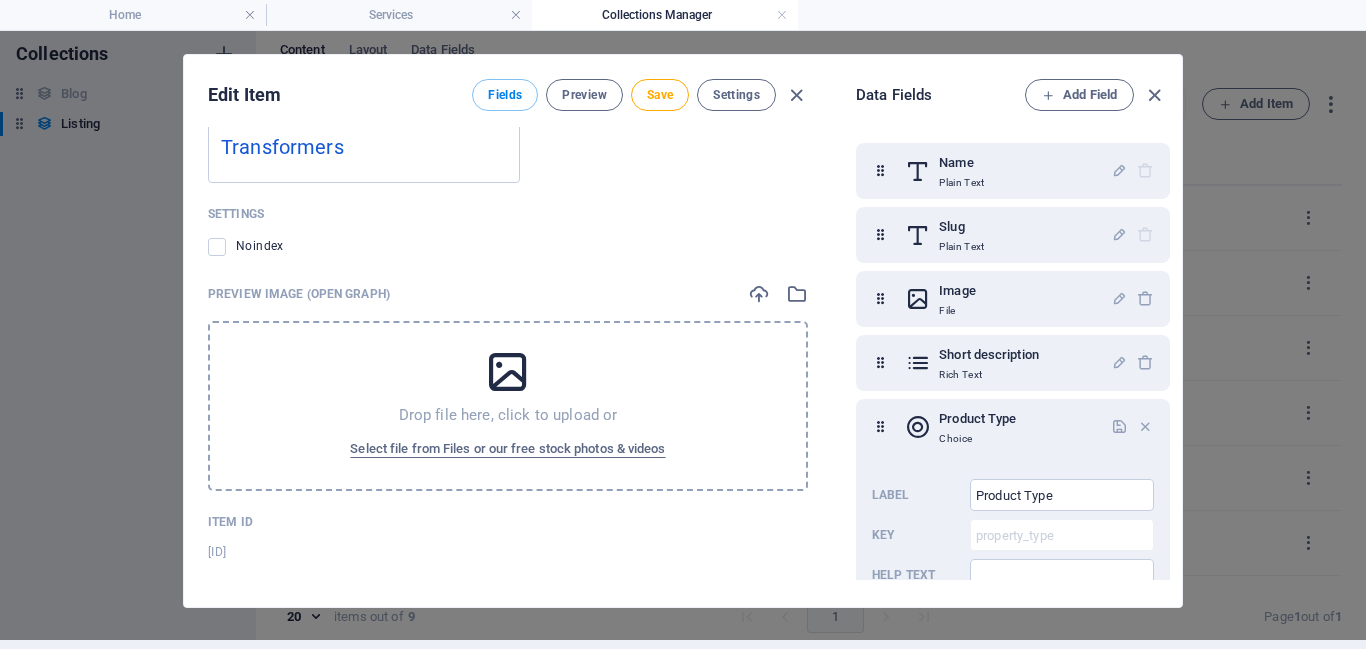 click at bounding box center [508, 372] 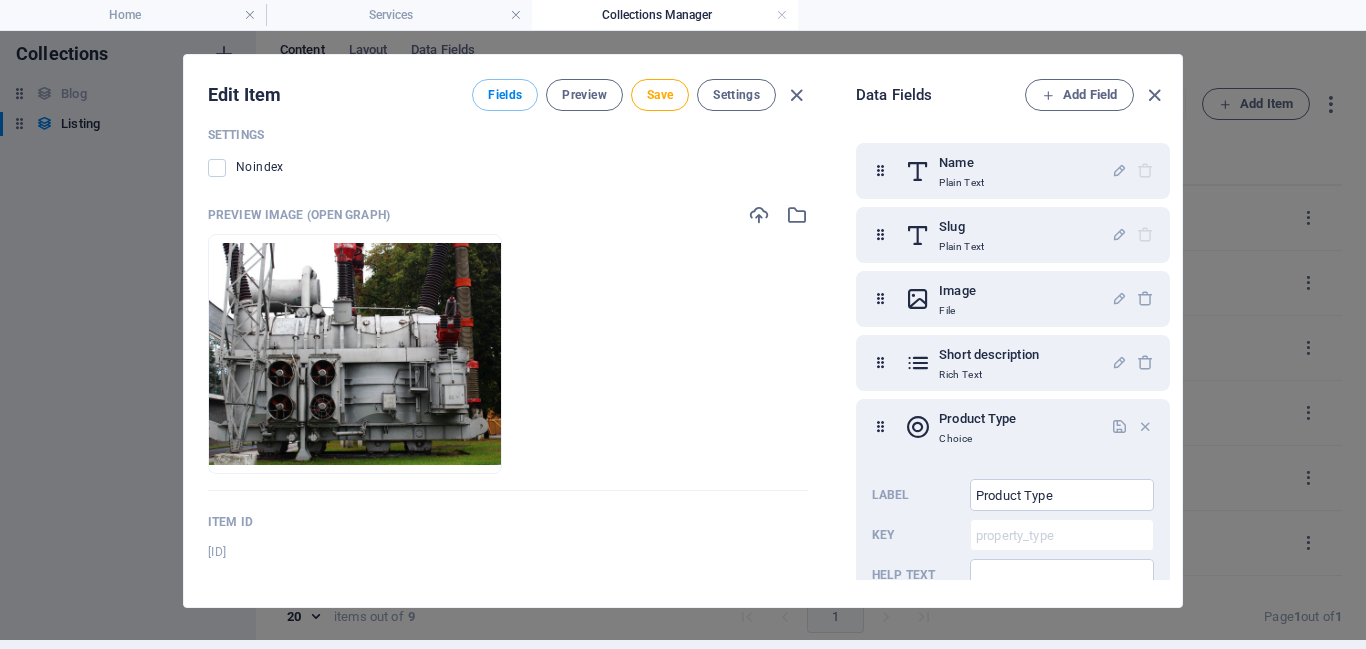 scroll, scrollTop: 0, scrollLeft: 0, axis: both 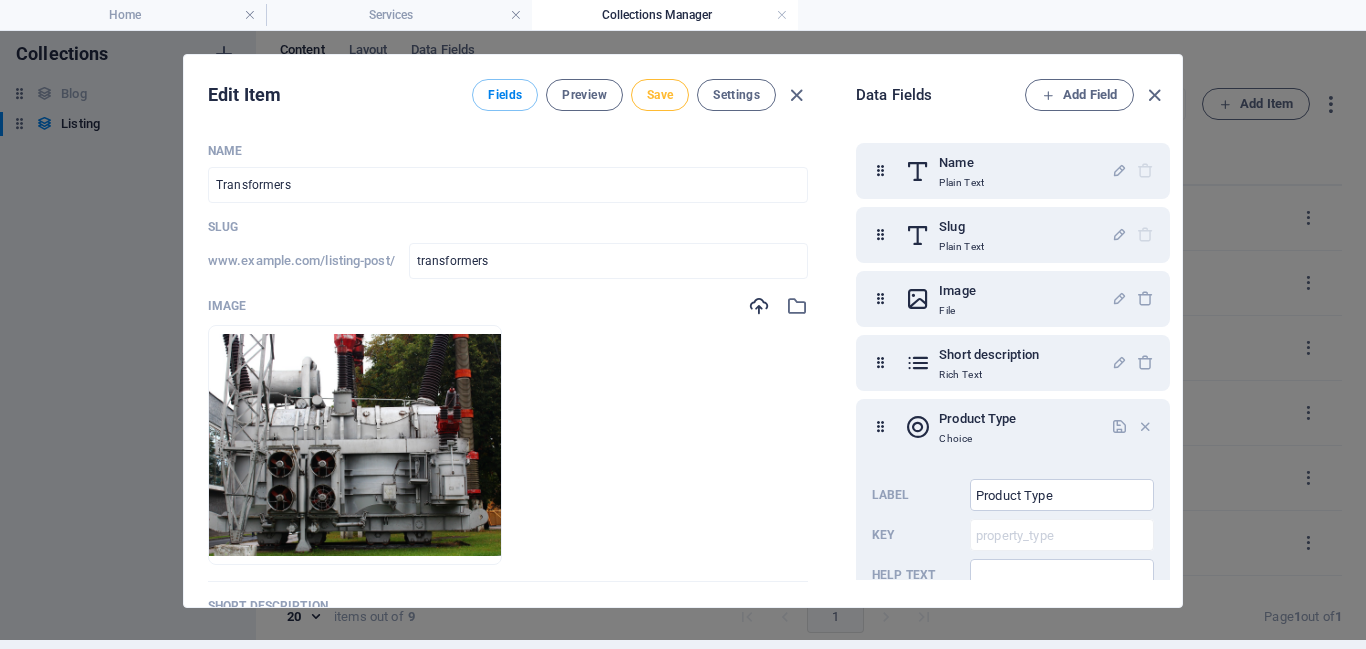 click on "Save" at bounding box center (660, 95) 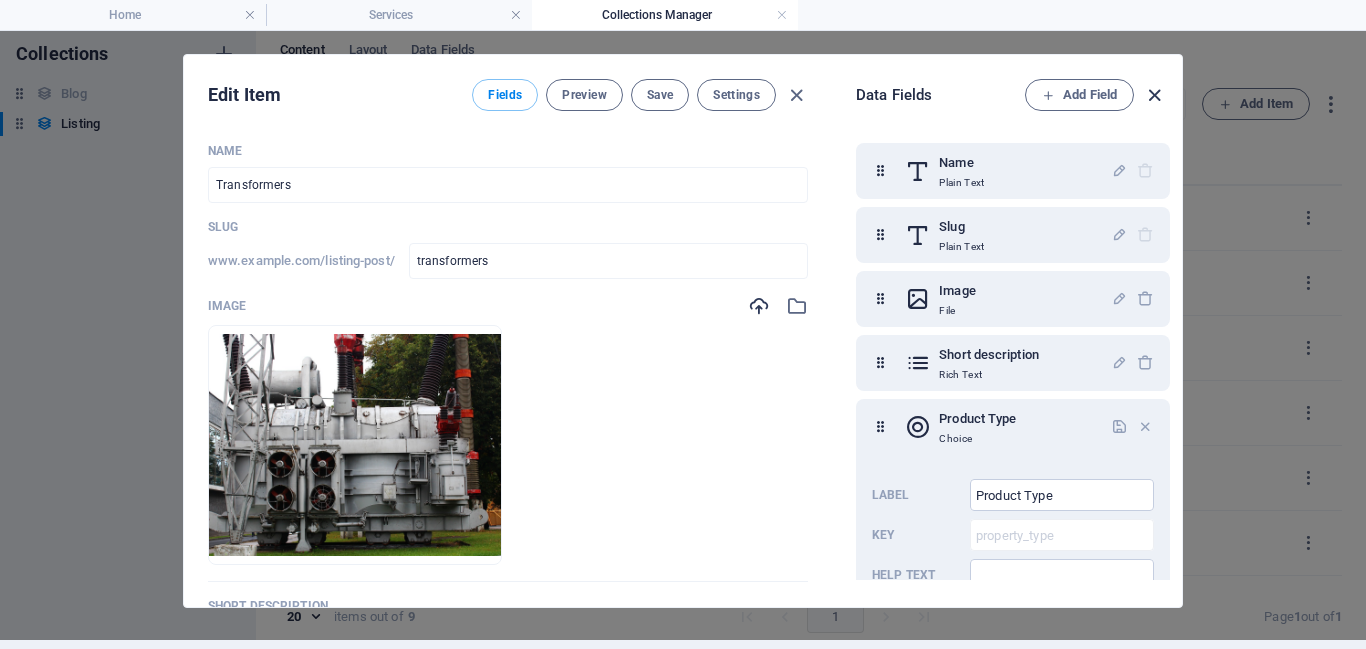 click at bounding box center [1154, 95] 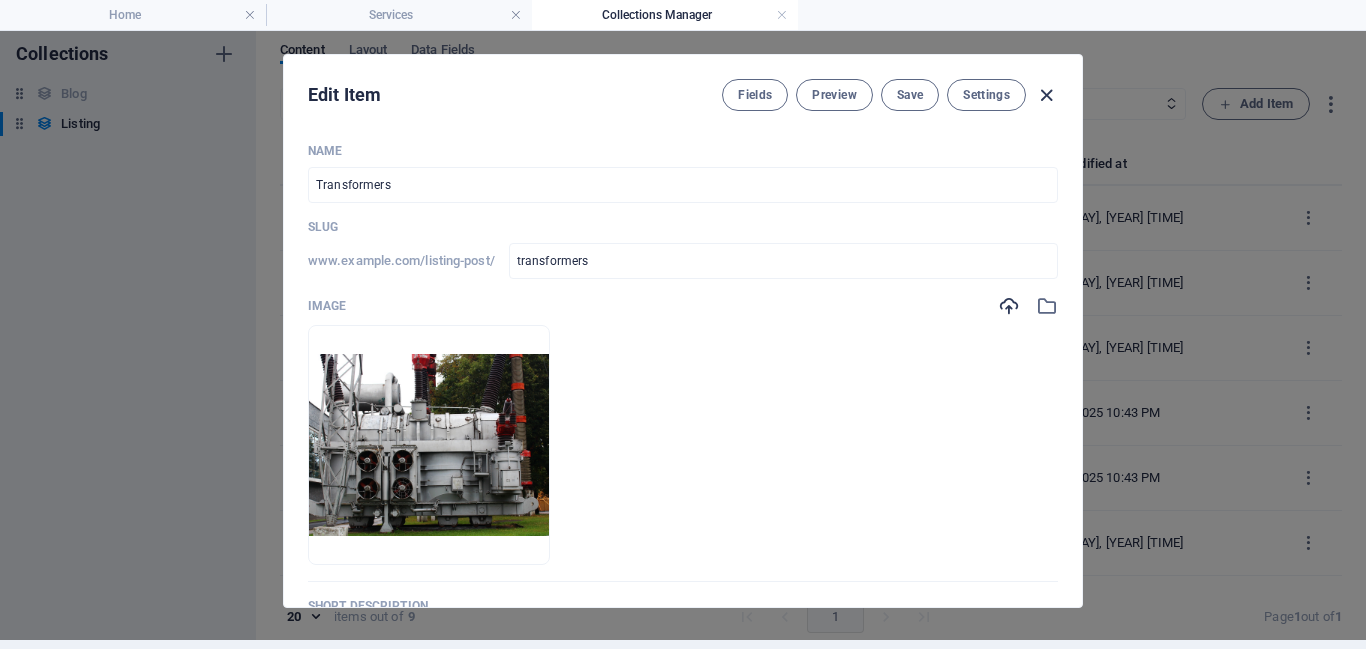click at bounding box center (1046, 95) 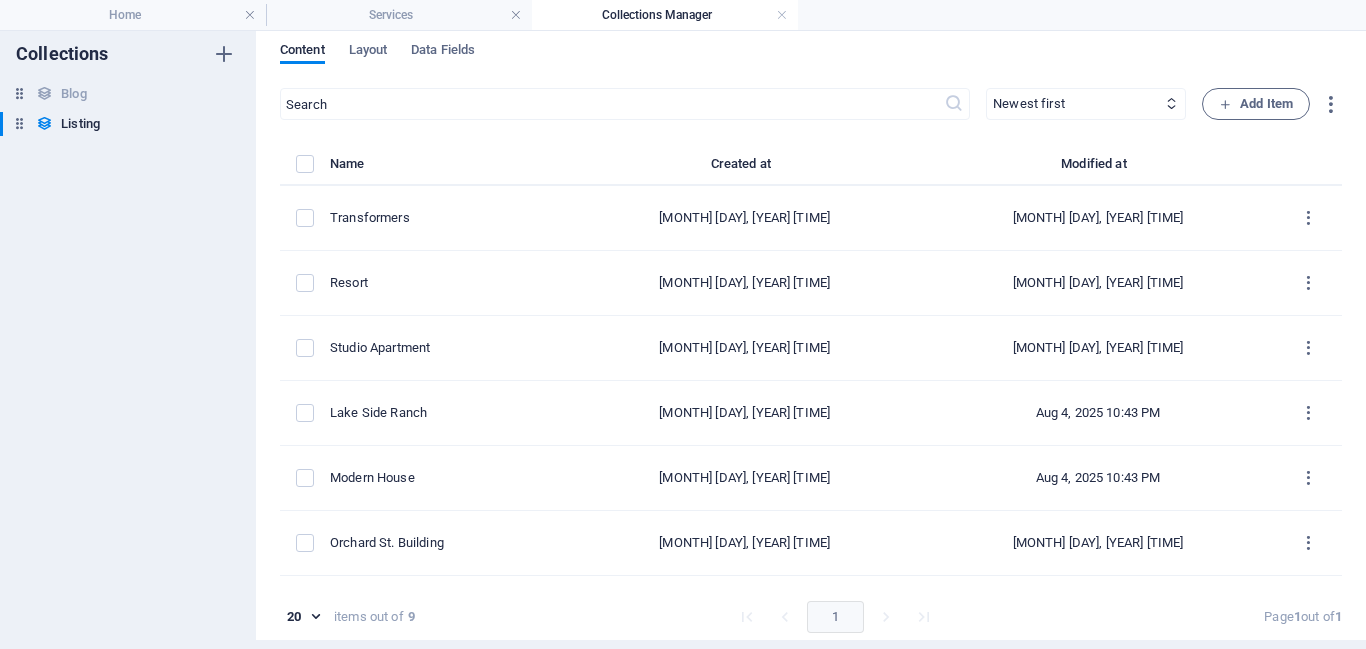 checkbox on "false" 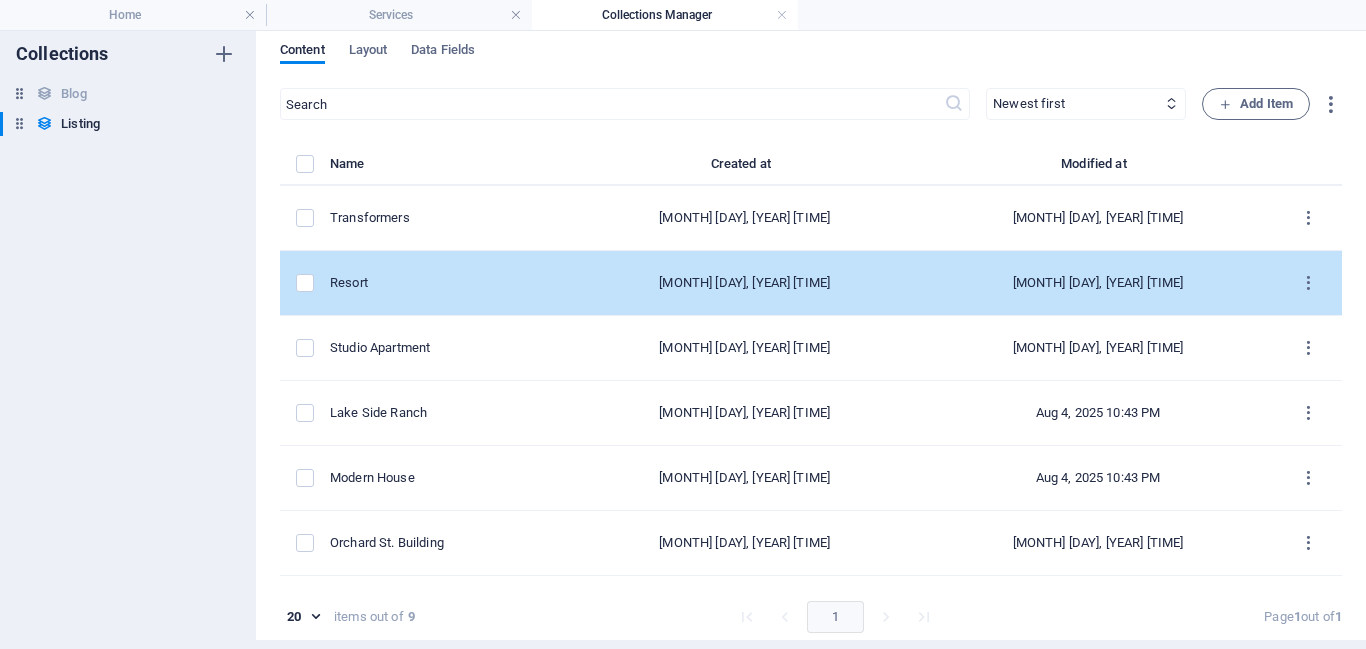 scroll, scrollTop: 0, scrollLeft: 0, axis: both 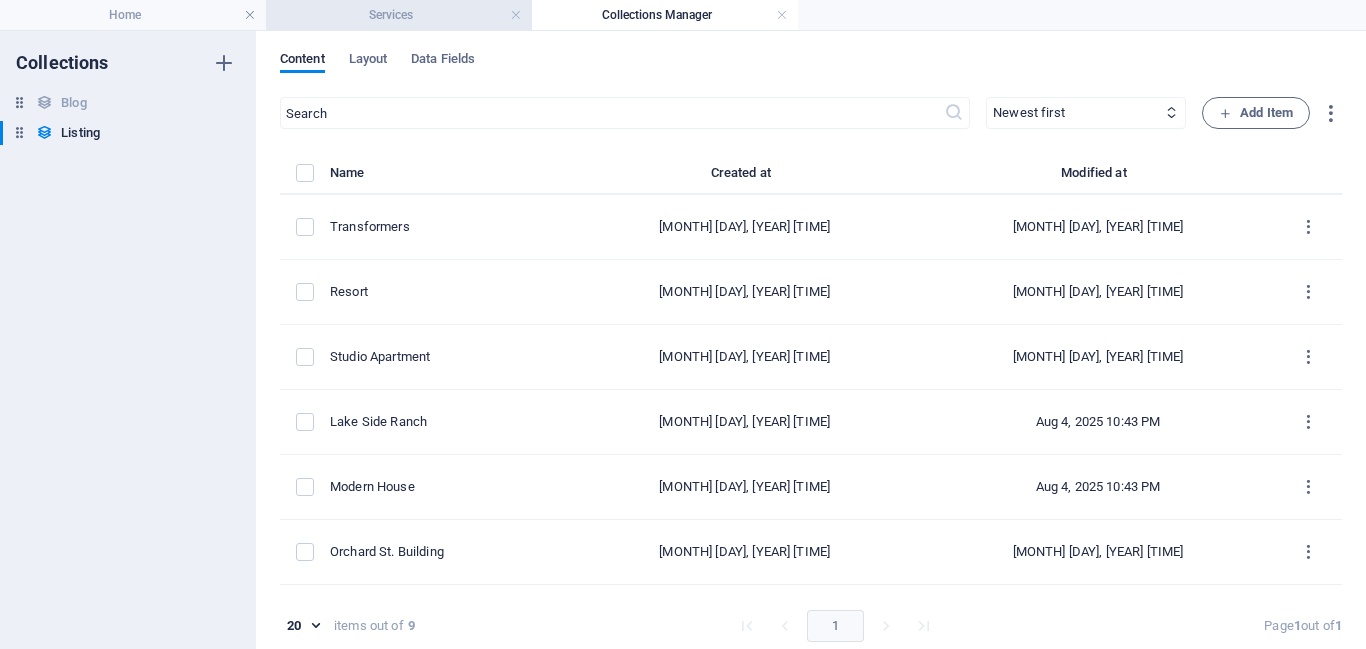 click on "Services" at bounding box center (399, 15) 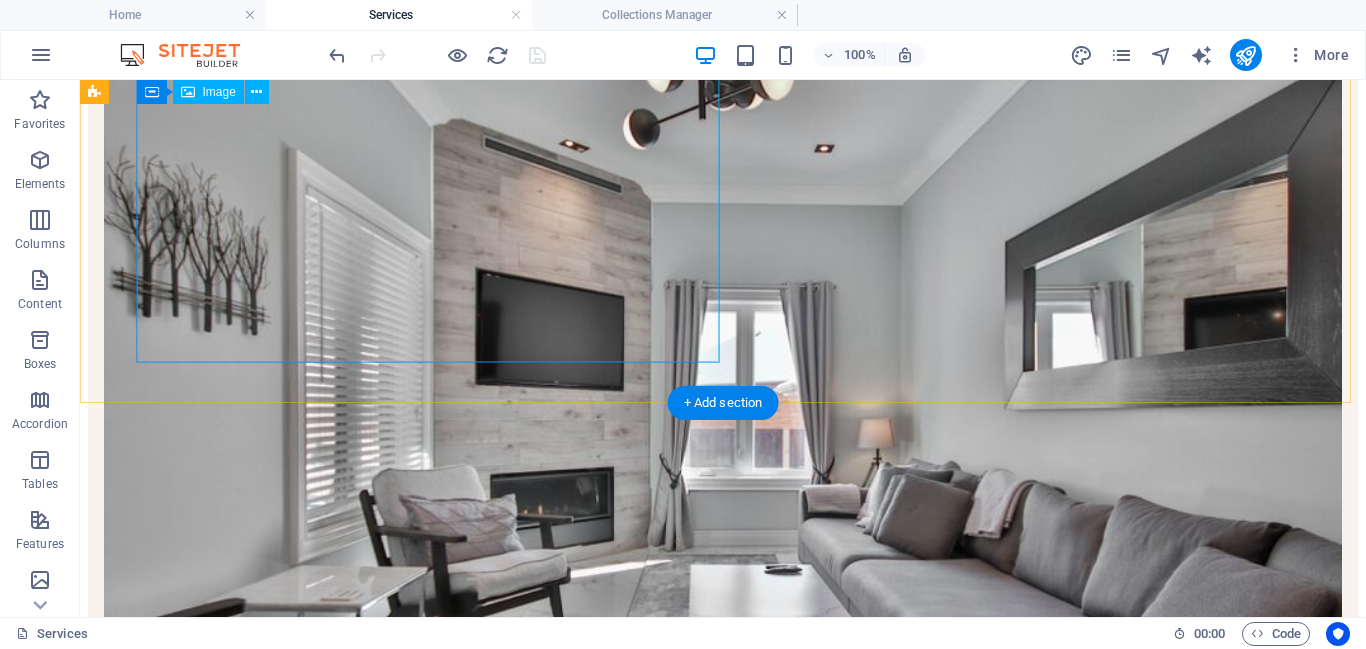 scroll, scrollTop: 0, scrollLeft: 0, axis: both 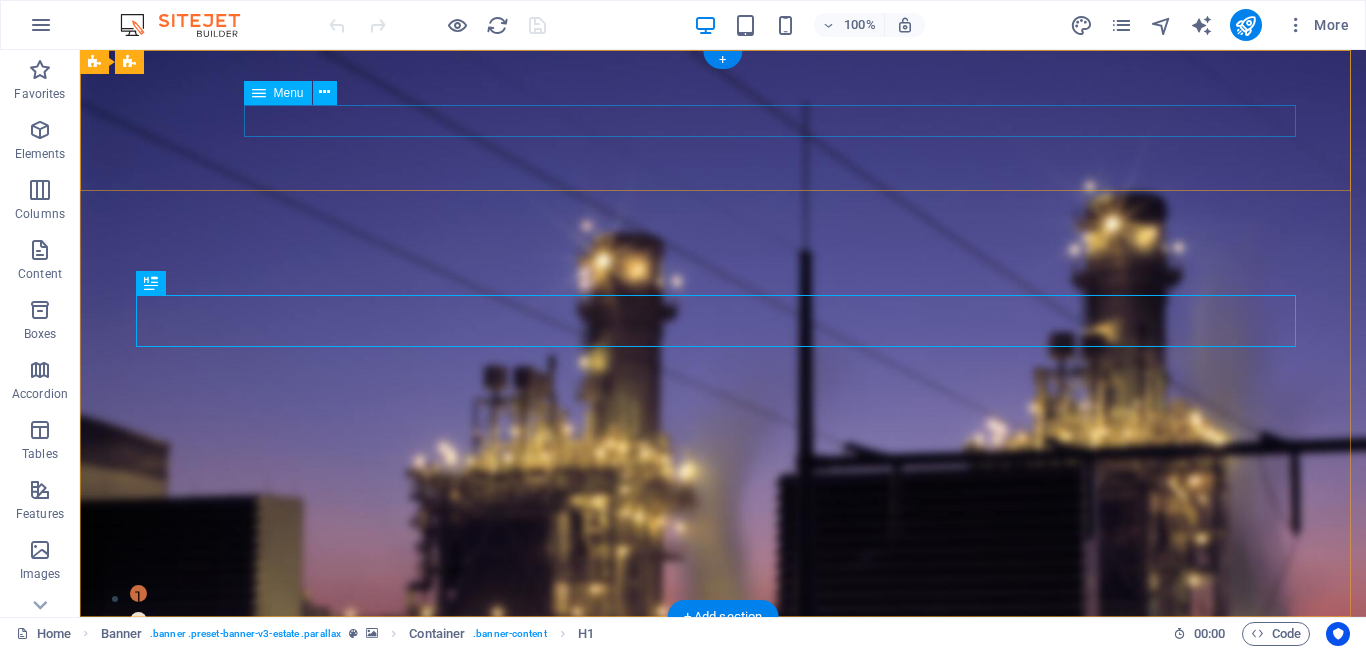 click on "Home Services Our Team Contact" at bounding box center (723, 758) 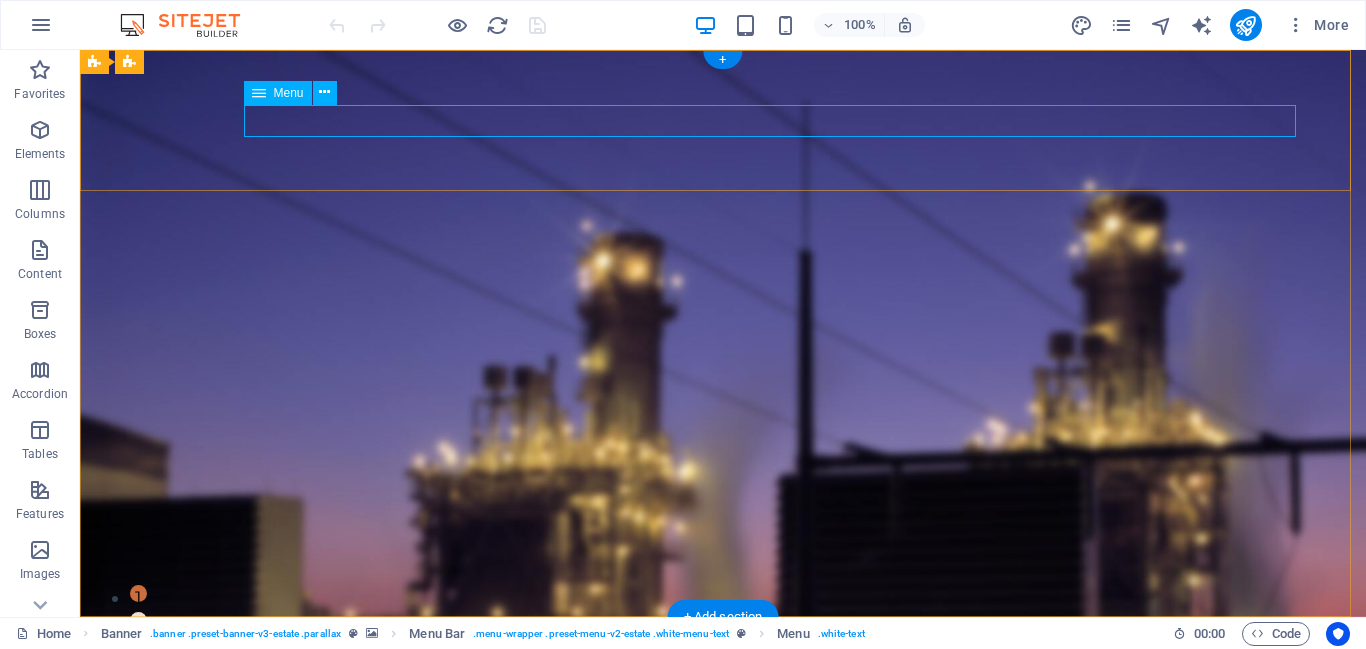 click on "Home Services Our Team Contact" at bounding box center (723, 758) 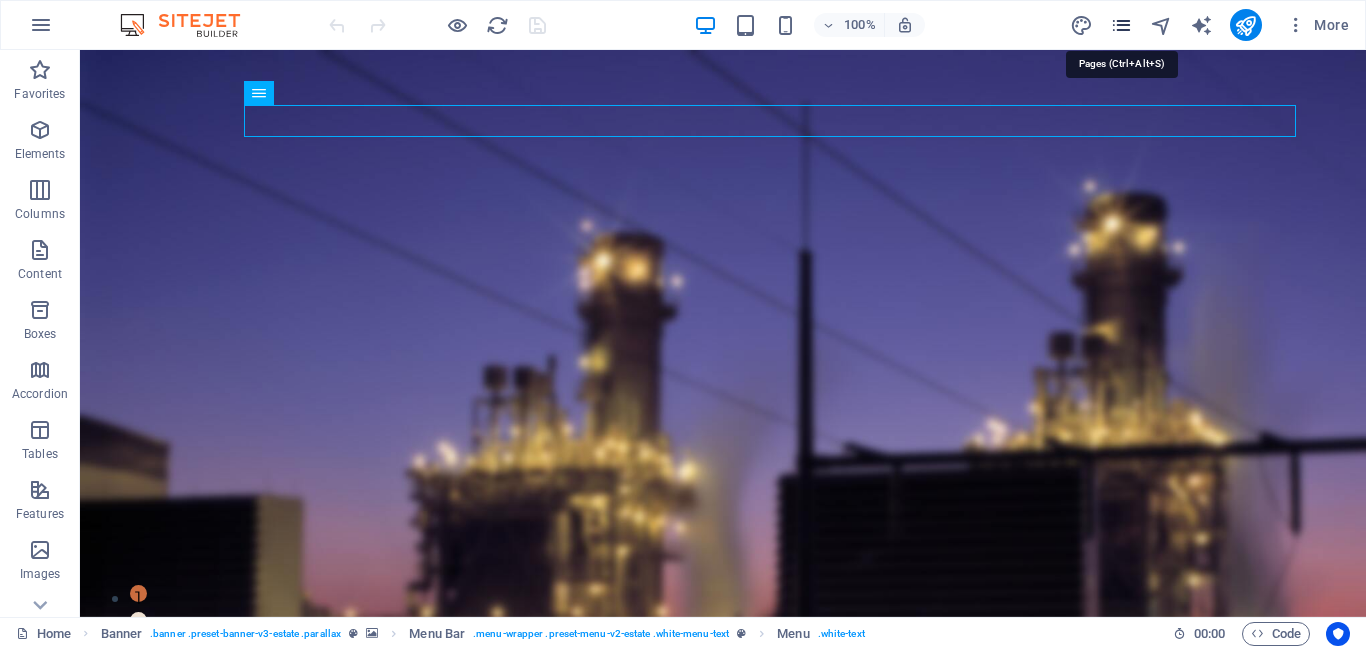 click at bounding box center [1121, 25] 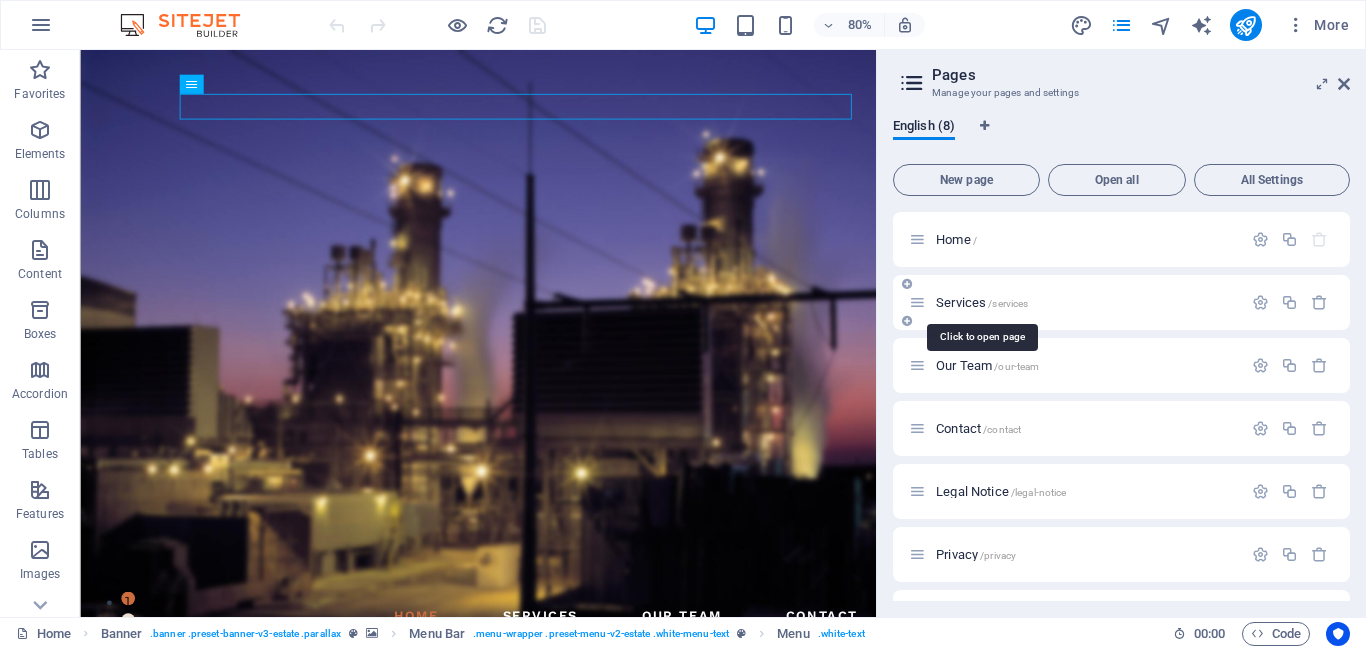 click on "/services" at bounding box center (1008, 303) 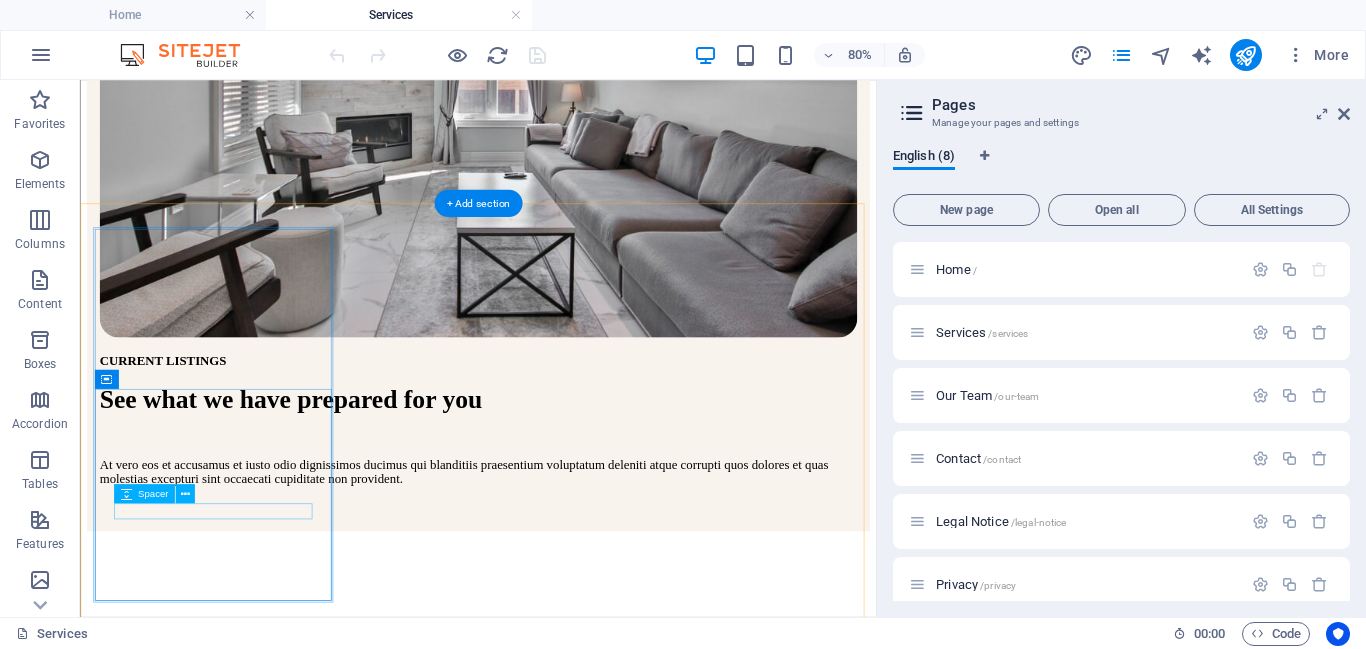 scroll, scrollTop: 621, scrollLeft: 0, axis: vertical 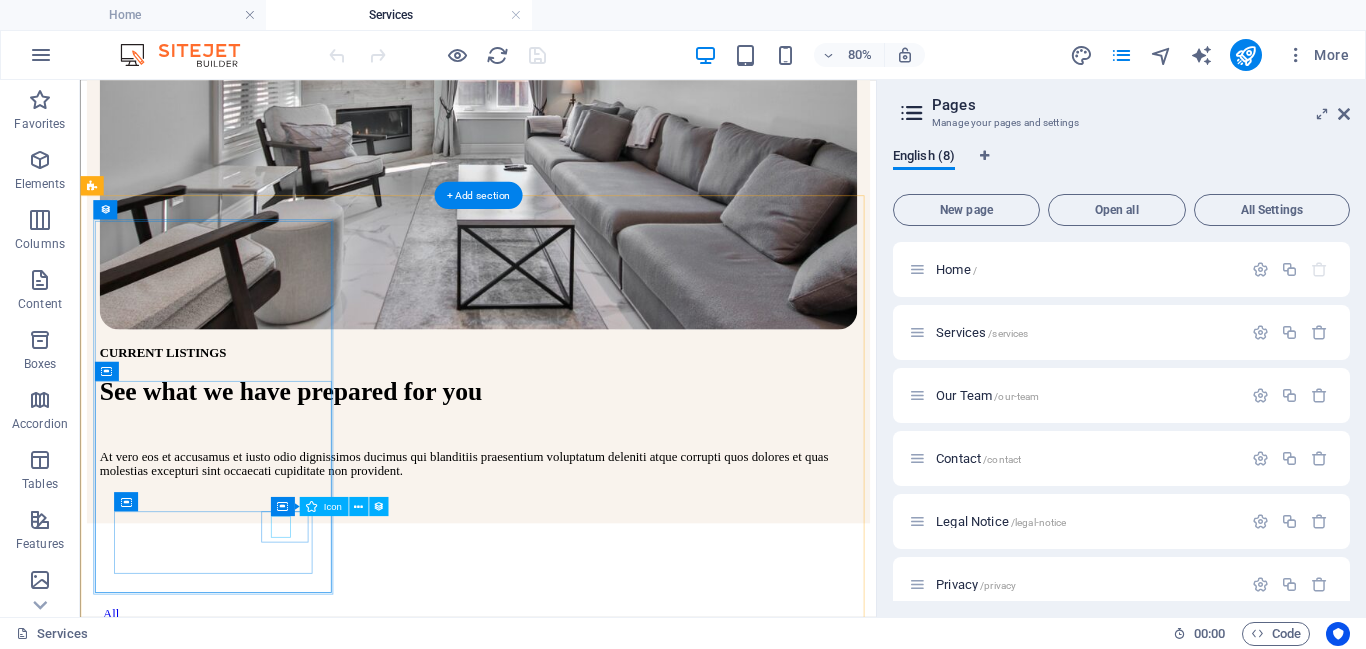 click at bounding box center [572, 1360] 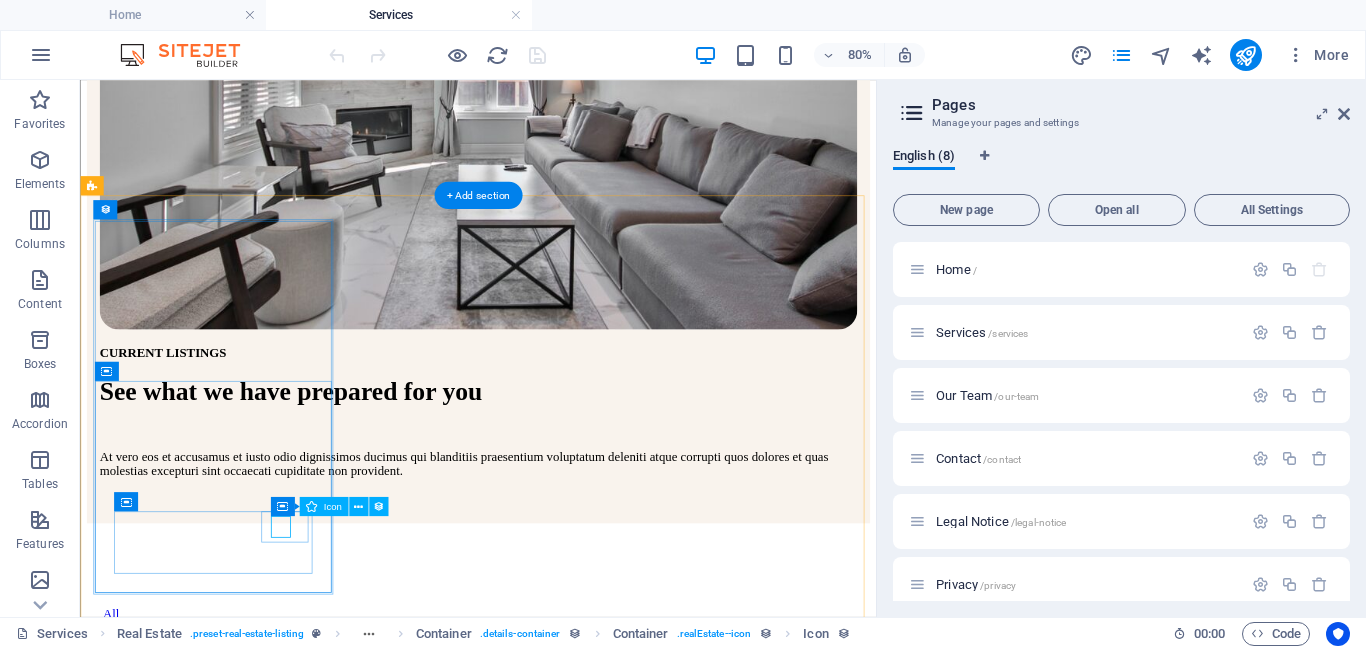 click at bounding box center (572, 1360) 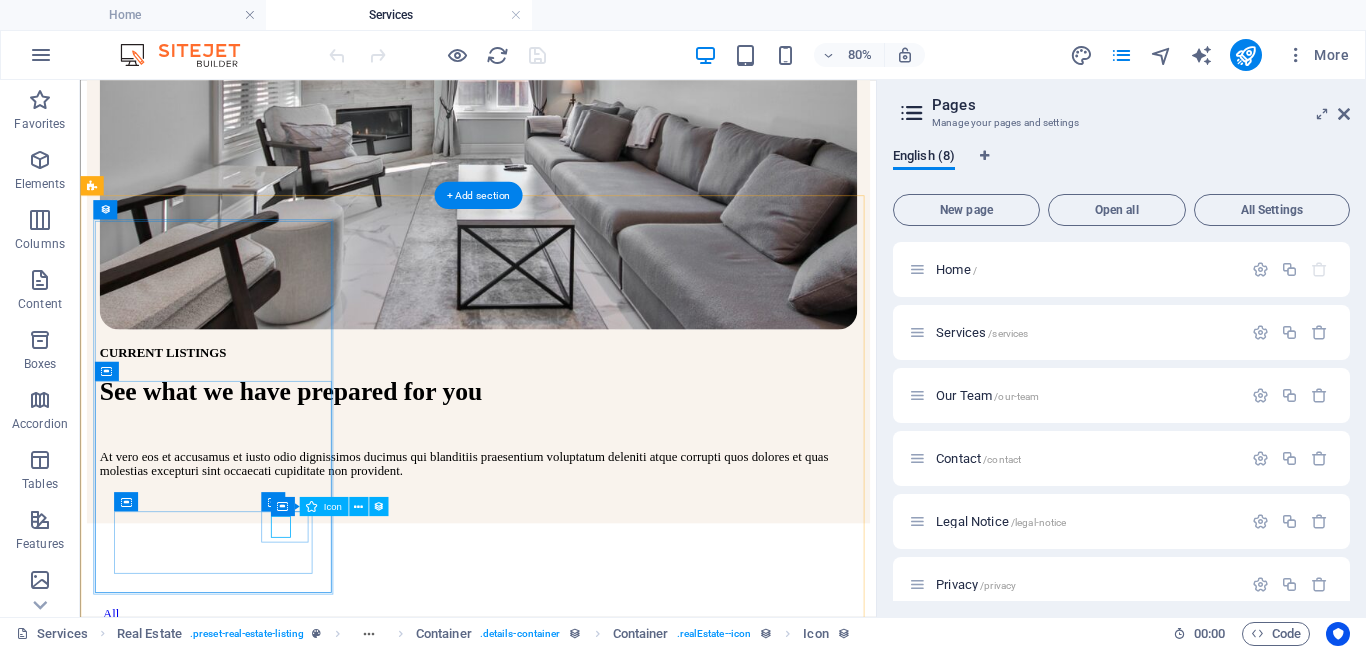 click at bounding box center [572, 1360] 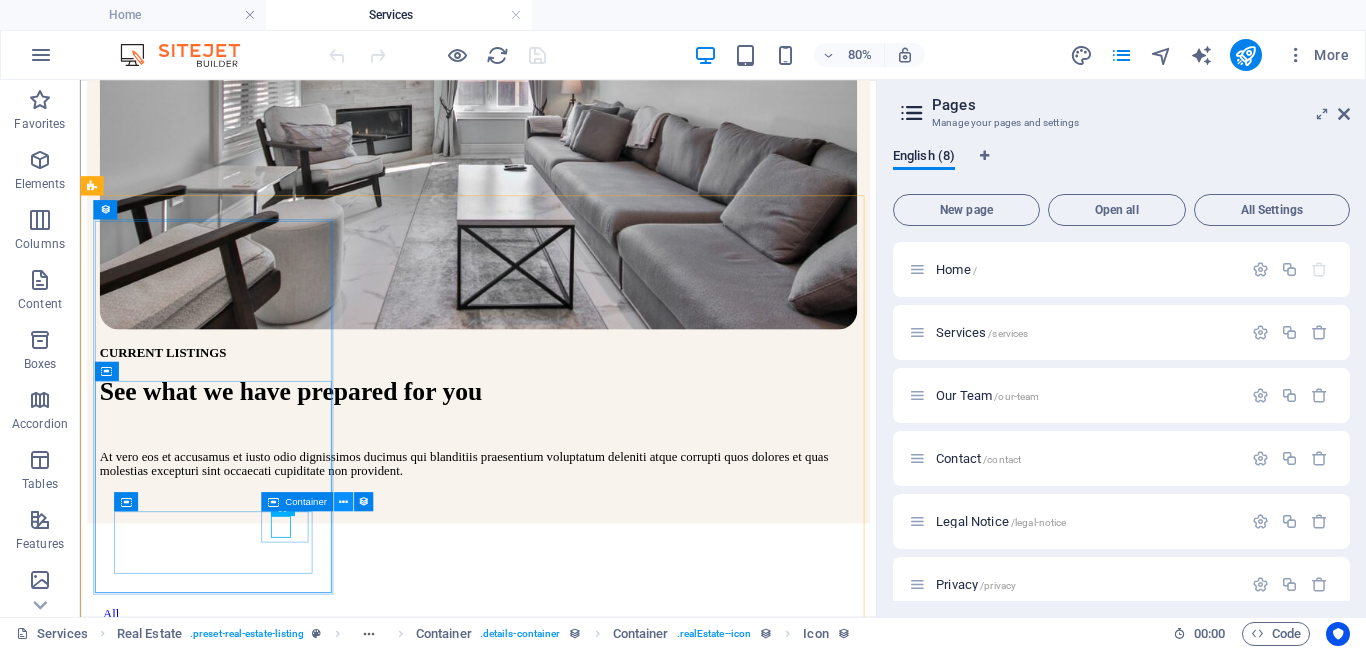 click at bounding box center [343, 501] 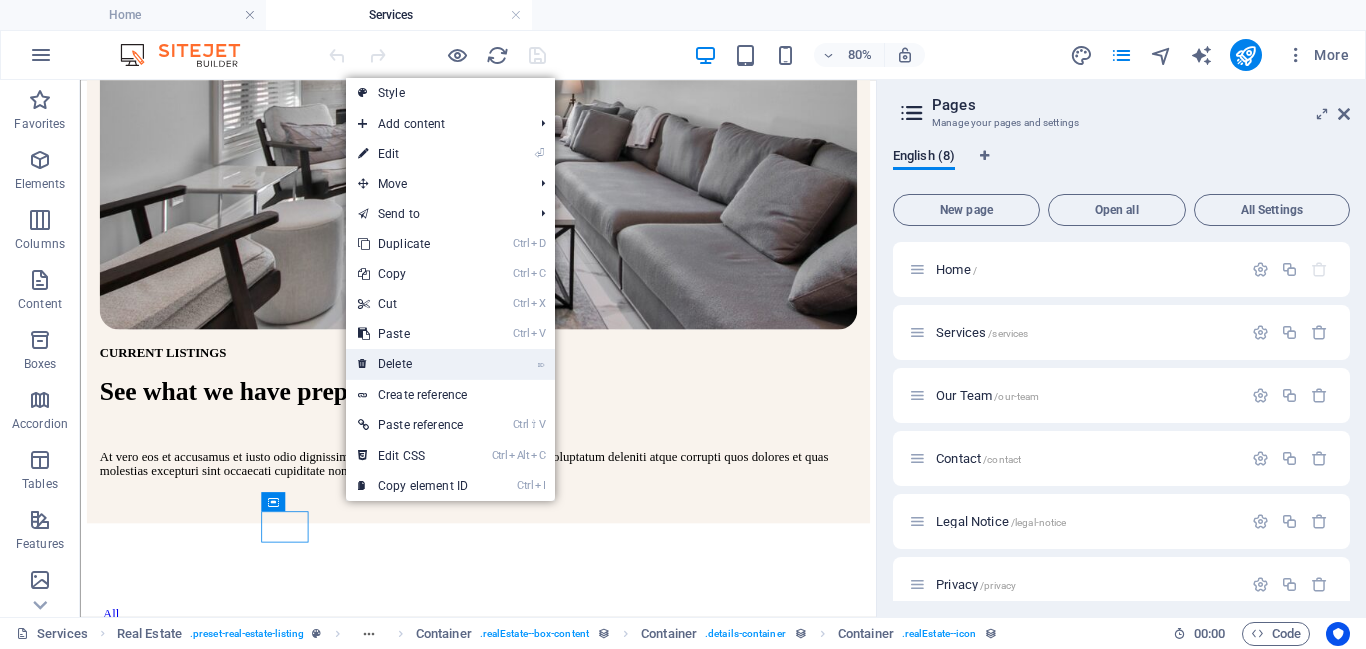 click on "⌦  Delete" at bounding box center [413, 364] 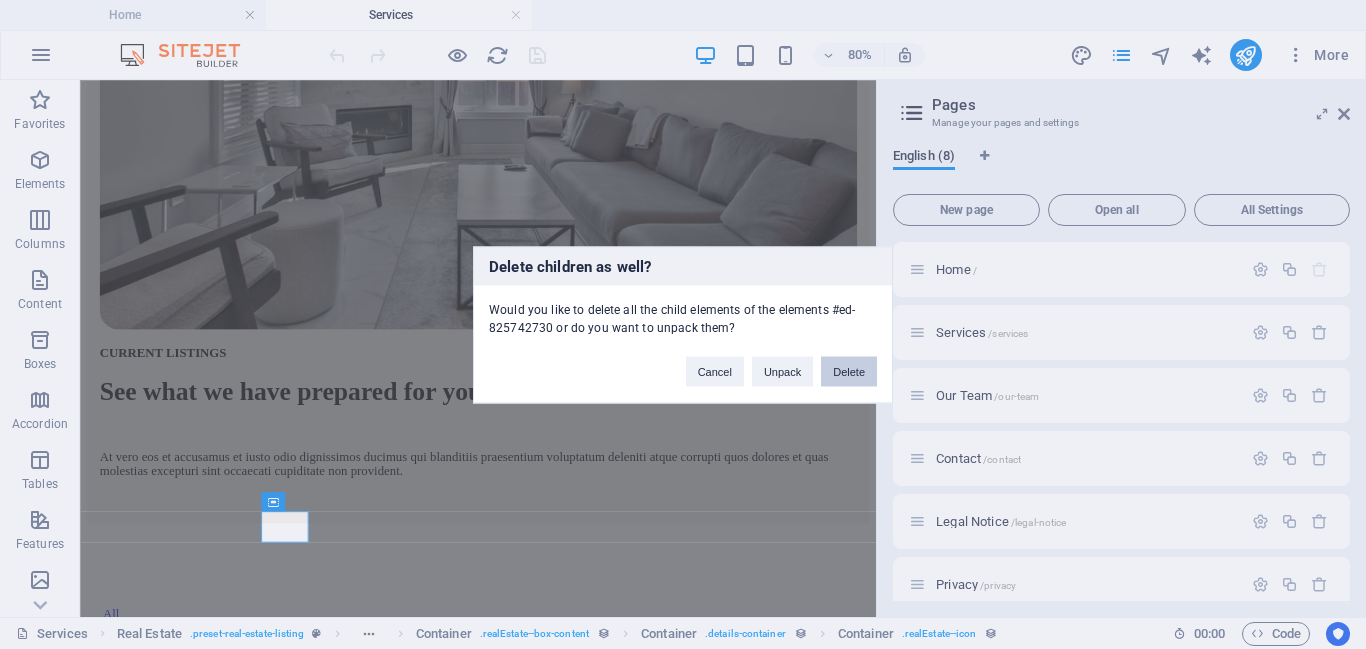 click on "Delete" at bounding box center [849, 371] 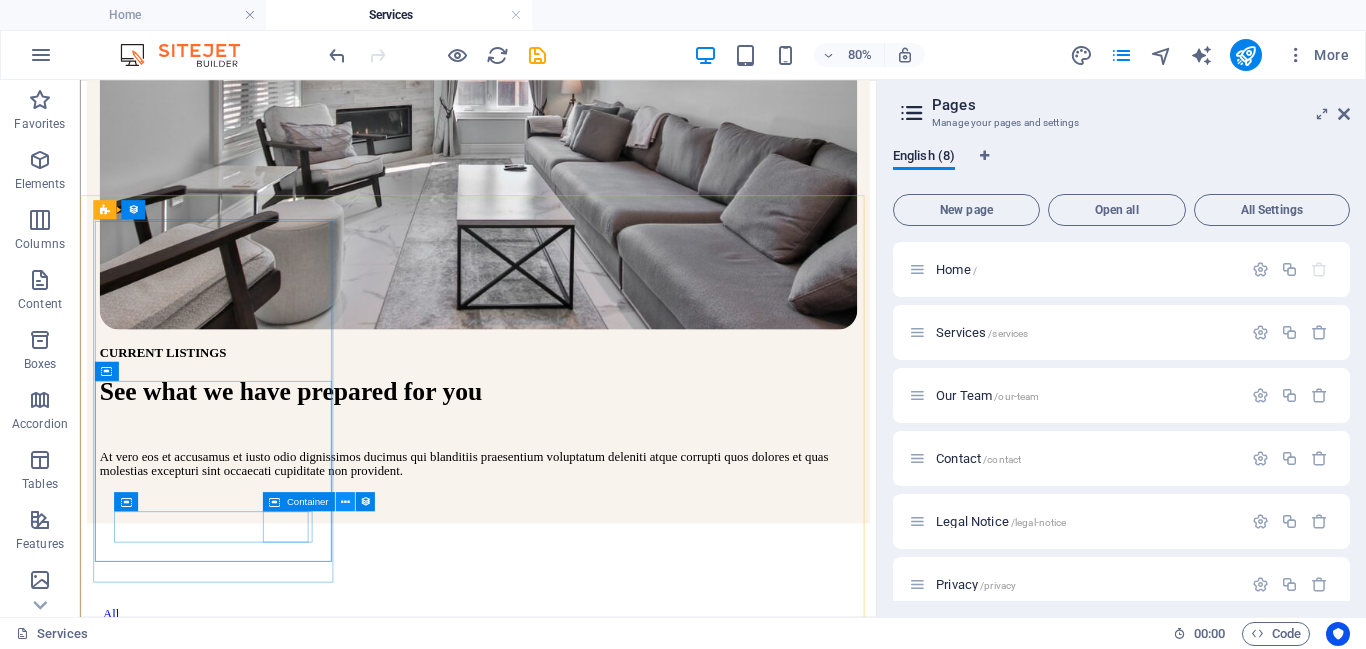 click at bounding box center [344, 501] 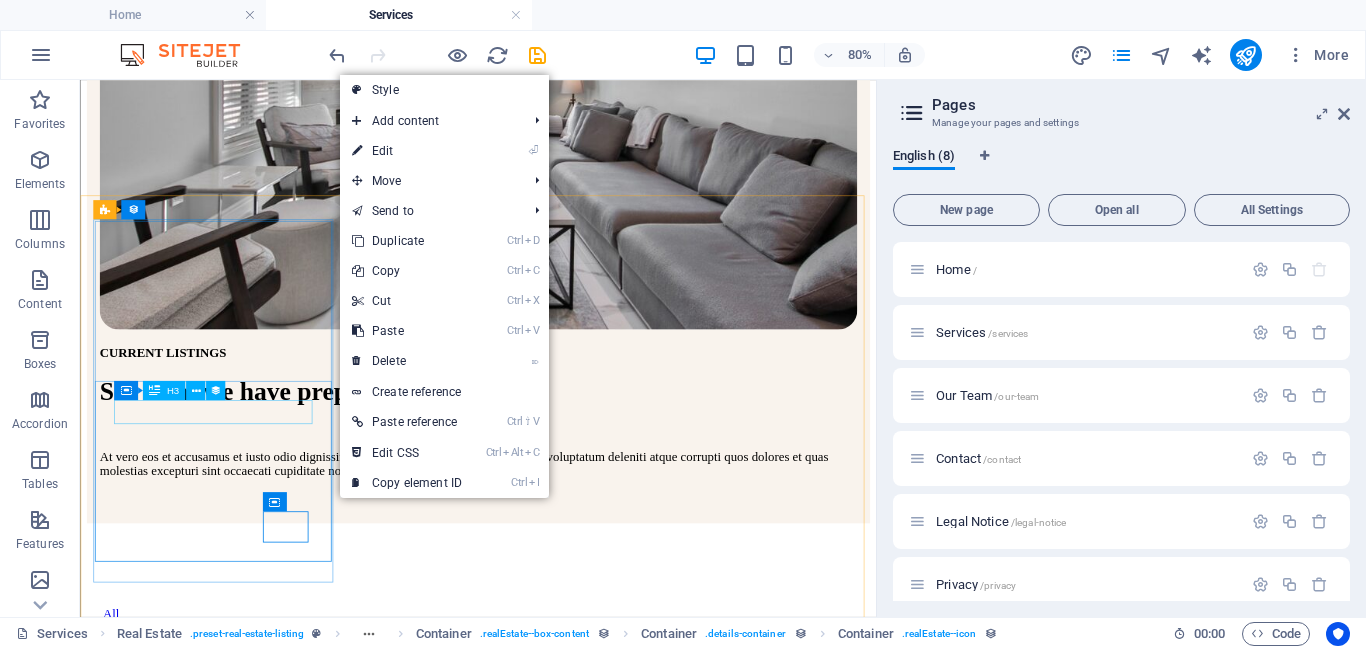 click on "Transformers" at bounding box center (577, 1112) 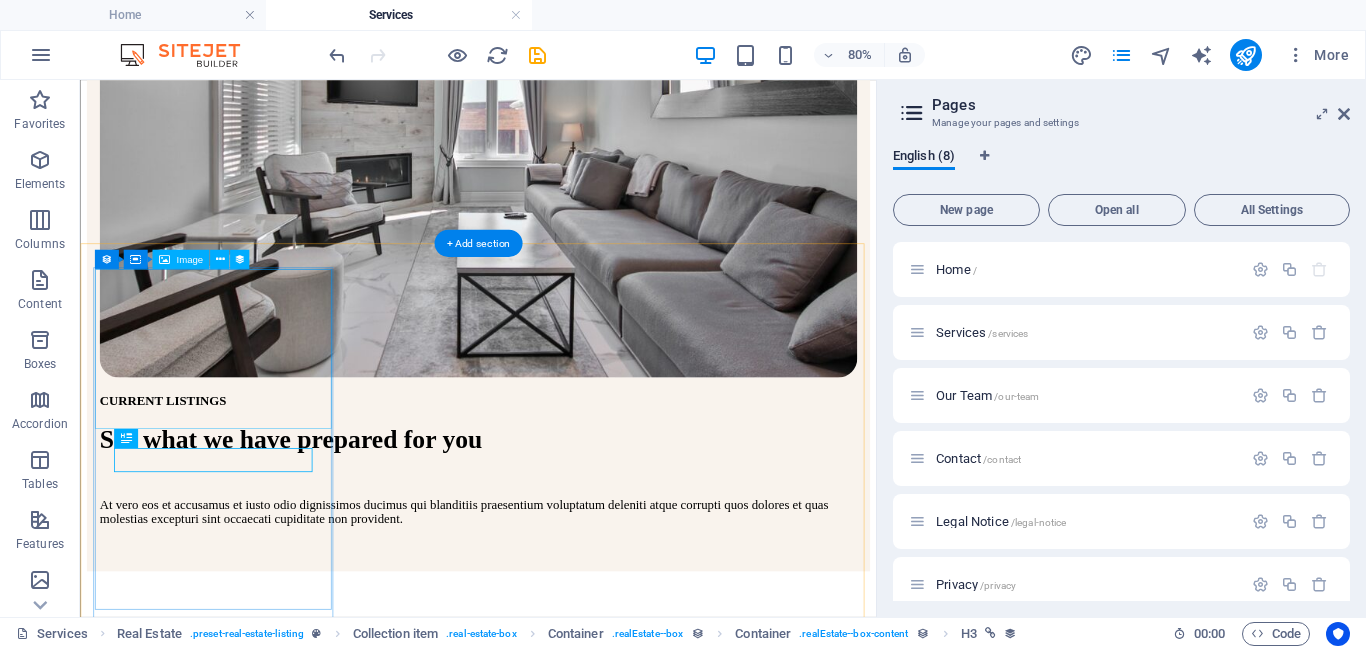 scroll, scrollTop: 563, scrollLeft: 0, axis: vertical 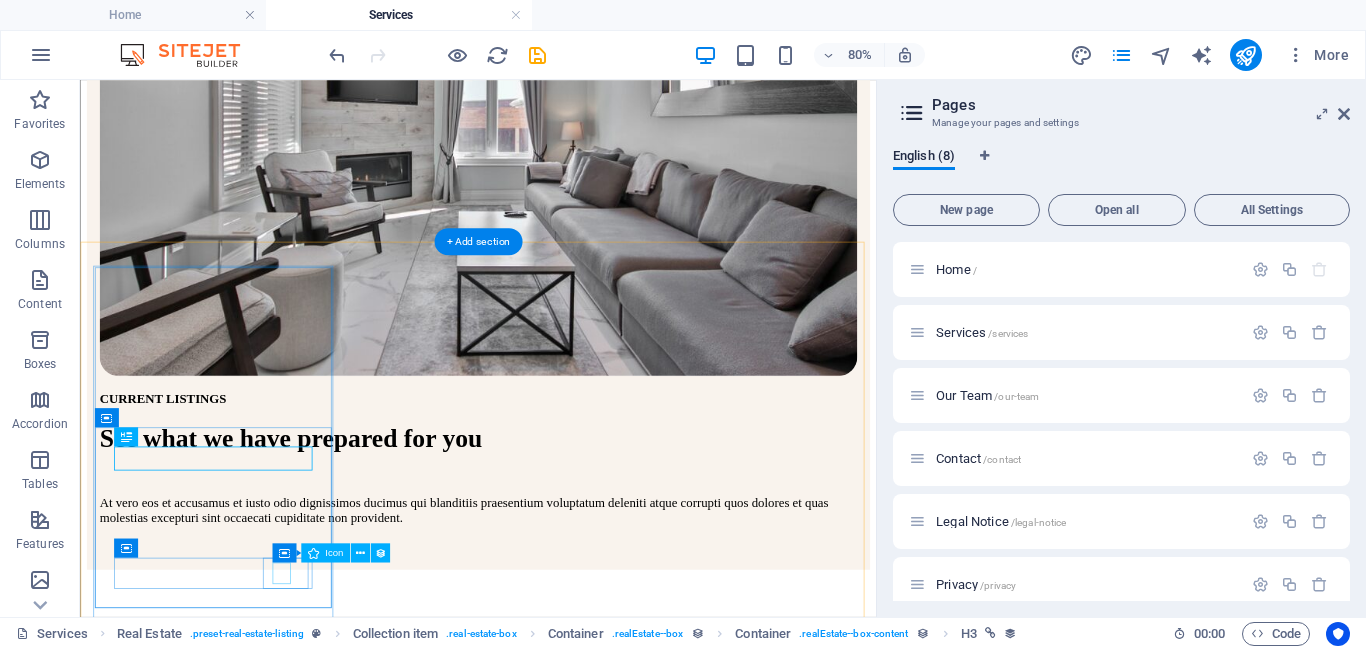 click at bounding box center (572, 1420) 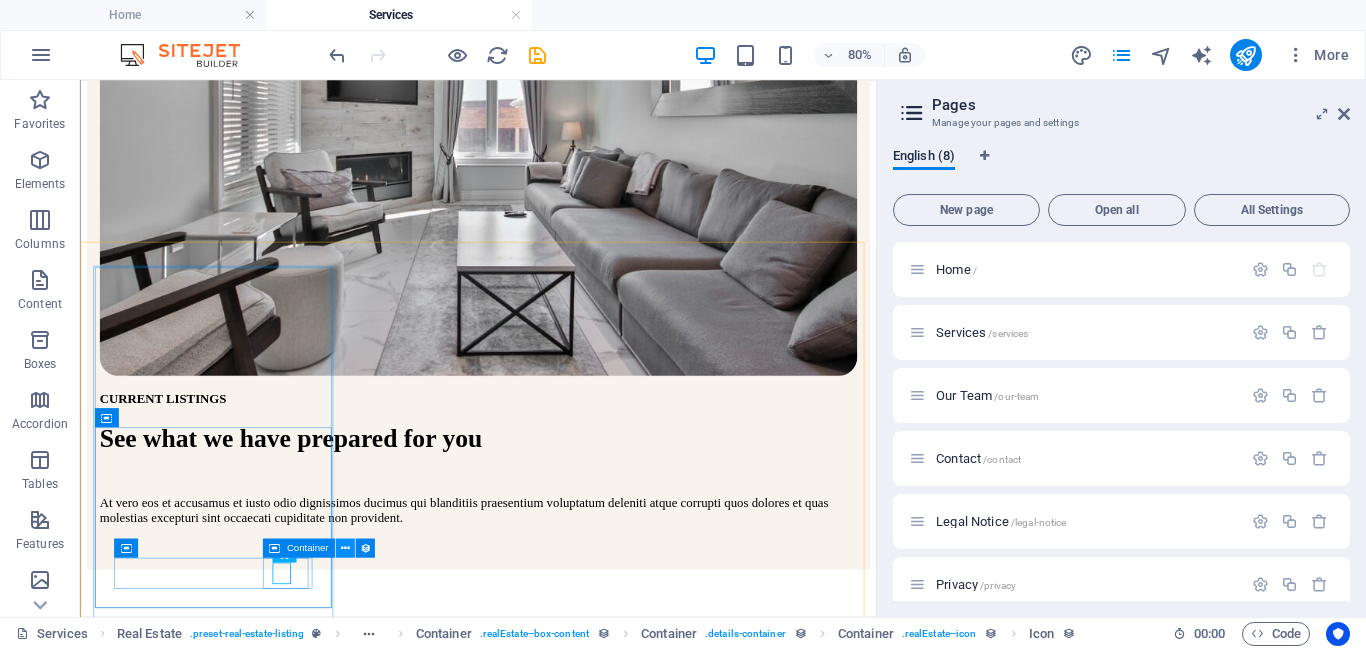 click at bounding box center (344, 548) 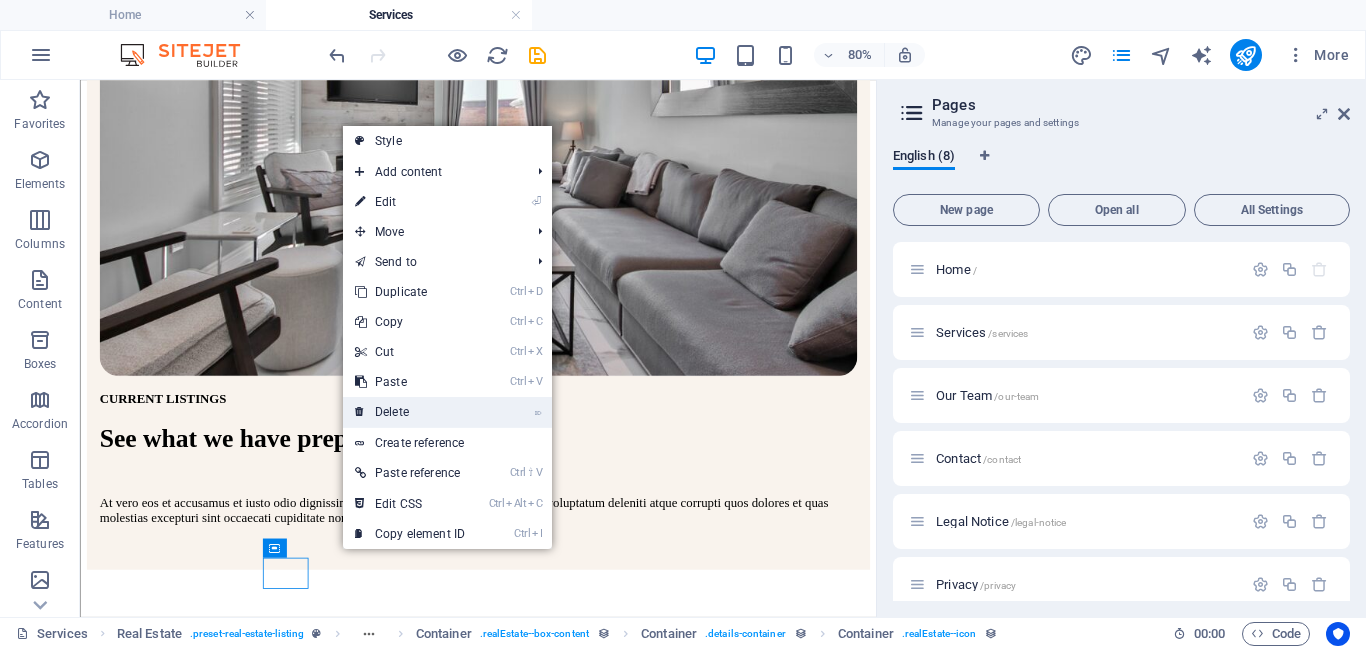 click on "⌦  Delete" at bounding box center (410, 412) 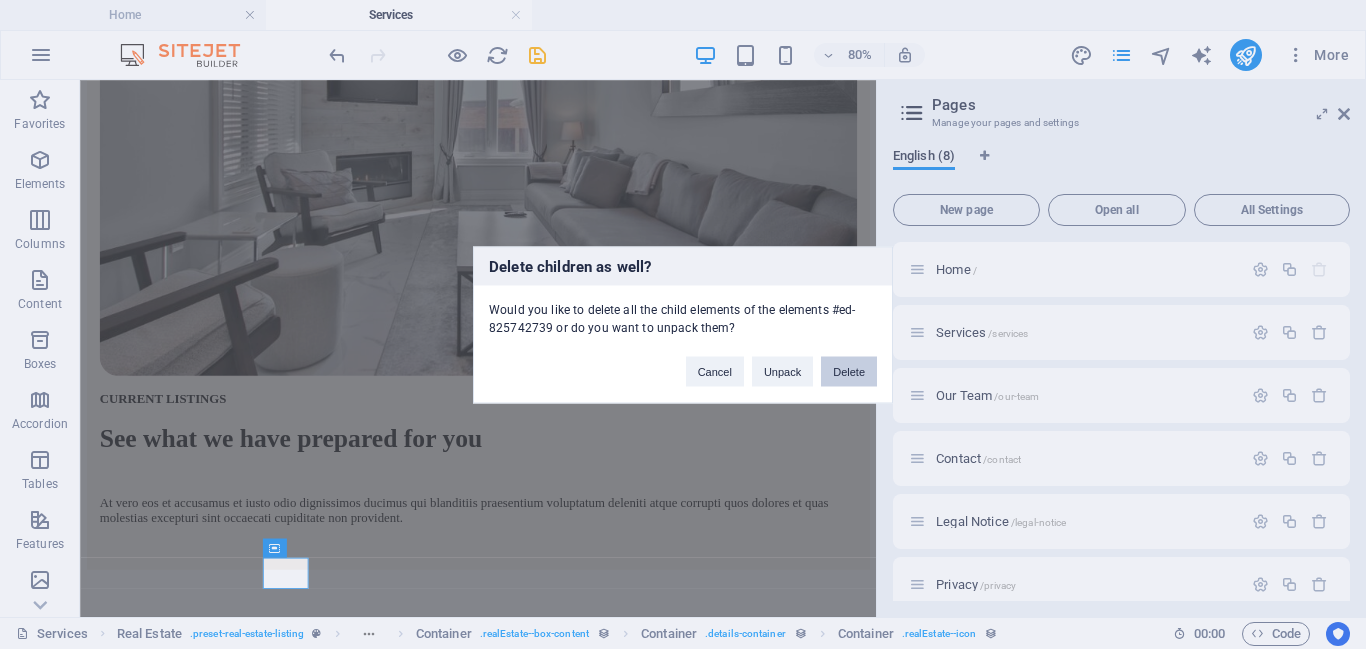 click on "Delete" at bounding box center (849, 371) 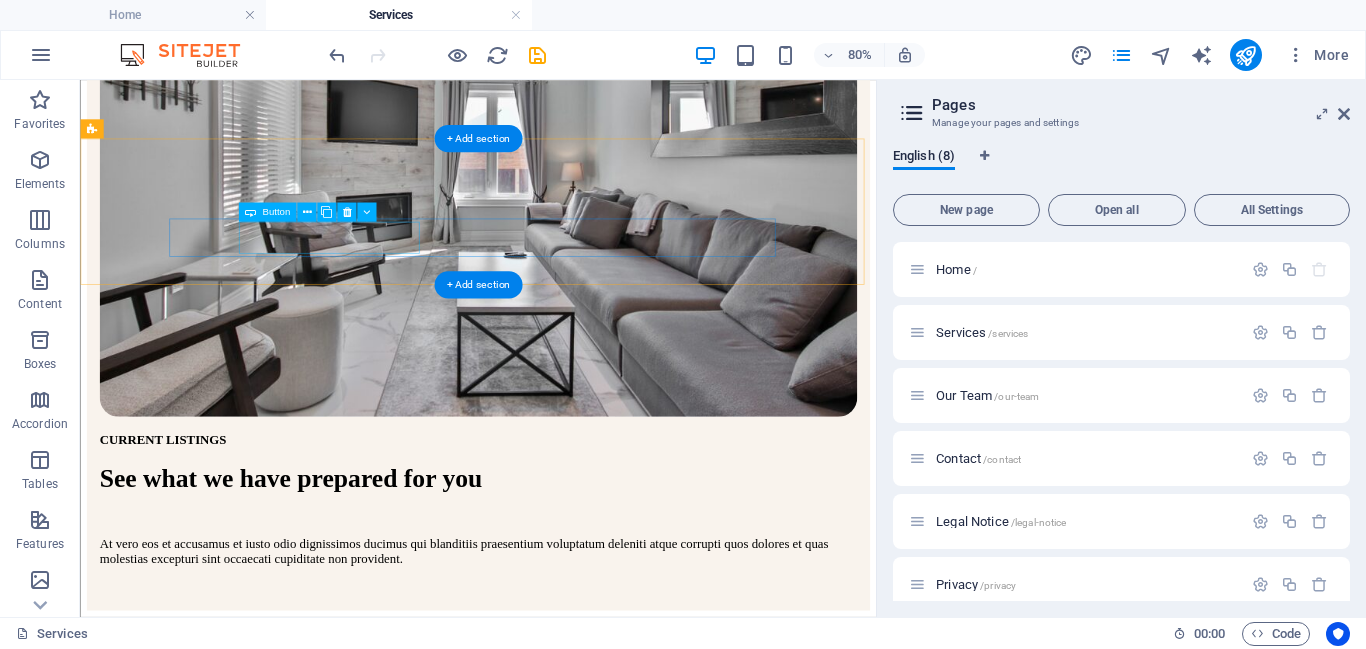 scroll, scrollTop: 509, scrollLeft: 0, axis: vertical 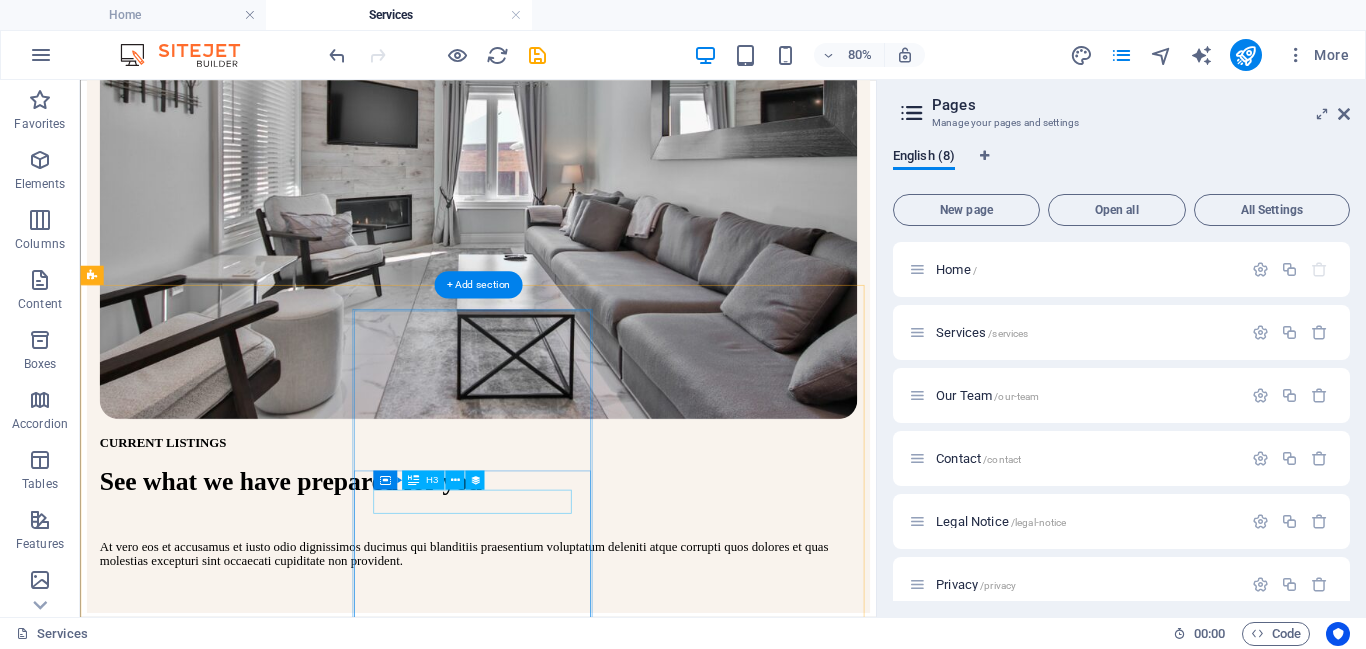 click on "Resort" at bounding box center [577, 1686] 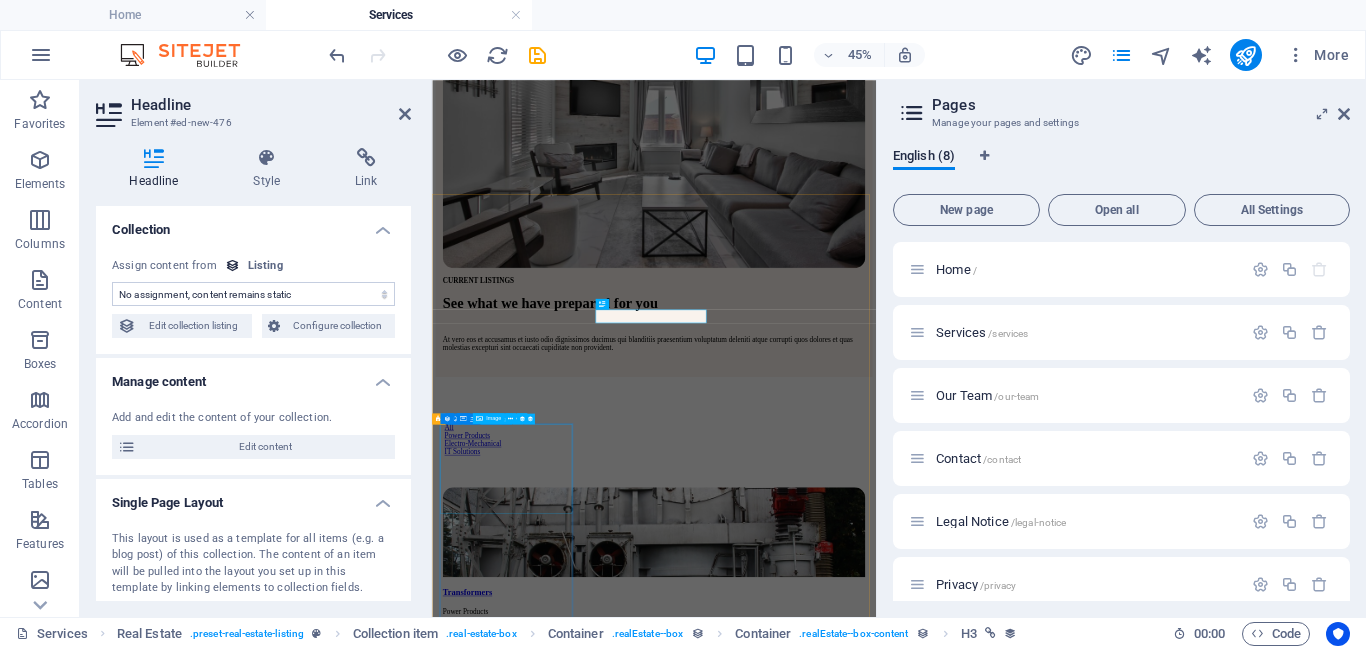 scroll, scrollTop: 511, scrollLeft: 0, axis: vertical 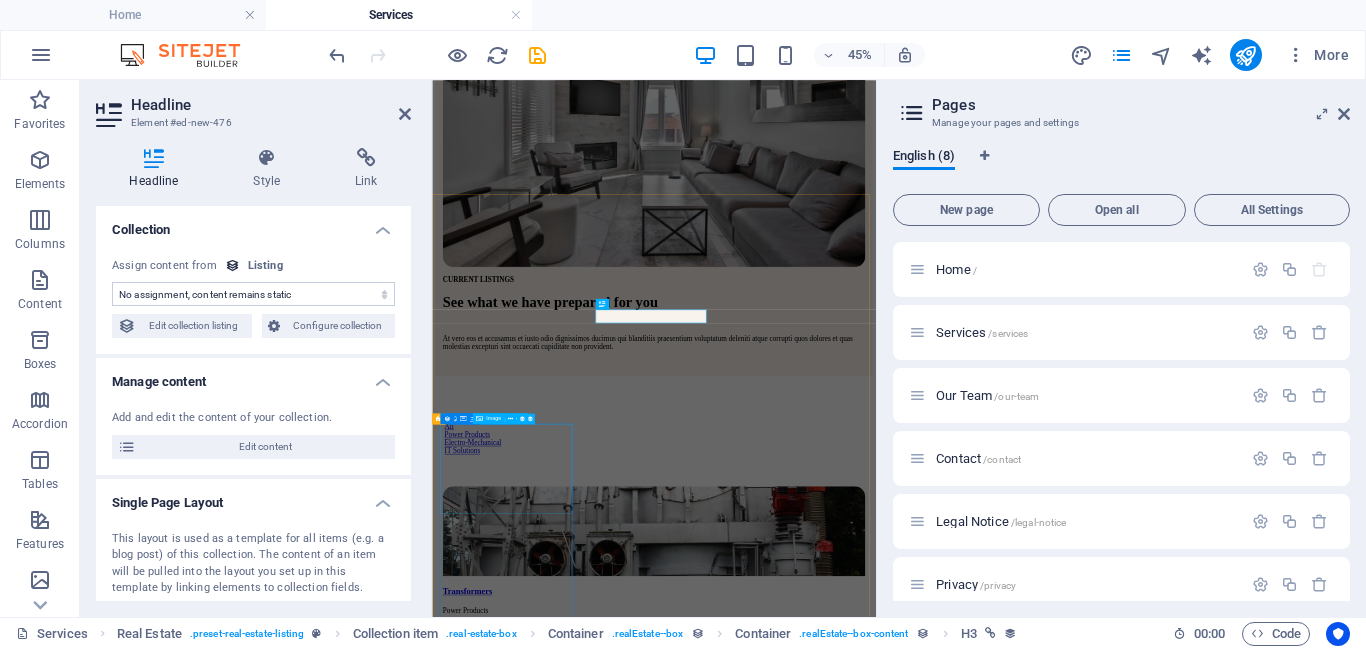 select on "name" 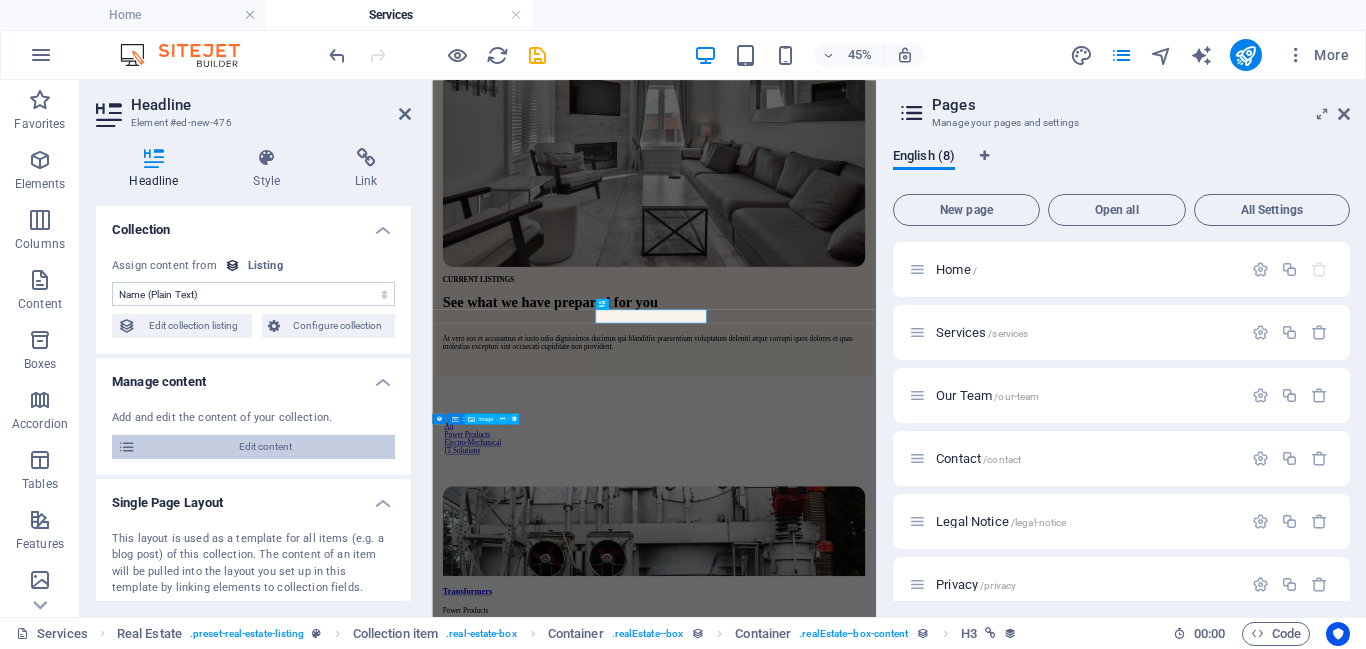 click on "Edit content" at bounding box center (265, 447) 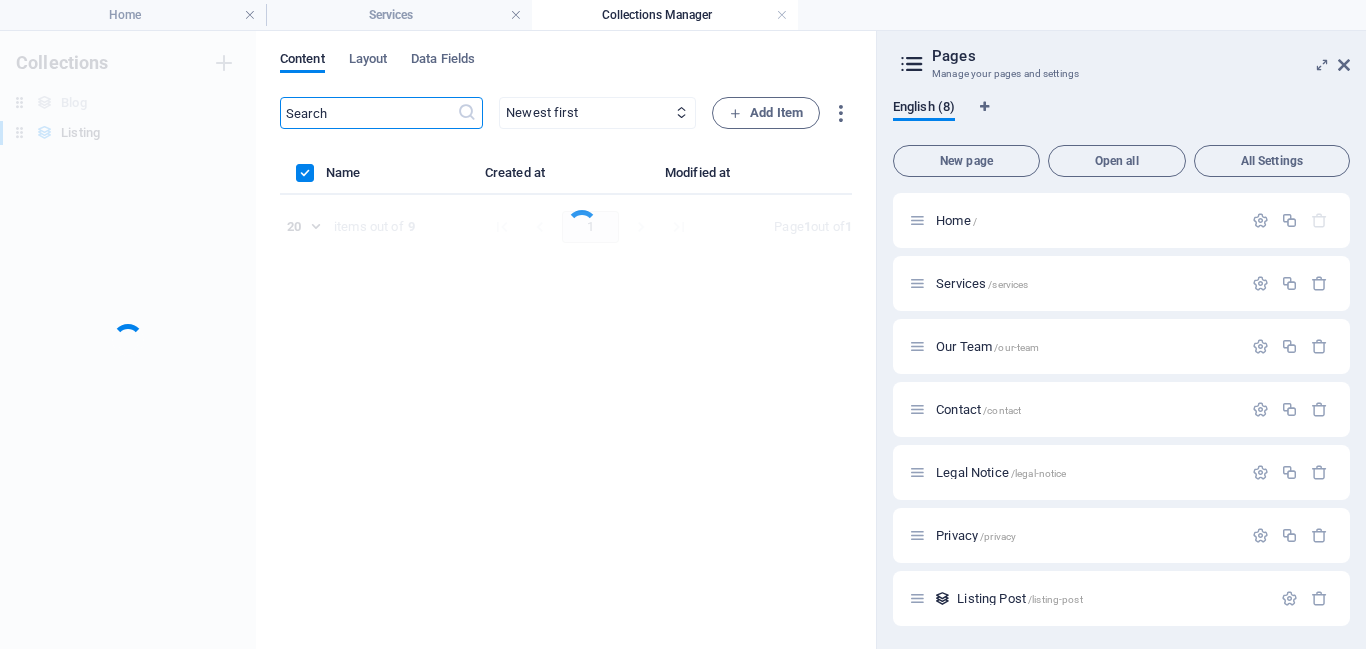 scroll, scrollTop: 0, scrollLeft: 0, axis: both 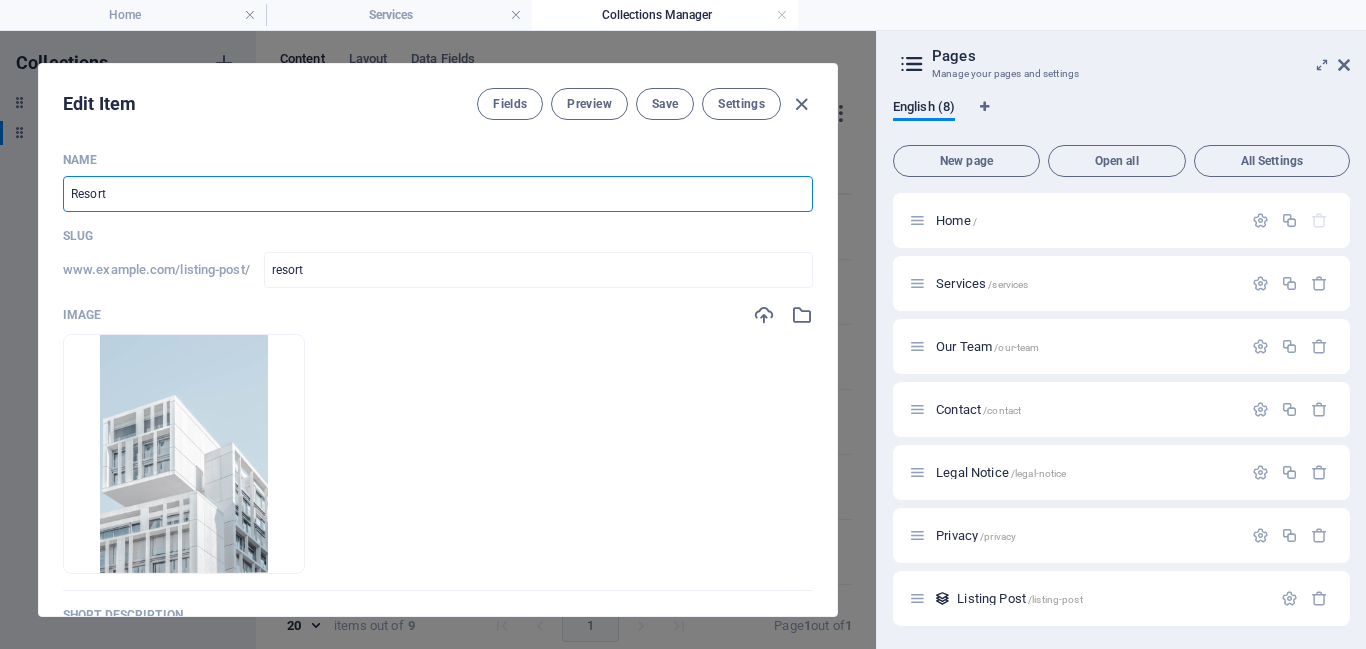 click on "Resort" at bounding box center (438, 194) 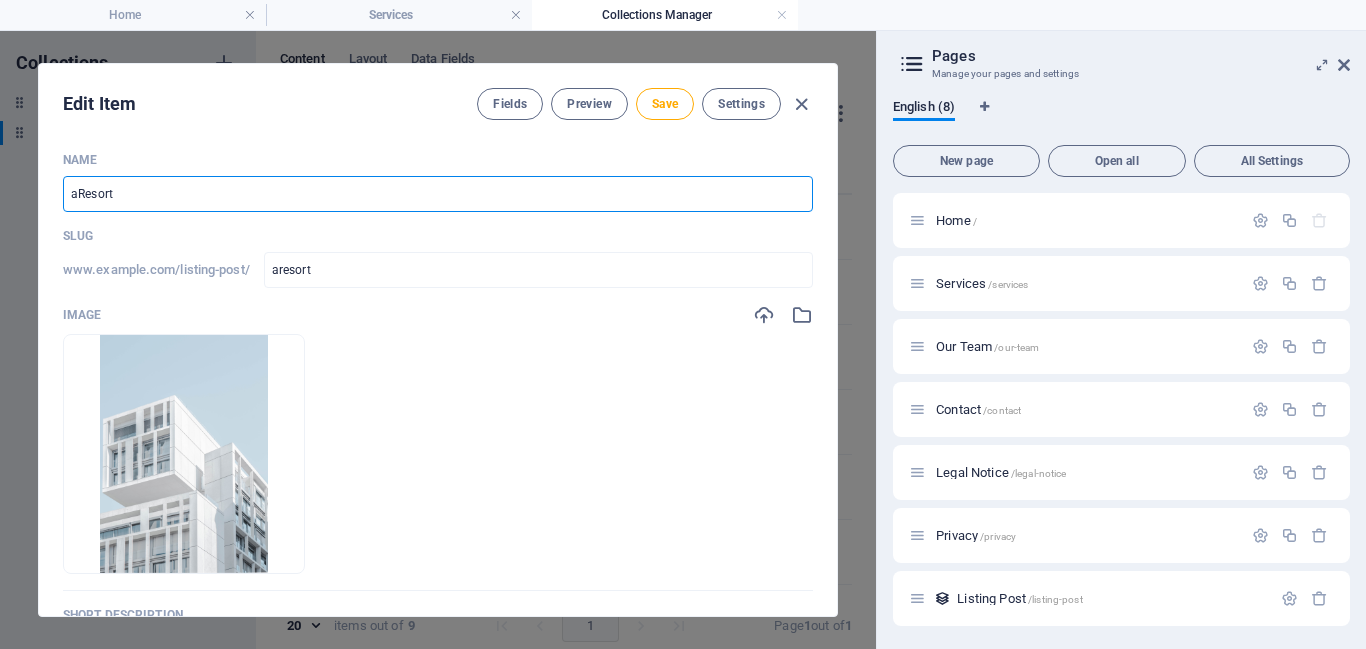 type on "aaResort" 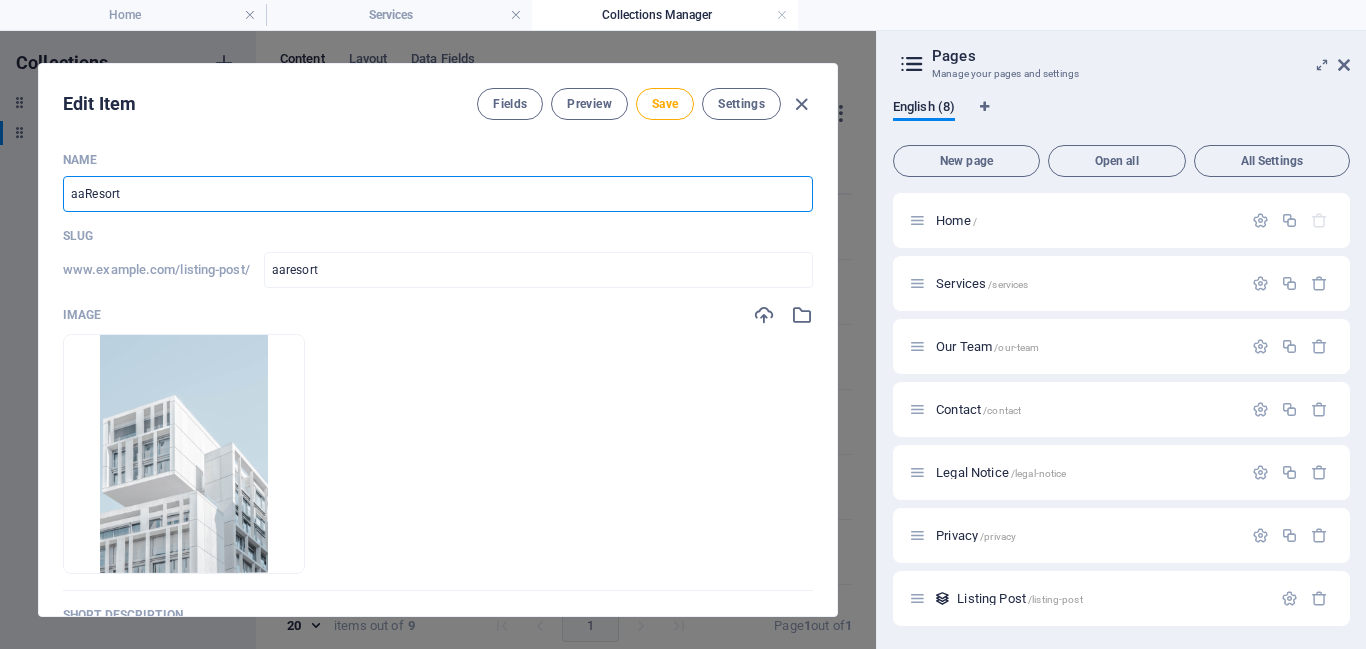 type on "v" 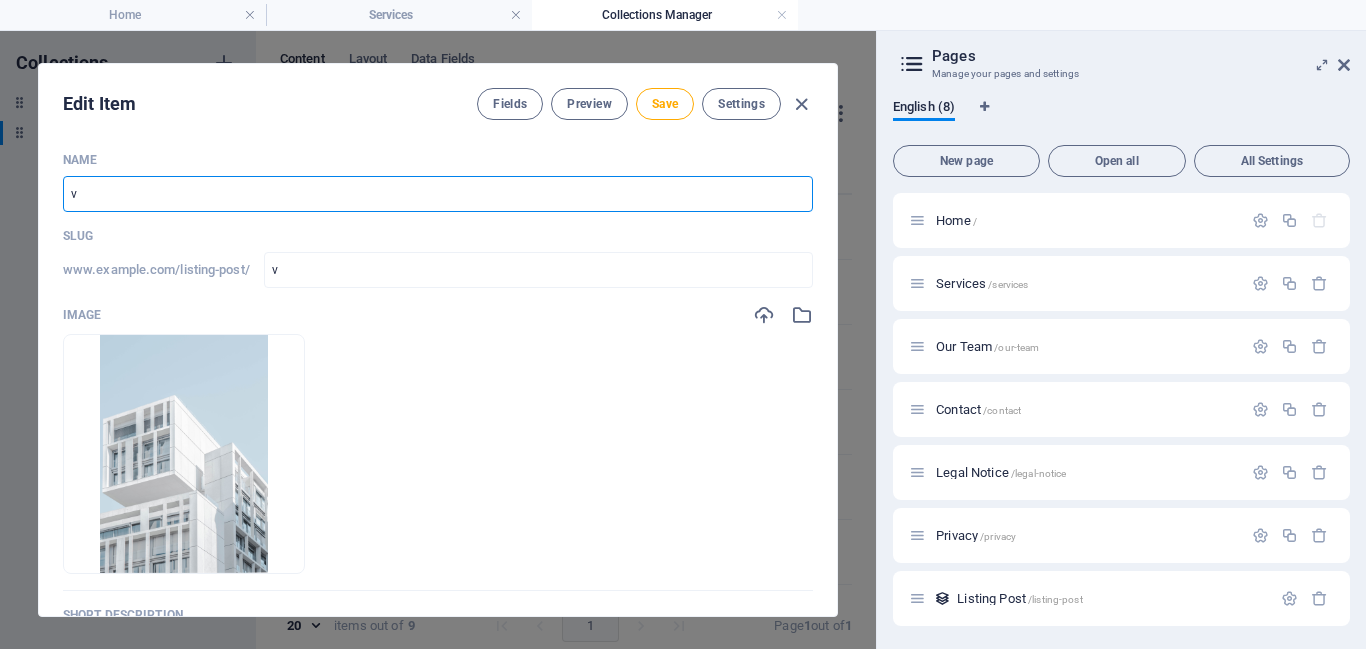 type 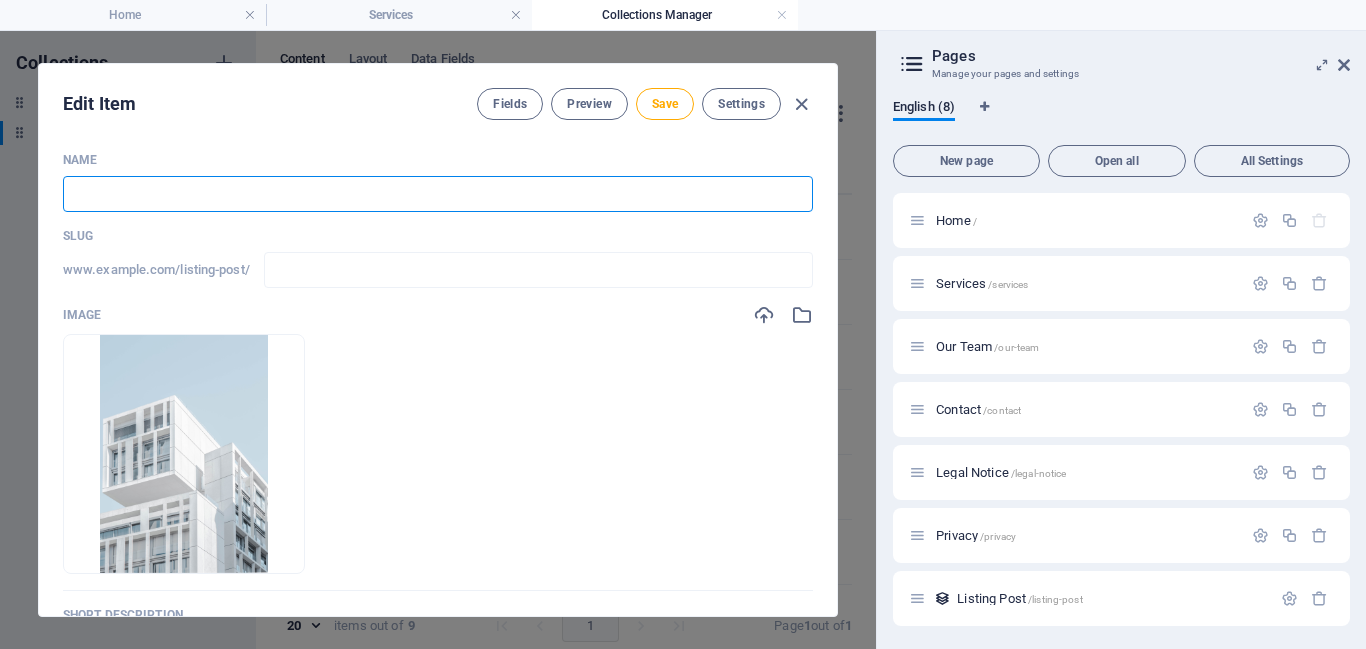 paste on "LT & HT Panel Boards" 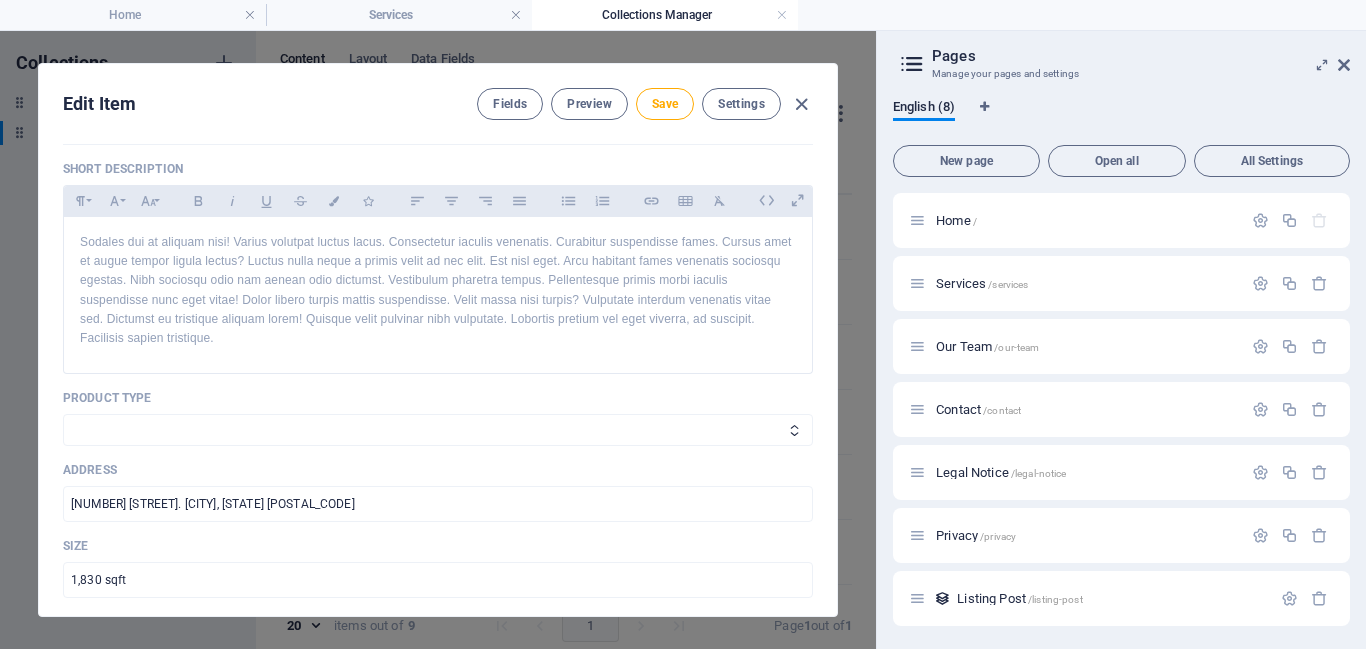 scroll, scrollTop: 467, scrollLeft: 0, axis: vertical 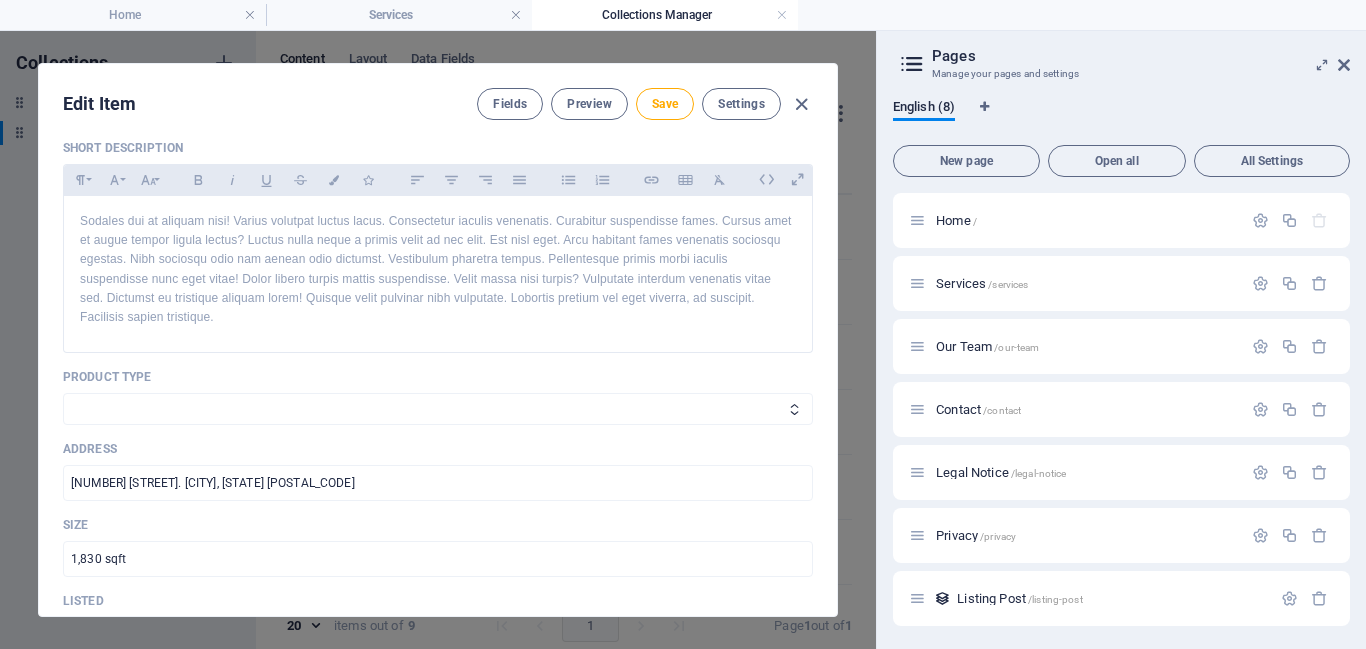 type on "LT & HT Panel Boards" 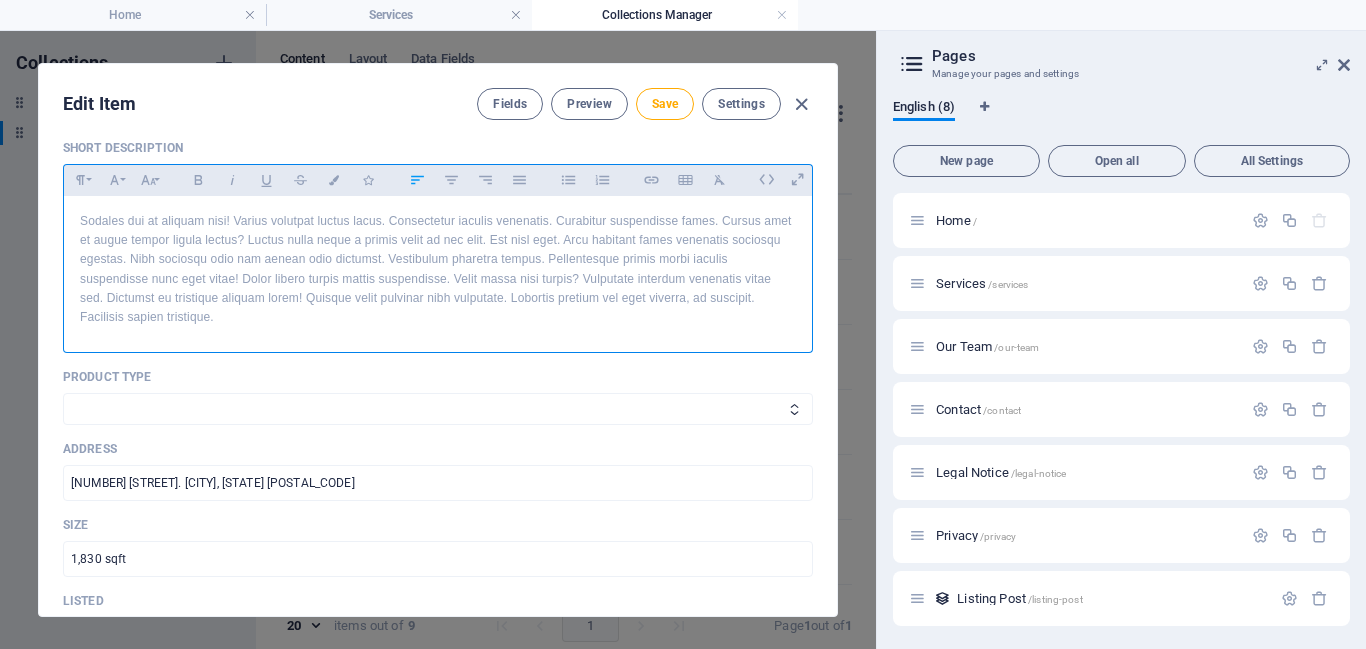 click on "Sodales dui at aliquam nisi! Varius volutpat luctus lacus. Consectetur iaculis venenatis. Curabitur suspendisse fames. Cursus amet et augue tempor ligula lectus? Luctus nulla neque a primis velit ad nec elit. Est nisl eget. Arcu habitant fames venenatis sociosqu egestas. Nibh sociosqu odio nam aenean odio dictumst. Vestibulum pharetra tempus. Pellentesque primis morbi iaculis suspendisse nunc eget vitae! Dolor libero turpis mattis suspendisse. Velit massa nisi turpis? Vulputate interdum venenatis vitae sed. Dictumst eu tristique aliquam lorem! Quisque velit pulvinar nibh vulputate. Lobortis pretium vel eget viverra, ad suscipit. Facilisis sapien tristique." at bounding box center (438, 269) 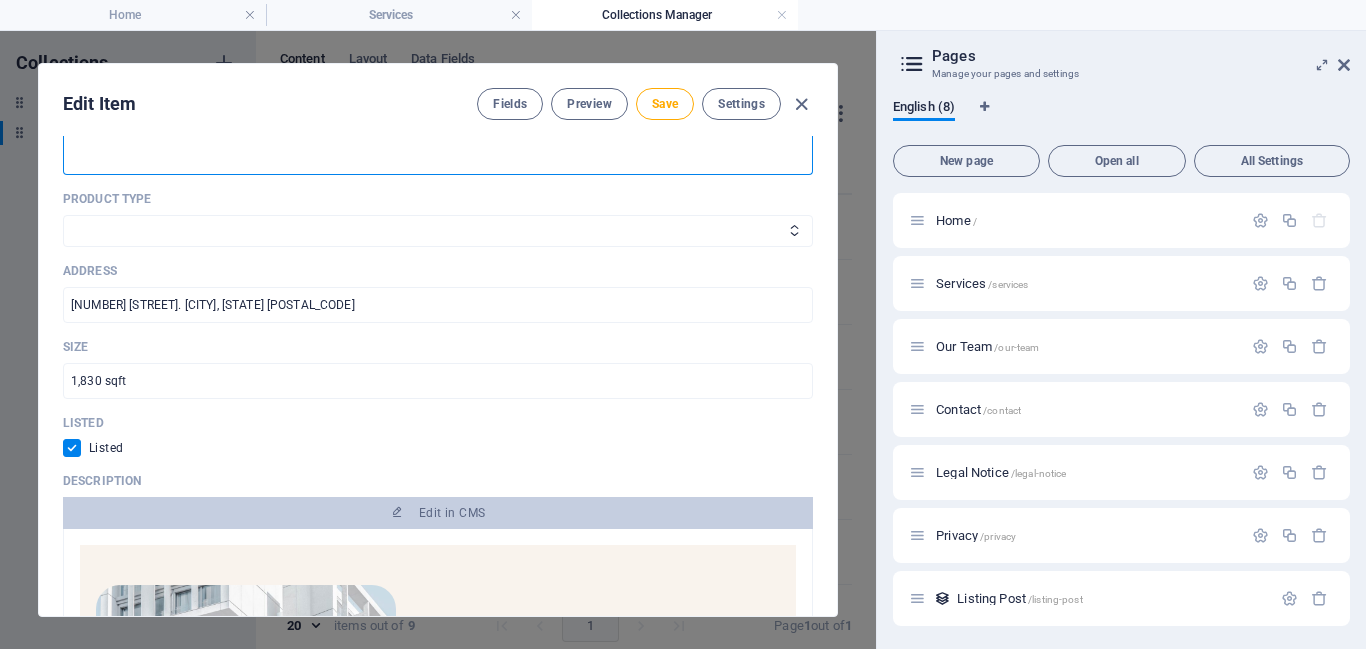 scroll, scrollTop: 598, scrollLeft: 0, axis: vertical 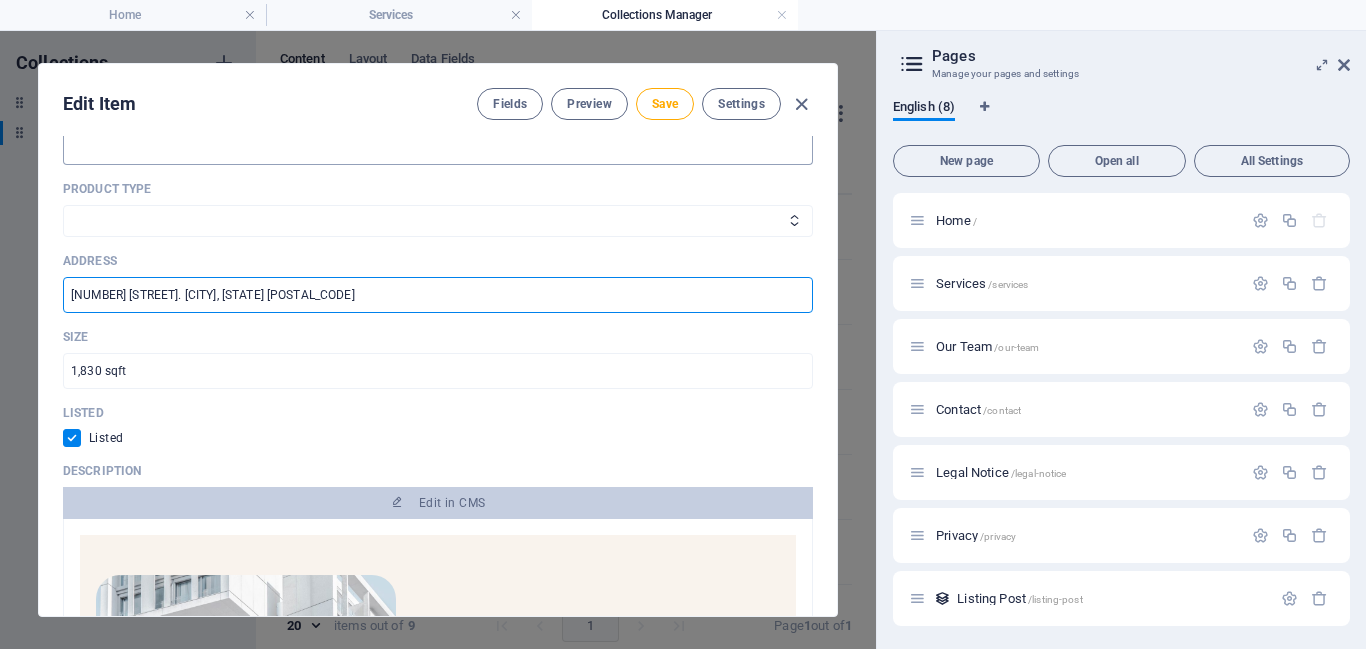 click on "[NUMBER] [STREET] [CITY], [STATE] [POSTAL_CODE]" at bounding box center [438, 295] 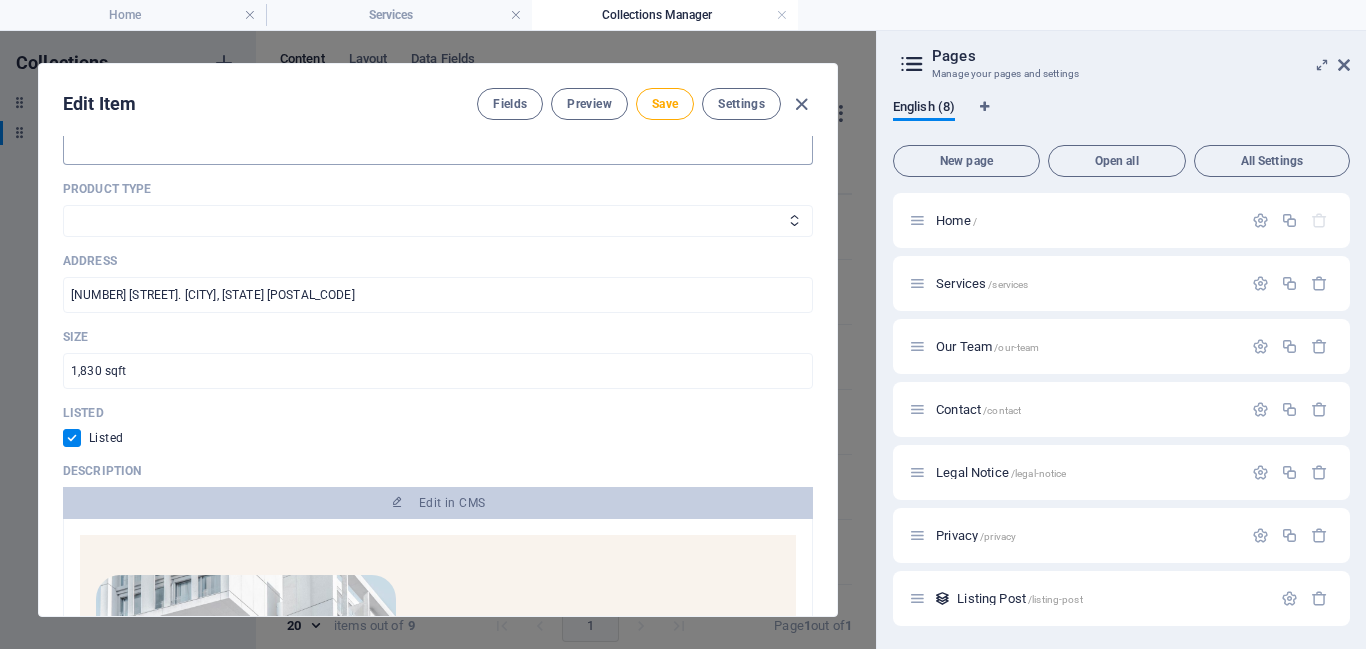 click on "Name LT & HT Panel Boards ​ Slug www.example.com/listing-post/ lt-ht-panel-boards ​ Image Drop files here to upload them instantly Short description Paragraph Format Normal Heading 1 Heading 2 Heading 3 Heading 4 Heading 5 Heading 6 Code Font Family Arial Georgia Impact Tahoma Times New Roman Verdana Font Size 8 9 10 11 12 14 18 24 30 36 48 60 72 96 Bold Italic Underline Strikethrough Colors Icons Align Left Align Center Align Right Align Justify Unordered List Ordered List Insert Link Insert Table Clear Formatting Reliable panel boards for low and high tension systems, ensuring safe power distribution. Product Type Power Products Electro-Mechanical Apartment Address 2972 Westheimer Rd. Santa Ana, Illinois 85486 ​ Size 1,830 sqft ​ Listed Listed Description Edit in CMS HOUSE/ $3000 PER MONTH 3517 W. GRAY ST. UTICA, PENNSYLVANIA, 57867
Resort amenities and features 8 Sleeping Rooms 2500 sqft Fire Security 3 Bathrooms Electricity Garage Modern Kitchen Central Heating Swimming Pool Cinema Room" at bounding box center [438, 169] 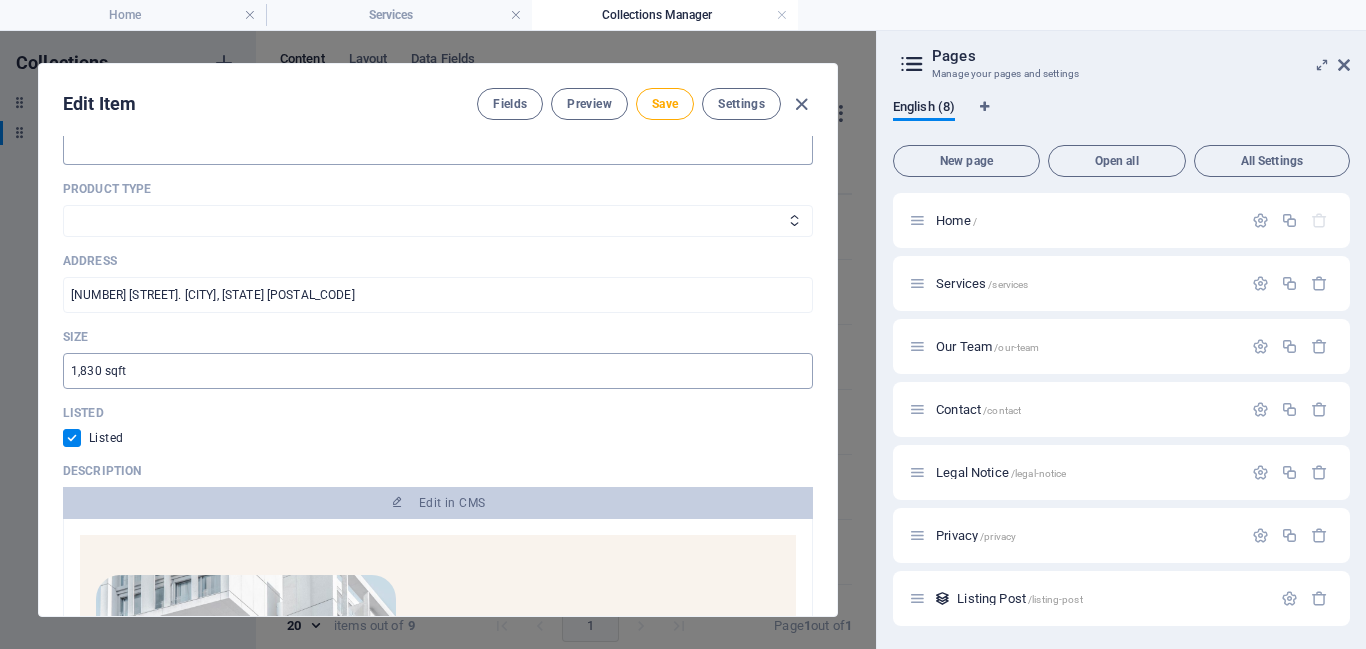 click on "1,830 sqft" at bounding box center [438, 371] 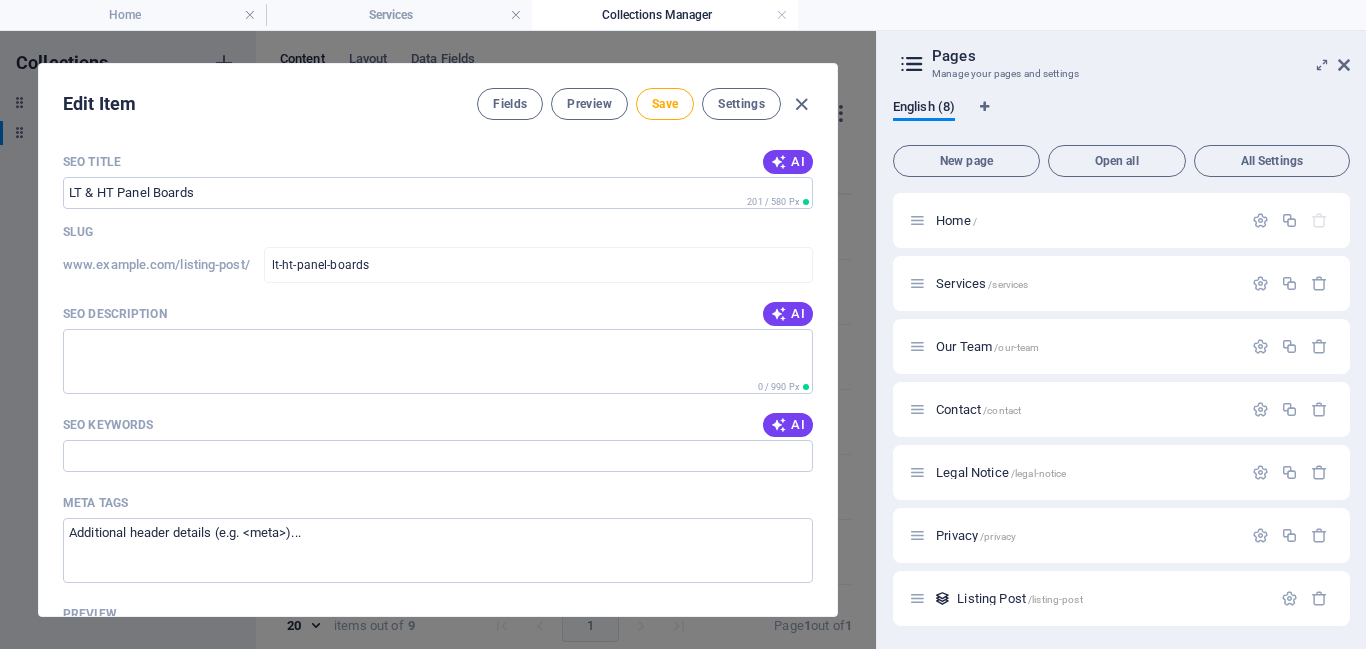 scroll, scrollTop: 1312, scrollLeft: 0, axis: vertical 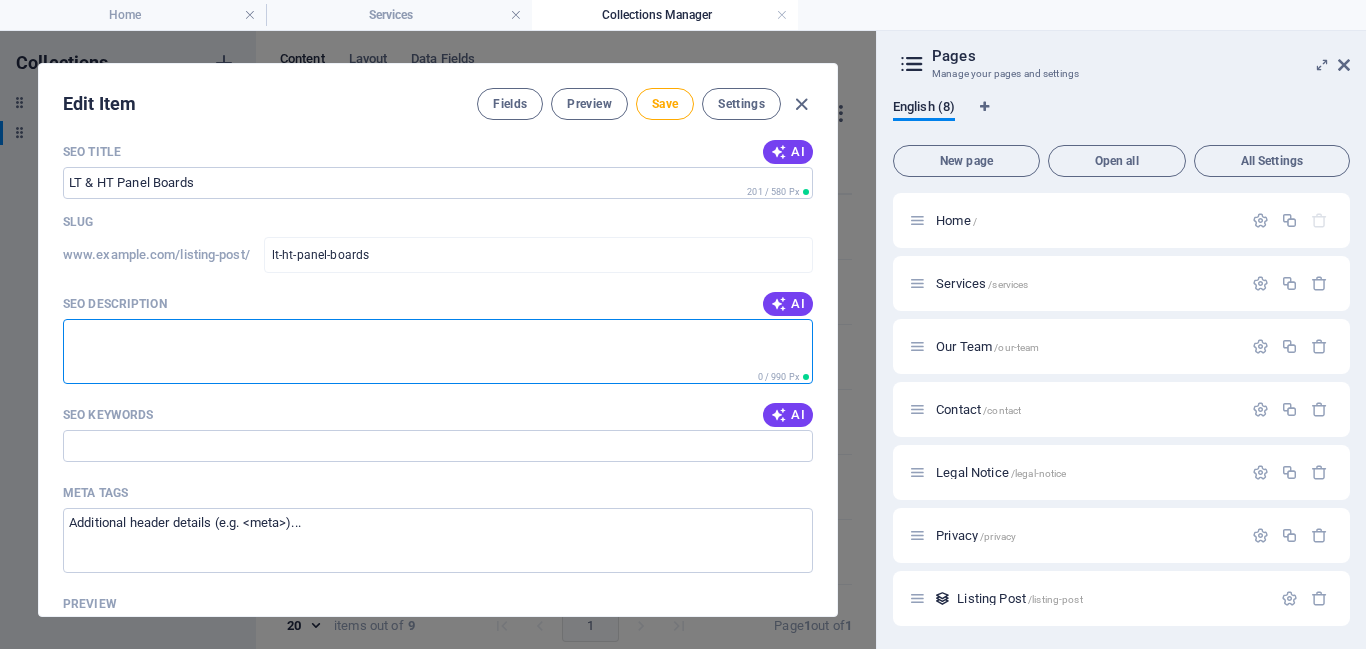 click on "SEO Description" at bounding box center (438, 351) 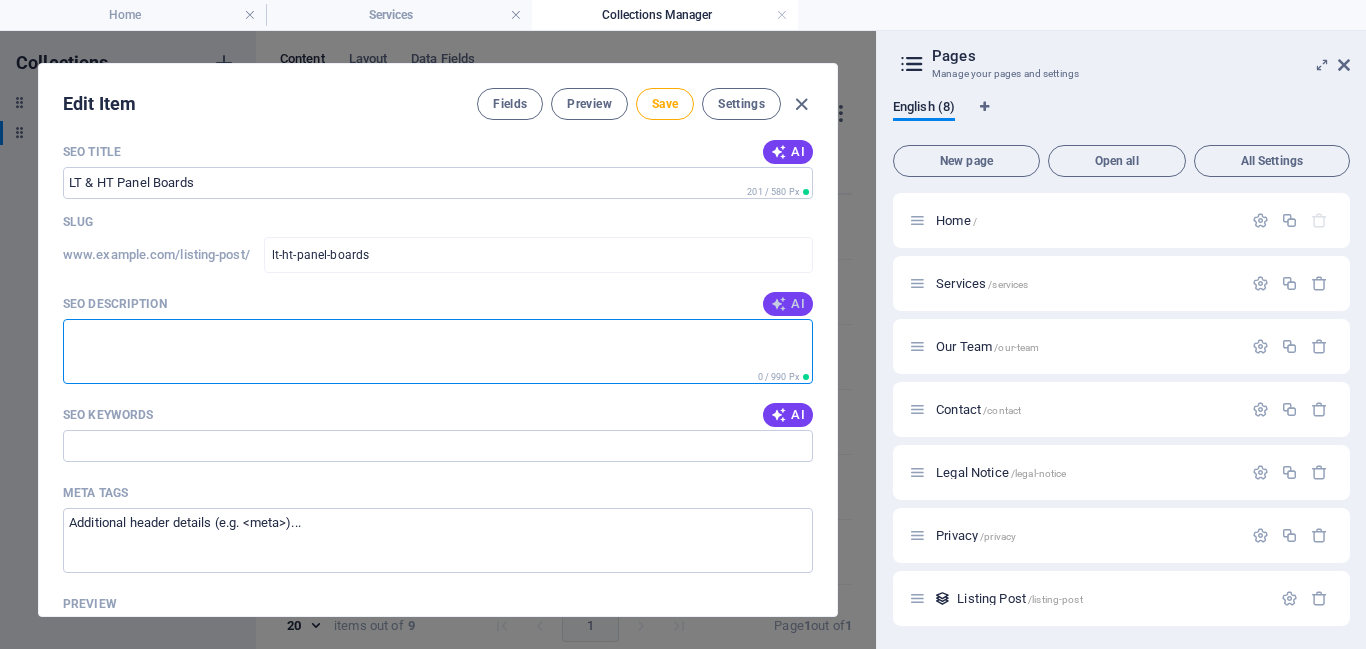 click at bounding box center (779, 304) 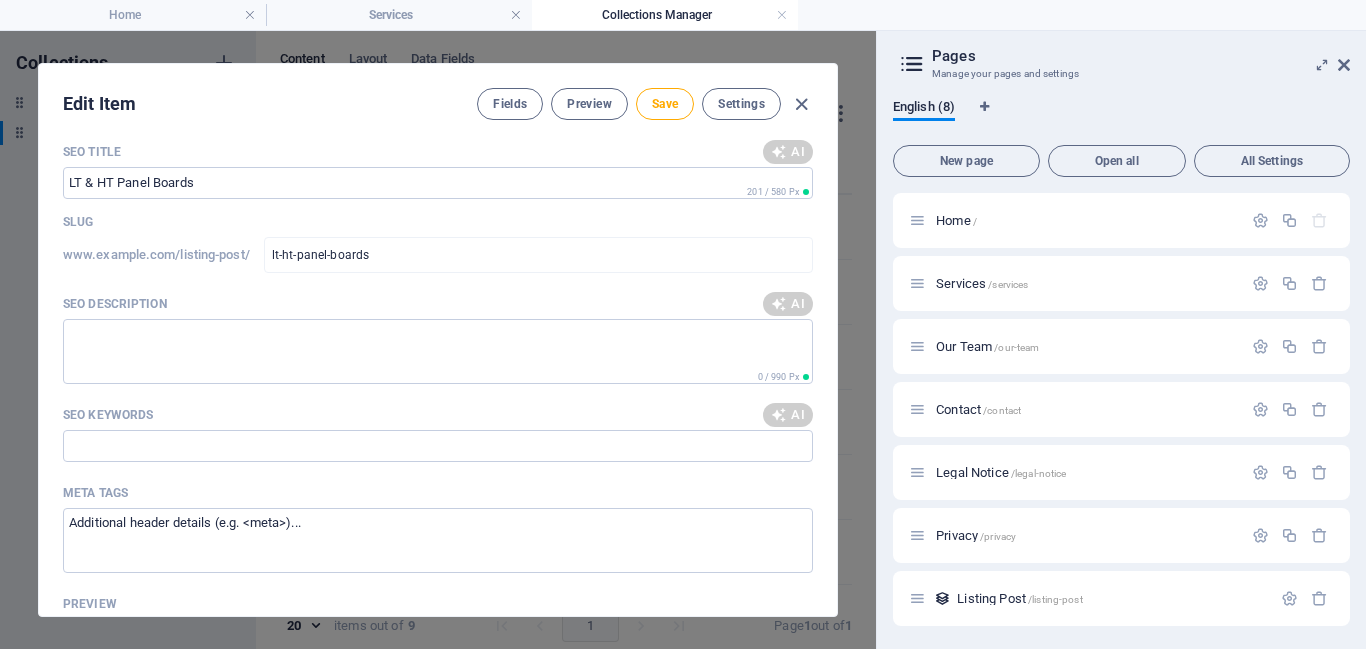 type on "Discover reliable LT & HT panel boards for safe power distribution. Ideal for low and high tension systems." 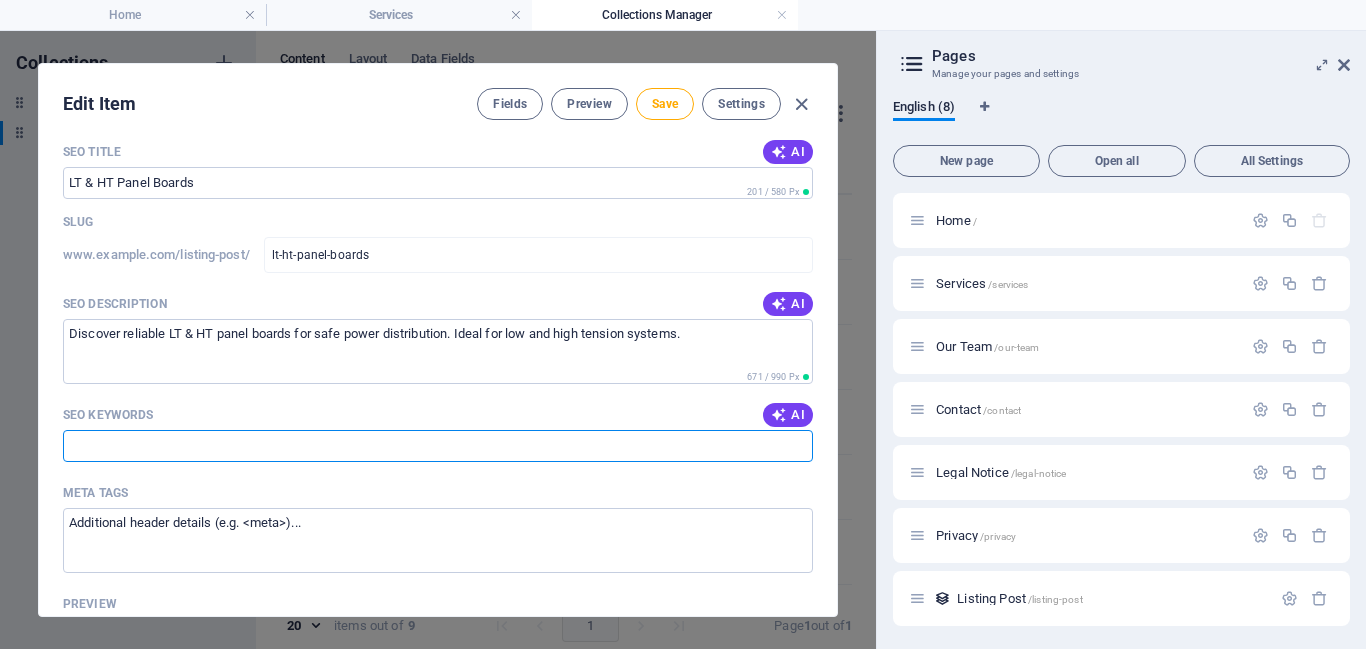 click on "SEO Keywords" at bounding box center (438, 446) 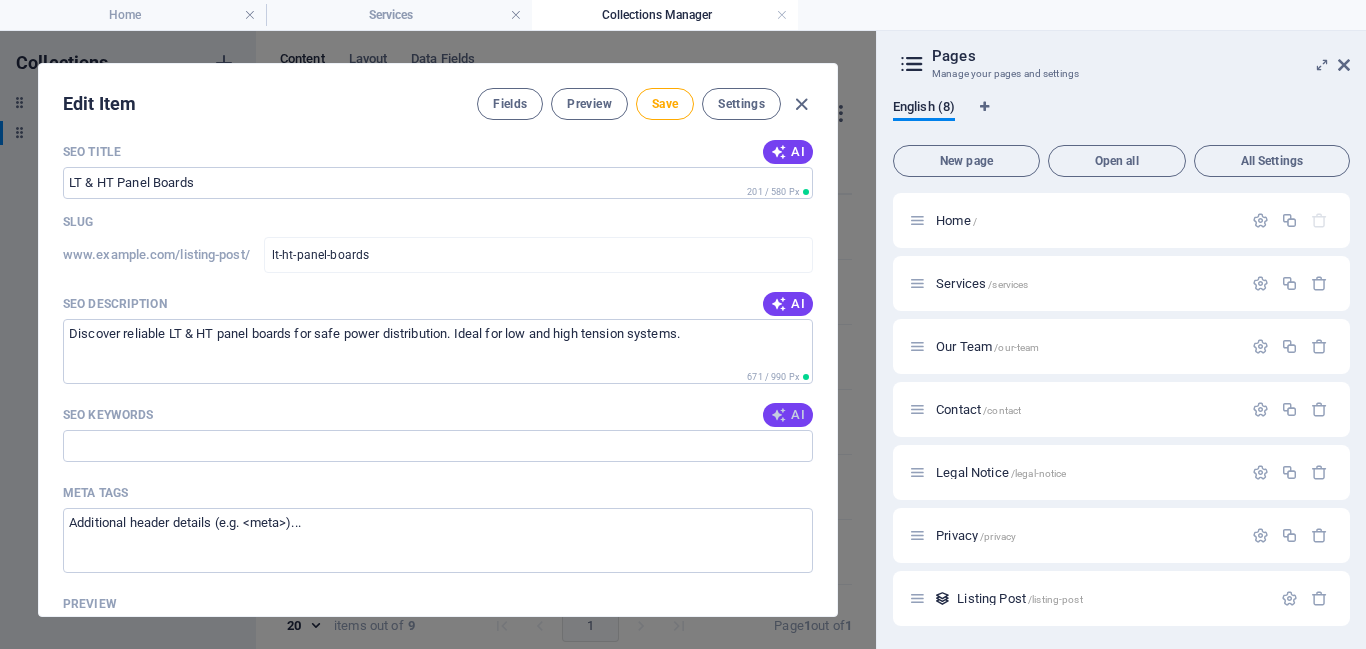 click at bounding box center (779, 415) 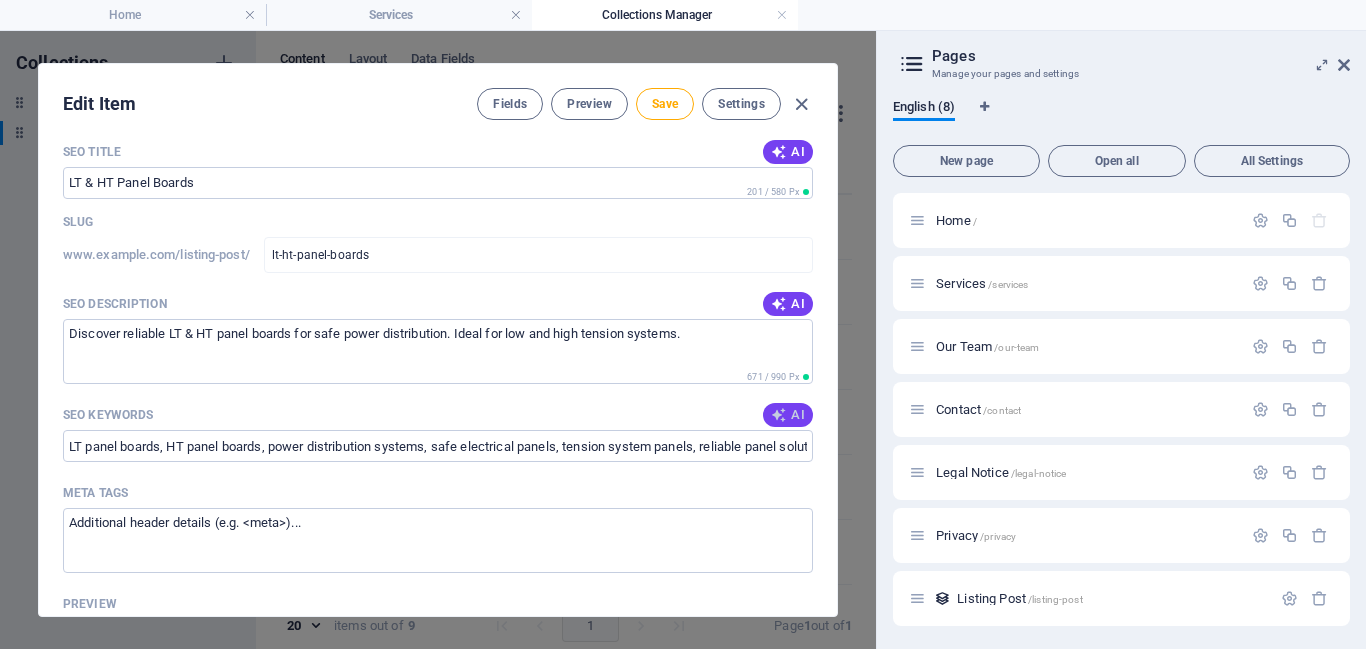 type on "LT panel boards, HT panel boards, power distribution systems, safe electrical panels, tension system panels, reliable panel solutions" 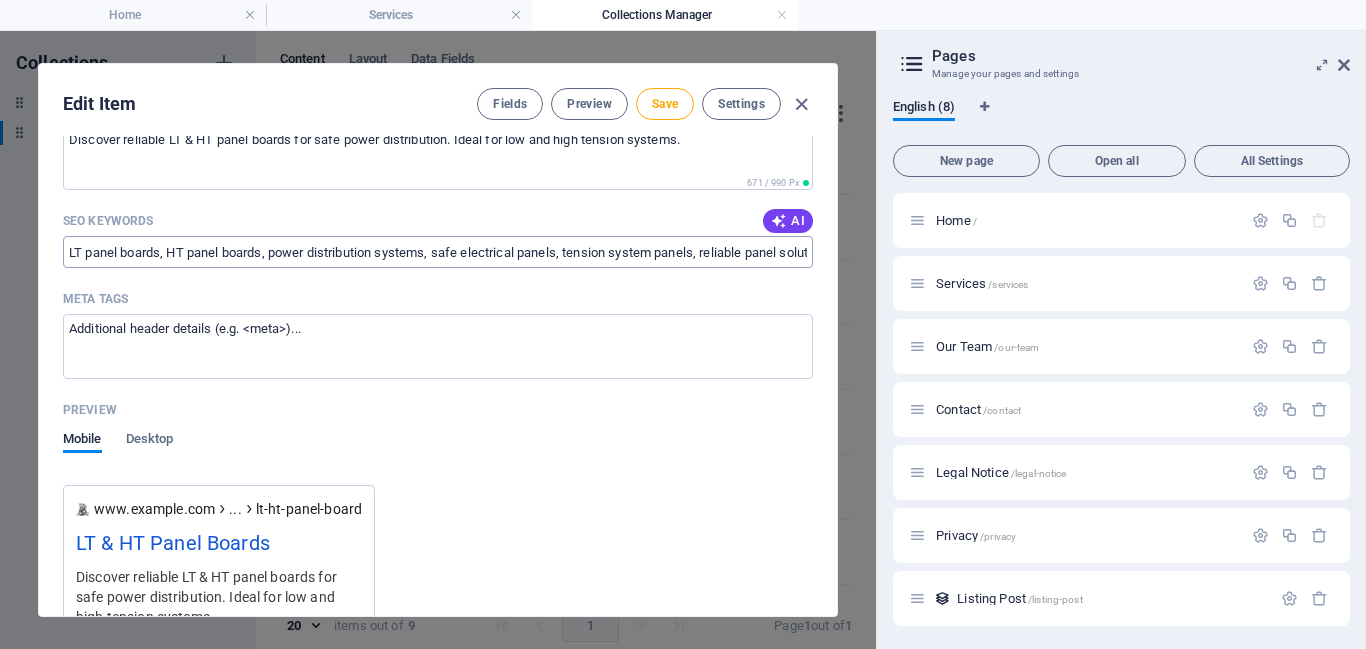 scroll, scrollTop: 1505, scrollLeft: 0, axis: vertical 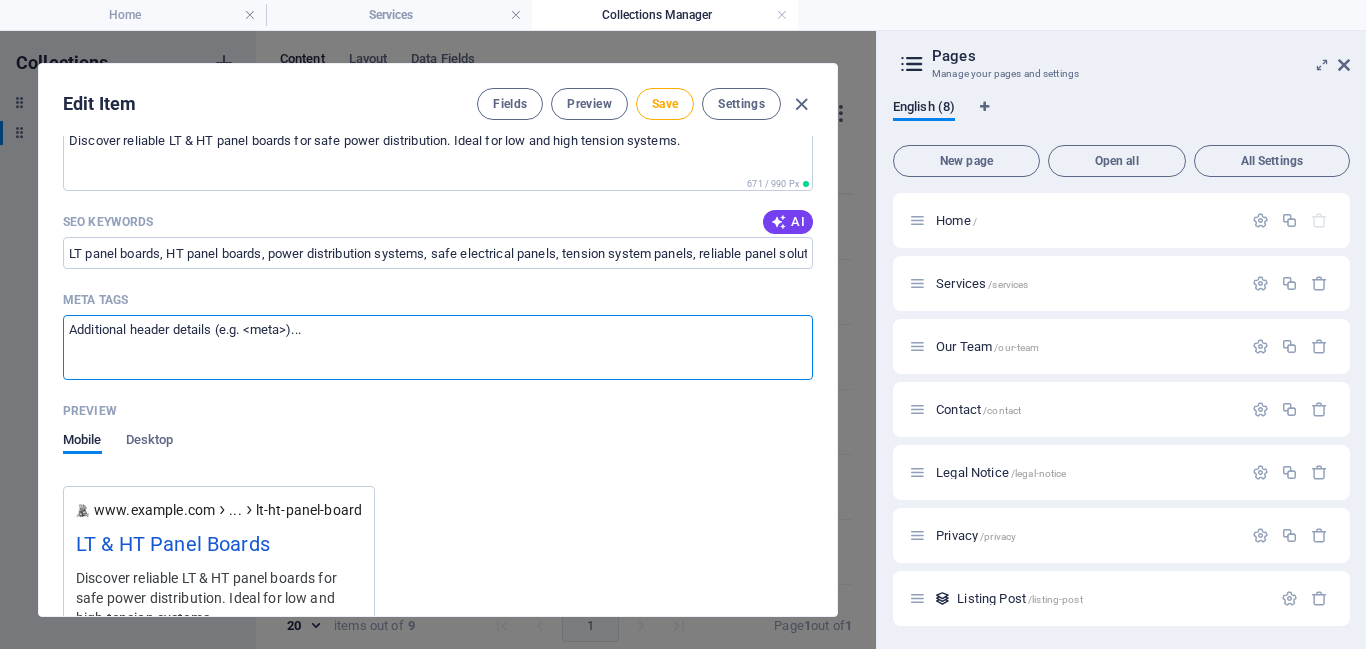 click on "Meta tags ​" at bounding box center (438, 347) 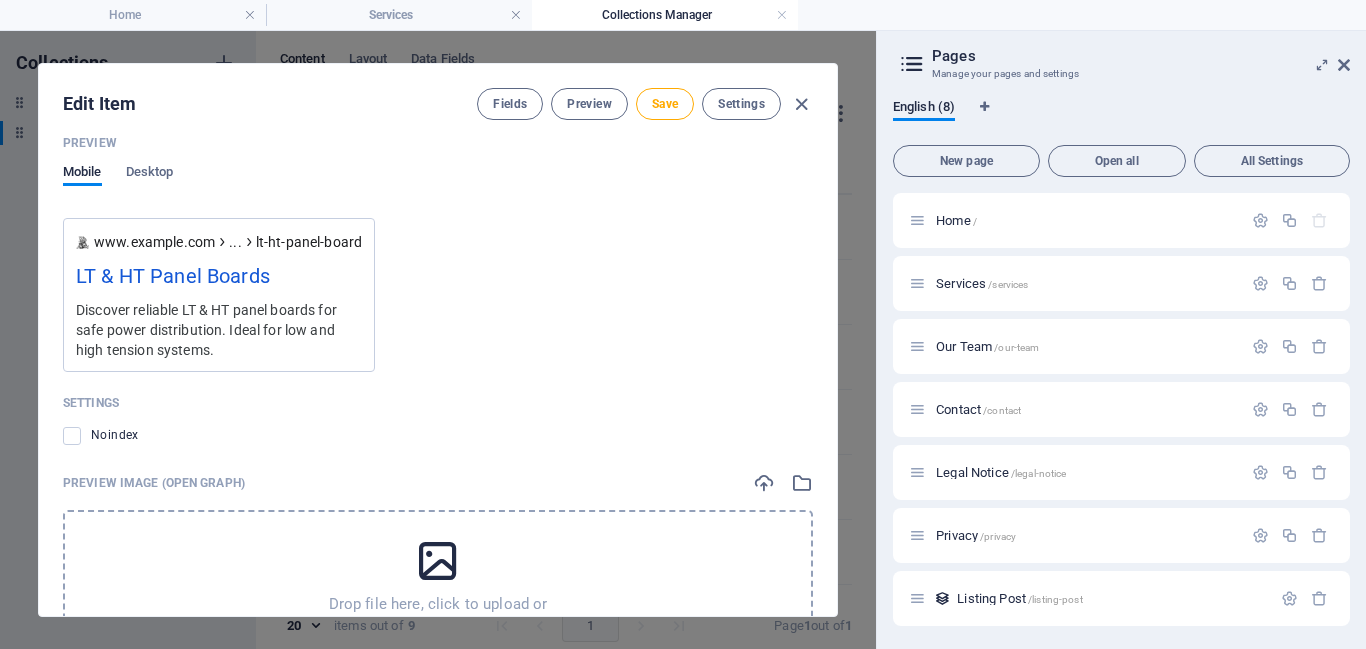scroll, scrollTop: 1863, scrollLeft: 0, axis: vertical 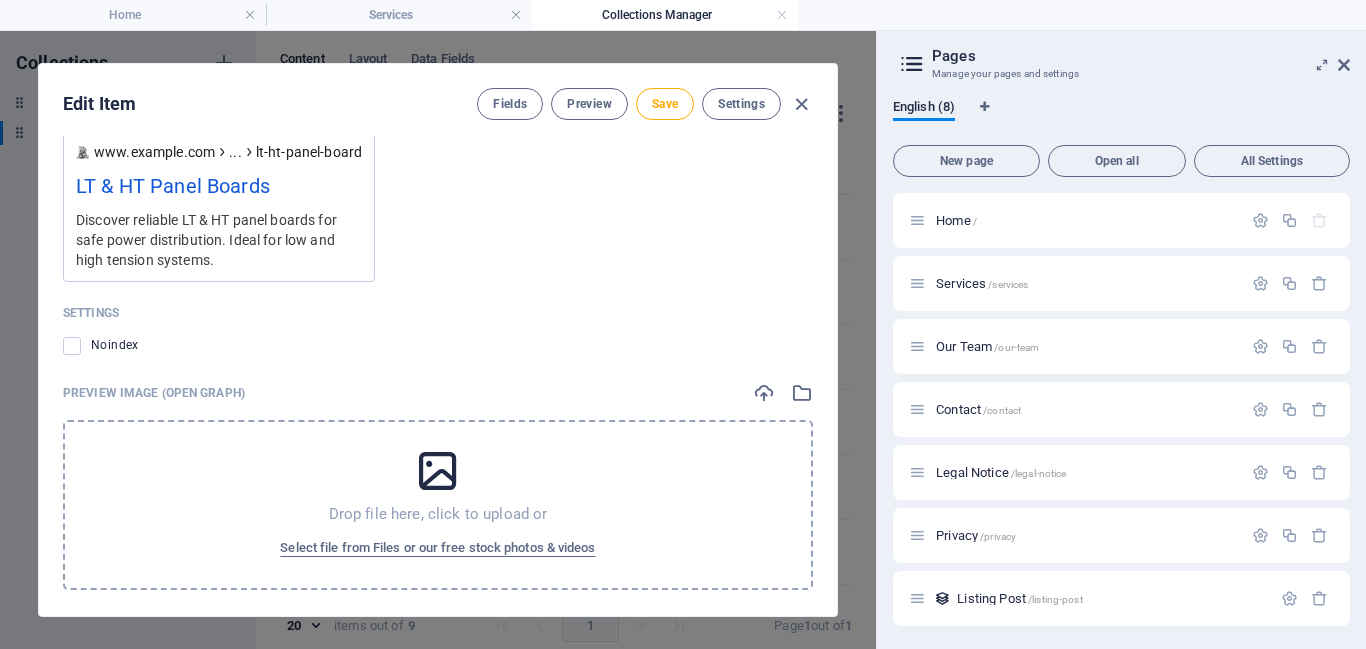 click on "Drop file here, click to upload or Select file from Files or our free stock photos & videos" at bounding box center [438, 505] 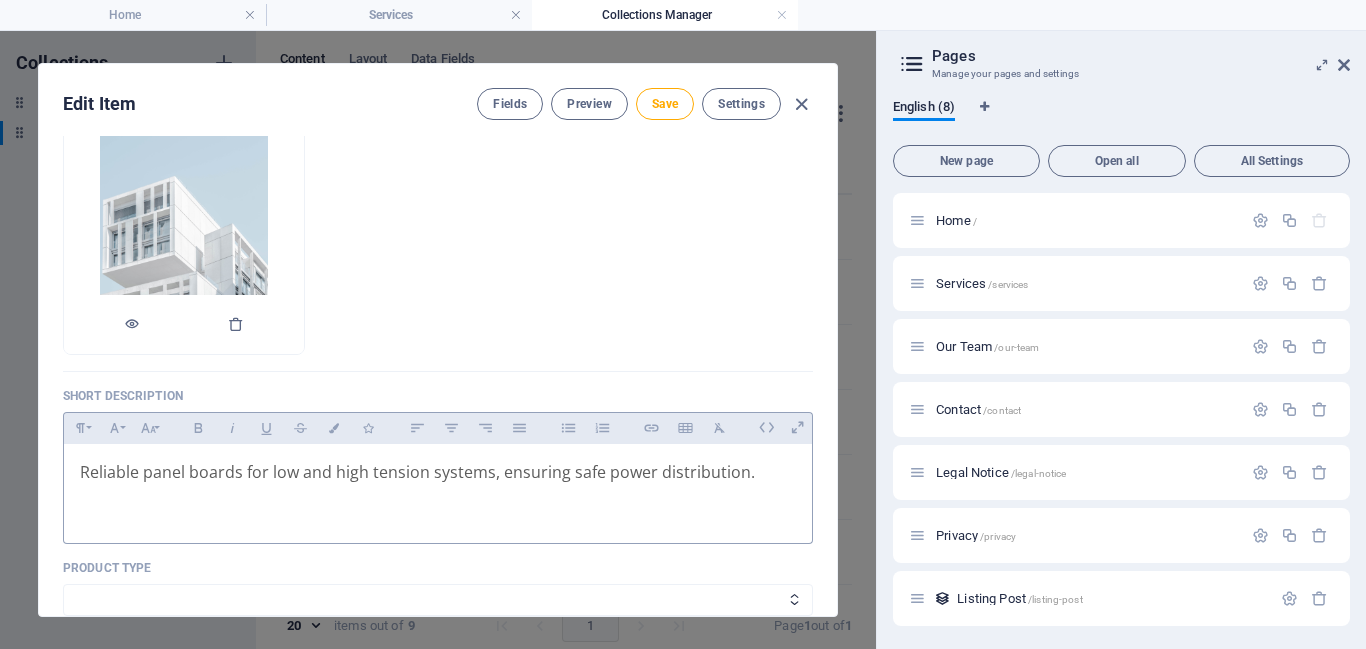 scroll, scrollTop: 239, scrollLeft: 0, axis: vertical 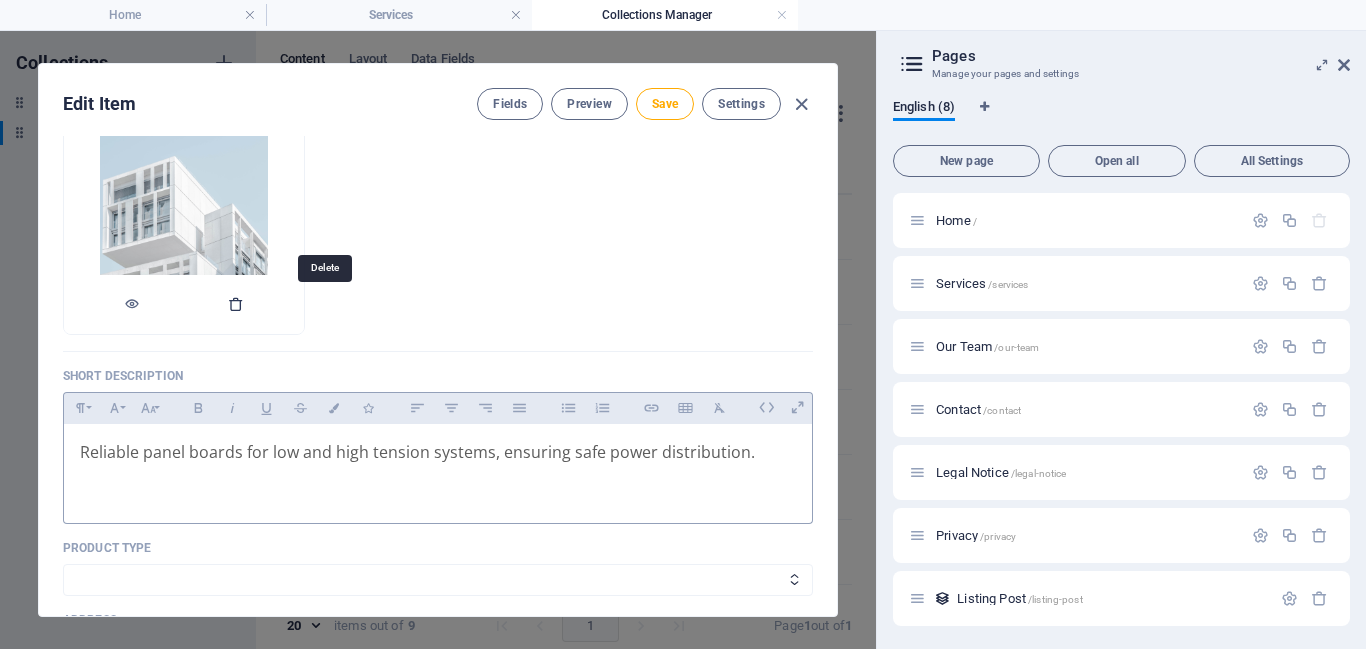 click at bounding box center (236, 304) 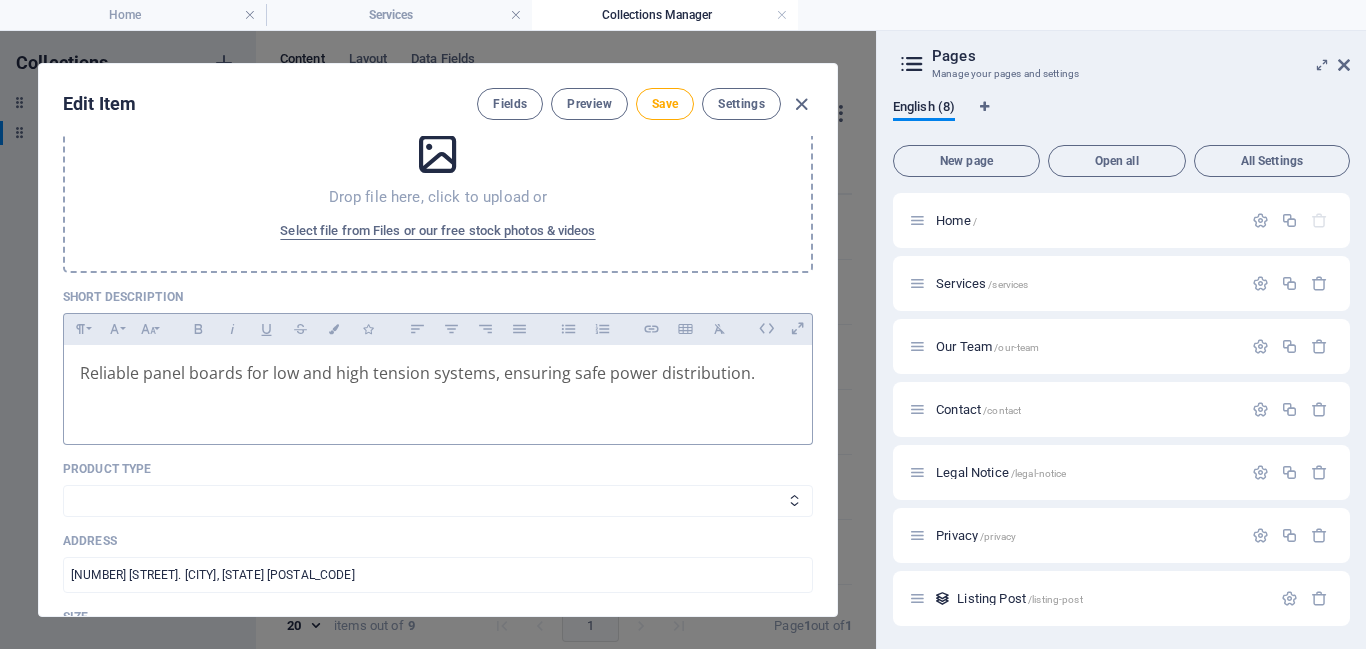 click on "Drop file here, click to upload or" at bounding box center (438, 197) 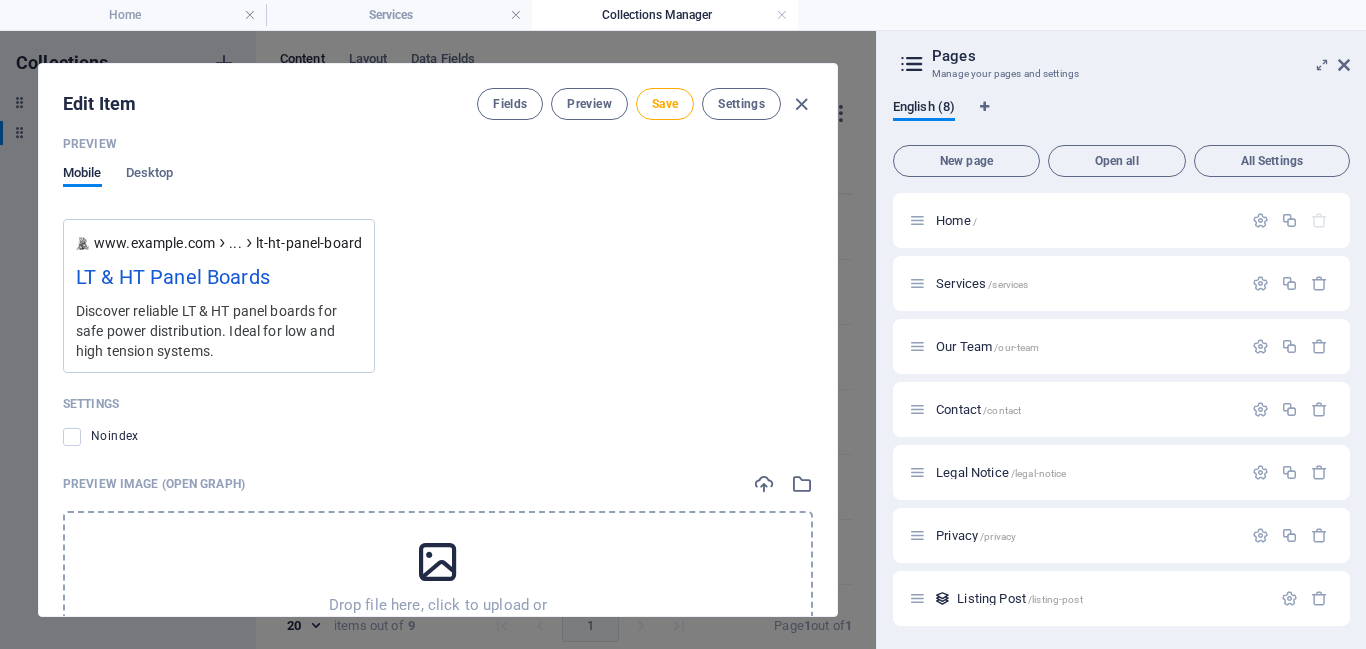 scroll, scrollTop: 1953, scrollLeft: 0, axis: vertical 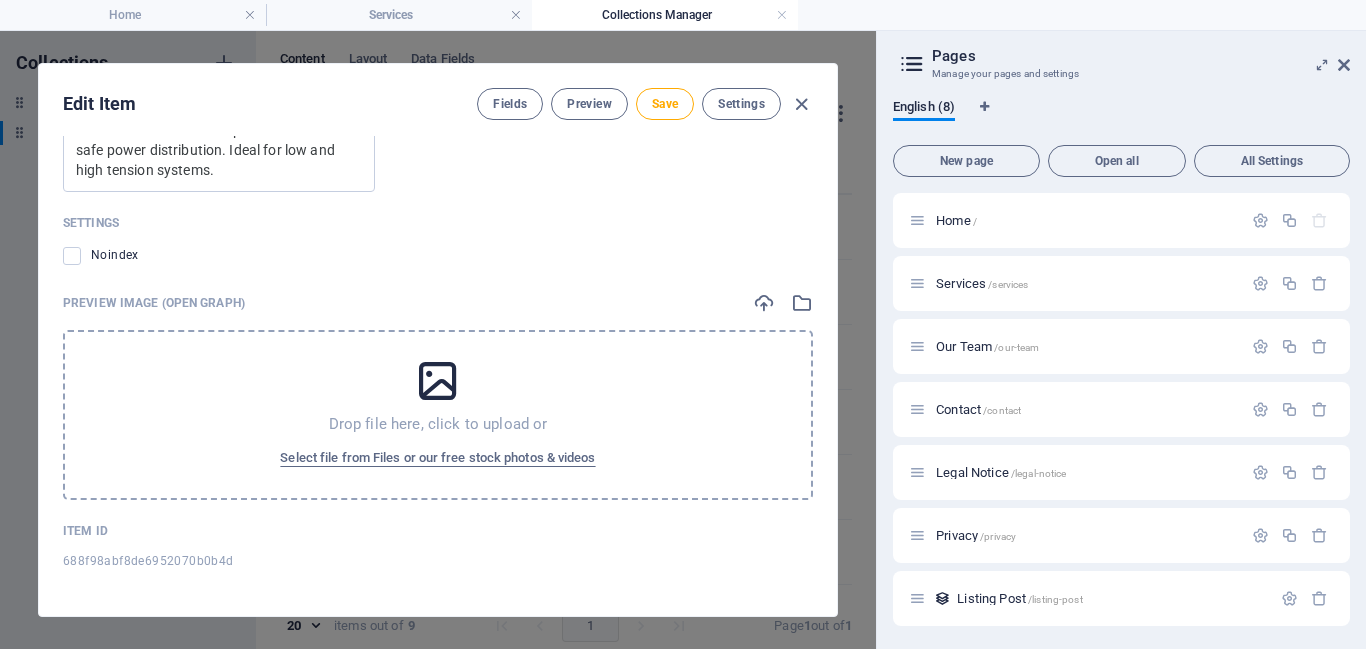 click on "Drop file here, click to upload or" at bounding box center (438, 424) 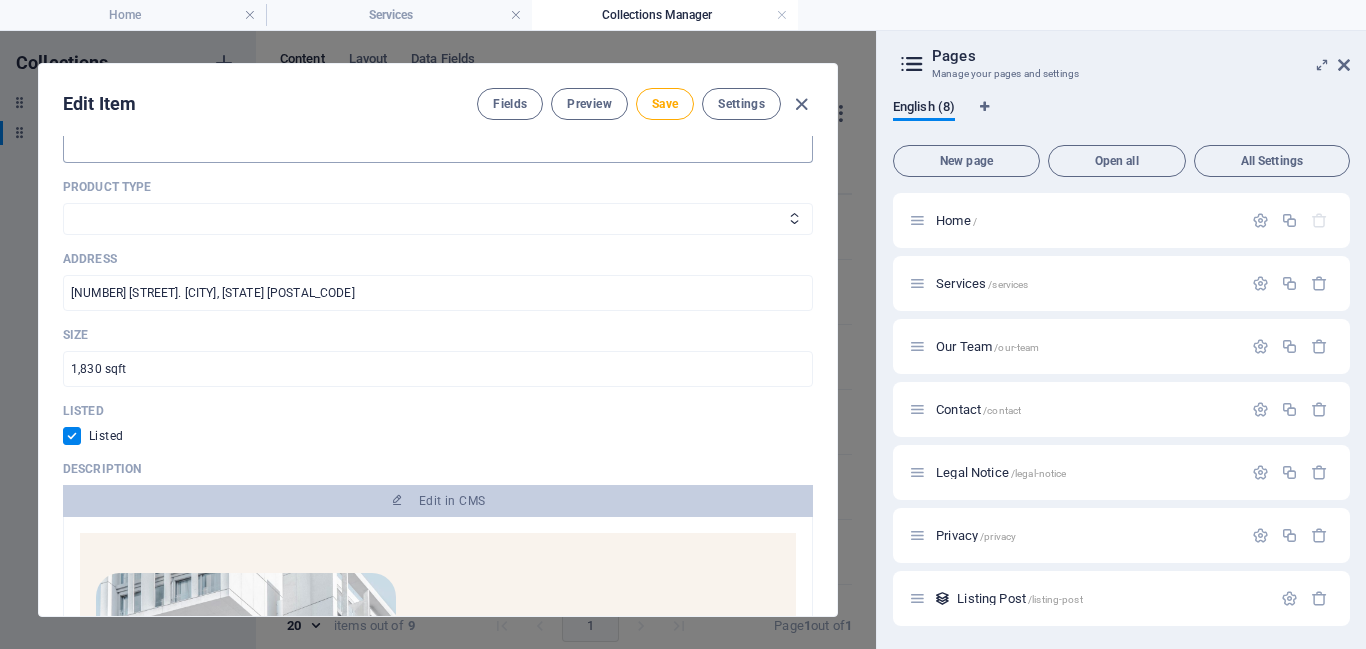 scroll, scrollTop: 598, scrollLeft: 0, axis: vertical 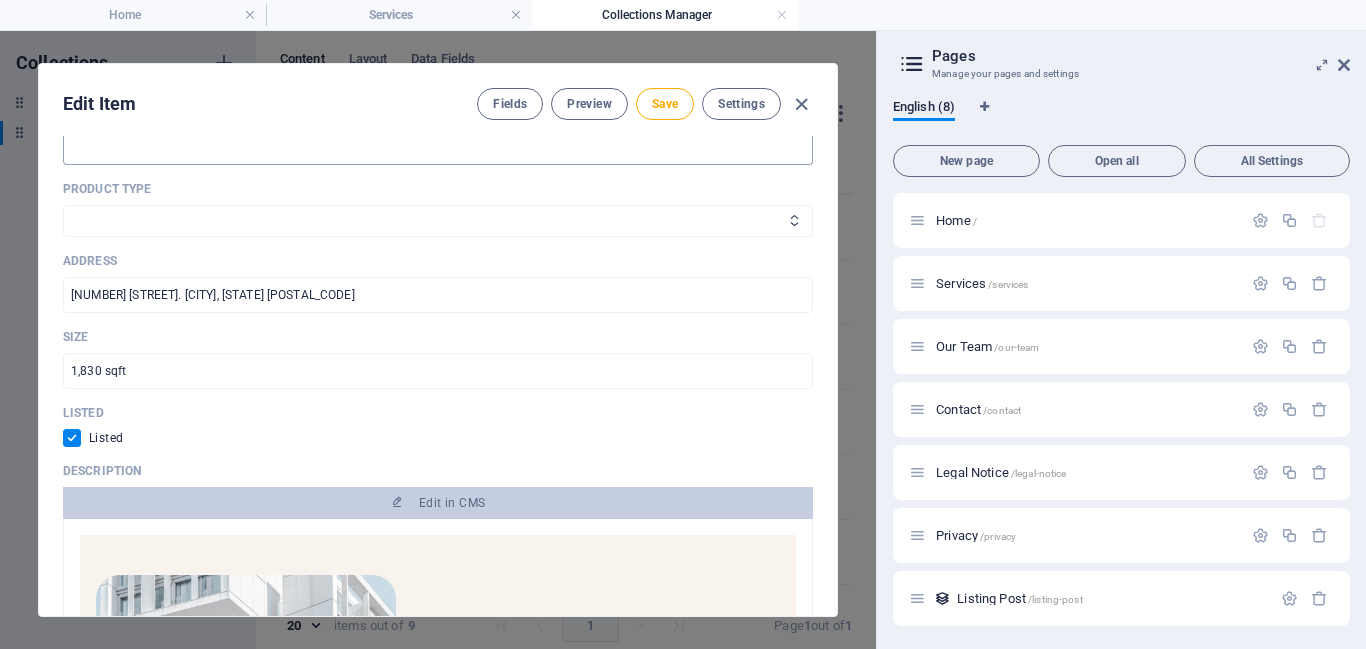 select on "Power Products" 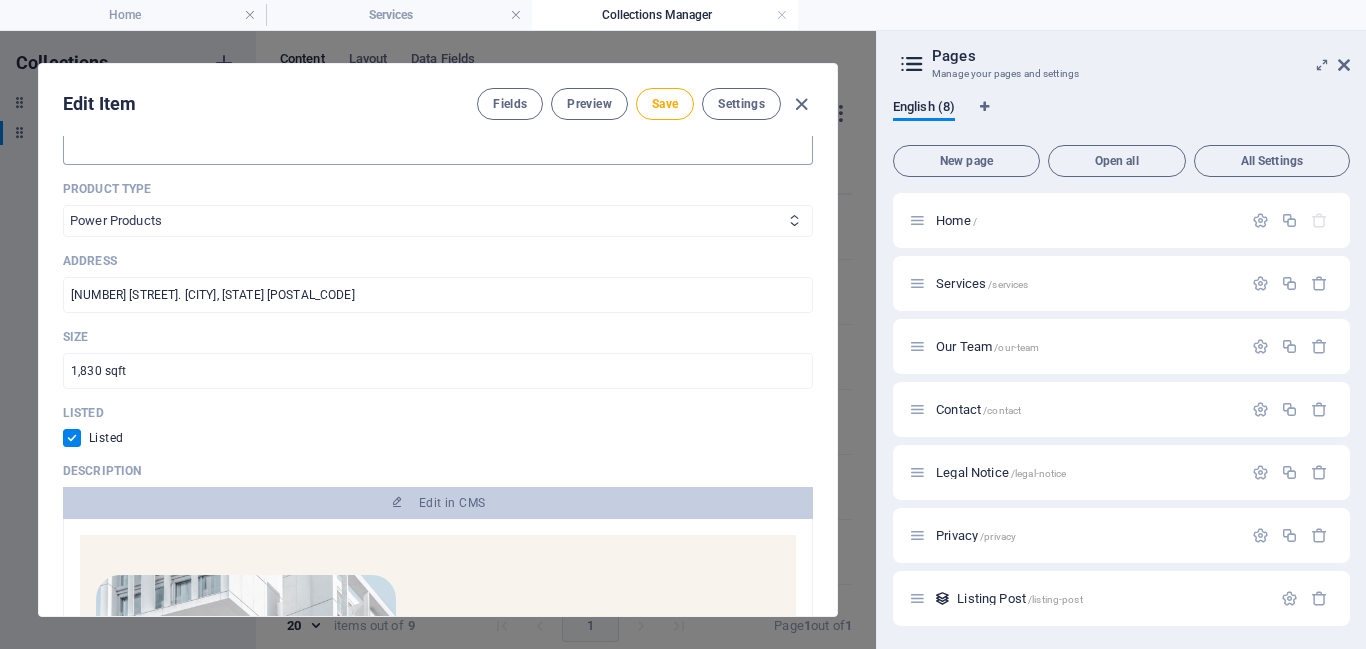 click on "Power Products Electro-Mechanical Apartment" at bounding box center [438, 221] 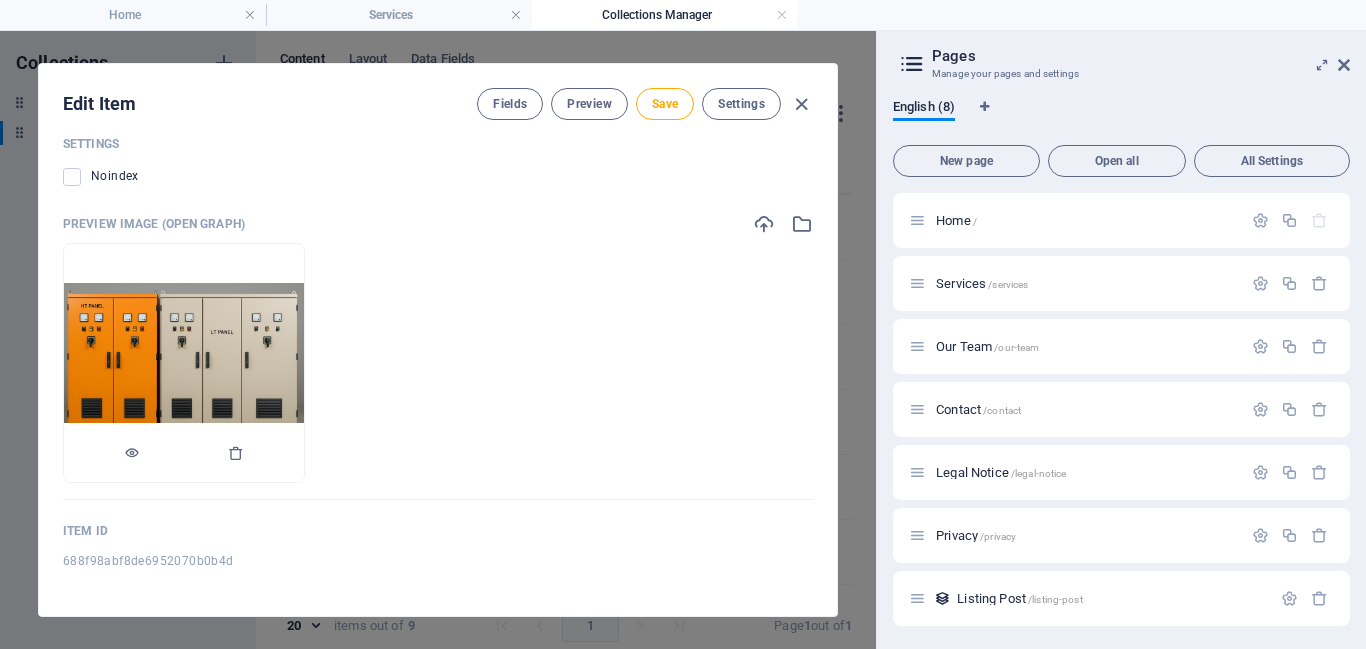 scroll, scrollTop: 0, scrollLeft: 0, axis: both 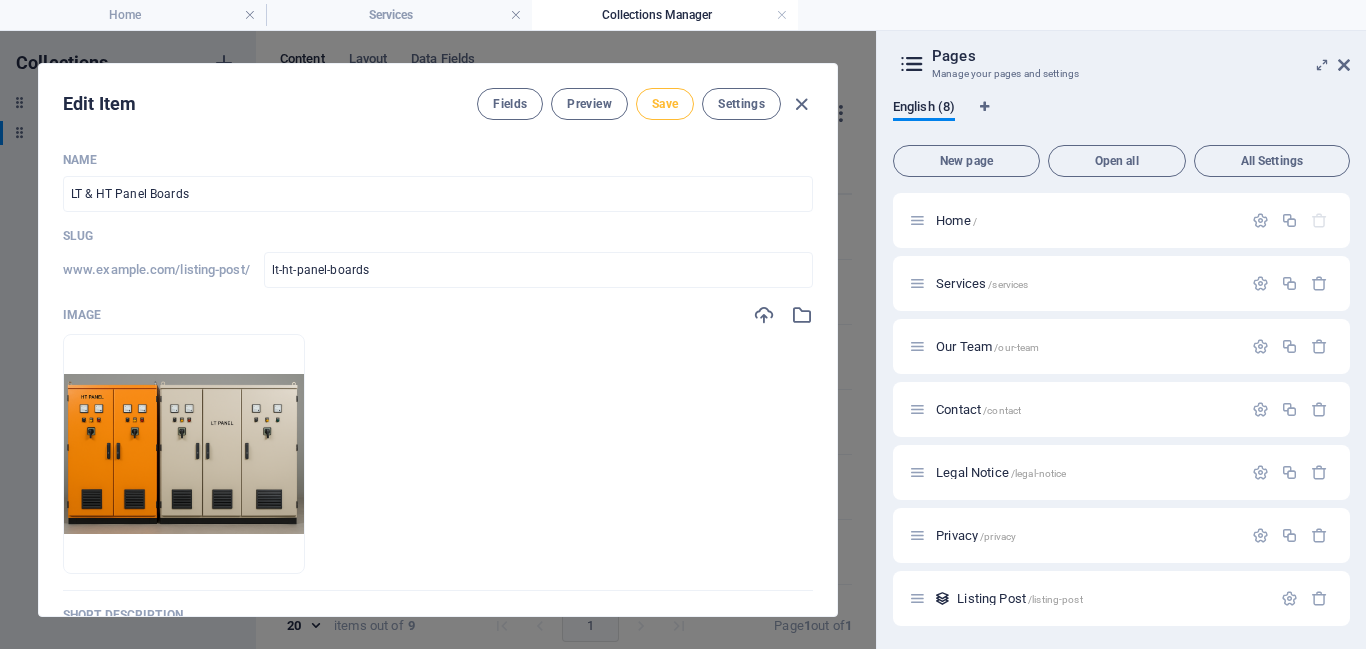click on "Save" at bounding box center (665, 104) 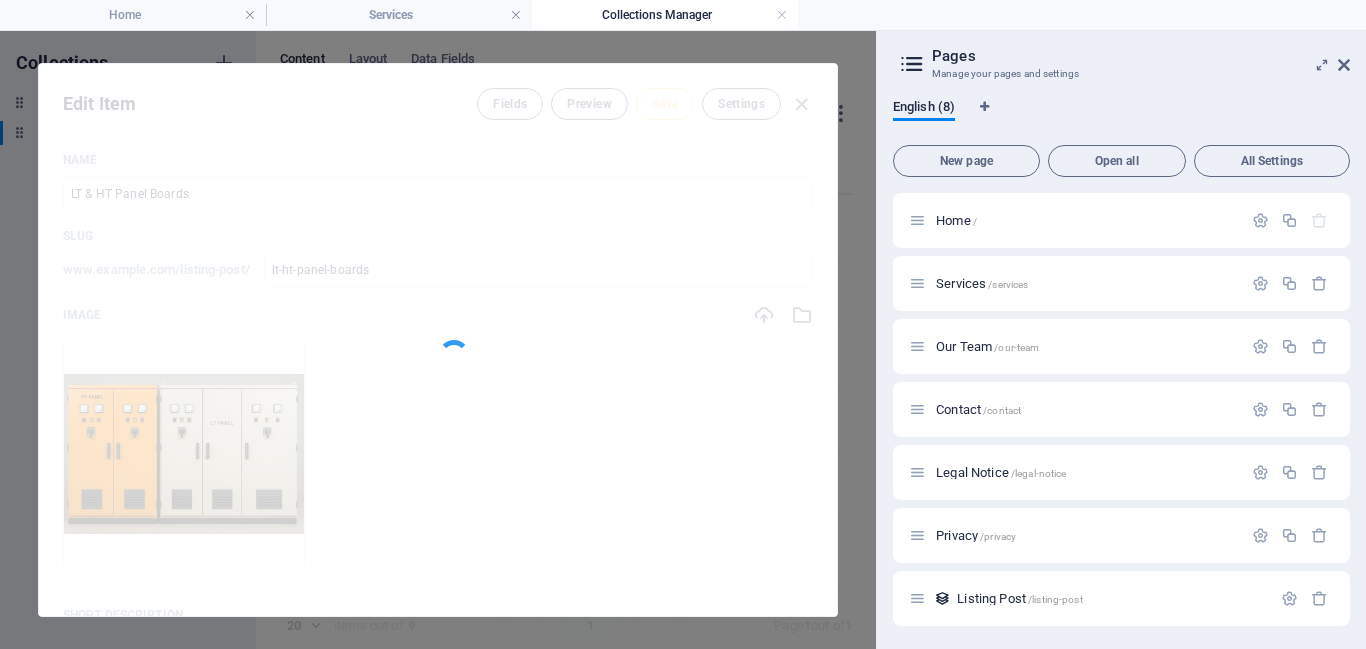 type on "lt-ht-panel-boards" 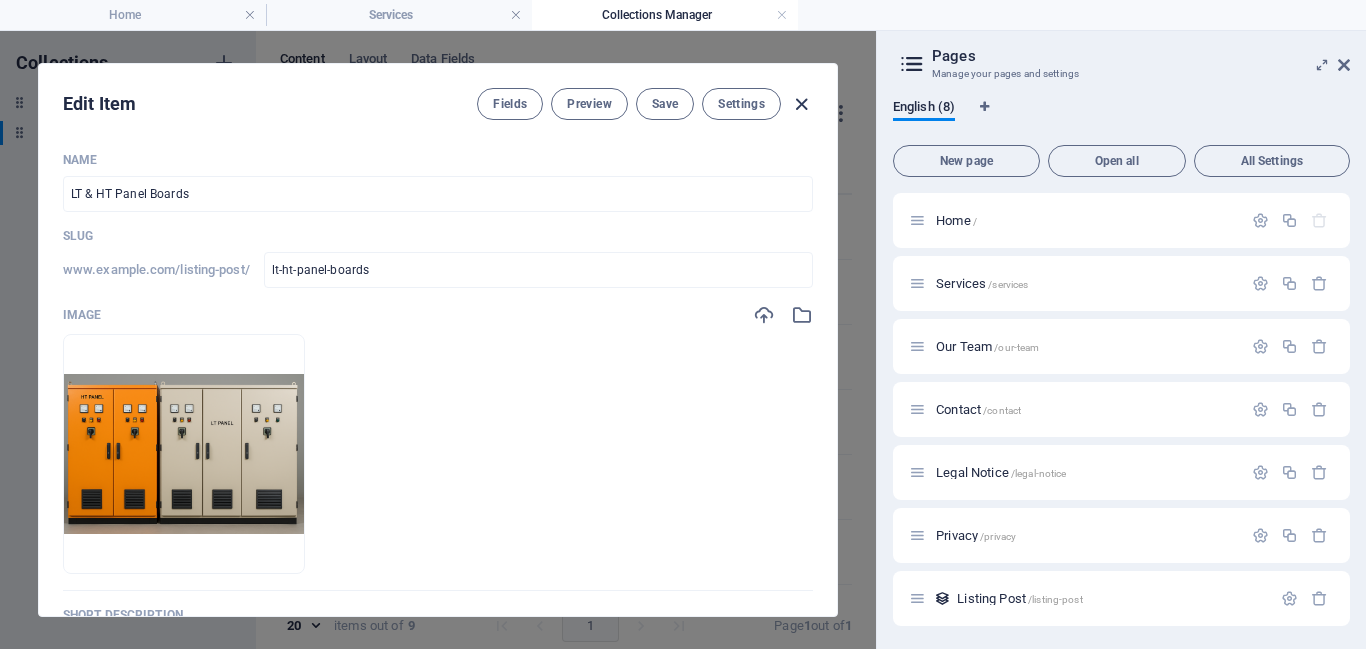 click at bounding box center [801, 104] 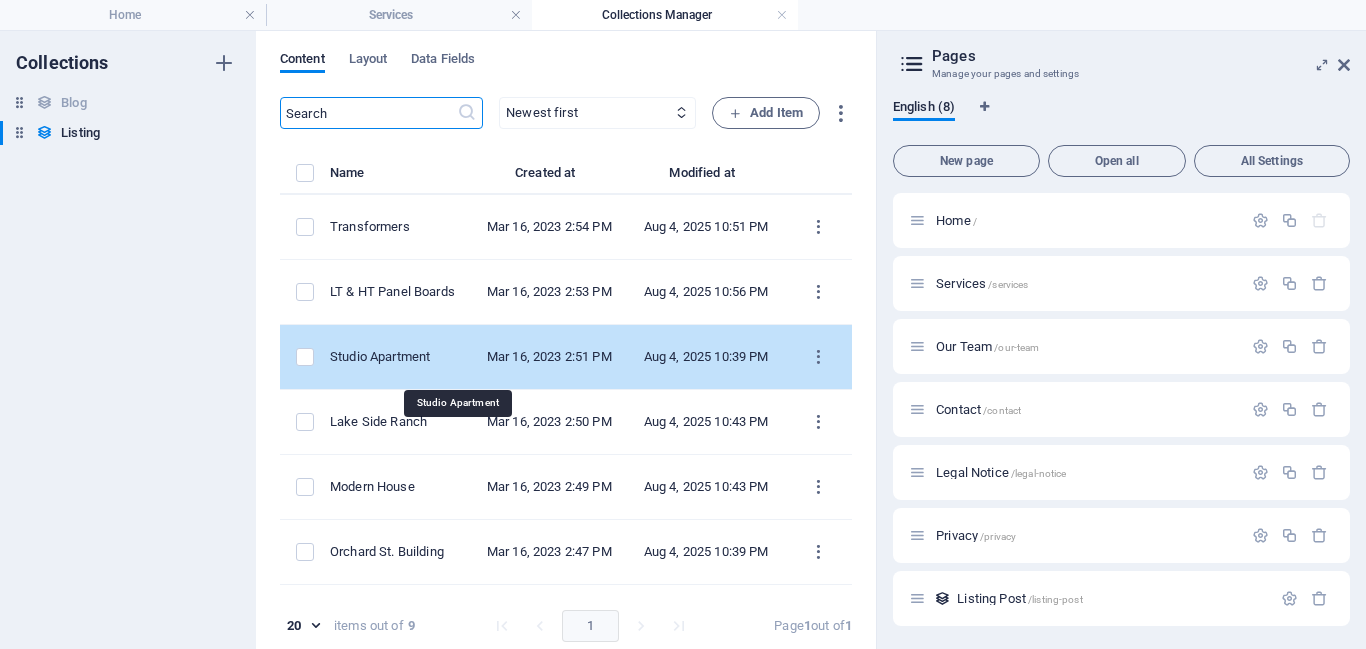 click on "Studio Apartment" at bounding box center [392, 357] 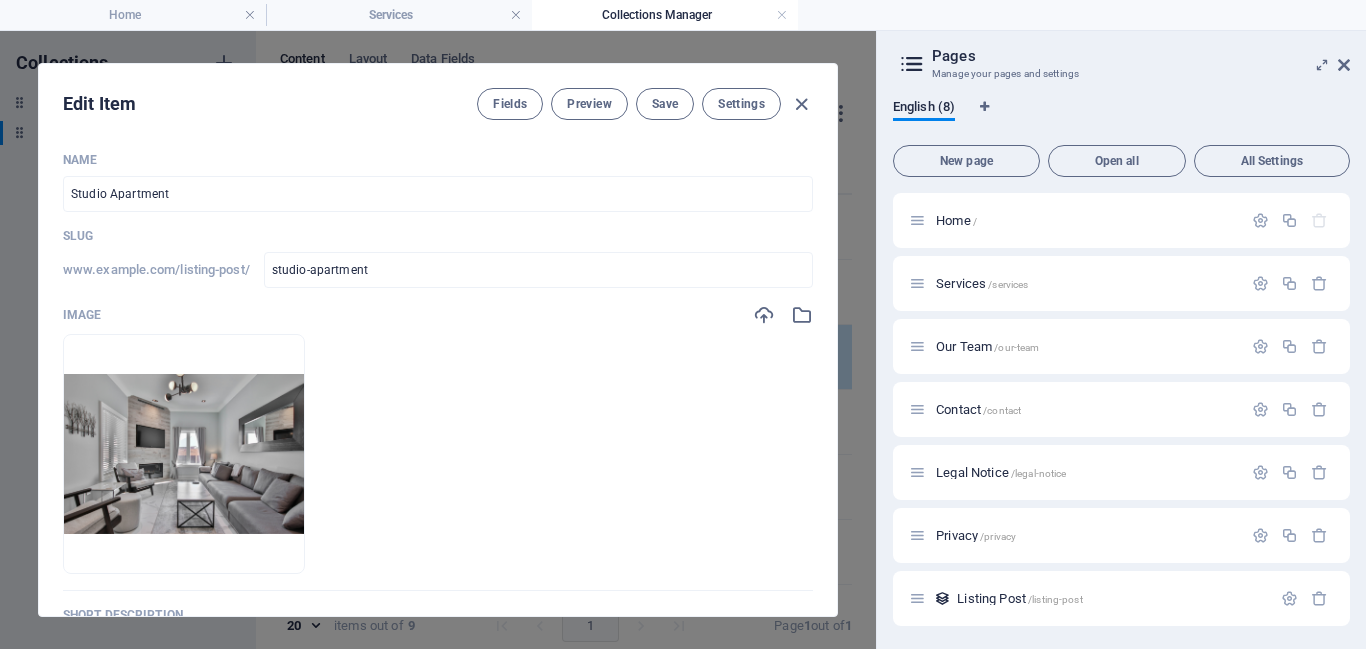 click on "Drop files here to upload them instantly" at bounding box center (438, 454) 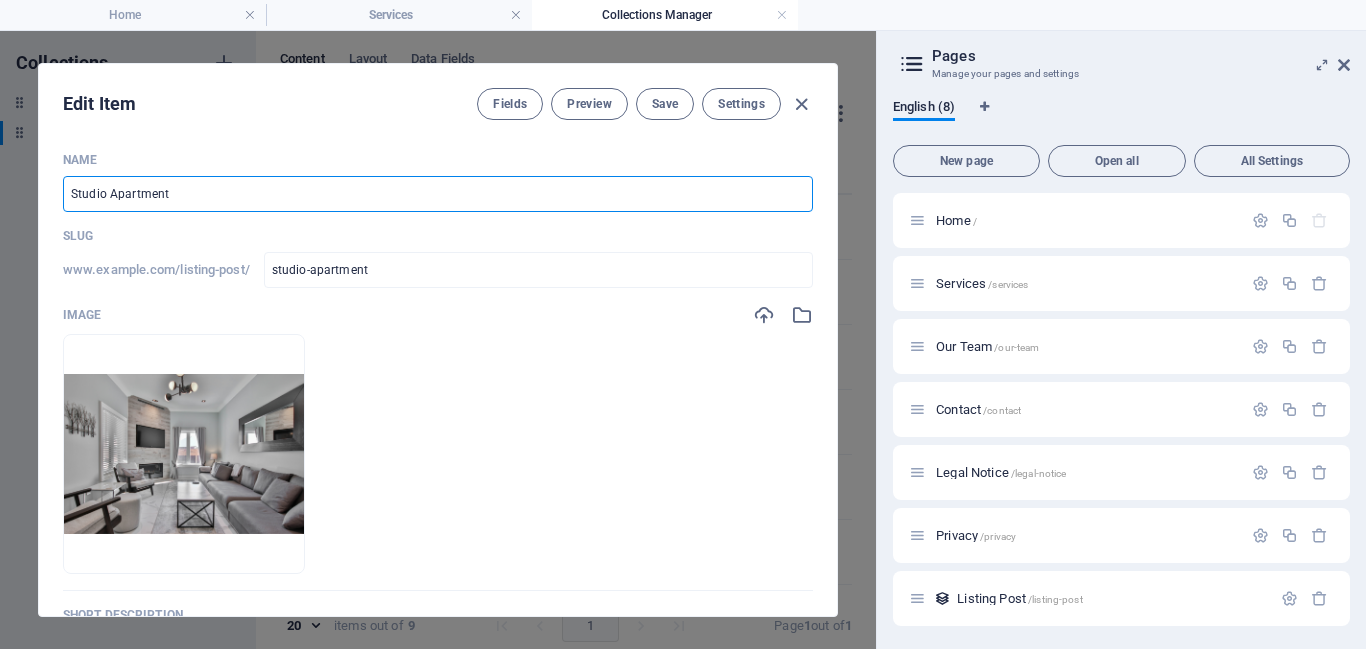 click on "Studio Apartment" at bounding box center [438, 194] 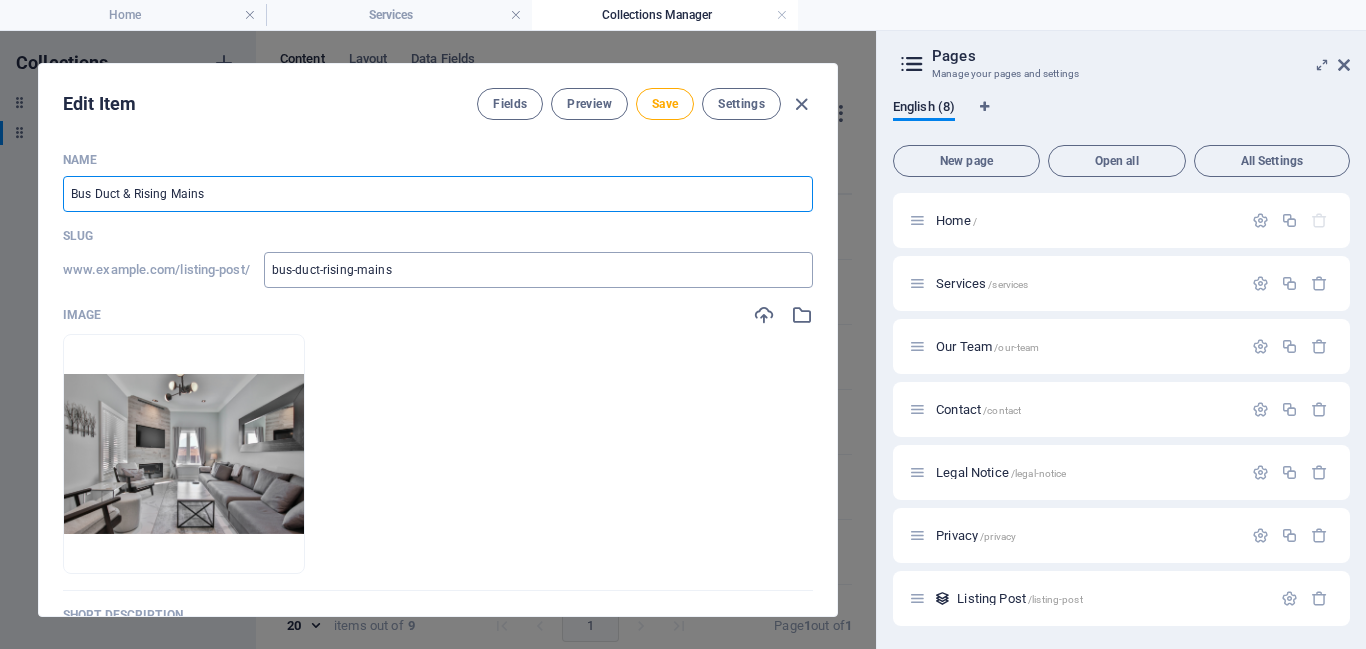 type on "Bus Duct & Rising Mains" 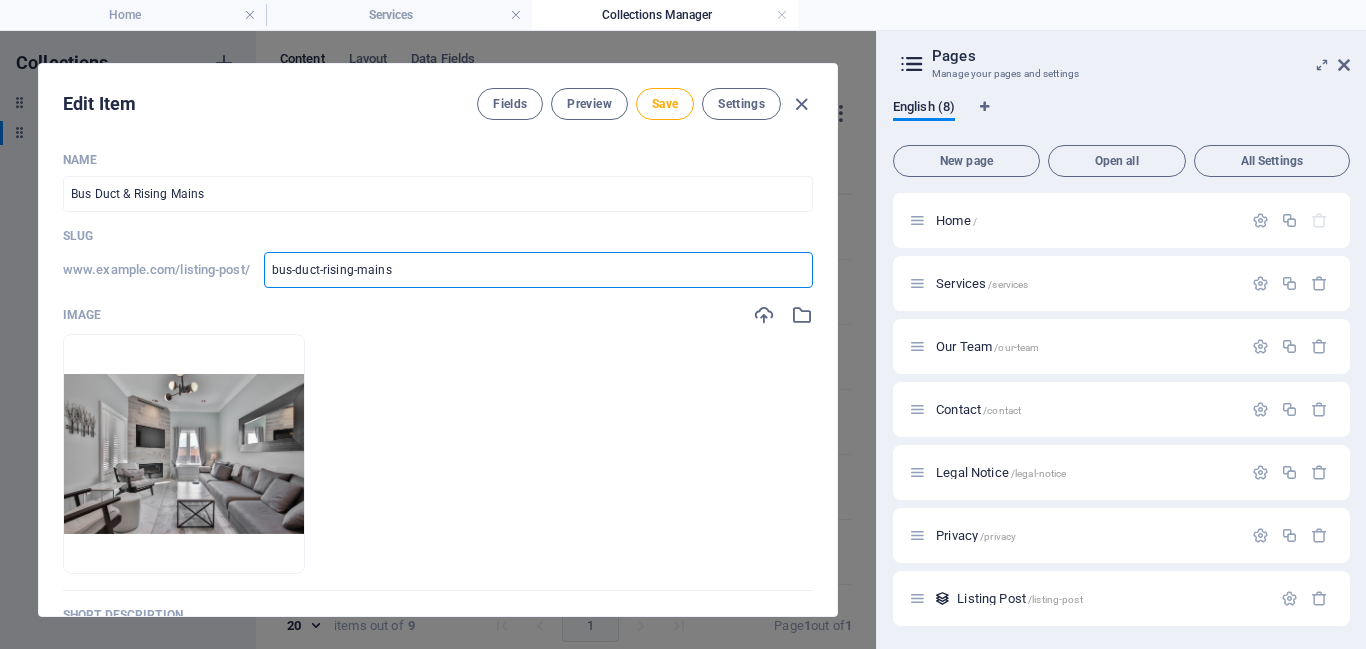 click on "bus-duct-rising-mains" at bounding box center (538, 270) 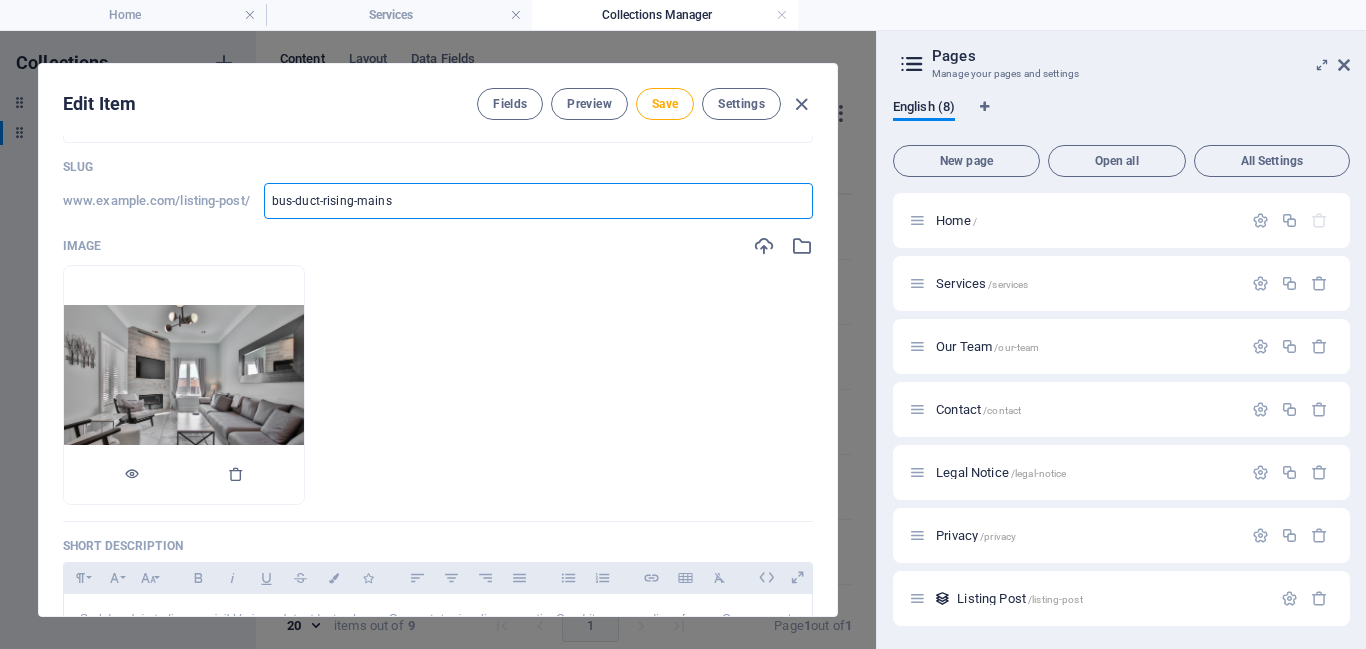 scroll, scrollTop: 79, scrollLeft: 0, axis: vertical 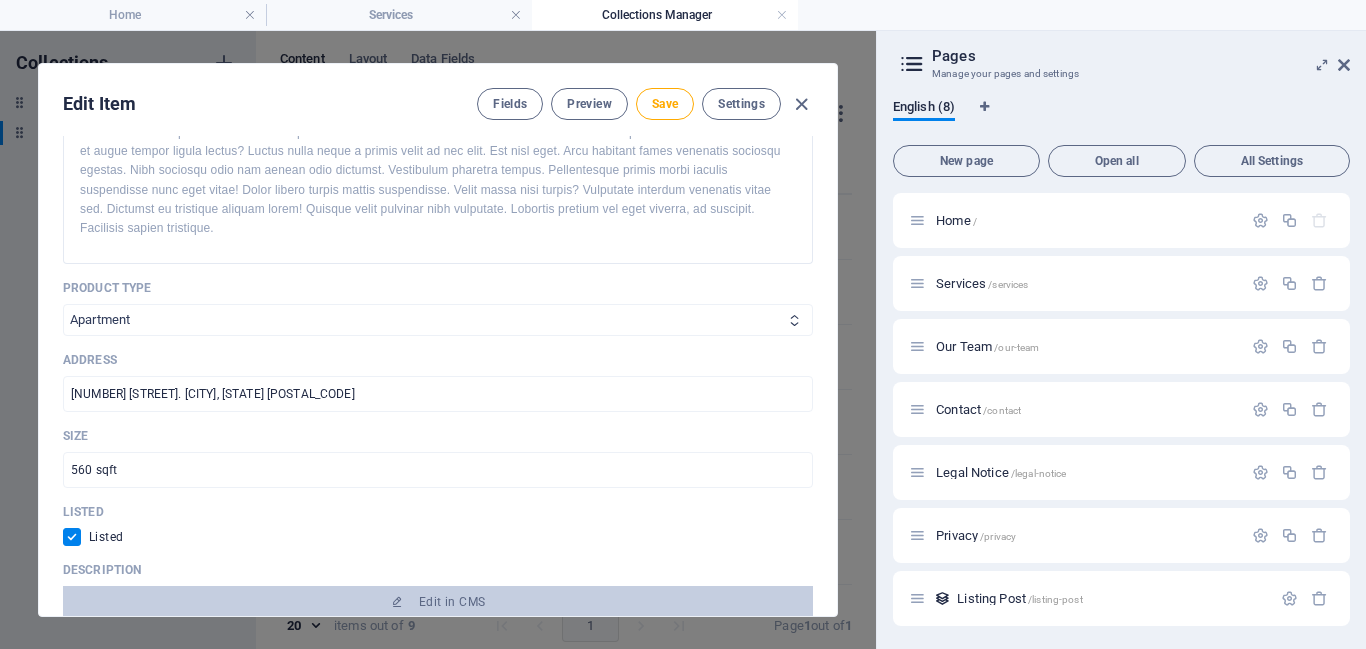 select on "Power Products" 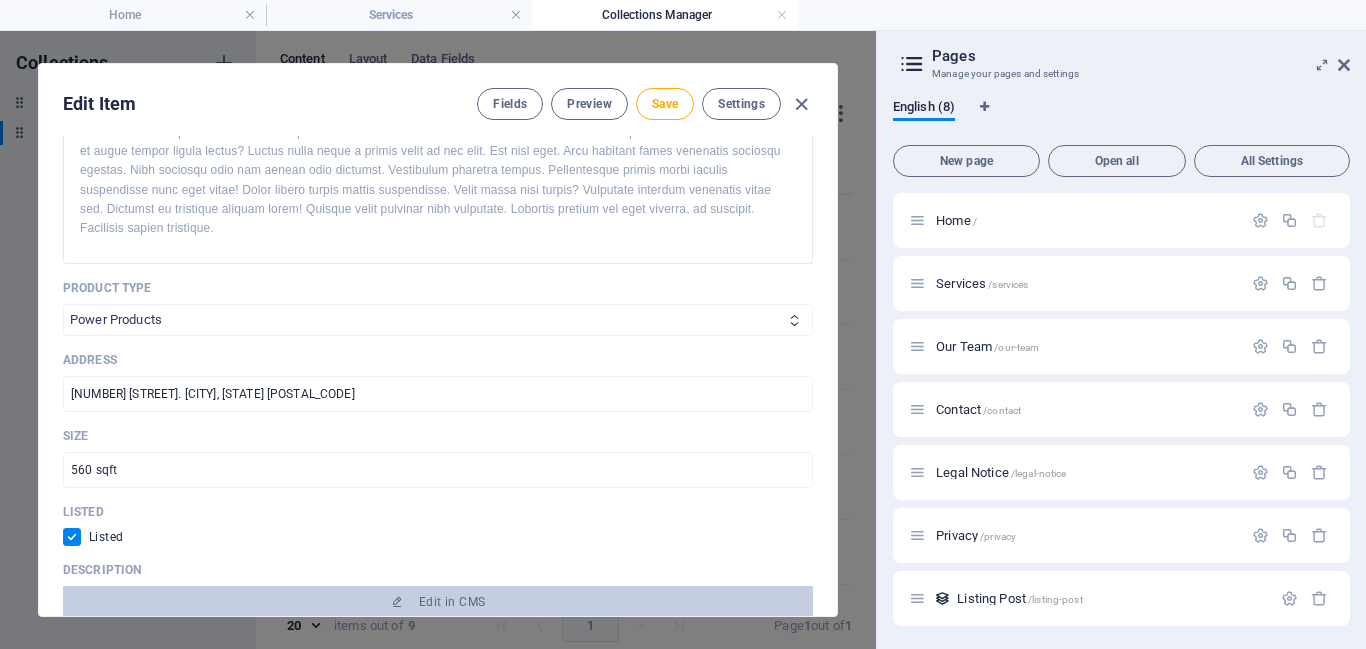 click on "Power Products Electro-Mechanical Apartment" at bounding box center (438, 320) 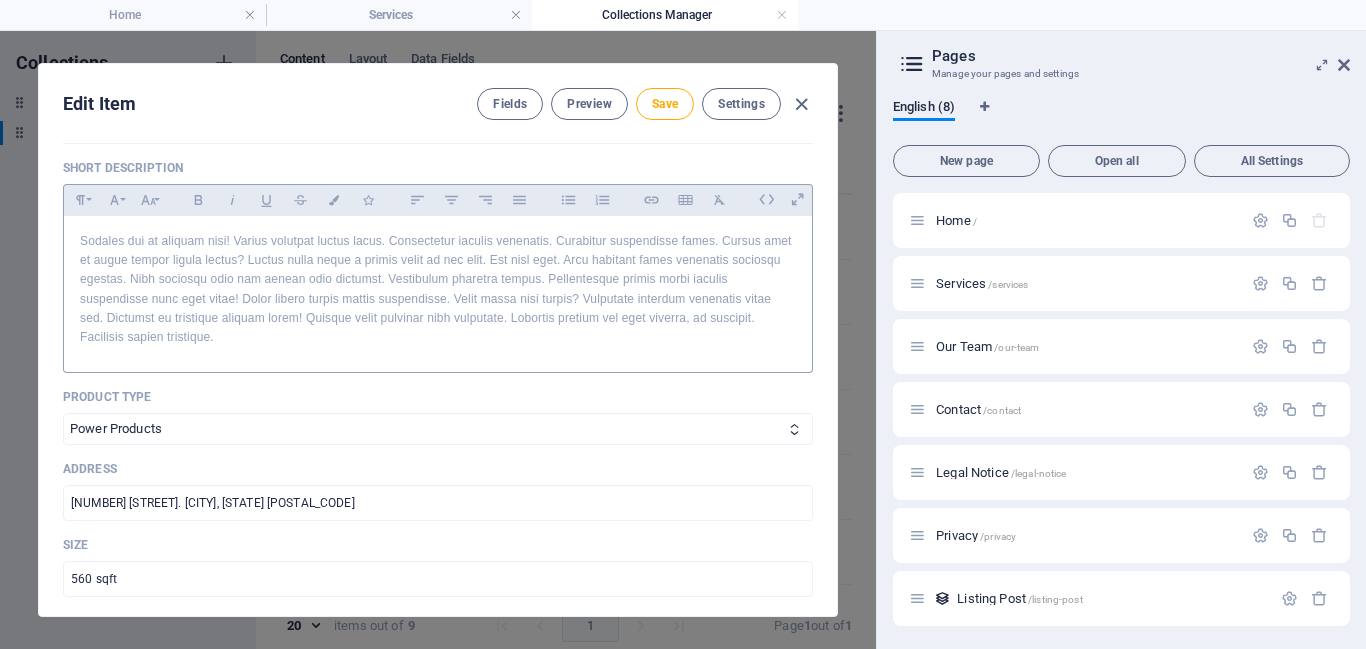 scroll, scrollTop: 446, scrollLeft: 0, axis: vertical 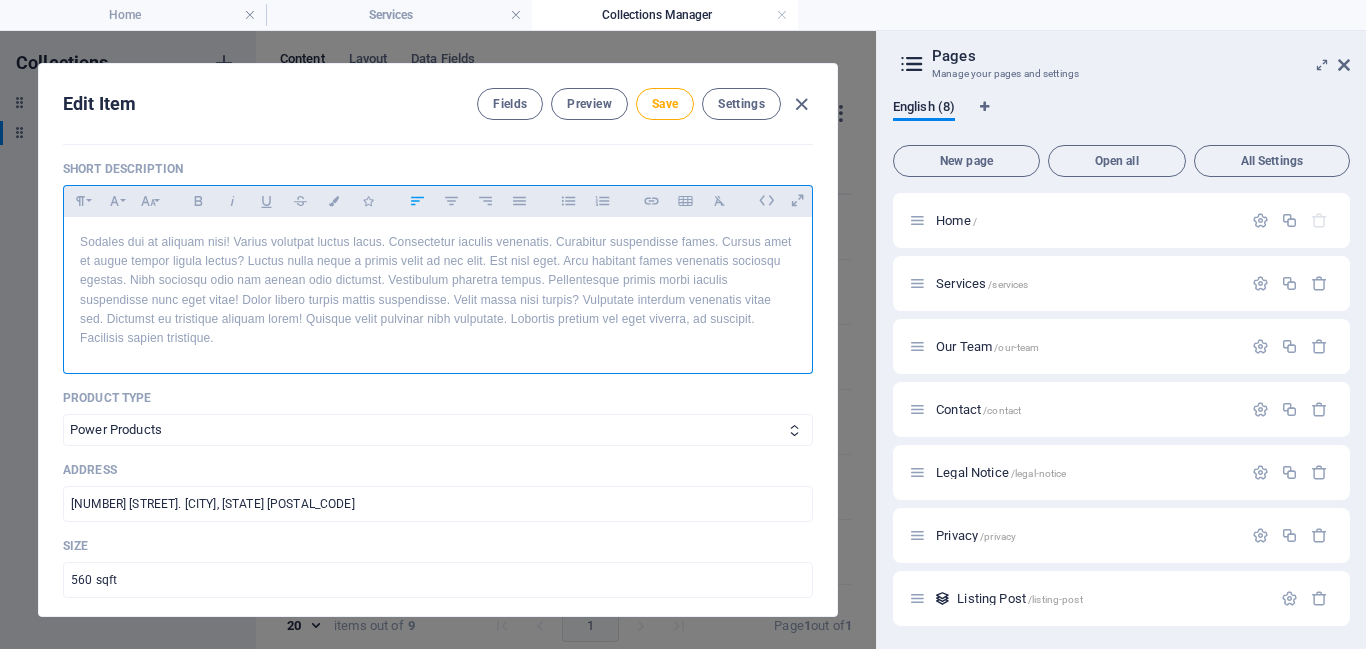 click on "Sodales dui at aliquam nisi! Varius volutpat luctus lacus. Consectetur iaculis venenatis. Curabitur suspendisse fames. Cursus amet et augue tempor ligula lectus? Luctus nulla neque a primis velit ad nec elit. Est nisl eget. Arcu habitant fames venenatis sociosqu egestas. Nibh sociosqu odio nam aenean odio dictumst. Vestibulum pharetra tempus. Pellentesque primis morbi iaculis suspendisse nunc eget vitae! Dolor libero turpis mattis suspendisse. Velit massa nisi turpis? Vulputate interdum venenatis vitae sed. Dictumst eu tristique aliquam lorem! Quisque velit pulvinar nibh vulputate. Lobortis pretium vel eget viverra, ad suscipit. Facilisis sapien tristique." at bounding box center [438, 290] 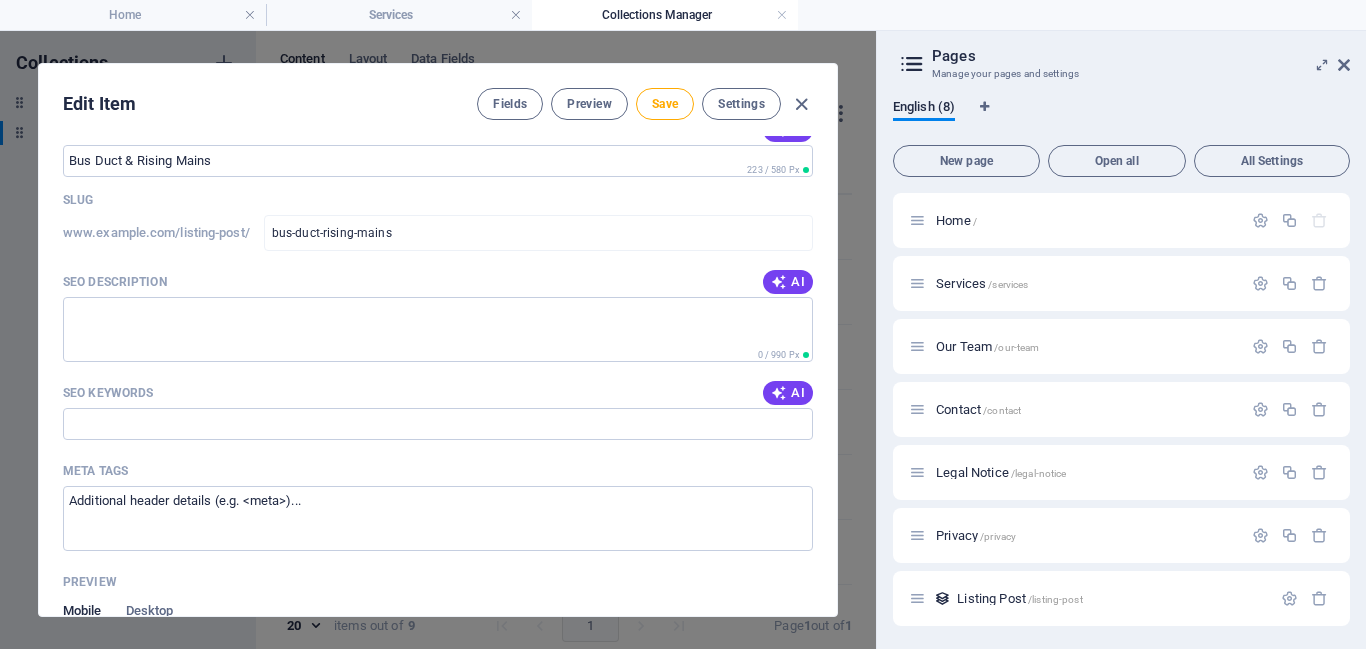 scroll, scrollTop: 1355, scrollLeft: 0, axis: vertical 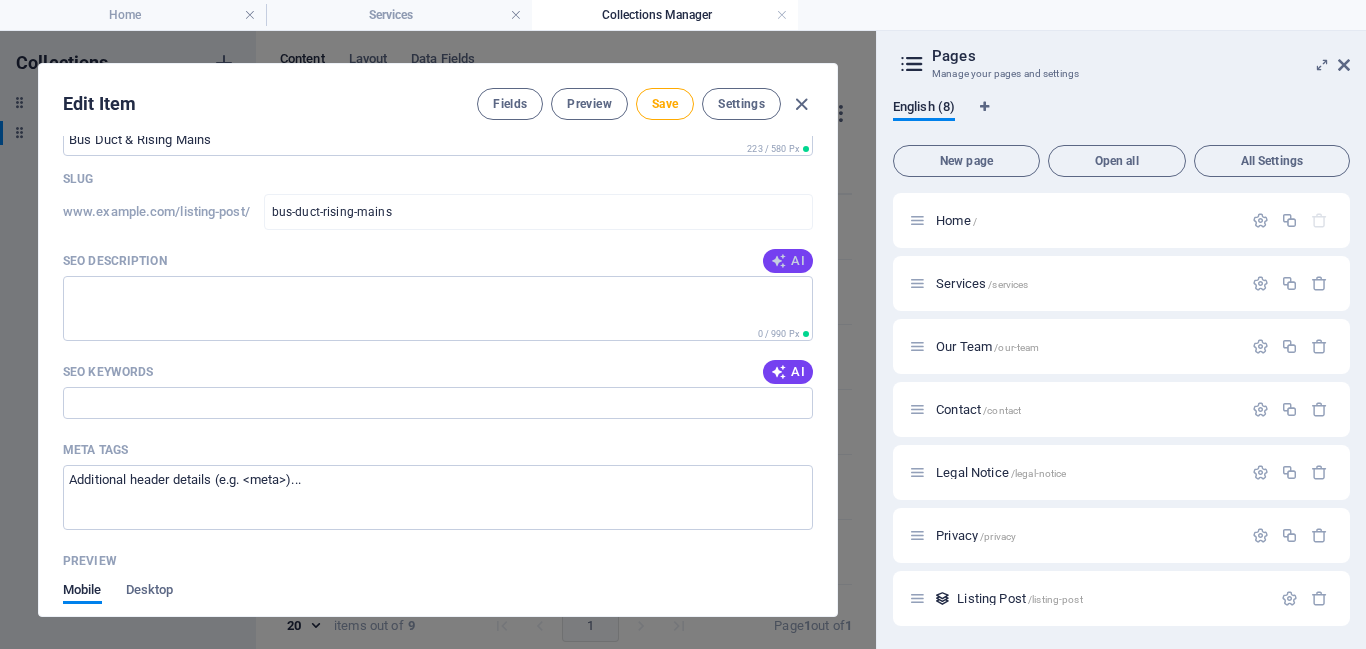 click at bounding box center (779, 261) 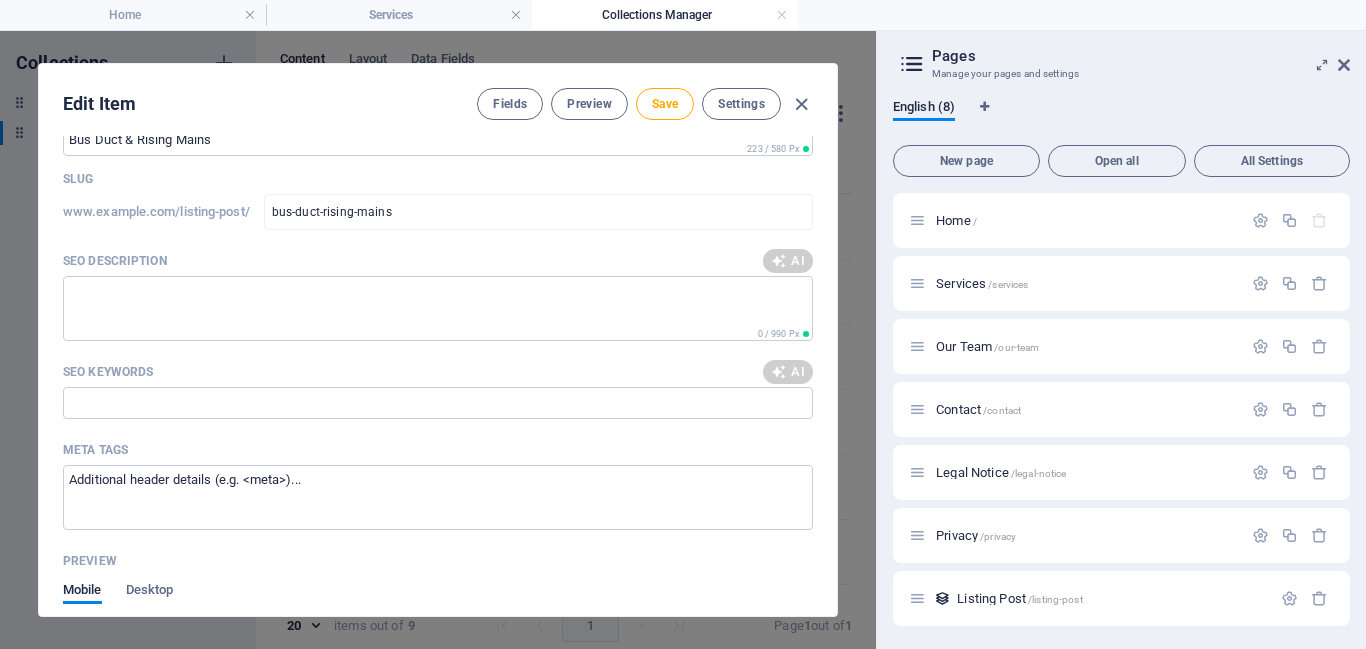 type on "Discover efficient bus duct and rising mains solutions for industrial and commercial power distribution needs." 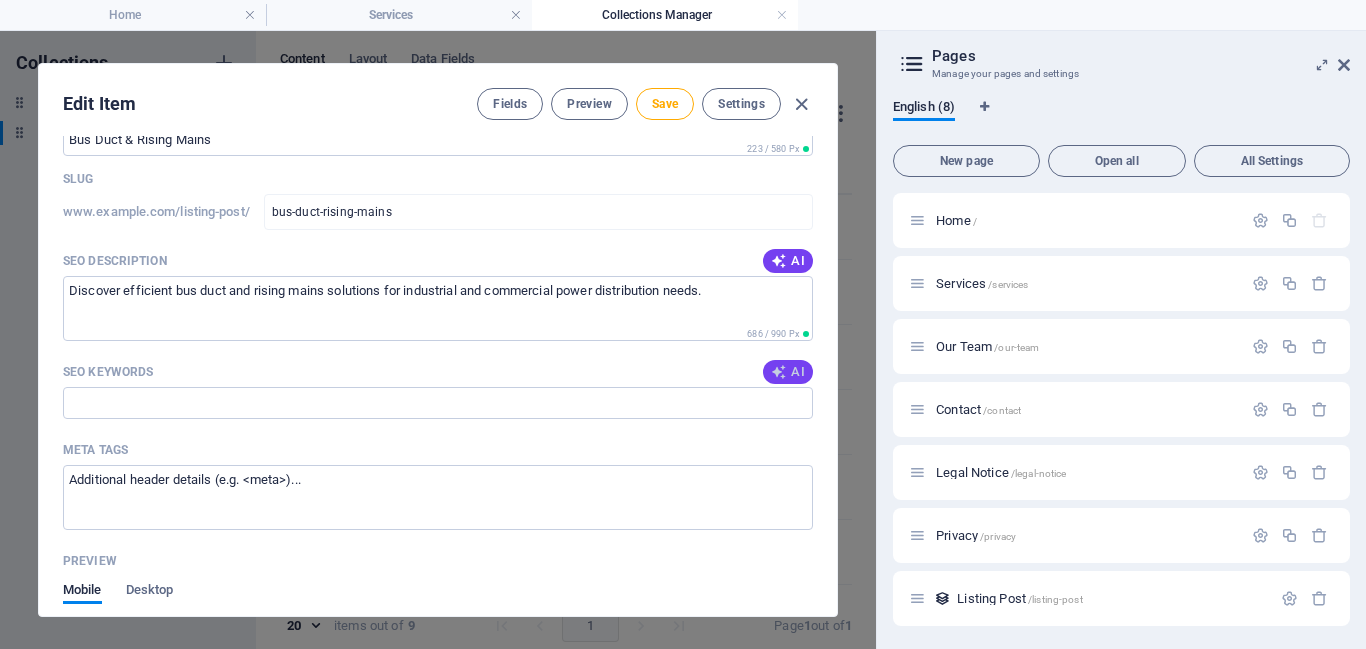 click on "AI" at bounding box center (788, 372) 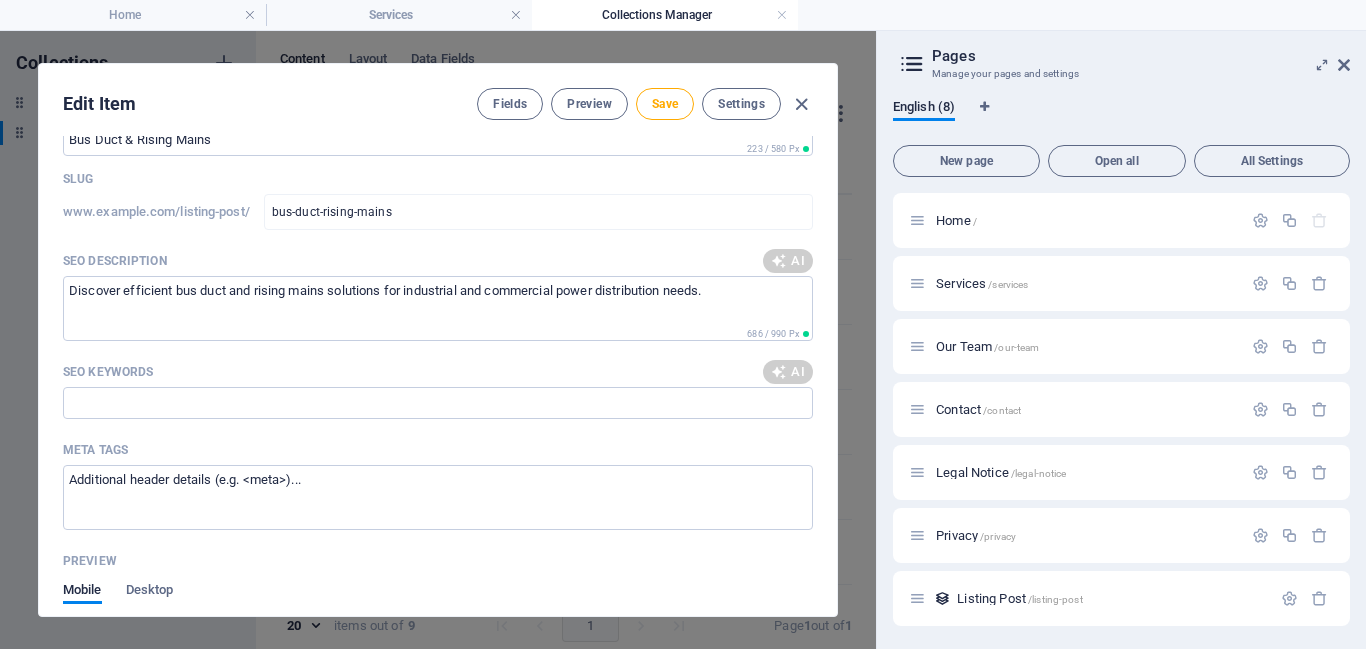type on "Bus duct power distribution, rising mains solutions, industrial power products, commercial power distribution, efficient electrical systems, power distribution solutions" 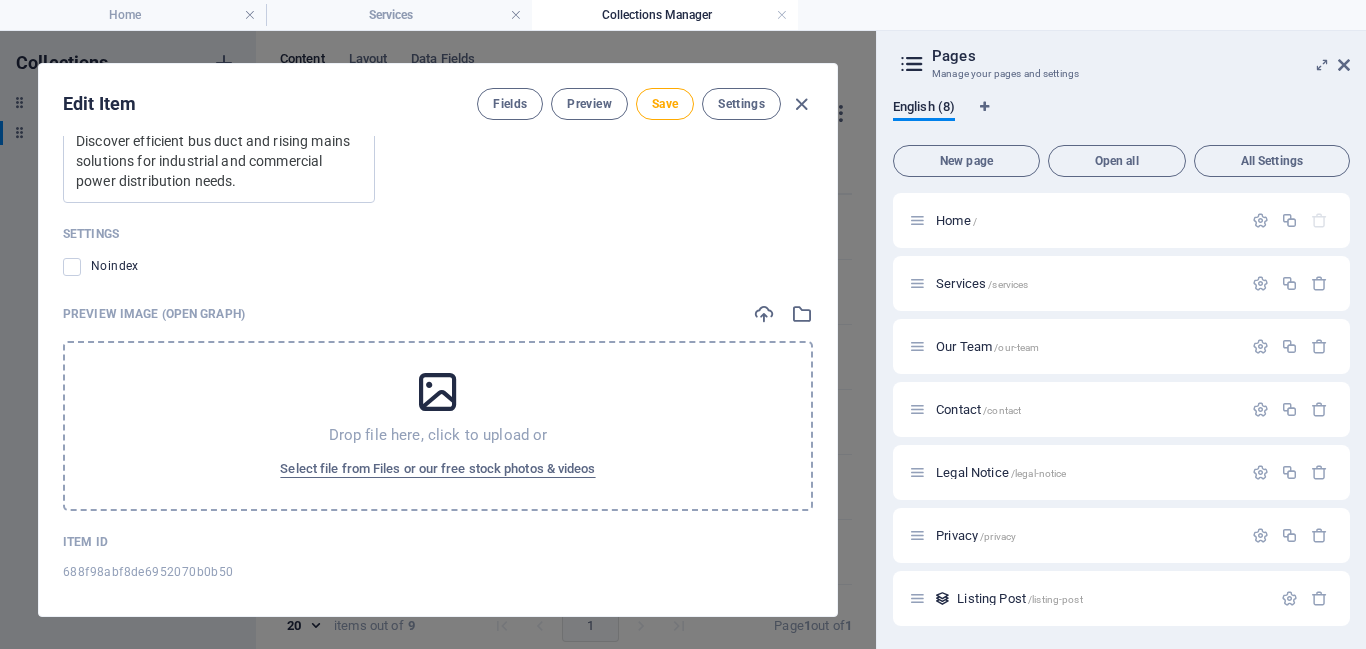 scroll, scrollTop: 1953, scrollLeft: 0, axis: vertical 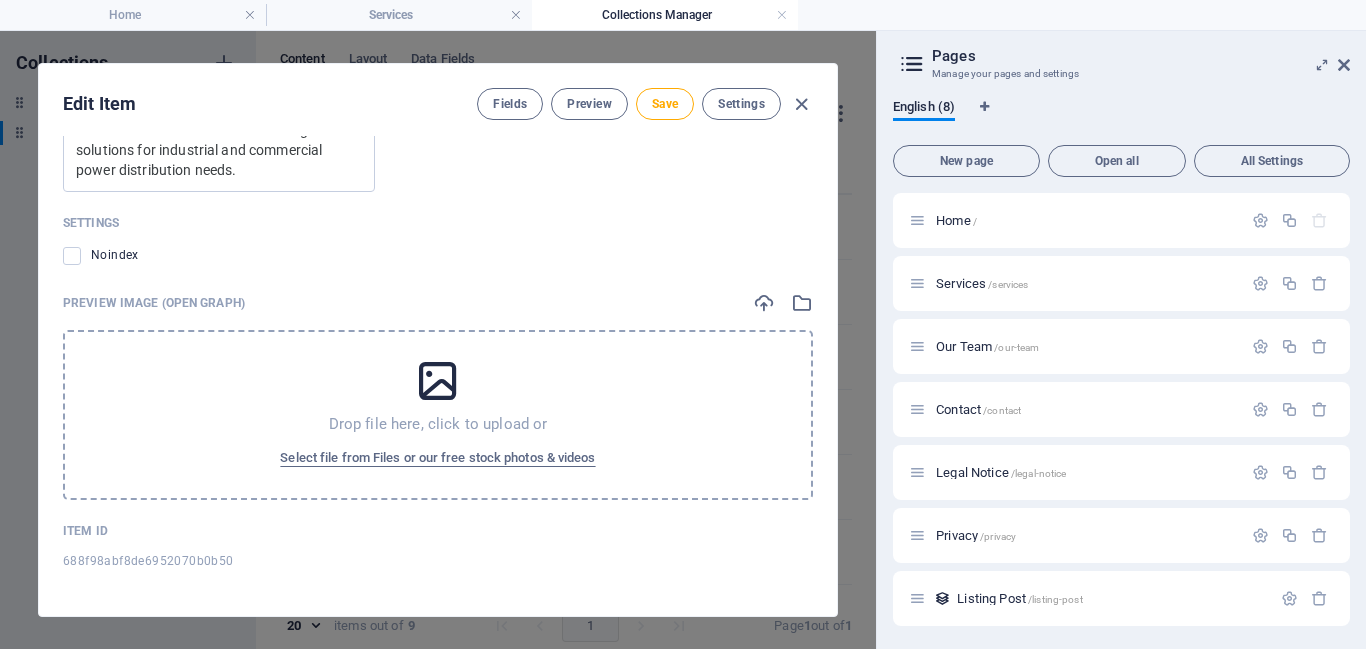 click on "Drop file here, click to upload or Select file from Files or our free stock photos & videos" at bounding box center [438, 415] 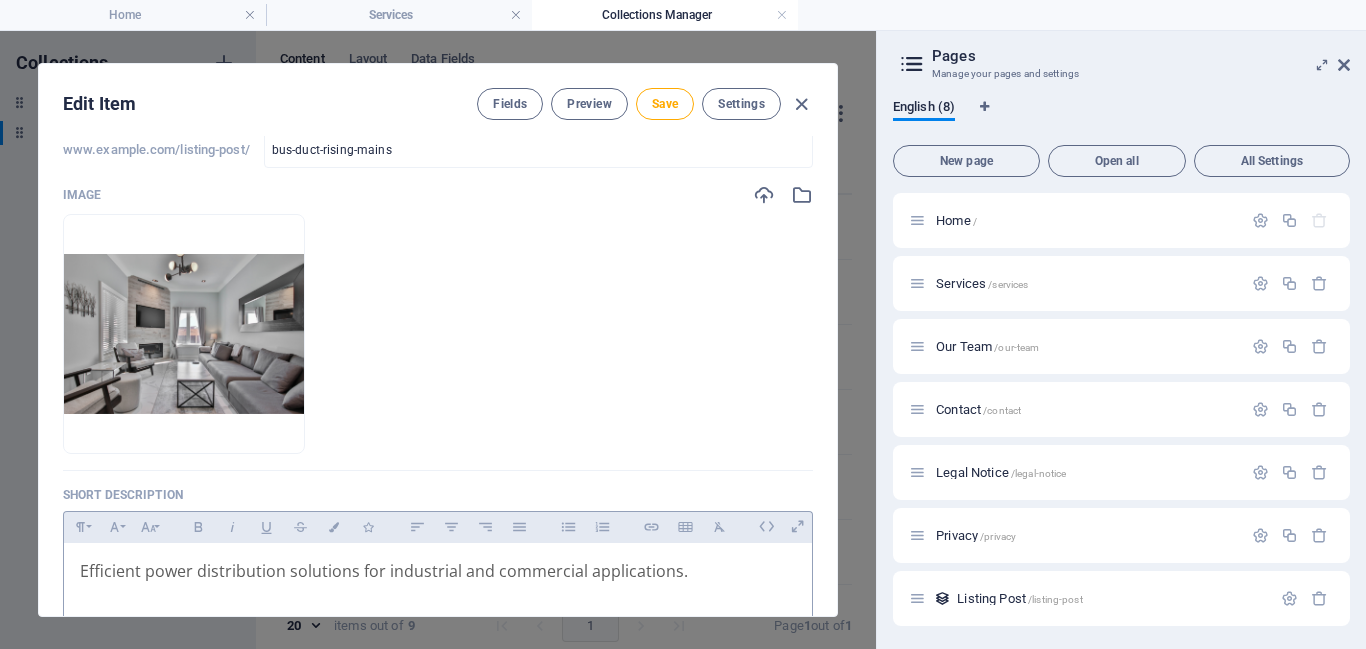 scroll, scrollTop: 131, scrollLeft: 0, axis: vertical 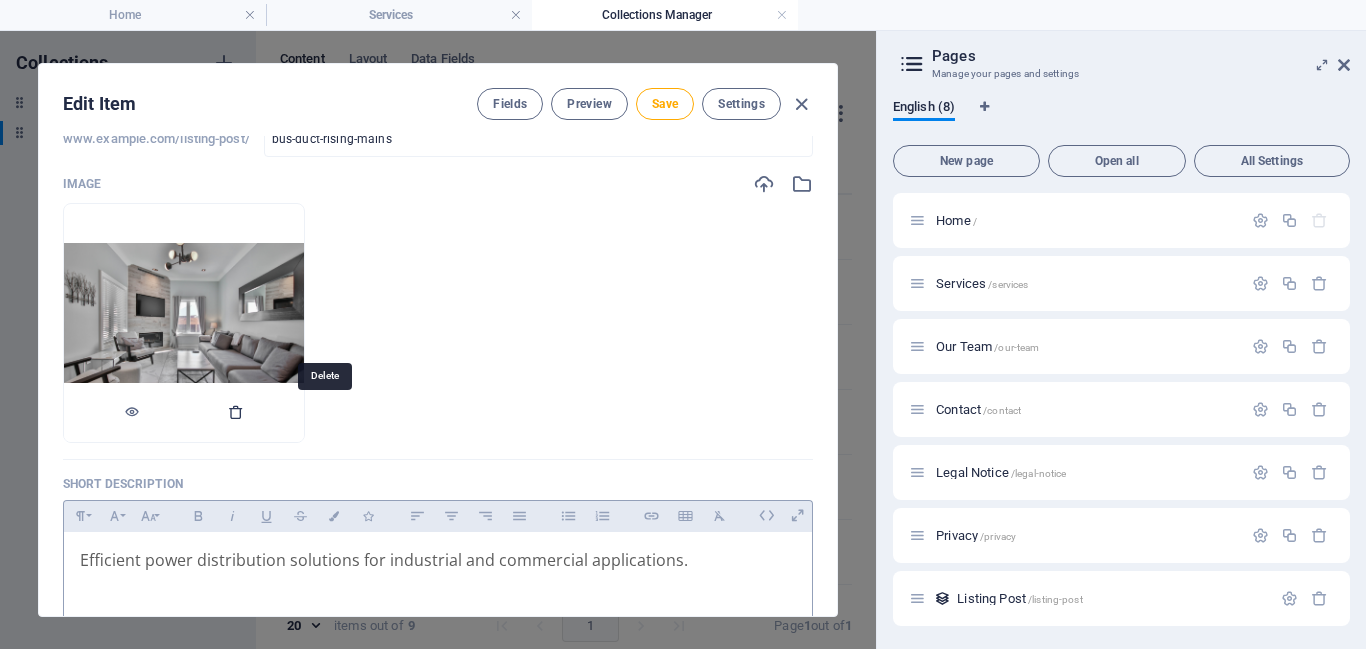 click at bounding box center (236, 412) 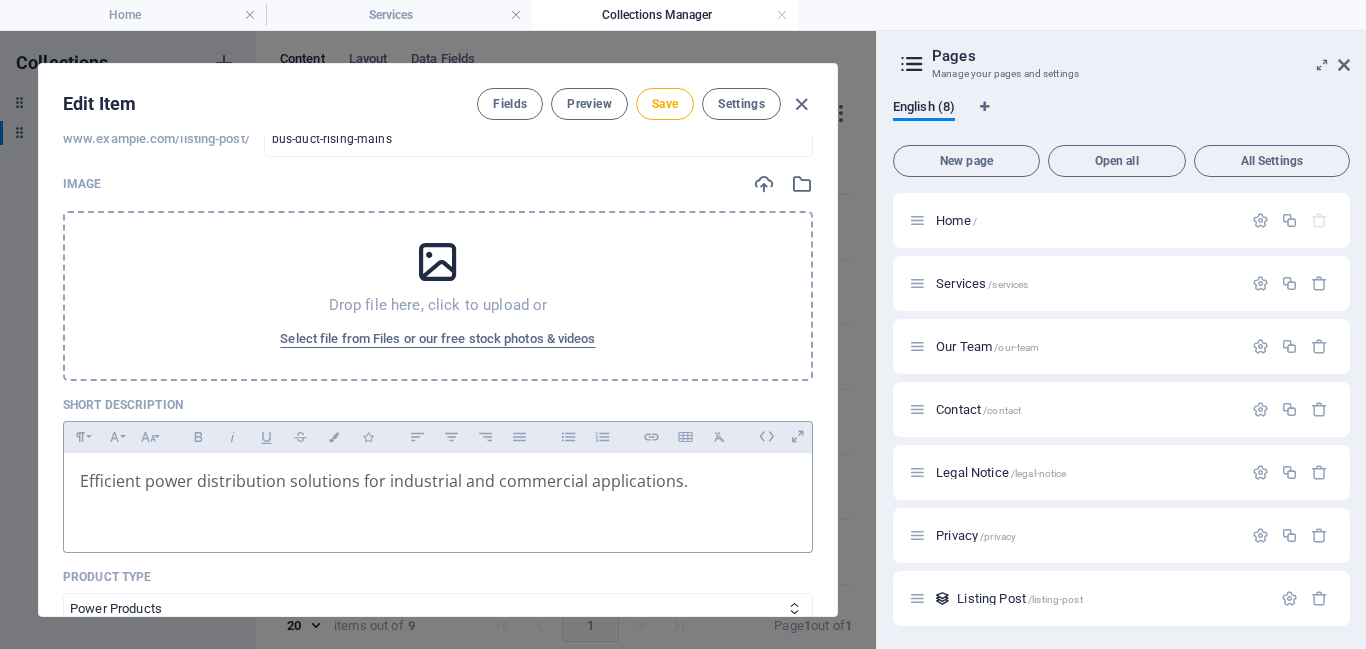 click on "Drop file here, click to upload or" at bounding box center (438, 305) 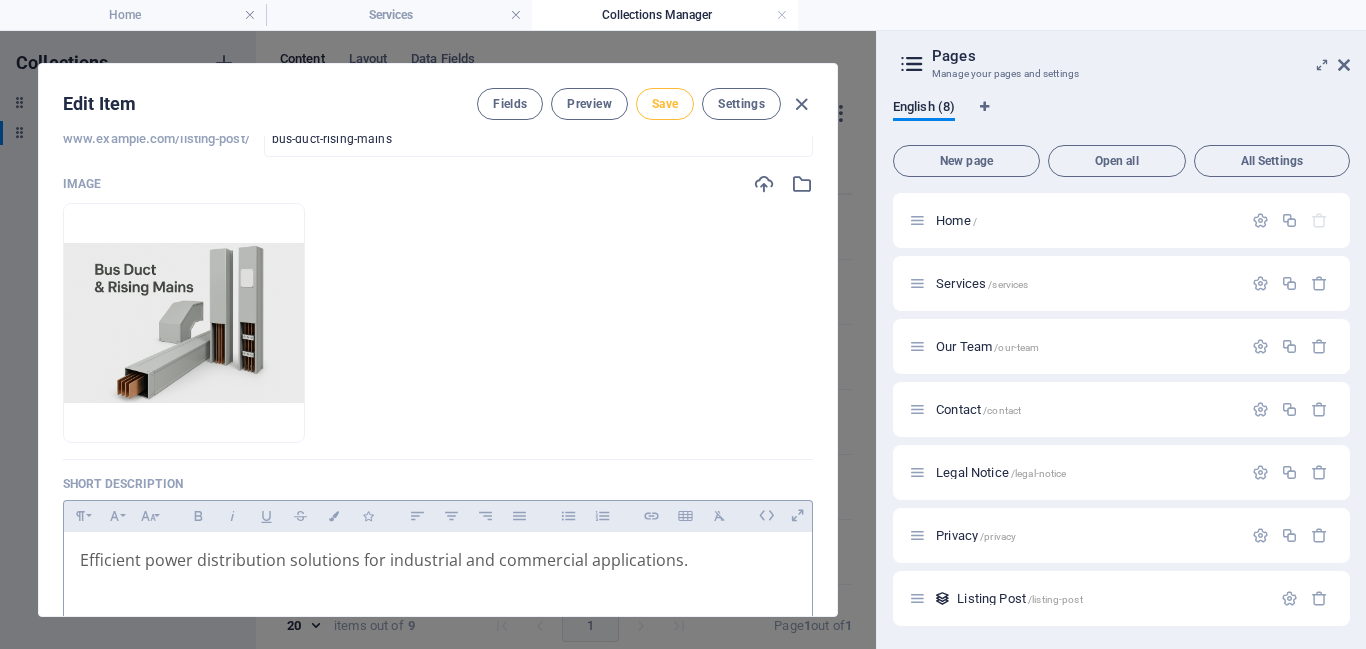 click on "Save" at bounding box center [665, 104] 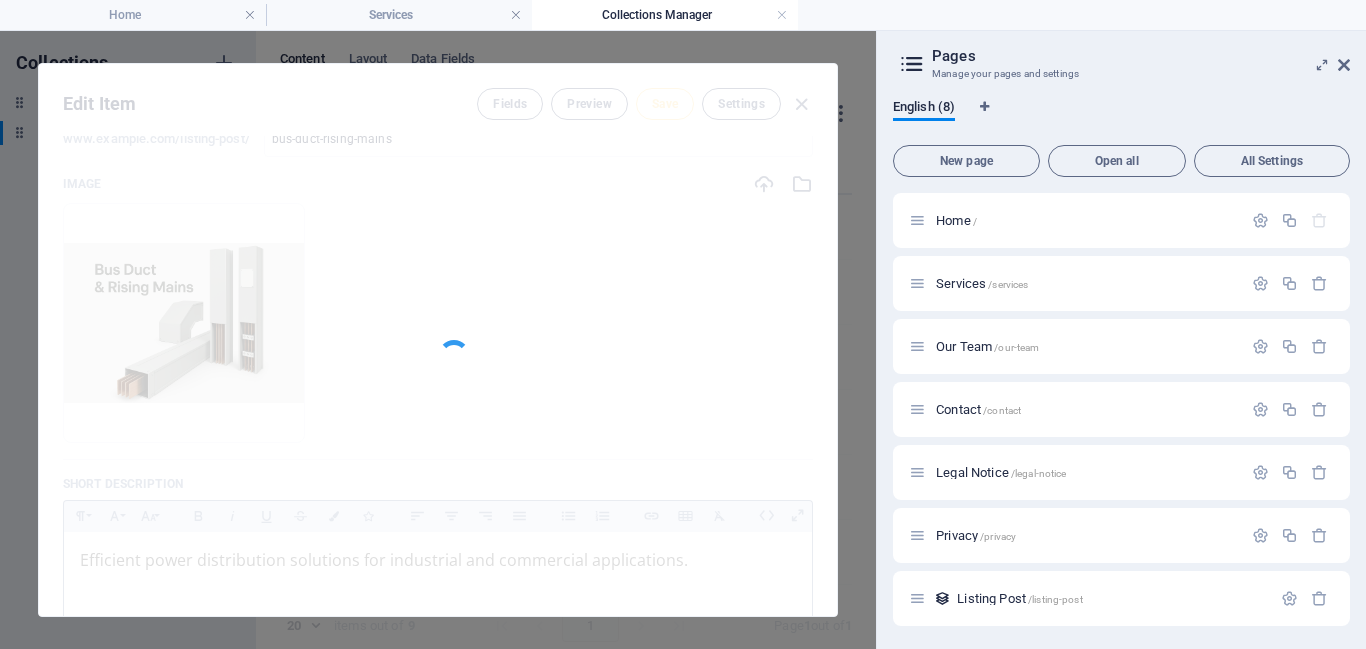 type on "bus-duct-rising-mains" 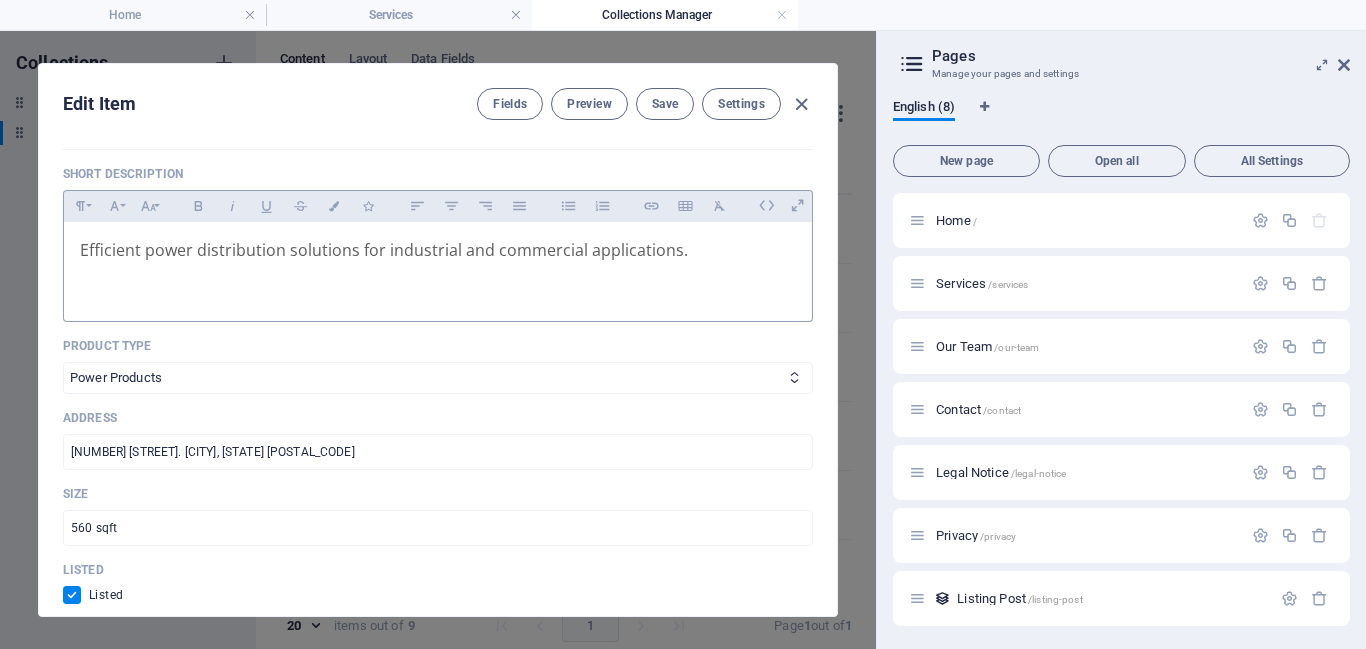 scroll, scrollTop: 0, scrollLeft: 0, axis: both 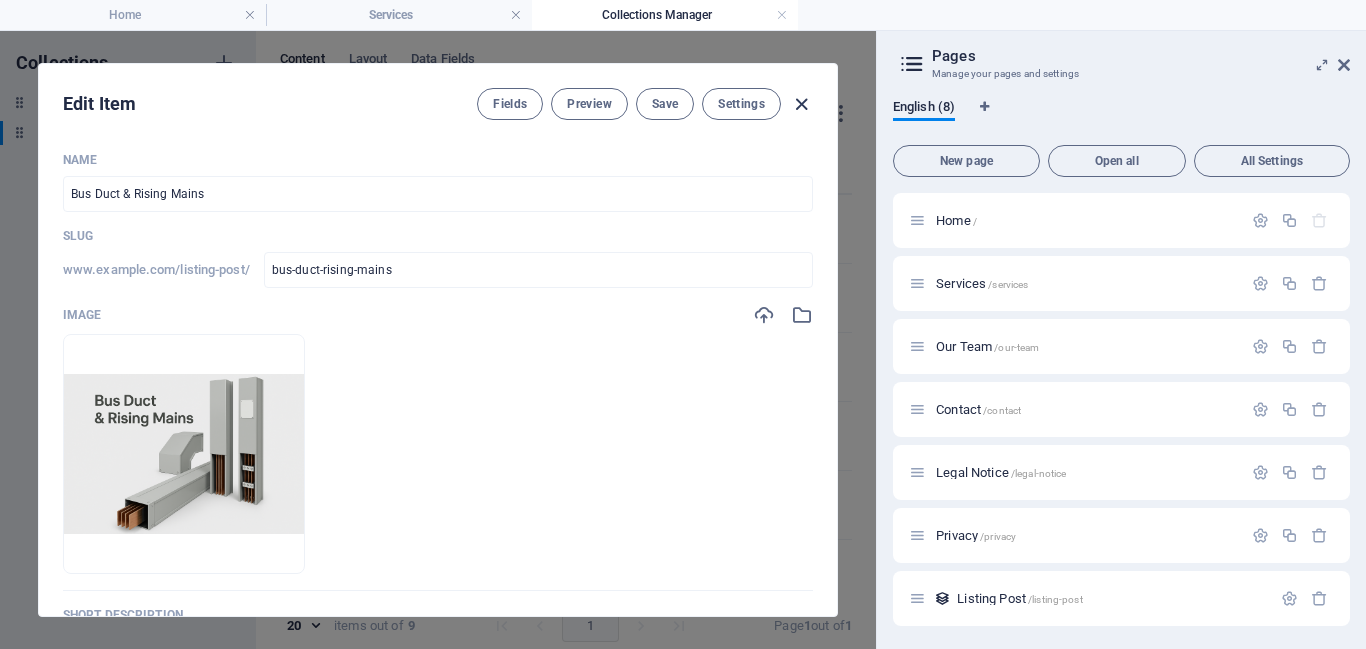 type 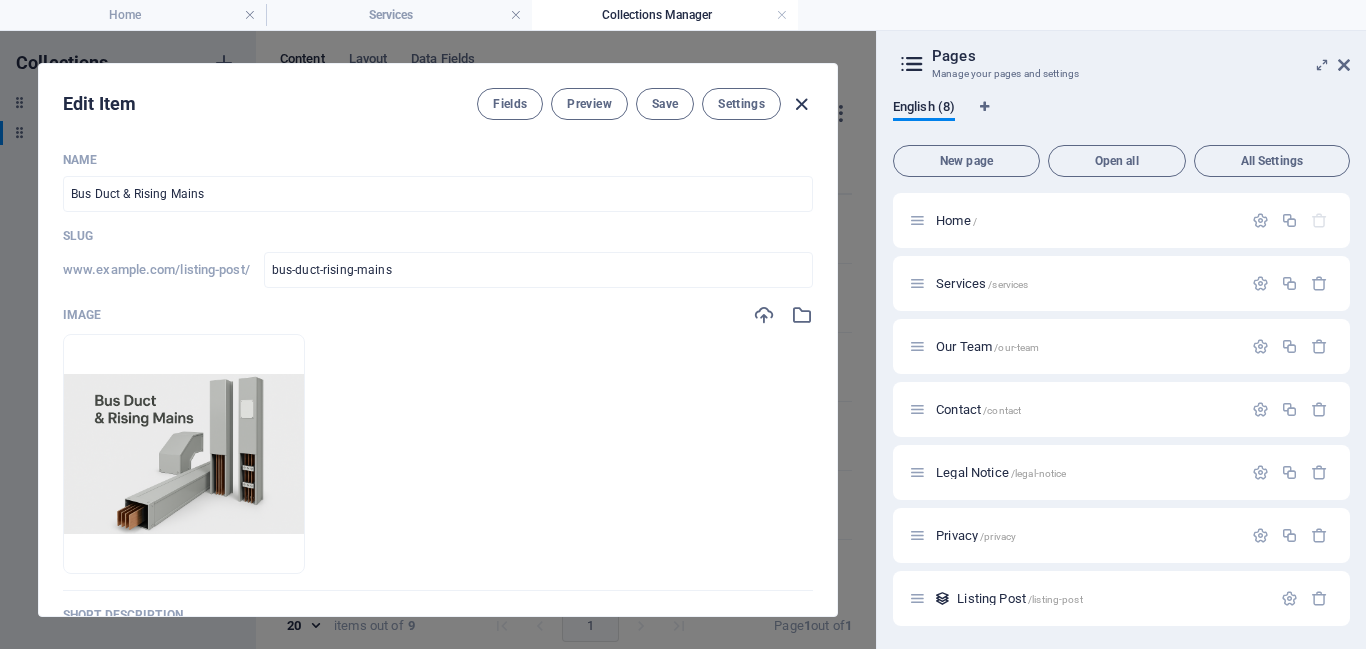 click at bounding box center (801, 104) 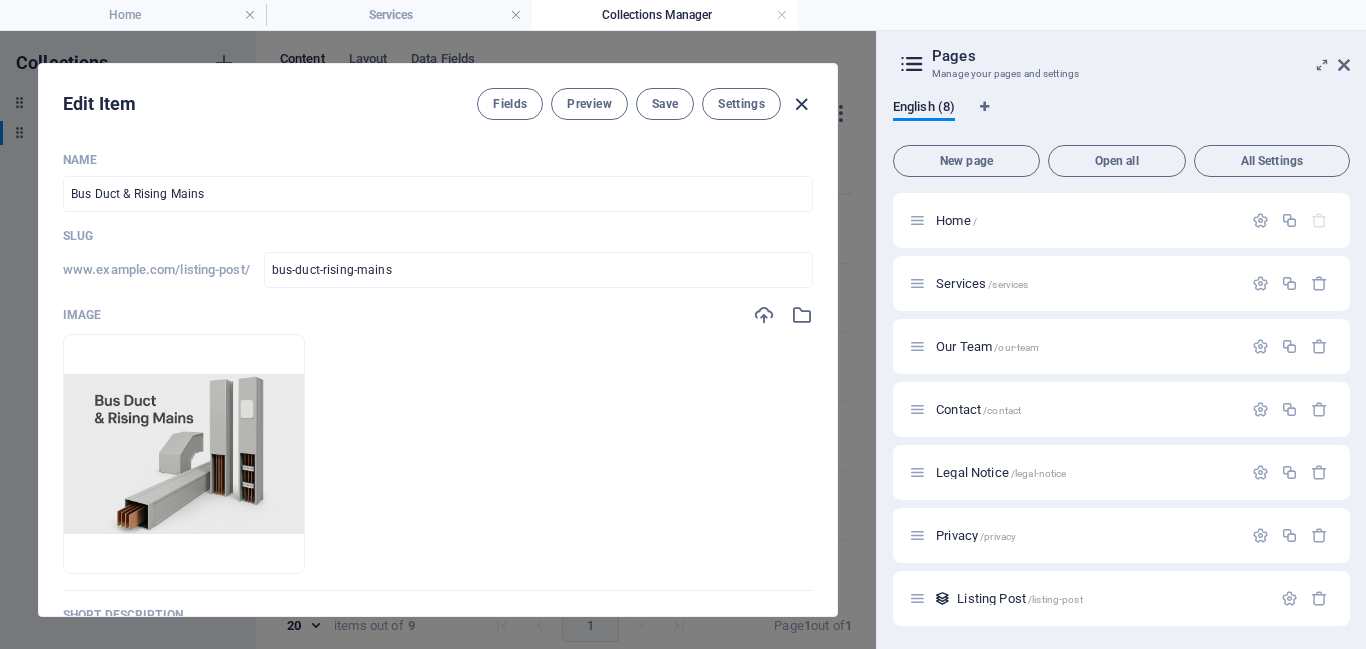 type 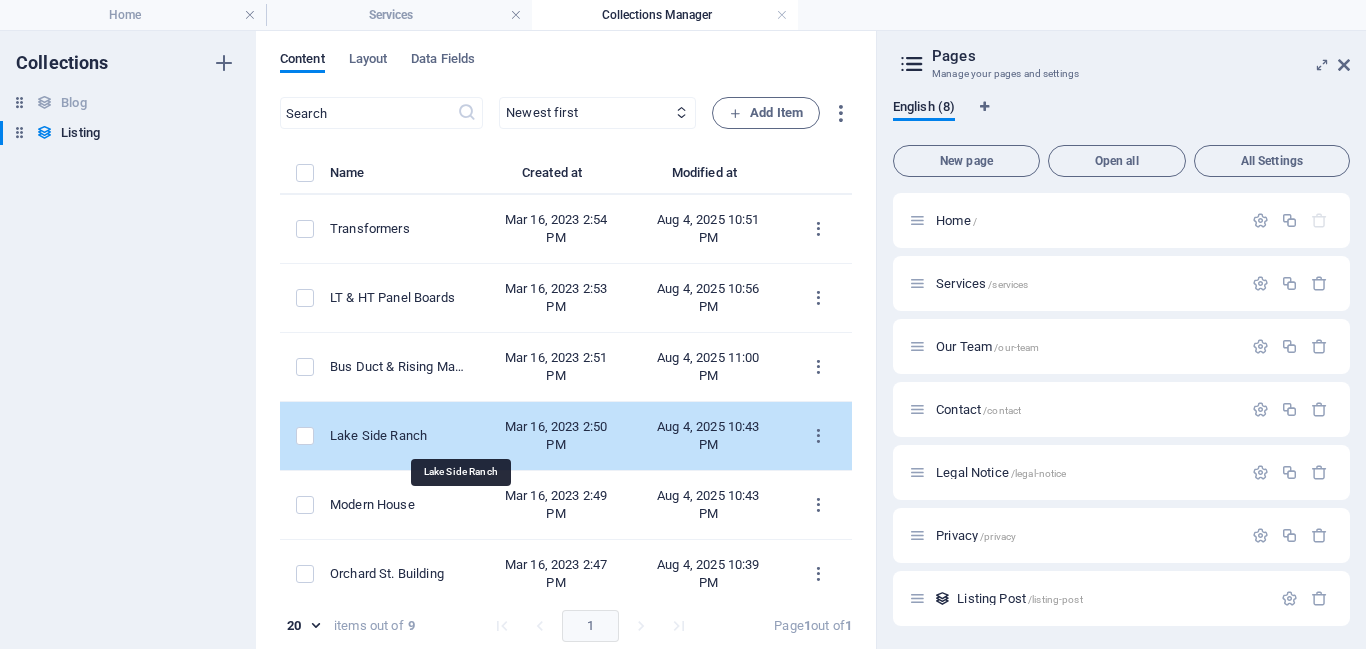 type 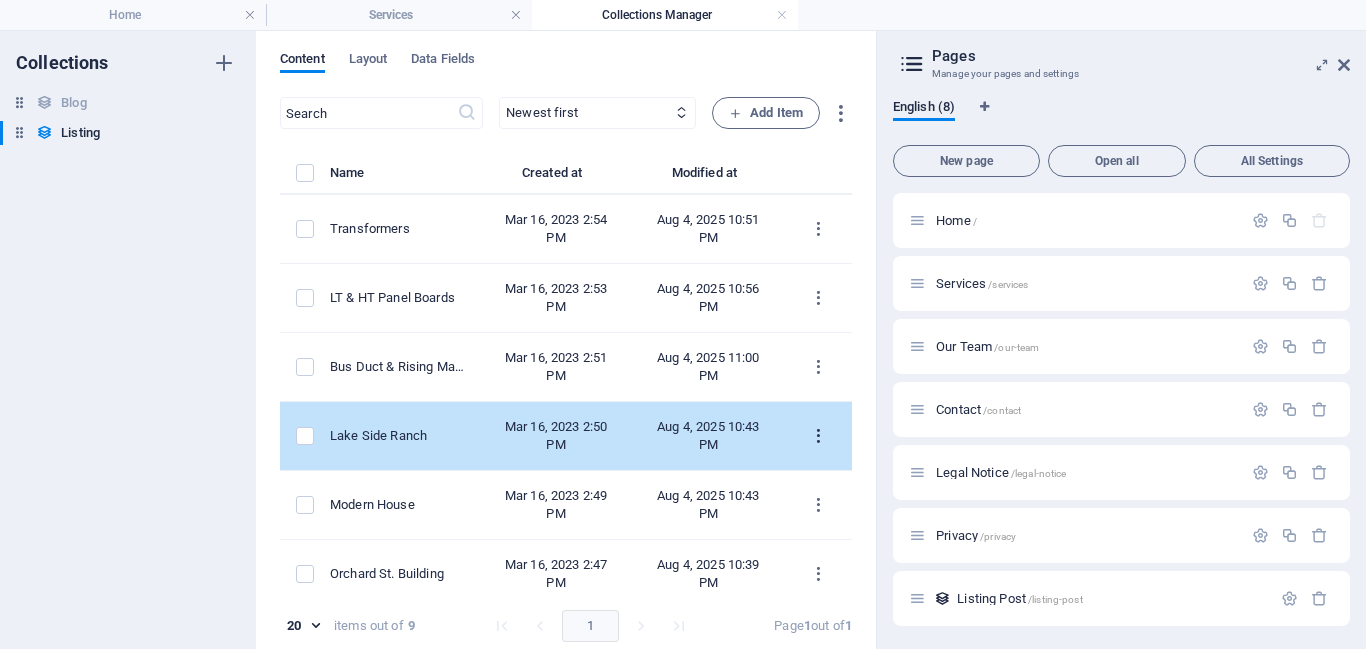 click at bounding box center (818, 436) 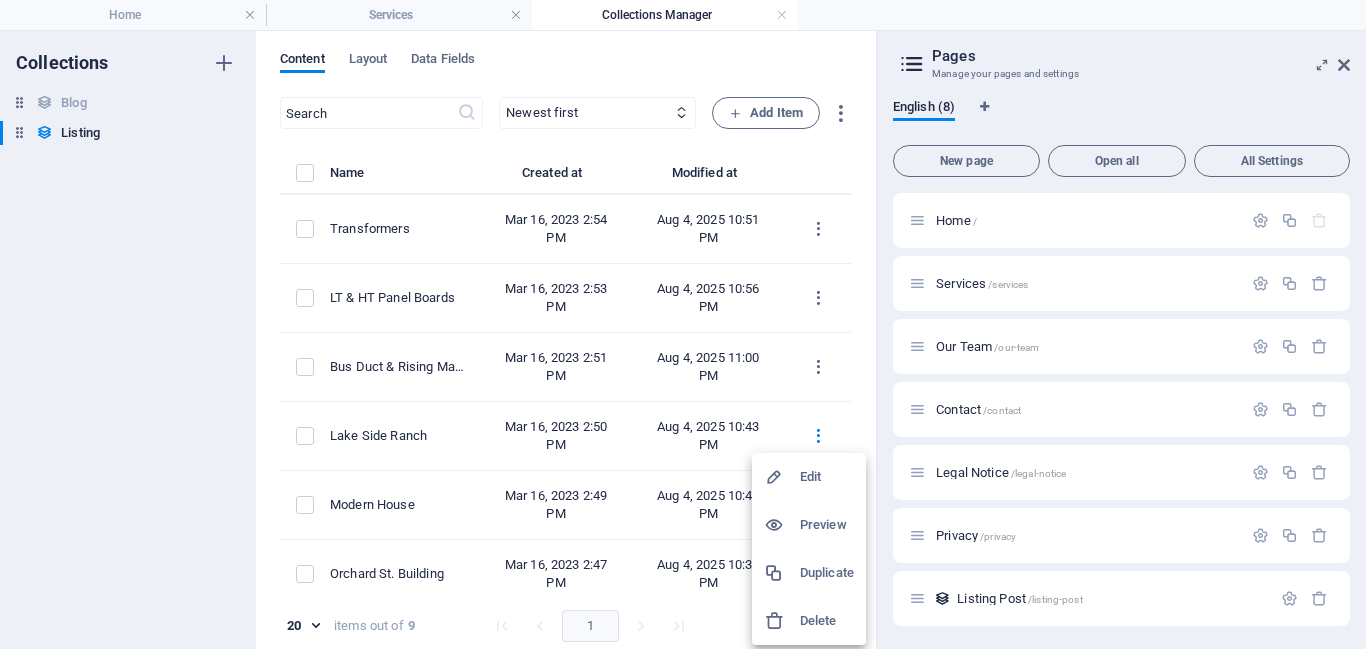 click on "Delete" at bounding box center [827, 621] 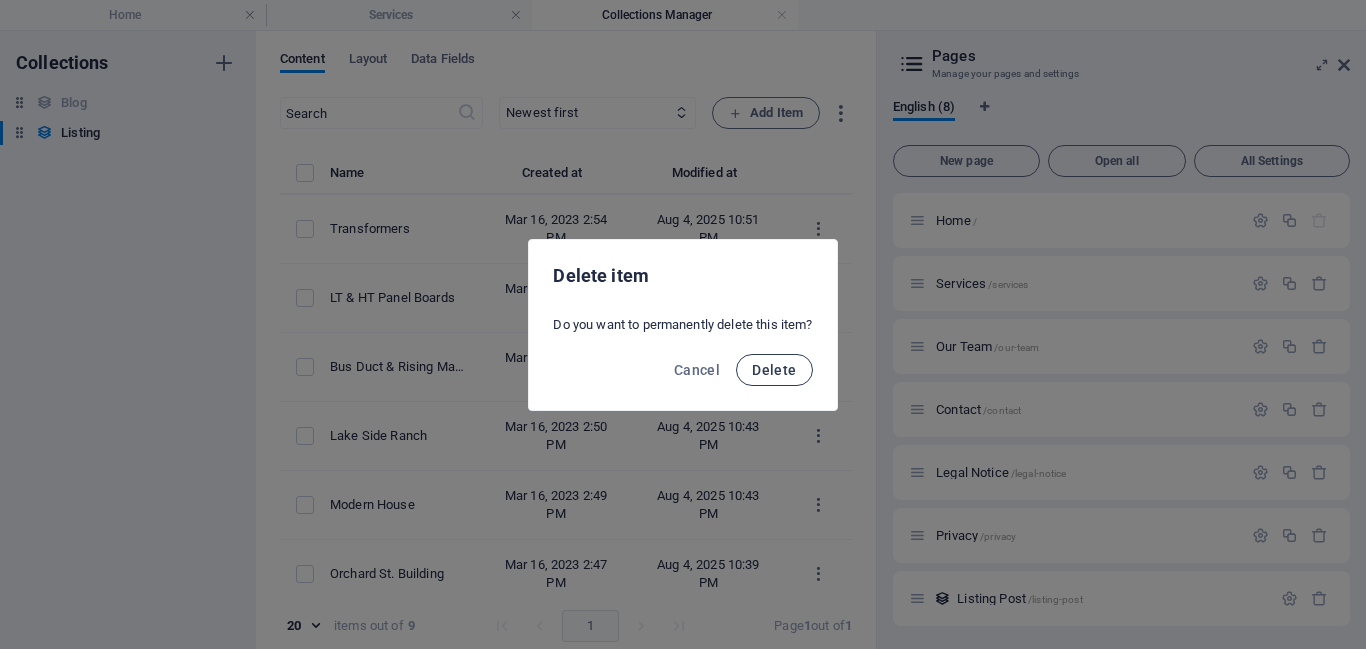 click on "Delete" at bounding box center [774, 370] 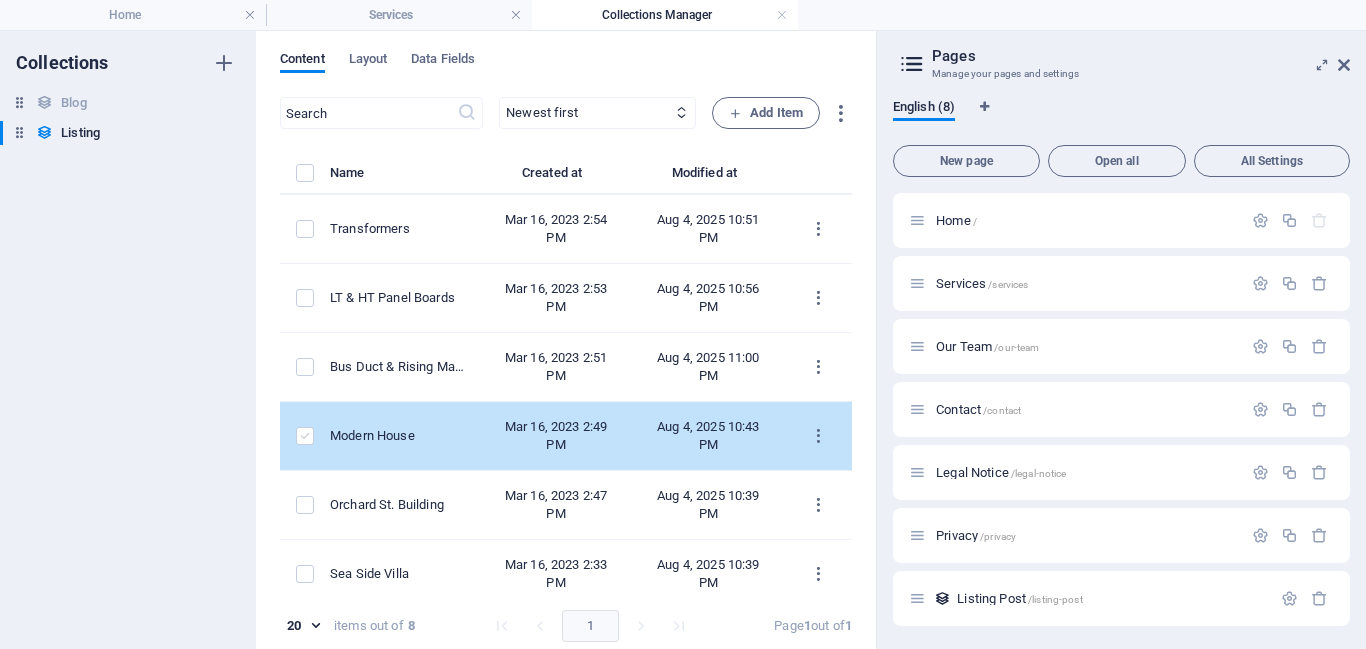 click at bounding box center [305, 436] 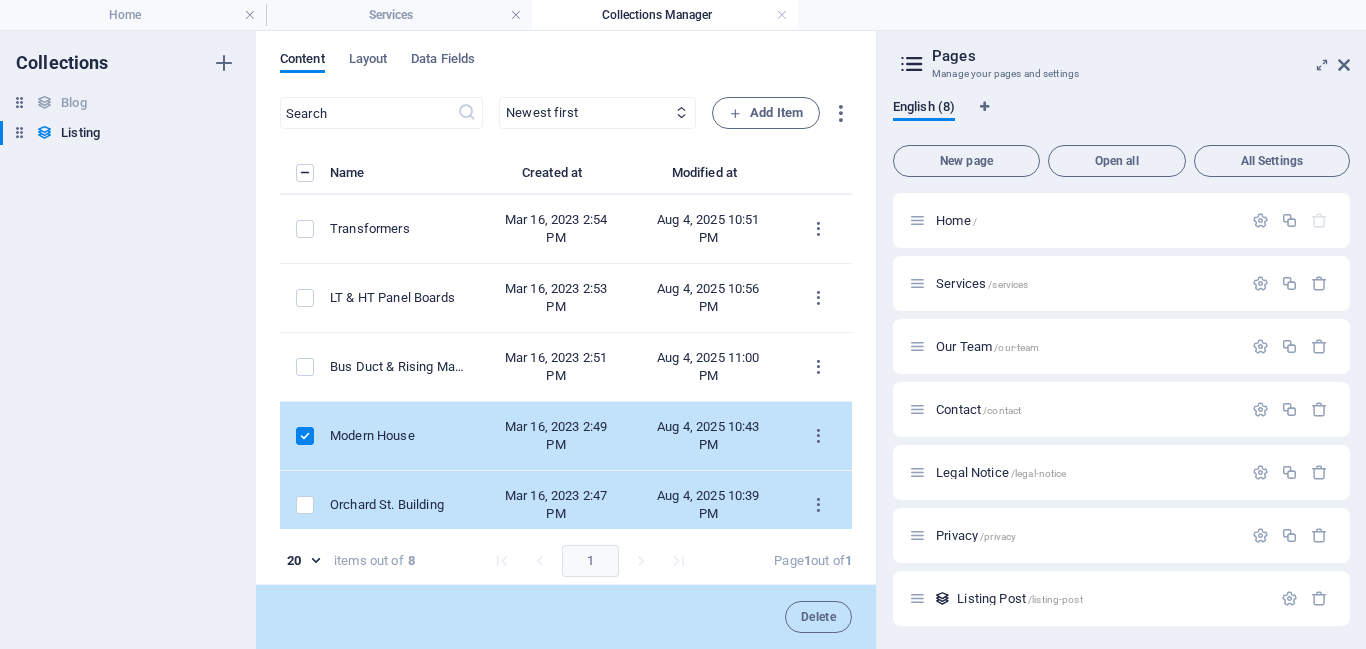 scroll, scrollTop: 218, scrollLeft: 0, axis: vertical 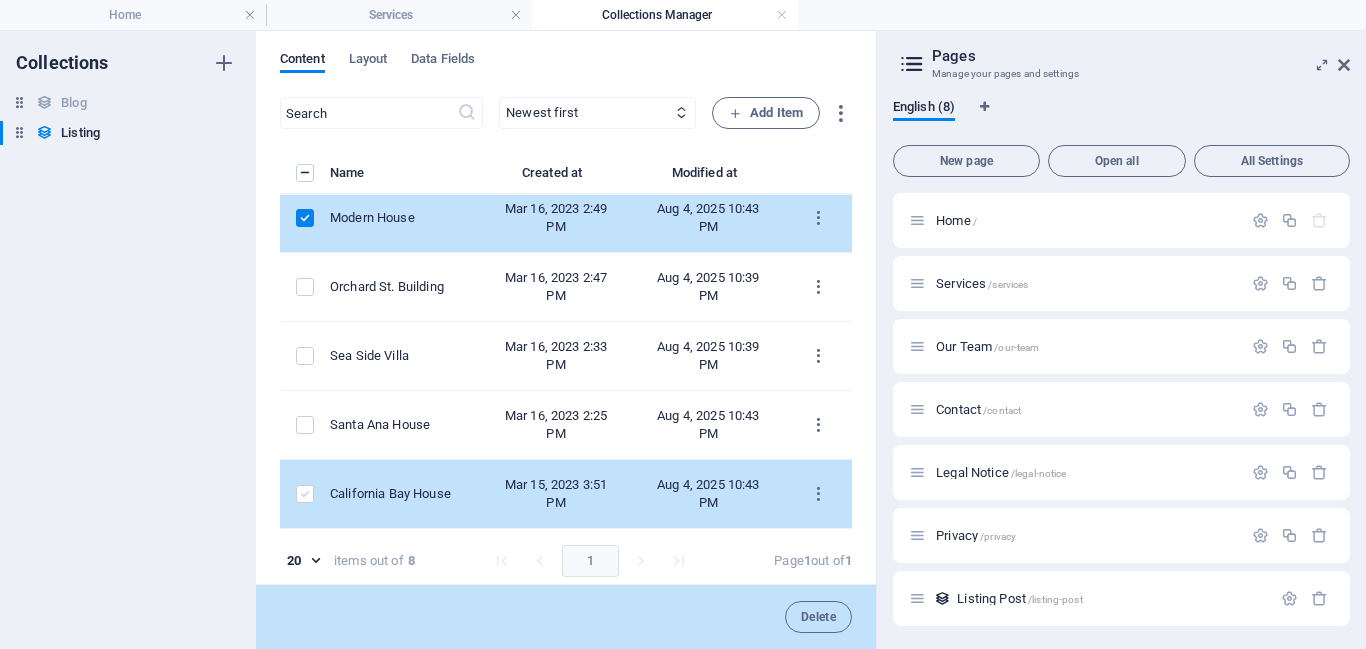 click at bounding box center [305, 494] 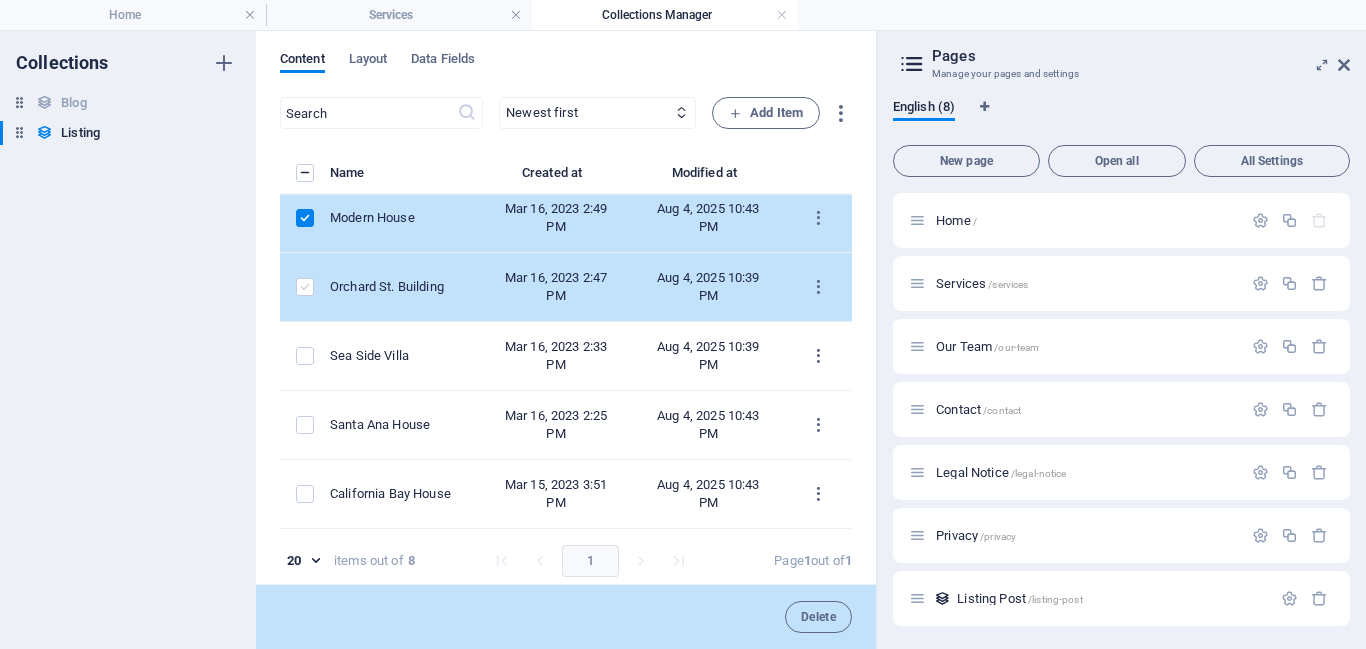 click at bounding box center (305, 287) 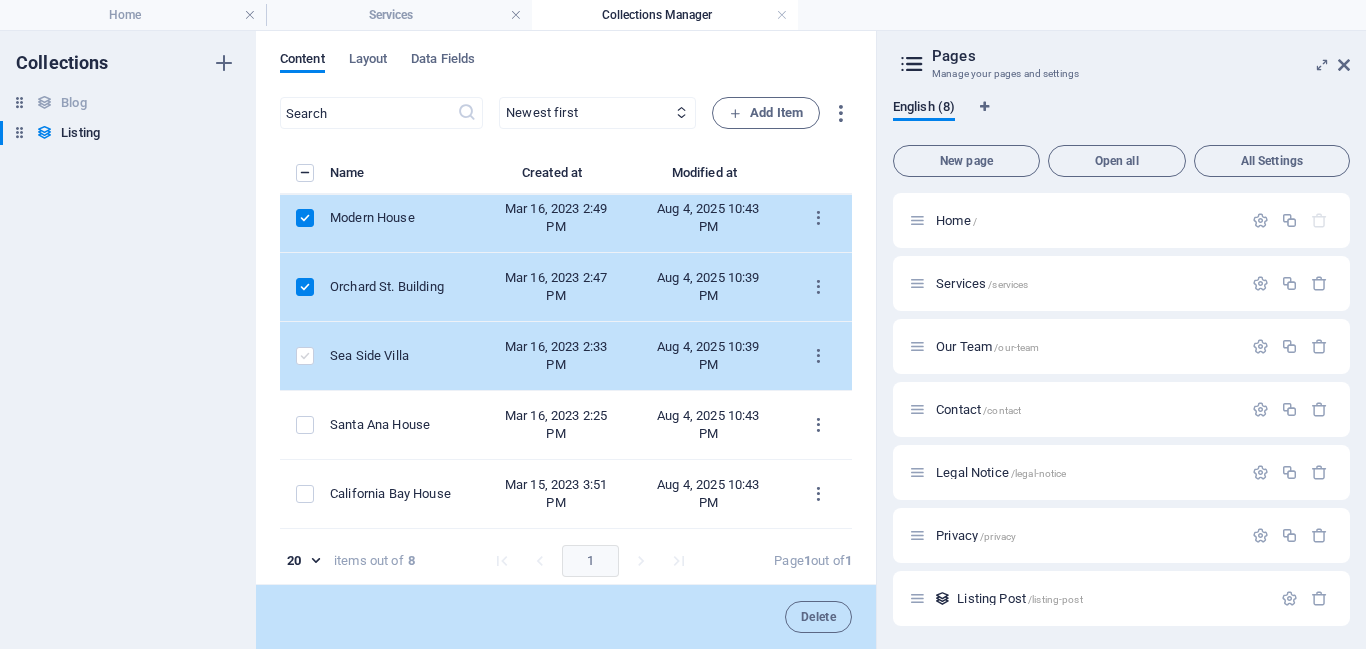 click at bounding box center (305, 356) 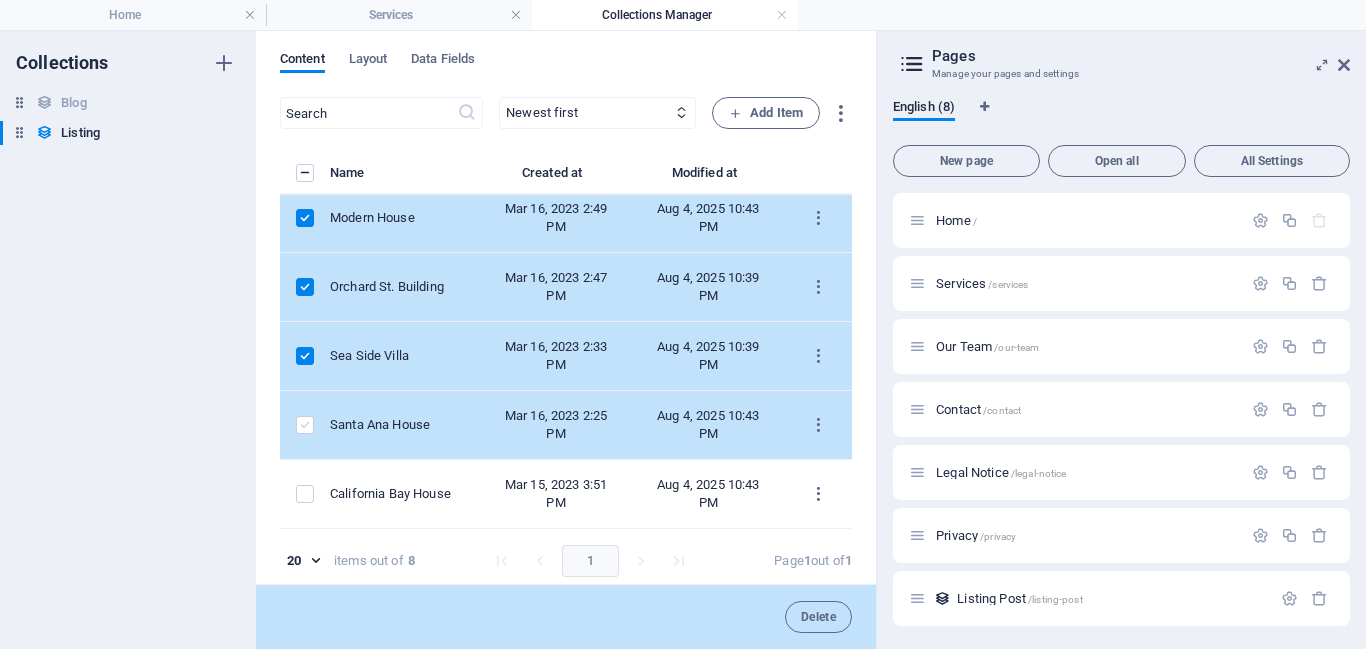click at bounding box center (305, 425) 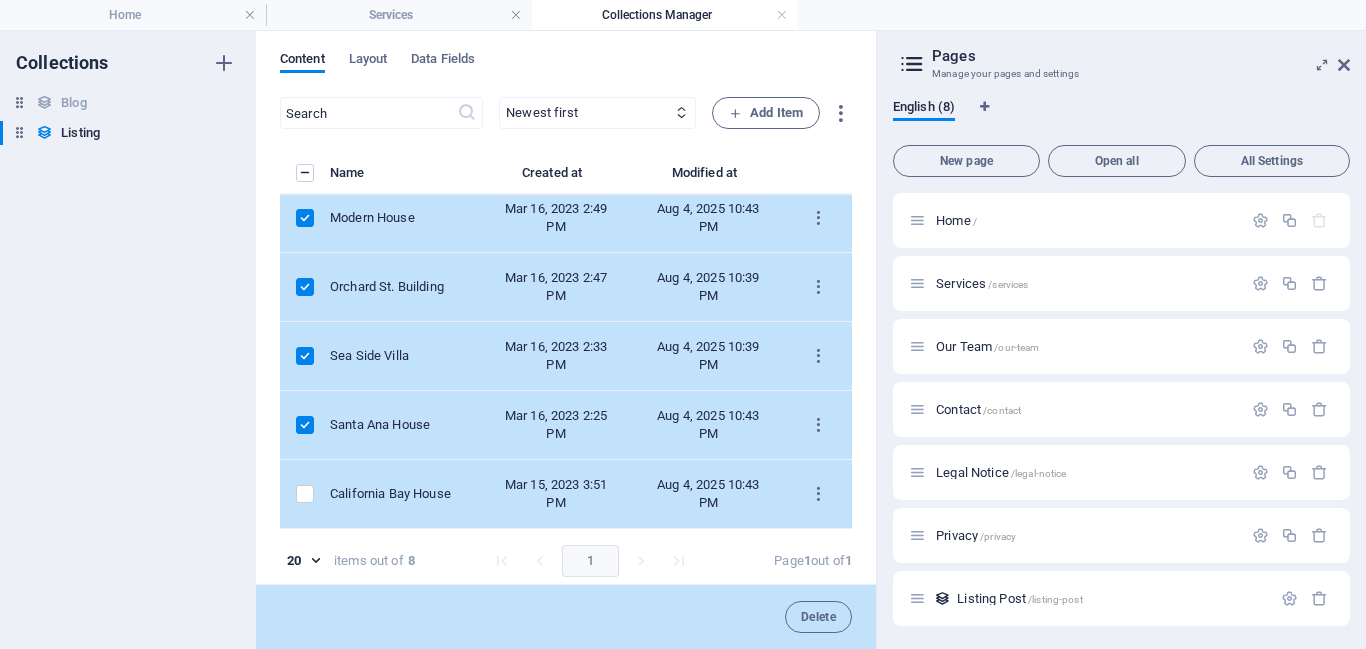click at bounding box center (305, 494) 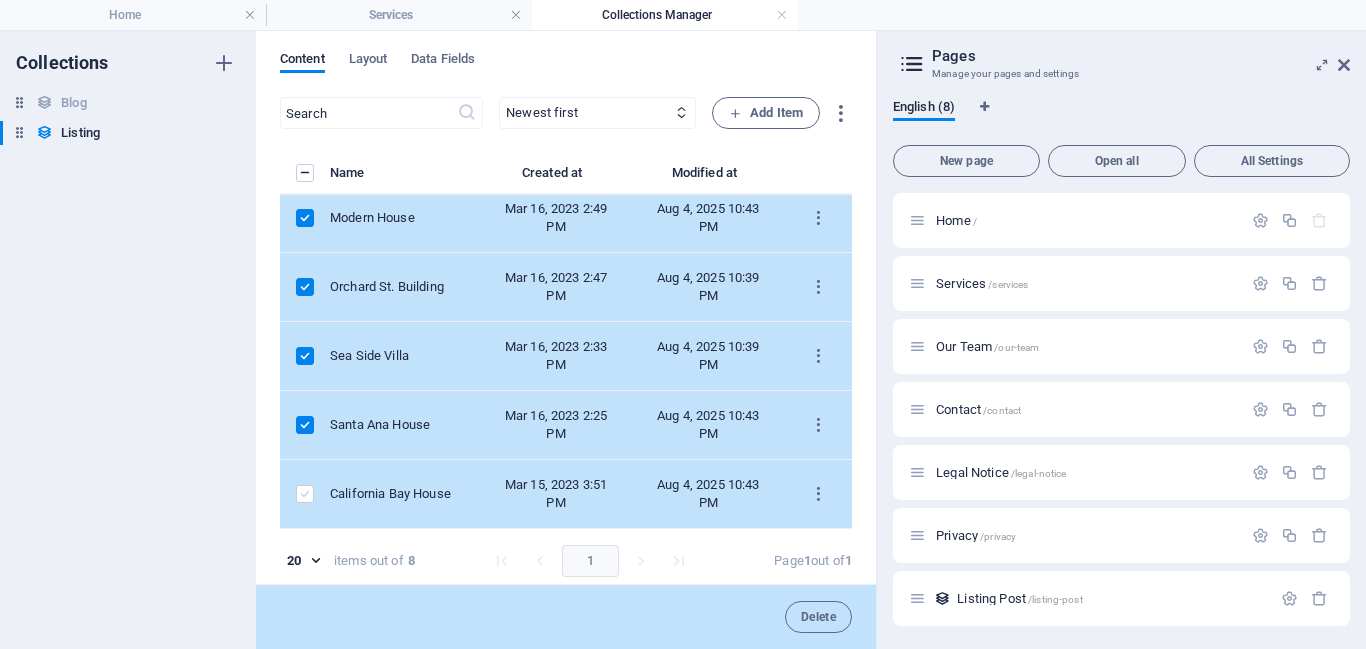 click at bounding box center [305, 494] 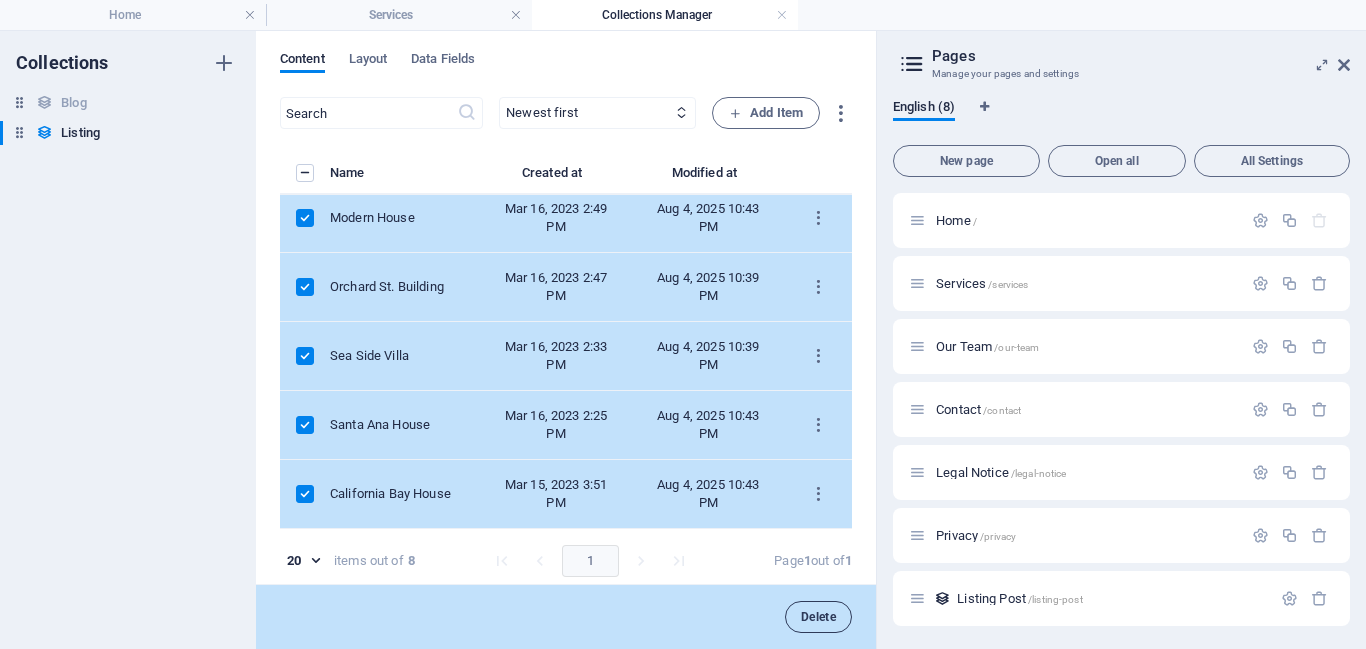 click on "Delete" at bounding box center [818, 617] 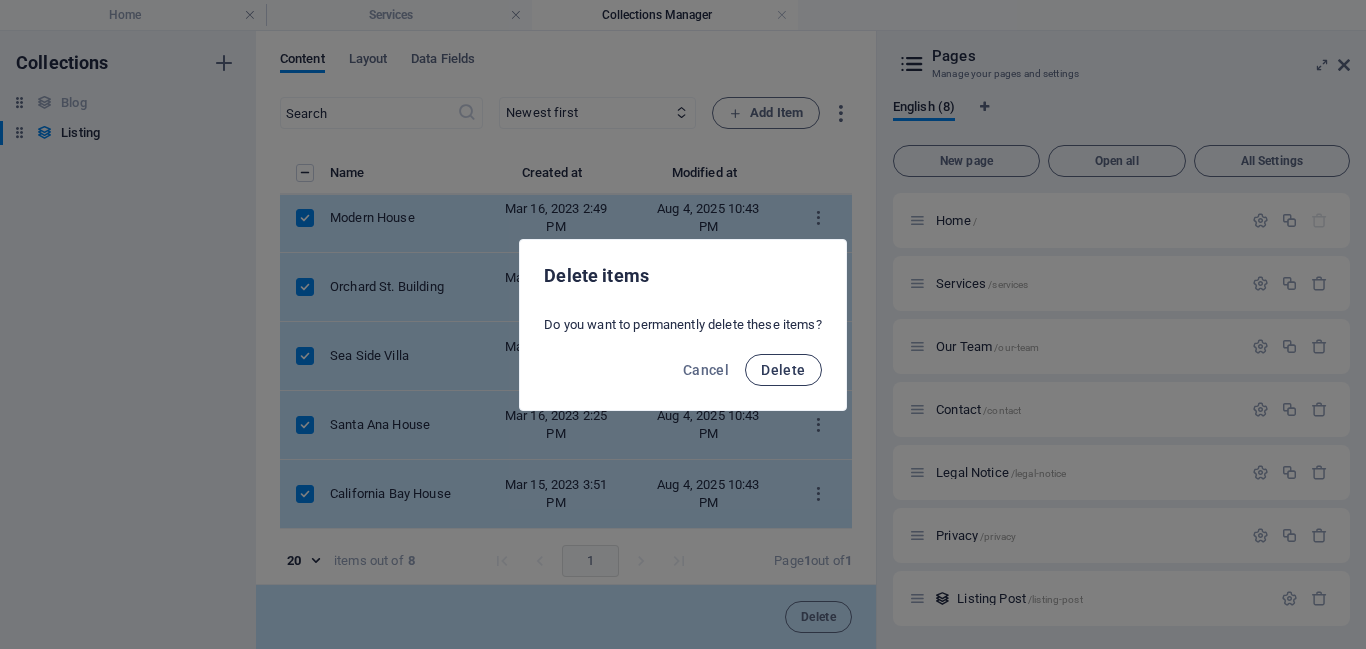 click on "Delete" at bounding box center (783, 370) 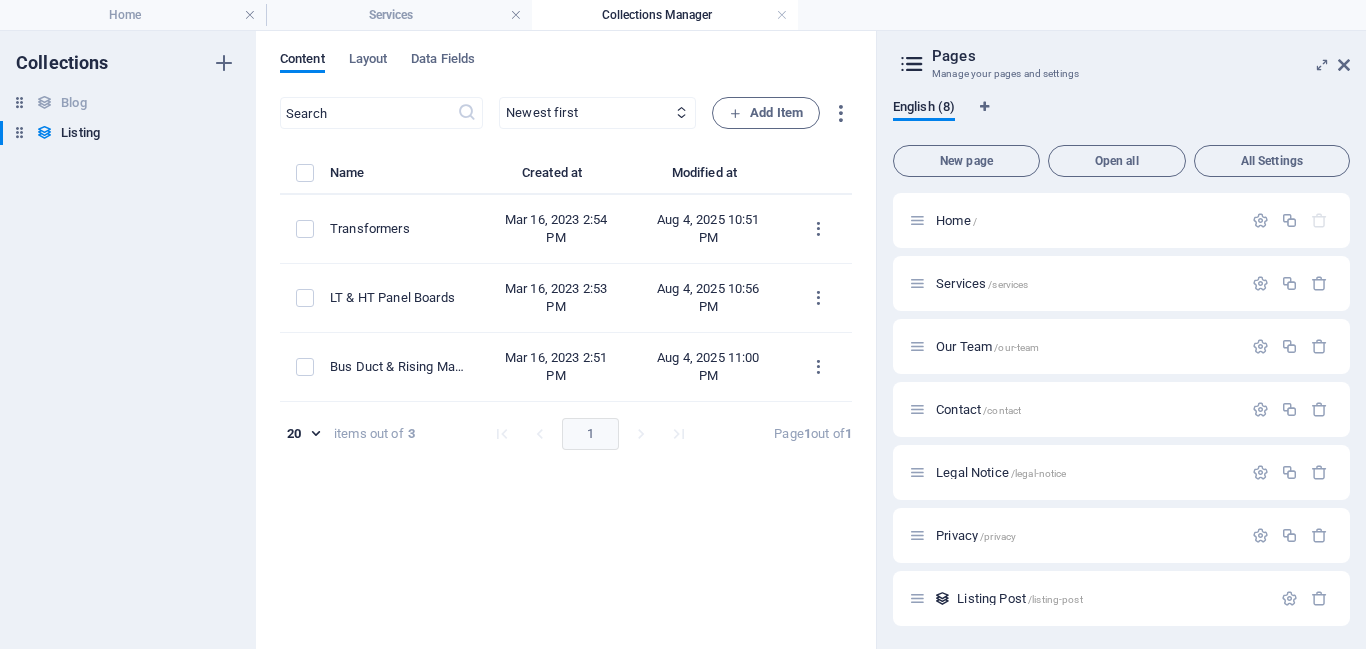 scroll, scrollTop: 0, scrollLeft: 0, axis: both 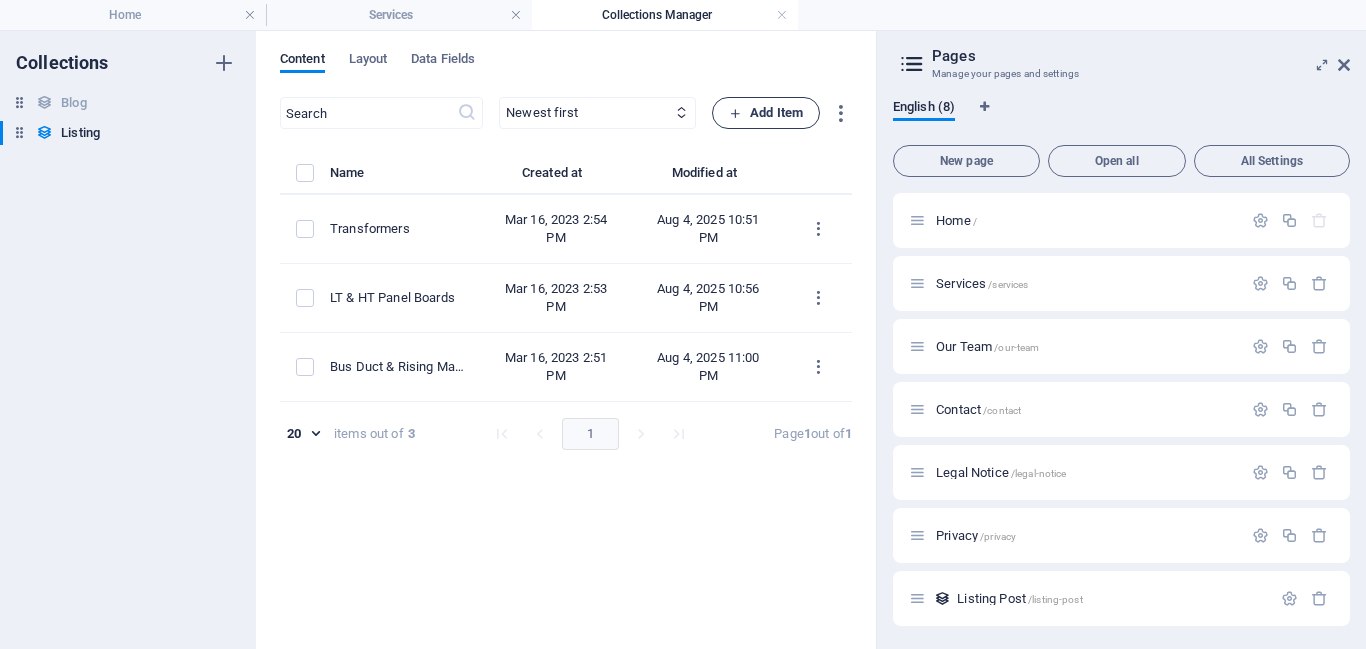 click at bounding box center (735, 113) 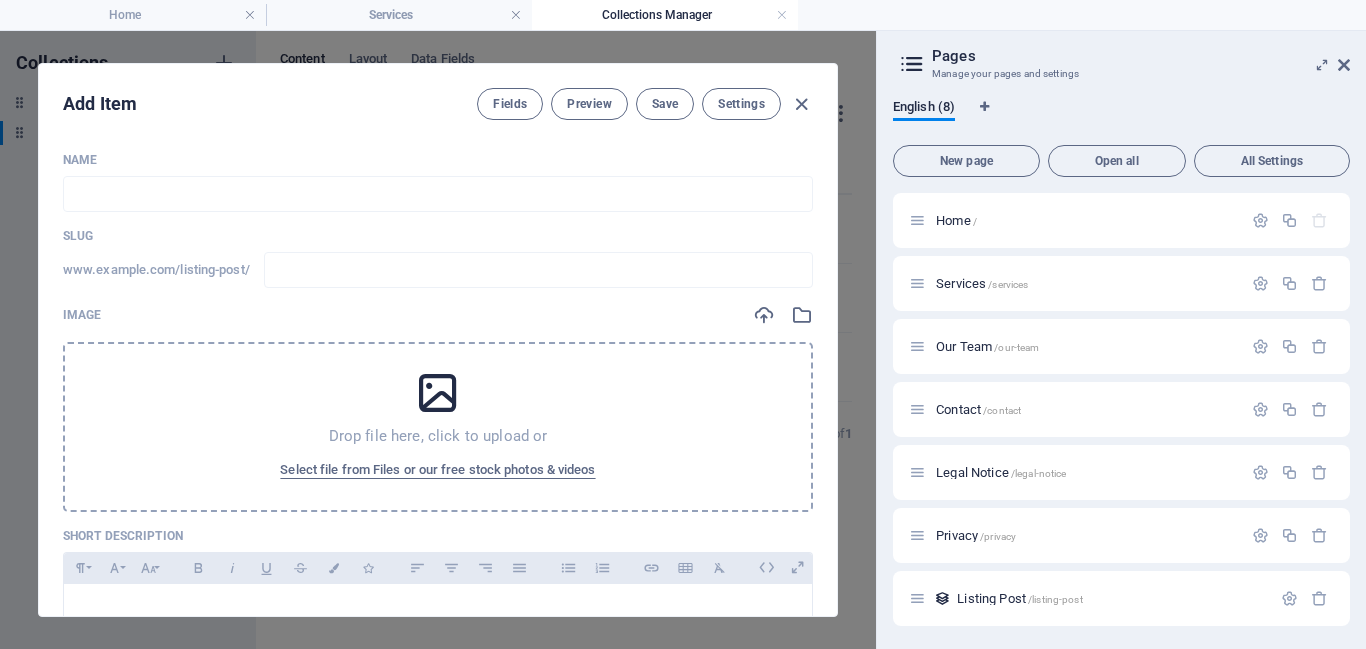 click on "Name ​" at bounding box center (438, 182) 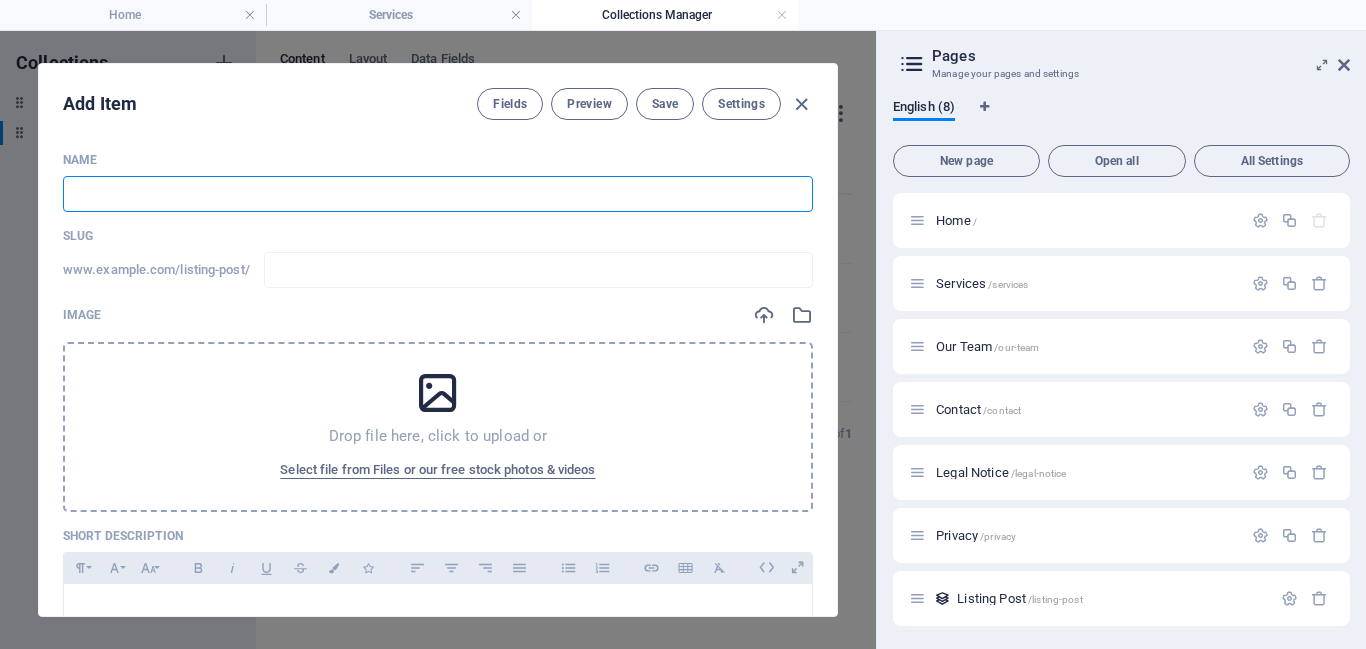 click at bounding box center (438, 194) 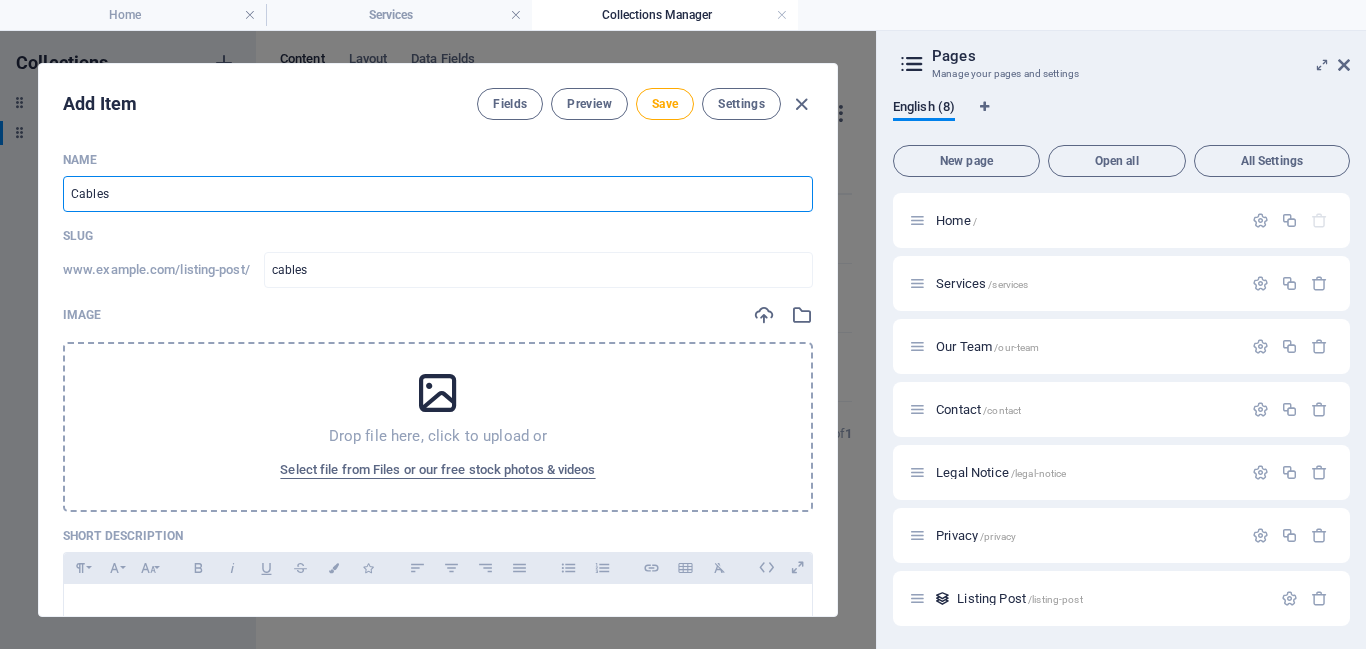 type on "Cables" 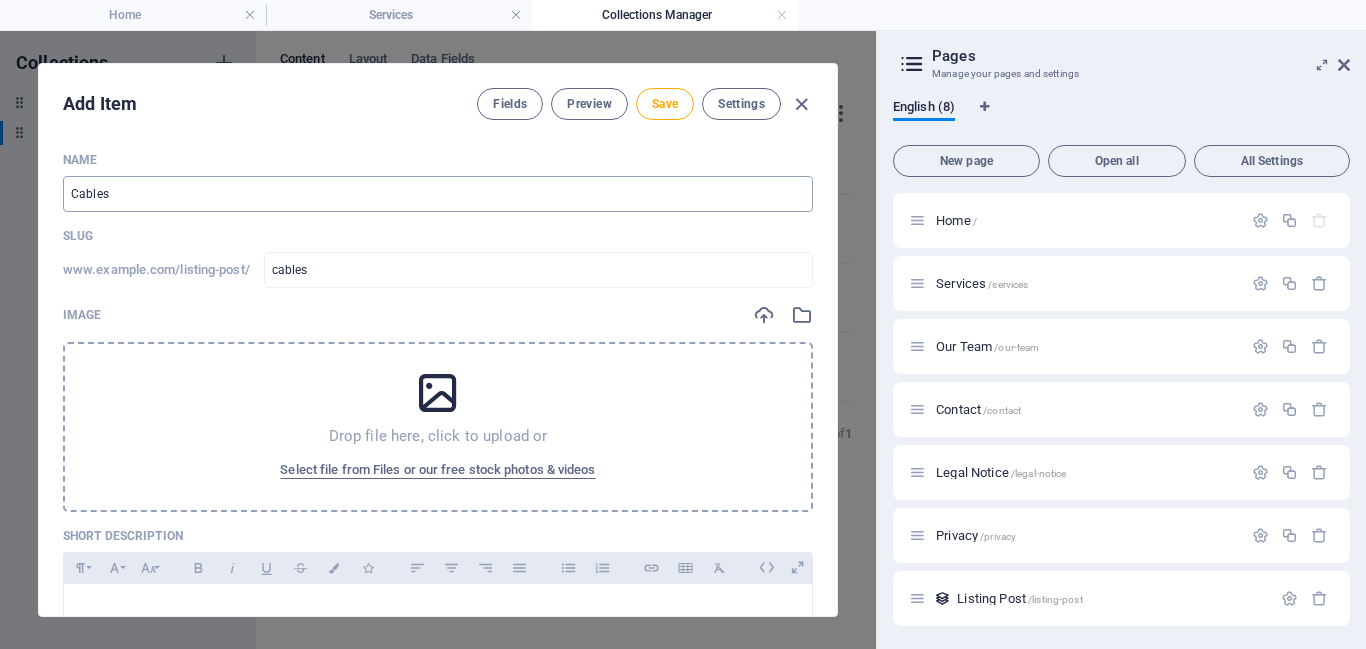 type 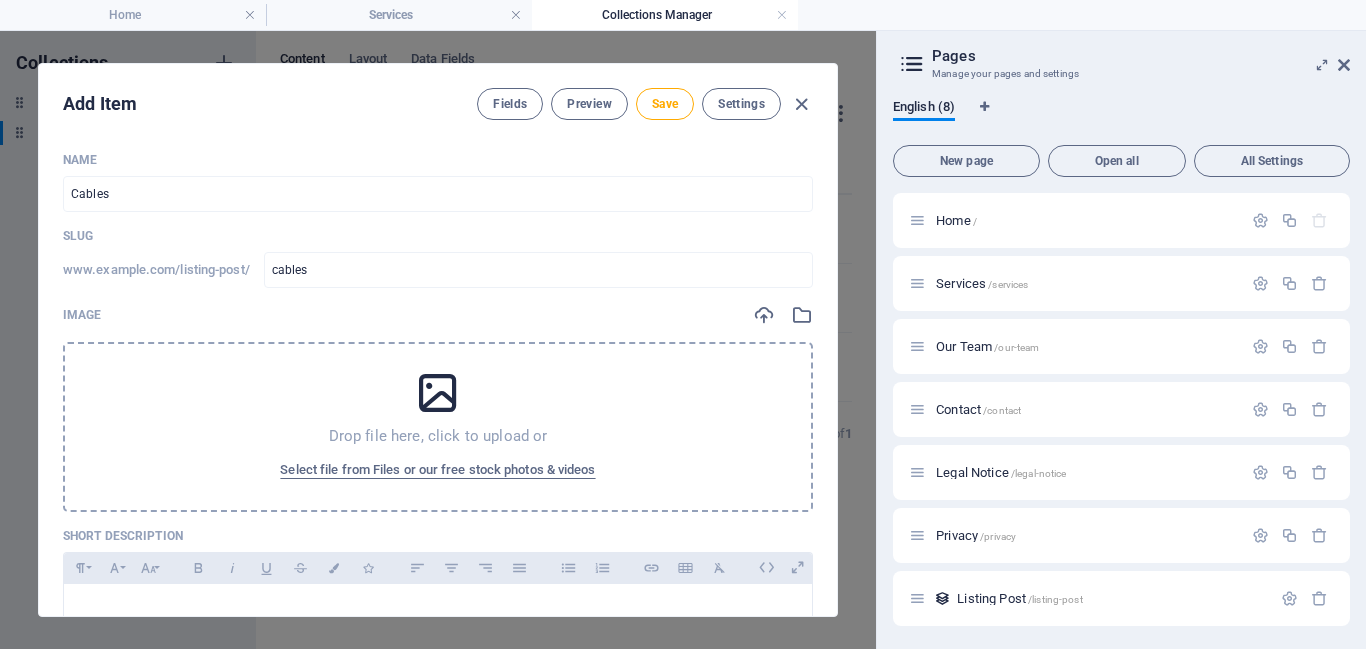 click on "Drop file here, click to upload or" at bounding box center (438, 436) 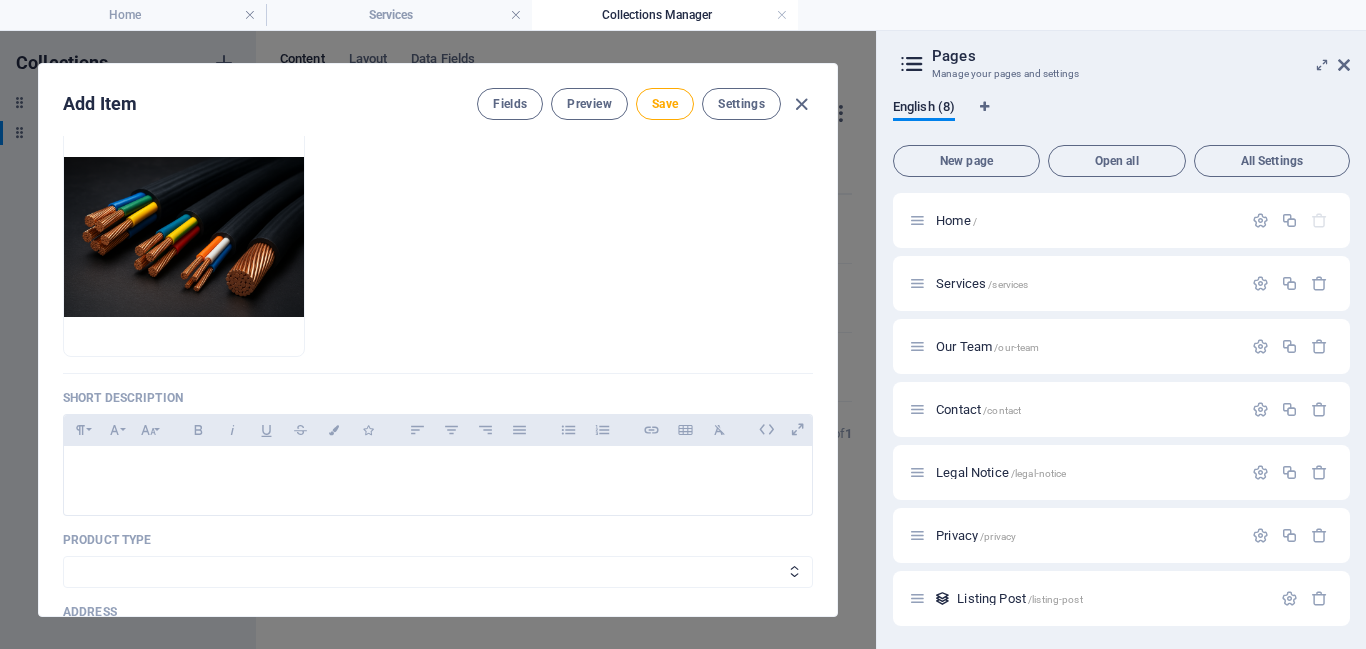 scroll, scrollTop: 222, scrollLeft: 0, axis: vertical 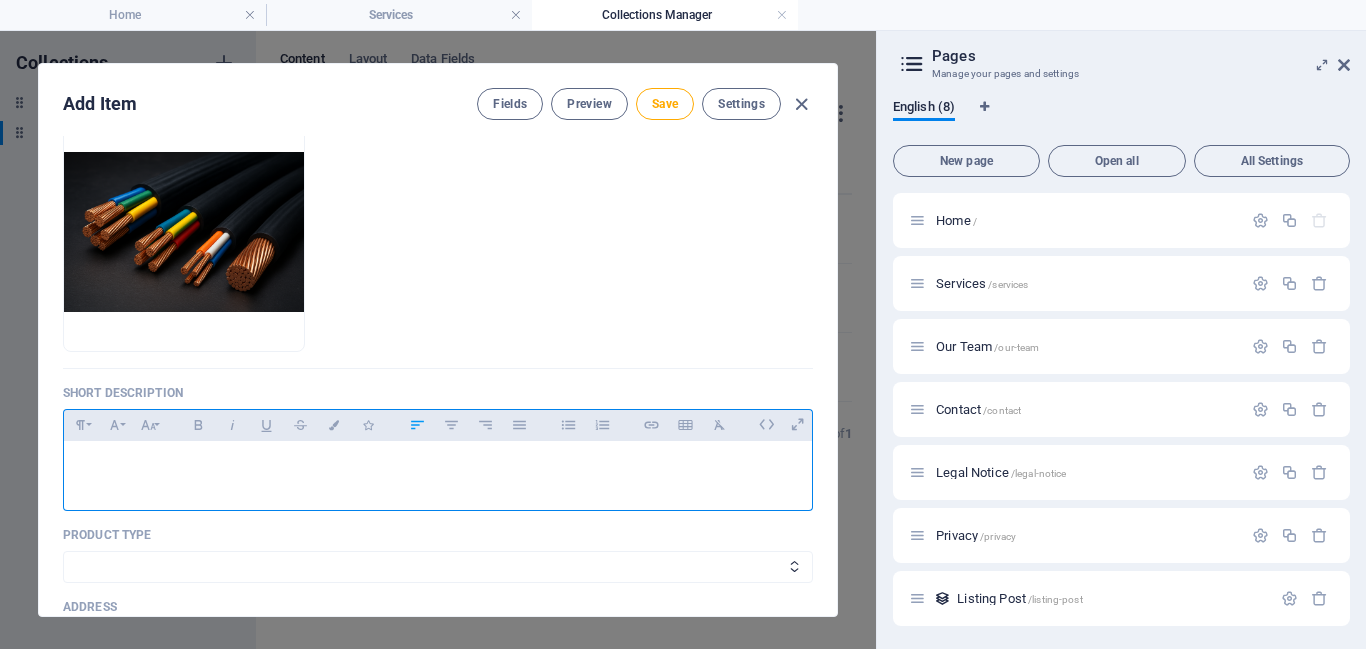 click at bounding box center [438, 471] 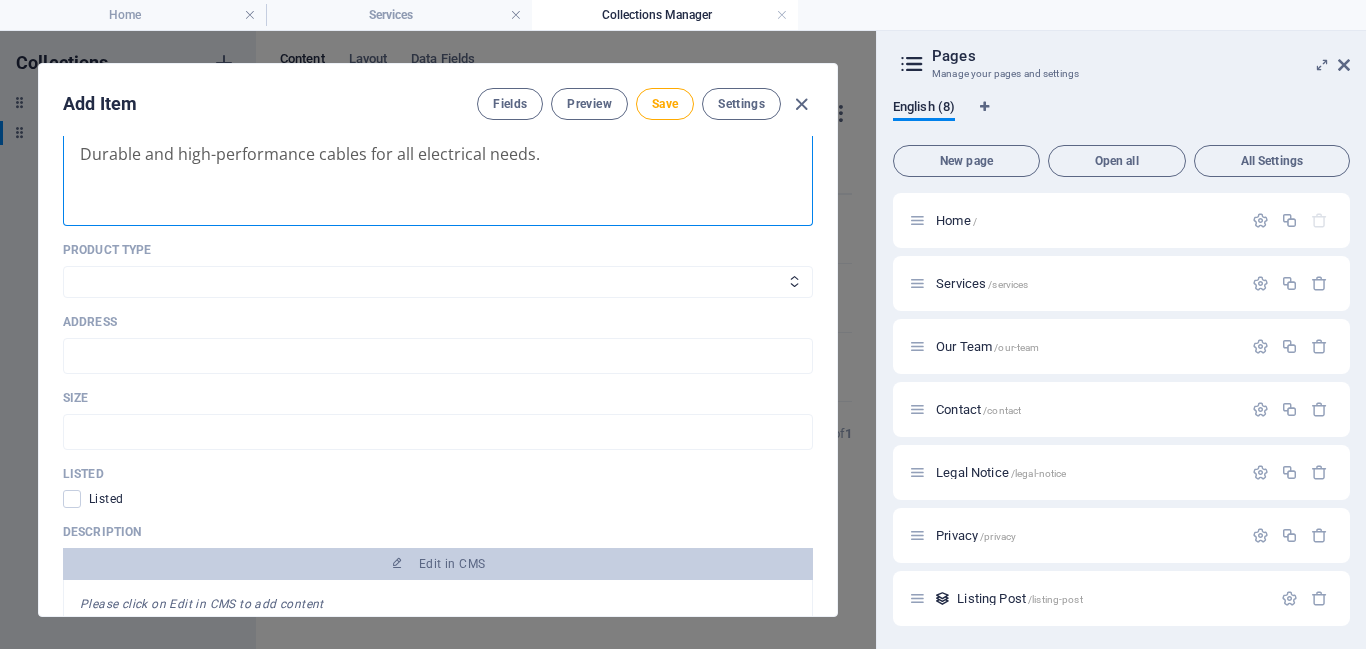 scroll, scrollTop: 480, scrollLeft: 0, axis: vertical 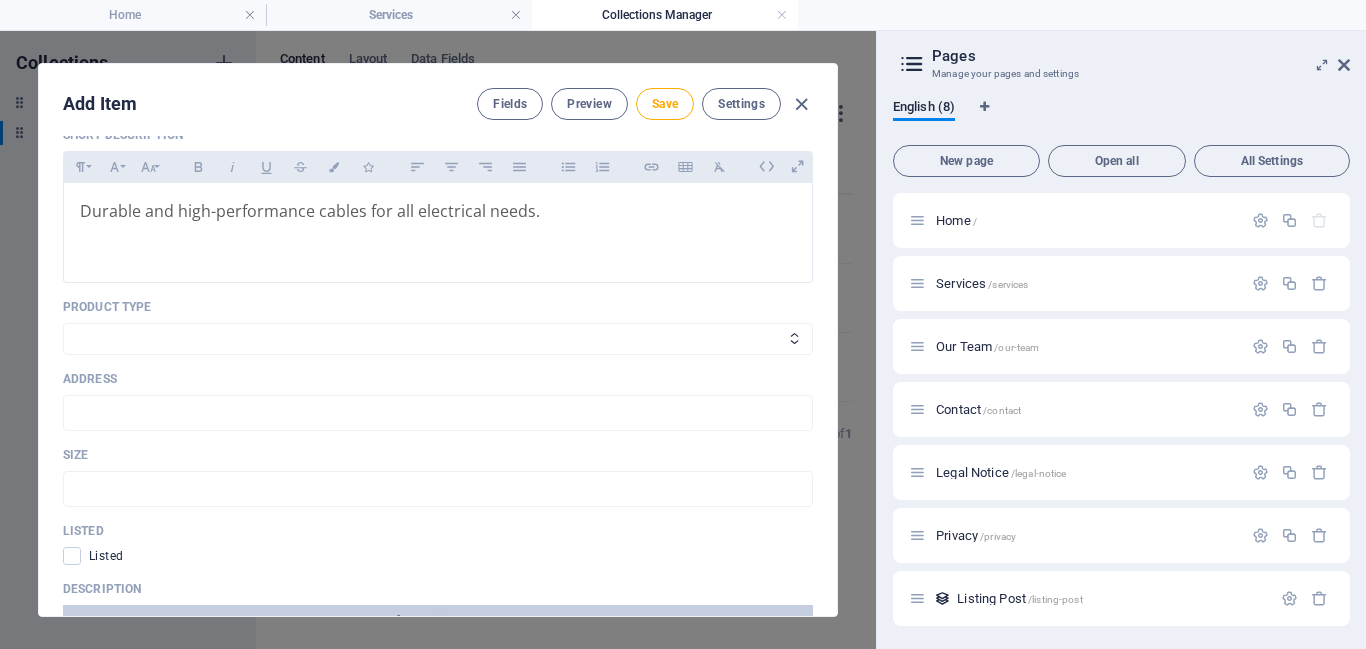 click on "Name Cables ​ Slug www.example.com/listing-post/ cables ​ Image Drop files here to upload them instantly Short description Paragraph Format Normal Heading 1 Heading 2 Heading 3 Heading 4 Heading 5 Heading 6 Code Font Family Arial Georgia Impact Tahoma Times New Roman Verdana Font Size 8 9 10 11 12 14 18 24 30 36 48 60 72 96 Bold Italic Underline Strikethrough Colors Icons Align Left Align Center Align Right Align Justify Unordered List Ordered List Insert Link Insert Table Clear Formatting Durable and high-performance cables for all electrical needs. Product Type Power Products Electro-Mechanical Apartment Address ​ Size ​ Listed Listed Description Edit in CMS Please click on Edit in CMS to add content Add Field" at bounding box center (438, 228) 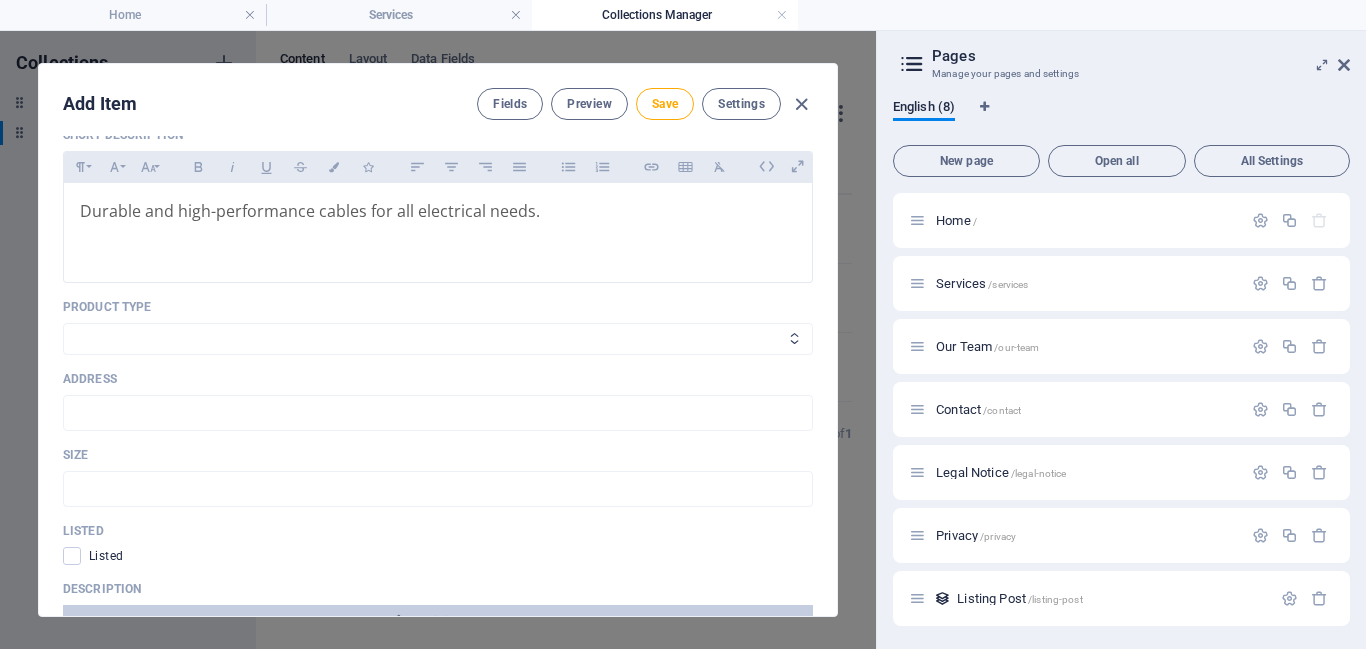 select on "Power Products" 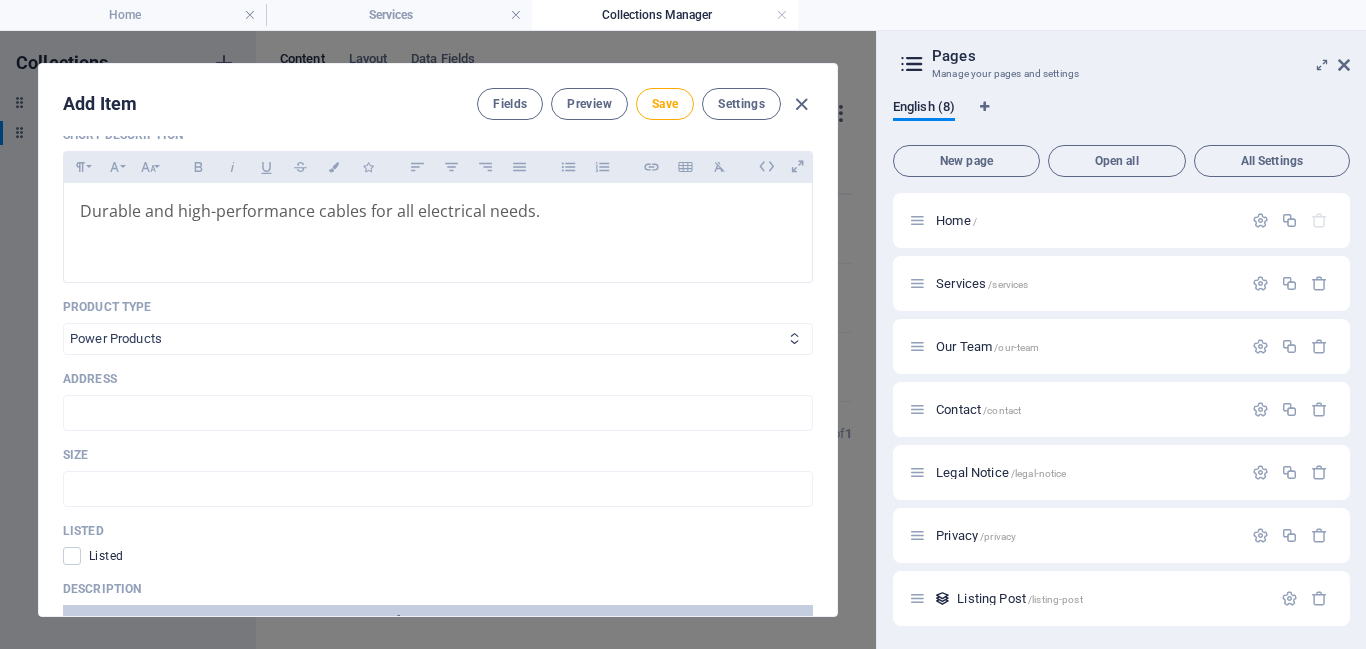 click on "Power Products Electro-Mechanical Apartment" at bounding box center (438, 339) 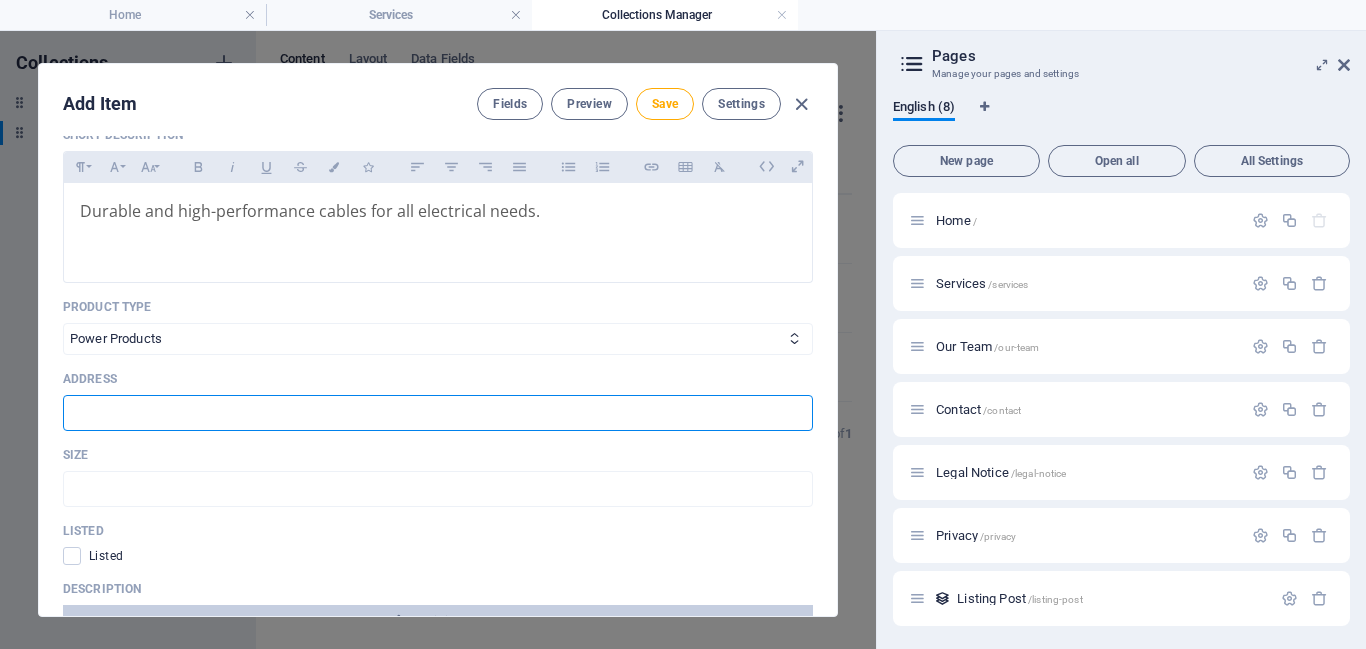 click at bounding box center [438, 413] 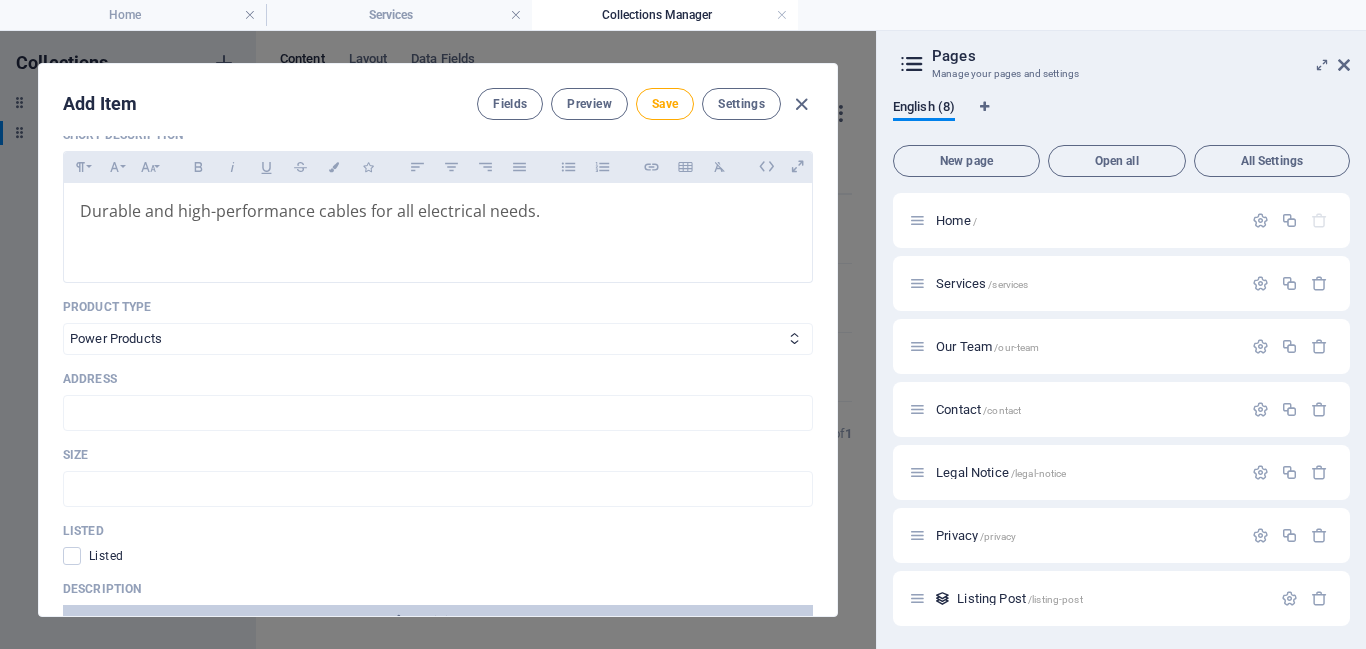 click on "Listed" at bounding box center (438, 531) 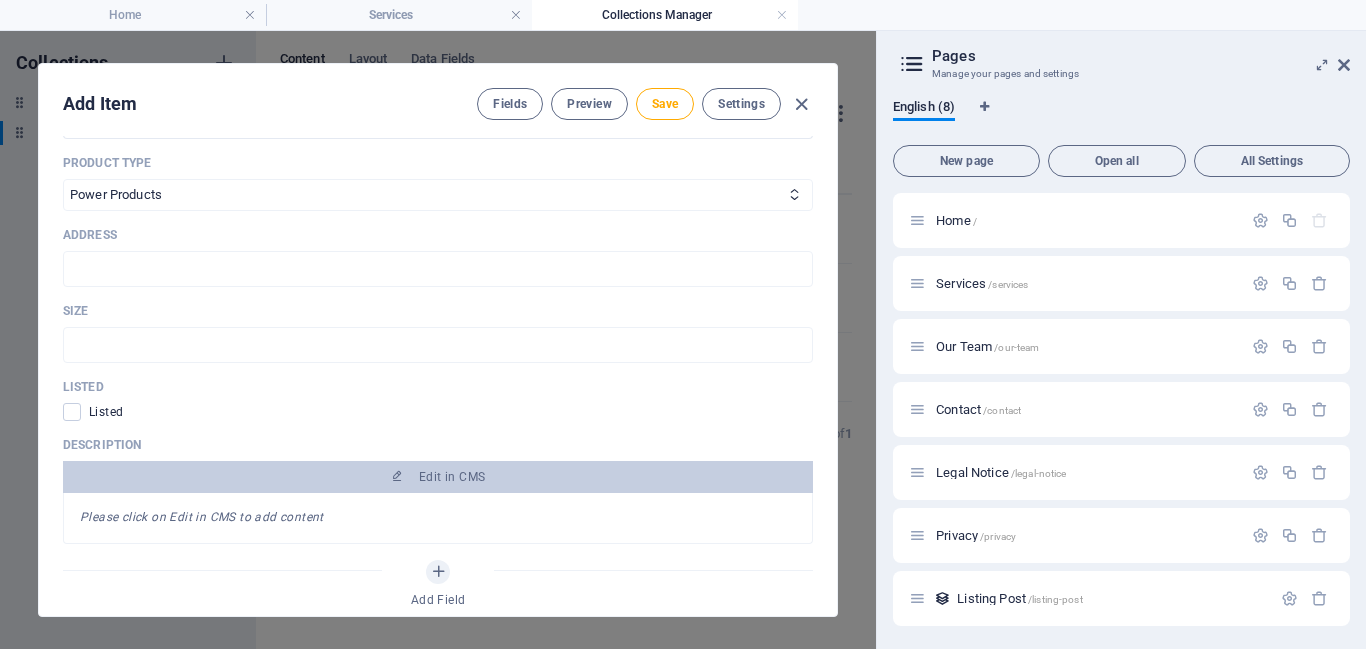 scroll, scrollTop: 629, scrollLeft: 0, axis: vertical 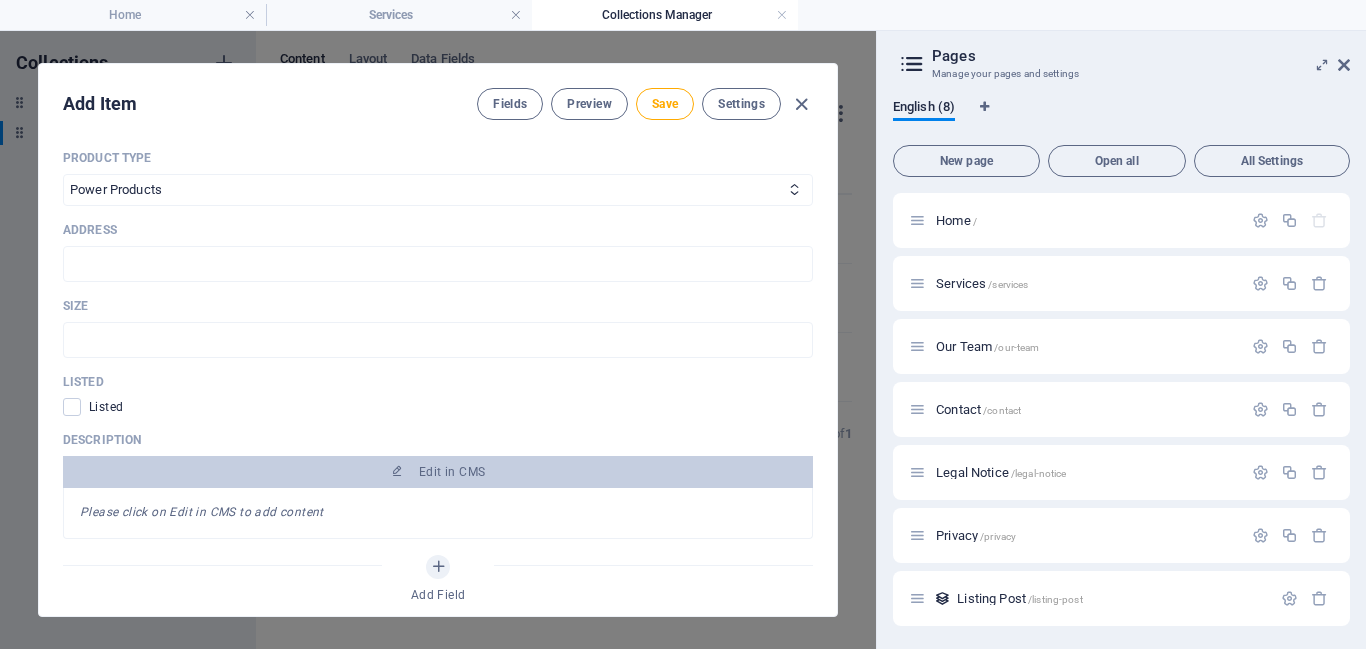 click on "Name Cables ​ Slug www.example.com/listing-post/ cables ​ Image Drop files here to upload them instantly Short description Paragraph Format Normal Heading 1 Heading 2 Heading 3 Heading 4 Heading 5 Heading 6 Code Font Family Arial Georgia Impact Tahoma Times New Roman Verdana Font Size 8 9 10 11 12 14 18 24 30 36 48 60 72 96 Bold Italic Underline Strikethrough Colors Icons Align Left Align Center Align Right Align Justify Unordered List Ordered List Insert Link Insert Table Clear Formatting Durable and high-performance cables for all electrical needs. Product Type Power Products Electro-Mechanical Apartment Address ​ Size ​ Listed Listed Description Edit in CMS Please click on Edit in CMS to add content Add Field" at bounding box center [438, 79] 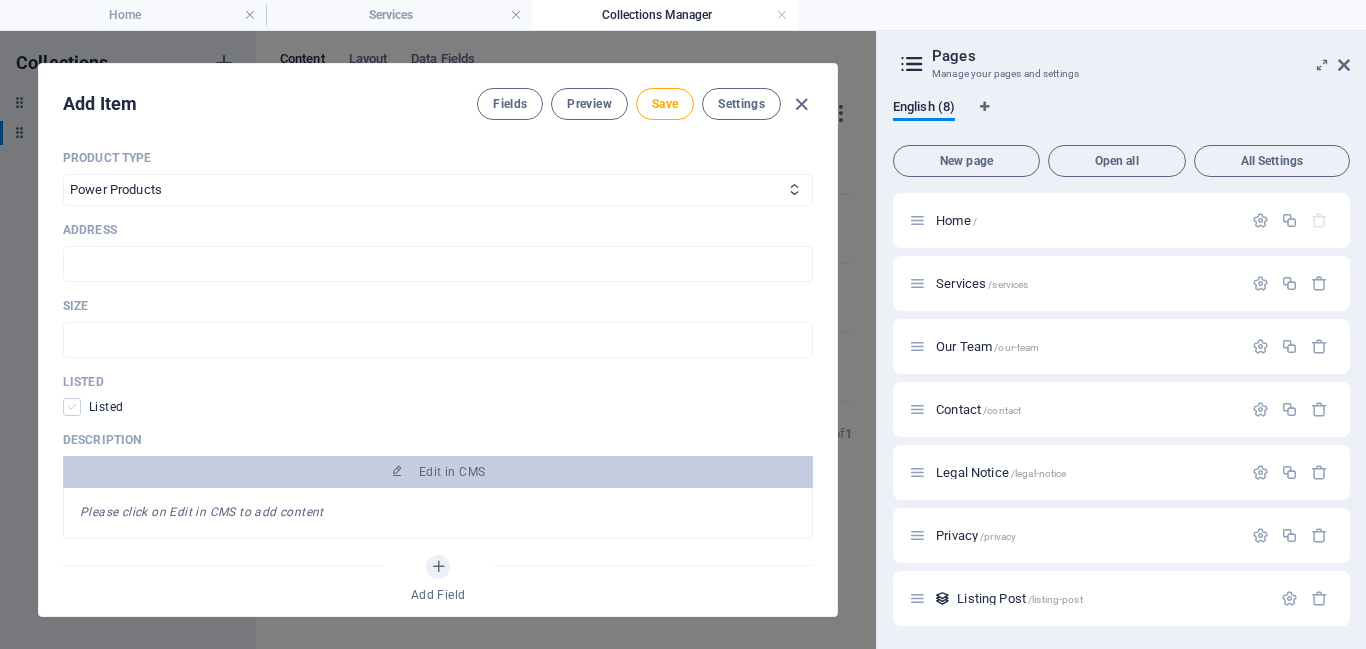 click at bounding box center (72, 407) 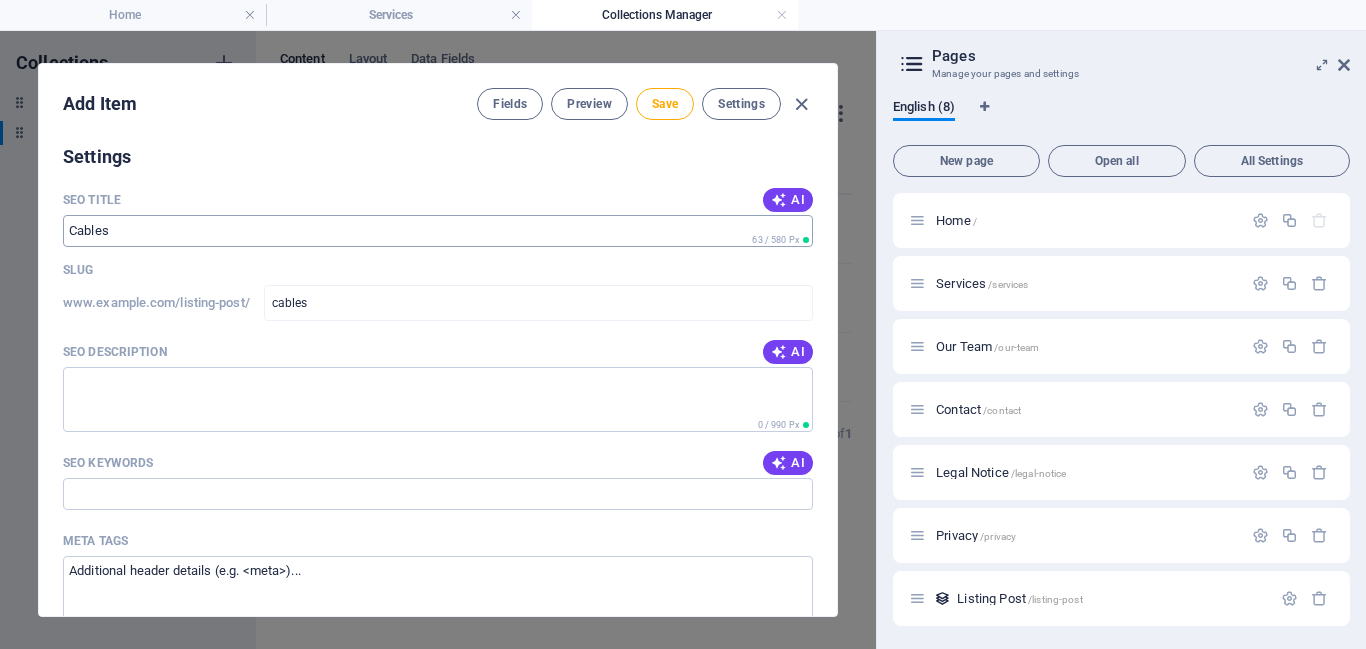 scroll, scrollTop: 1149, scrollLeft: 0, axis: vertical 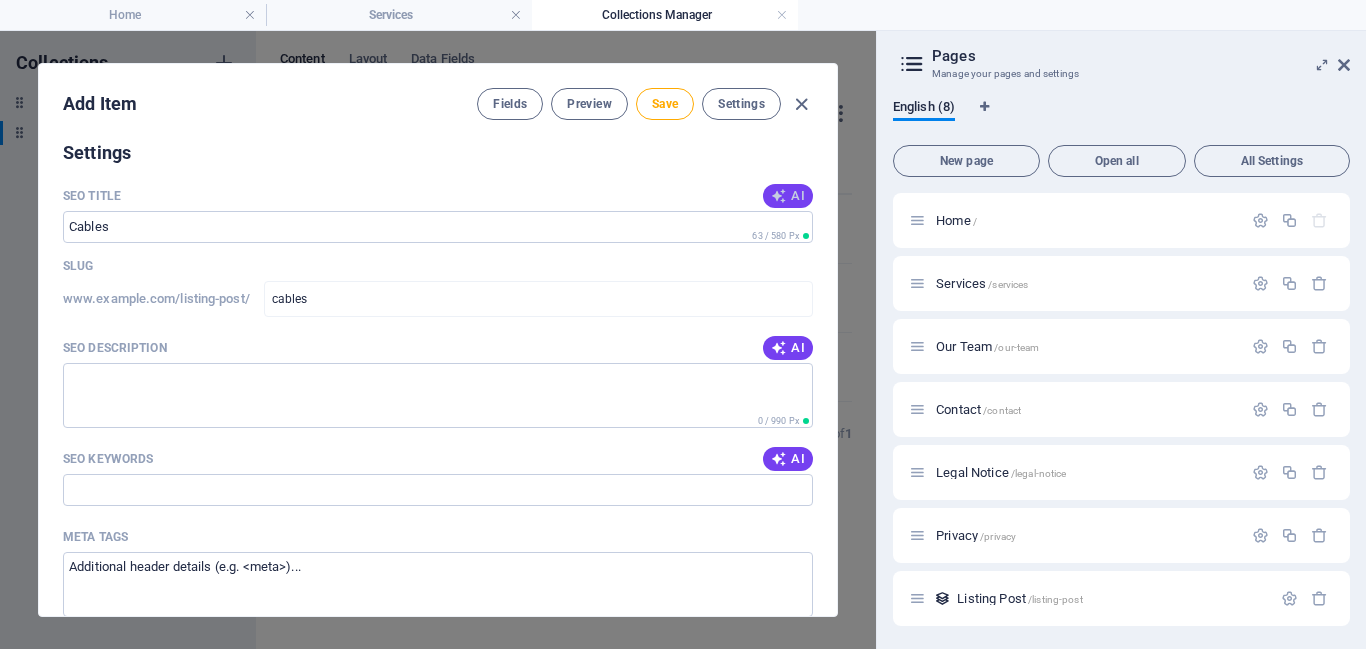 click on "AI" at bounding box center (788, 196) 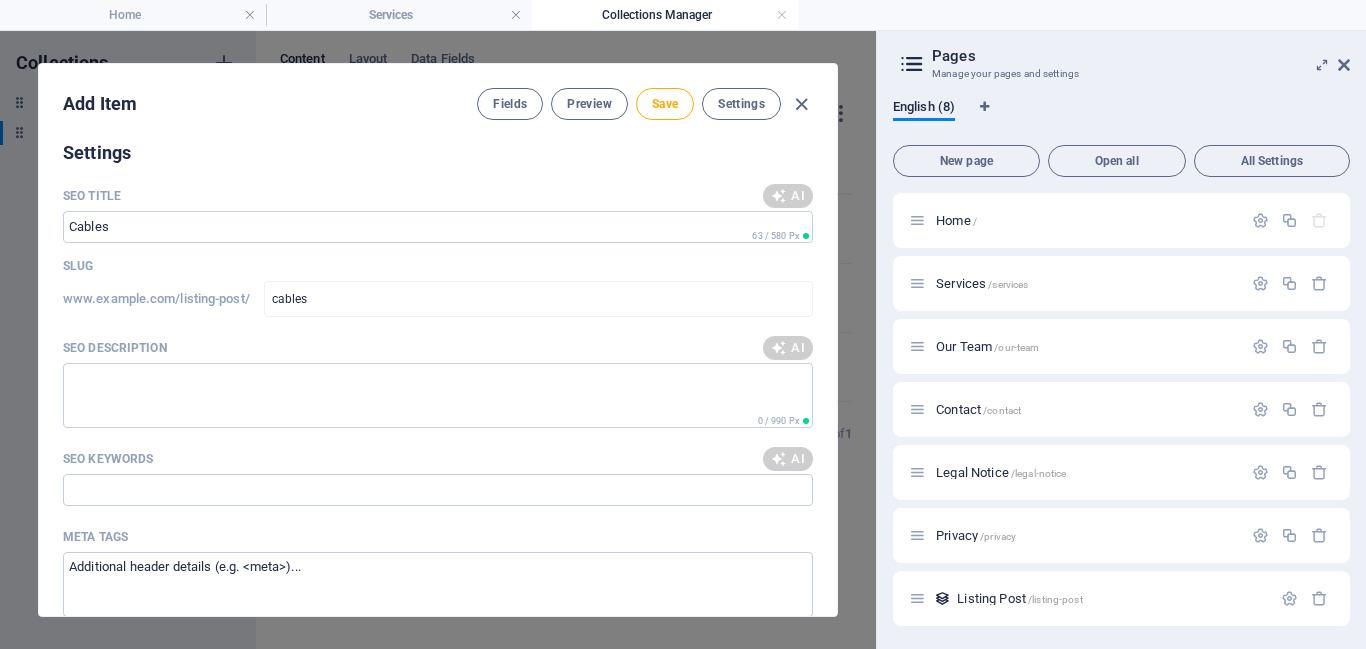 type on "High-Performance Electrical Cables" 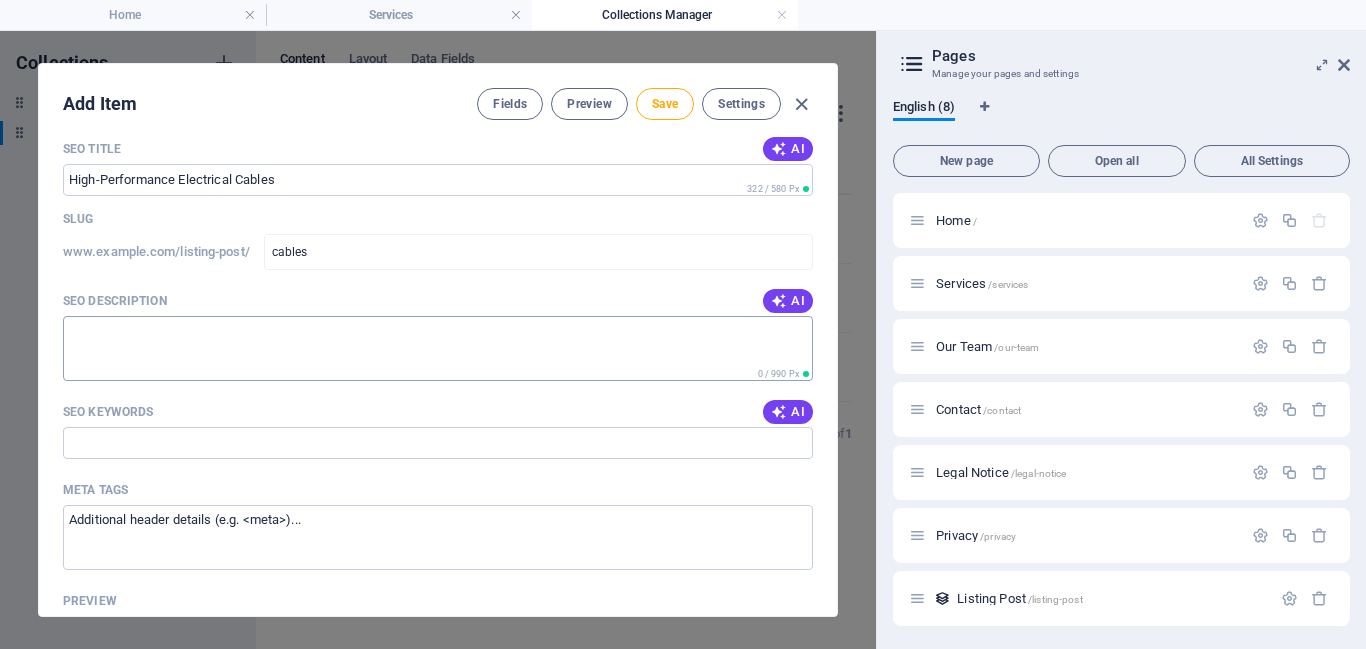 scroll, scrollTop: 1202, scrollLeft: 0, axis: vertical 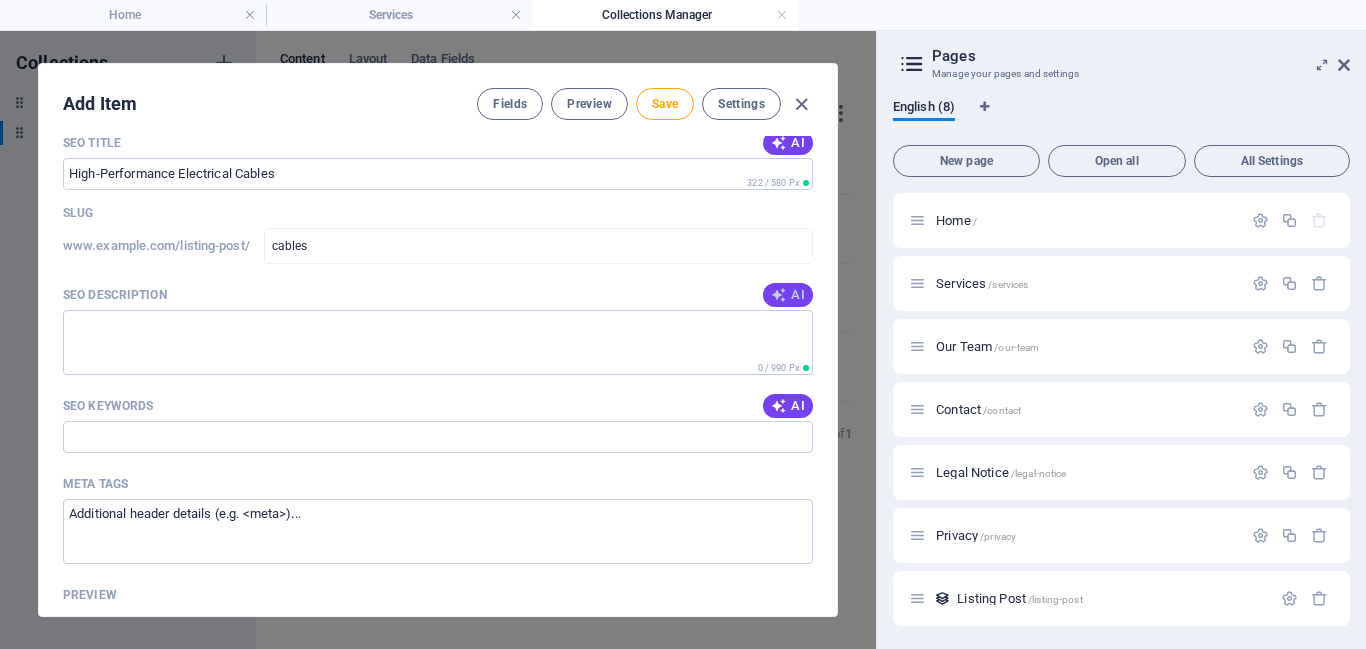 click on "AI" at bounding box center [788, 295] 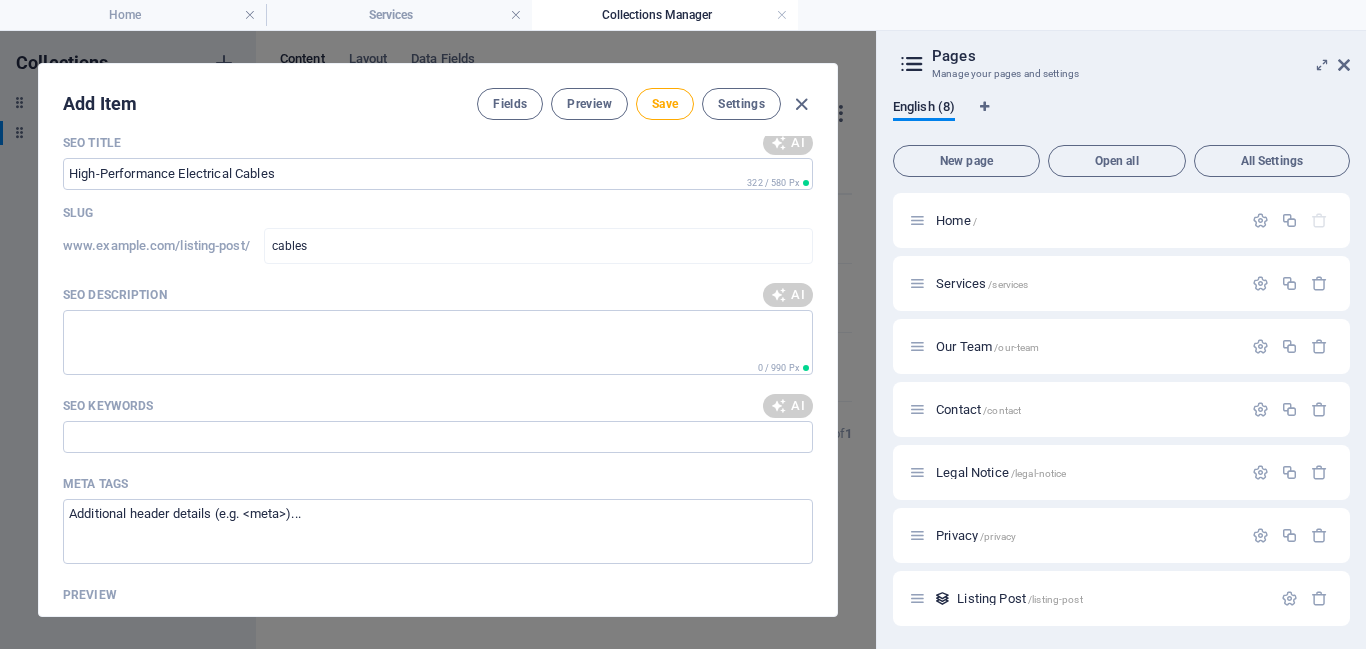 type on "Discover durable, high-performance cables for all your electrical needs. Shop our reliable power products today!" 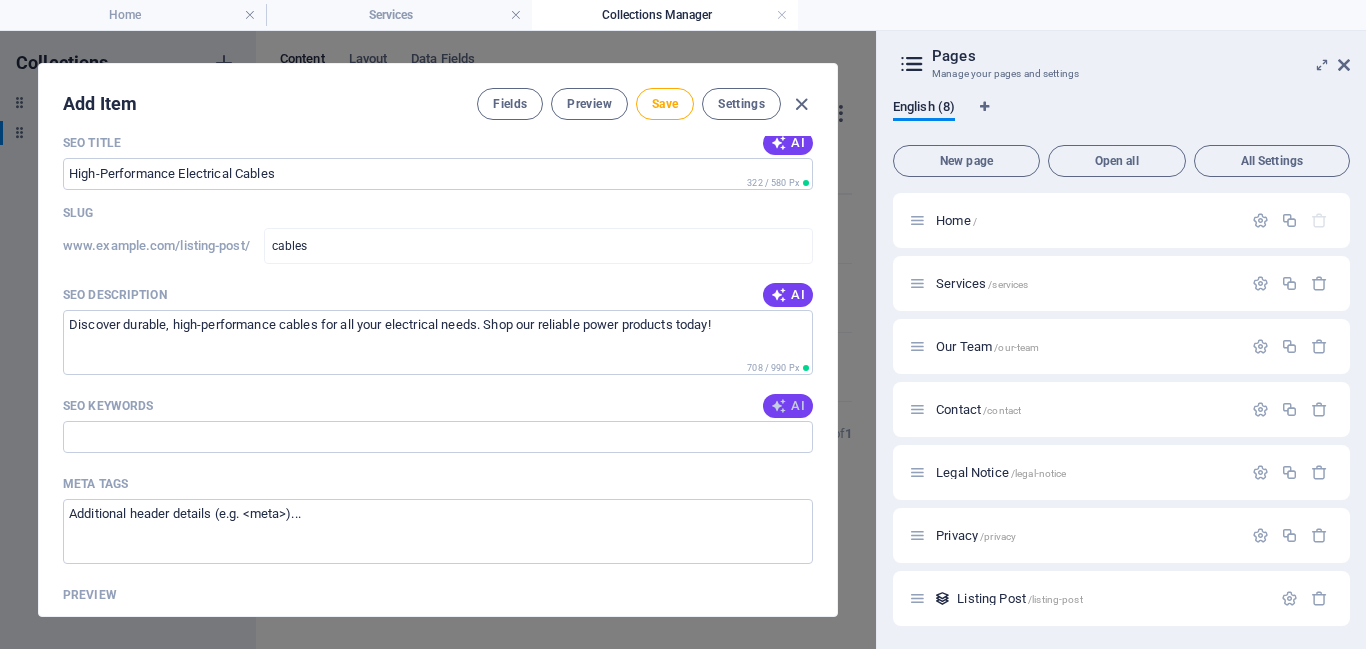 click on "AI" at bounding box center [788, 406] 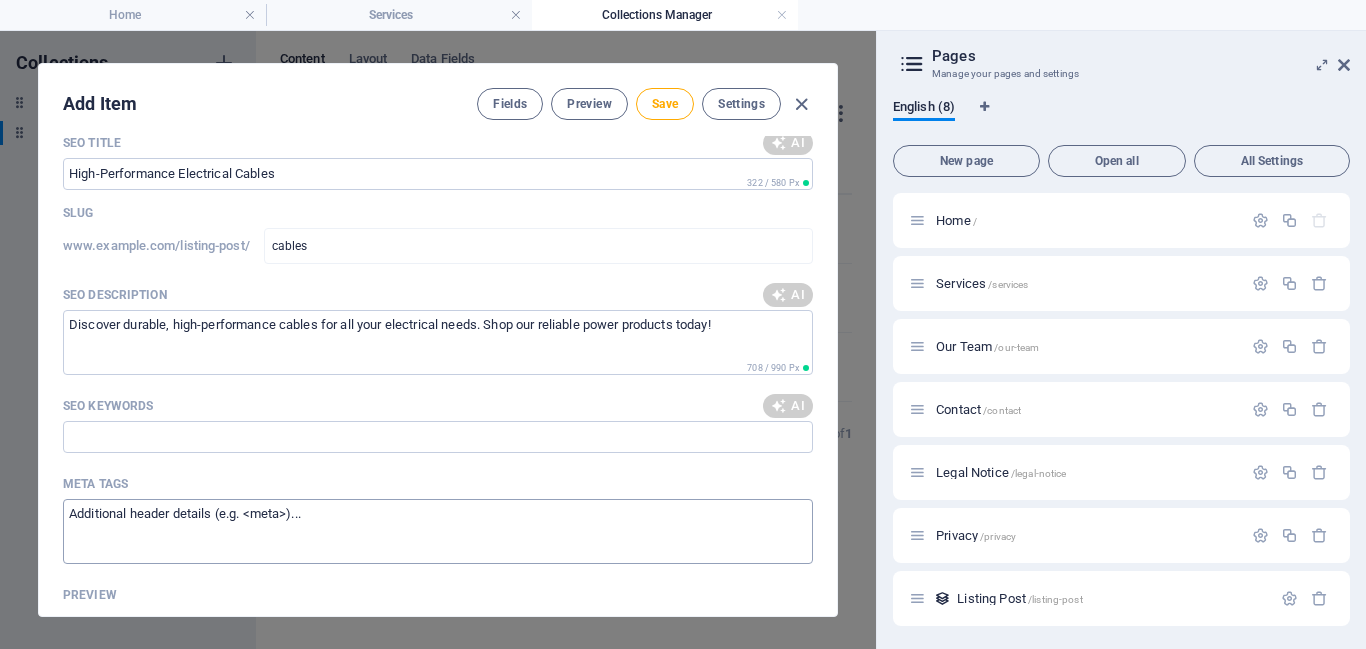 type on "durable electrical cables, high-performance power cables, electrical wiring solutions, durable power products, electrical cable supply, high-quality cables" 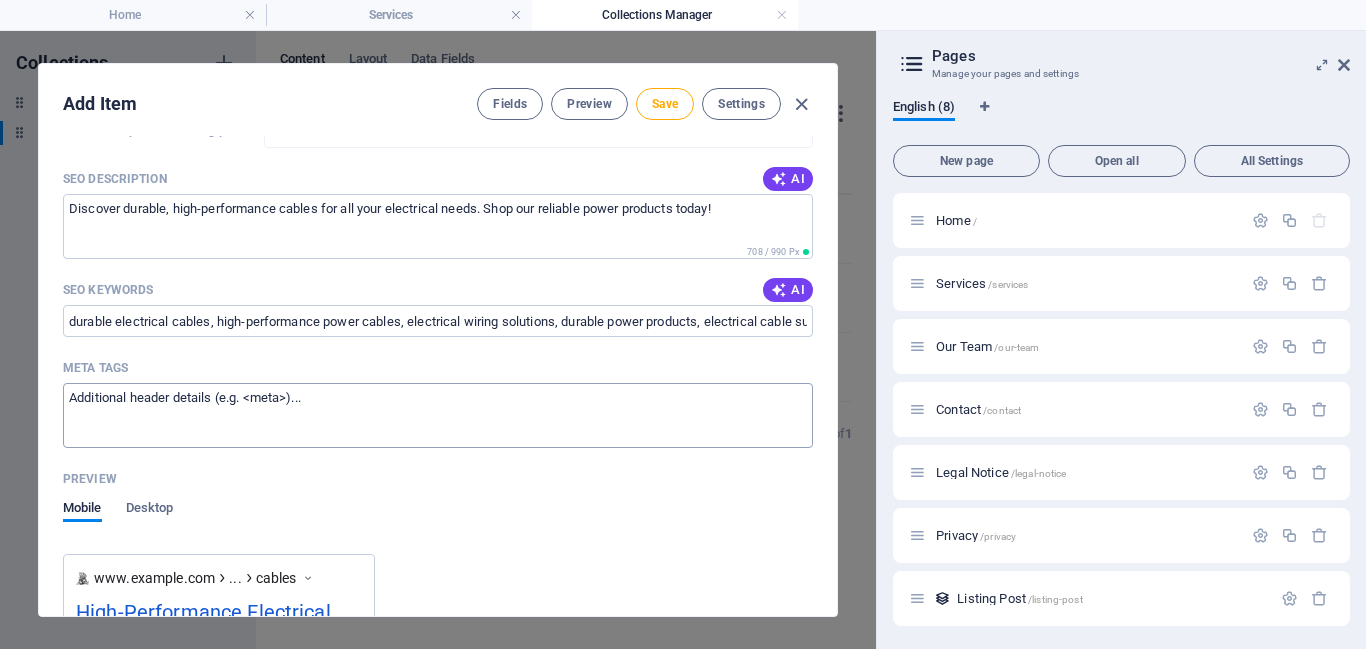 scroll, scrollTop: 0, scrollLeft: 0, axis: both 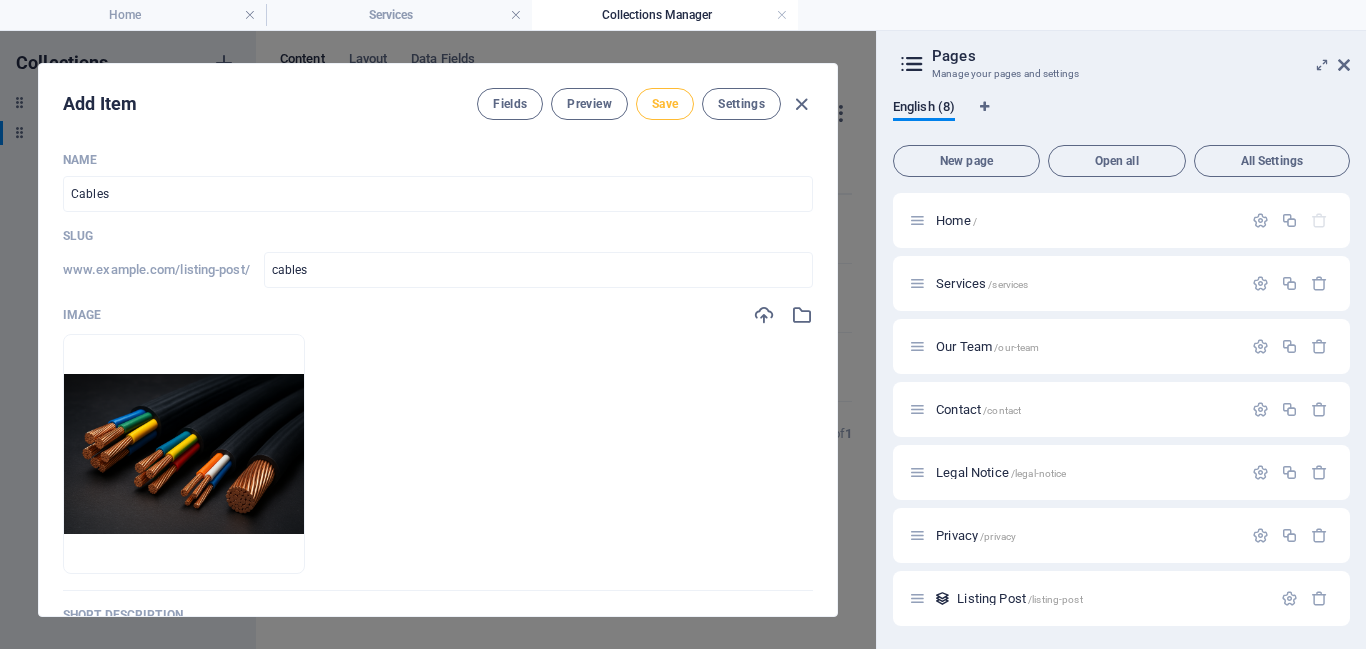 click on "Save" at bounding box center [665, 104] 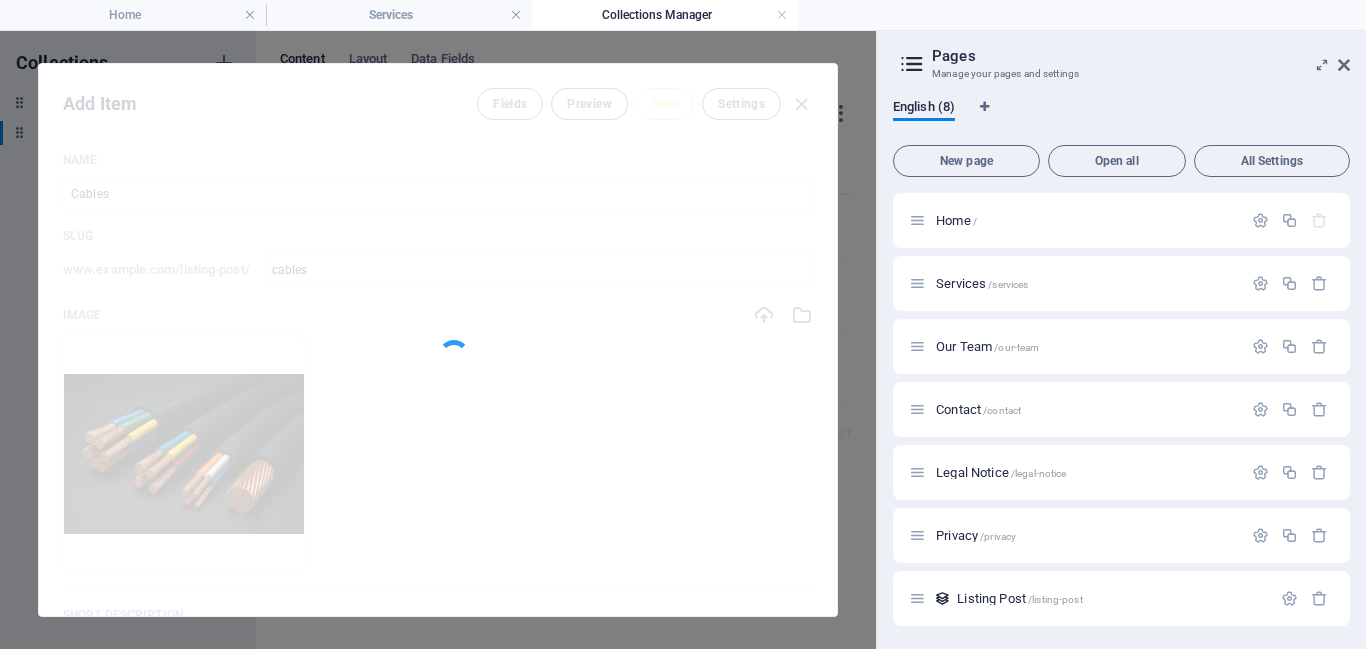type on "cables" 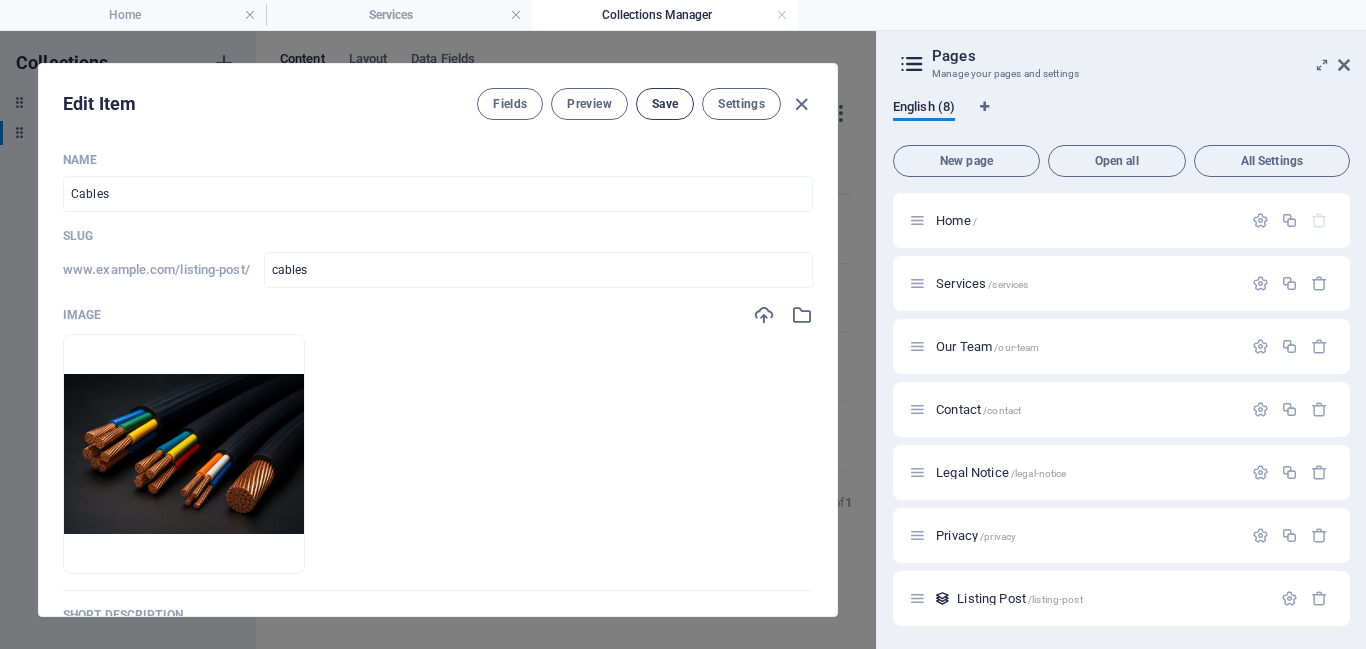 click on "Save" at bounding box center [665, 104] 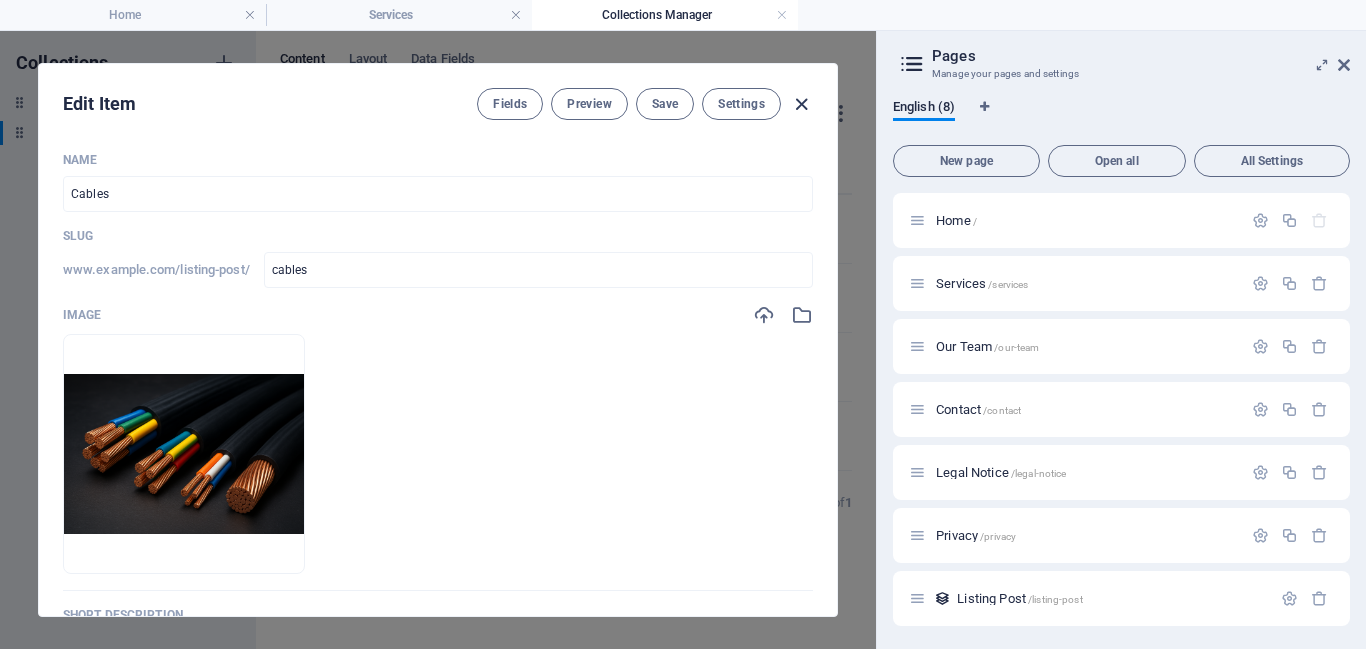 type 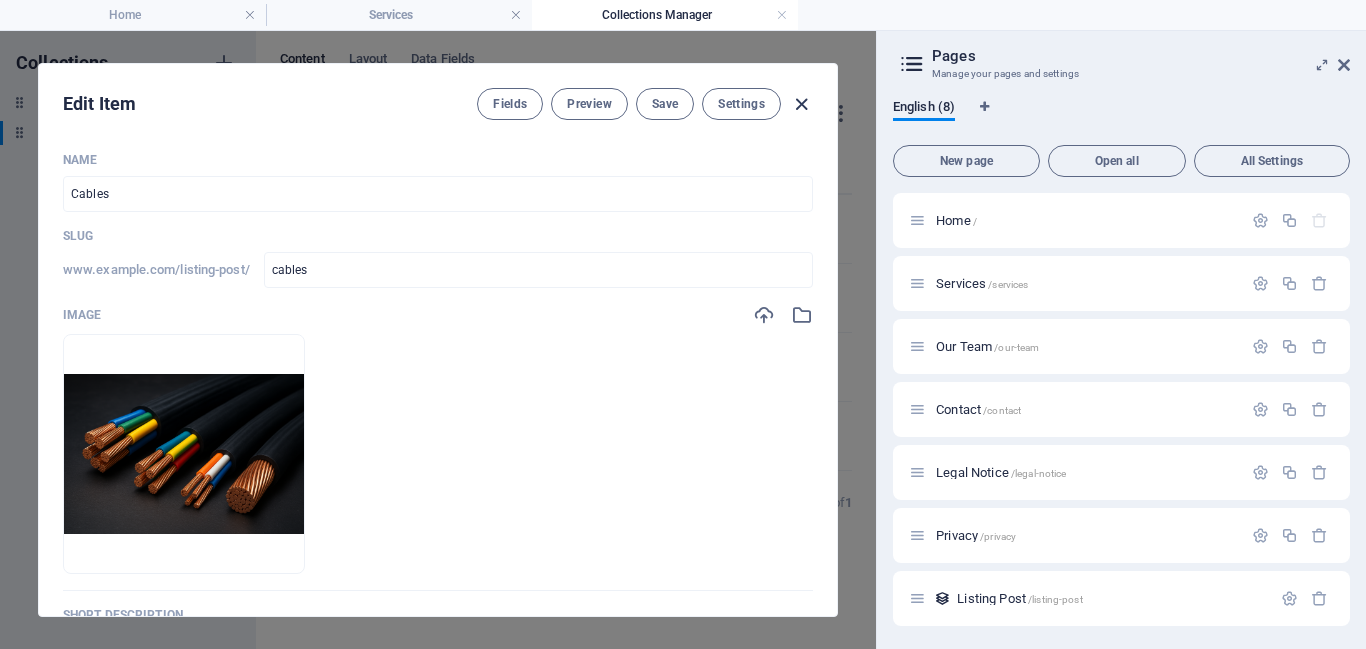 click at bounding box center [801, 104] 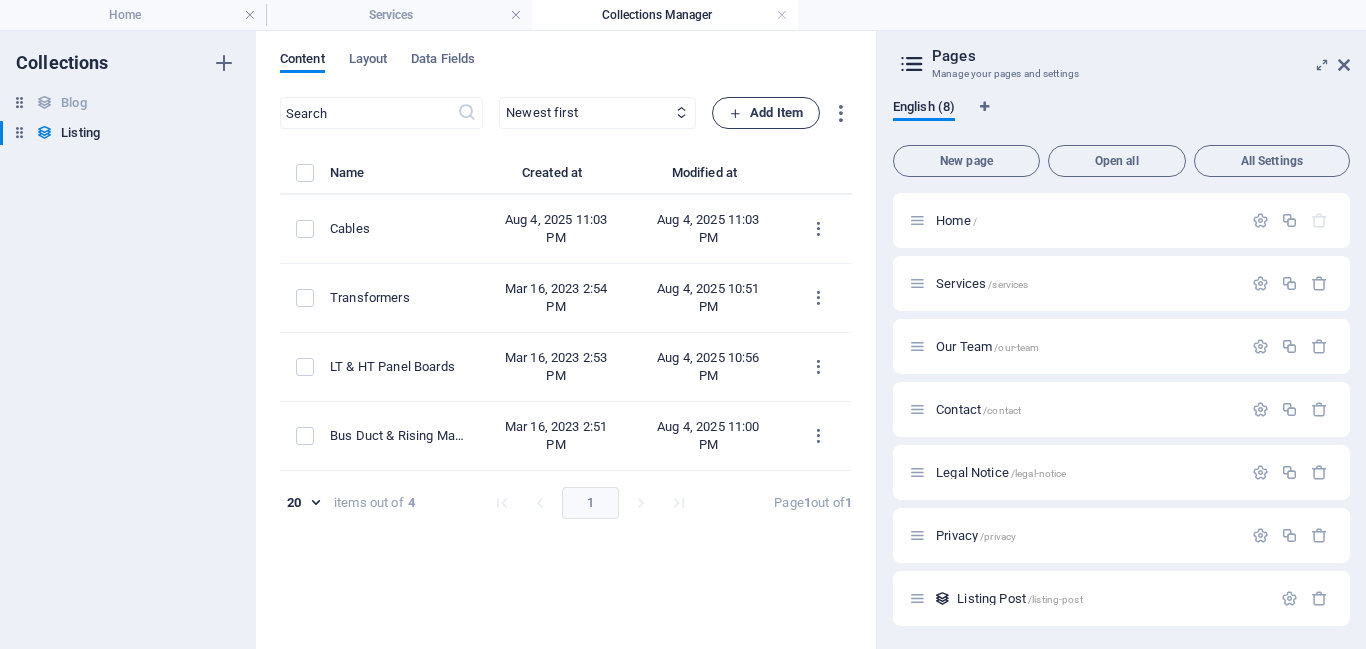 click on "Add Item" at bounding box center [766, 113] 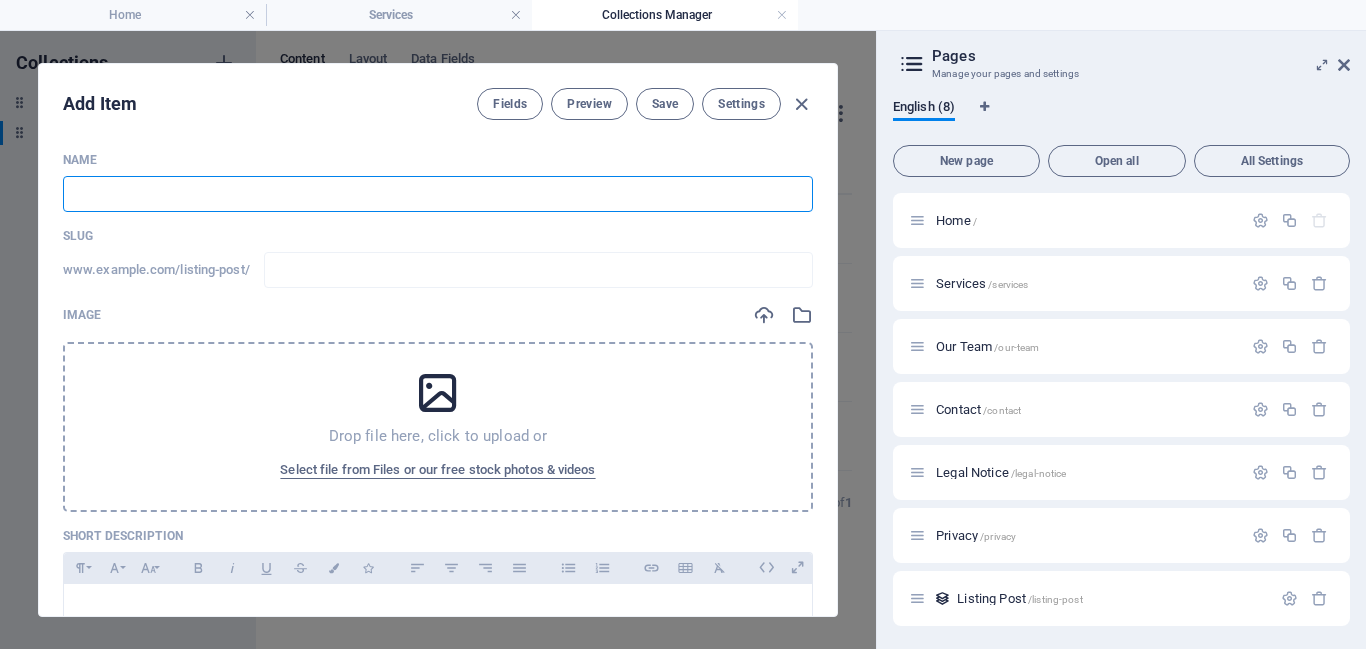click at bounding box center (438, 194) 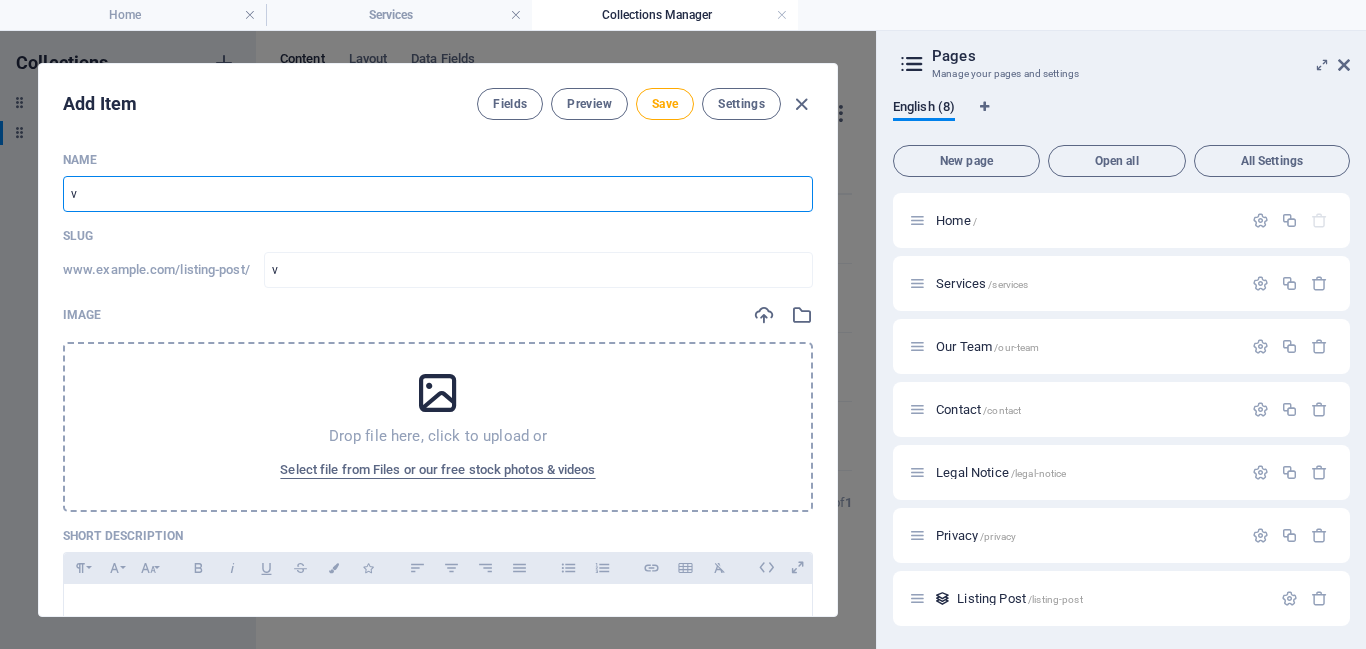 type 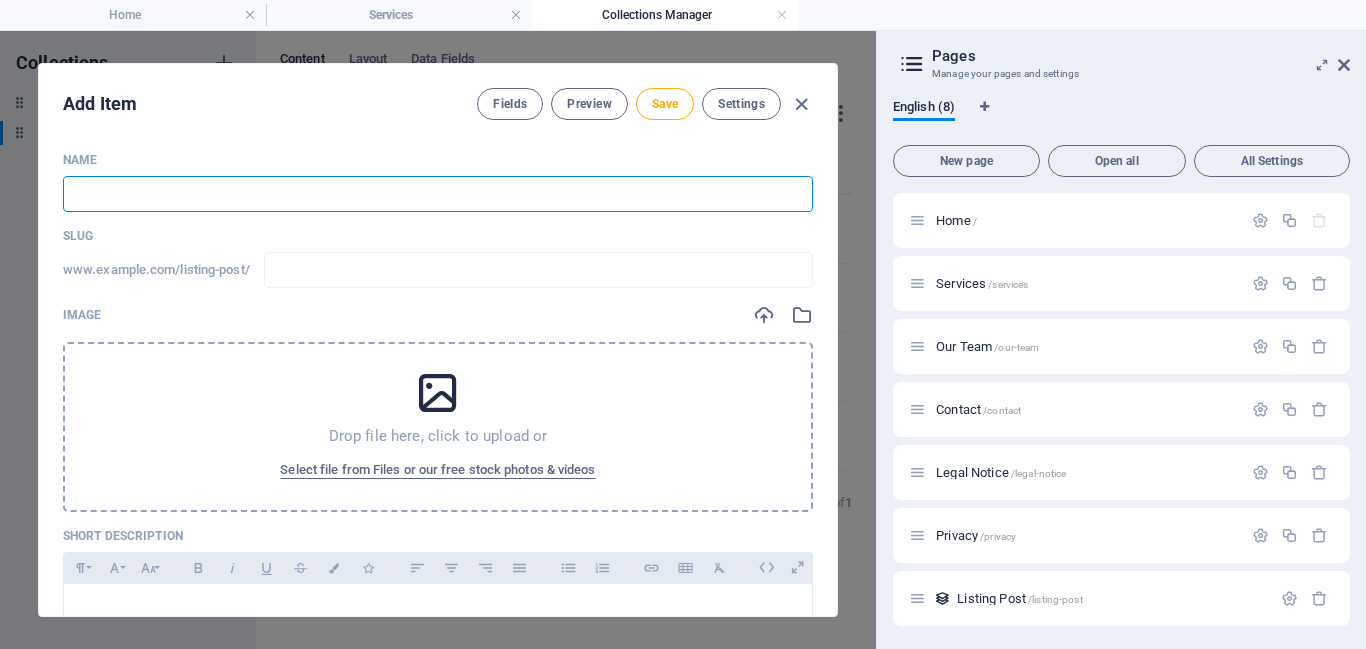 paste on "CT PT" 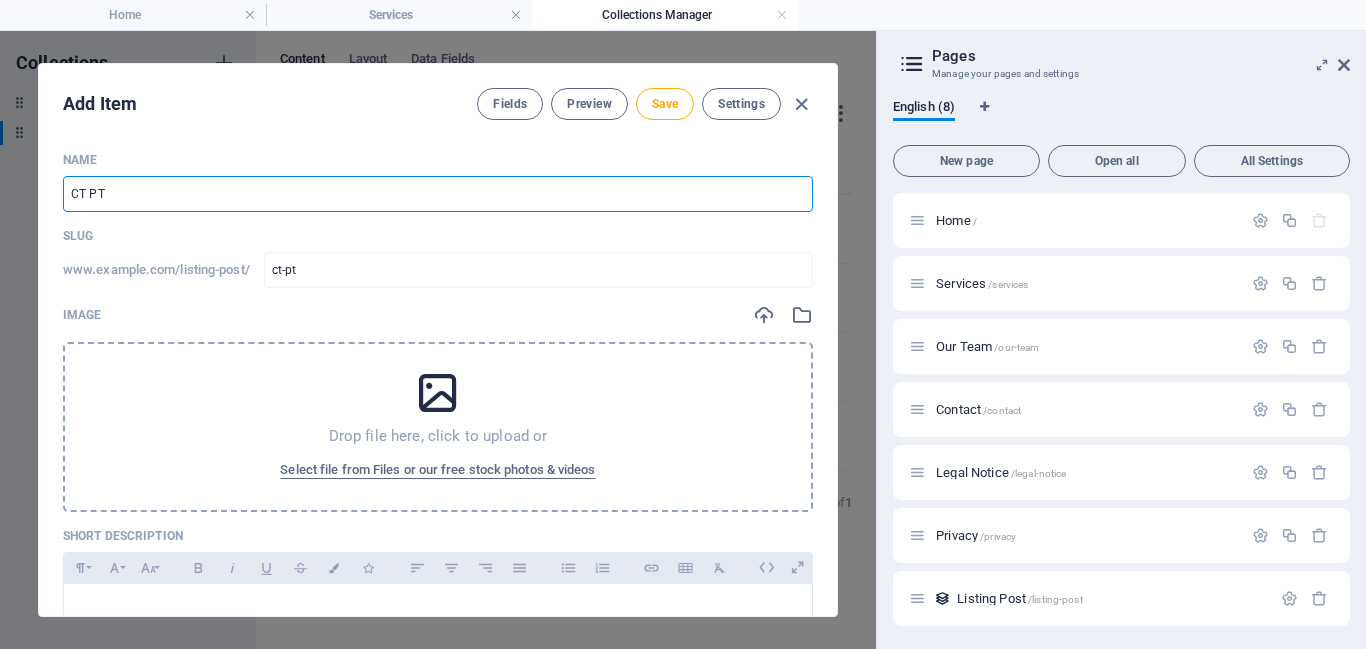 type on "CT PT" 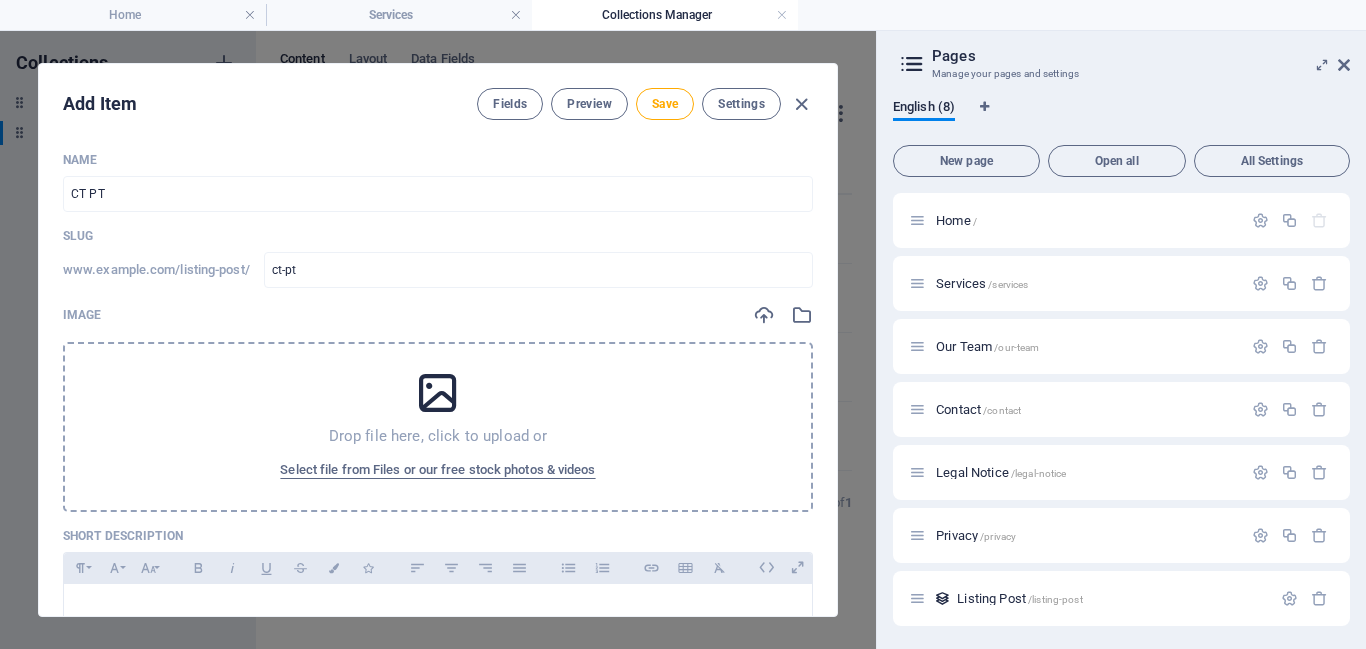 click on "Drop file here, click to upload or" at bounding box center [438, 436] 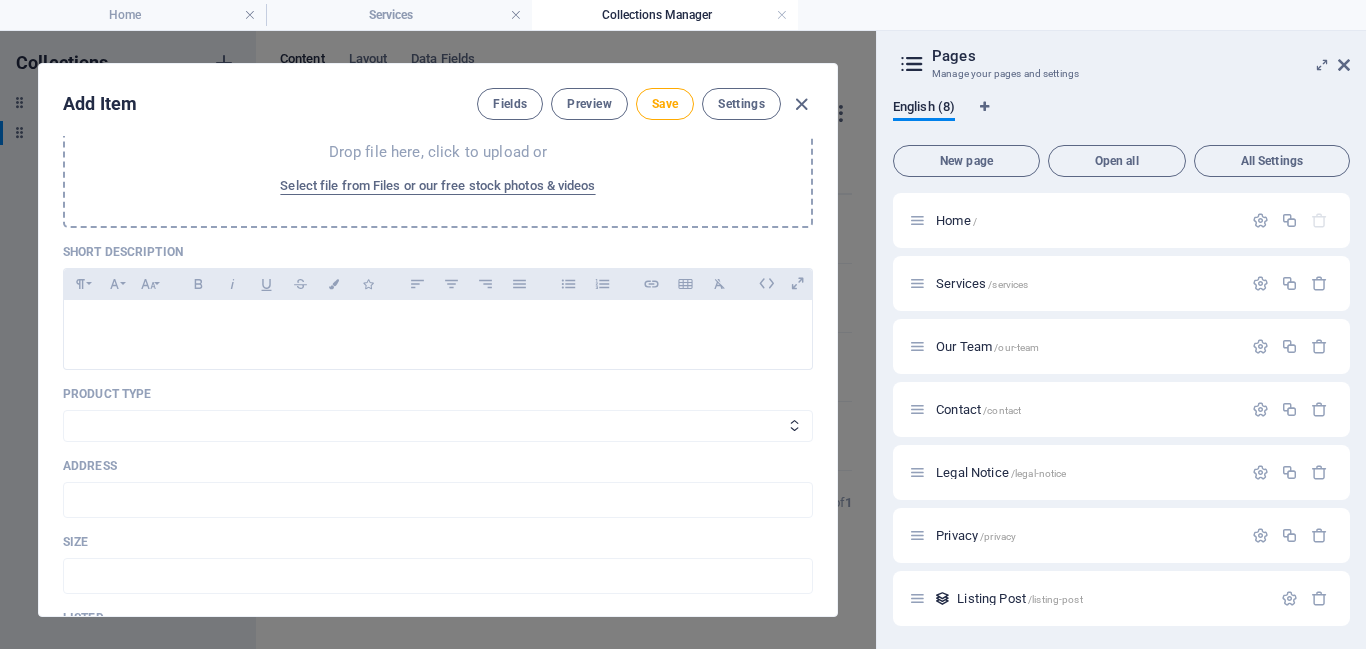 scroll, scrollTop: 296, scrollLeft: 0, axis: vertical 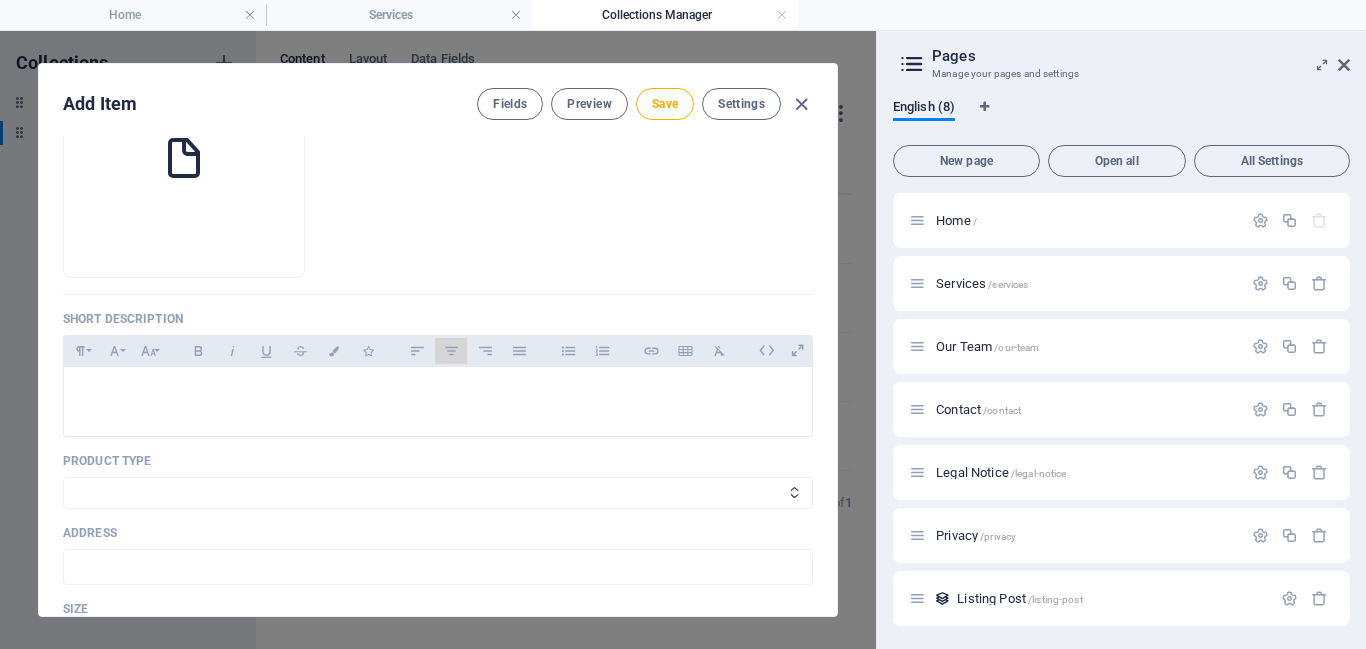 click on "Align Center" at bounding box center [451, 351] 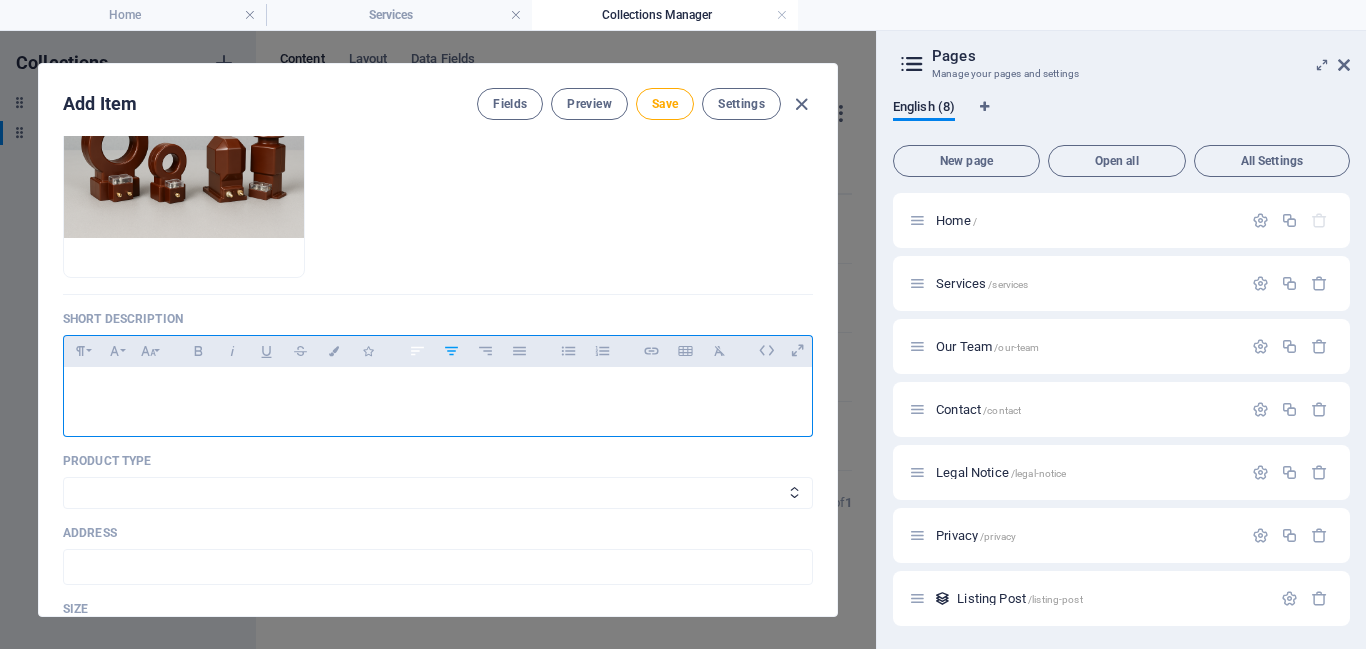 click 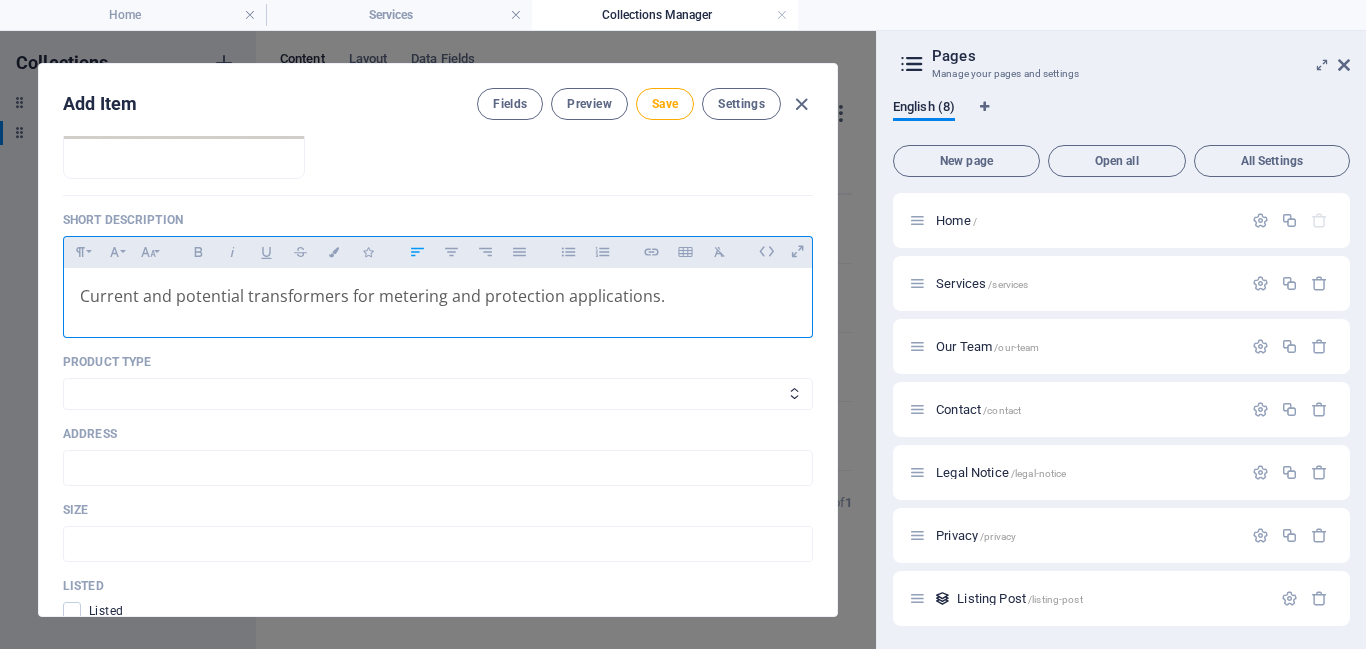 scroll, scrollTop: 396, scrollLeft: 0, axis: vertical 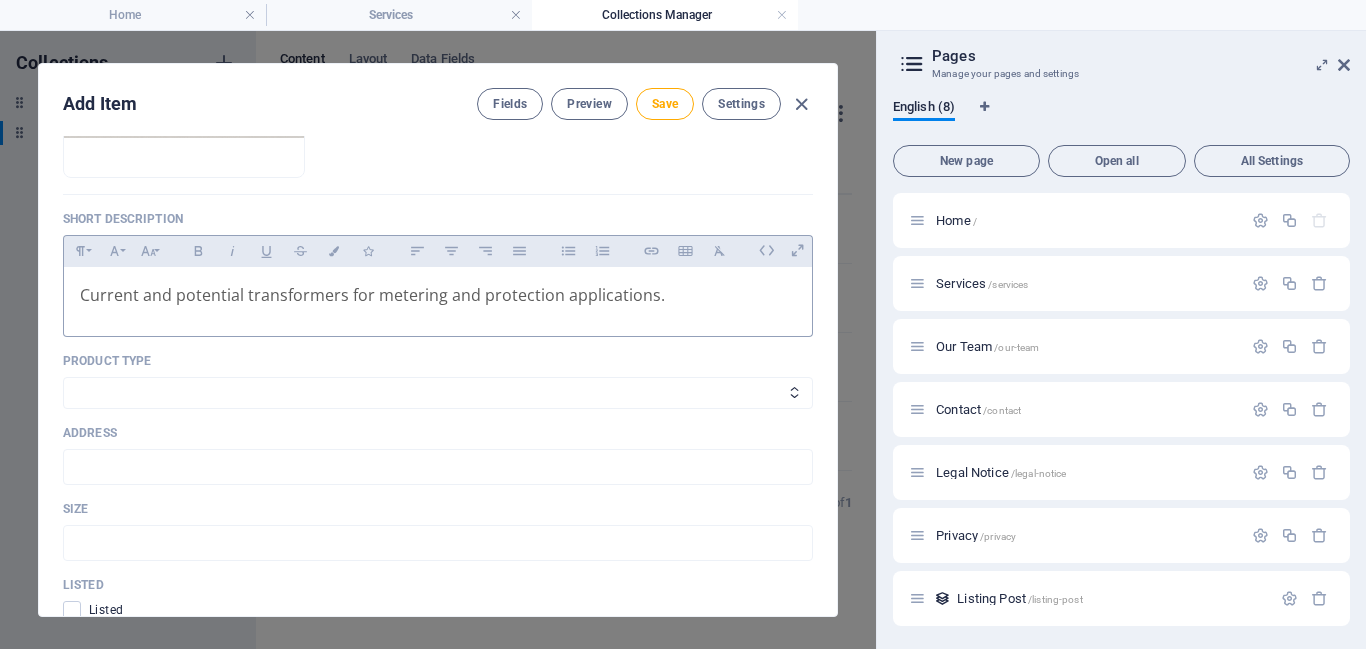 select on "Power Products" 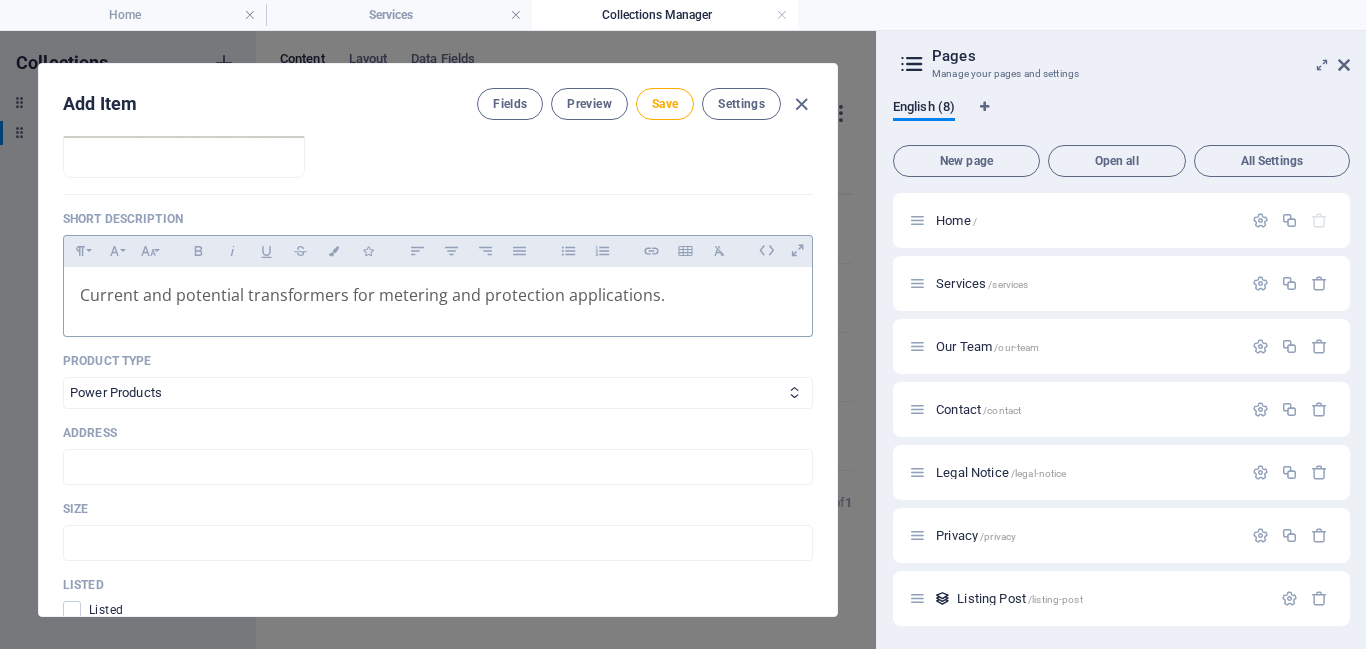 click on "Power Products Electro-Mechanical Apartment" at bounding box center [438, 393] 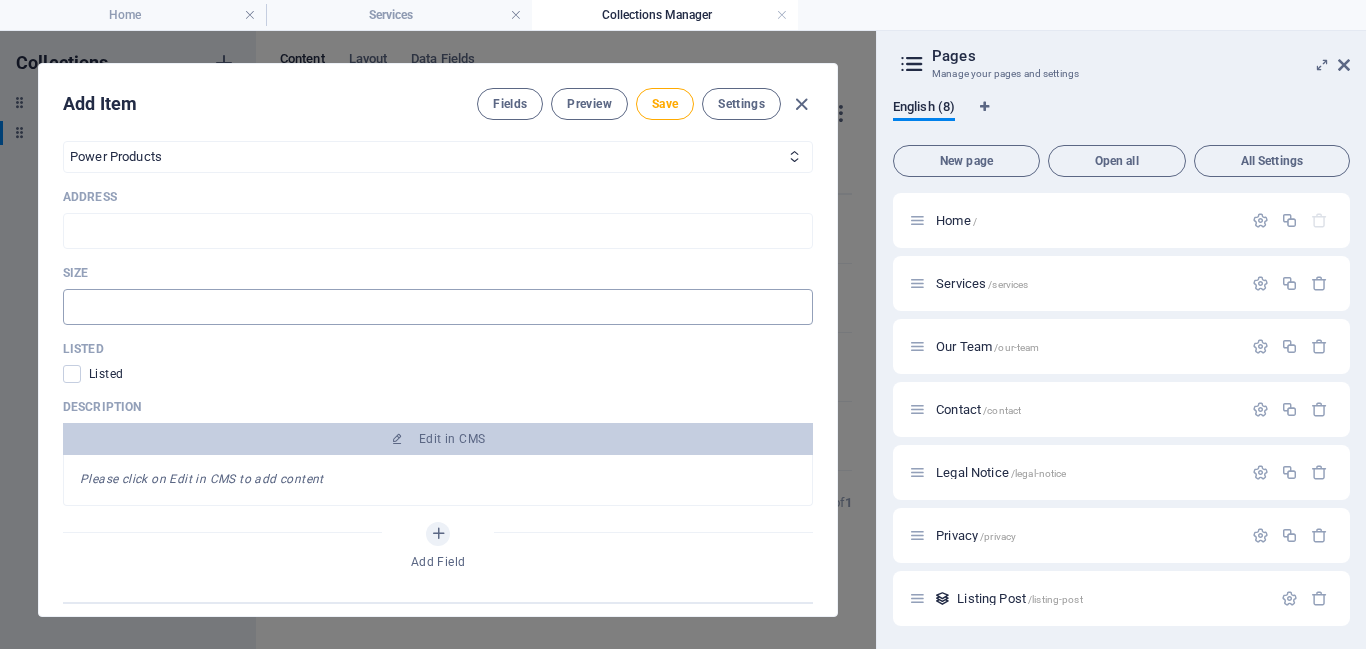 scroll, scrollTop: 684, scrollLeft: 0, axis: vertical 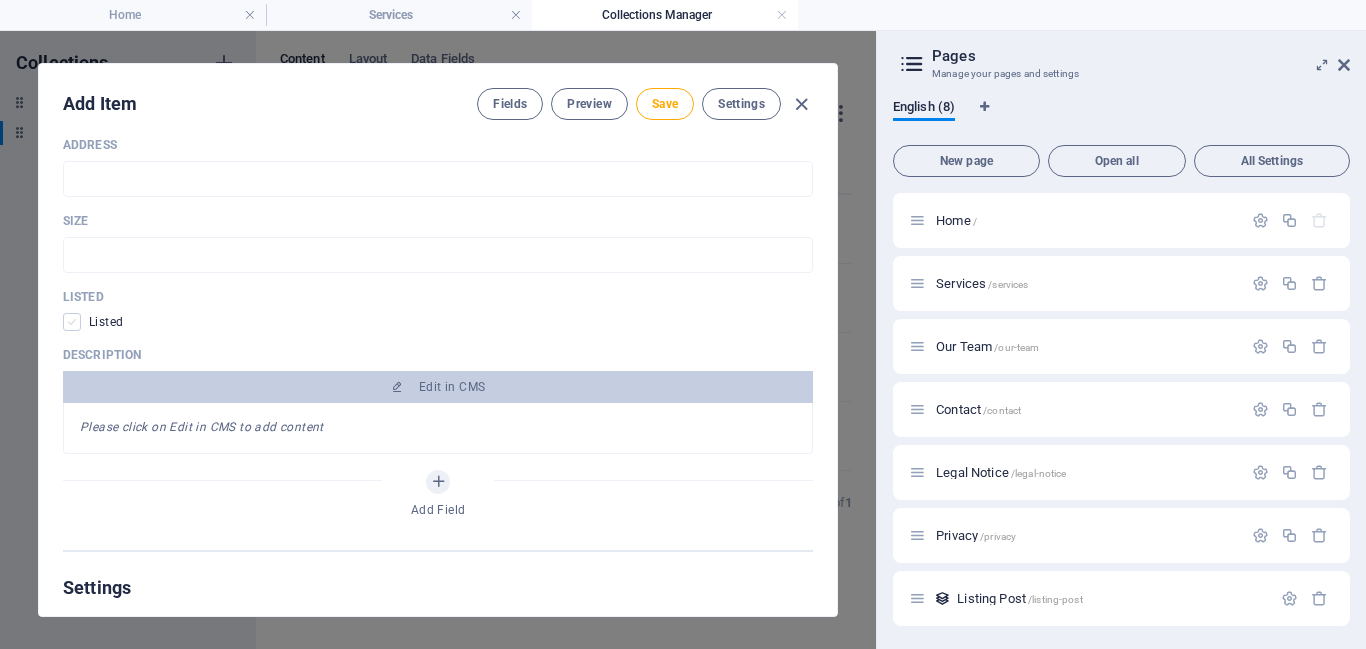 click at bounding box center (72, 322) 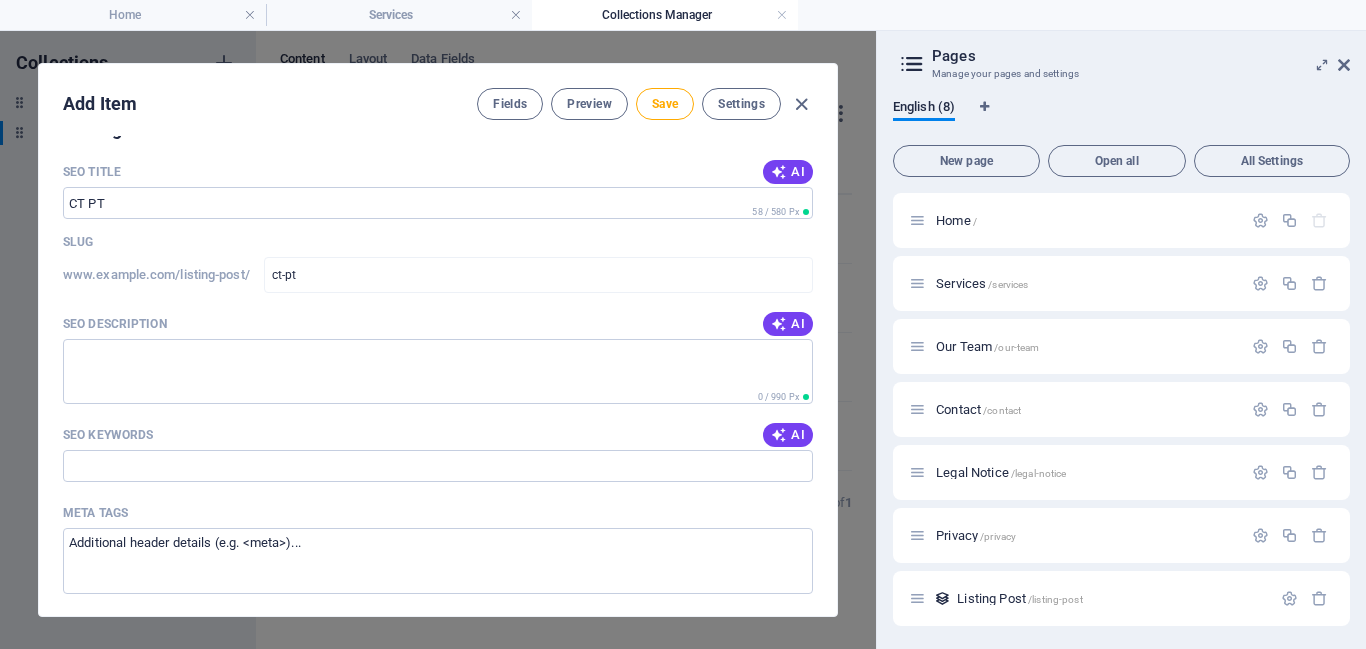 scroll, scrollTop: 1135, scrollLeft: 0, axis: vertical 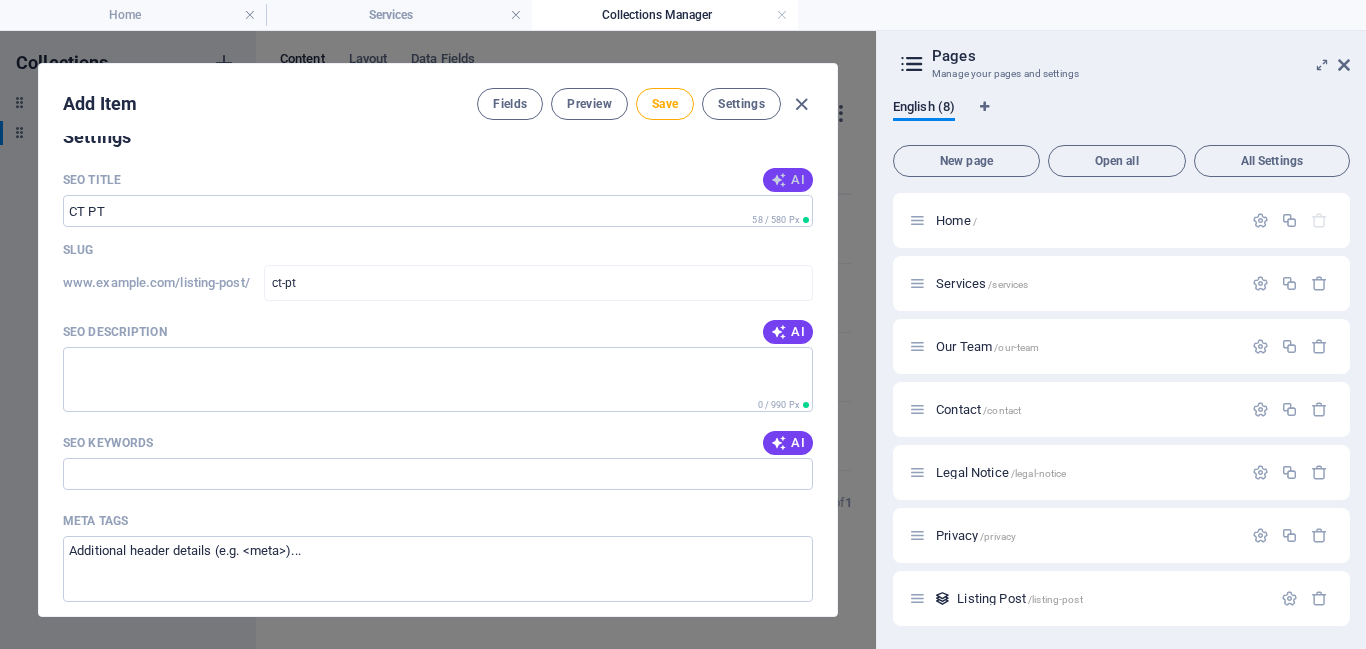 click on "AI" at bounding box center (788, 180) 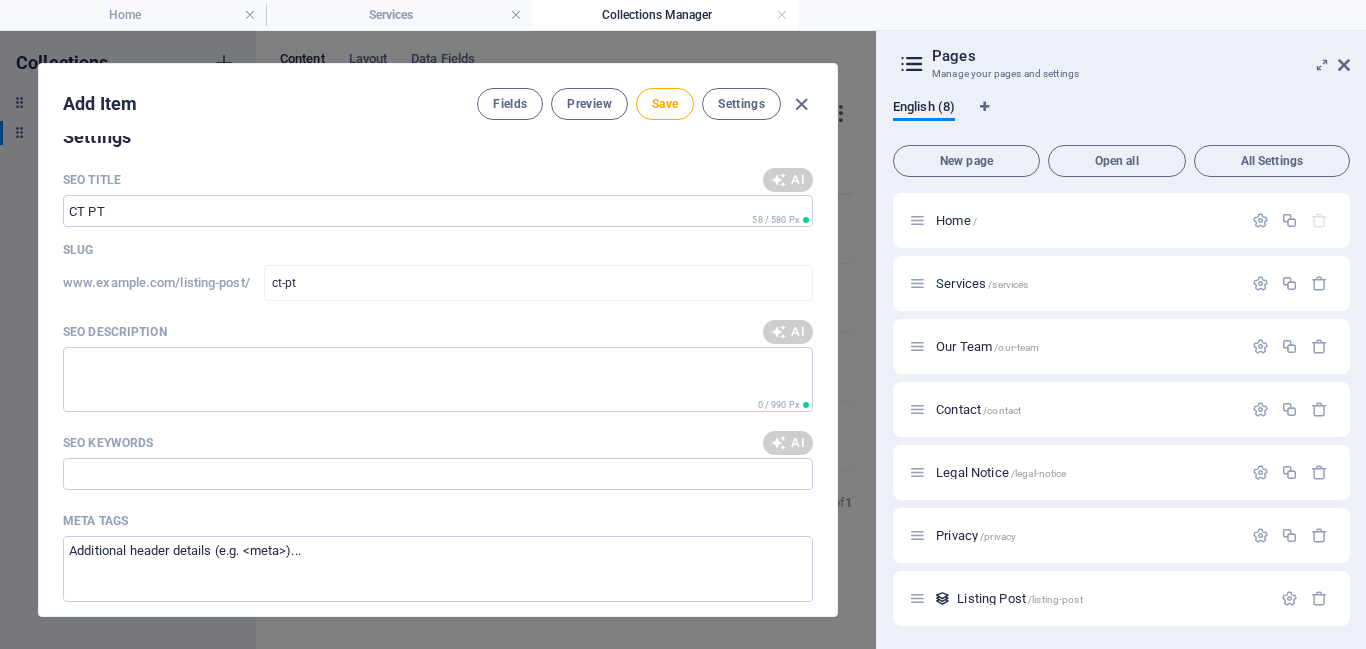 type on "CT PT: Transformers for Metering" 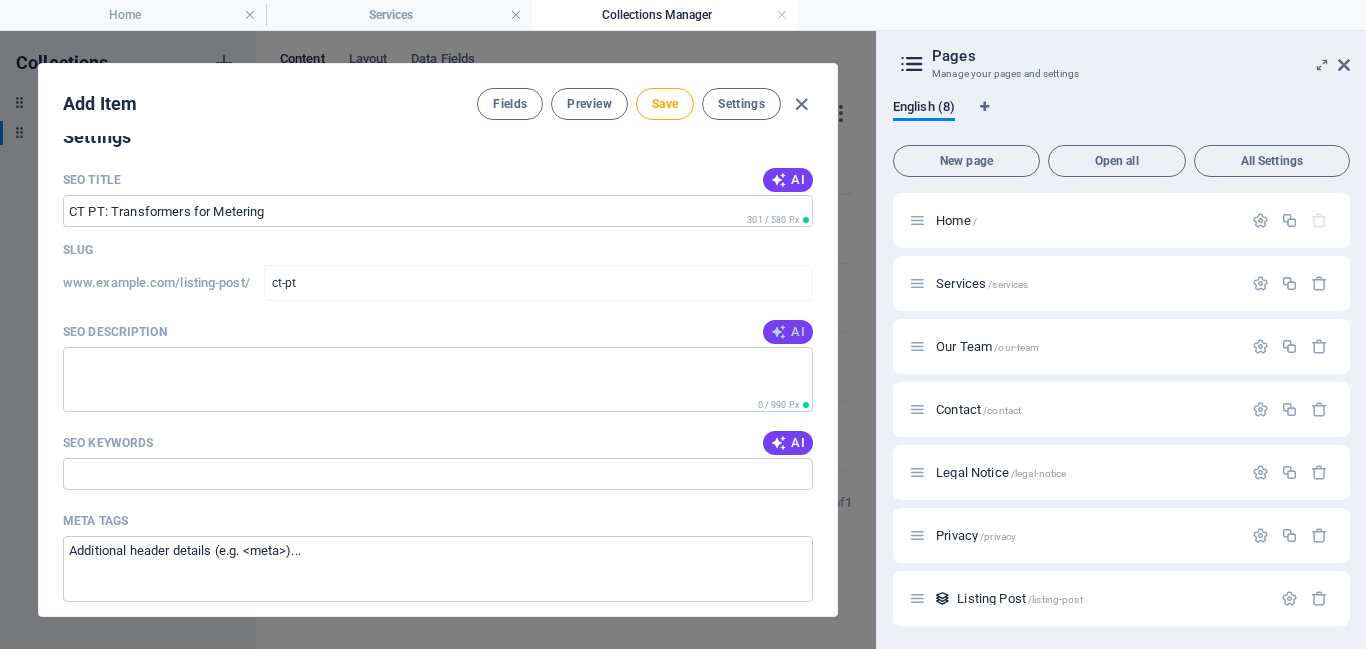 click on "AI" at bounding box center (788, 332) 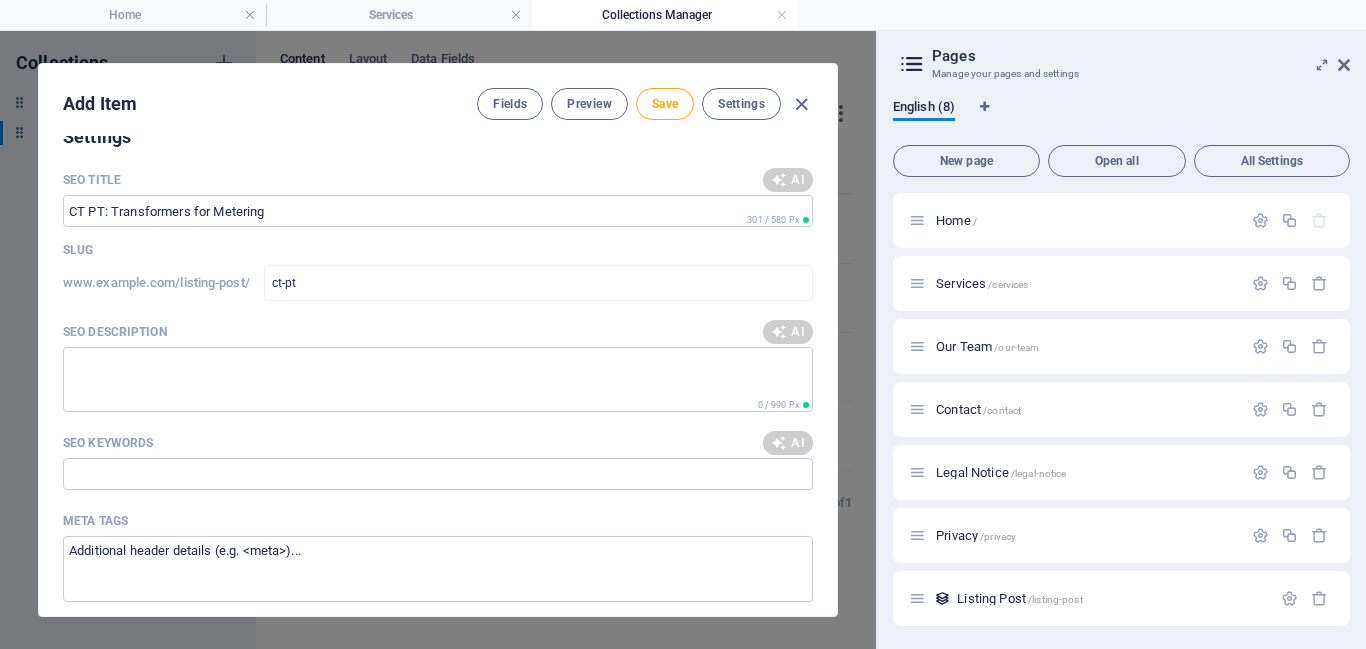 type on "Discover high-quality current and potential transformers for precise metering and protection applications in power systems." 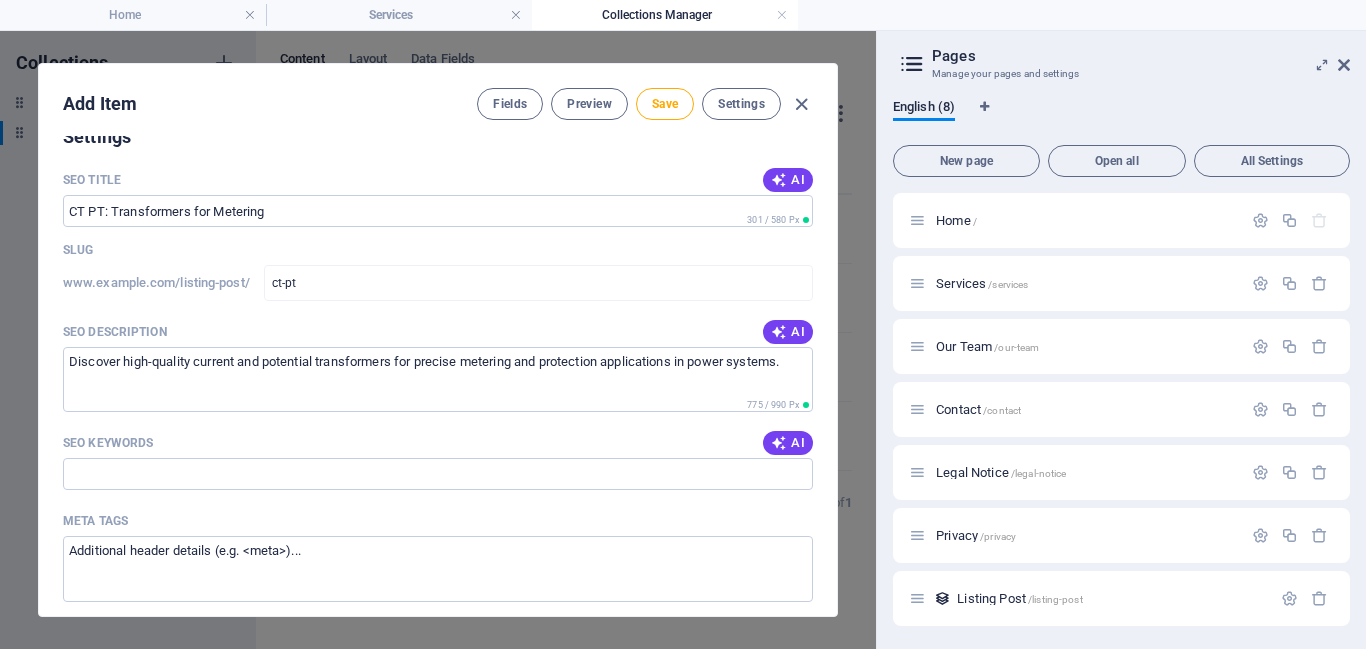 click on "AI" at bounding box center [788, 443] 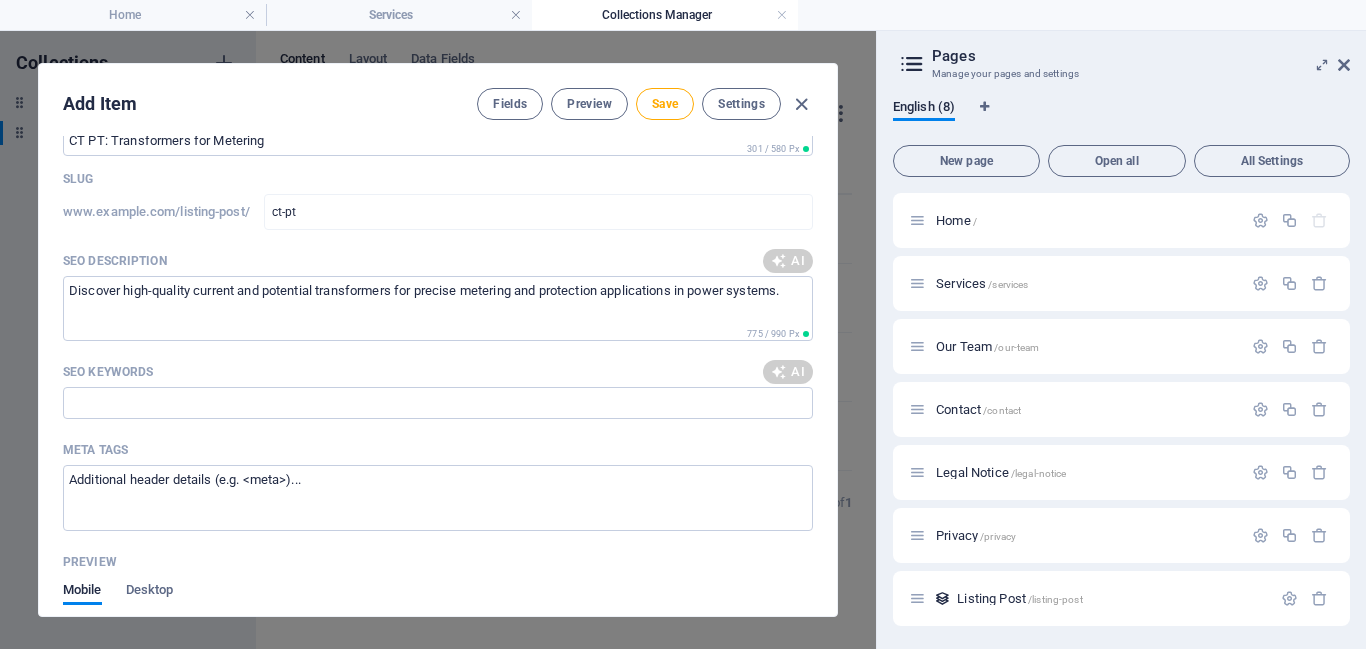 type on "current transformers, potential transformers, power products, metering applications, protection applications, electrical transformers" 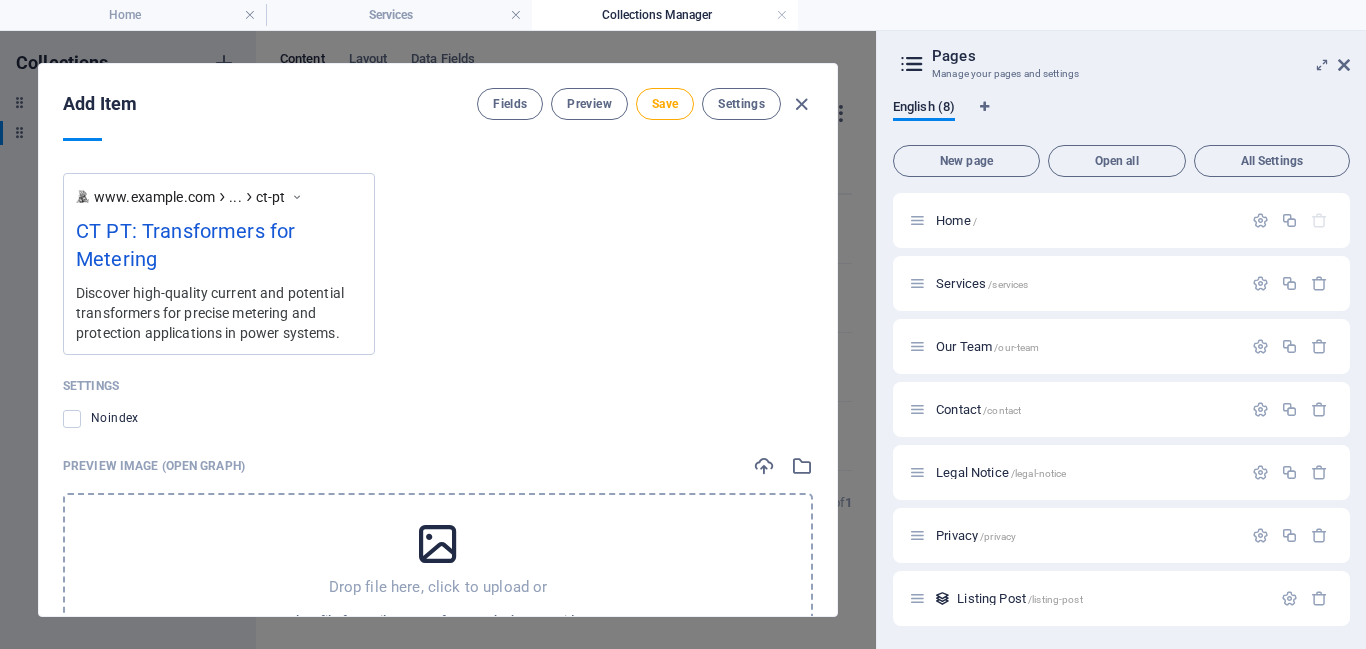 scroll, scrollTop: 1757, scrollLeft: 0, axis: vertical 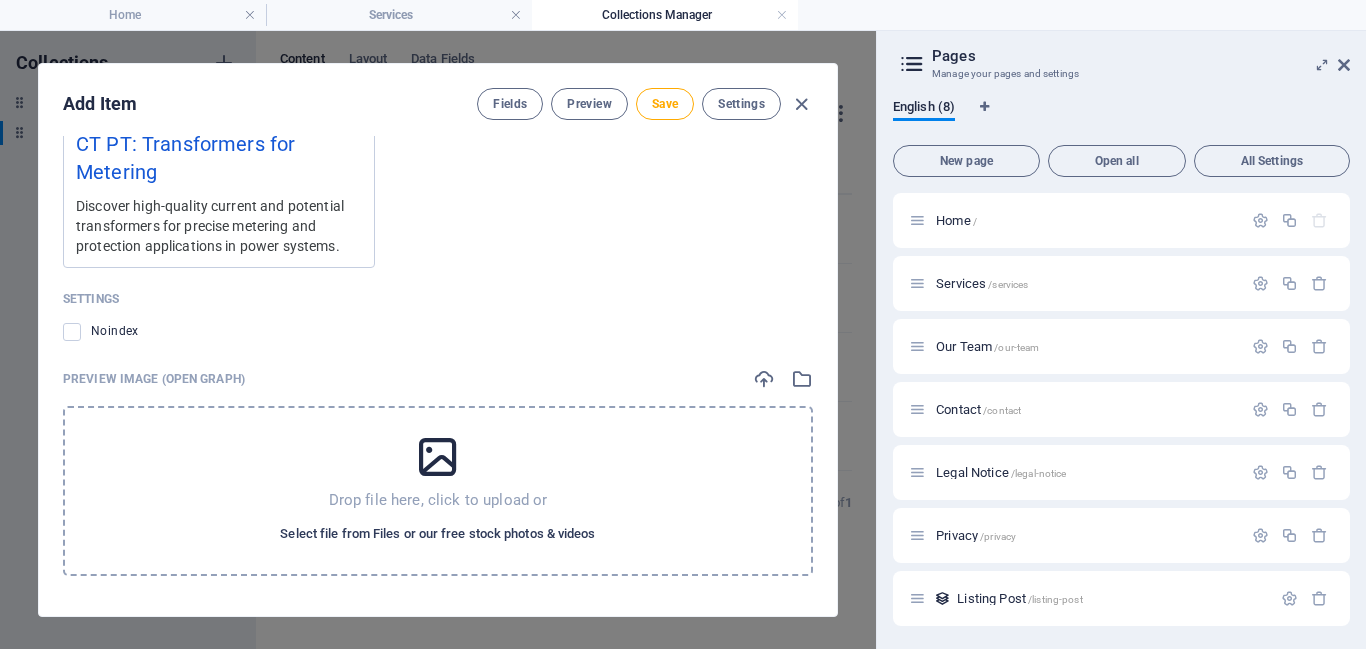 click on "Select file from Files or our free stock photos & videos" at bounding box center [437, 534] 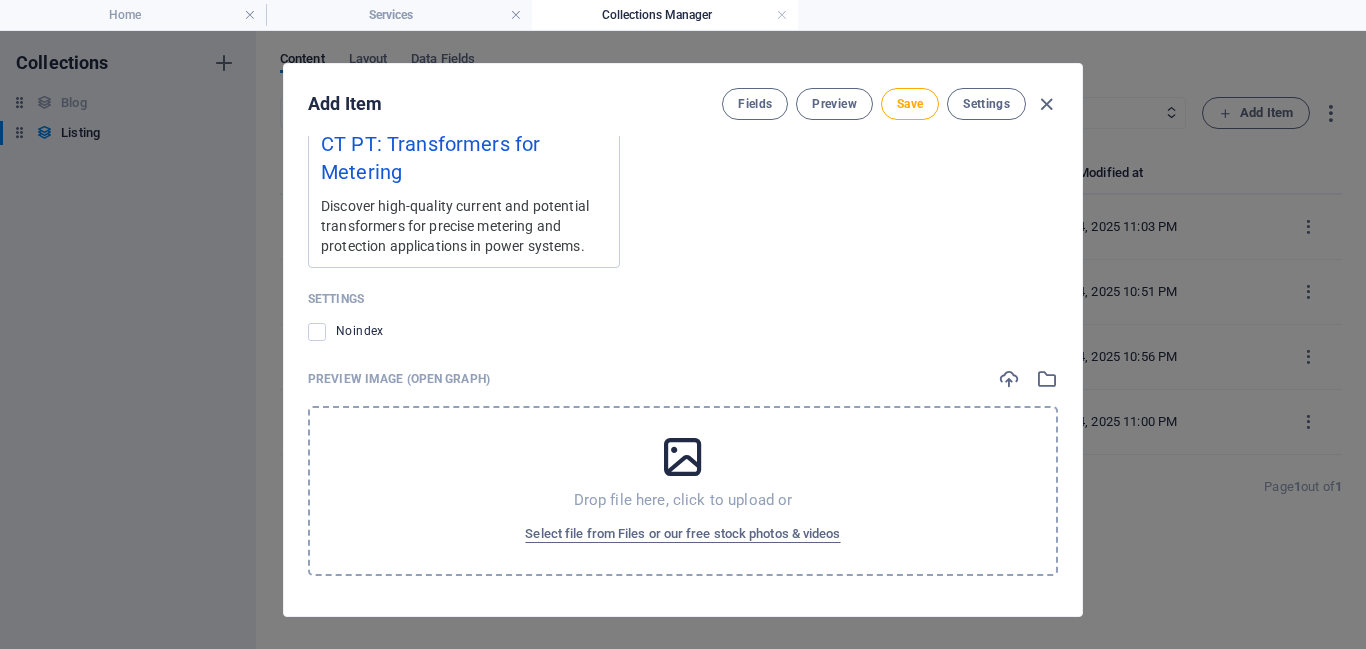 click on "Drop file here, click to upload or Select file from Files or our free stock photos & videos" at bounding box center [683, 491] 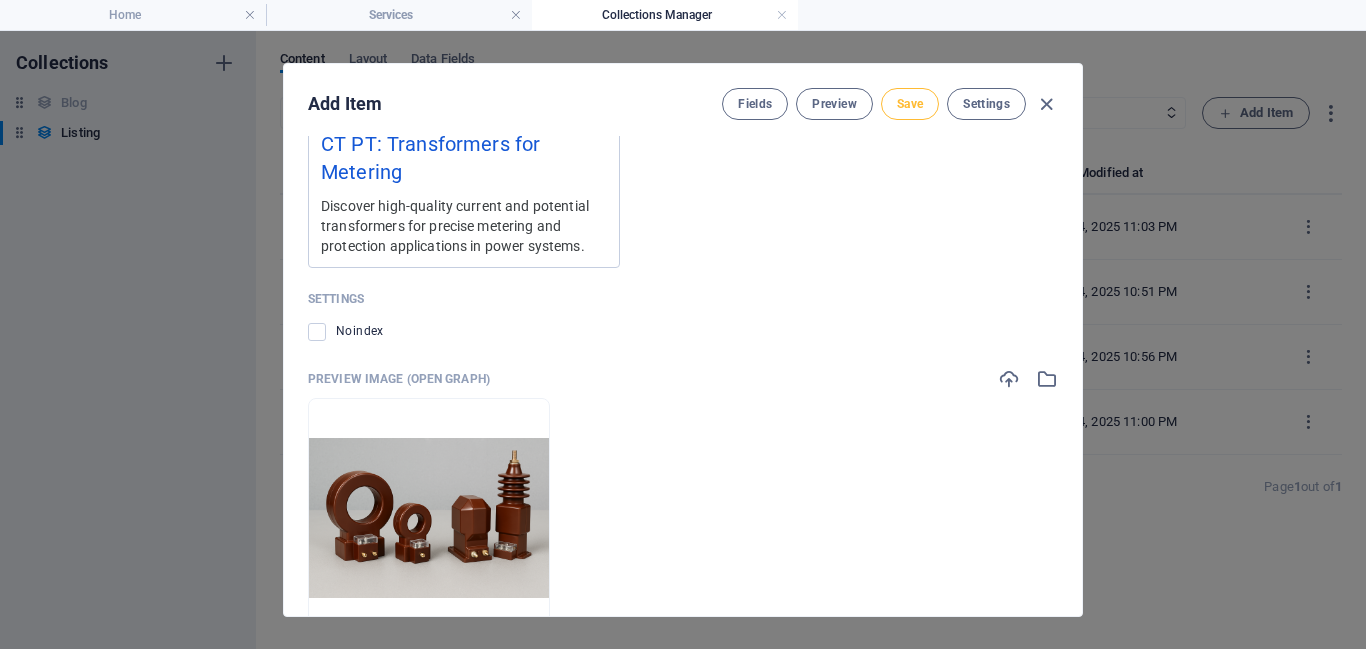 click on "Save" at bounding box center (910, 104) 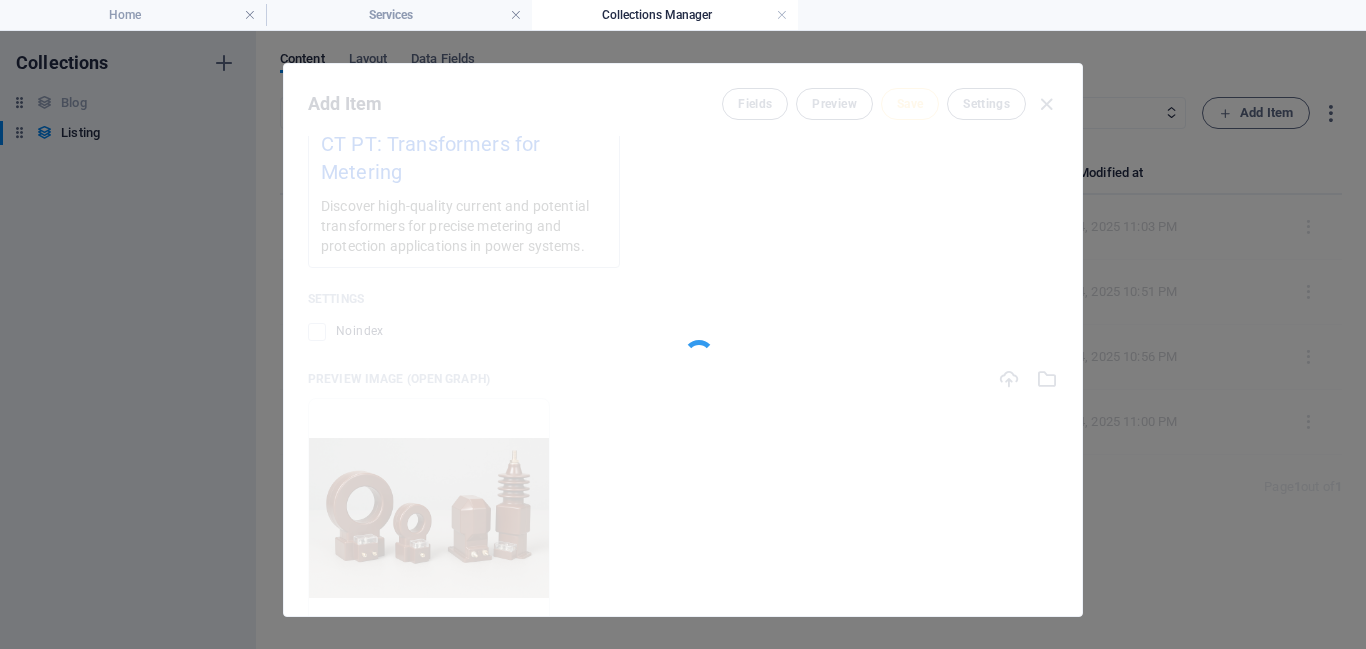 type on "ct-pt" 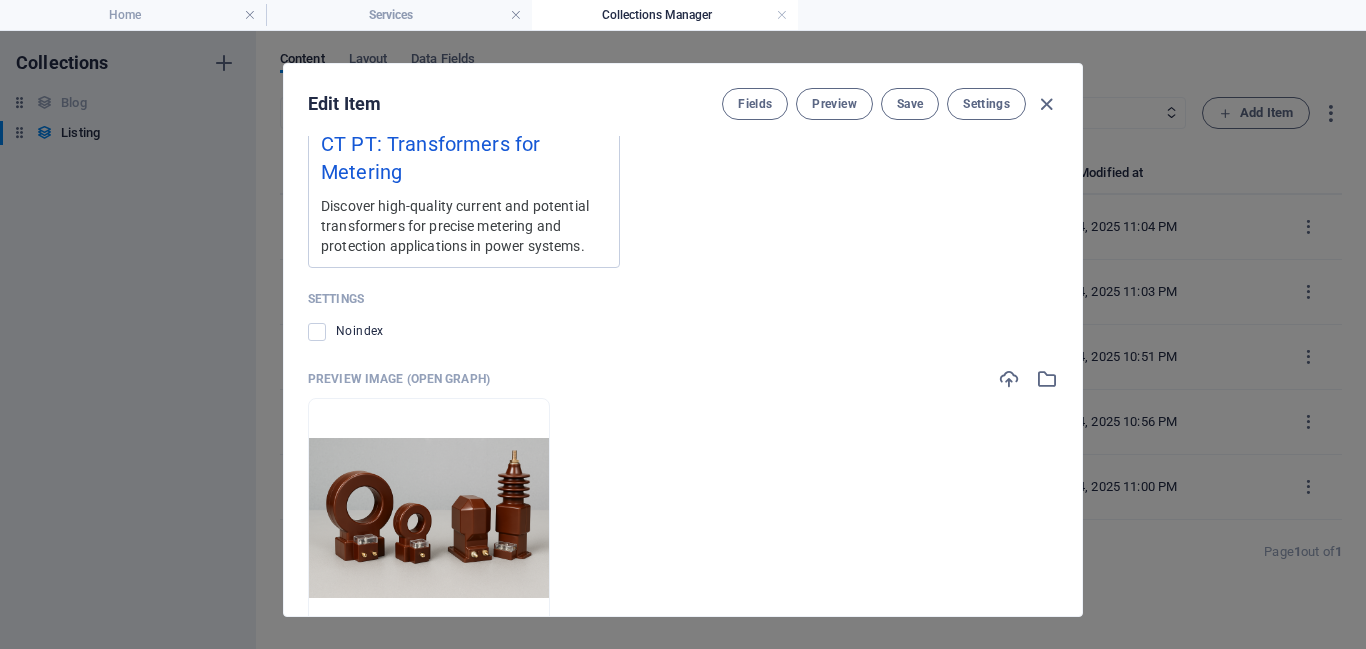 scroll, scrollTop: 0, scrollLeft: 0, axis: both 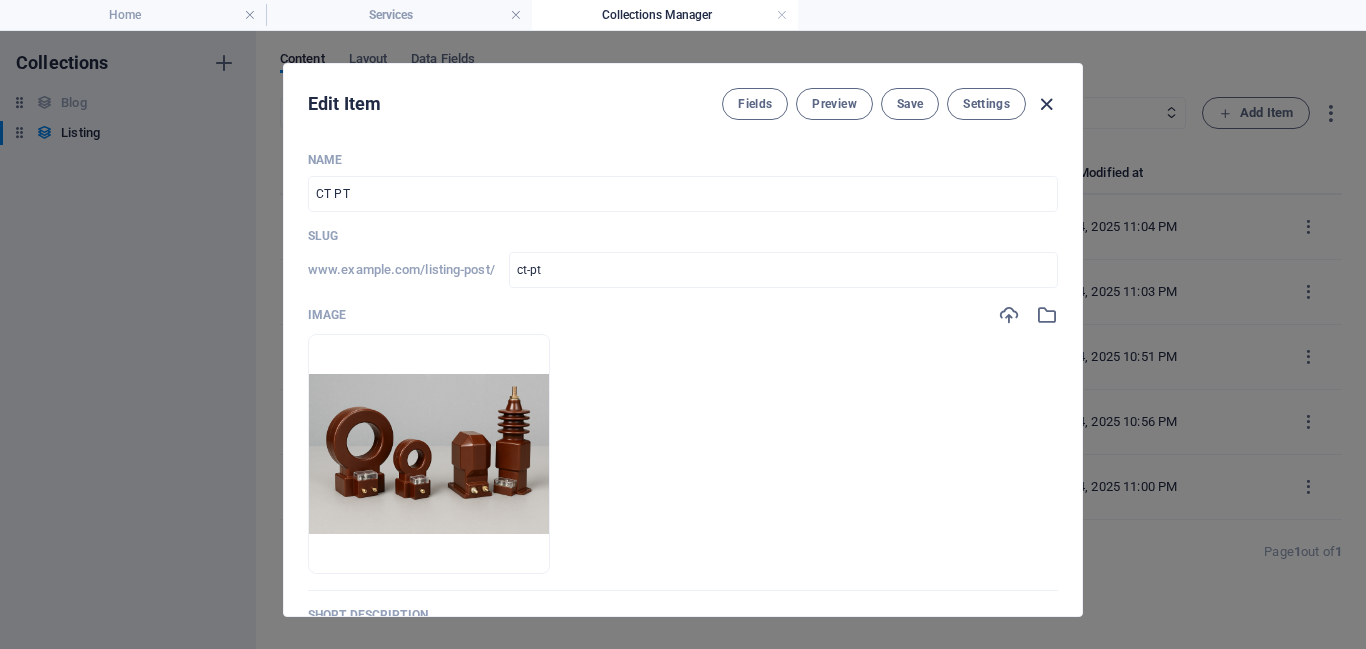 click at bounding box center [1046, 104] 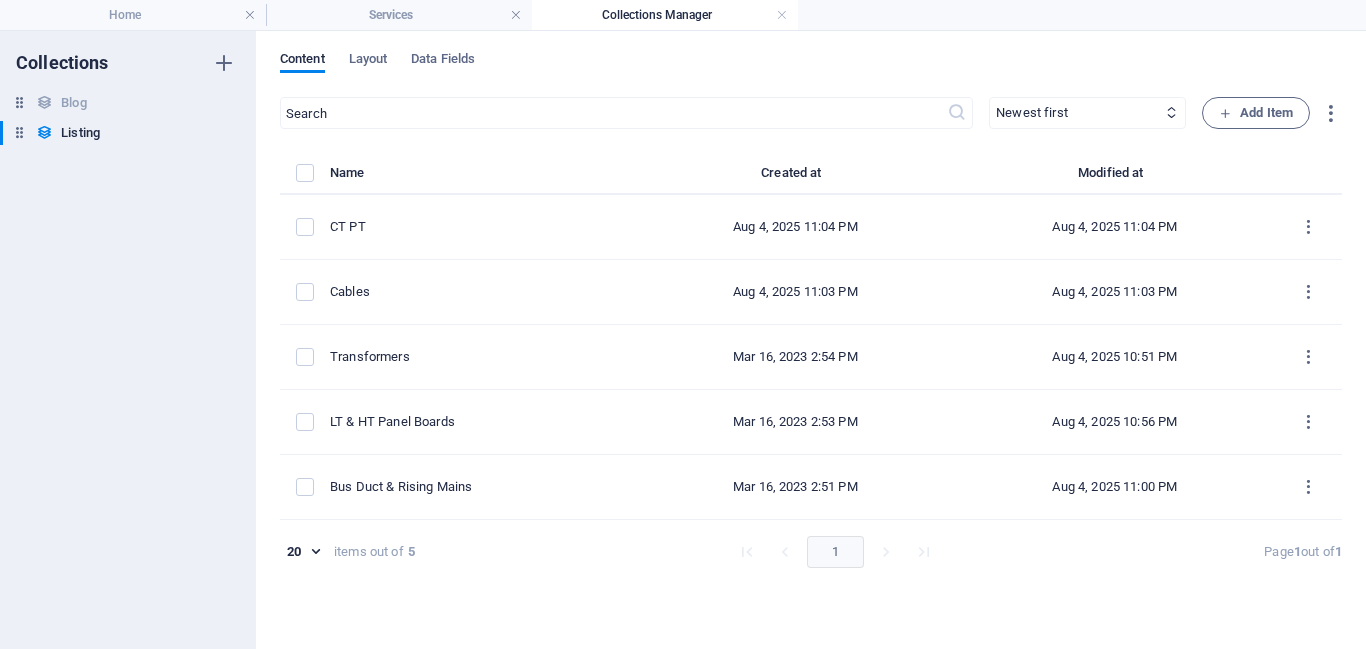 checkbox on "false" 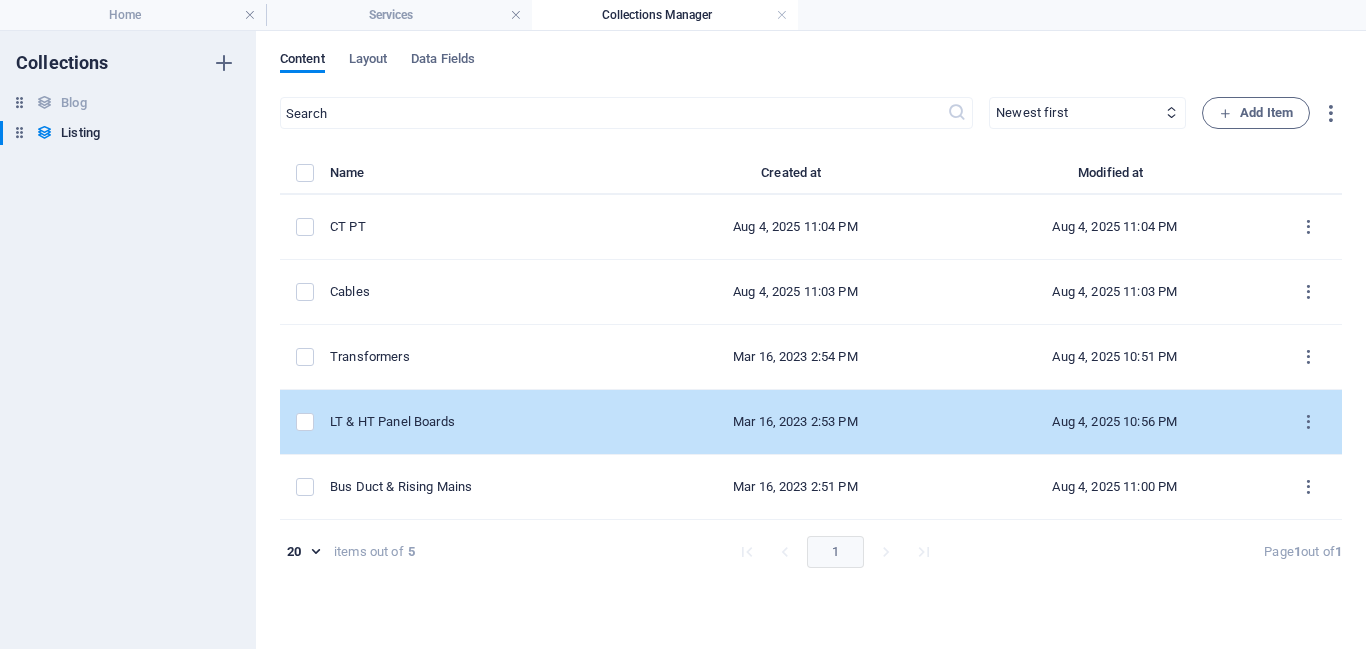 type 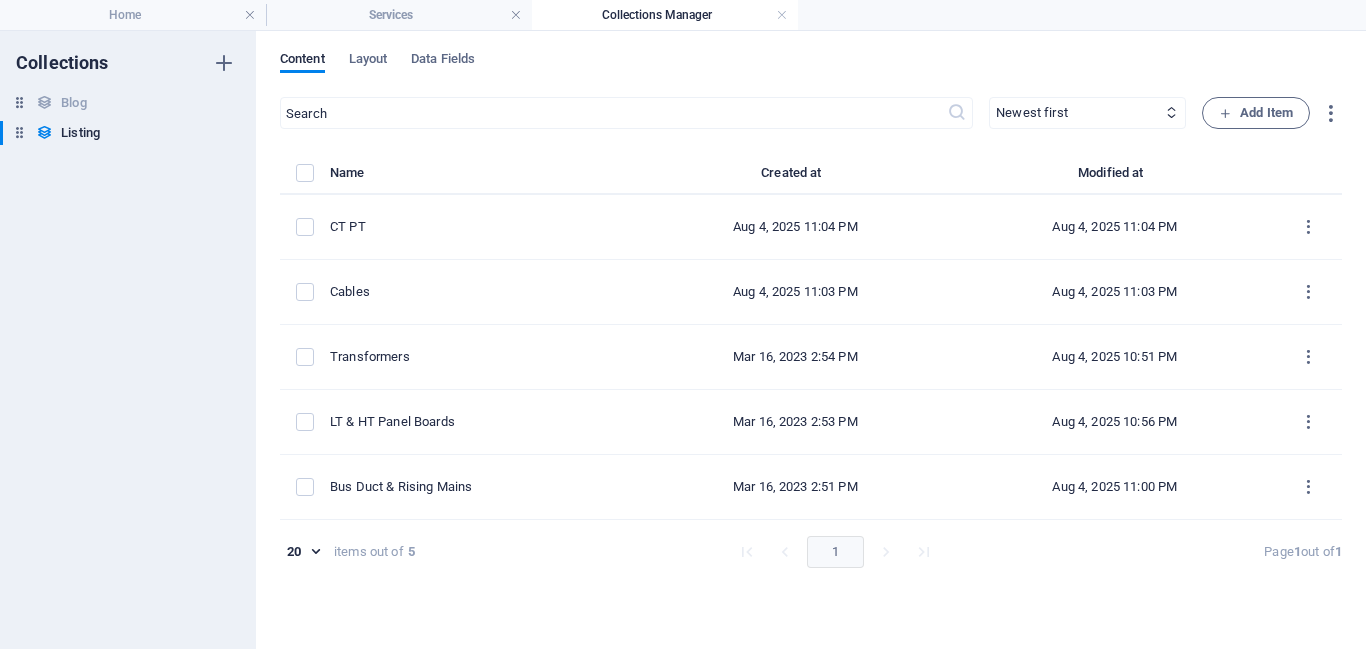 click on "​ Newest first Oldest first Last modified Name (ascending) Name (descending) Slug (ascending) Slug (descending) Product Type (ascending) Product Type (descending) Address (ascending) Address (descending) Size (ascending) Size (descending) Listed (ascending) Listed (descending) Add Item Name Created at Modified at CT PT Aug 4, 2025 11:04 PM Aug 4, 2025 11:04 PM Cables Aug 4, 2025 11:03 PM Aug 4, 2025 11:03 PM Transformers Mar 16, 2023 2:54 PM Aug 4, 2025 10:51 PM LT & HT Panel Boards Mar 16, 2023 2:53 PM Aug 4, 2025 10:56 PM Bus Duct & Rising Mains Mar 16, 2023 2:51 PM Aug 4, 2025 11:00 PM 20 20 items out of 5 1 Page  1  out of  1" at bounding box center [811, 363] 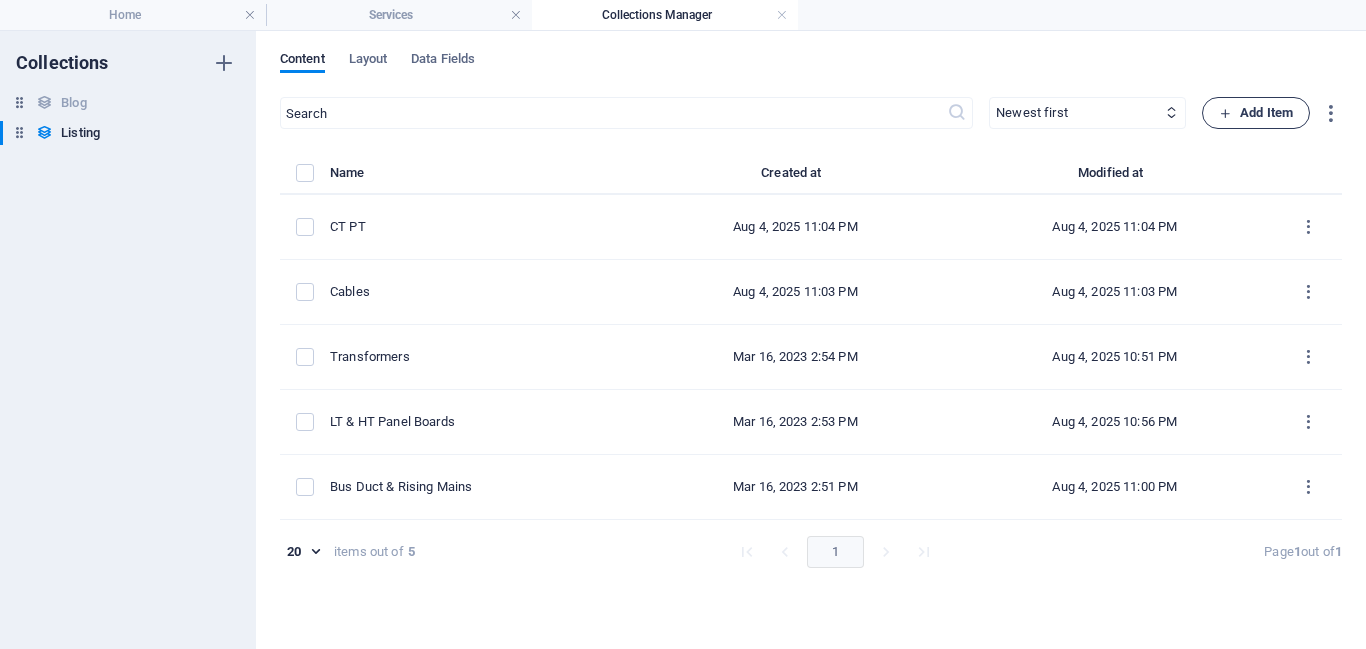 click on "Add Item" at bounding box center [1256, 113] 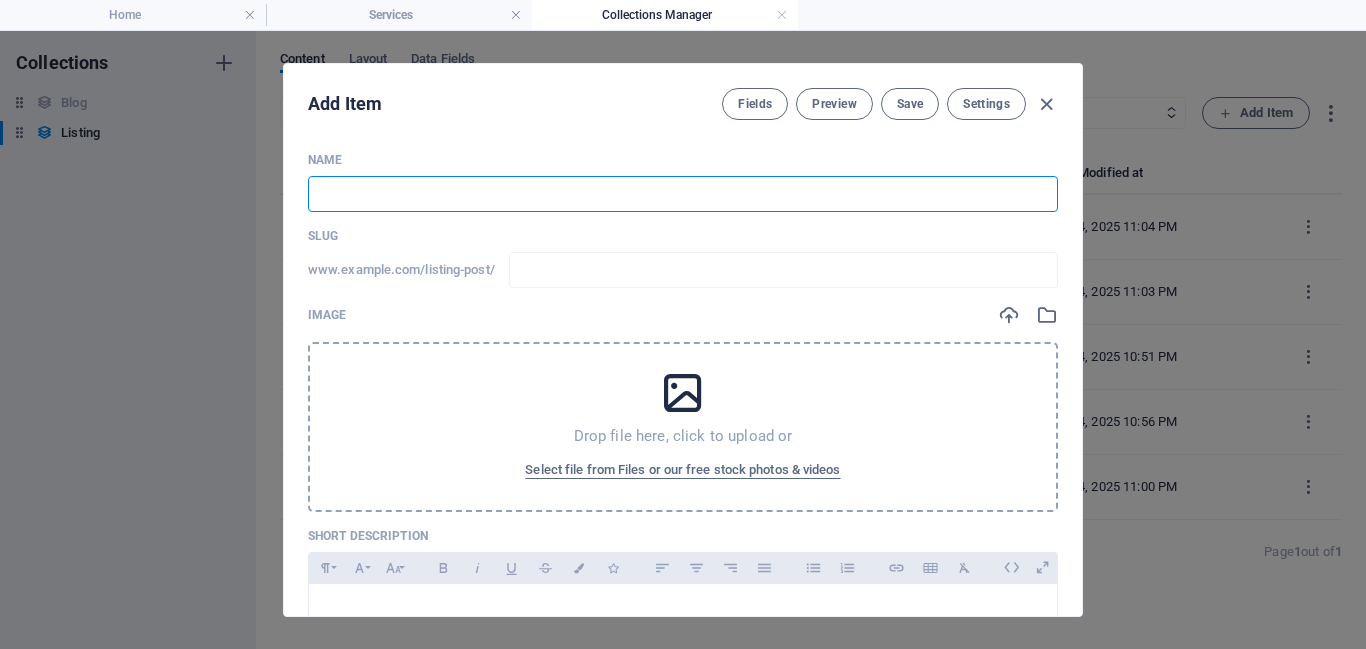 click at bounding box center (683, 194) 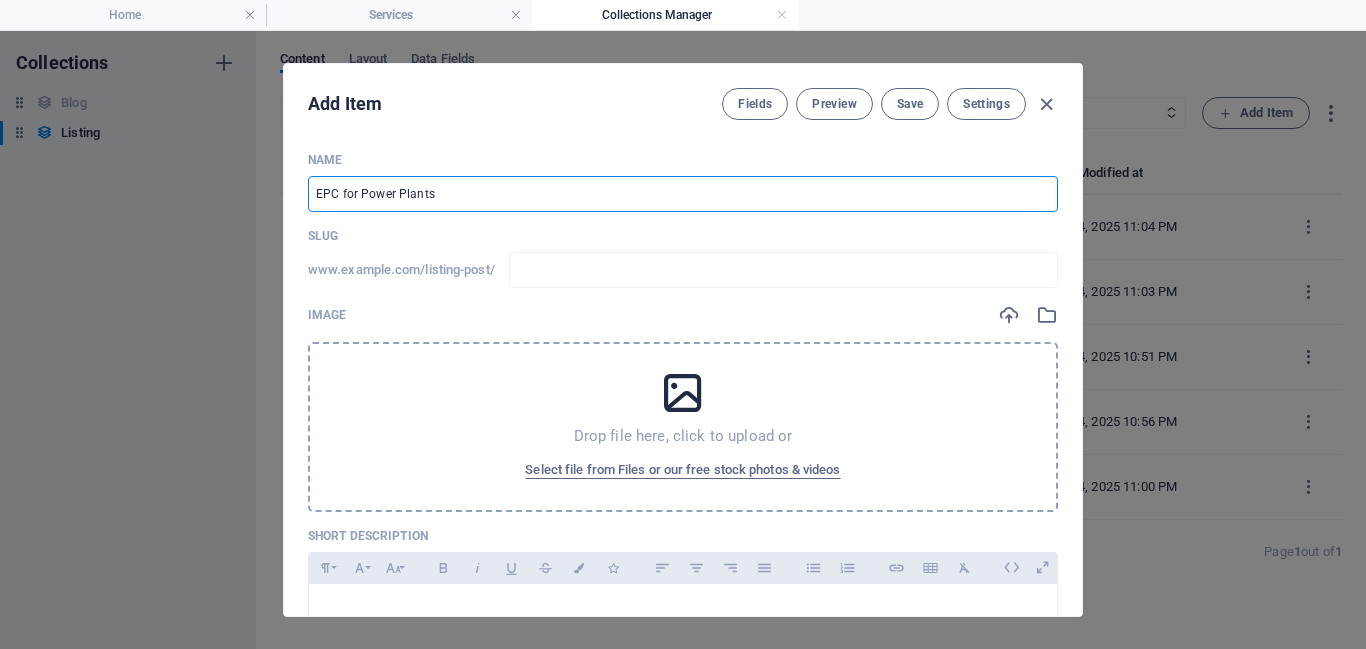 type on "epc-for-power-plants" 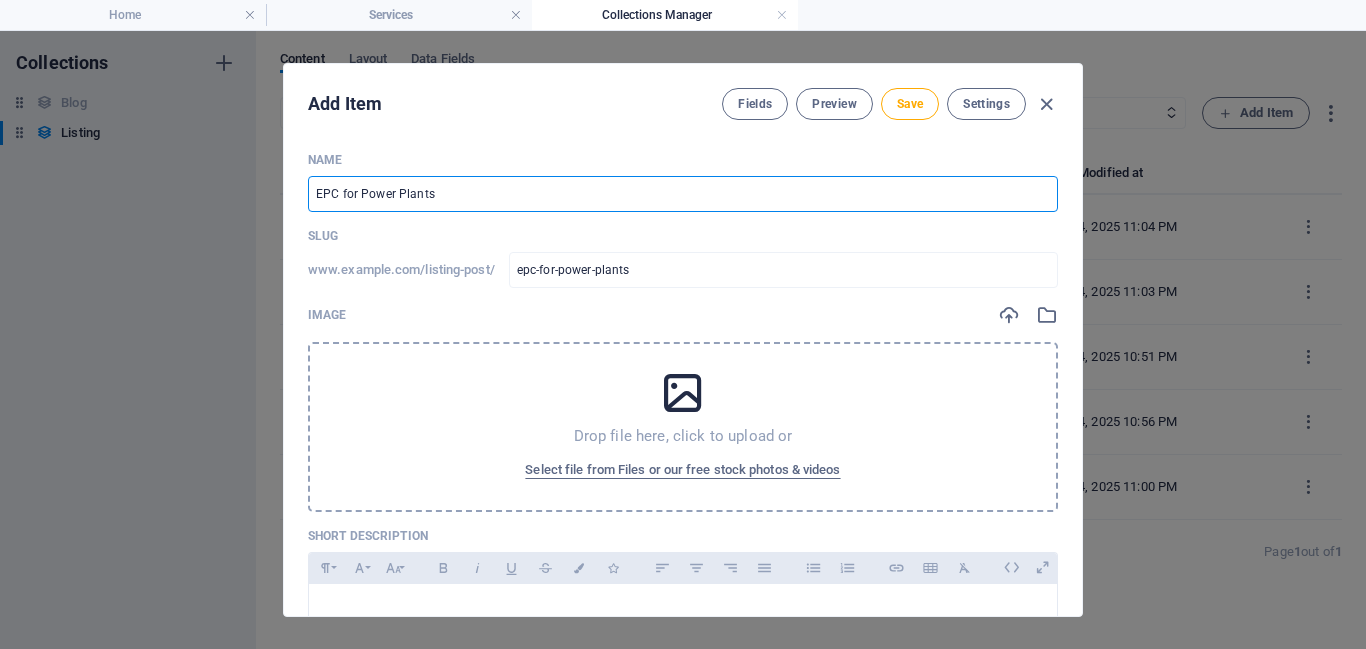 type on "EPC for Power Plants" 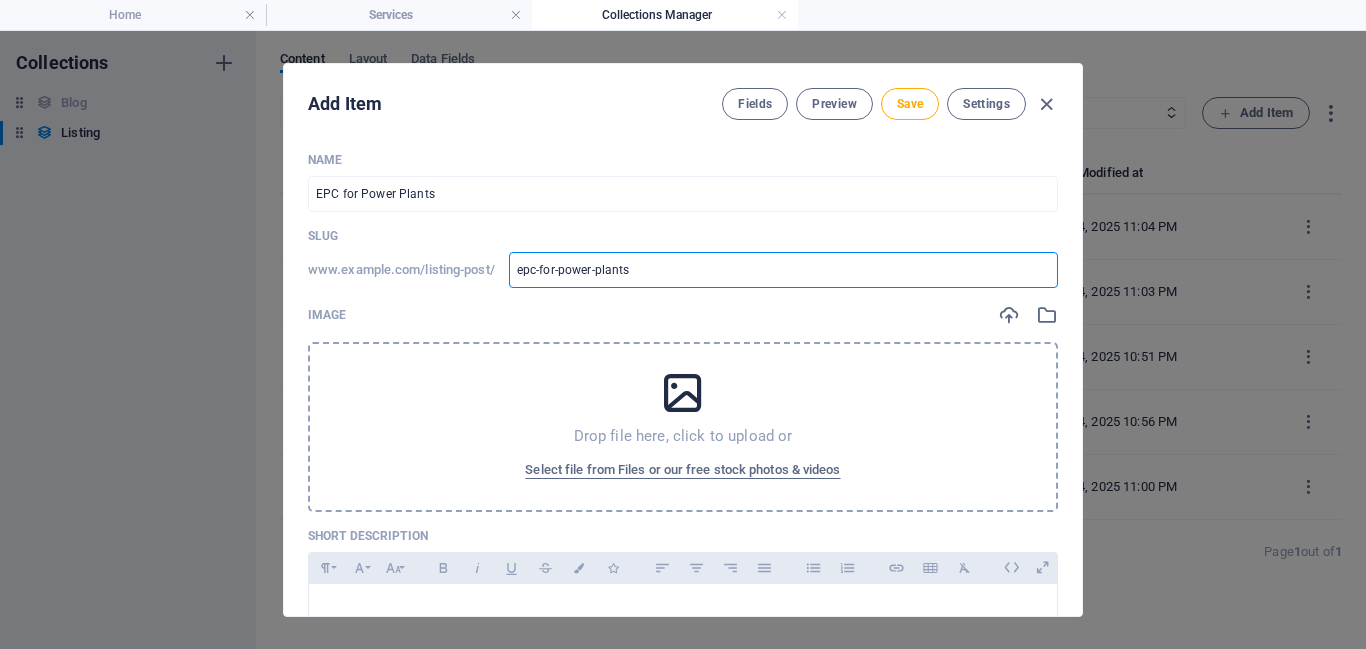 type 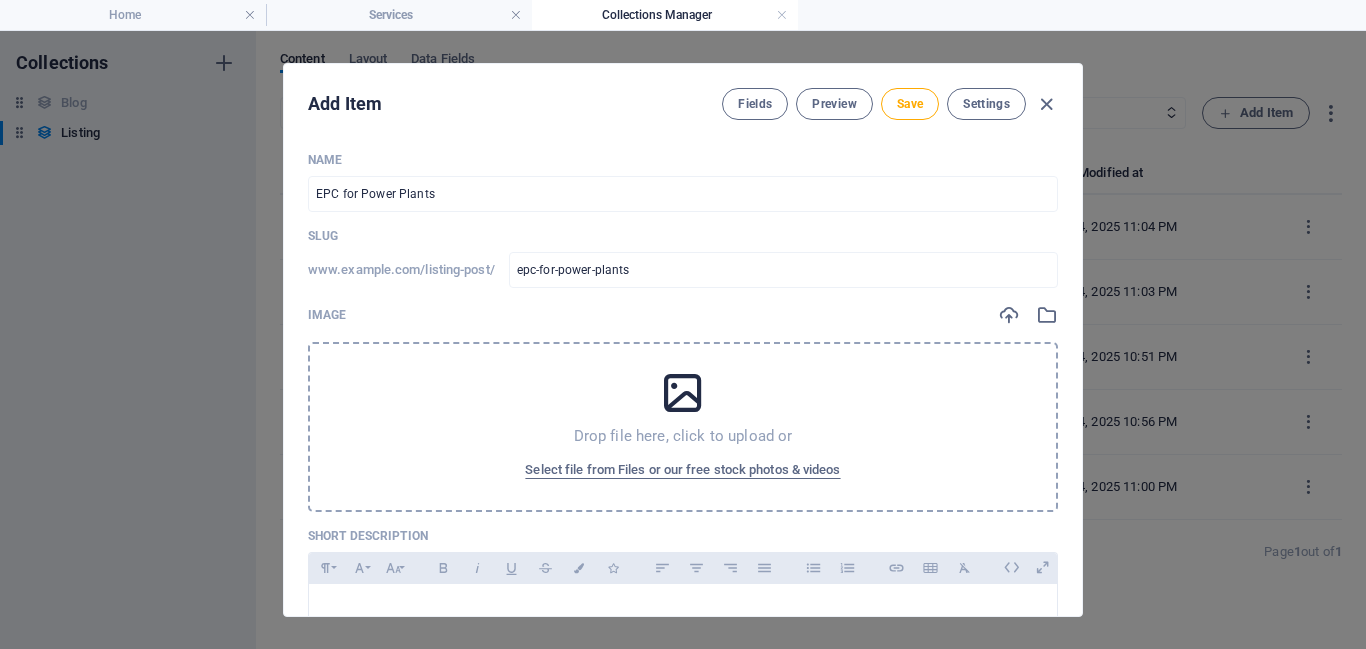 click on "Drop file here, click to upload or" at bounding box center [683, 436] 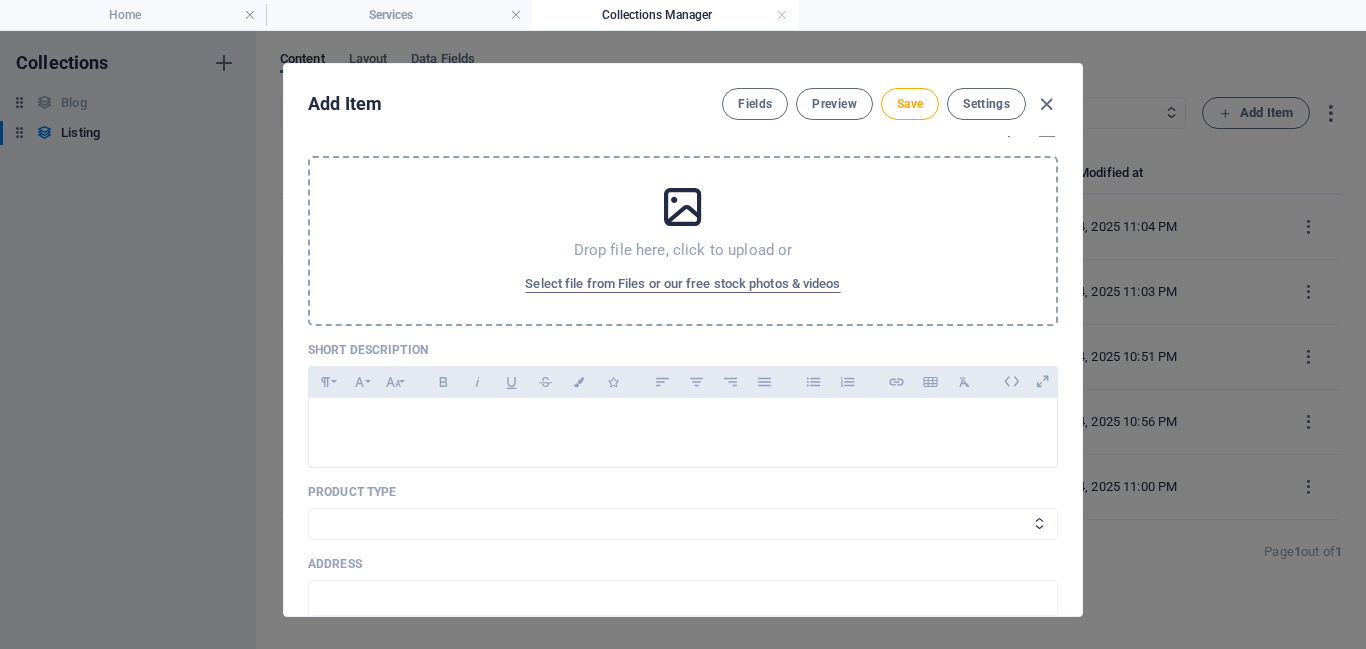 scroll, scrollTop: 0, scrollLeft: 0, axis: both 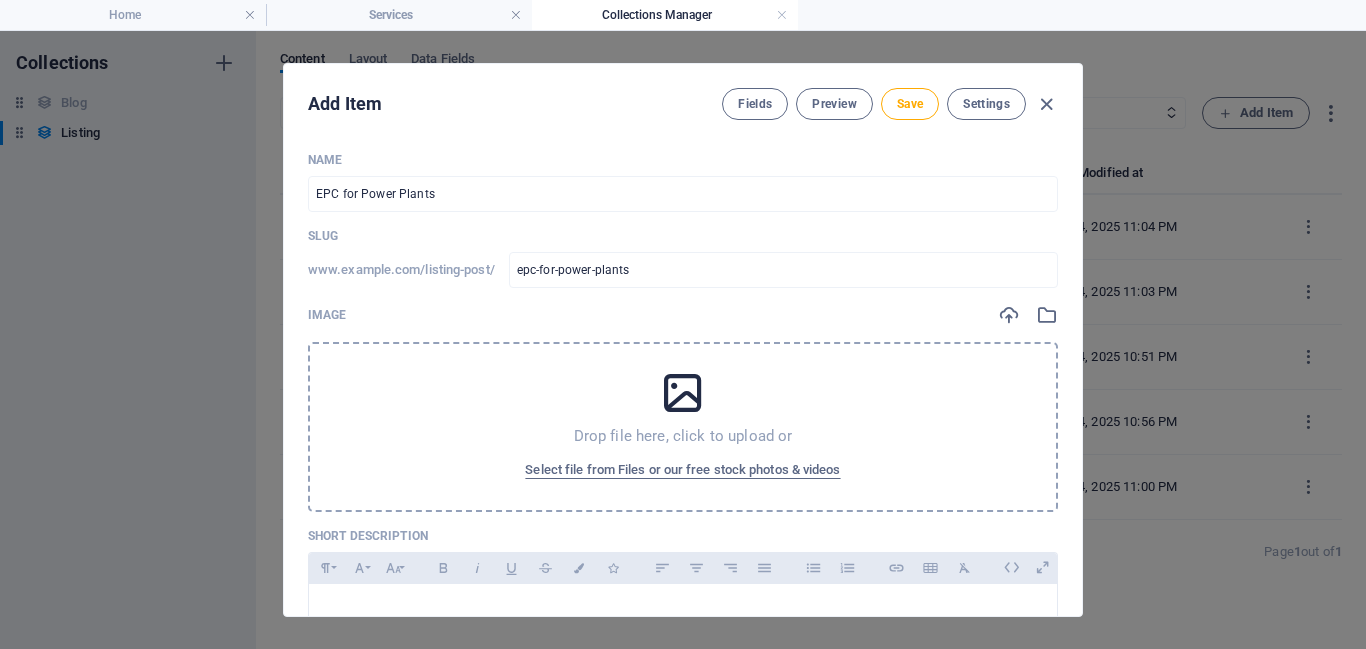 click on "Drop file here, click to upload or Select file from Files or our free stock photos & videos" at bounding box center [683, 427] 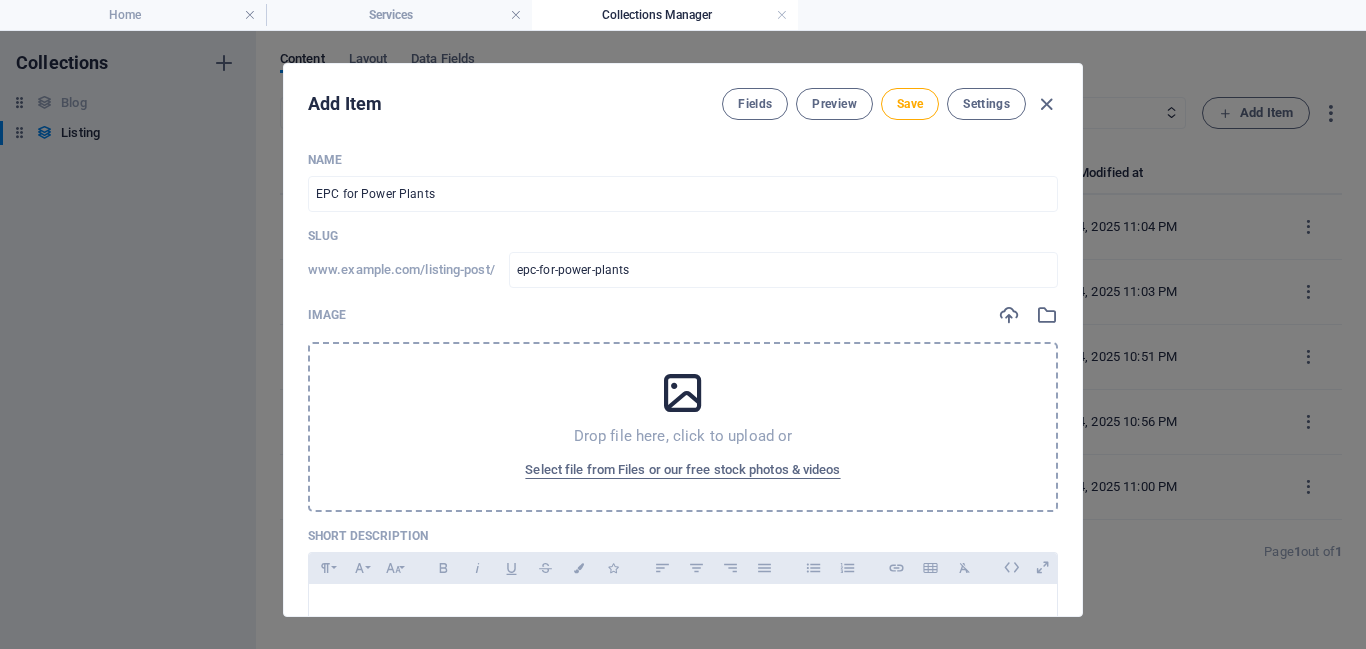 click on "Drop file here, click to upload or Select file from Files or our free stock photos & videos" at bounding box center (683, 427) 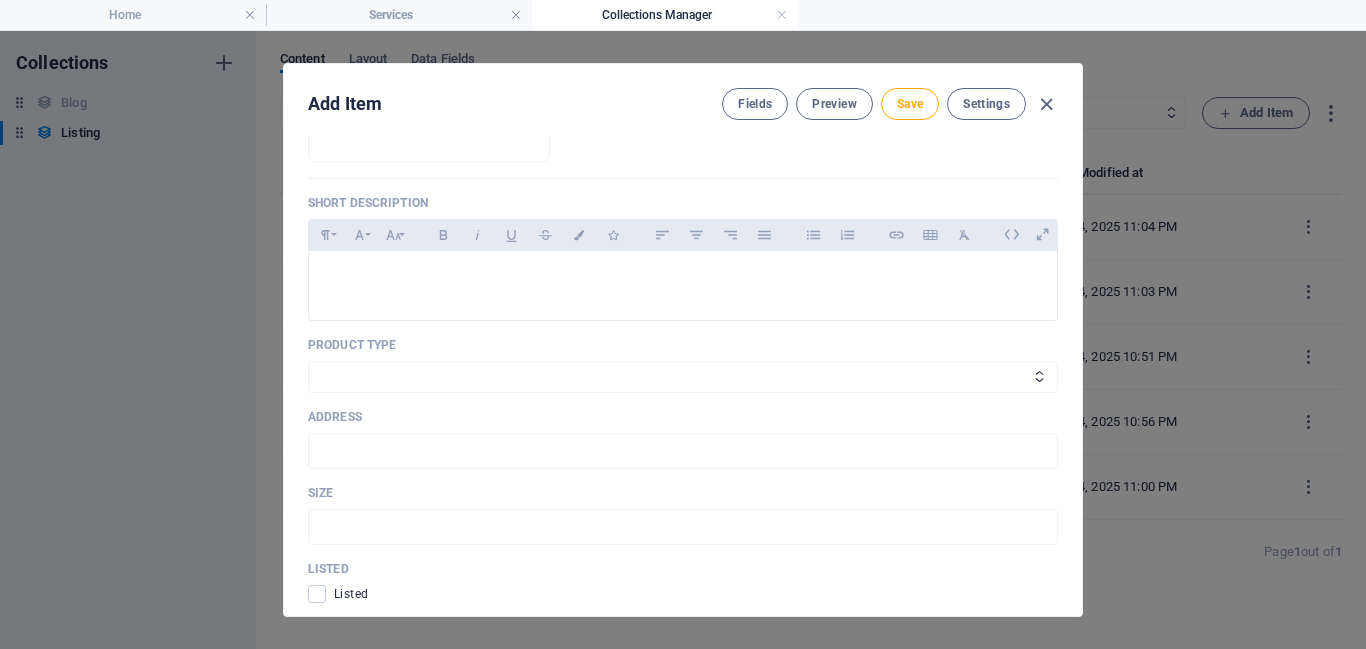 scroll, scrollTop: 418, scrollLeft: 0, axis: vertical 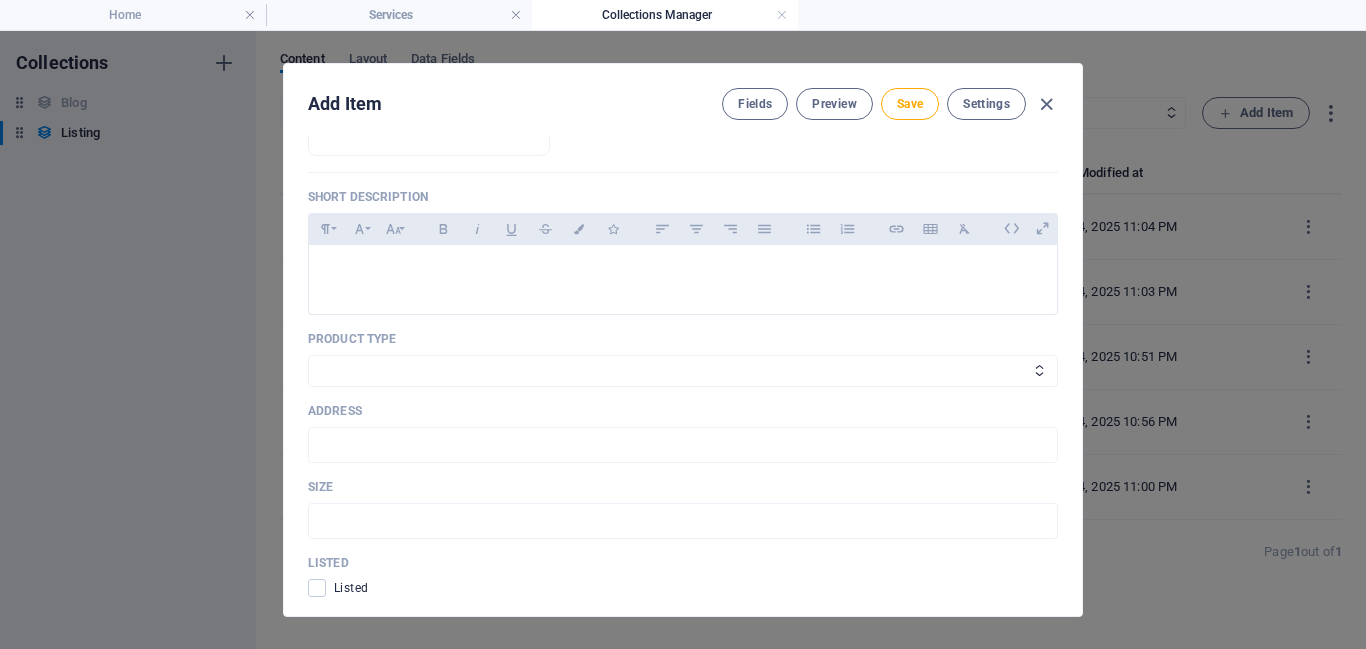 select on "Electro-Mechanical" 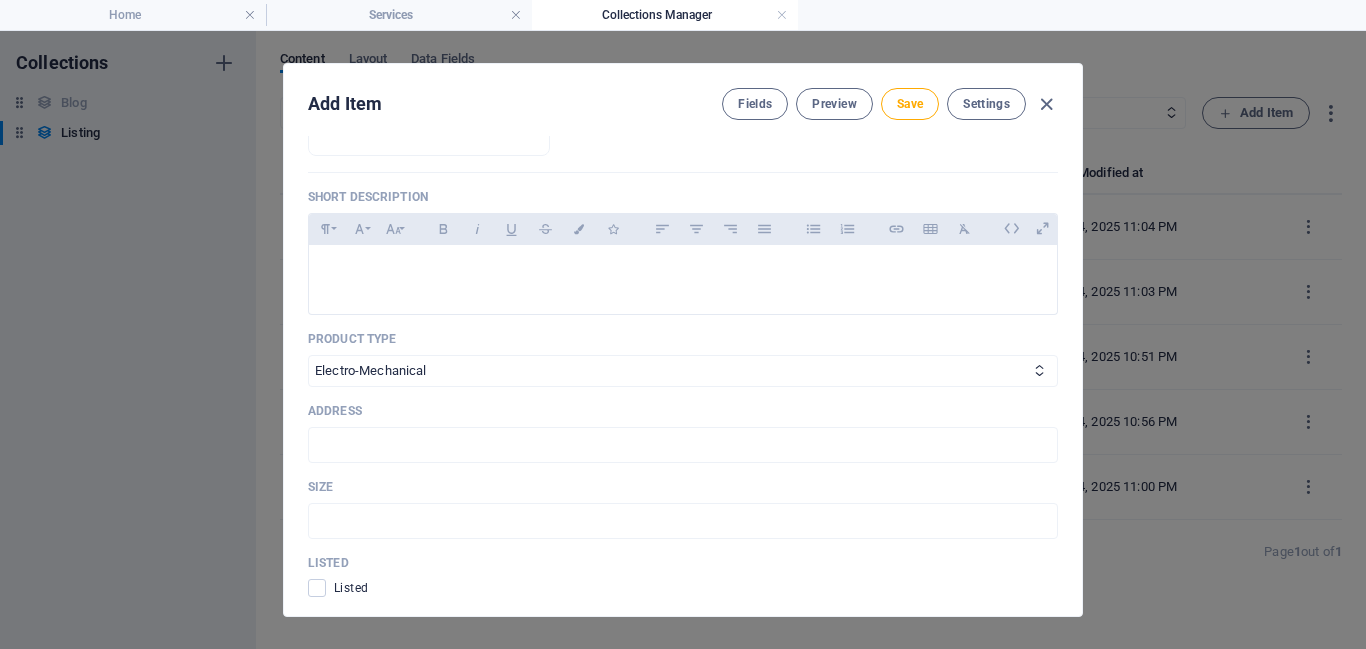 click on "Power Products Electro-Mechanical Apartment" at bounding box center (683, 371) 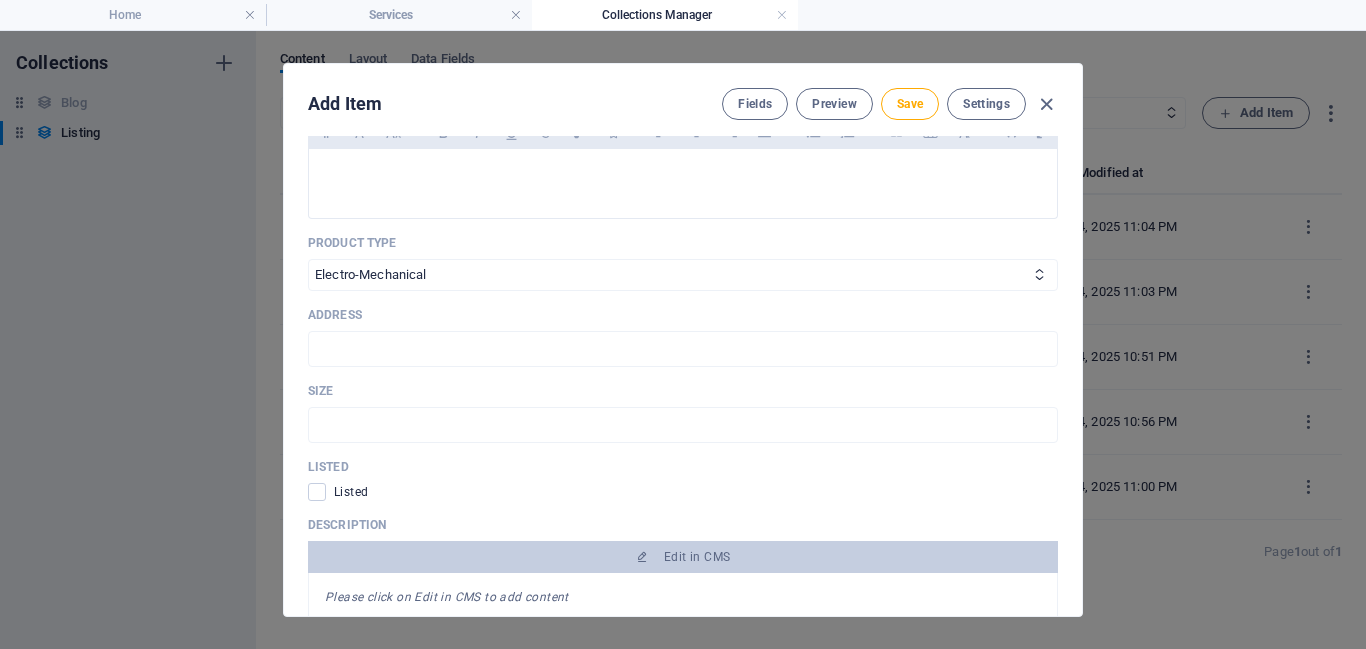 scroll, scrollTop: 527, scrollLeft: 0, axis: vertical 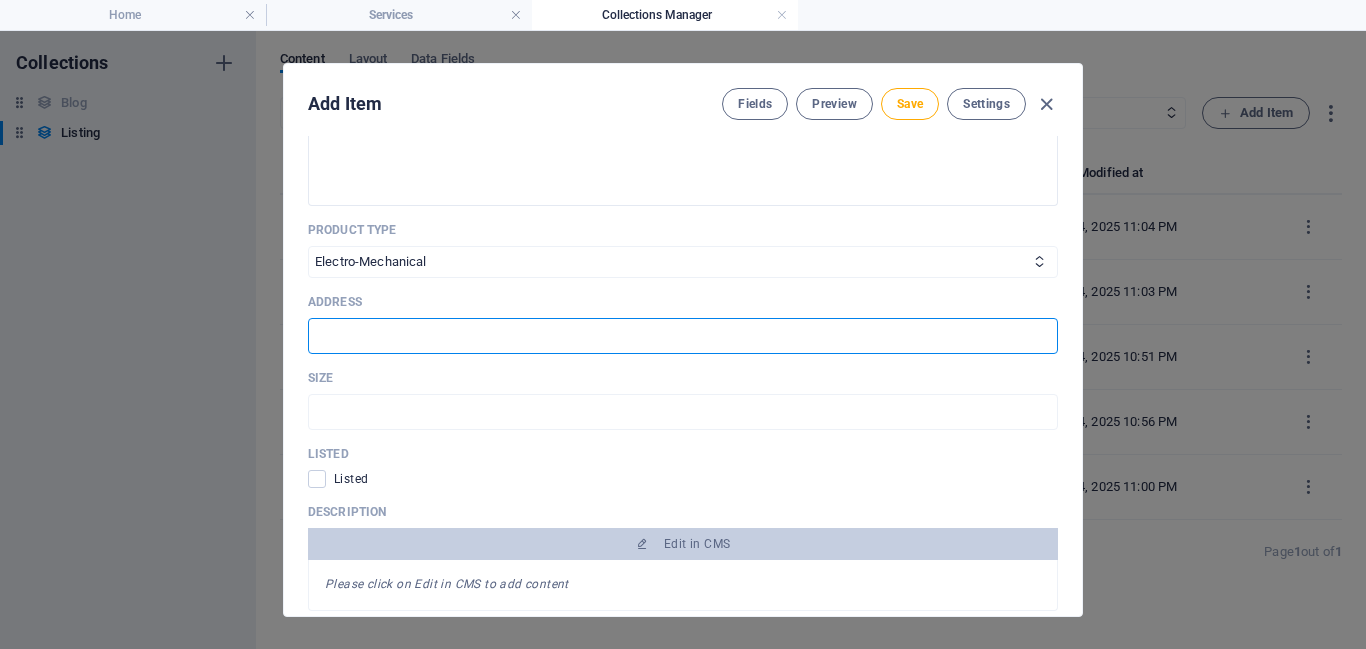 click at bounding box center (683, 336) 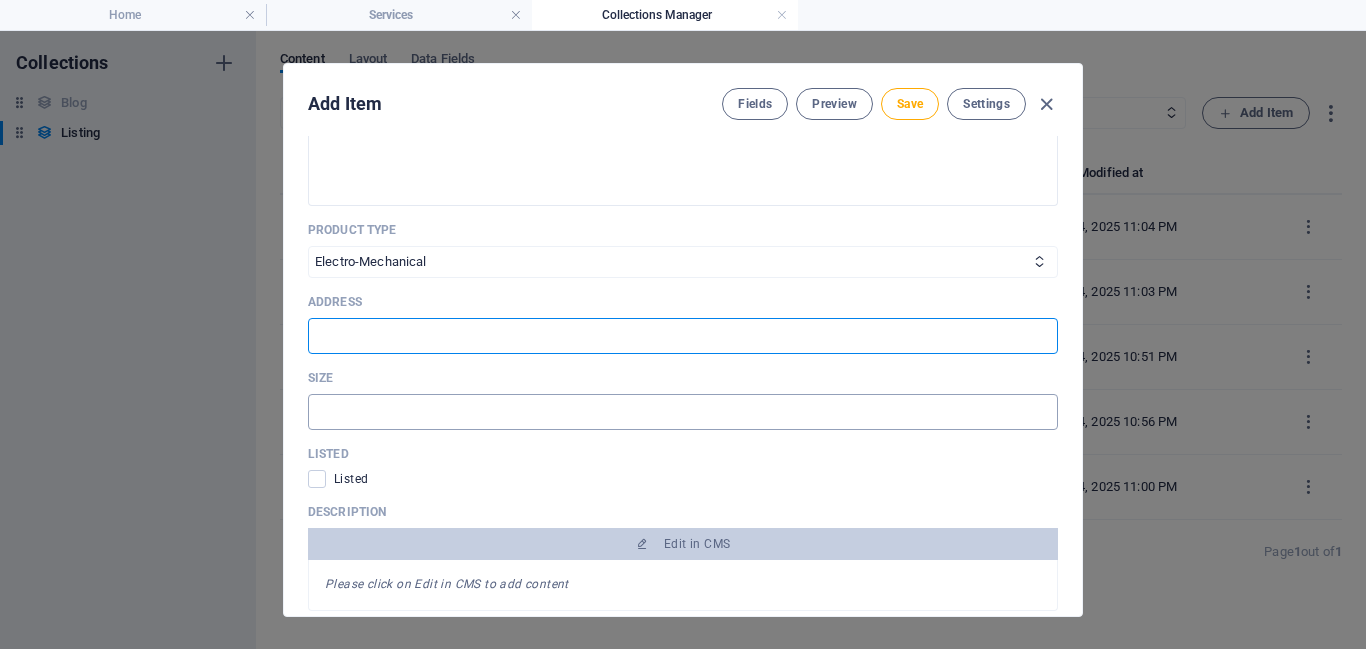 click at bounding box center (683, 412) 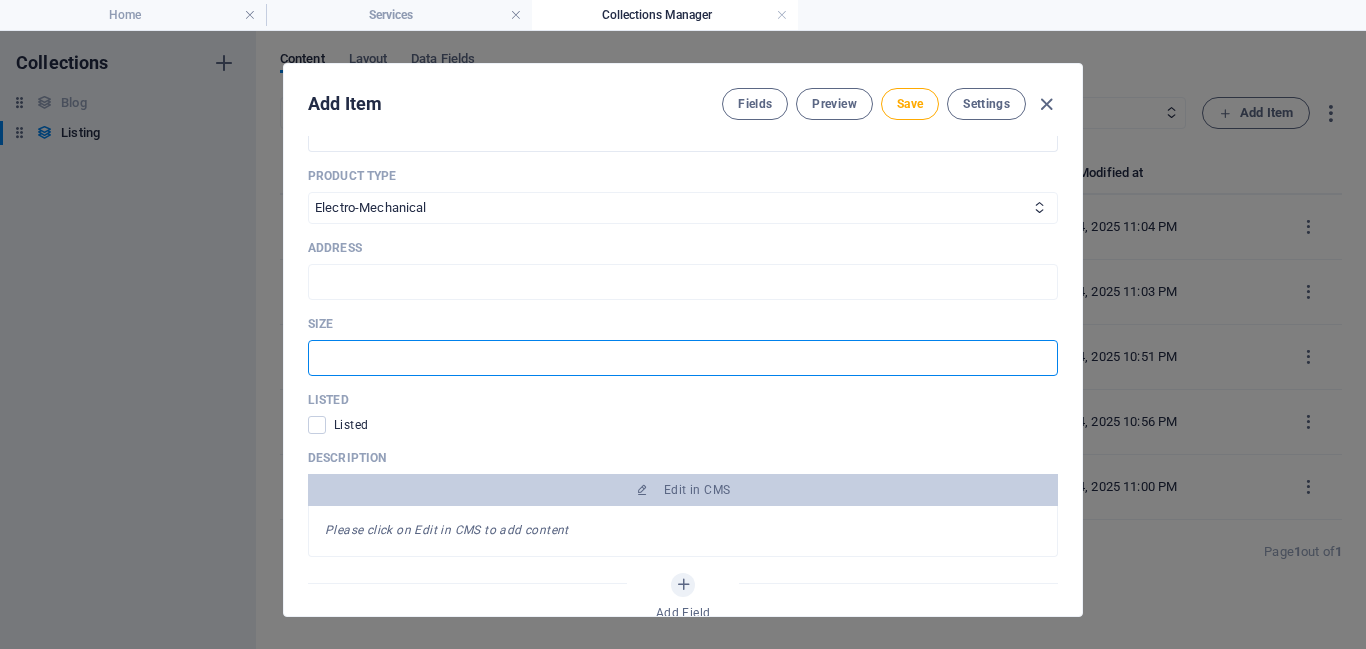 scroll, scrollTop: 599, scrollLeft: 0, axis: vertical 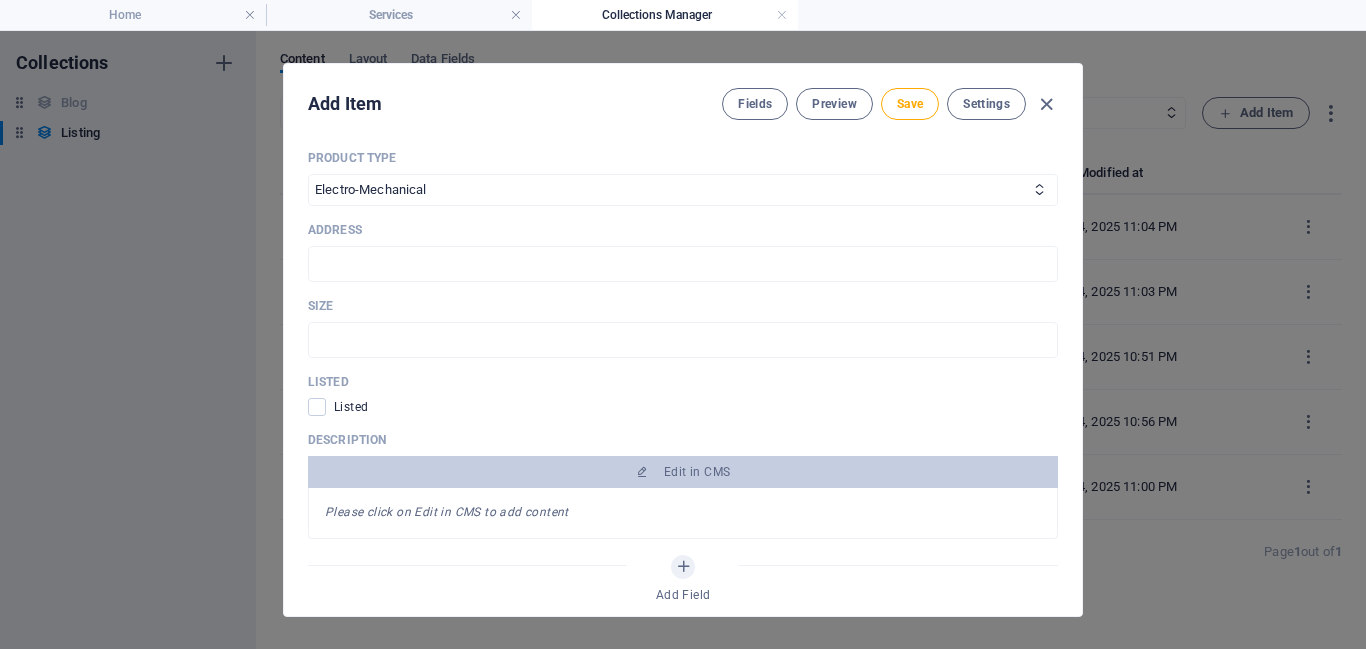 click on "Listed" at bounding box center [351, 407] 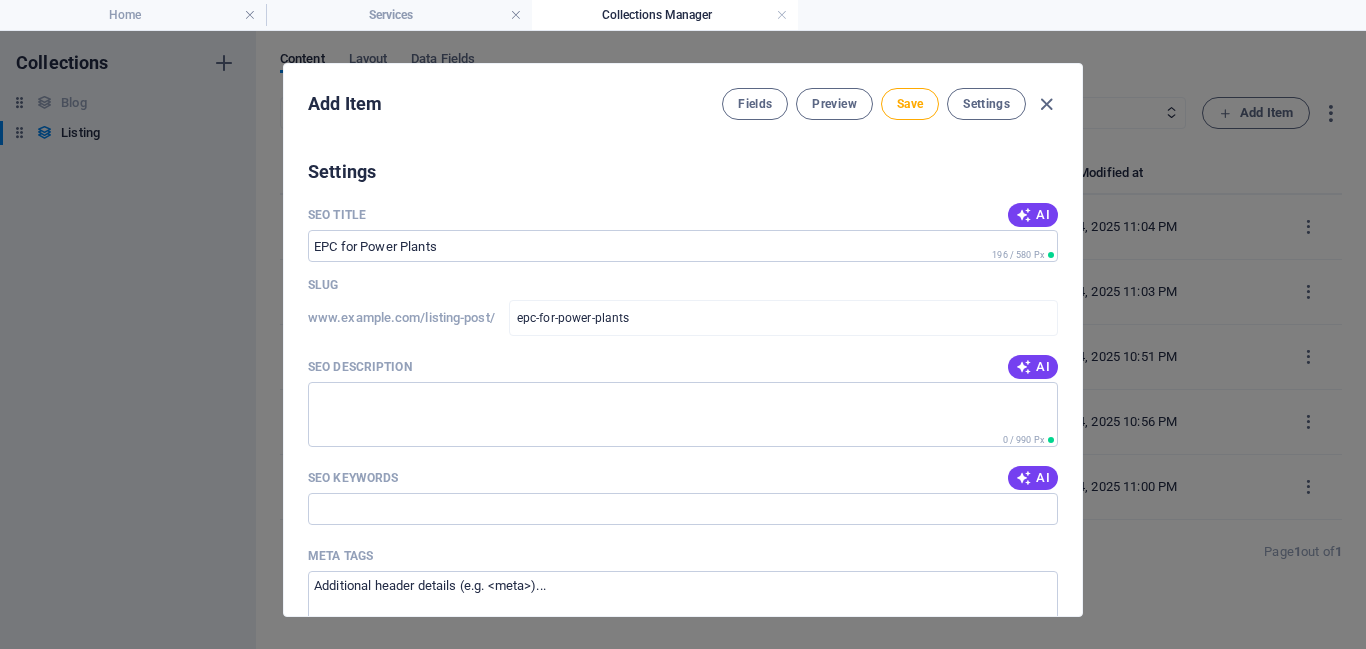 scroll, scrollTop: 1108, scrollLeft: 0, axis: vertical 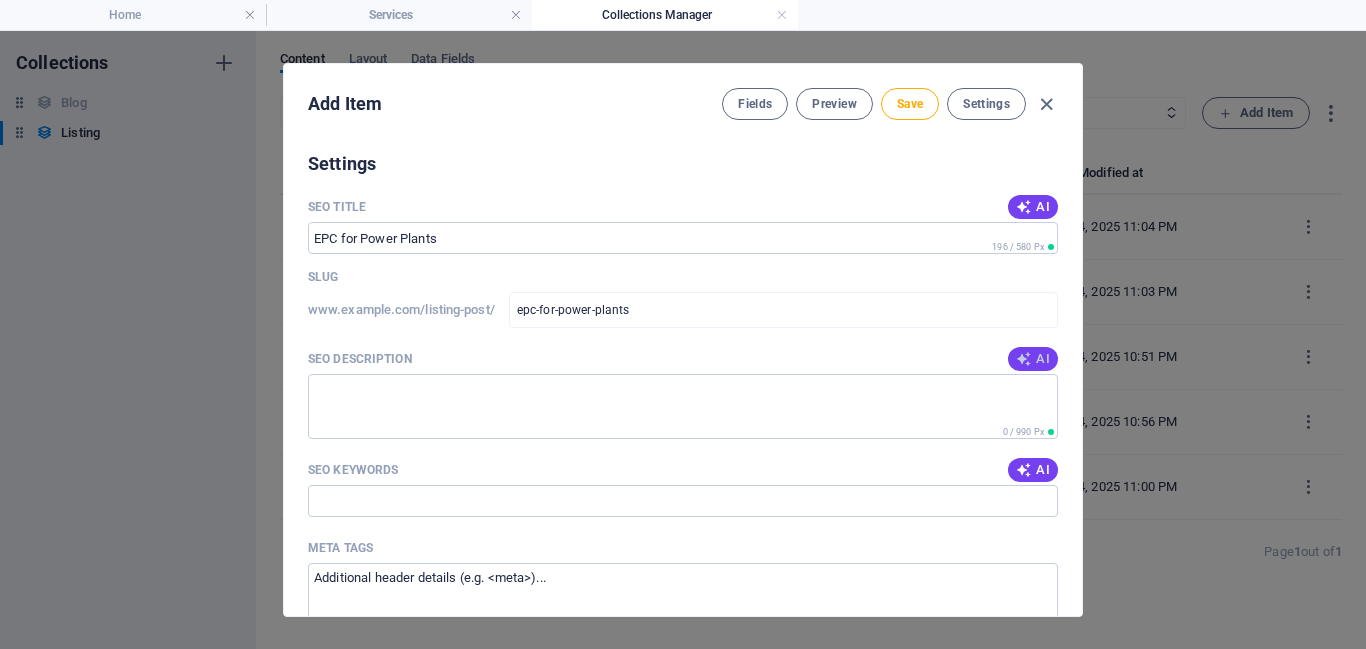 click at bounding box center (1024, 359) 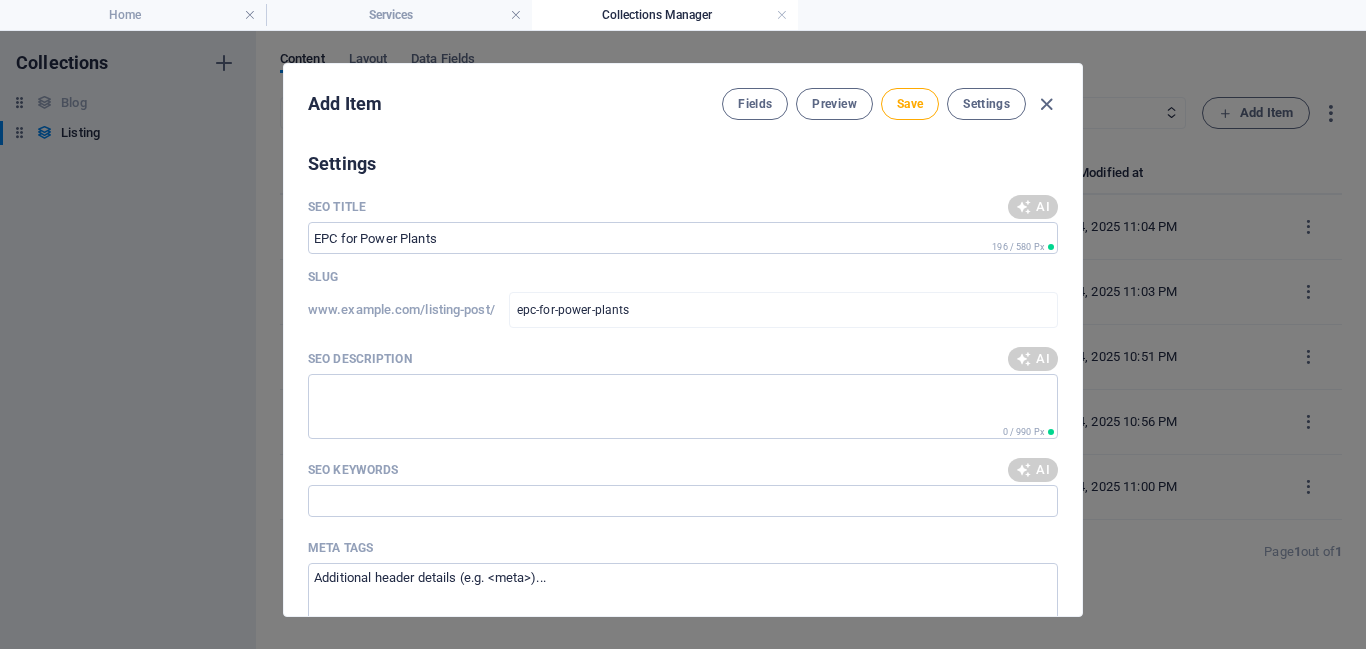 type on "Explore our comprehensive EPC services for power plants, specializing in electro-mechanical solutions for efficient energy production." 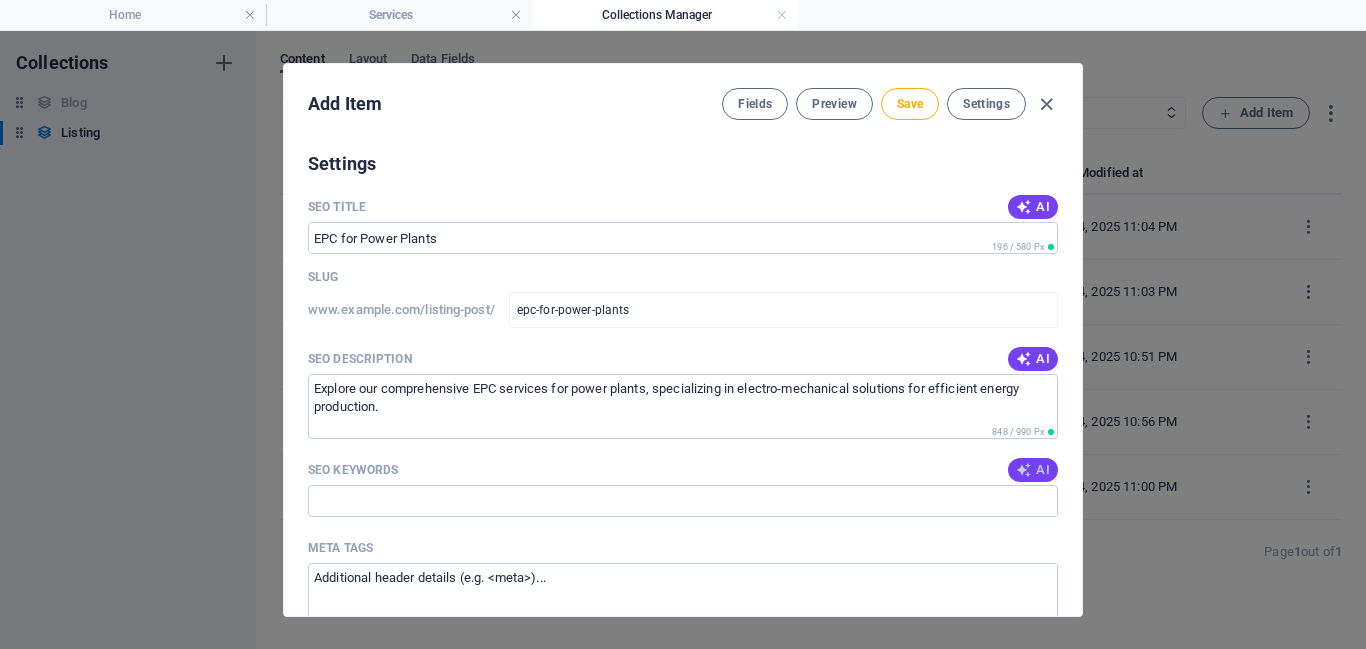 click on "AI" at bounding box center (1033, 470) 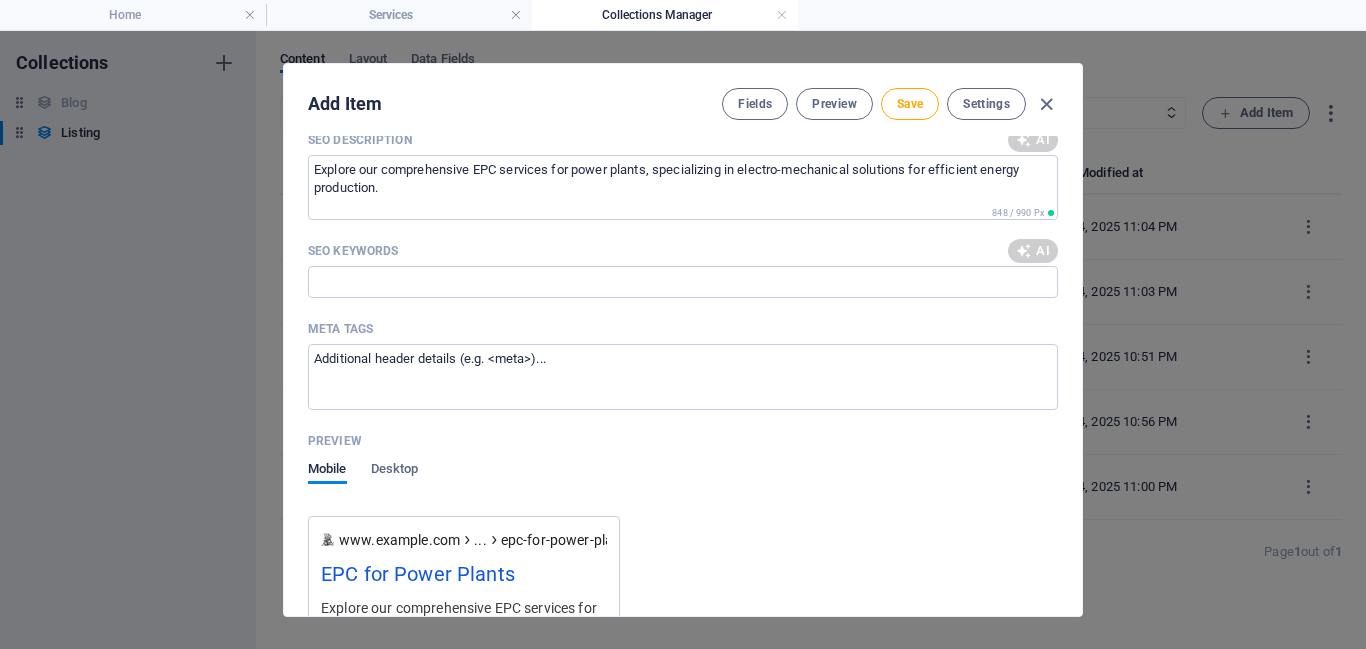 type on "EPC power plants, electro-mechanical services, power plant construction, engineering procurement construction, energy facility development, power generation solutions" 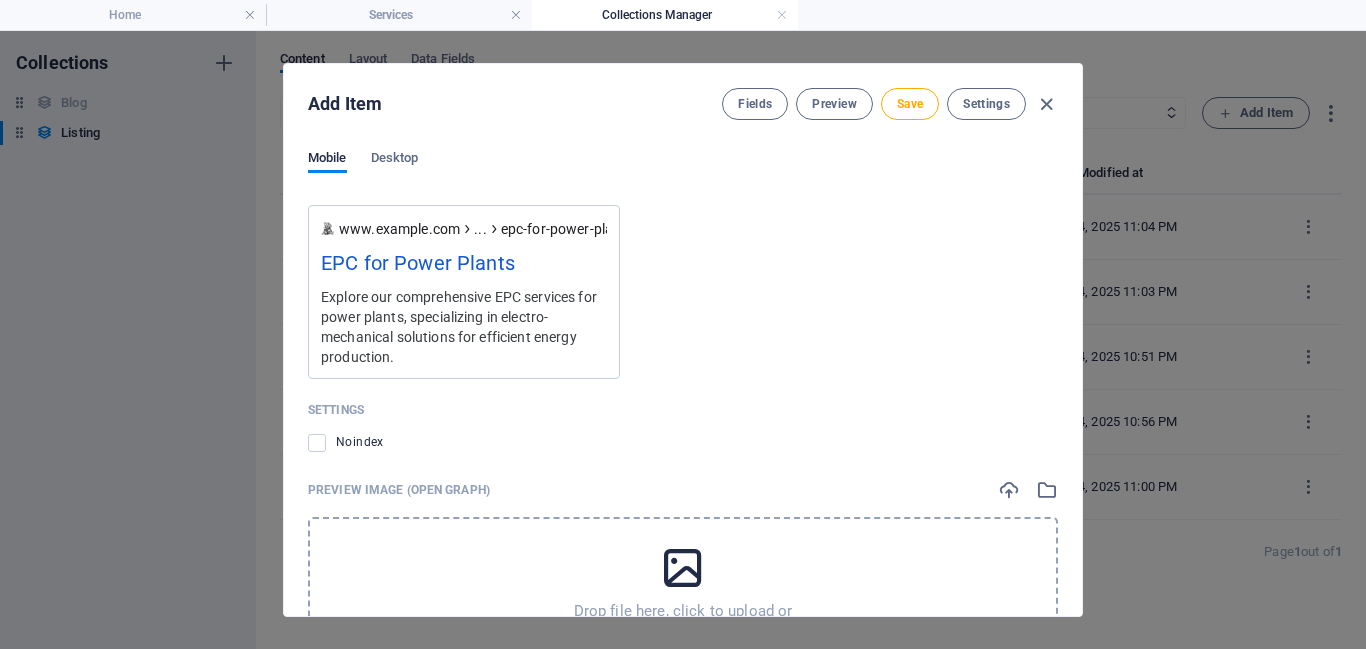 scroll, scrollTop: 1644, scrollLeft: 0, axis: vertical 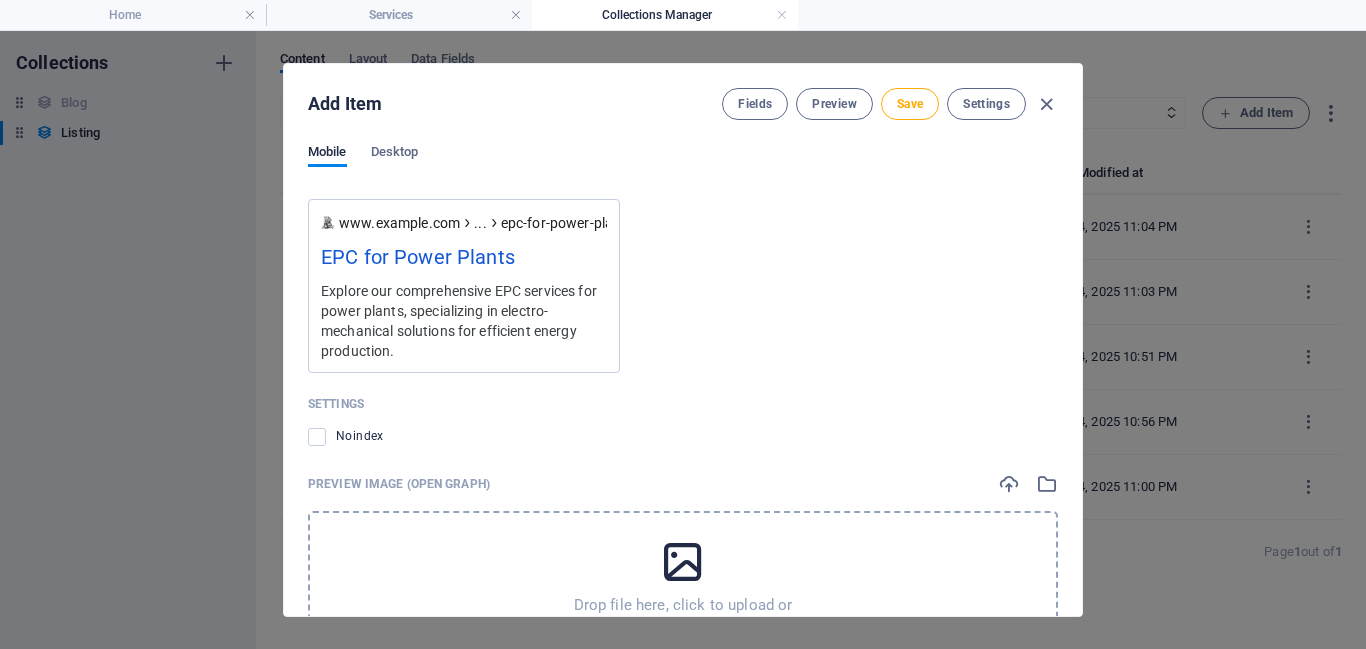 click at bounding box center (683, 562) 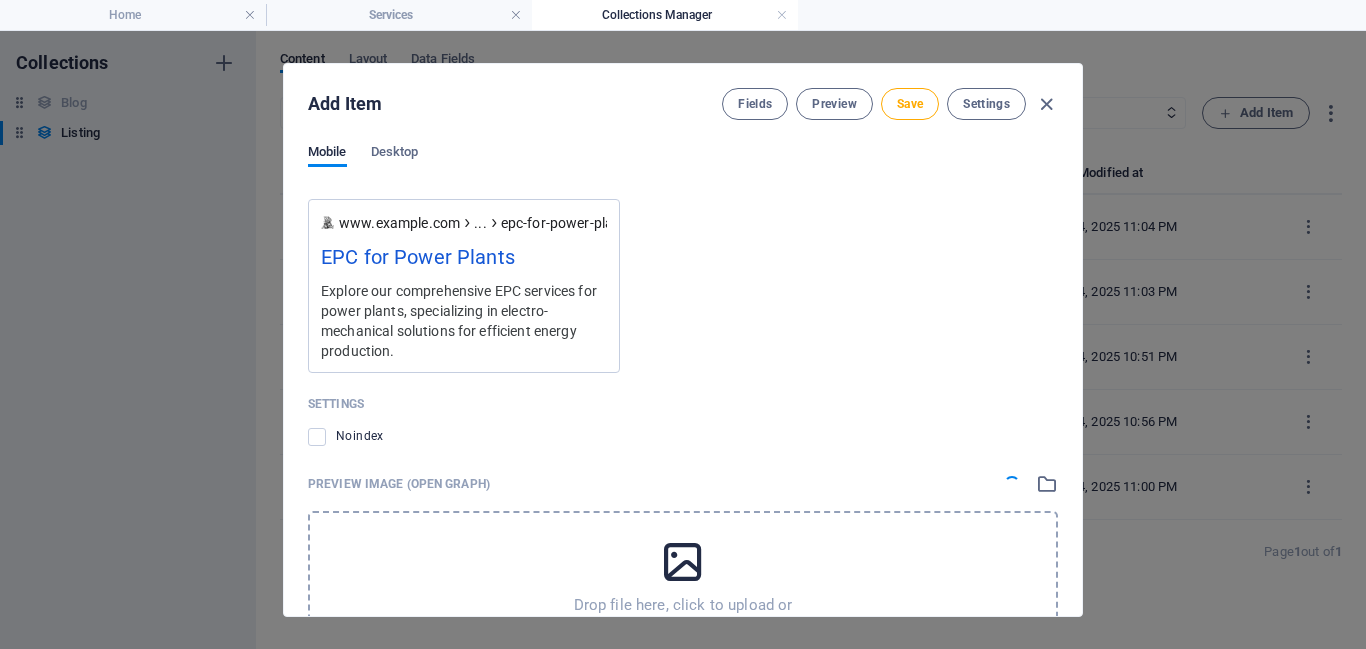 scroll, scrollTop: 1749, scrollLeft: 0, axis: vertical 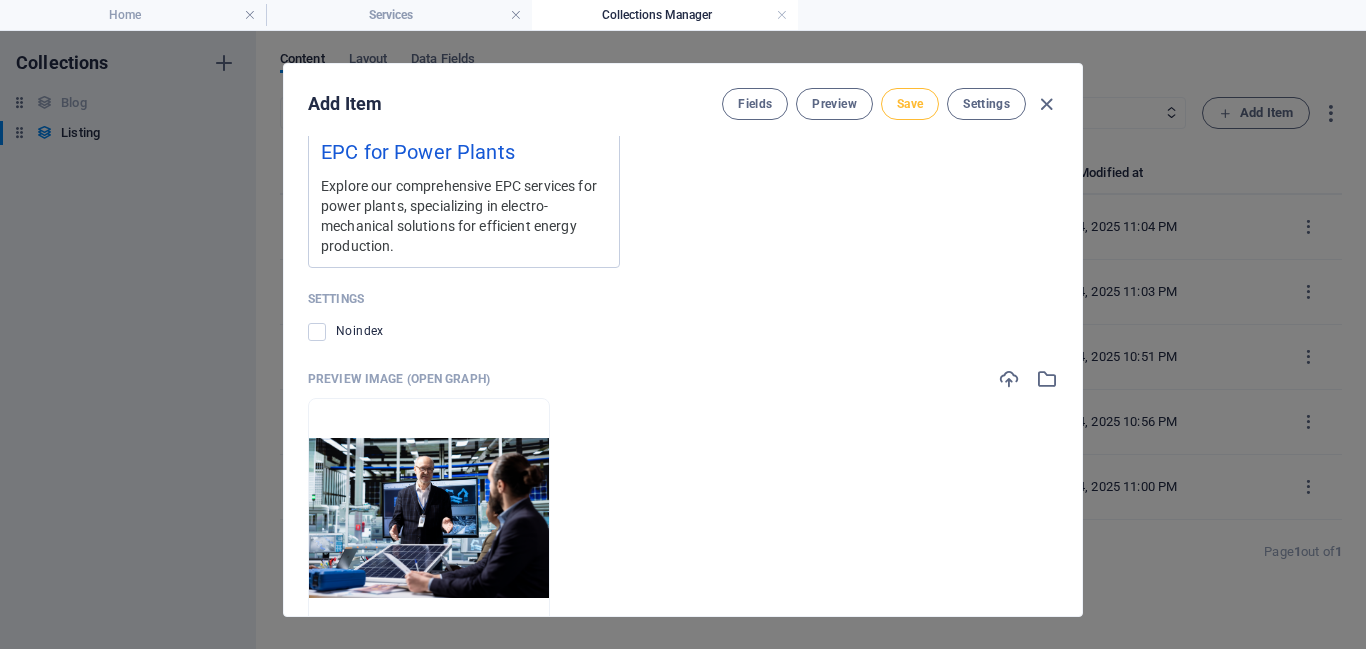 click on "Save" at bounding box center (910, 104) 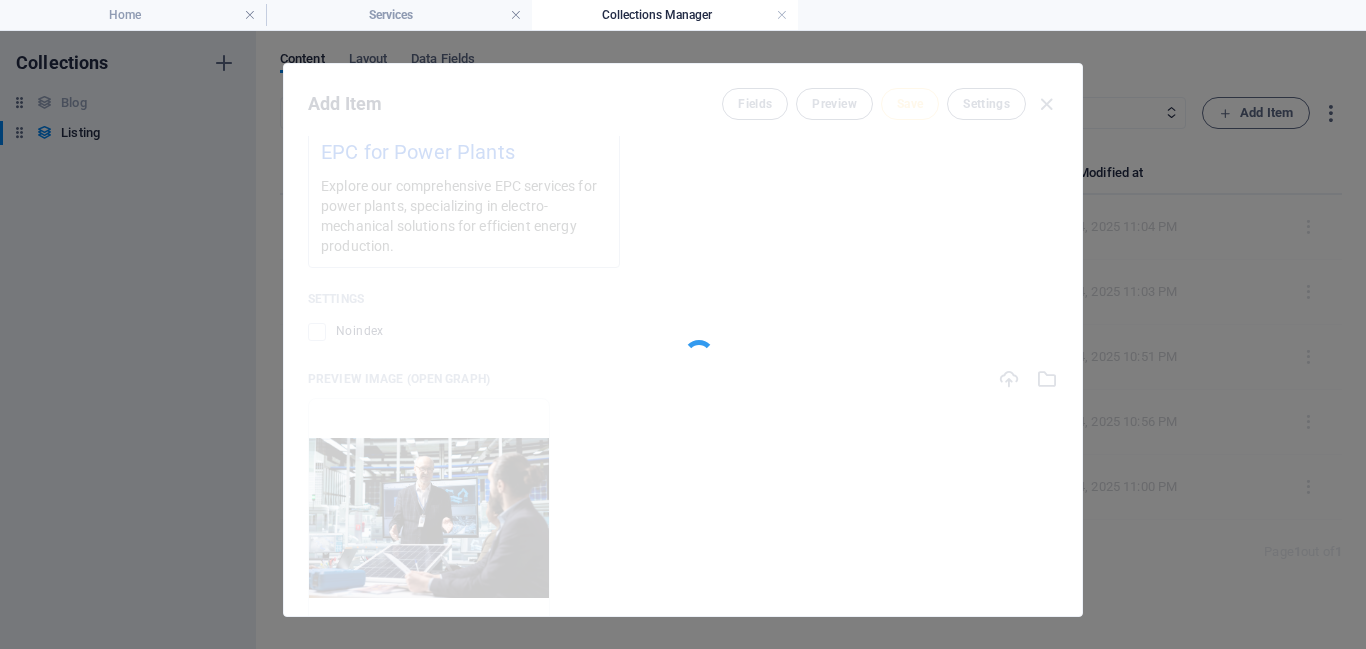 type on "epc-for-power-plants" 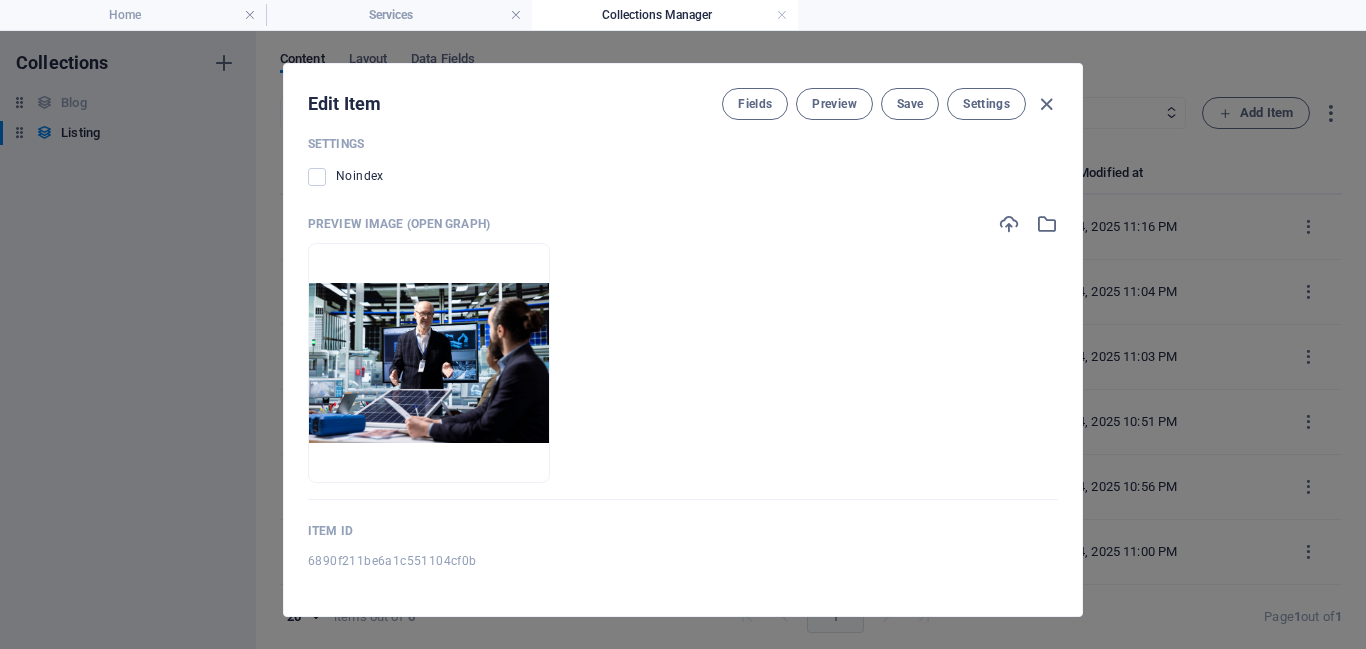 scroll, scrollTop: 0, scrollLeft: 0, axis: both 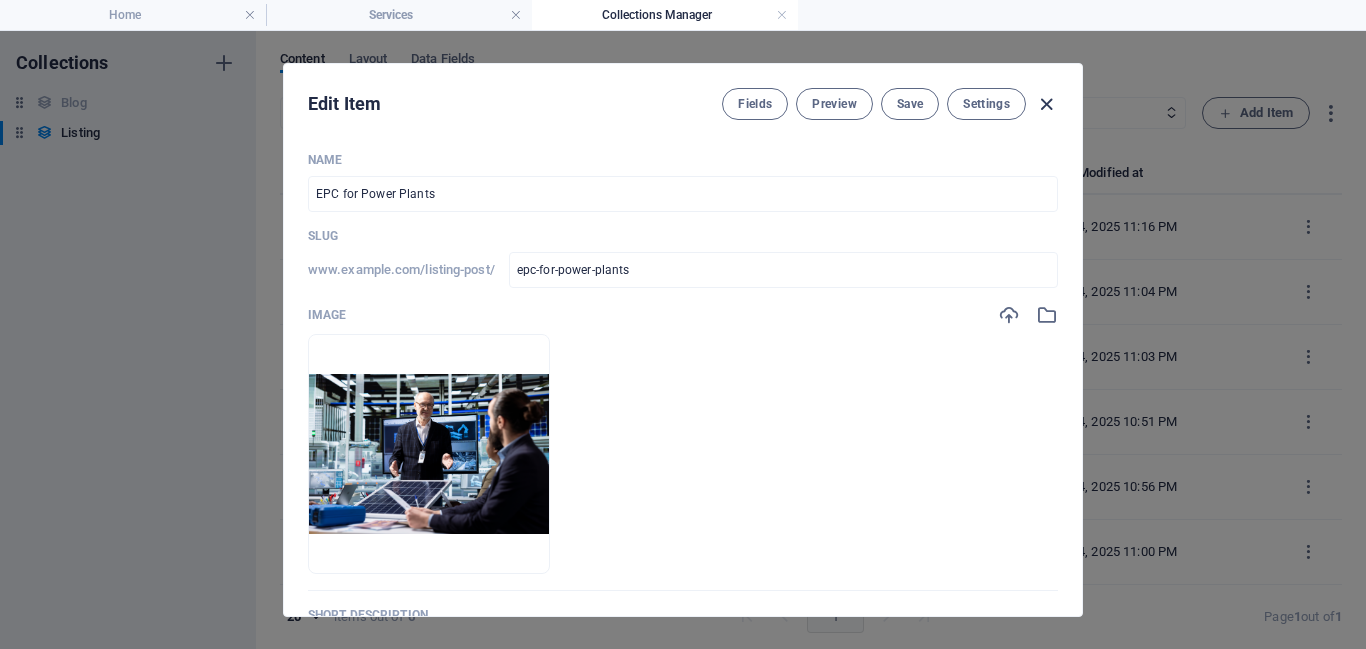 click at bounding box center (1046, 104) 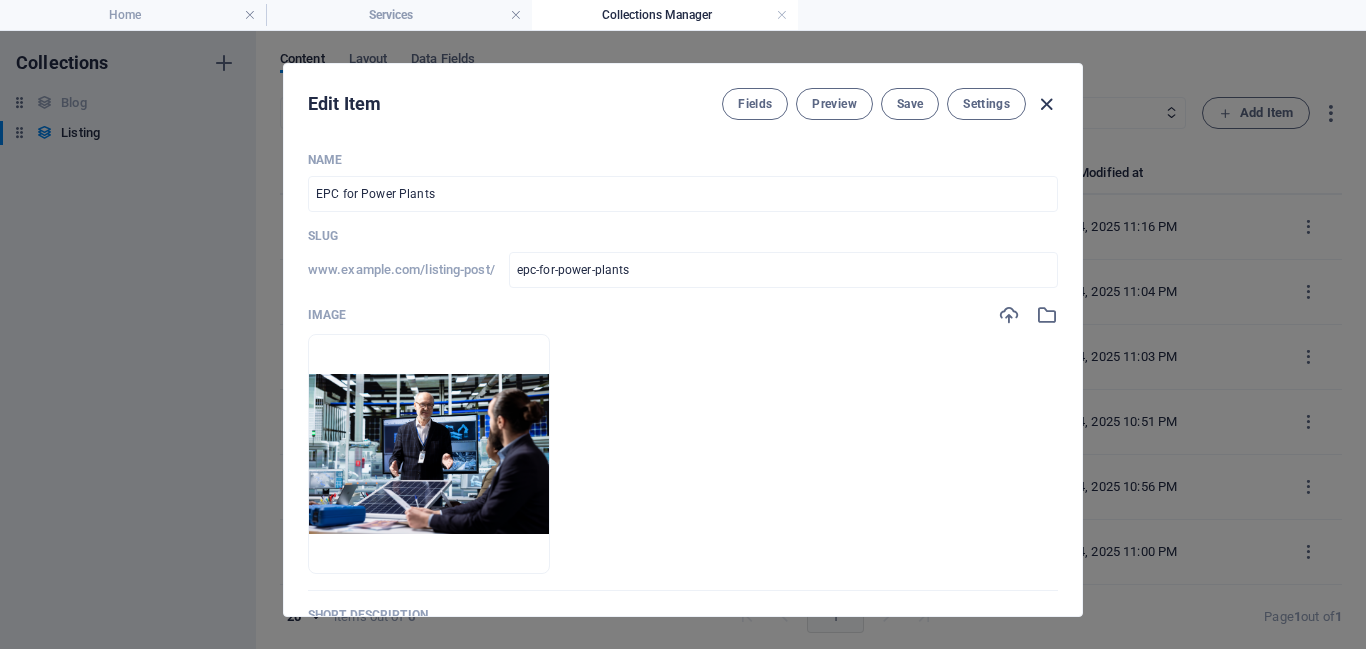checkbox on "false" 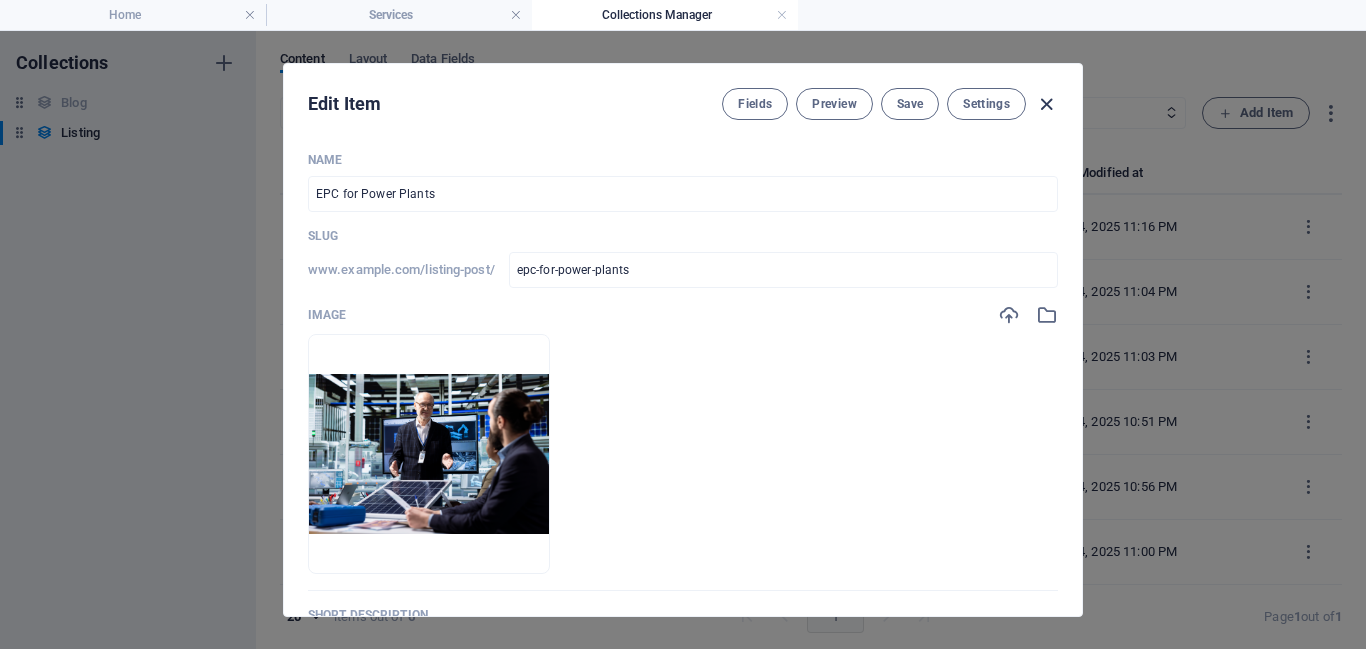 type on "epc-for-power-plants" 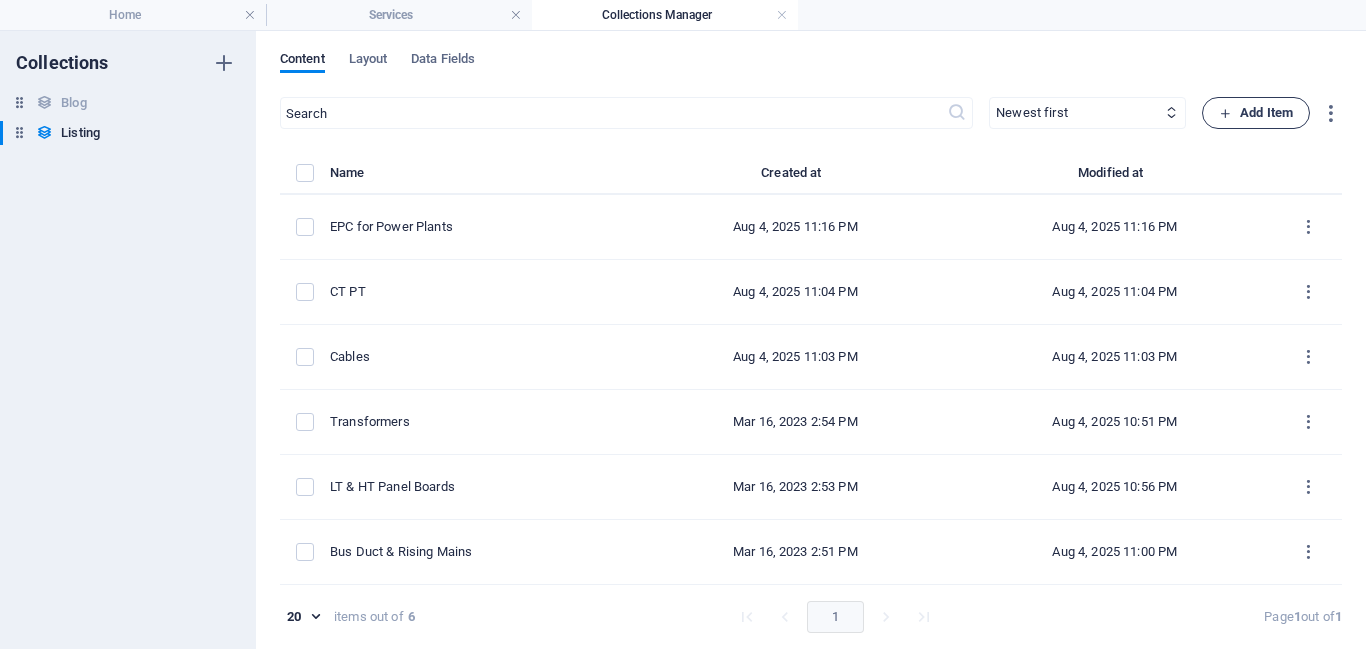 click on "Add Item" at bounding box center (1256, 113) 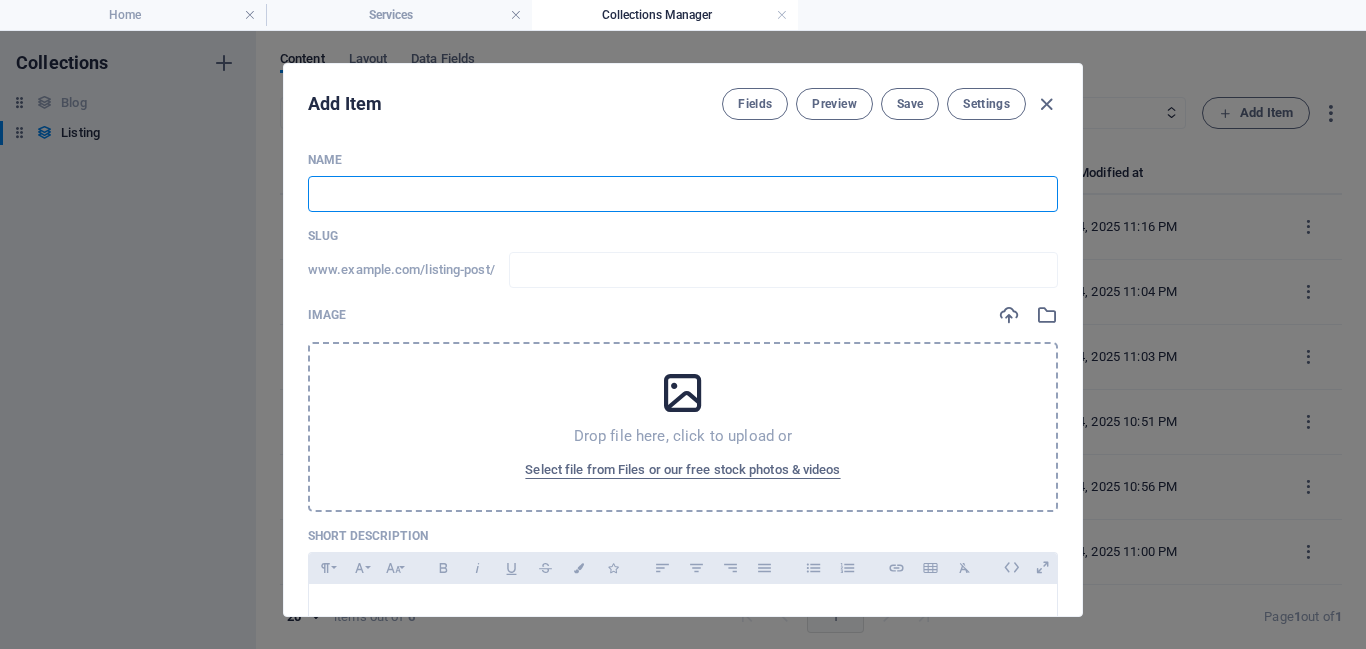 click at bounding box center [683, 194] 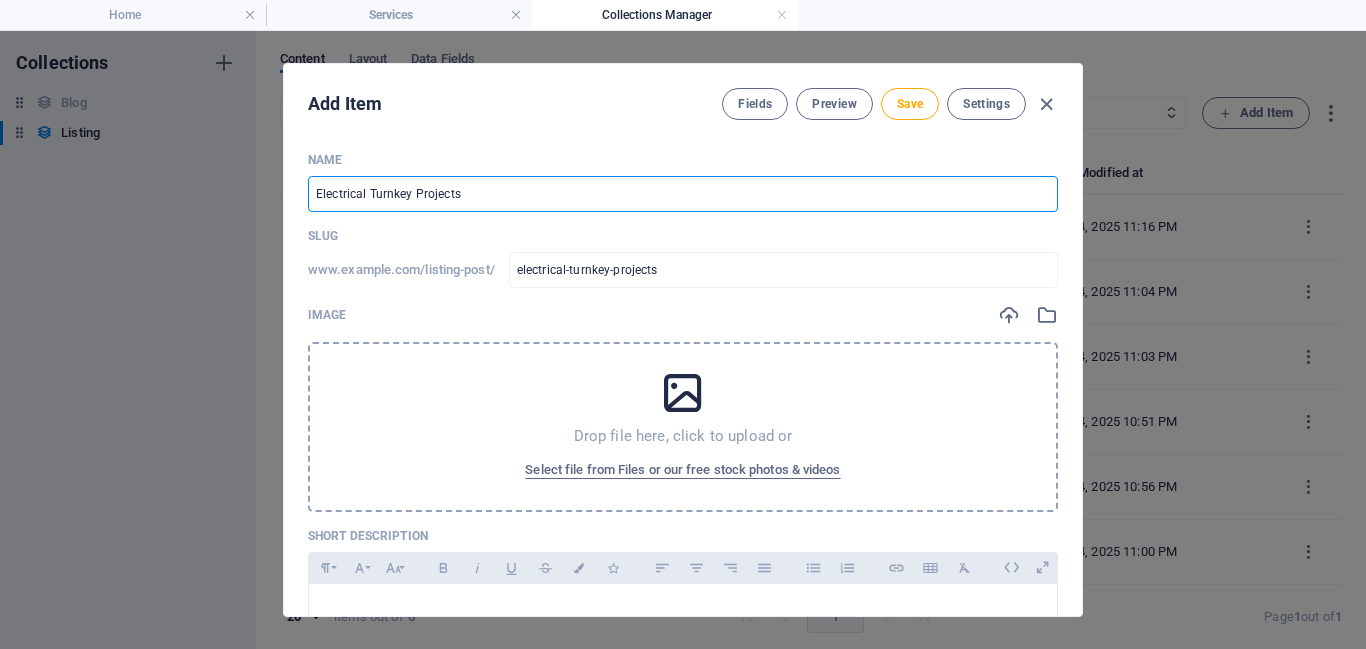type on "Electrical Turnkey Projects" 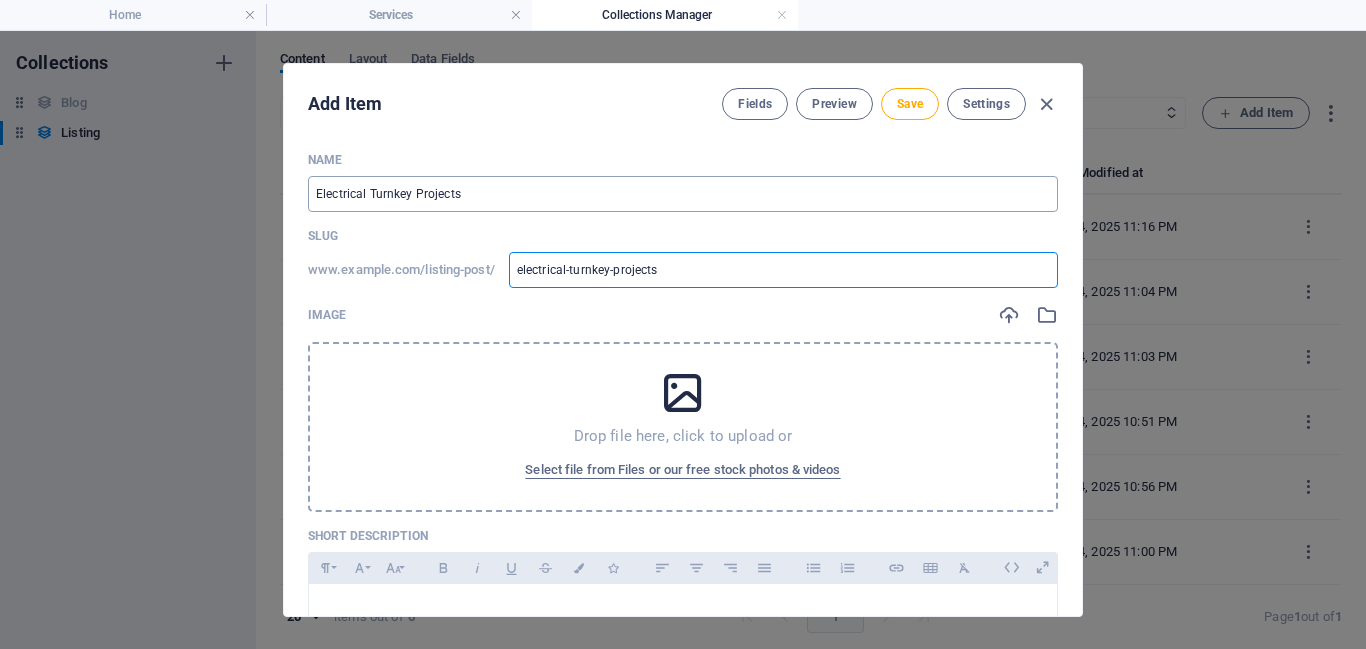 type 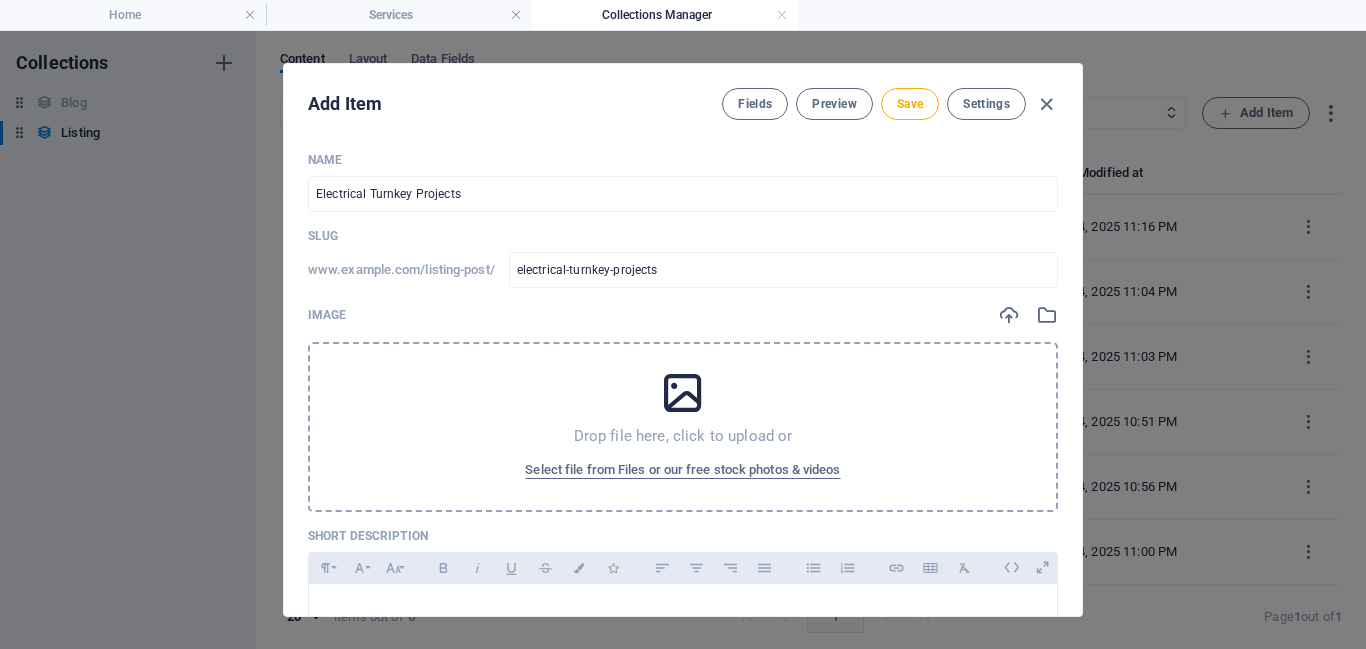 click at bounding box center (683, 393) 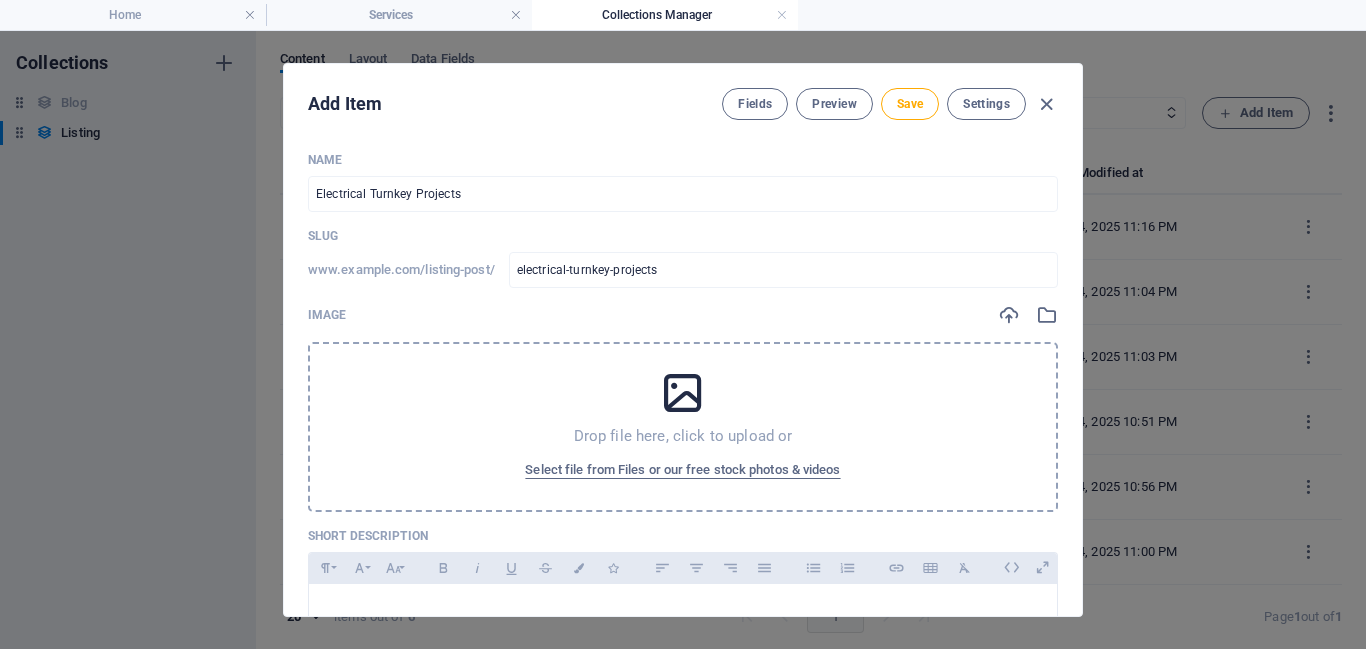 click on "Drop file here, click to upload or Select file from Files or our free stock photos & videos" at bounding box center [683, 427] 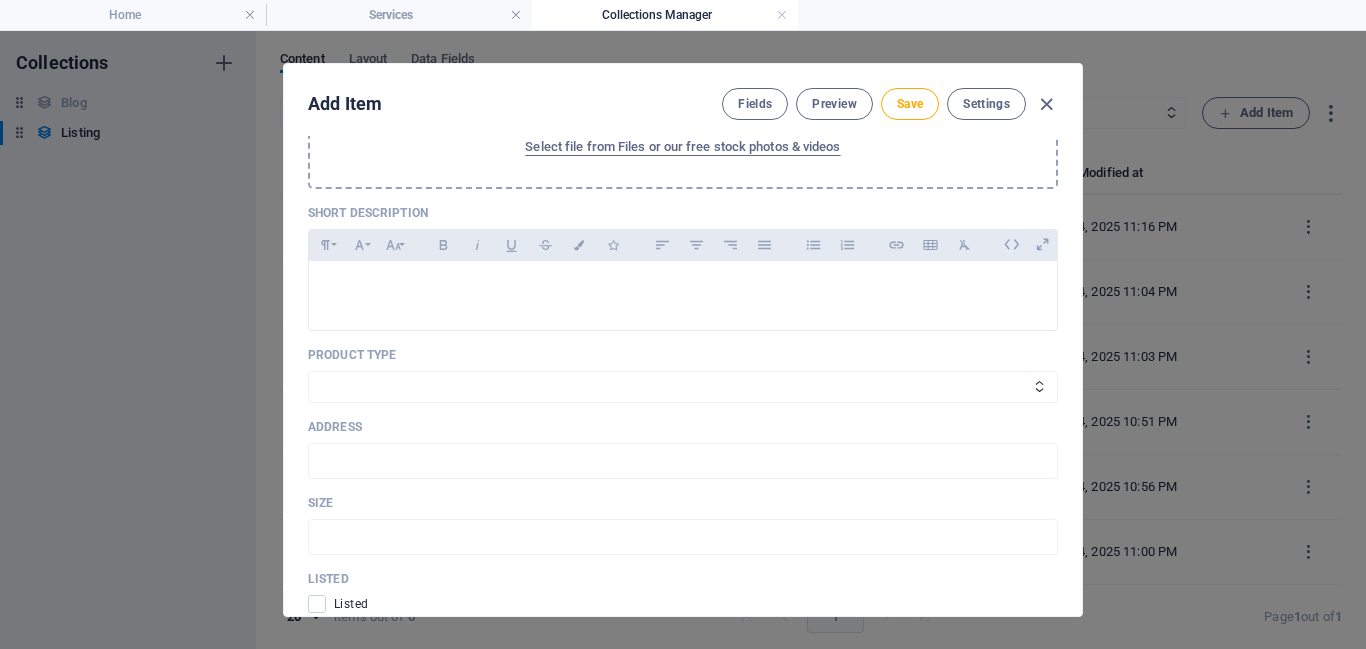 scroll, scrollTop: 318, scrollLeft: 0, axis: vertical 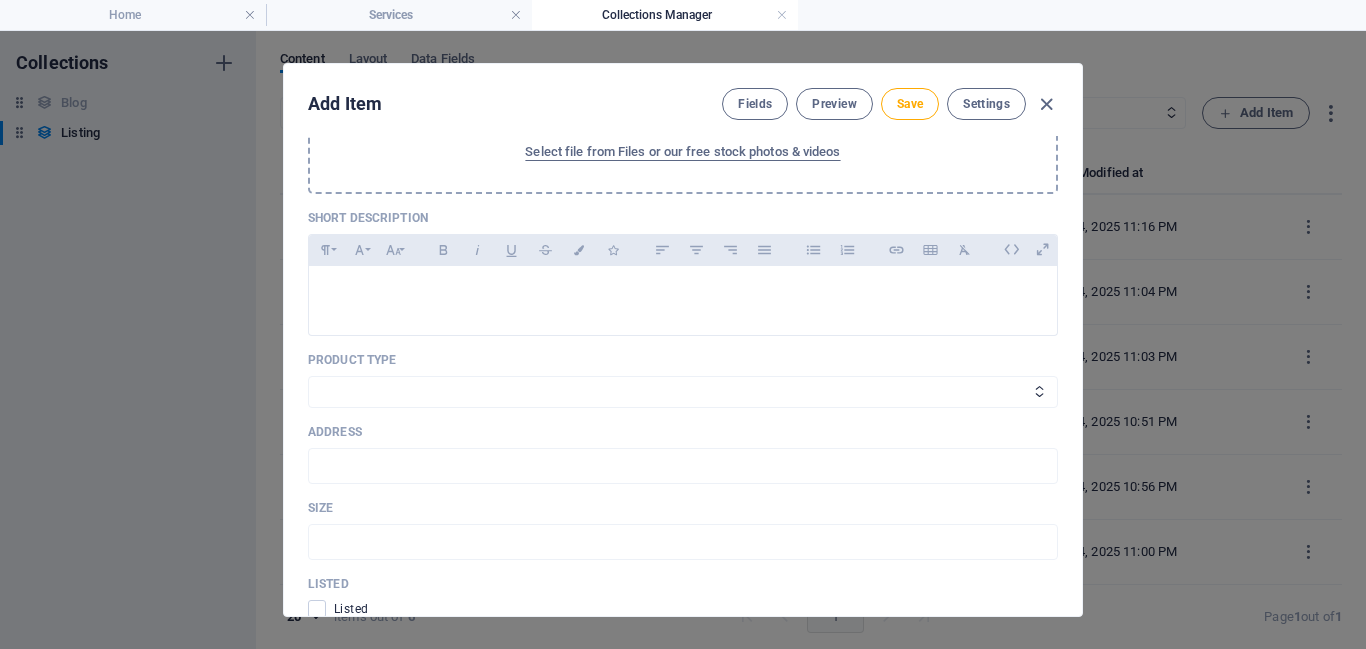 select on "Electro-Mechanical" 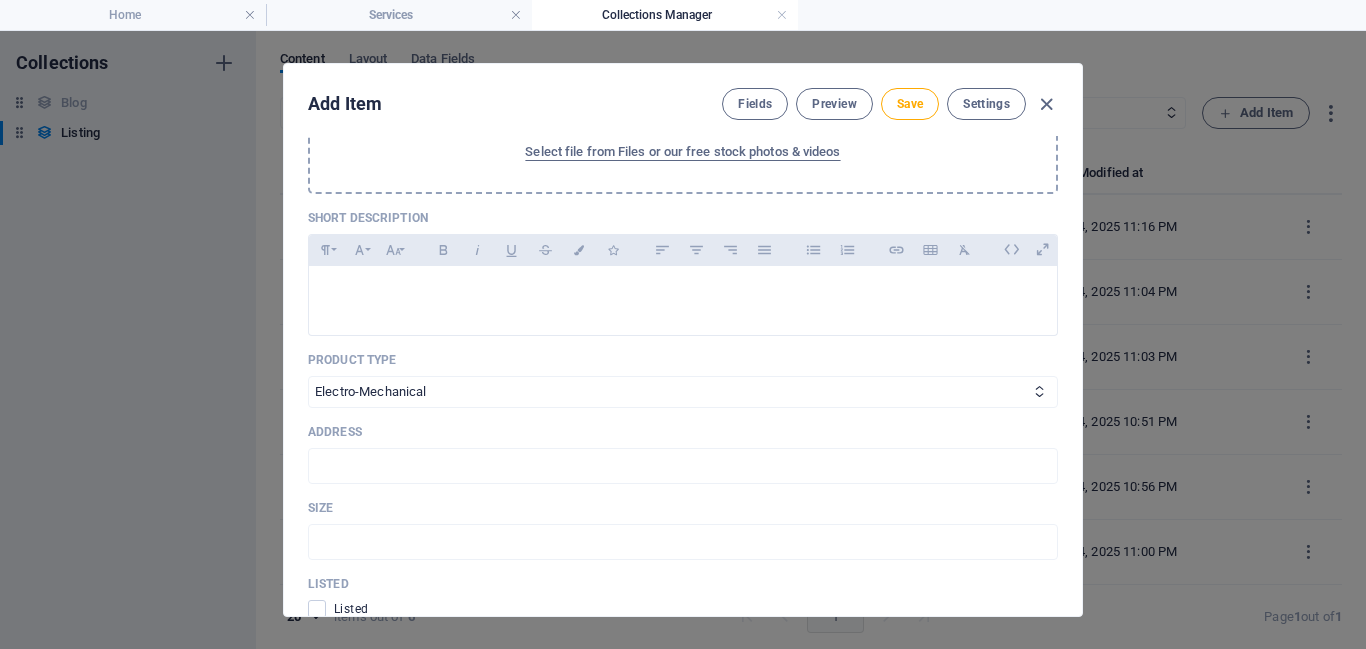 click on "Power Products Electro-Mechanical Apartment" at bounding box center (683, 392) 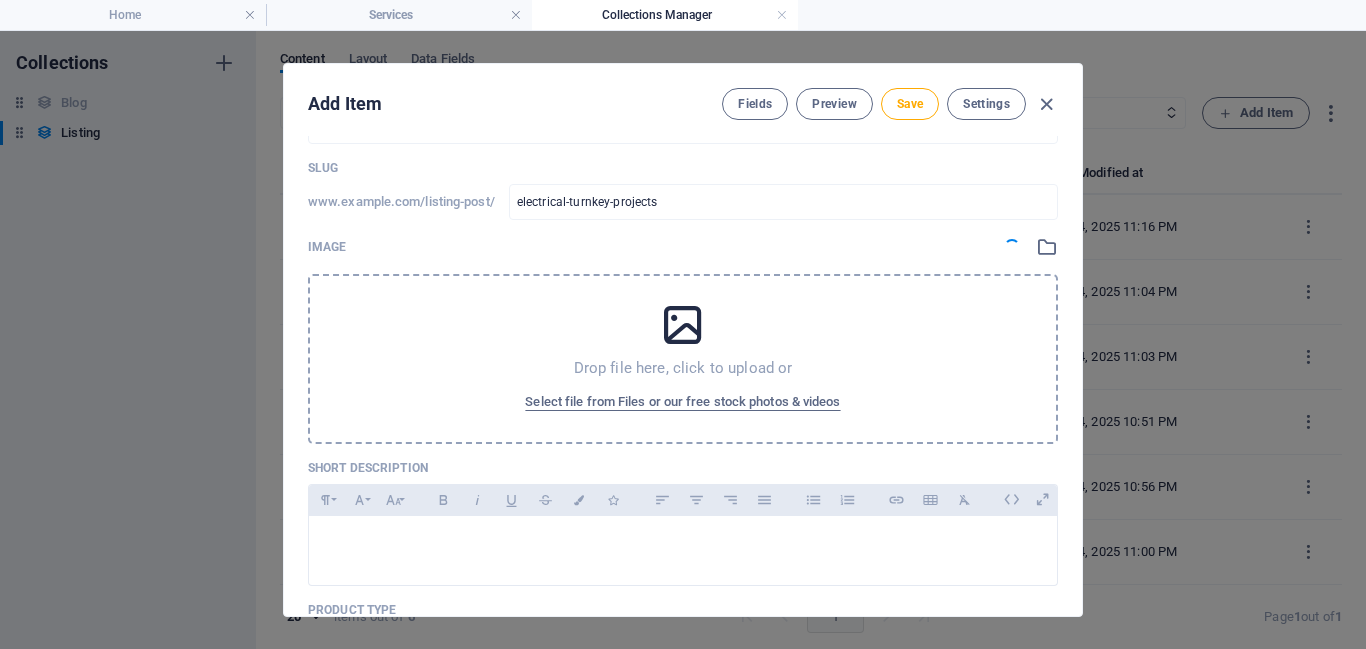 scroll, scrollTop: 0, scrollLeft: 0, axis: both 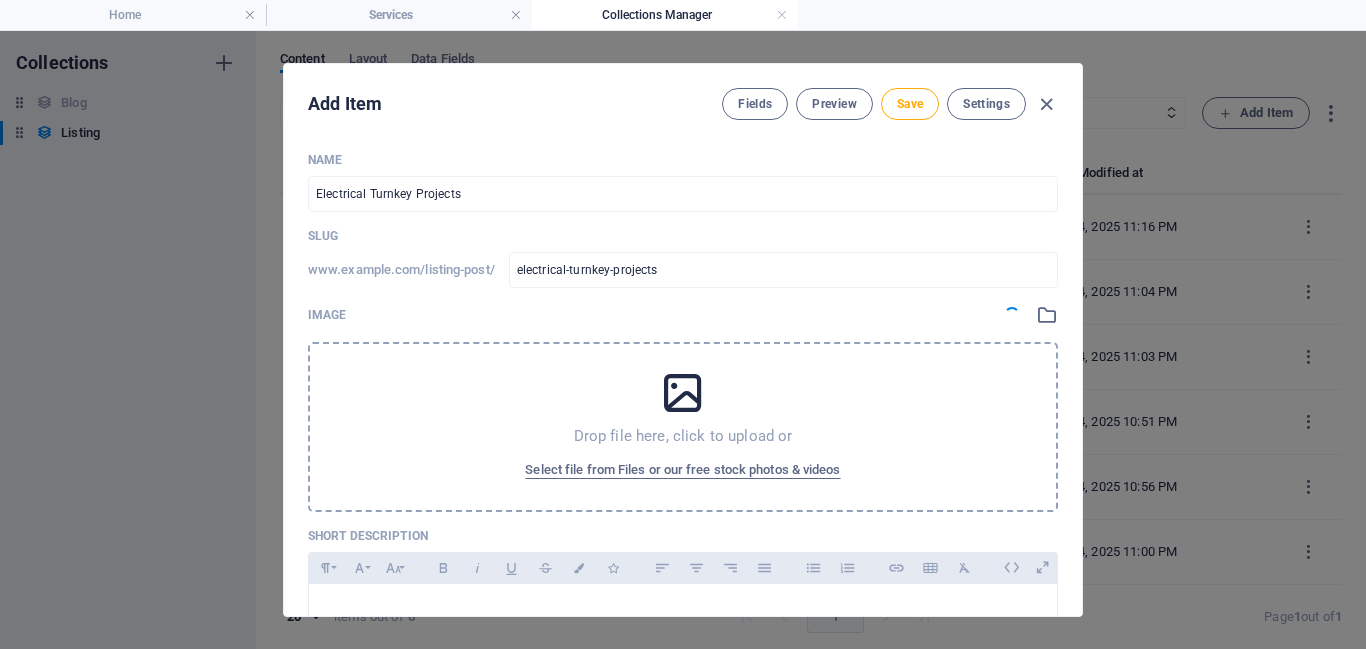click on "Select file from Files or our free stock photos & videos" at bounding box center (682, 470) 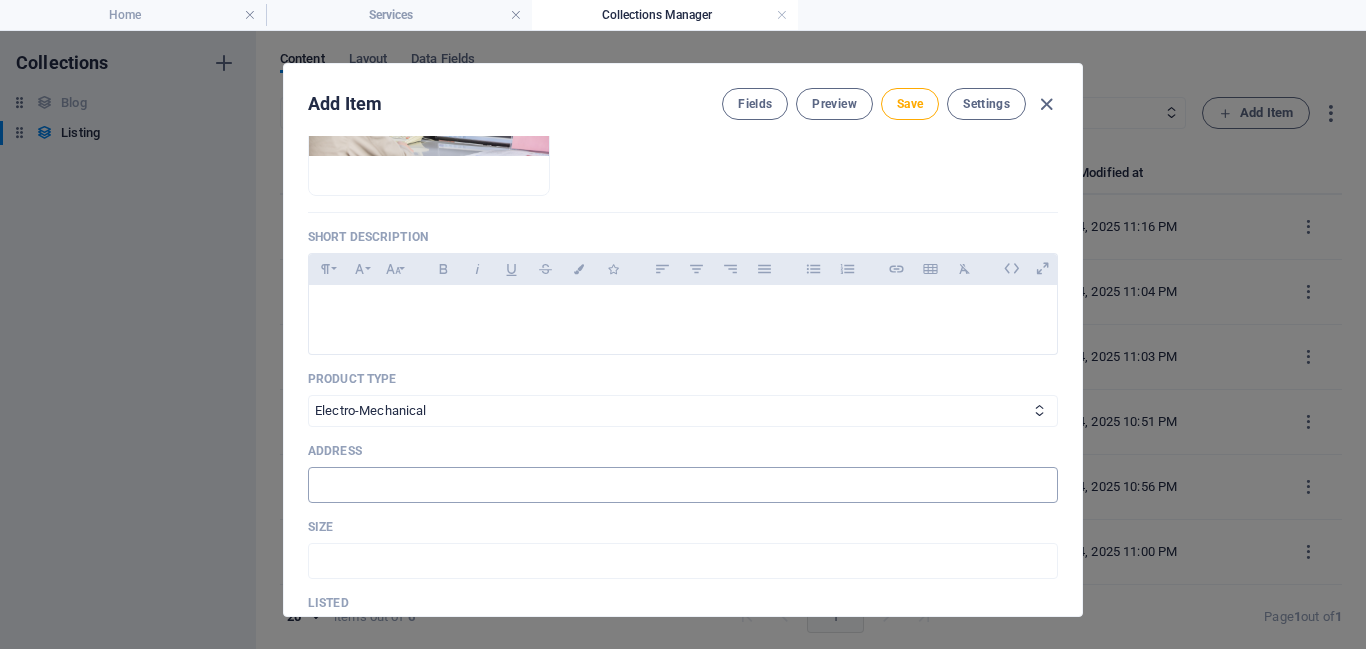 scroll, scrollTop: 398, scrollLeft: 0, axis: vertical 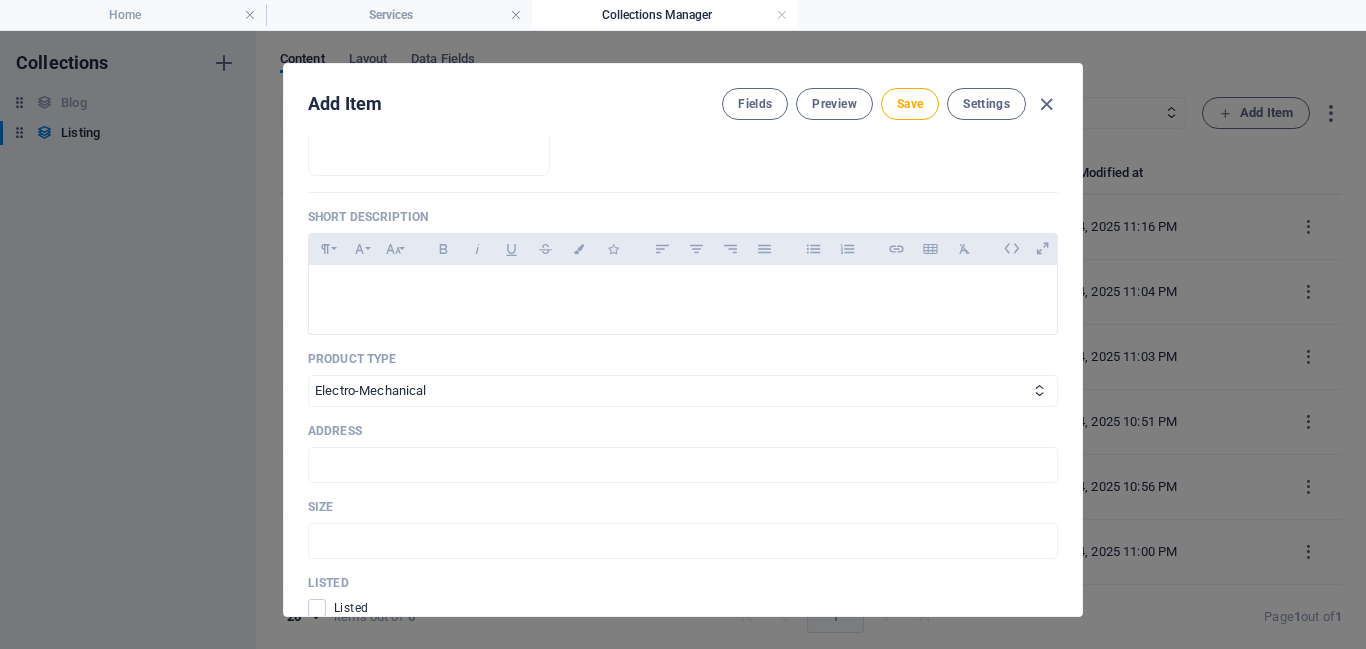 click on "Name Electrical Turnkey Projects ​ Slug www.example.com/listing-post/ electrical-turnkey-projects ​ Image Drop files here to upload them instantly Short description Paragraph Format Normal Heading 1 Heading 2 Heading 3 Heading 4 Heading 5 Heading 6 Code Font Family Arial Georgia Impact Tahoma Times New Roman Verdana Font Size 8 9 10 11 12 14 18 24 30 36 48 60 72 96 Bold Italic Underline Strikethrough Colors Icons Align Left Align Center Align Right Align Justify Unordered List Ordered List Insert Link Insert Table Clear Formatting Product Type Power Products Electro-Mechanical Apartment Address ​ Size ​ Listed Listed Description Edit in CMS Please click on Edit in CMS to add content Add Field" at bounding box center [683, 295] 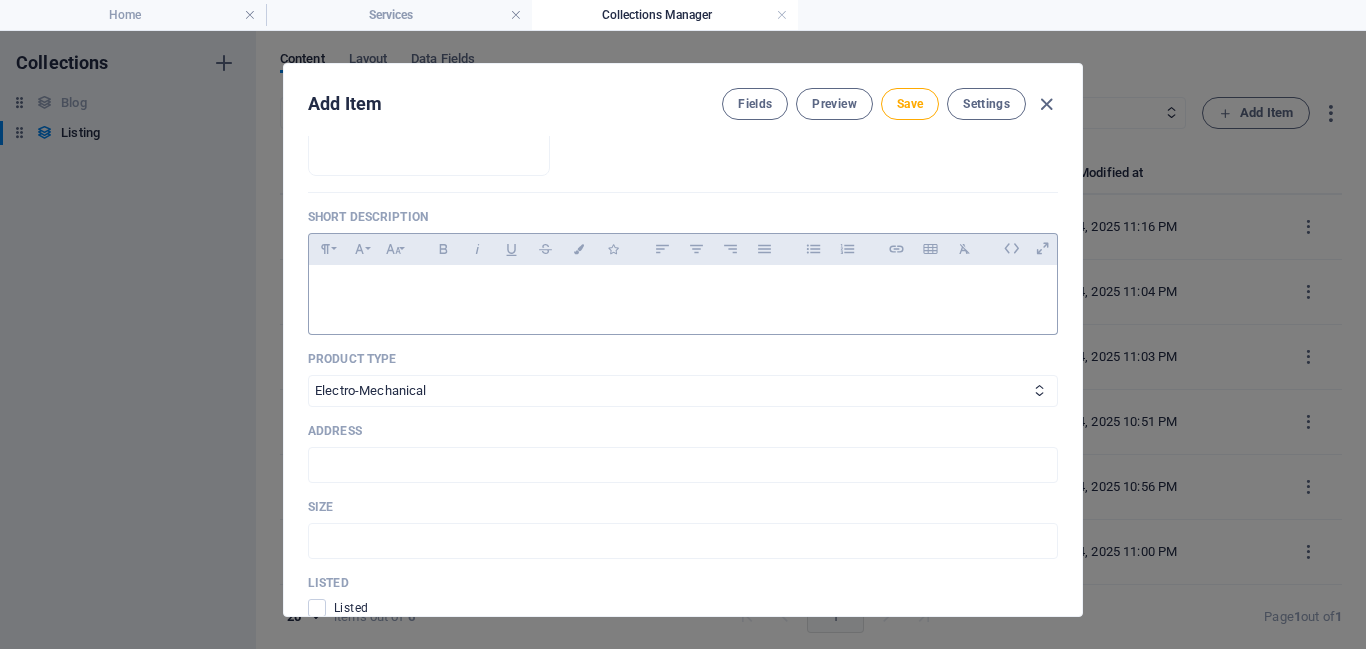 click at bounding box center (683, 295) 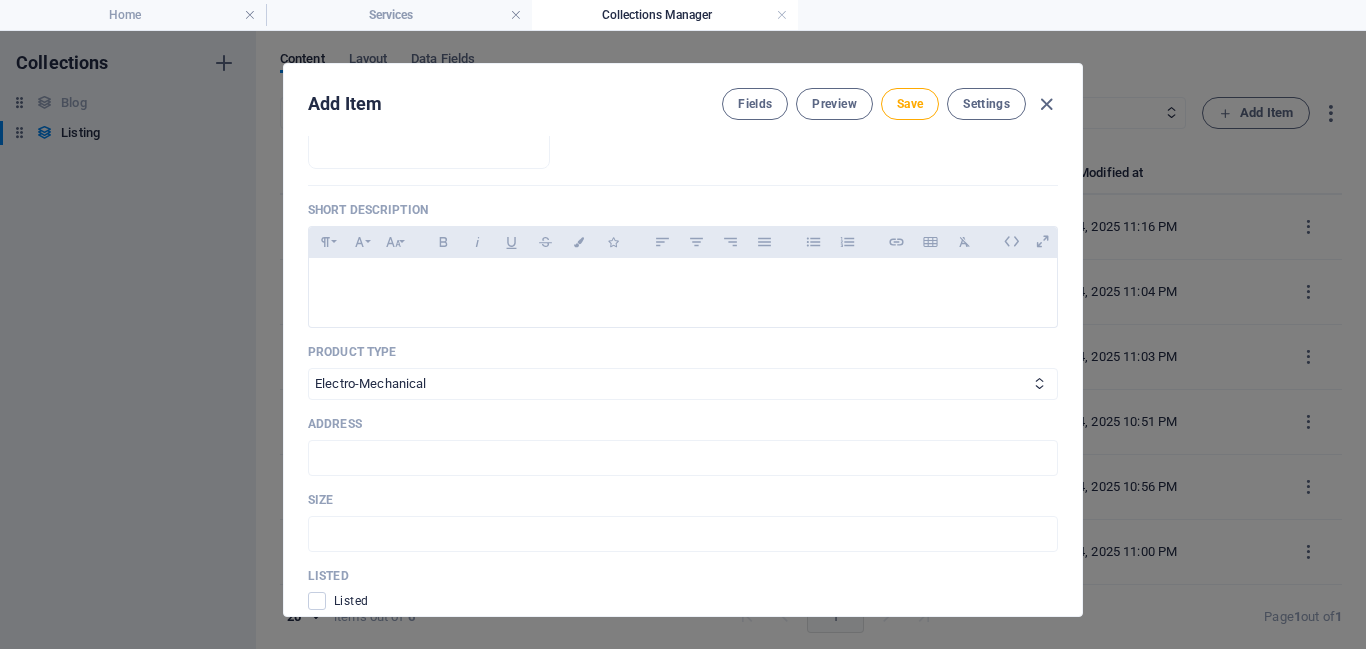scroll, scrollTop: 415, scrollLeft: 0, axis: vertical 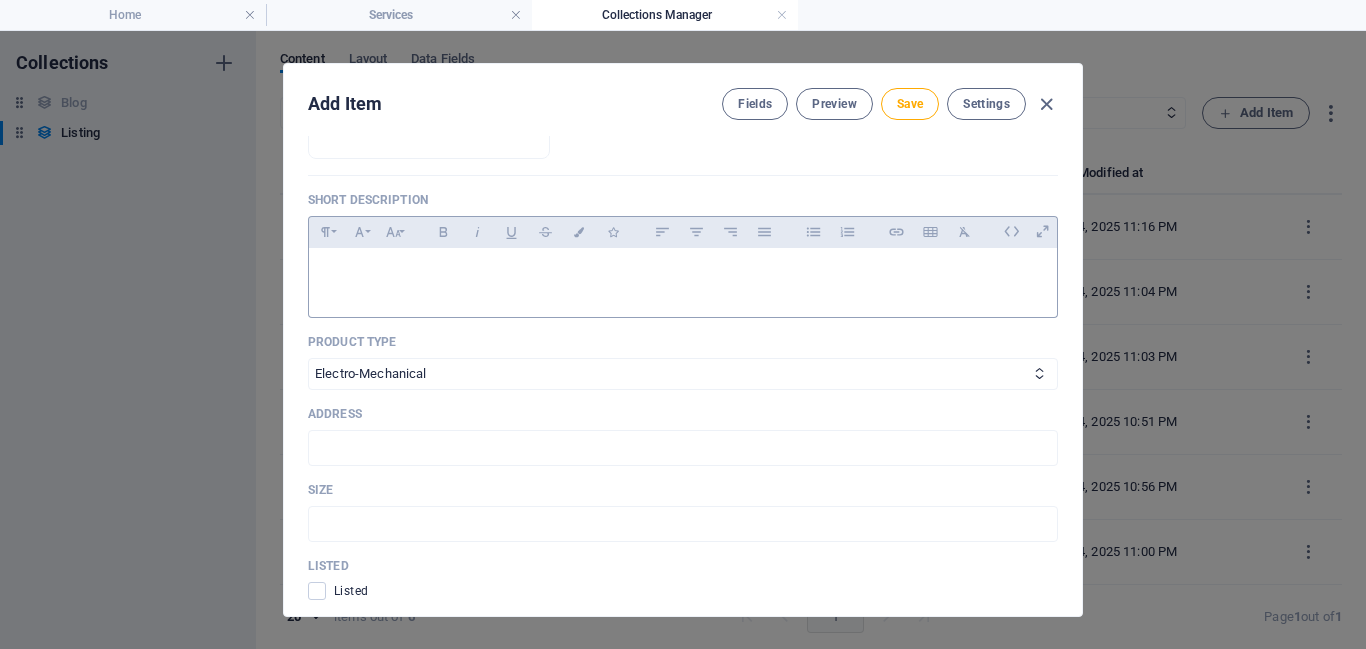 click at bounding box center [683, 278] 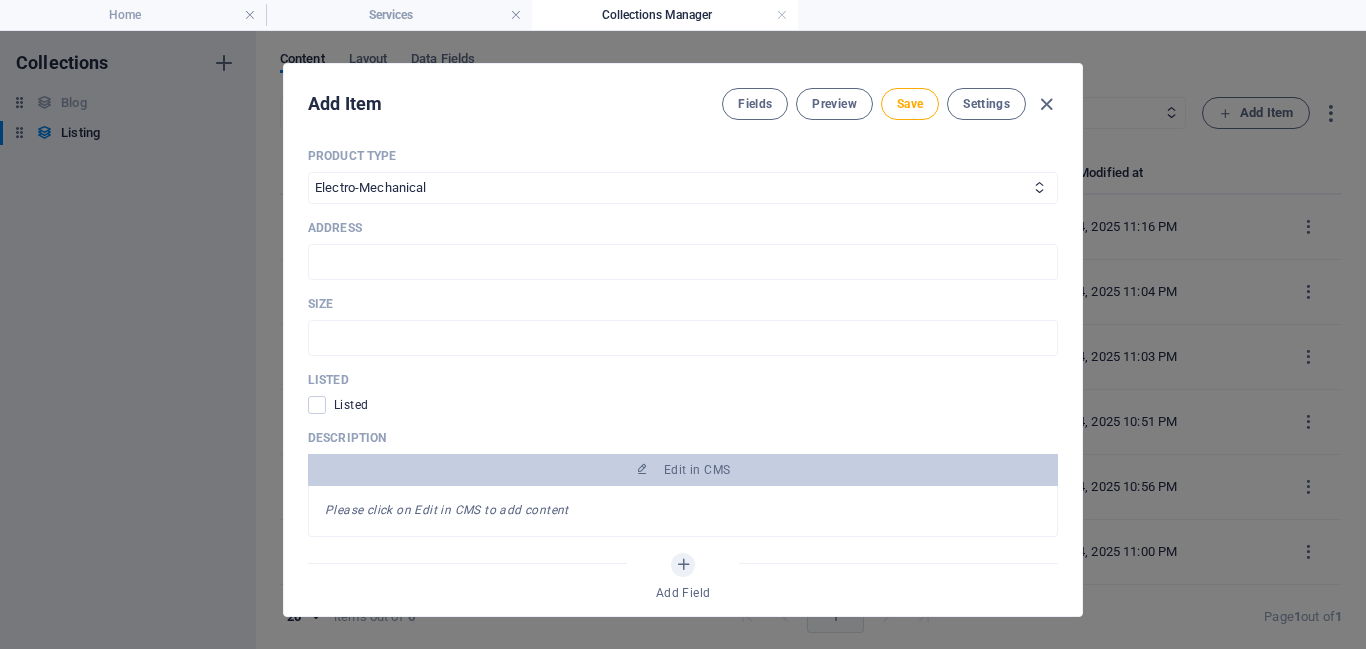 scroll, scrollTop: 679, scrollLeft: 0, axis: vertical 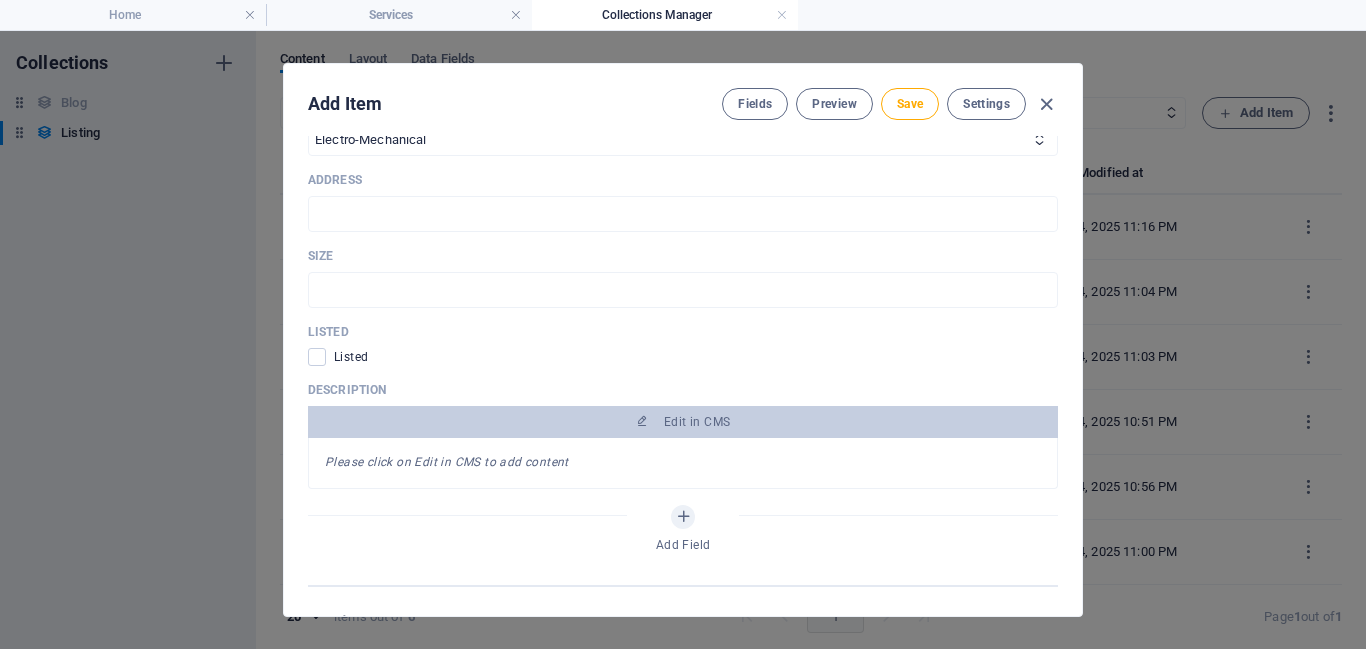 click on "Name Electrical Turnkey Projects ​ Slug www.example.com/listing-post/ electrical-turnkey-projects ​ Image Drop files here to upload them instantly Short description Paragraph Format Normal Heading 1 Heading 2 Heading 3 Heading 4 Heading 5 Heading 6 Code Font Family Arial Georgia Impact Tahoma Times New Roman Verdana Font Size 8 9 10 11 12 14 18 24 30 36 48 60 72 96 Bold Italic Underline Strikethrough Colors Icons Align Left Align Center Align Right Align Justify Unordered List Ordered List Insert Link Insert Table Clear Formatting Stand-alone electrical turnkey projects, including HT panels, transformers, and LT substations. Product Type Power Products Electro-Mechanical Apartment Address ​ Size ​ Listed Listed Description Edit in CMS Please click on Edit in CMS to add content Add Field" at bounding box center (683, 29) 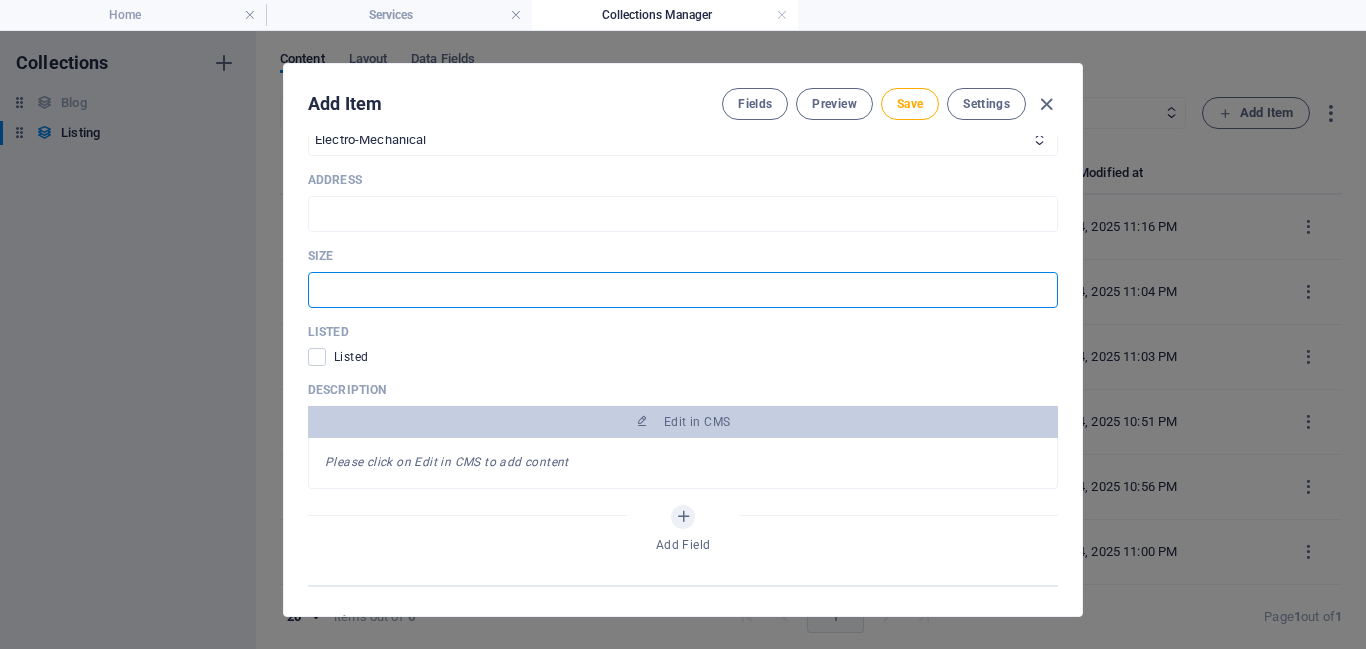 click at bounding box center [683, 290] 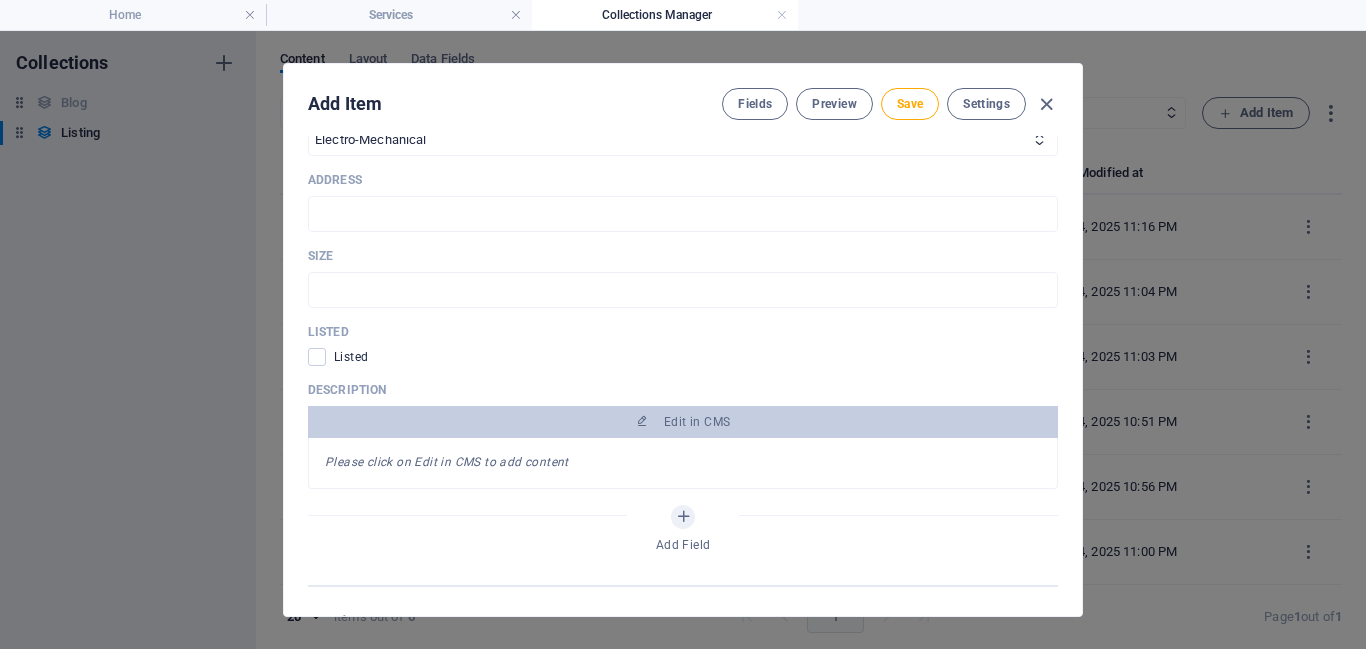 click on "Name Electrical Turnkey Projects ​ Slug www.example.com/listing-post/ electrical-turnkey-projects ​ Image Drop files here to upload them instantly Short description Paragraph Format Normal Heading 1 Heading 2 Heading 3 Heading 4 Heading 5 Heading 6 Code Font Family Arial Georgia Impact Tahoma Times New Roman Verdana Font Size 8 9 10 11 12 14 18 24 30 36 48 60 72 96 Bold Italic Underline Strikethrough Colors Icons Align Left Align Center Align Right Align Justify Unordered List Ordered List Insert Link Insert Table Clear Formatting Stand-alone electrical turnkey projects, including HT panels, transformers, and LT substations. Product Type Power Products Electro-Mechanical Apartment Address ​ Size ​ Listed Listed Description Edit in CMS Please click on Edit in CMS to add content Add Field" at bounding box center [683, 29] 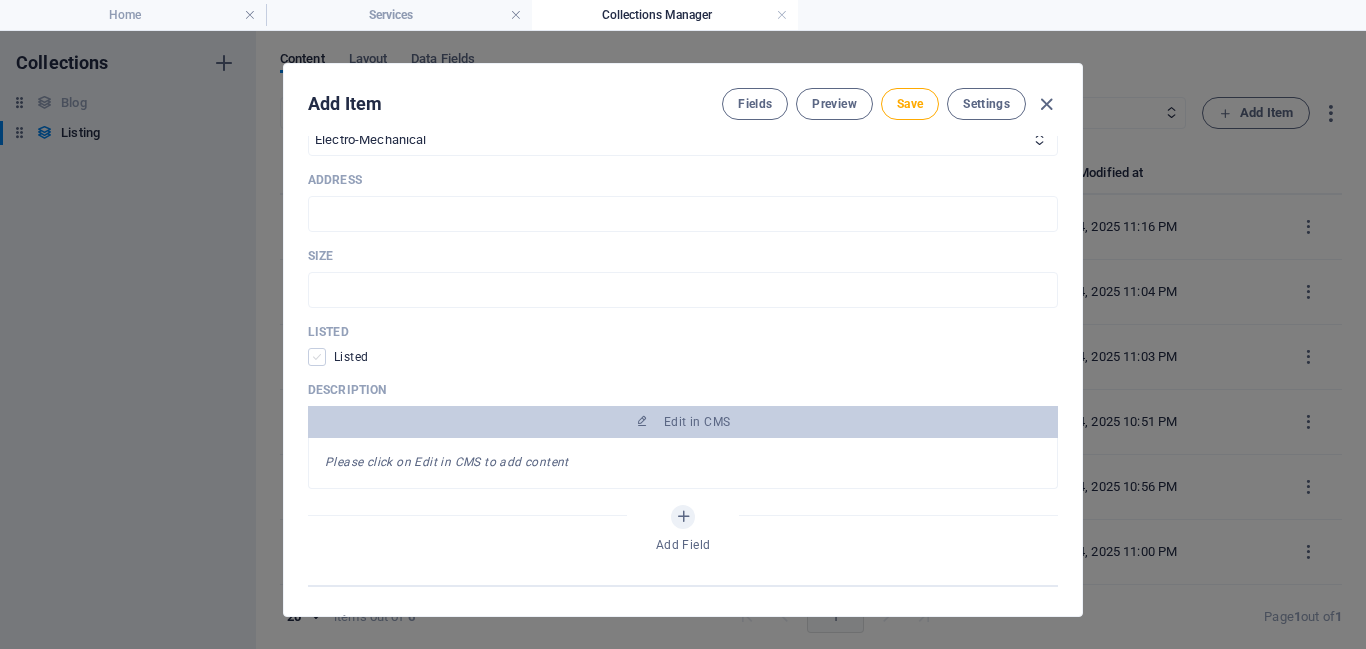 click at bounding box center (317, 357) 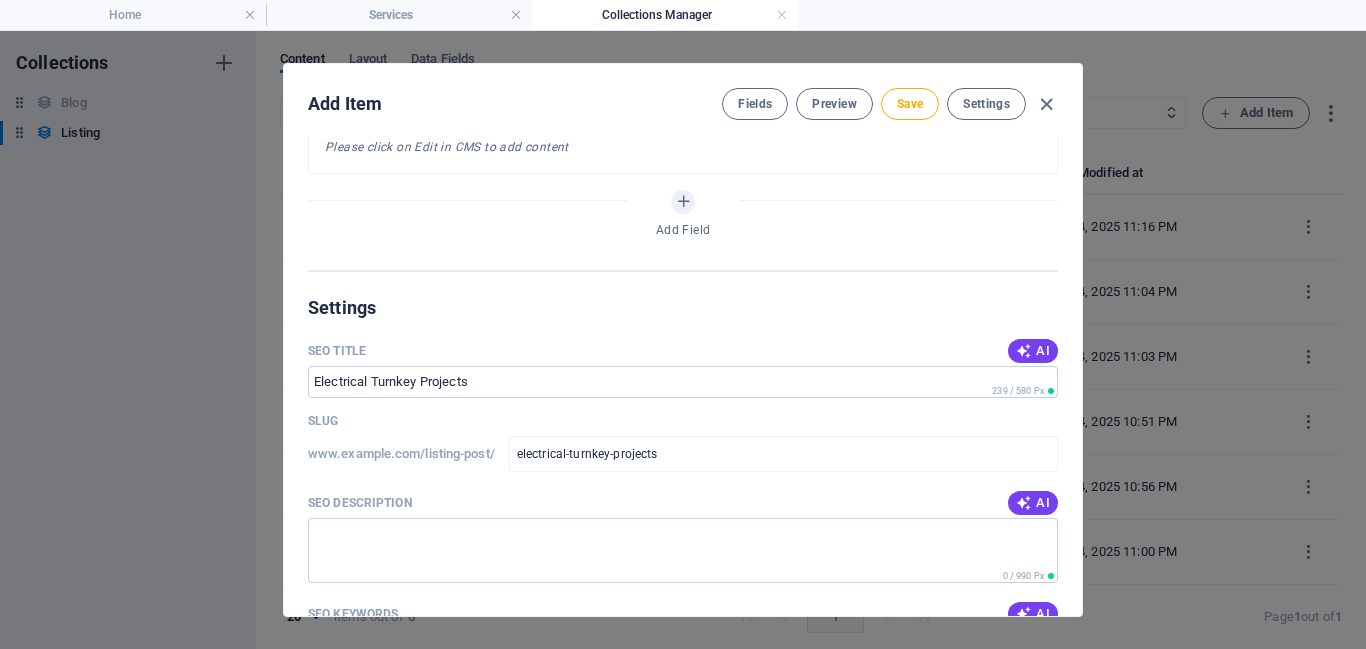 scroll, scrollTop: 998, scrollLeft: 0, axis: vertical 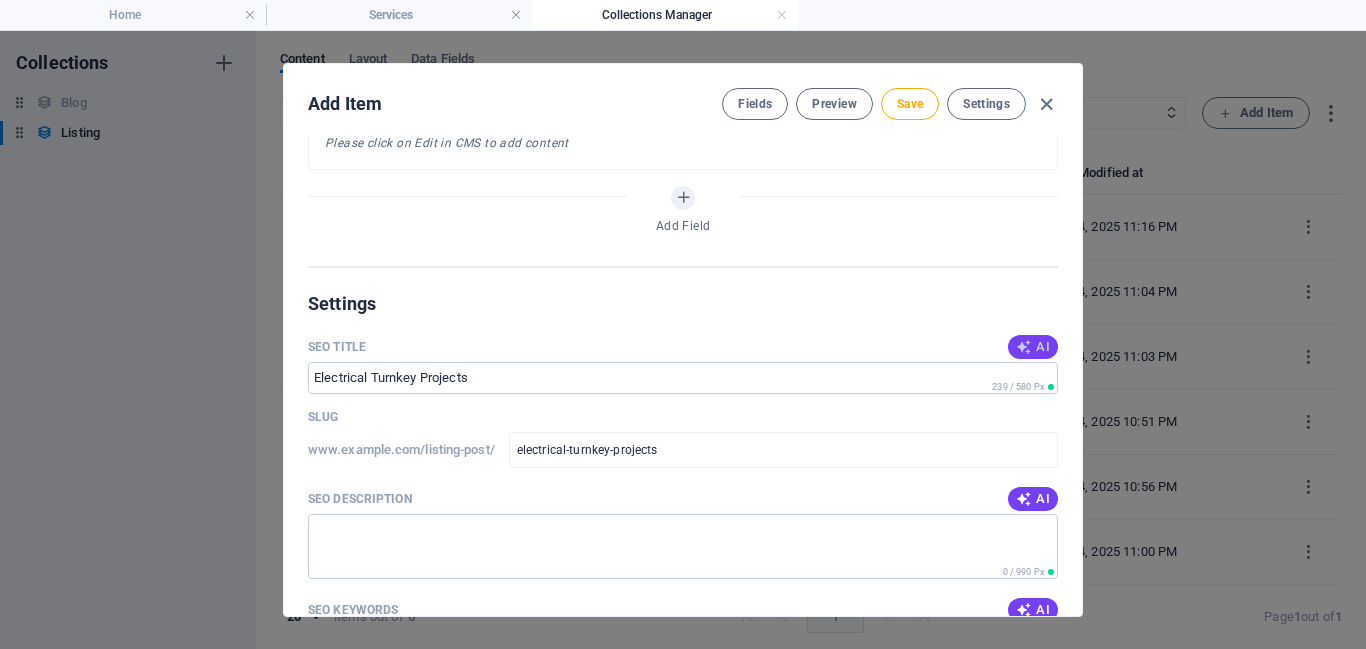 click on "AI" at bounding box center (1033, 347) 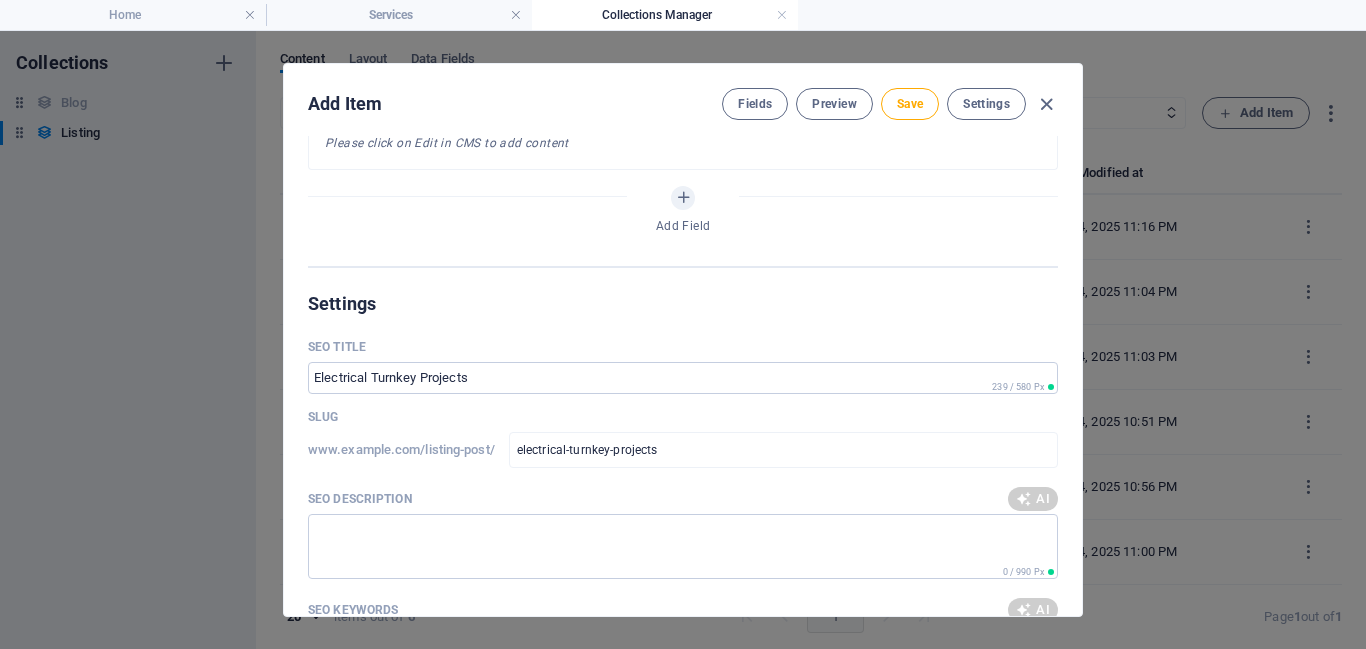 type on "Complete Electrical Solutions" 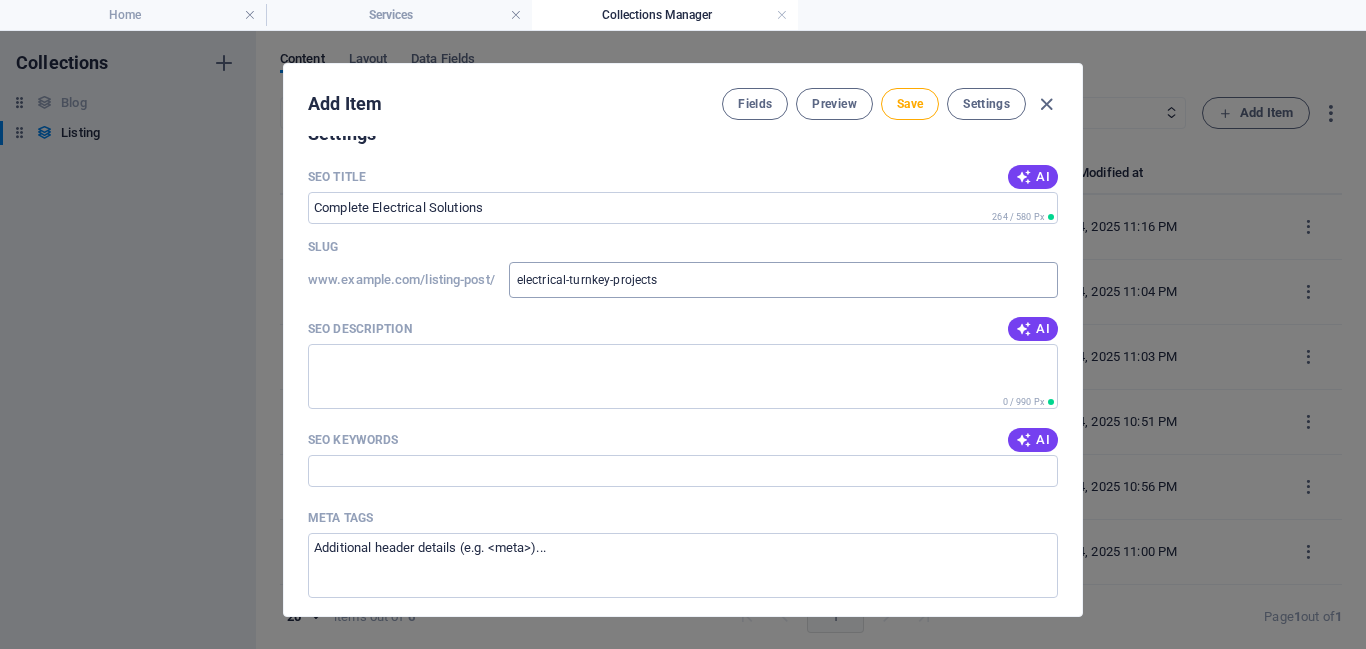 scroll, scrollTop: 1170, scrollLeft: 0, axis: vertical 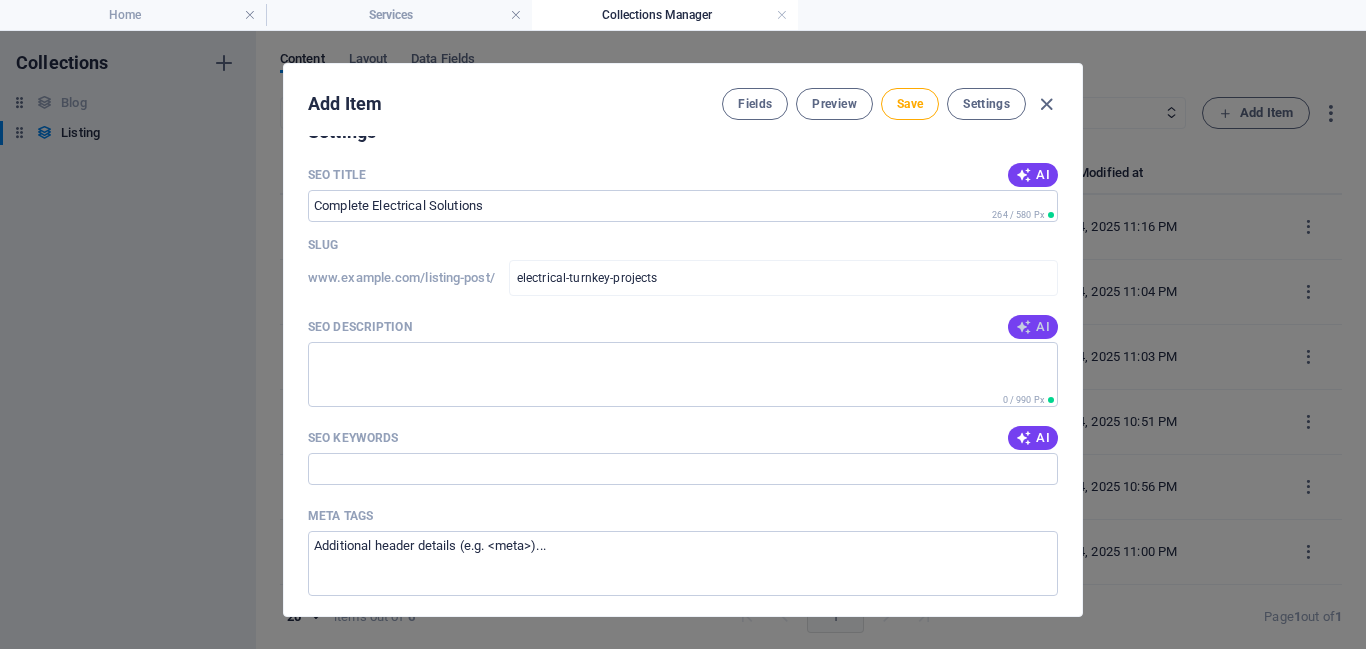 click at bounding box center [1024, 327] 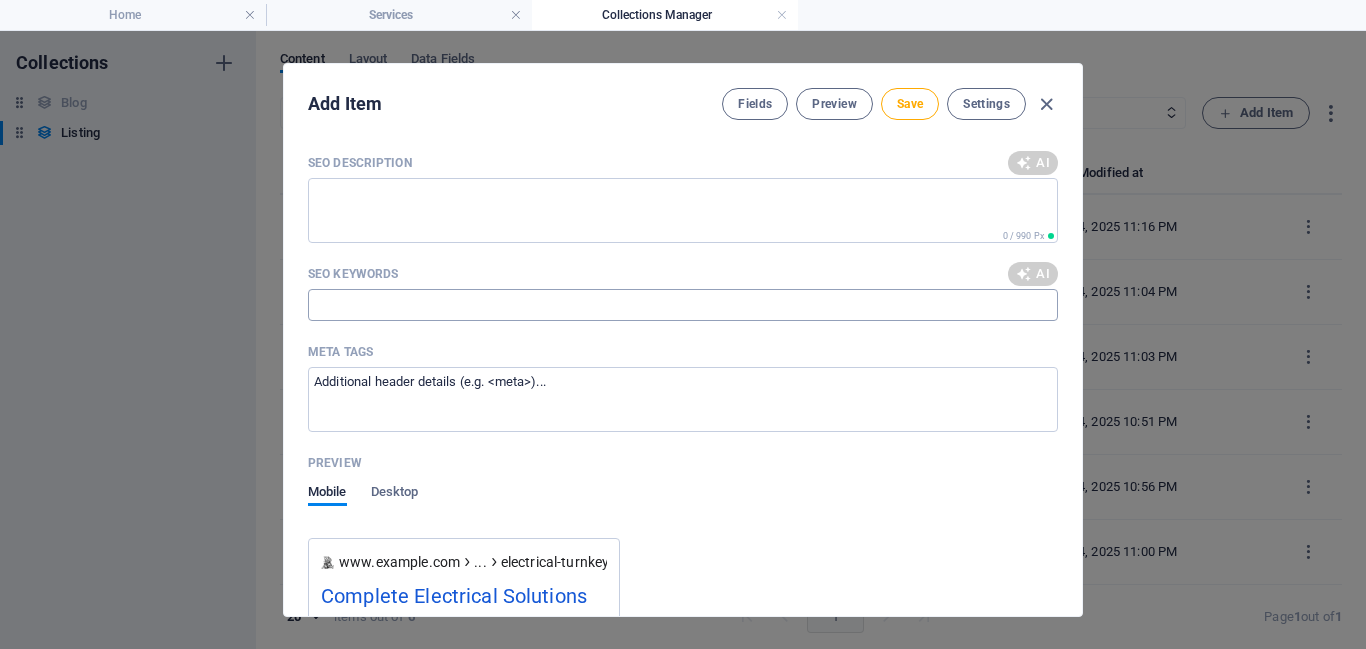 scroll, scrollTop: 1346, scrollLeft: 0, axis: vertical 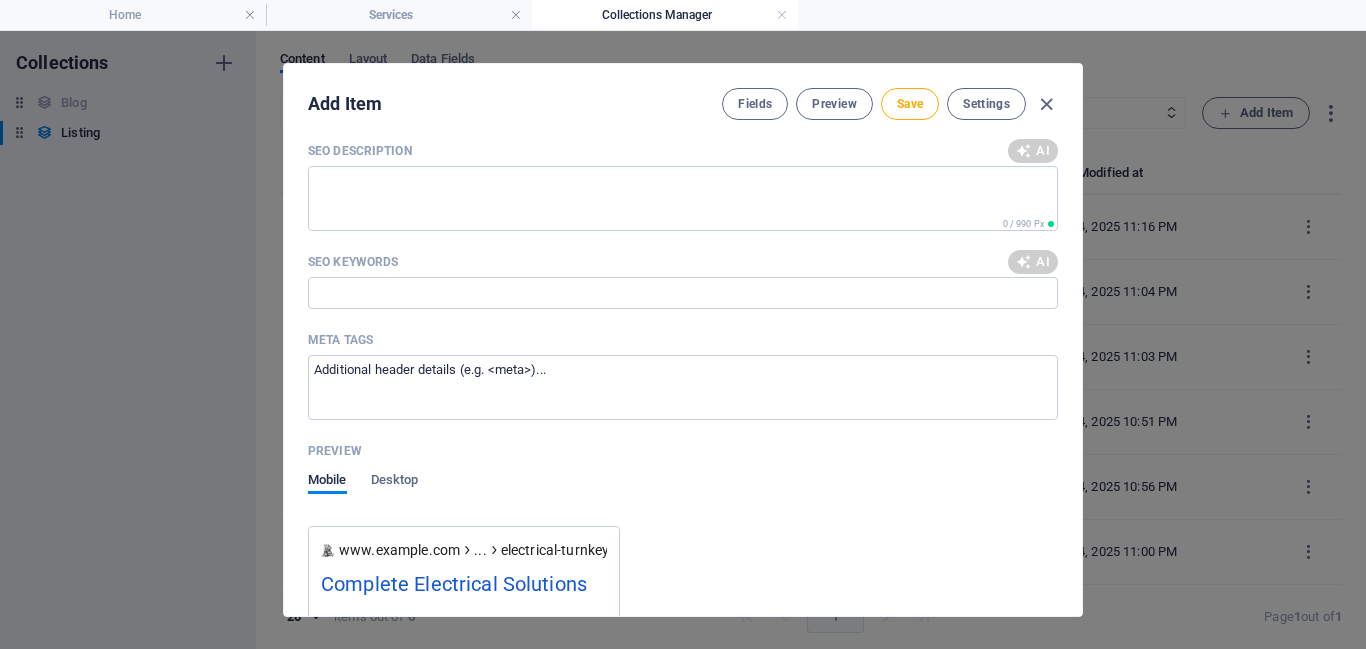 type on "Explore our comprehensive electrical turnkey projects, featuring HT panels, transformers, and LT substations for optimal efficiency." 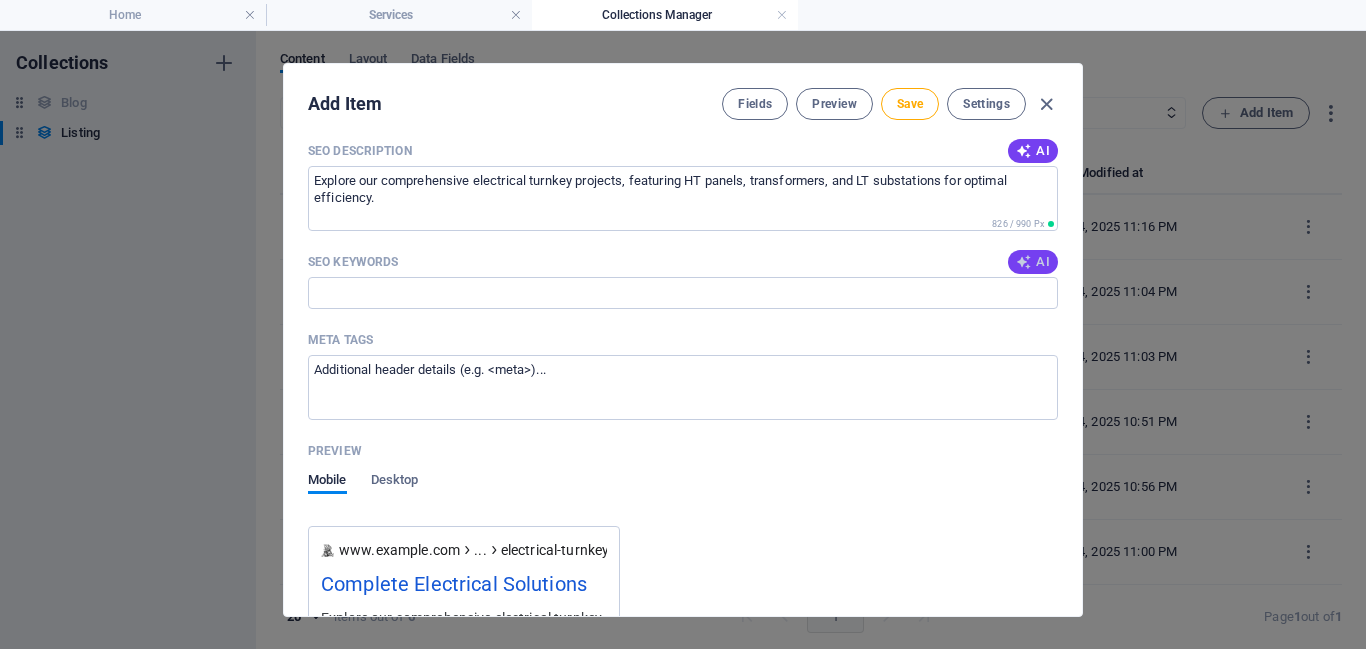 click on "AI" at bounding box center (1033, 262) 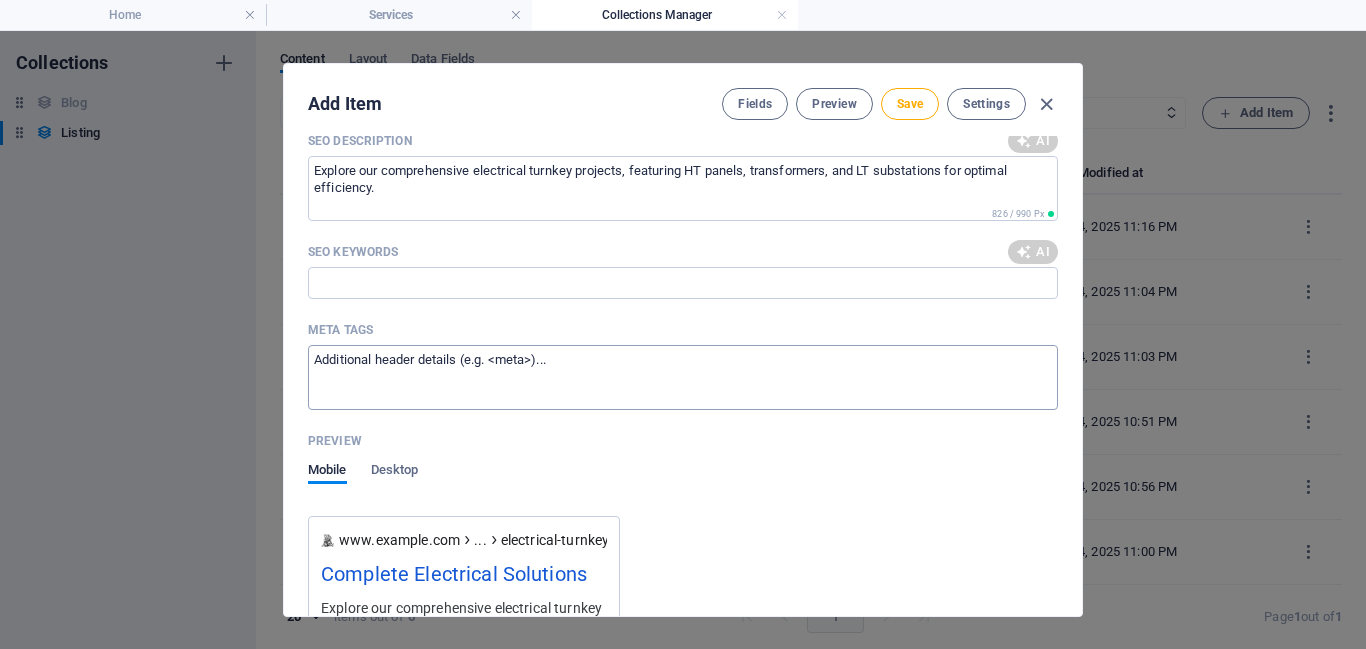 type on "electrical turnkey projects, HT panels, transformers, LT substations, electro-mechanical solutions, electrical project management" 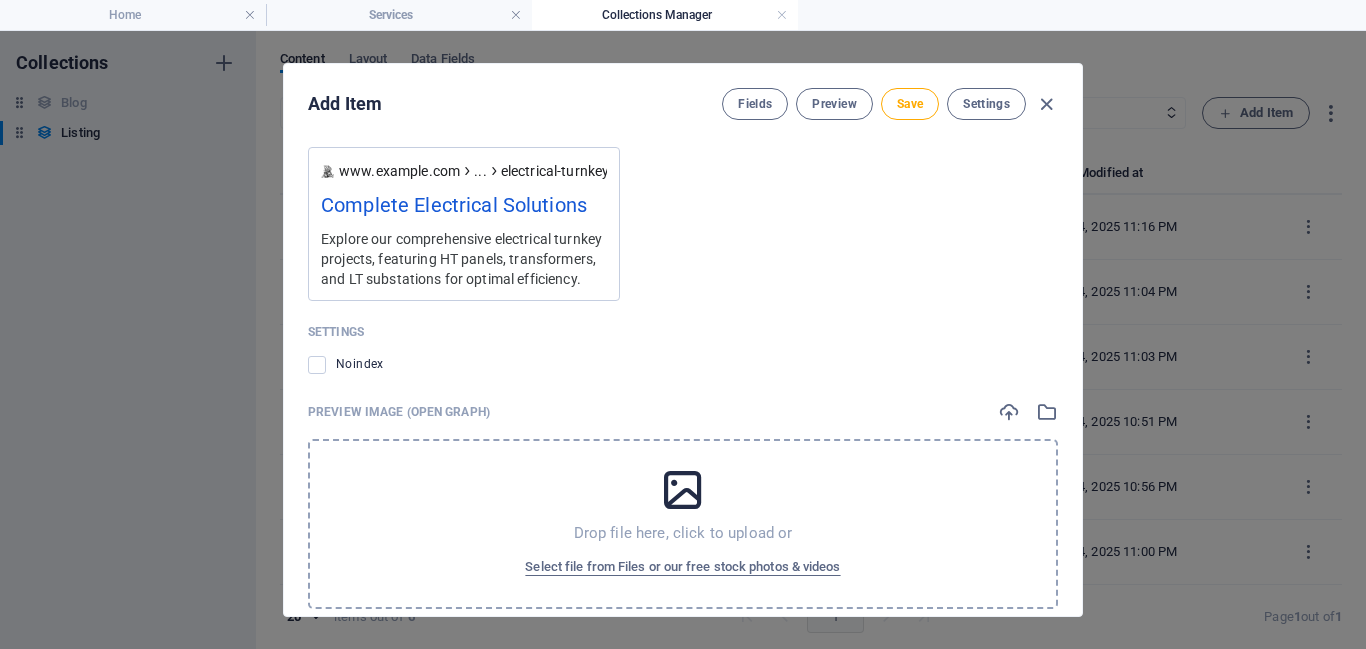 scroll, scrollTop: 1758, scrollLeft: 0, axis: vertical 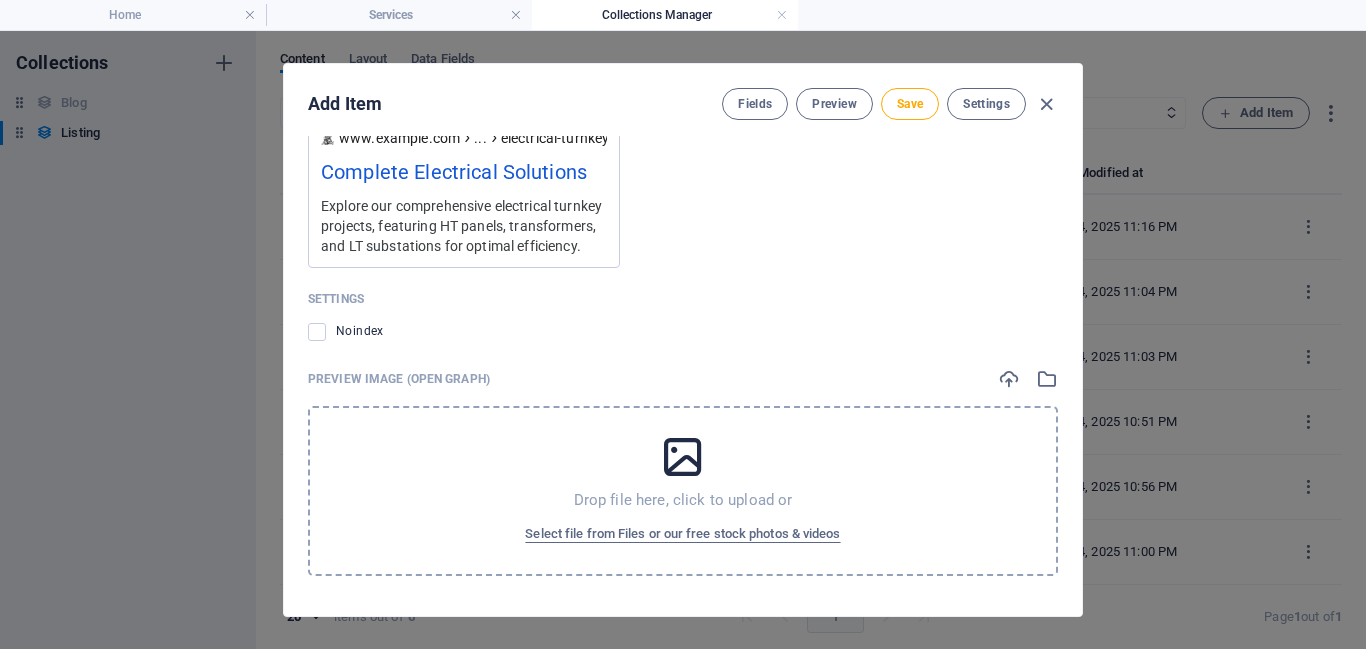 click at bounding box center (683, 457) 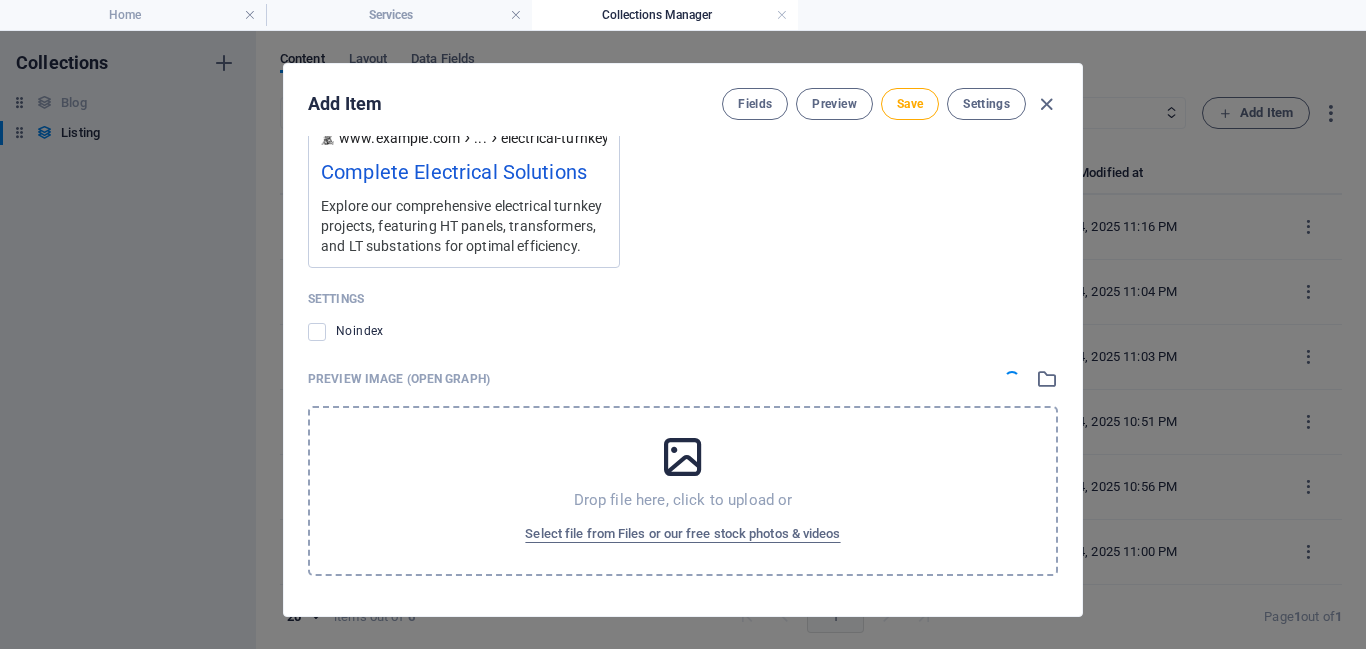 scroll, scrollTop: 0, scrollLeft: 0, axis: both 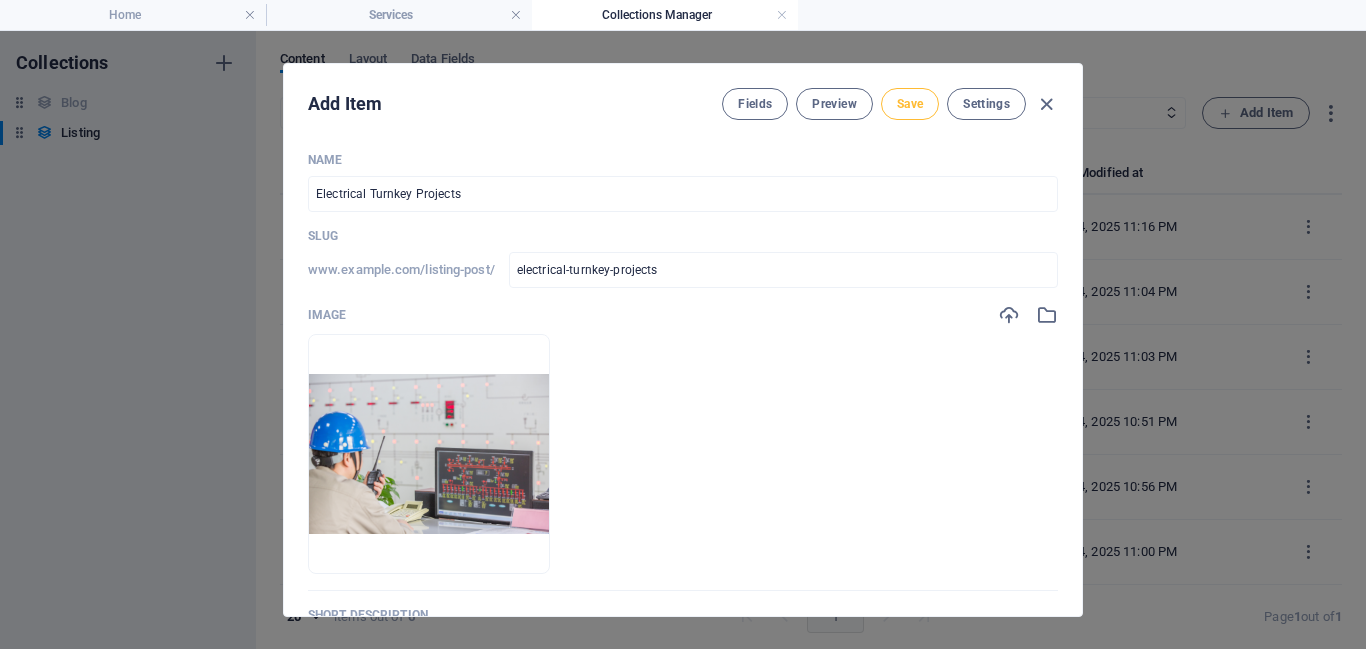 click on "Save" at bounding box center [910, 104] 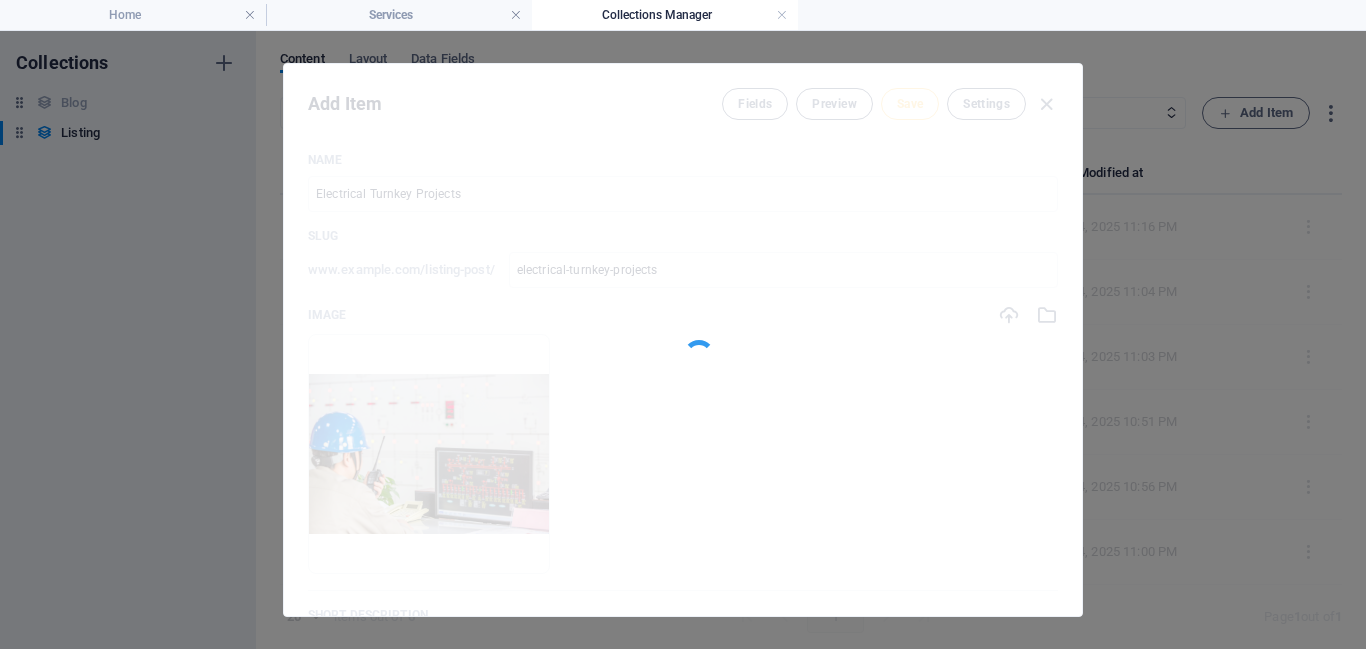 type on "electrical-turnkey-projects" 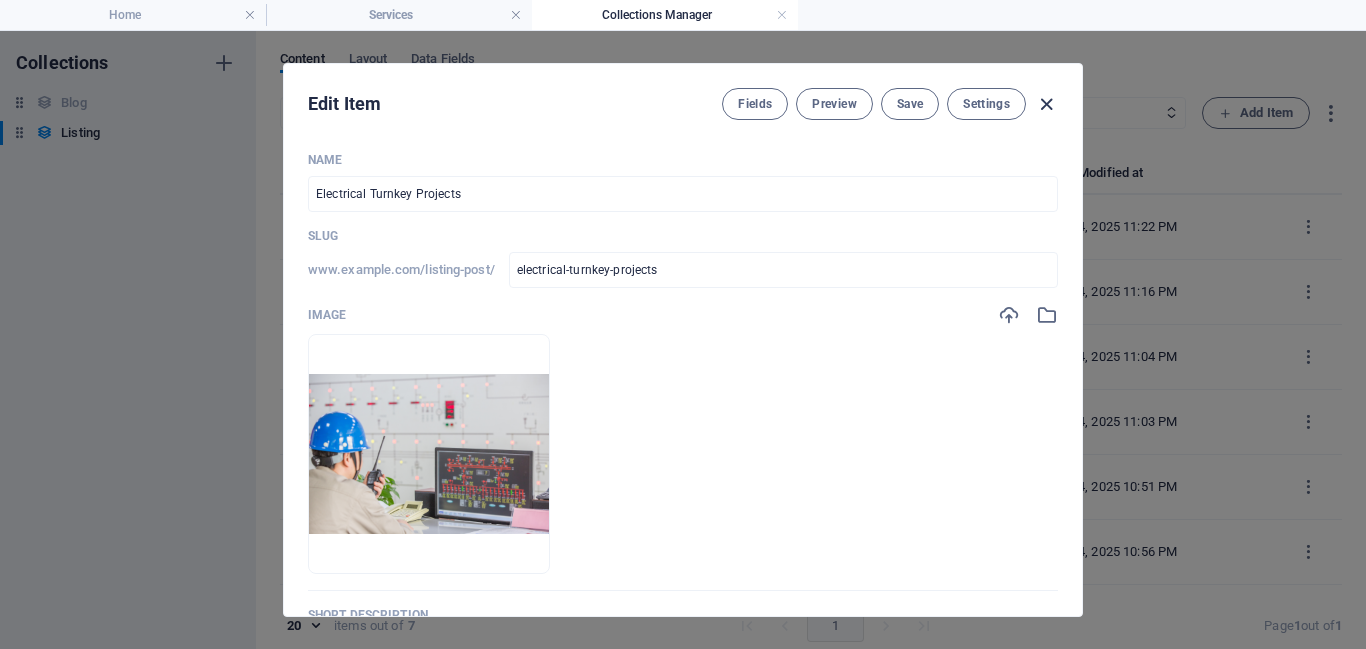 click at bounding box center [1046, 104] 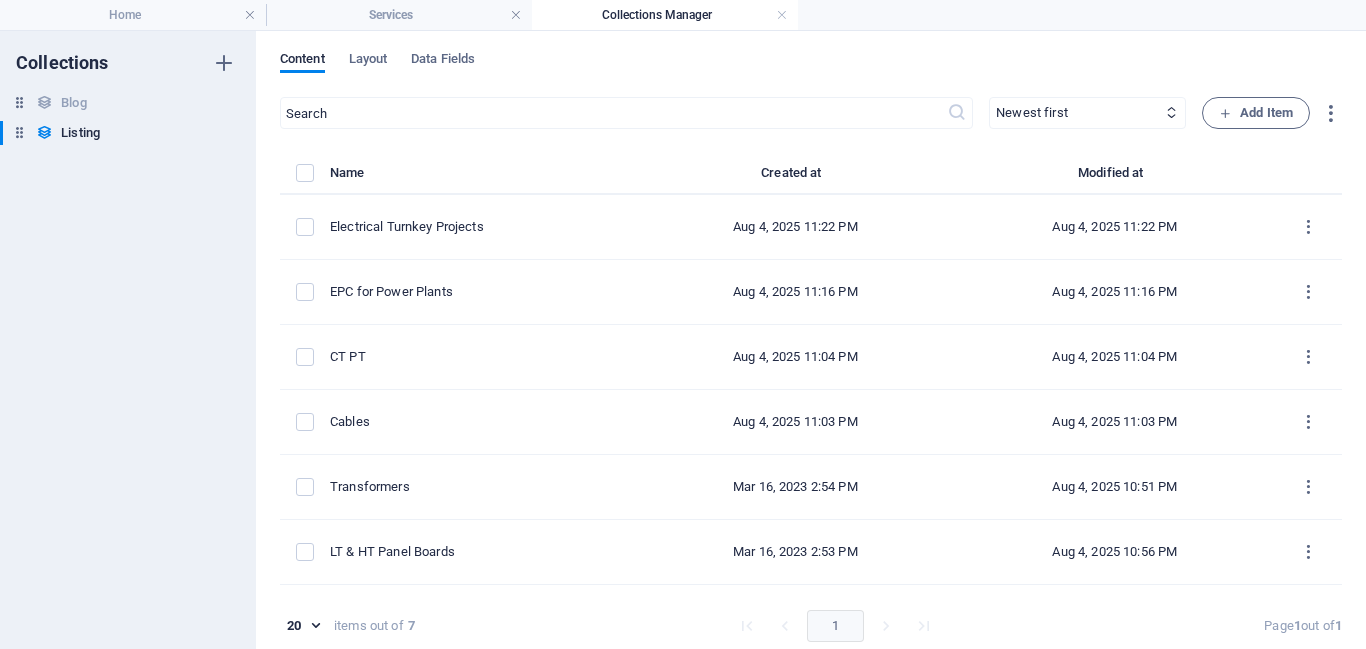 checkbox on "false" 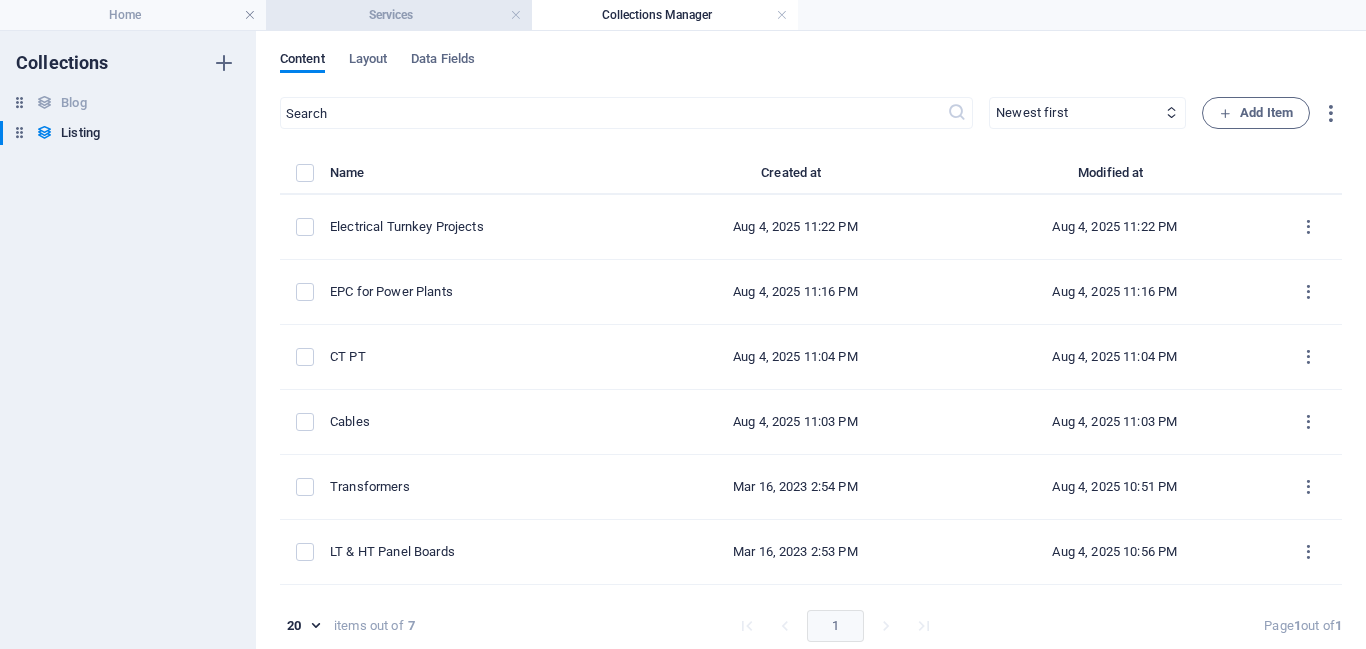 click on "Services" at bounding box center (399, 15) 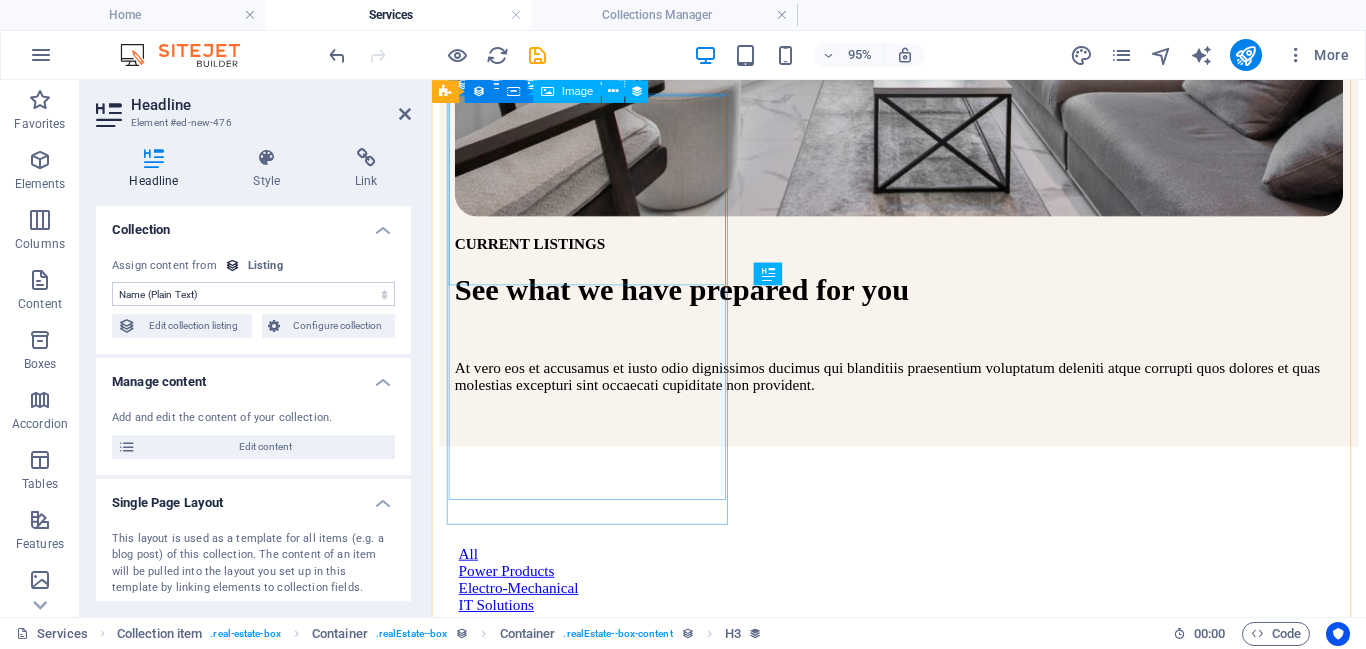 scroll, scrollTop: 0, scrollLeft: 0, axis: both 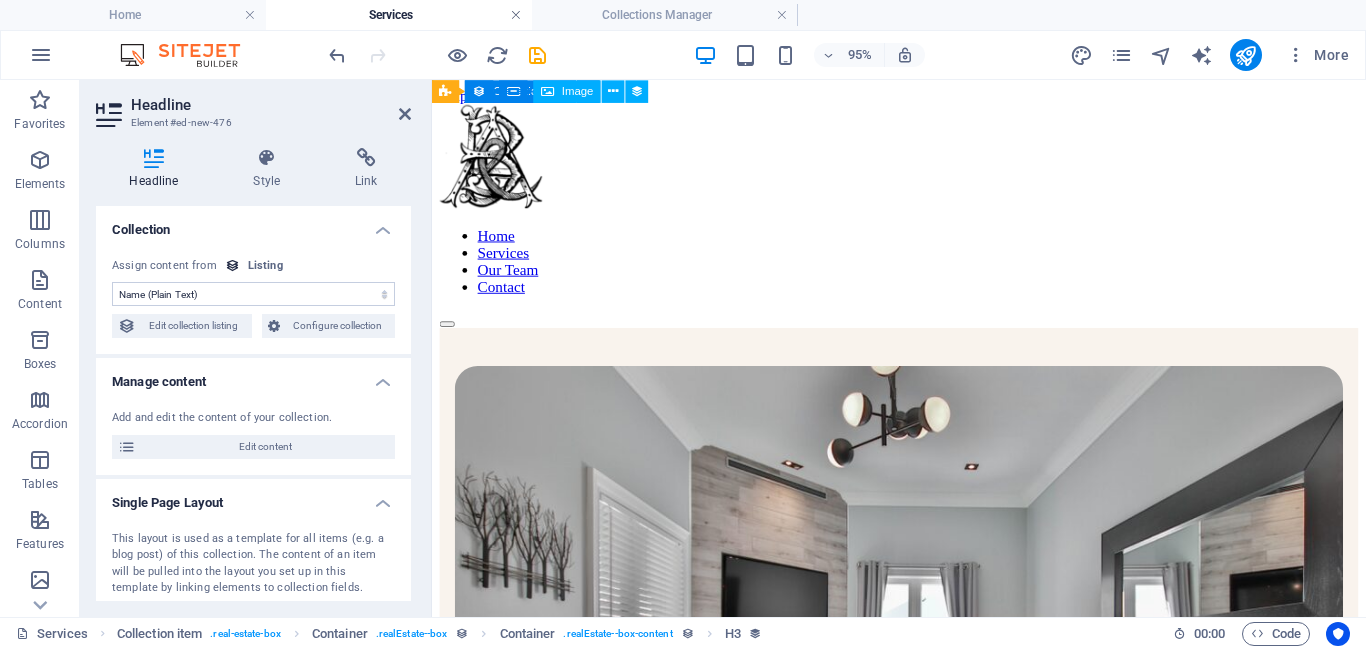 click at bounding box center [516, 15] 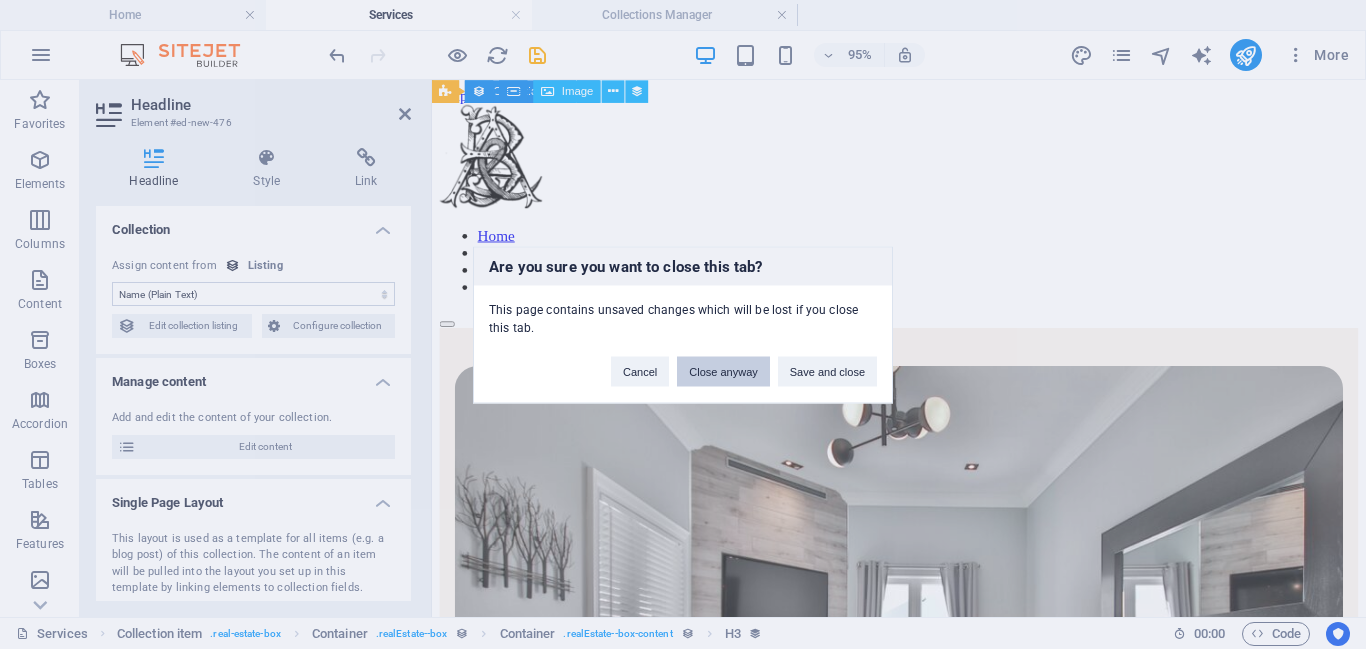 click on "Close anyway" at bounding box center [723, 371] 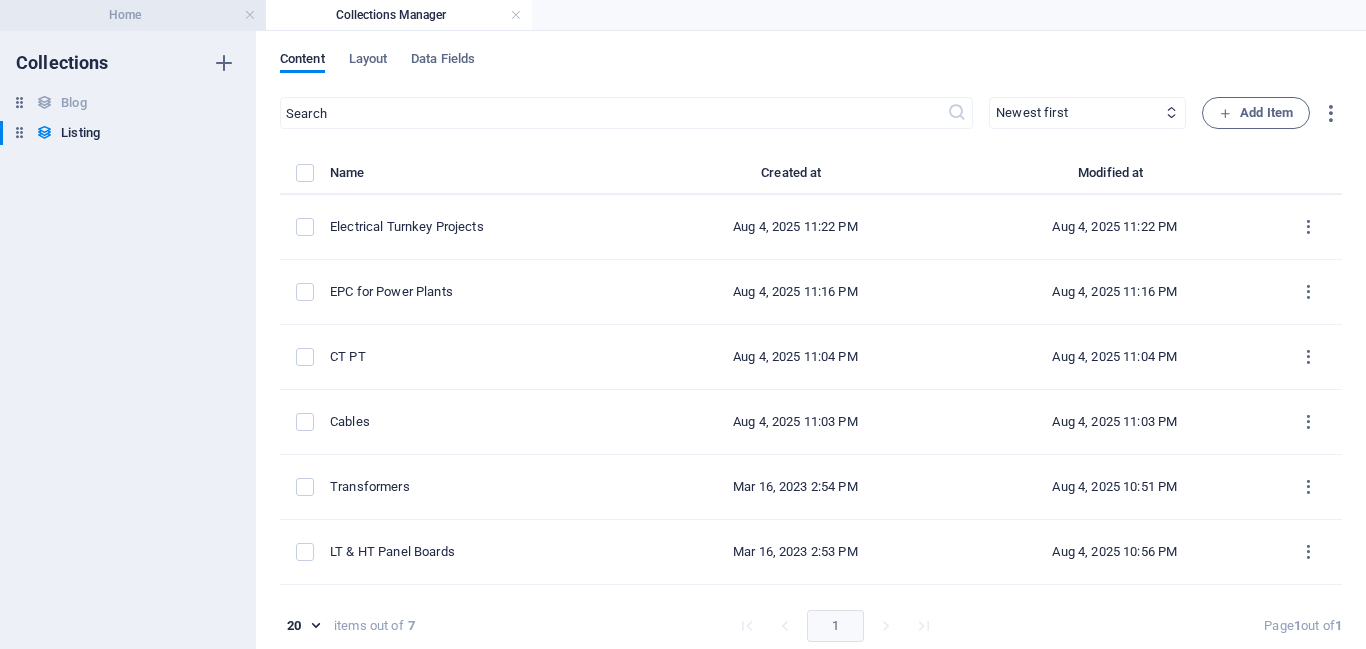 click on "Home" at bounding box center (133, 15) 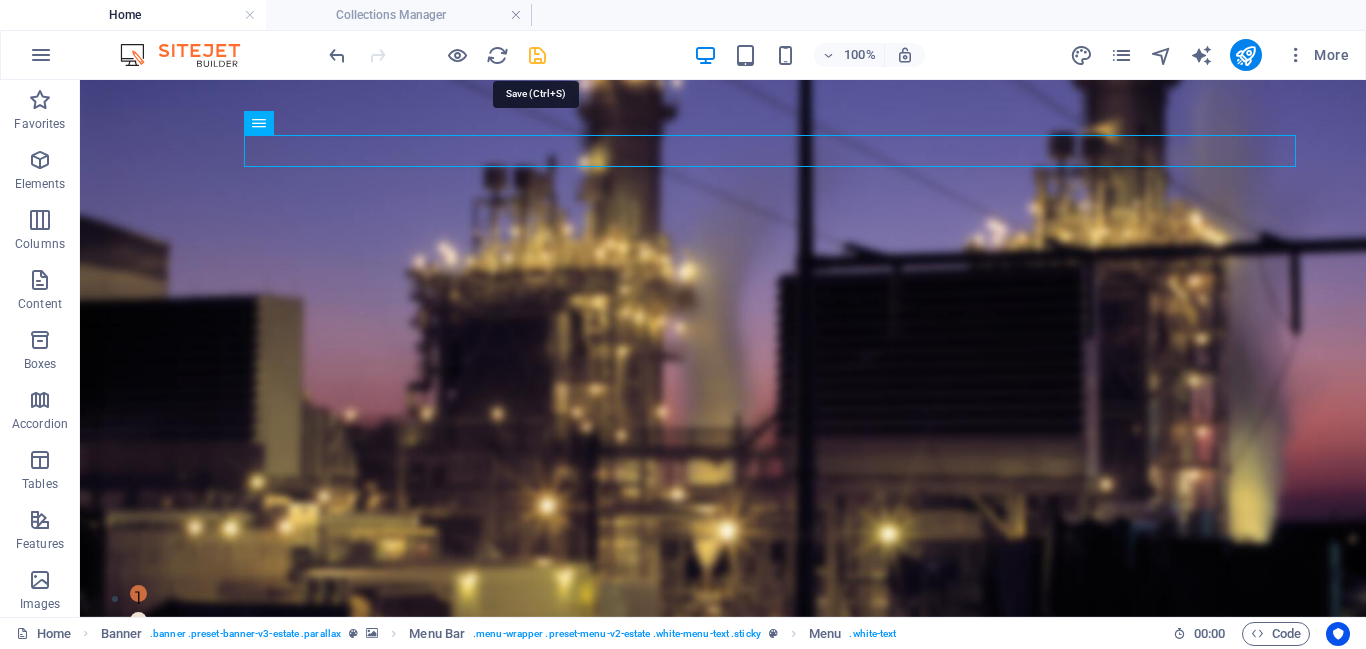 click at bounding box center (537, 55) 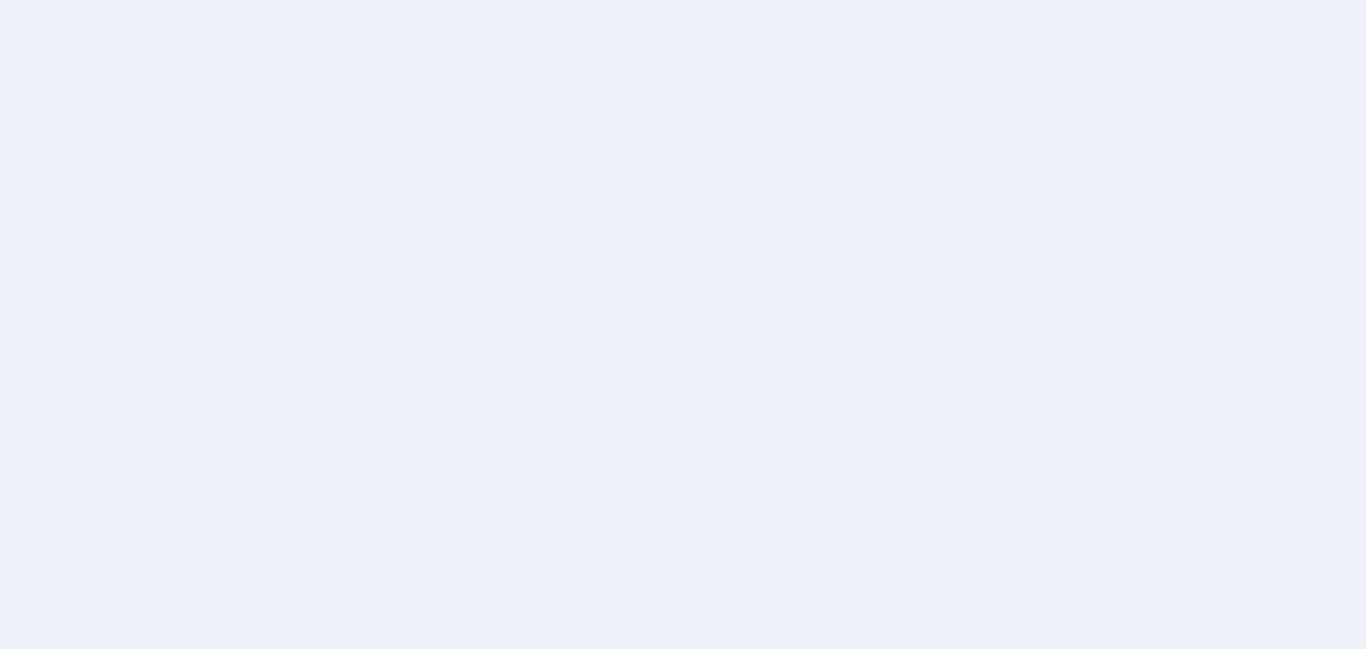 scroll, scrollTop: 0, scrollLeft: 0, axis: both 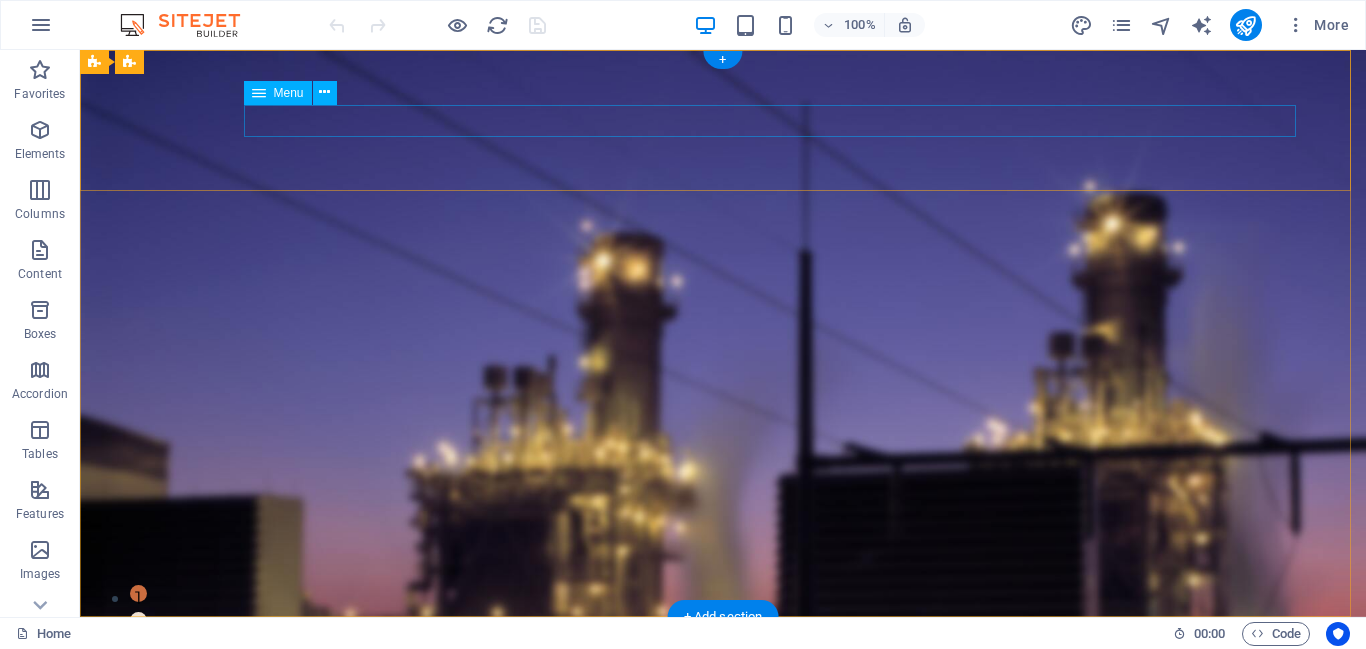 click on "Home Services Our Team Contact" at bounding box center (723, 758) 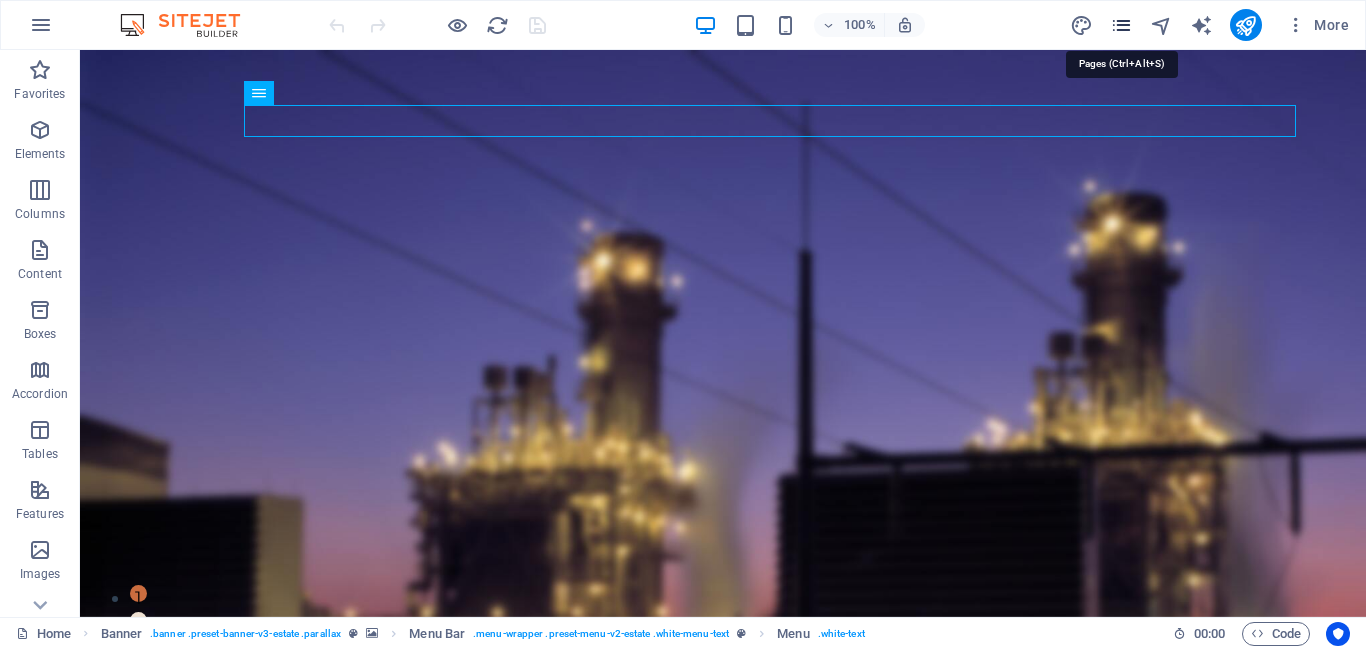 click at bounding box center (1121, 25) 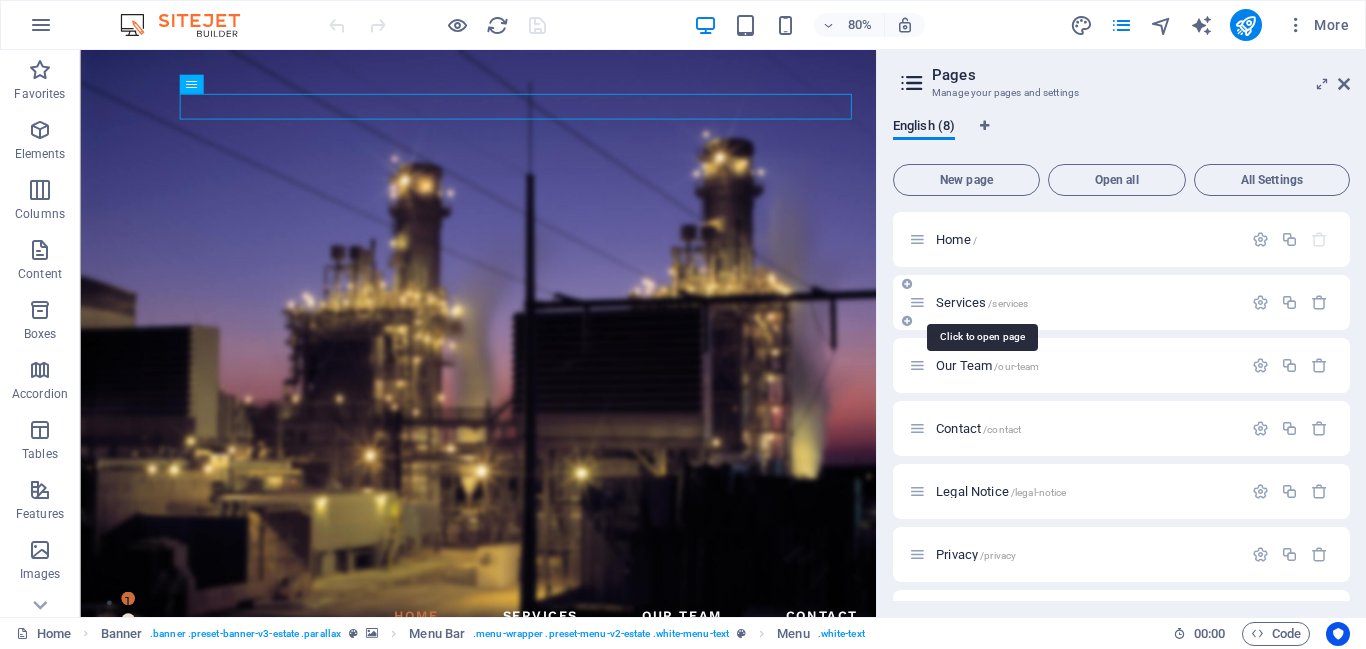 click on "/services" at bounding box center [1008, 303] 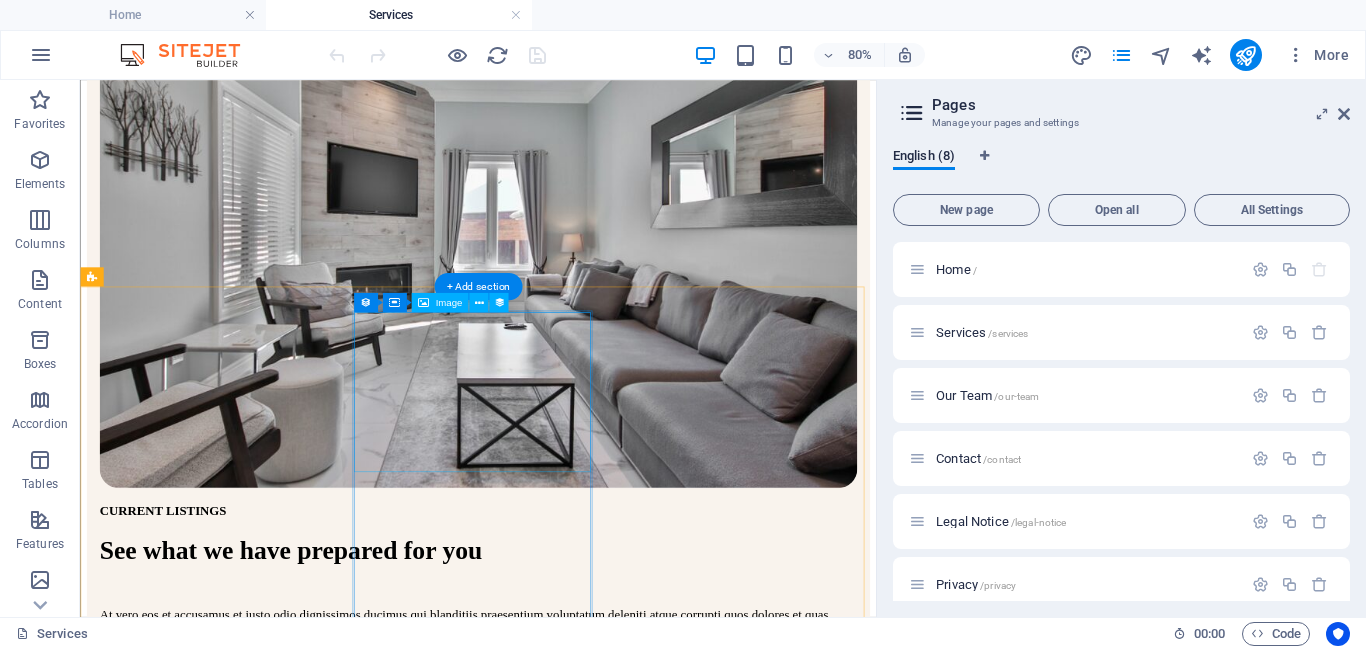 scroll, scrollTop: 412, scrollLeft: 0, axis: vertical 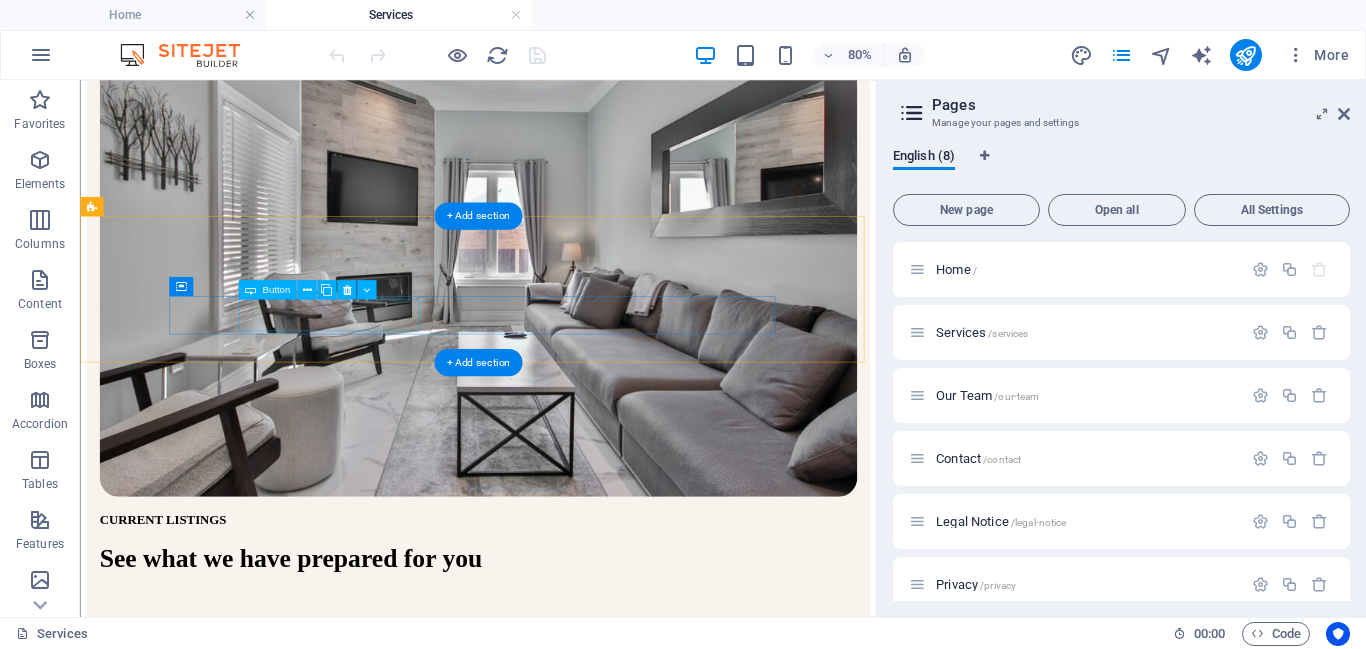 click on "Power Products" at bounding box center [577, 974] 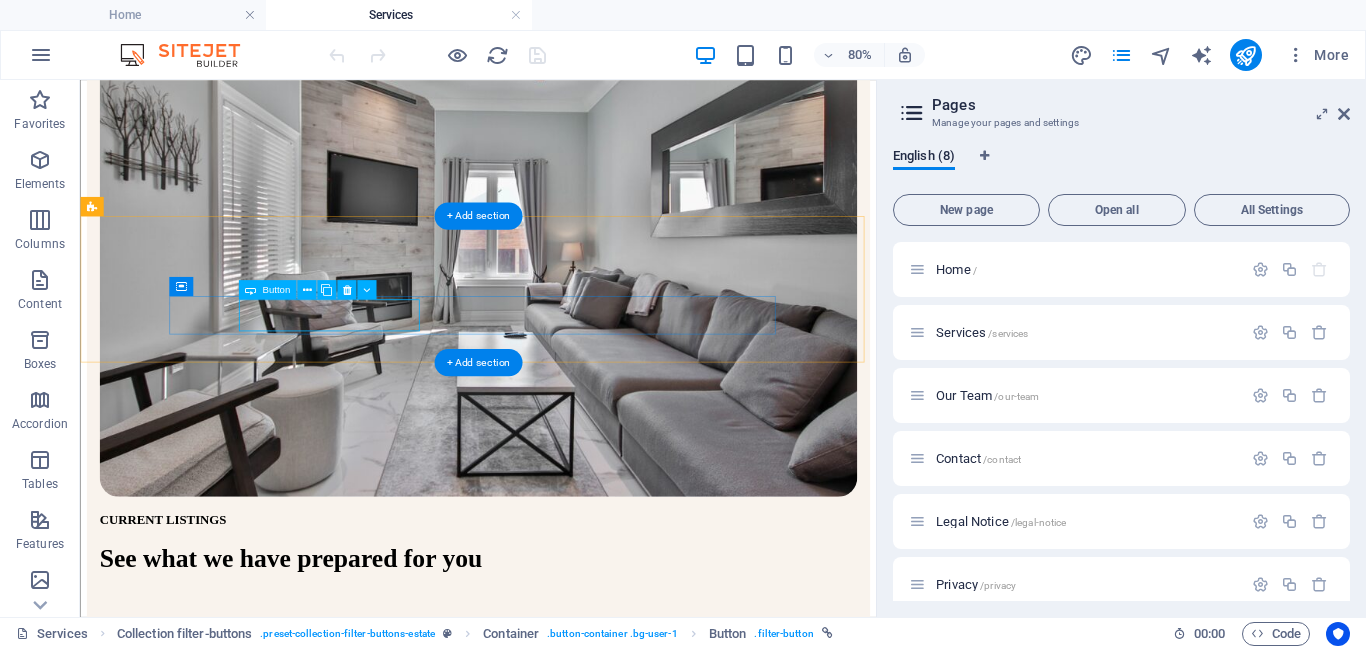 click on "Power Products" at bounding box center [577, 974] 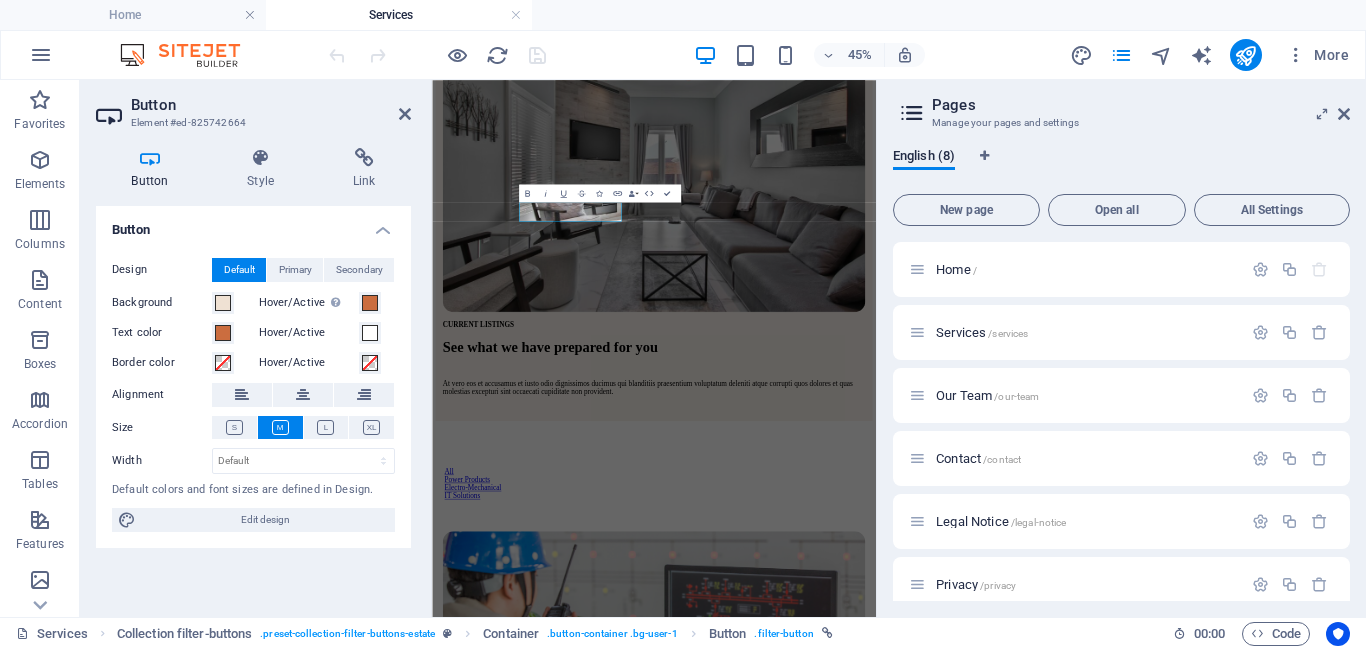 scroll, scrollTop: 414, scrollLeft: 0, axis: vertical 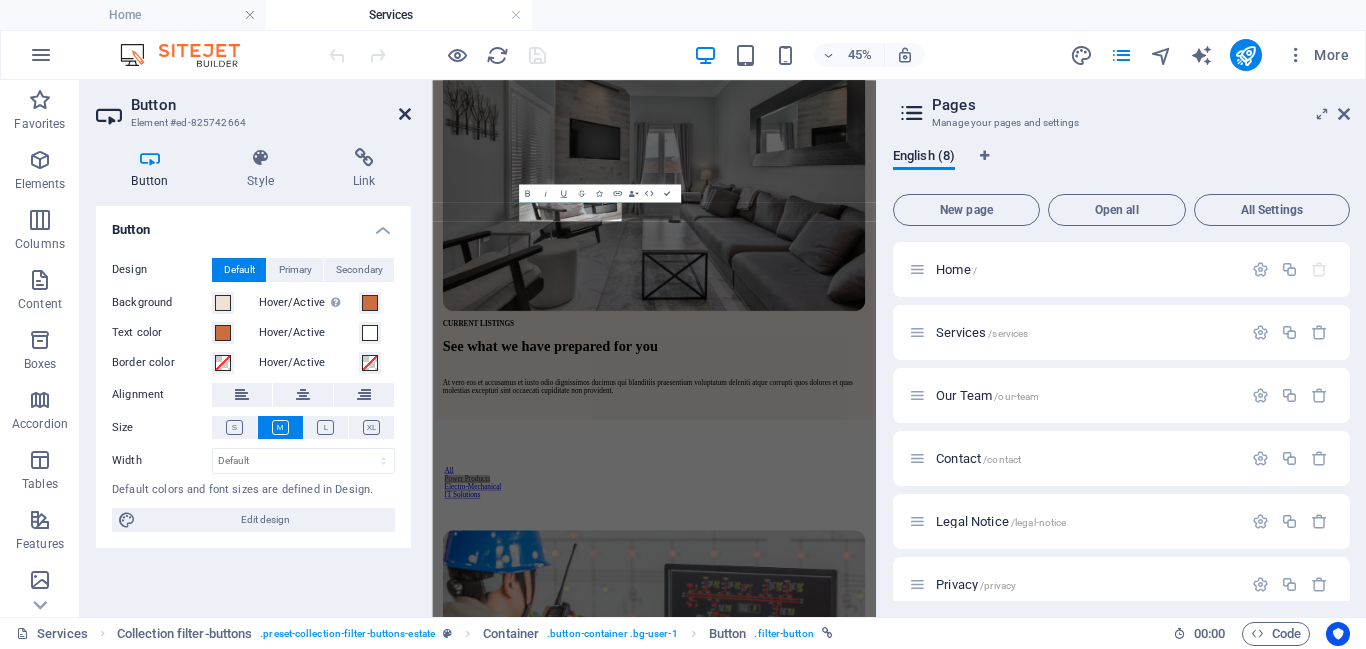 click at bounding box center [405, 114] 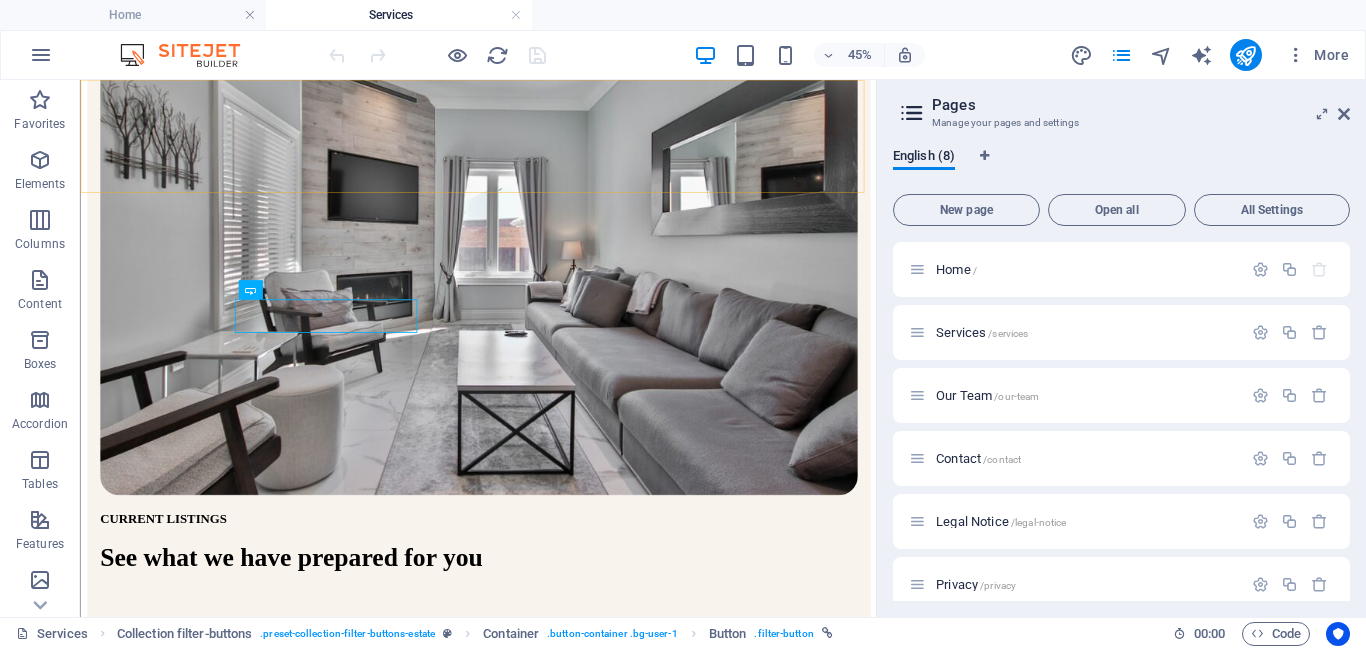scroll, scrollTop: 412, scrollLeft: 0, axis: vertical 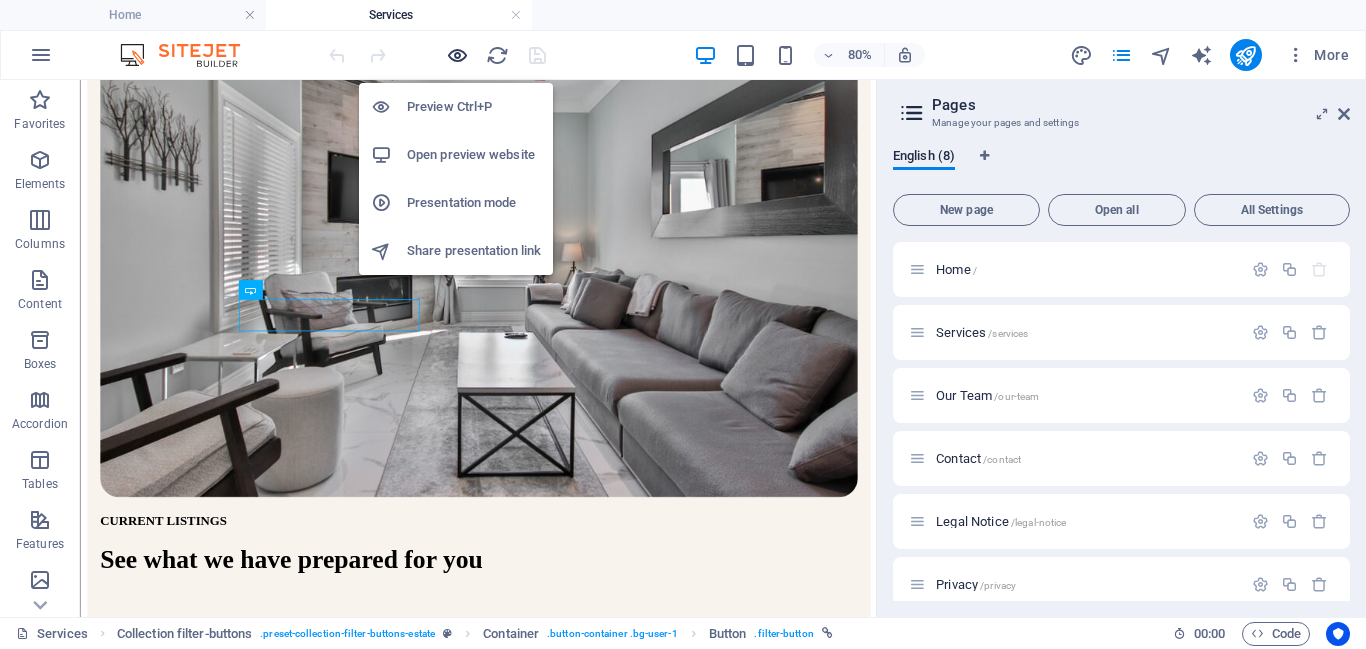 click at bounding box center (457, 55) 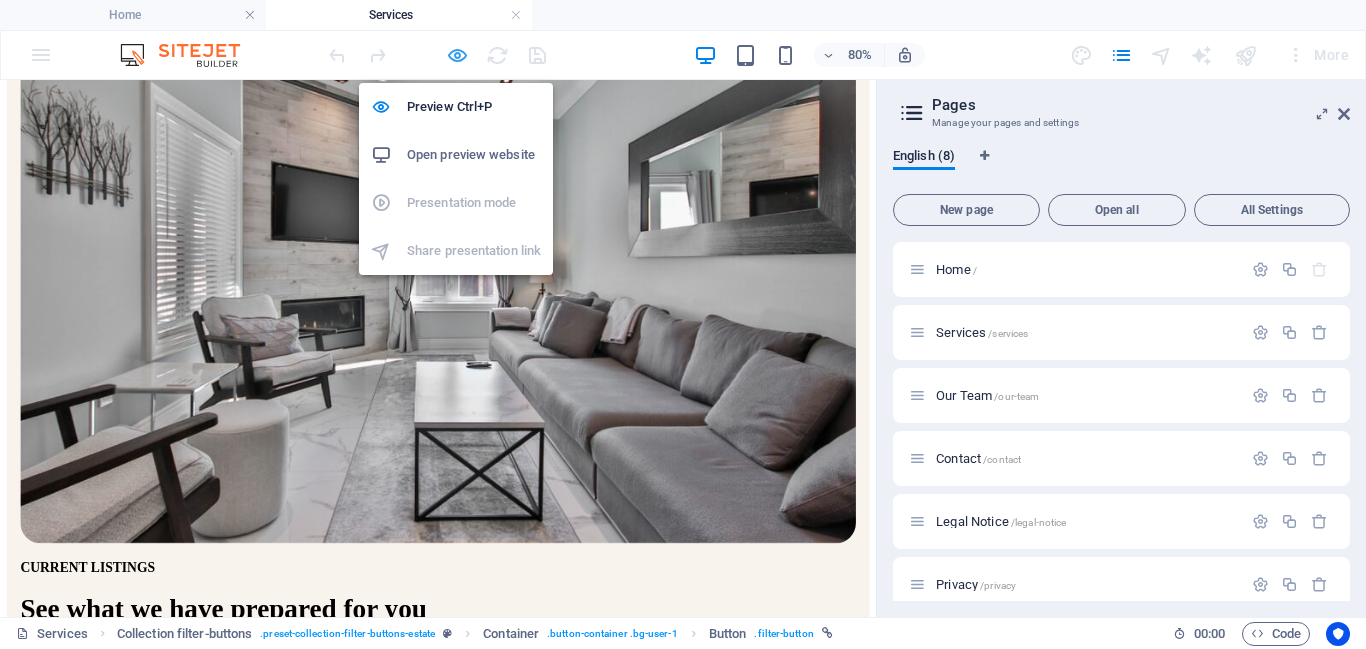 scroll, scrollTop: 405, scrollLeft: 0, axis: vertical 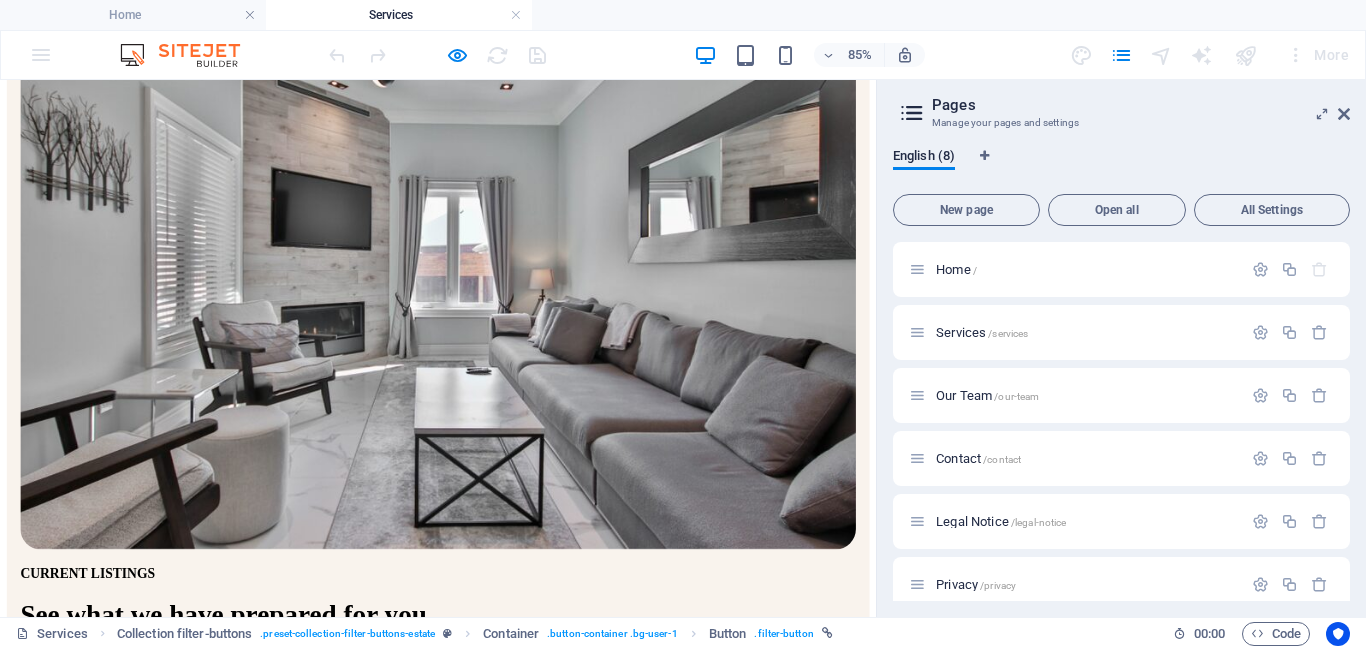 click on "Power Products" at bounding box center [78, 1004] 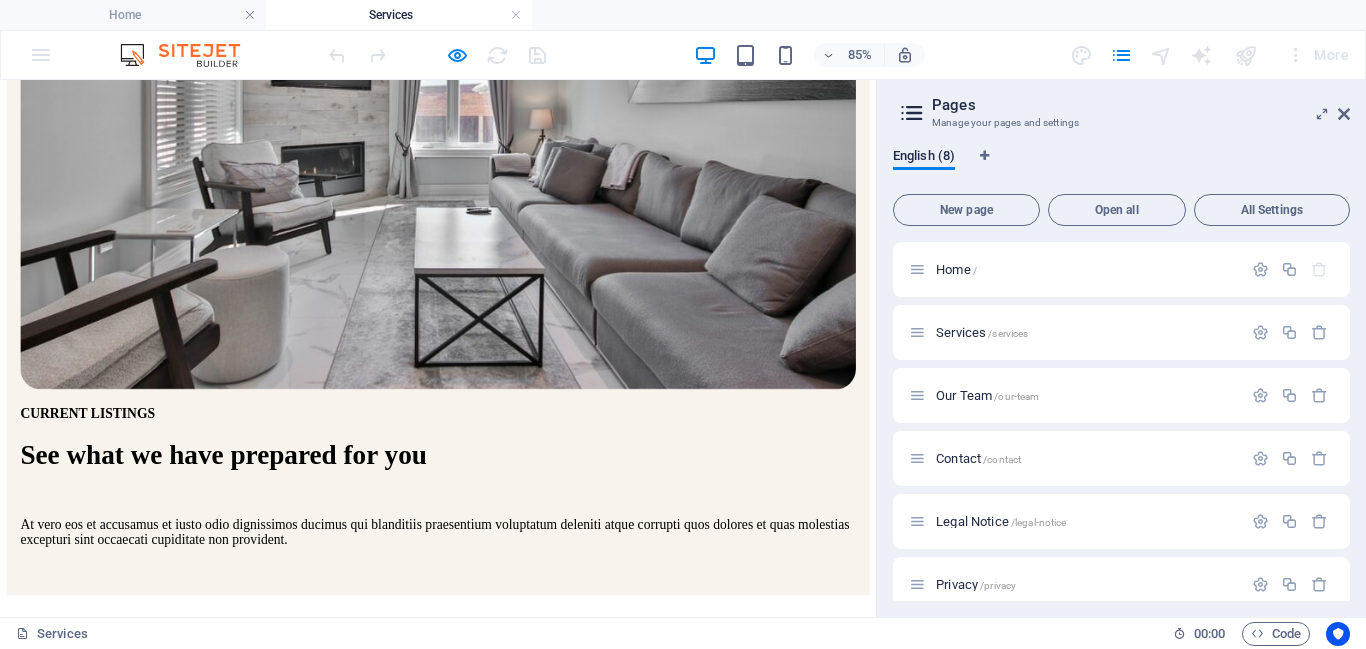 scroll, scrollTop: 592, scrollLeft: 0, axis: vertical 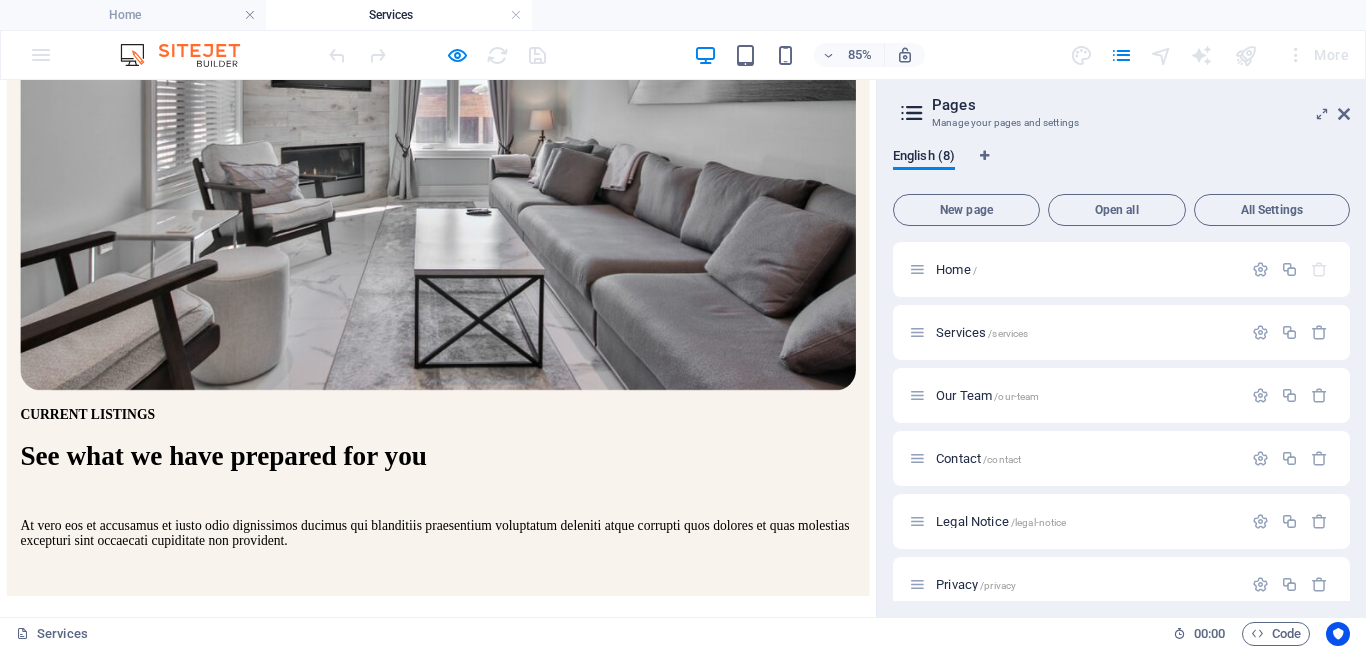 click on "Electro-Mechanical" at bounding box center [515, 1208] 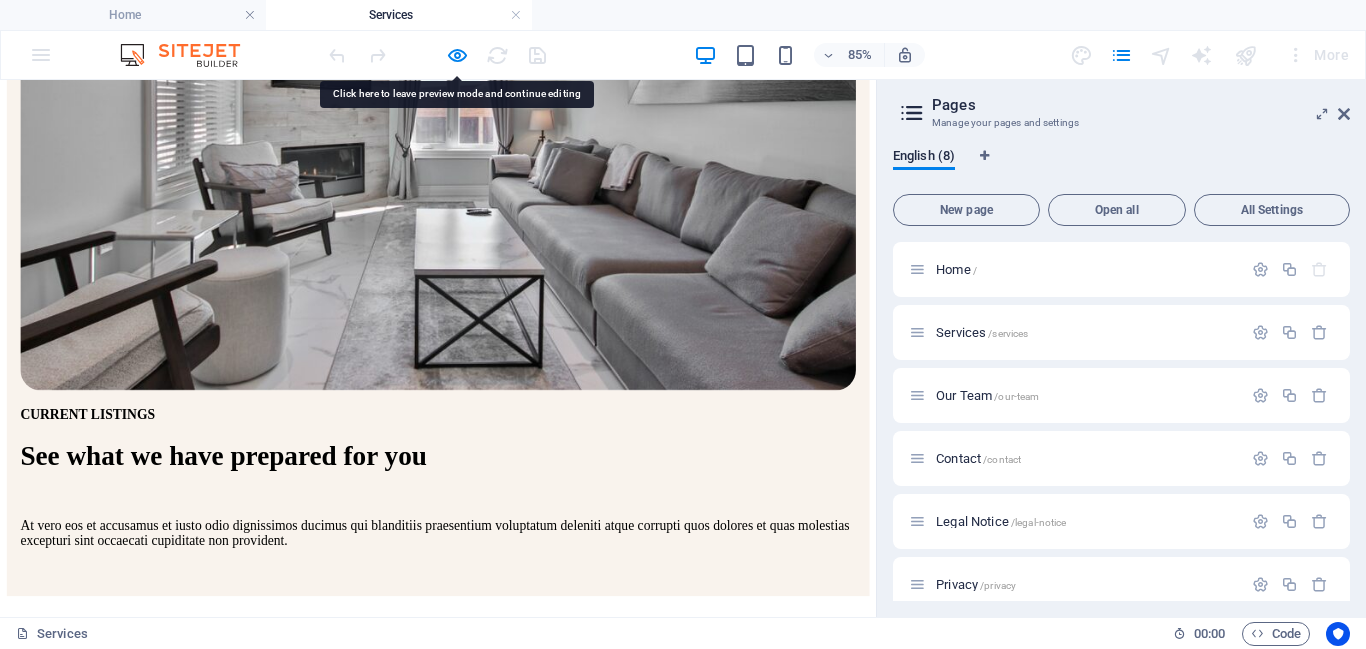 click on "Electro-Mechanical" at bounding box center [515, 1208] 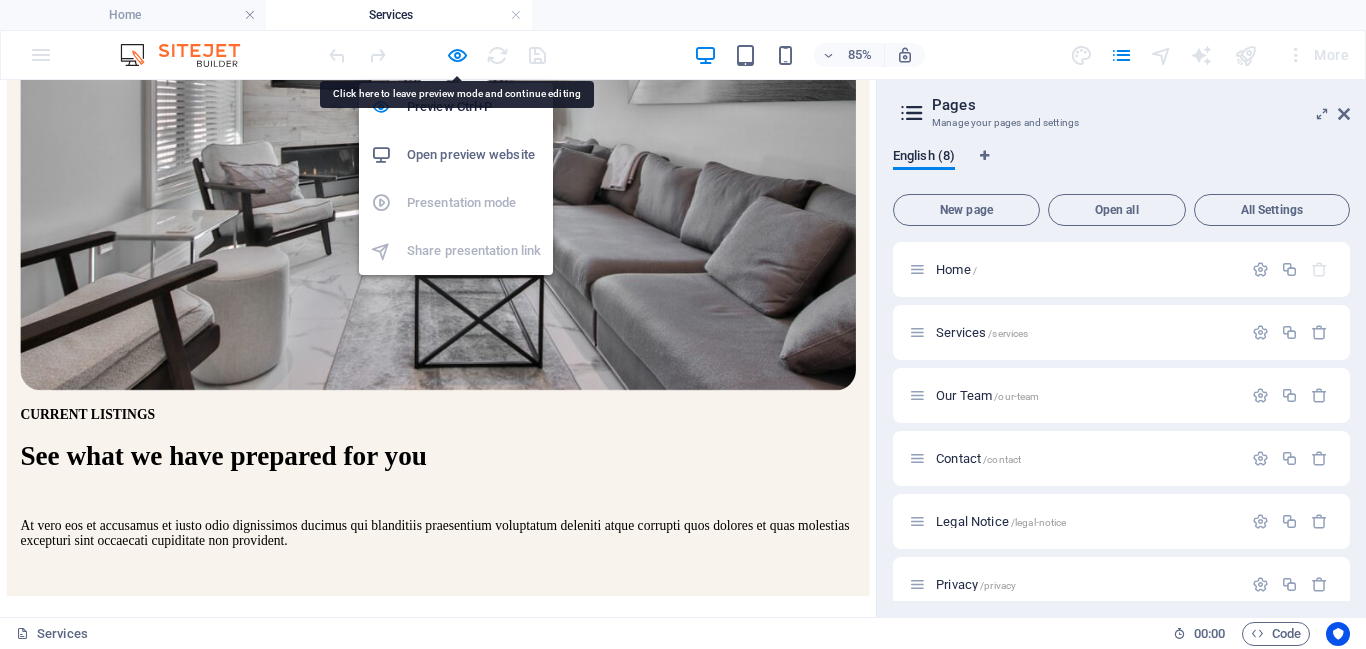 click on "Open preview website" at bounding box center [474, 155] 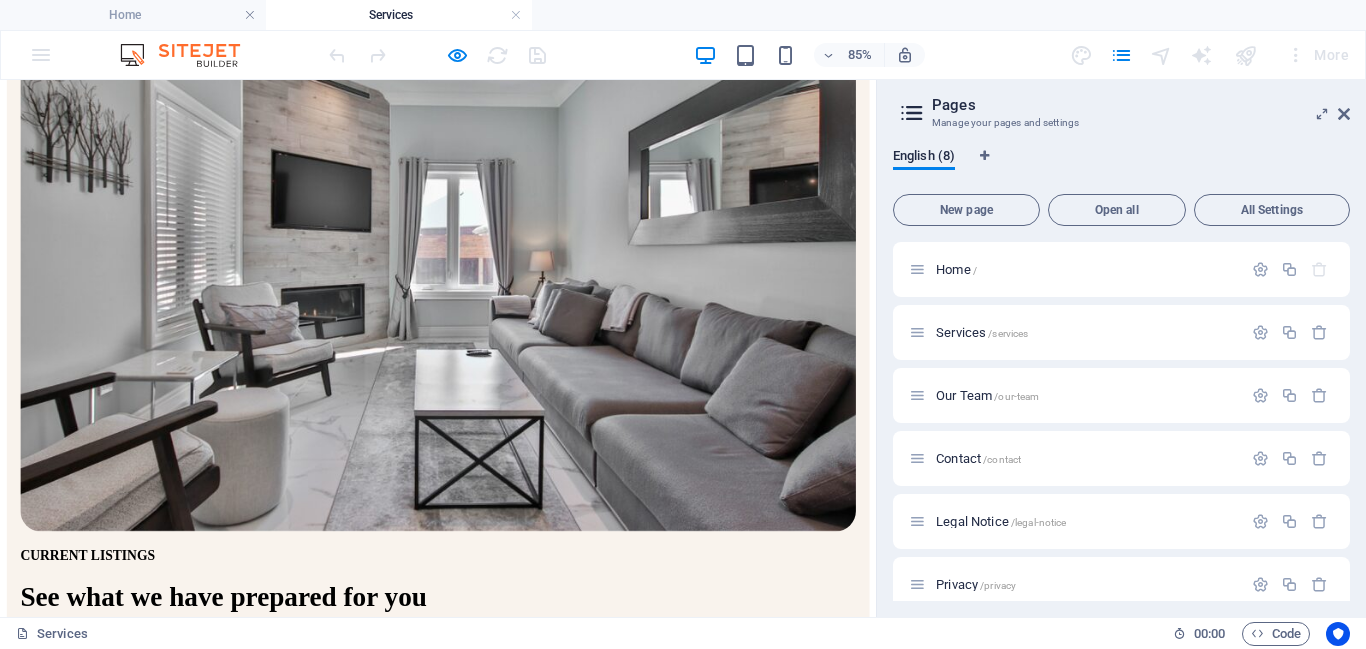 scroll, scrollTop: 422, scrollLeft: 0, axis: vertical 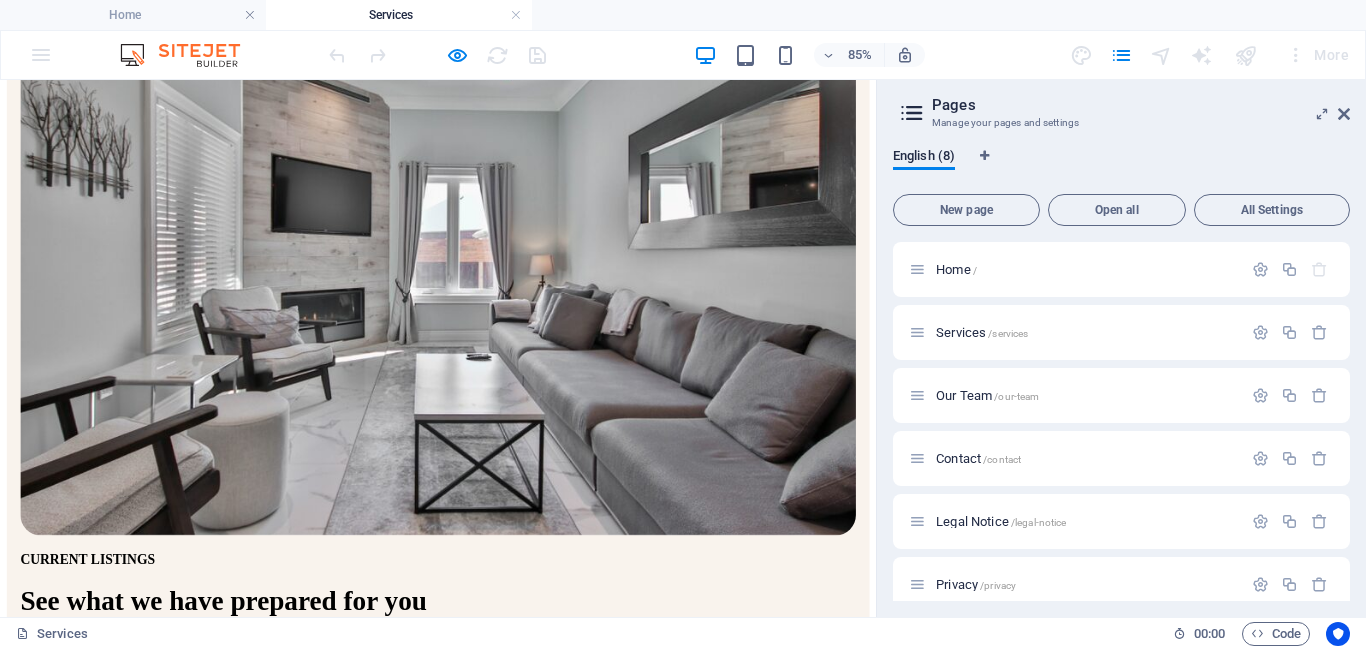 click on "Power Products" at bounding box center (78, 987) 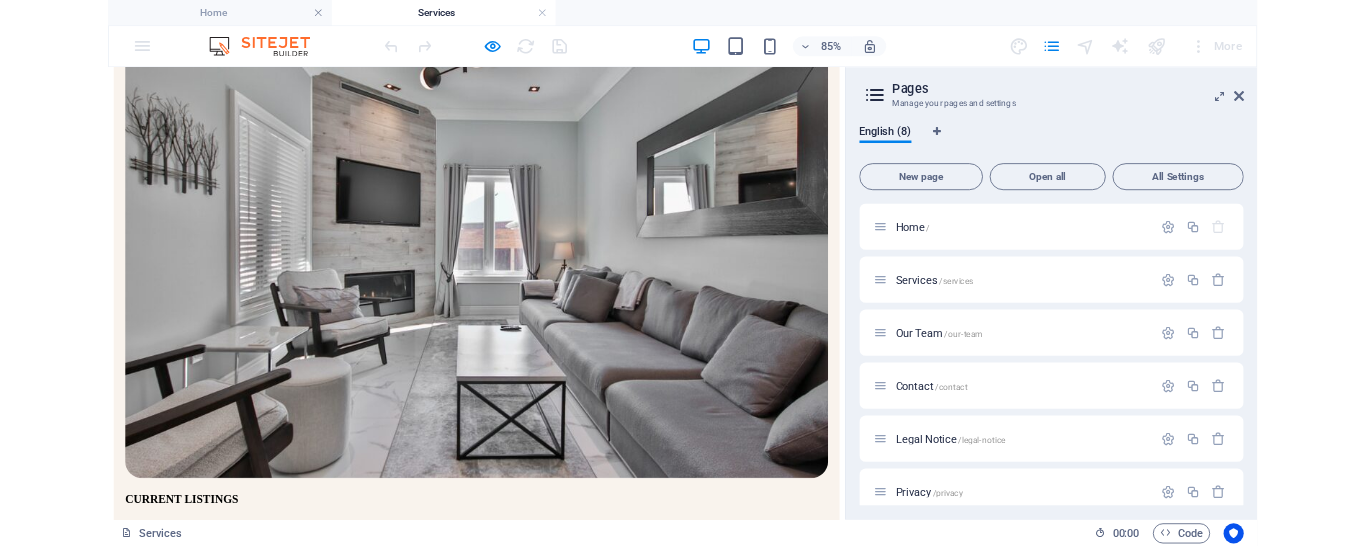 scroll, scrollTop: 378, scrollLeft: 0, axis: vertical 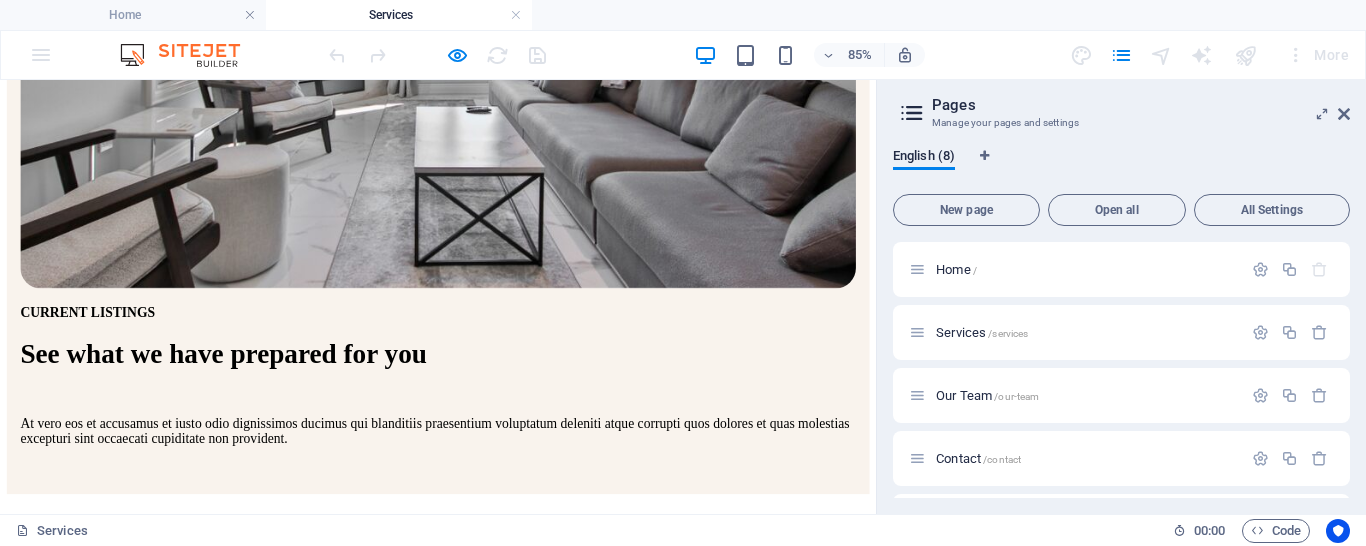 click at bounding box center [515, 1184] 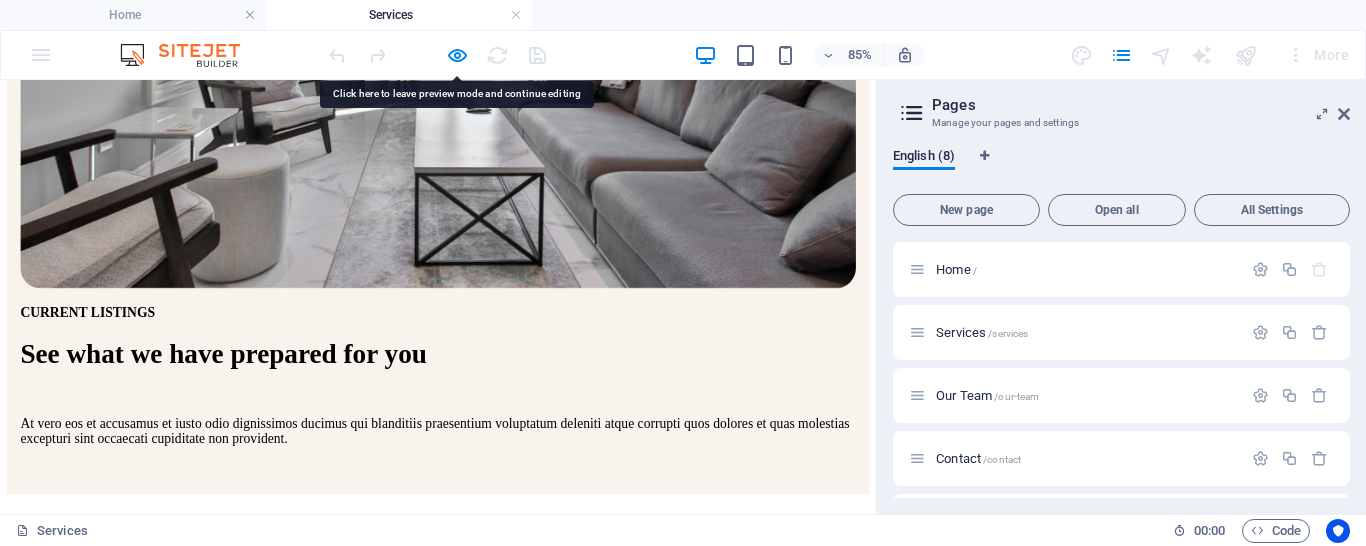click at bounding box center [515, 1184] 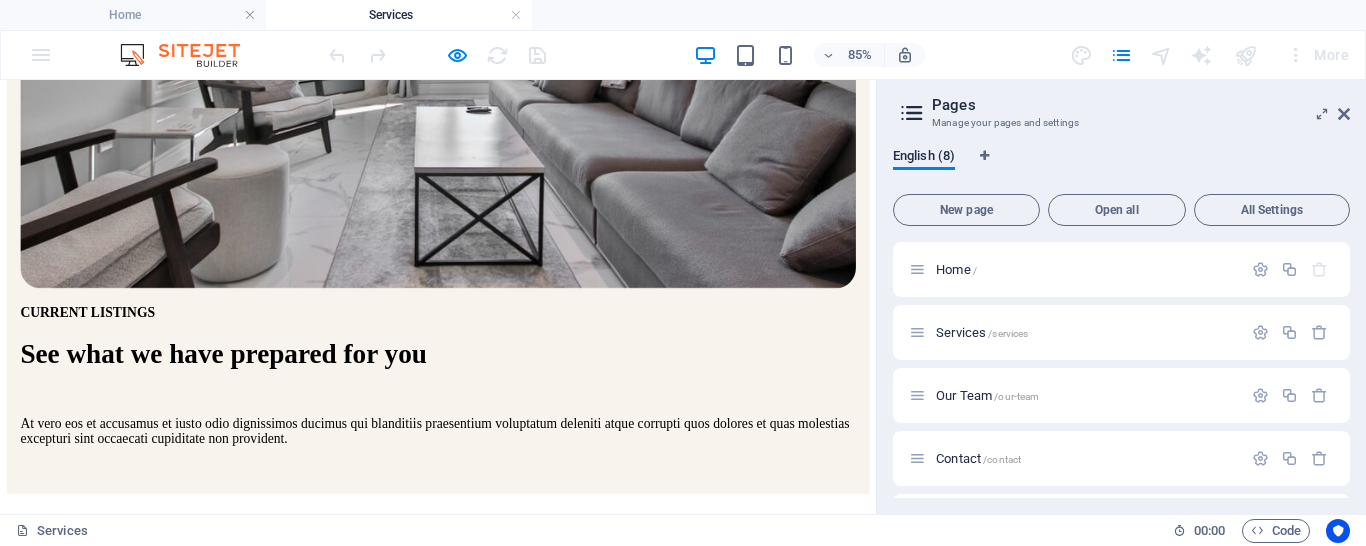 click on "Pages Manage your pages and settings English (8) New page Open all All Settings Home / Services /services Our Team /our-team Contact /contact Legal Notice /legal-notice Privacy /privacy Listing Post /listing-post News Post /news-post" at bounding box center (1121, 297) 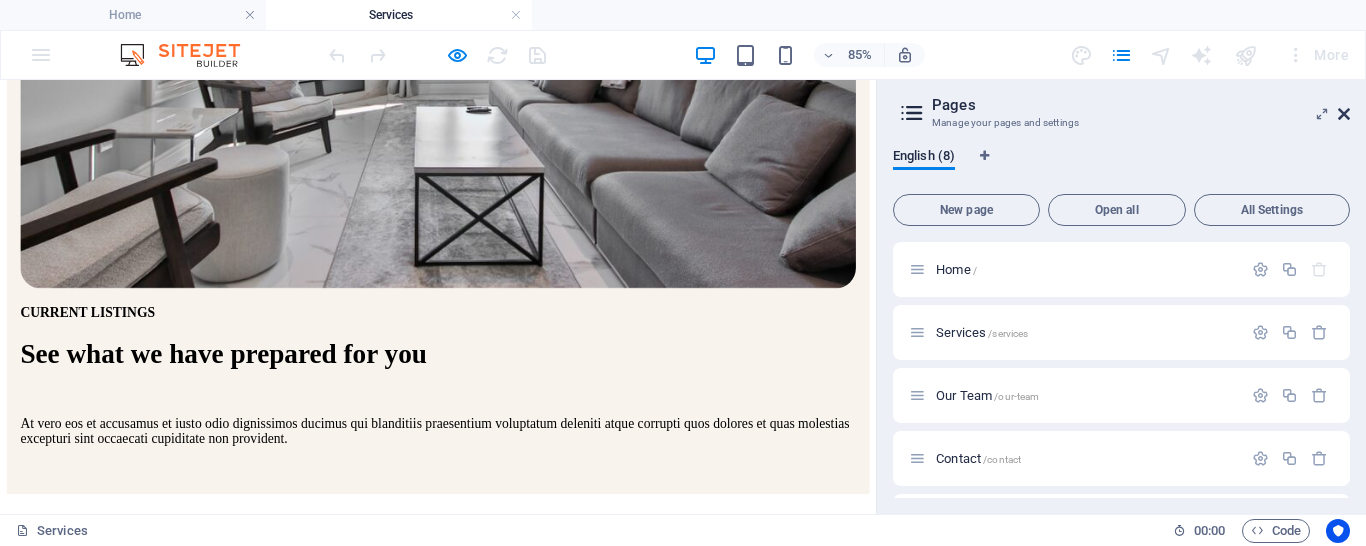 click at bounding box center (1344, 114) 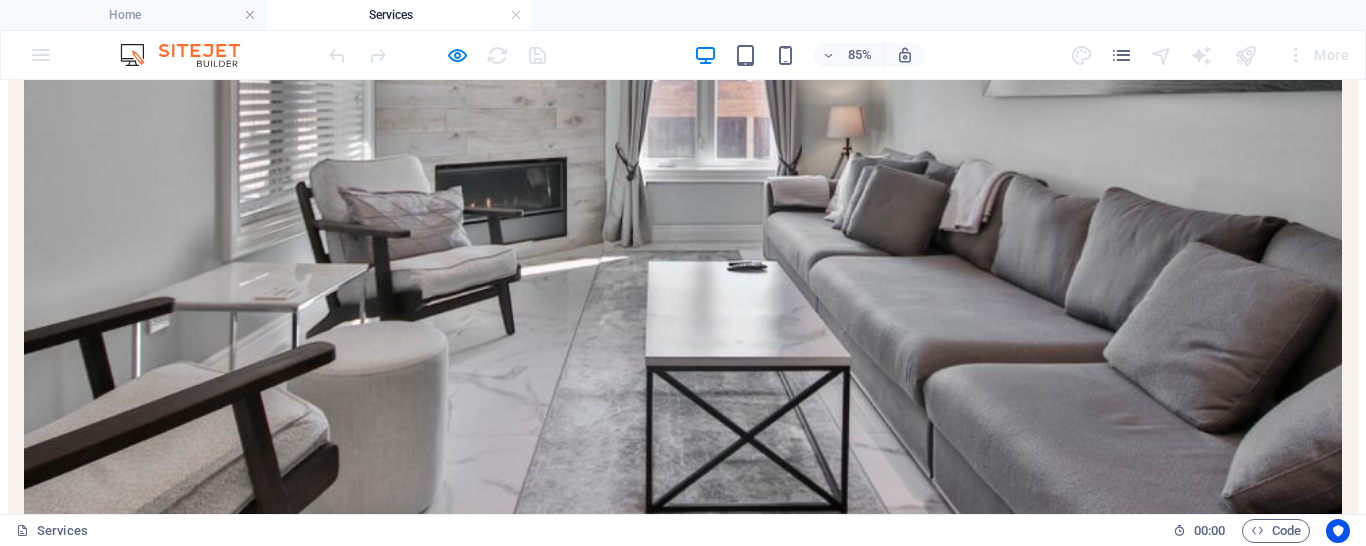 scroll, scrollTop: 741, scrollLeft: 0, axis: vertical 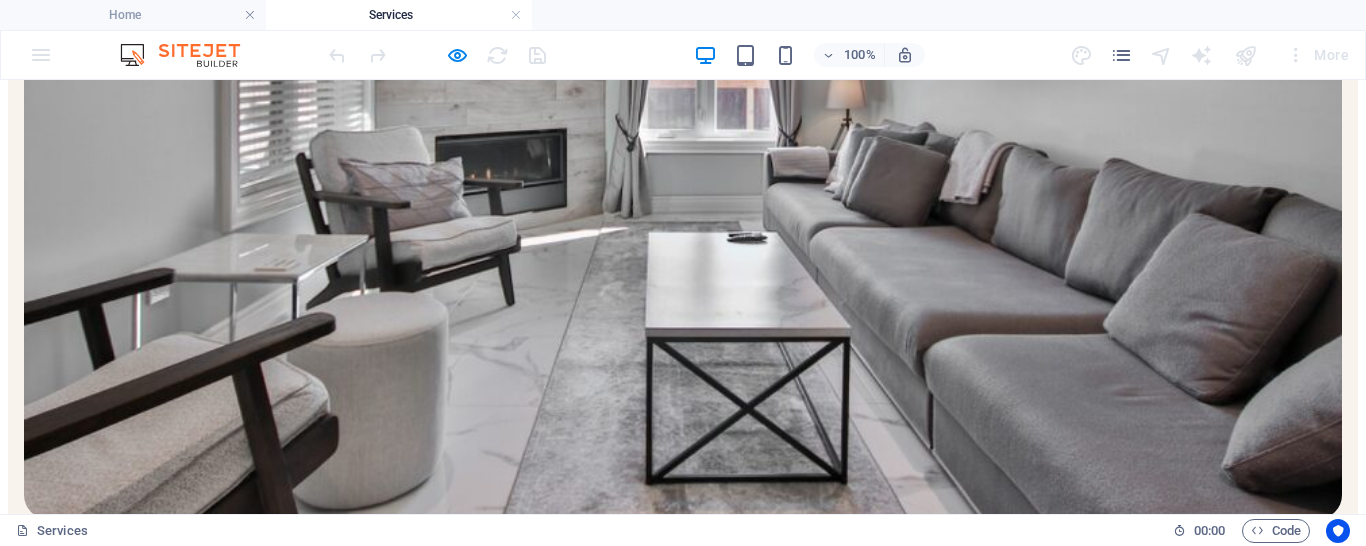click at bounding box center (683, 1253) 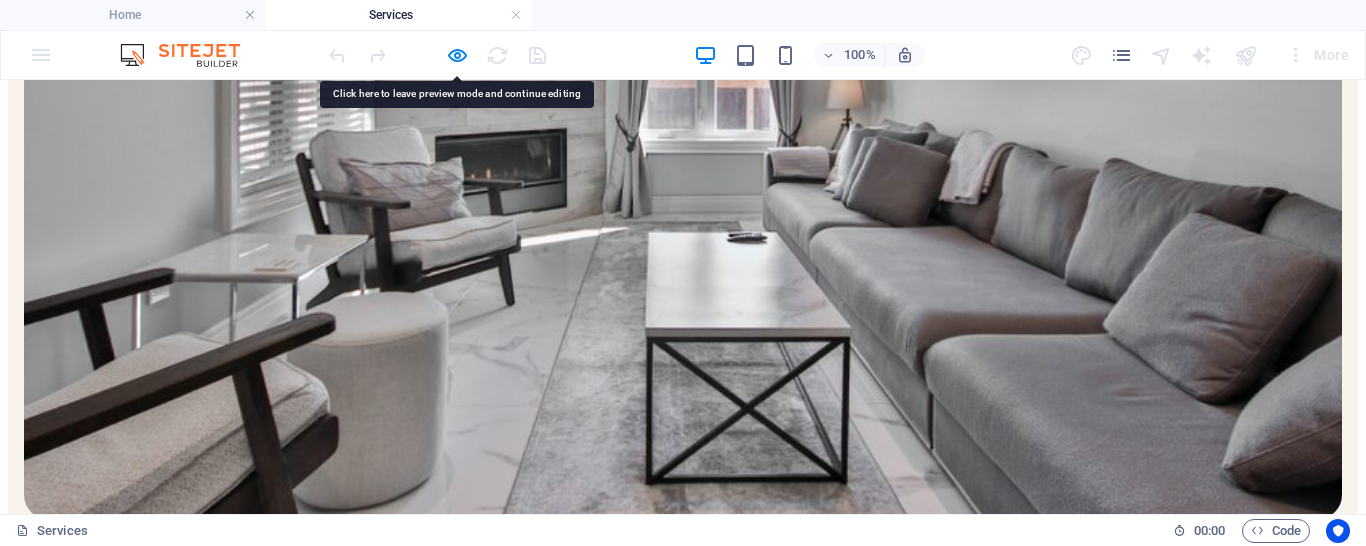 click on "Electrical Turnkey Projects" at bounding box center (133, 1221) 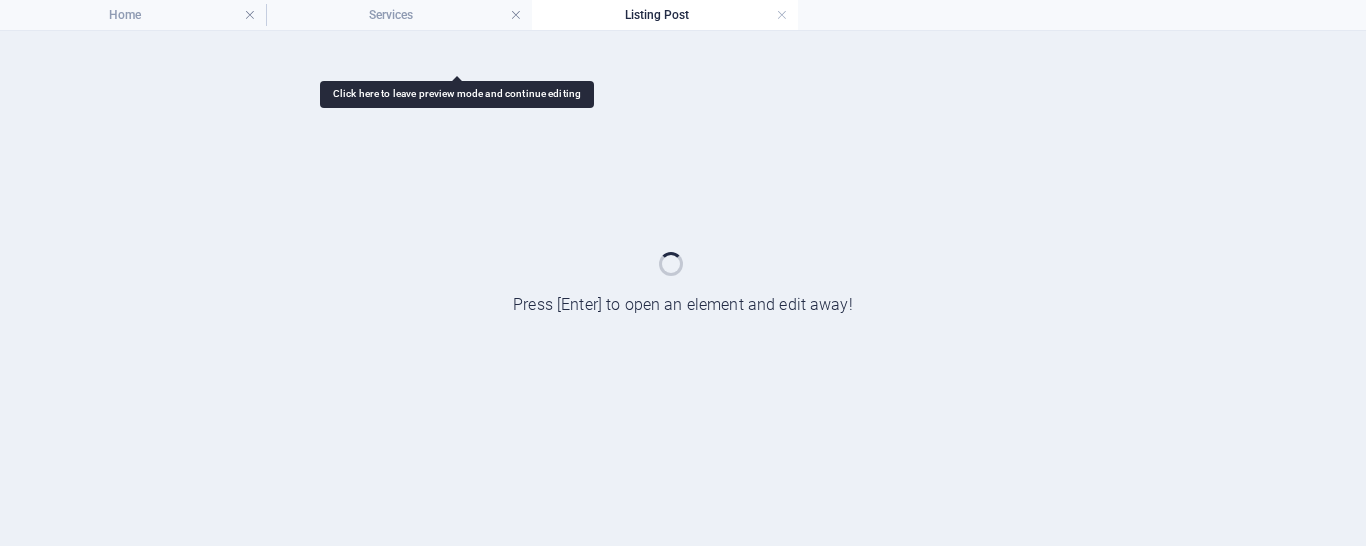 scroll, scrollTop: 0, scrollLeft: 0, axis: both 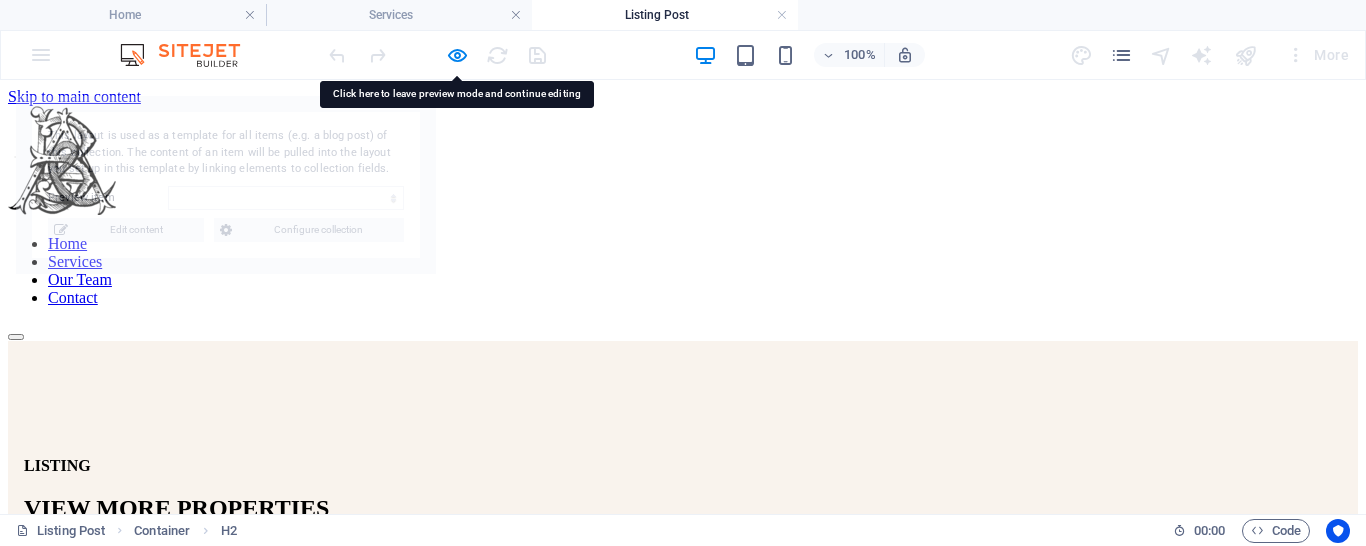 select on "6890f34d447e80183c0bfc70" 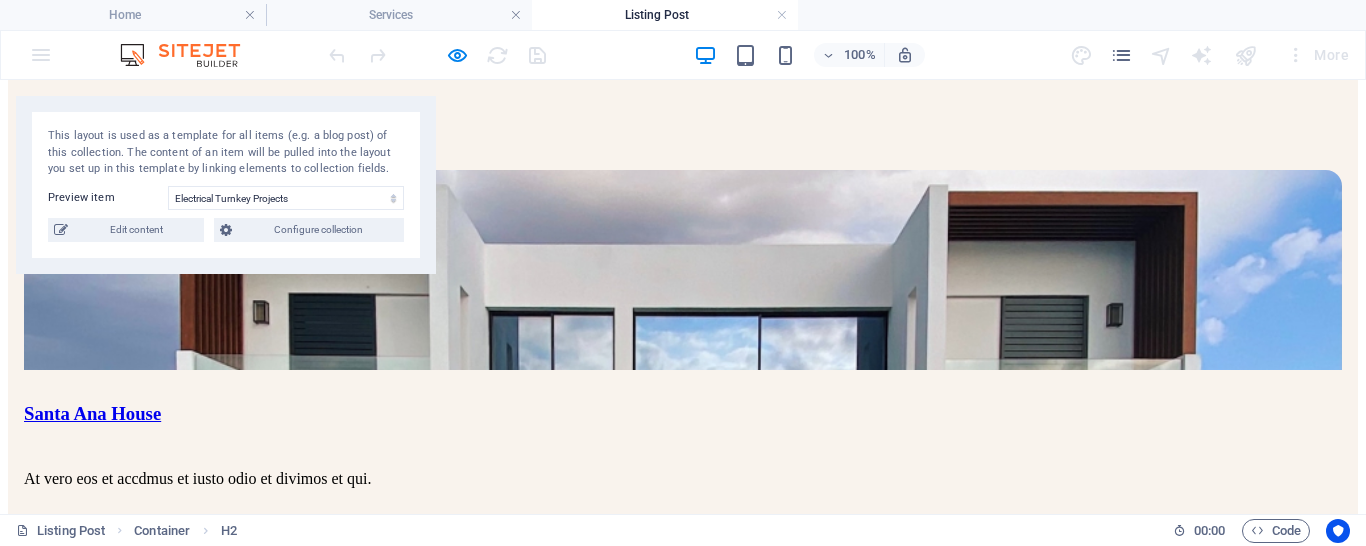 scroll, scrollTop: 0, scrollLeft: 0, axis: both 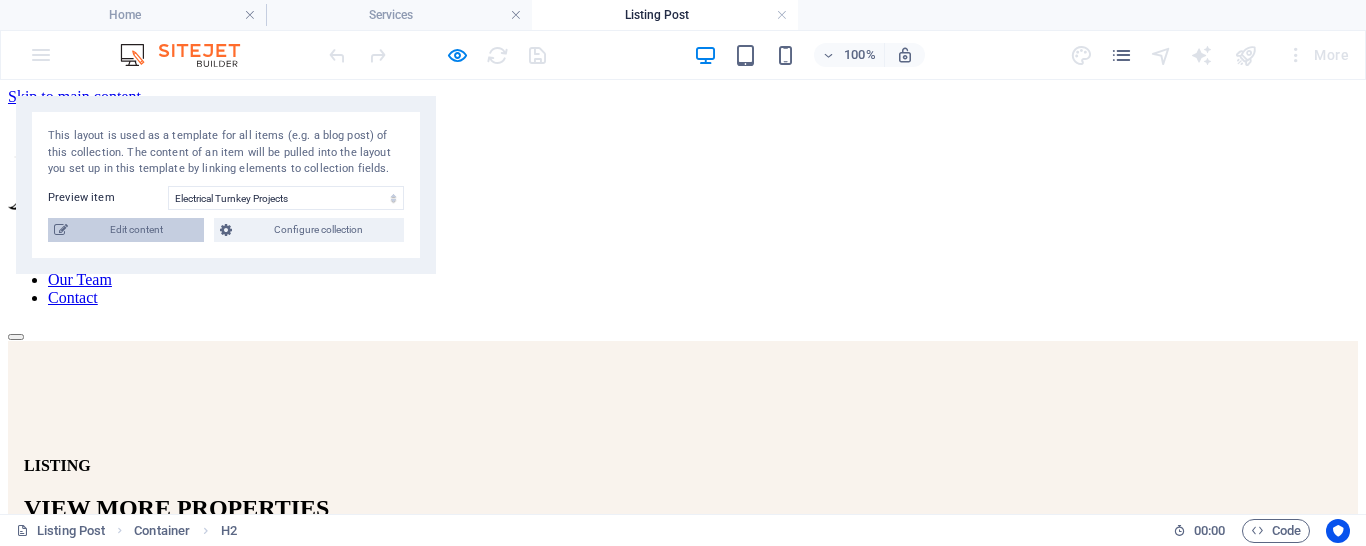 click on "Edit content" at bounding box center (136, 230) 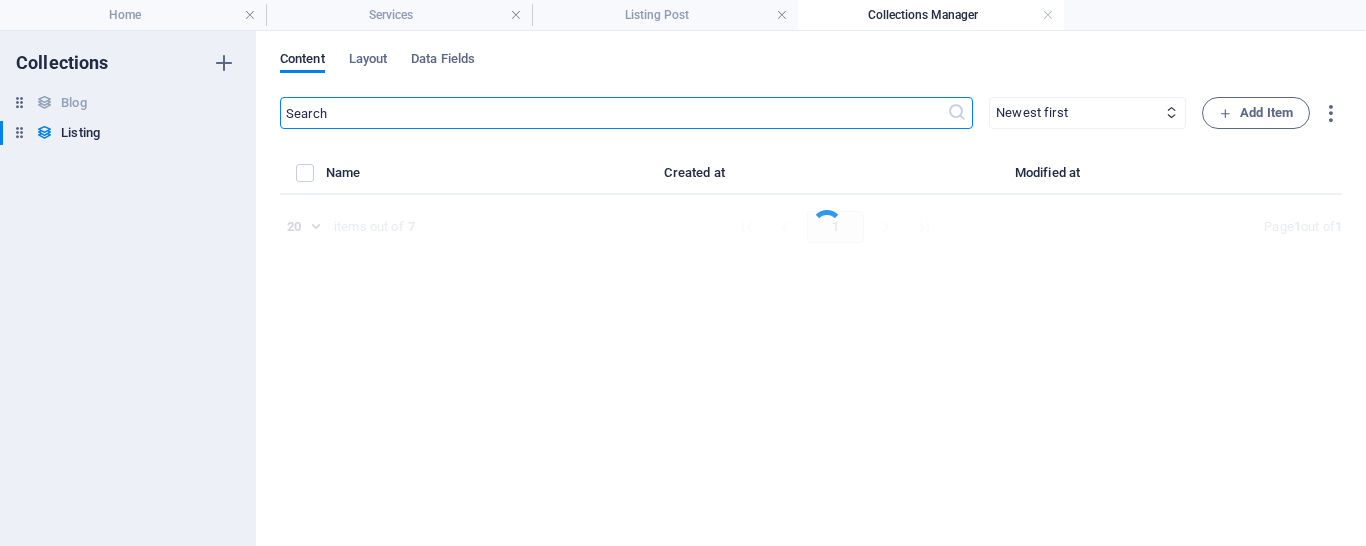 select on "Electro-Mechanical" 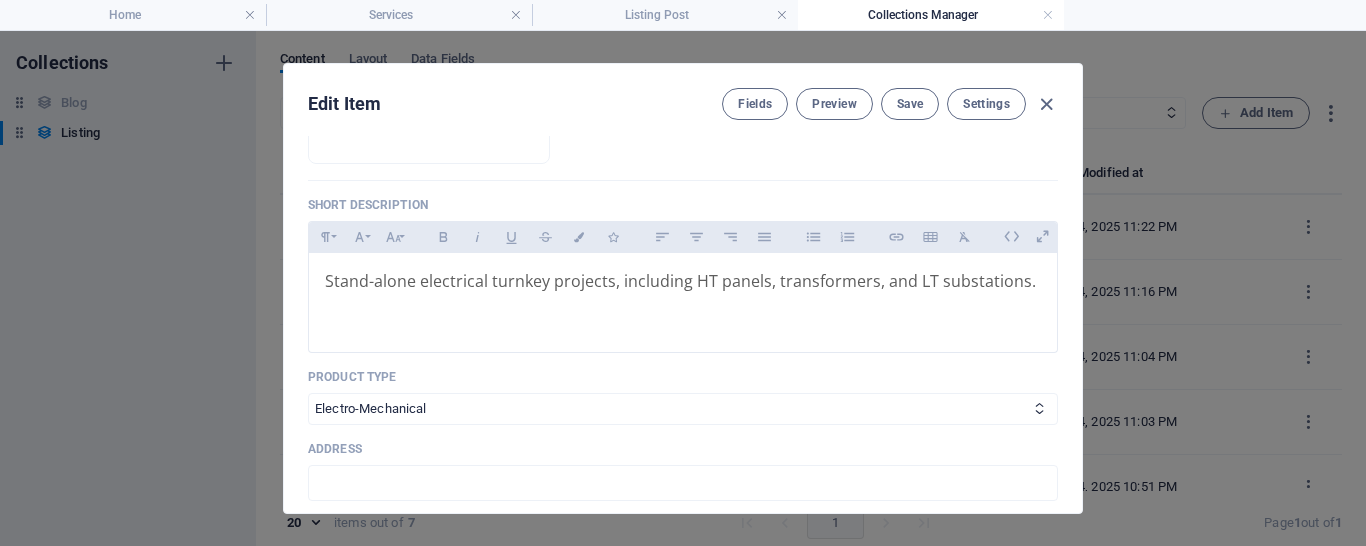scroll, scrollTop: 406, scrollLeft: 0, axis: vertical 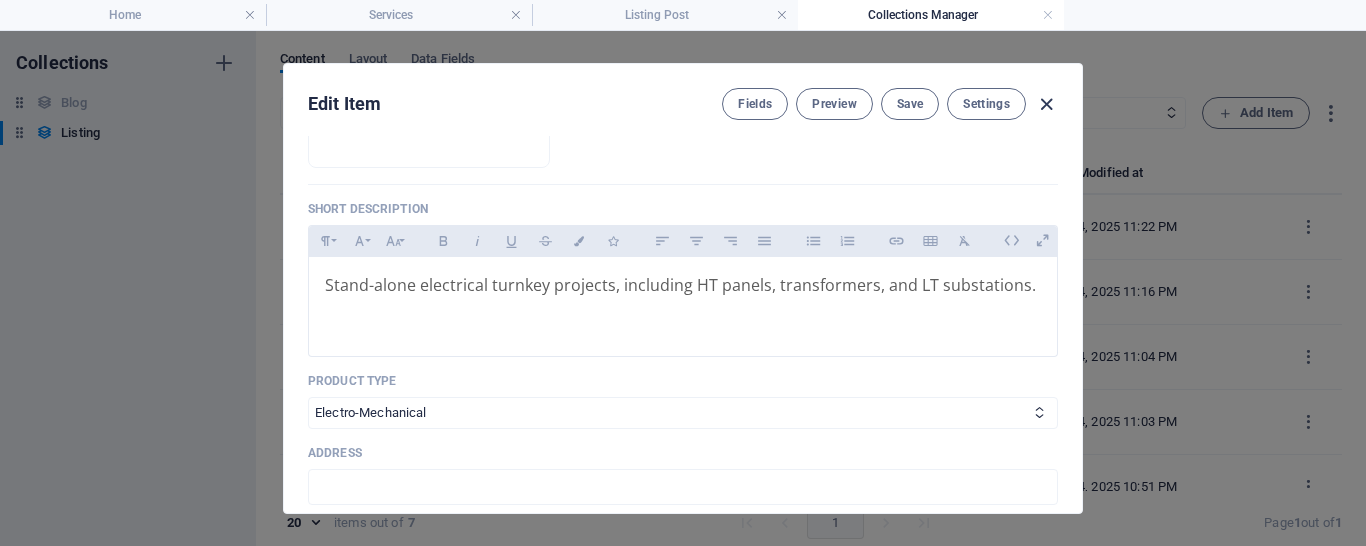 click at bounding box center [1046, 104] 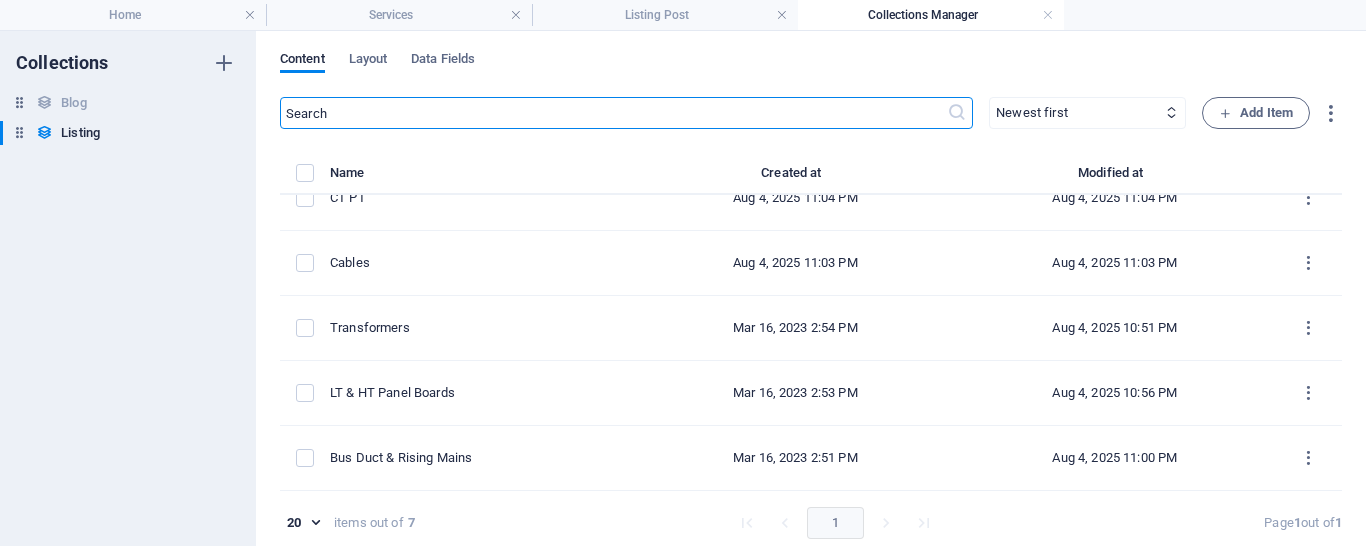 scroll, scrollTop: 0, scrollLeft: 0, axis: both 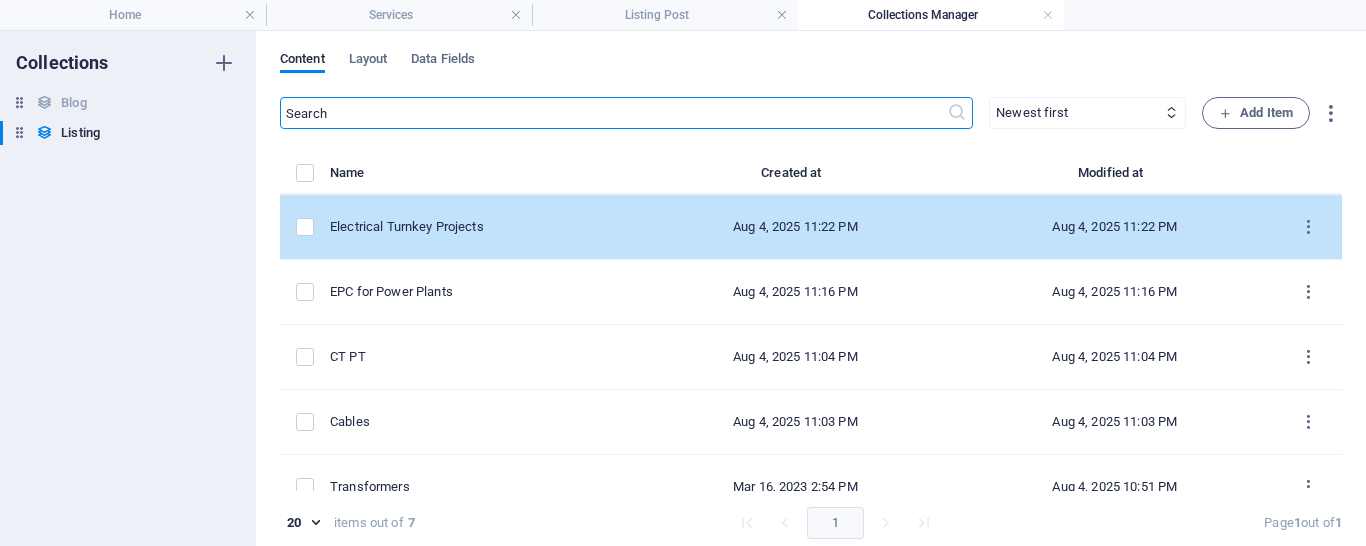 click on "Electrical Turnkey Projects" at bounding box center (475, 227) 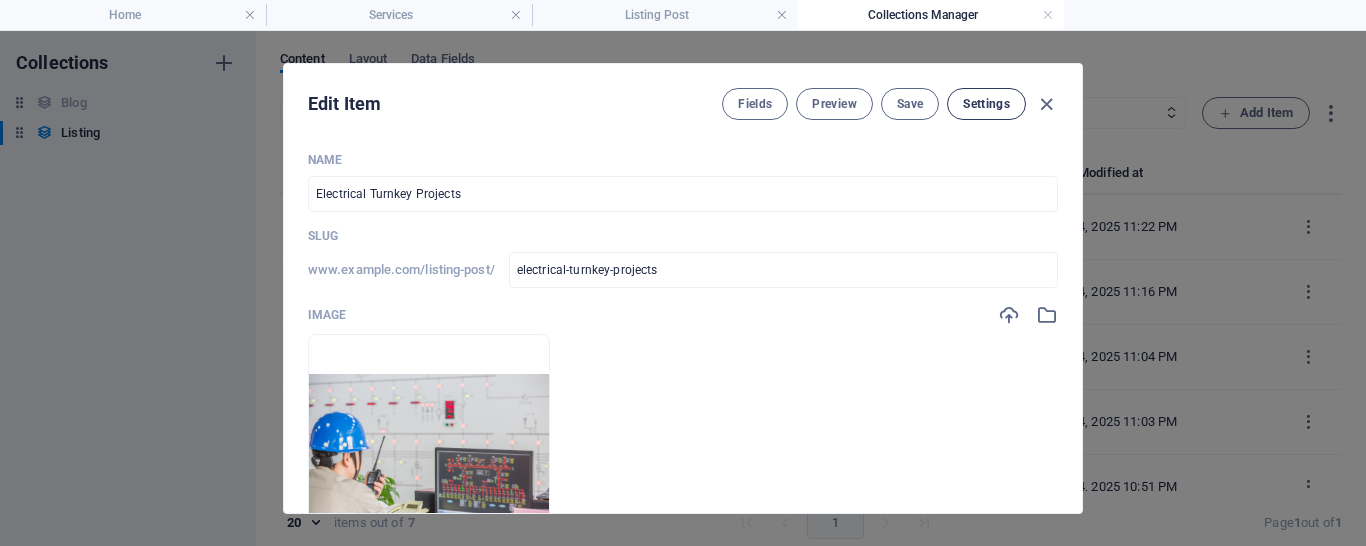 click on "Settings" at bounding box center (986, 104) 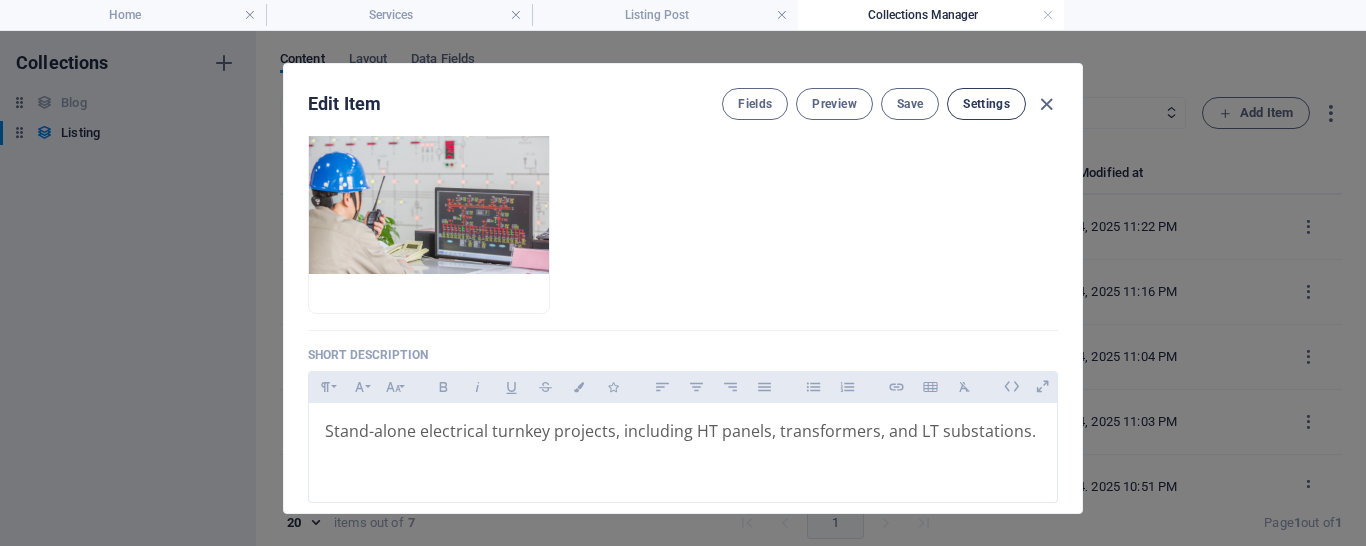 scroll, scrollTop: 9, scrollLeft: 0, axis: vertical 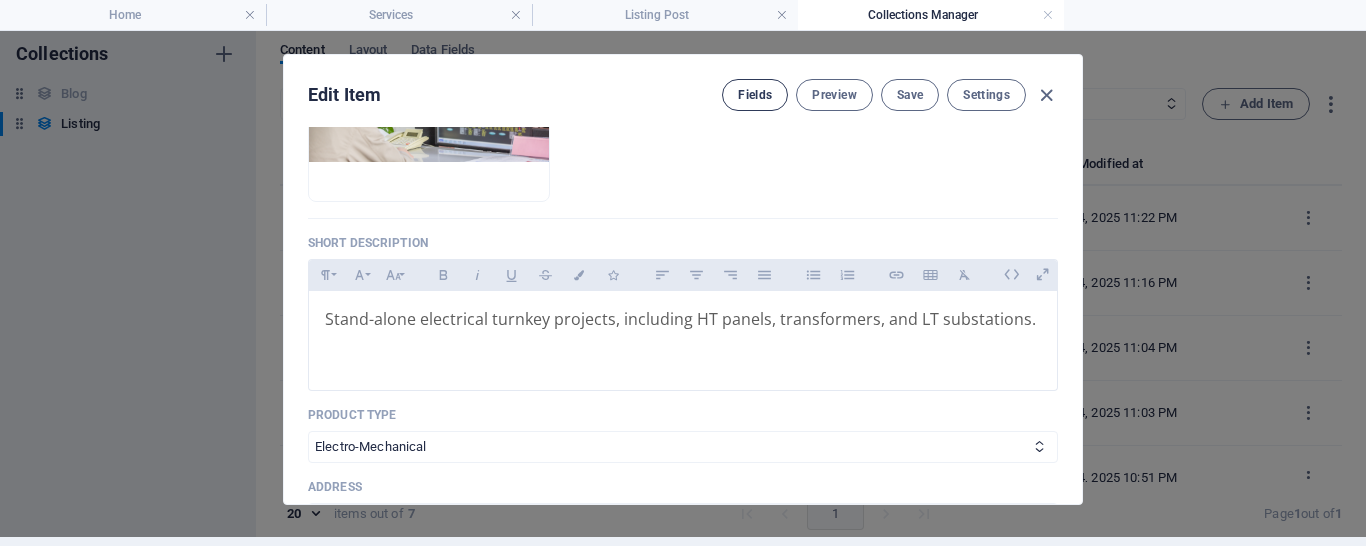 click on "Fields" at bounding box center [755, 95] 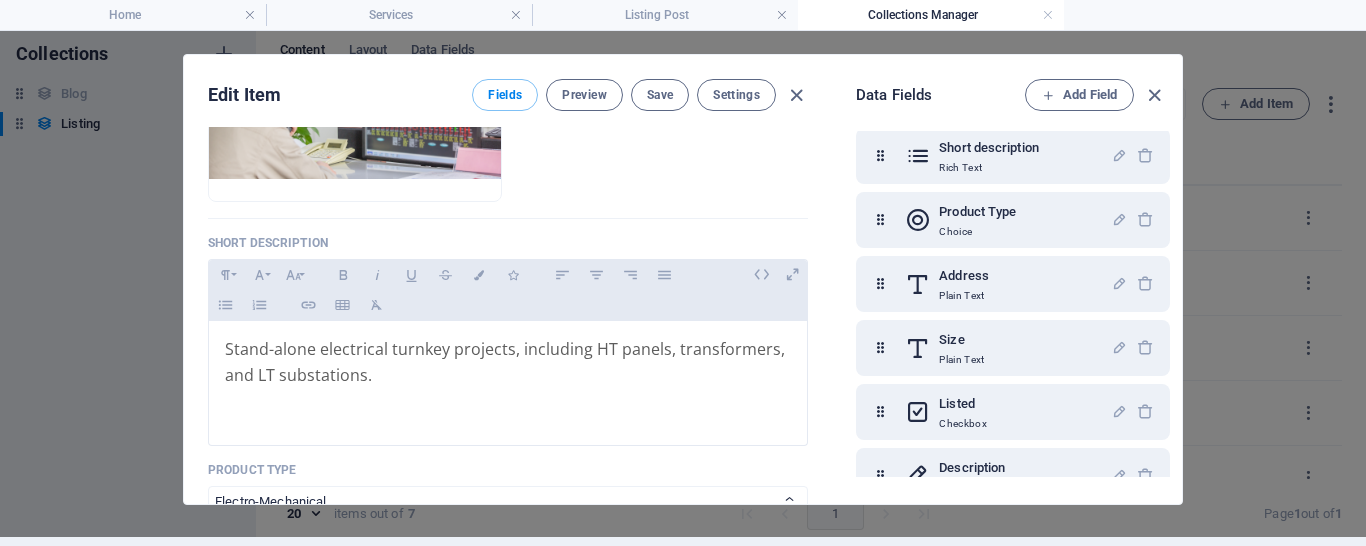 scroll, scrollTop: 217, scrollLeft: 0, axis: vertical 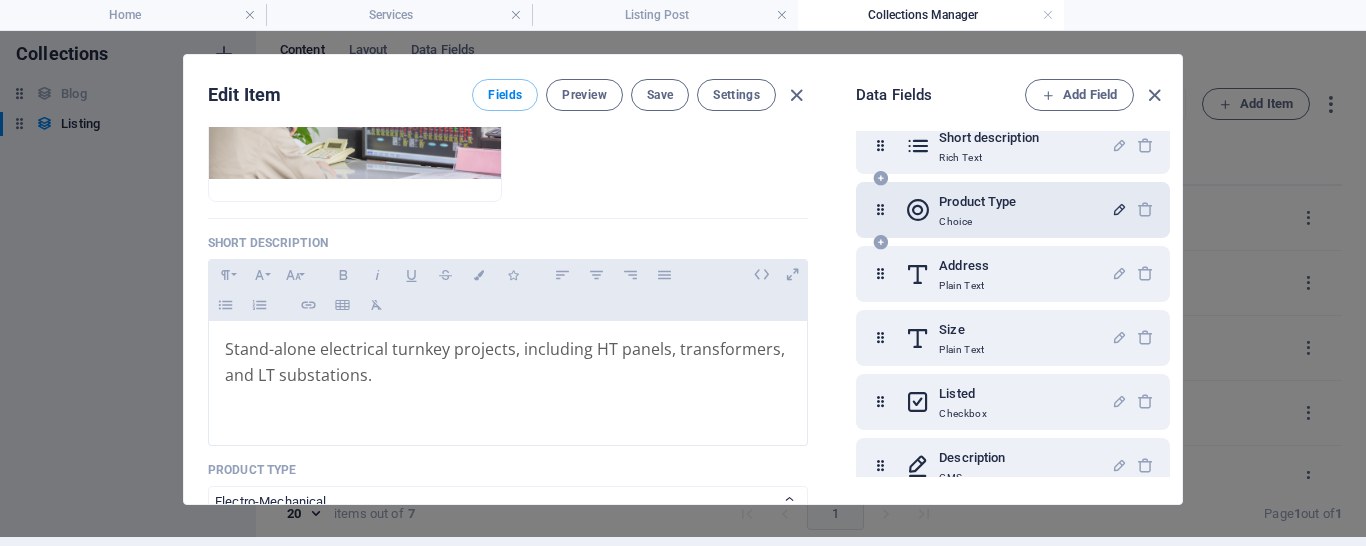 click at bounding box center [1119, 209] 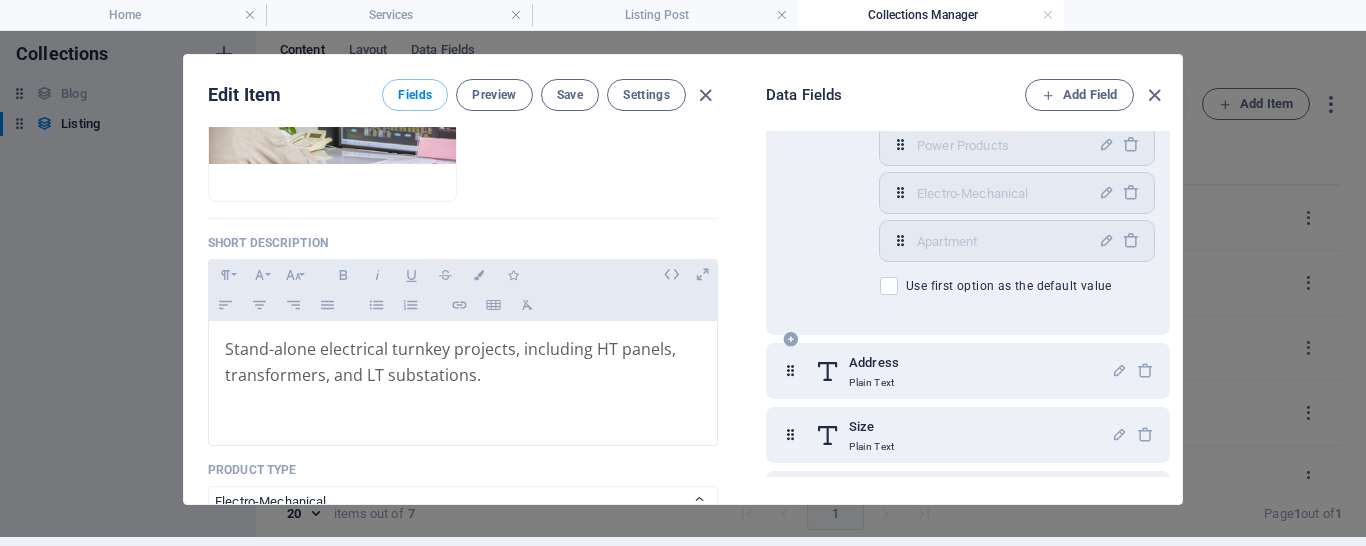 scroll, scrollTop: 531, scrollLeft: 0, axis: vertical 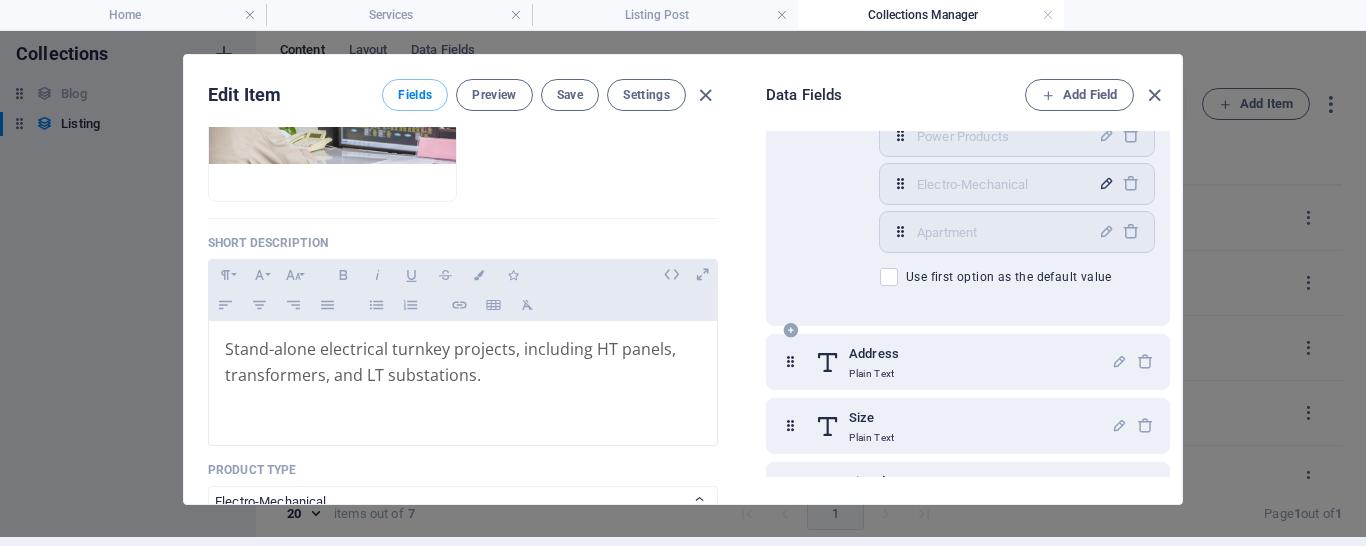 click at bounding box center [1106, 183] 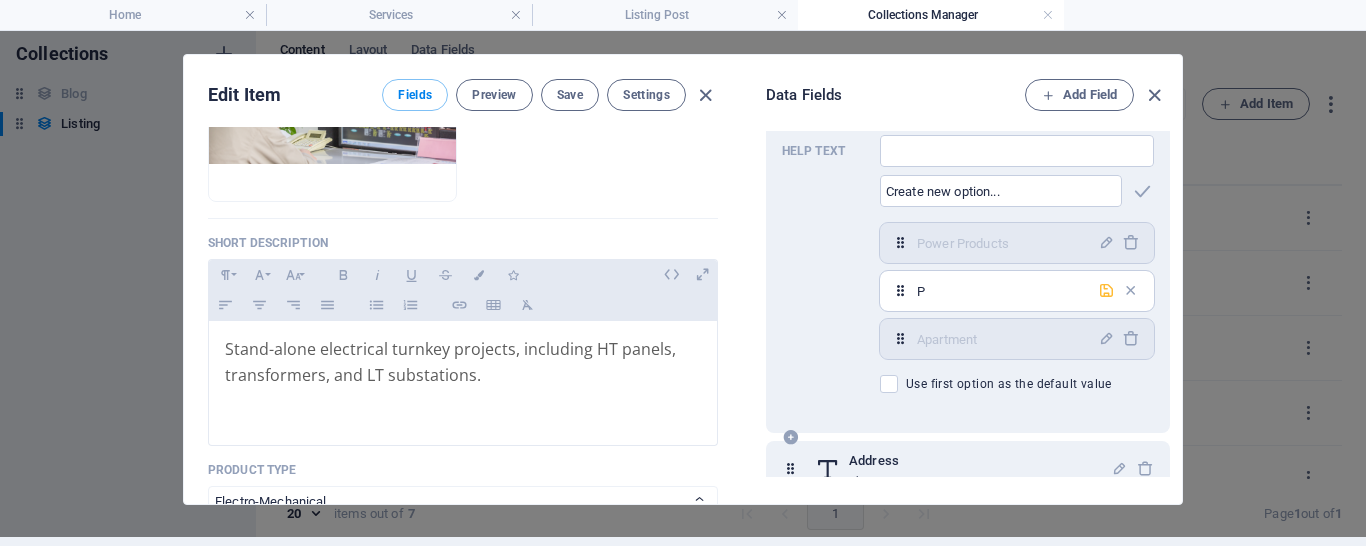 scroll, scrollTop: 445, scrollLeft: 0, axis: vertical 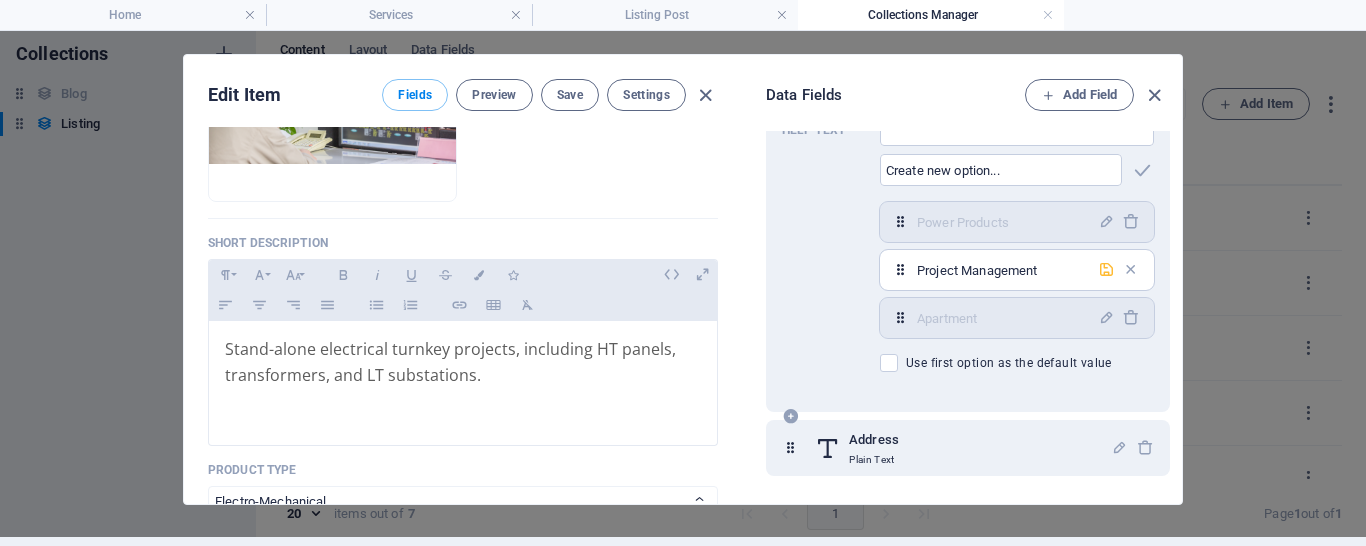 type on "Project Management" 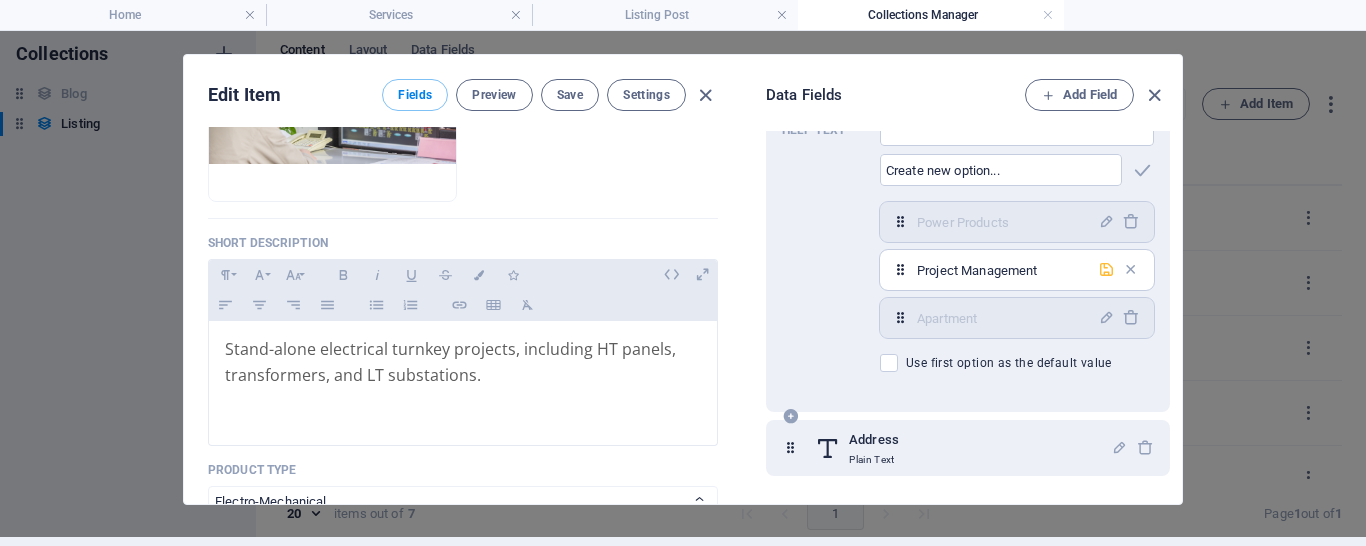 click at bounding box center [1106, 269] 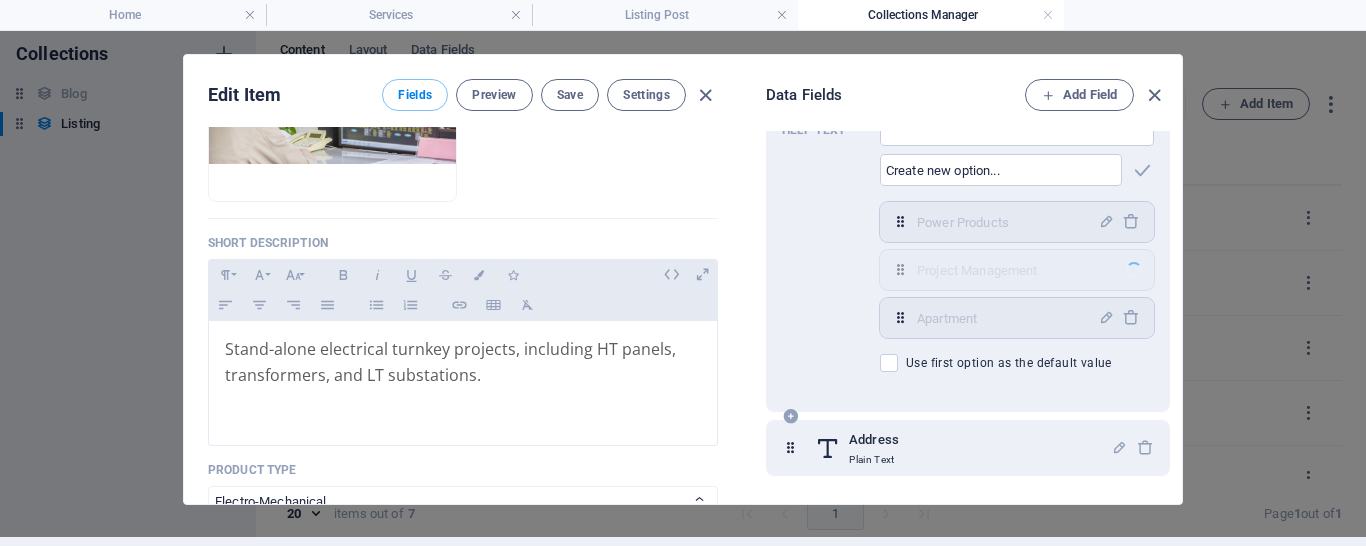 select on "Project Management" 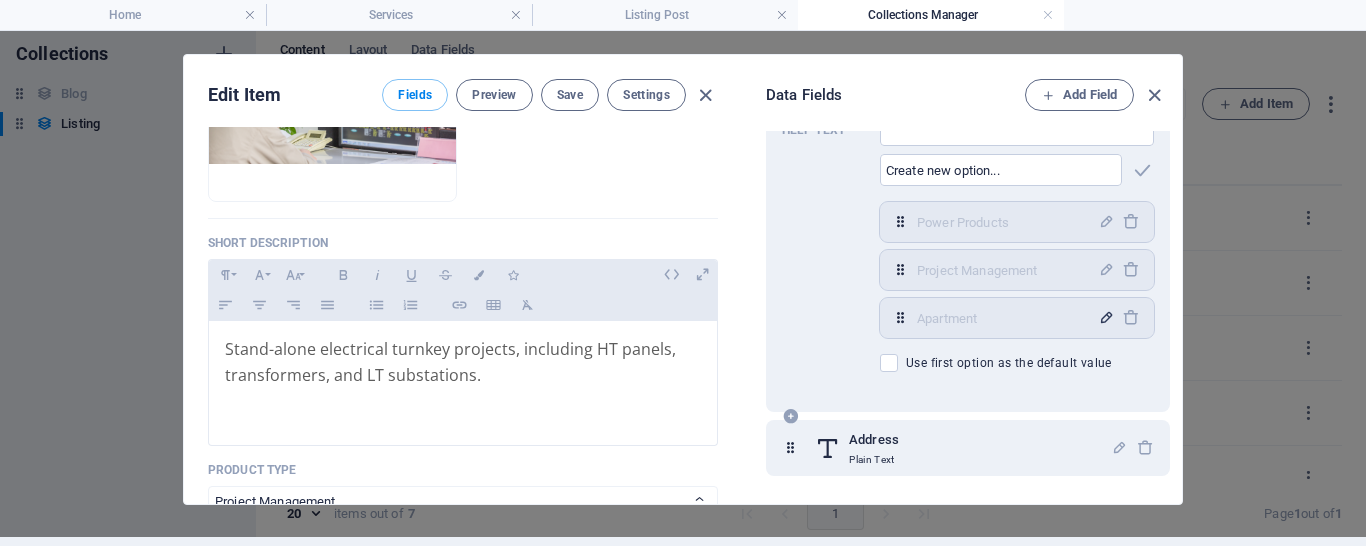 click at bounding box center [1106, 317] 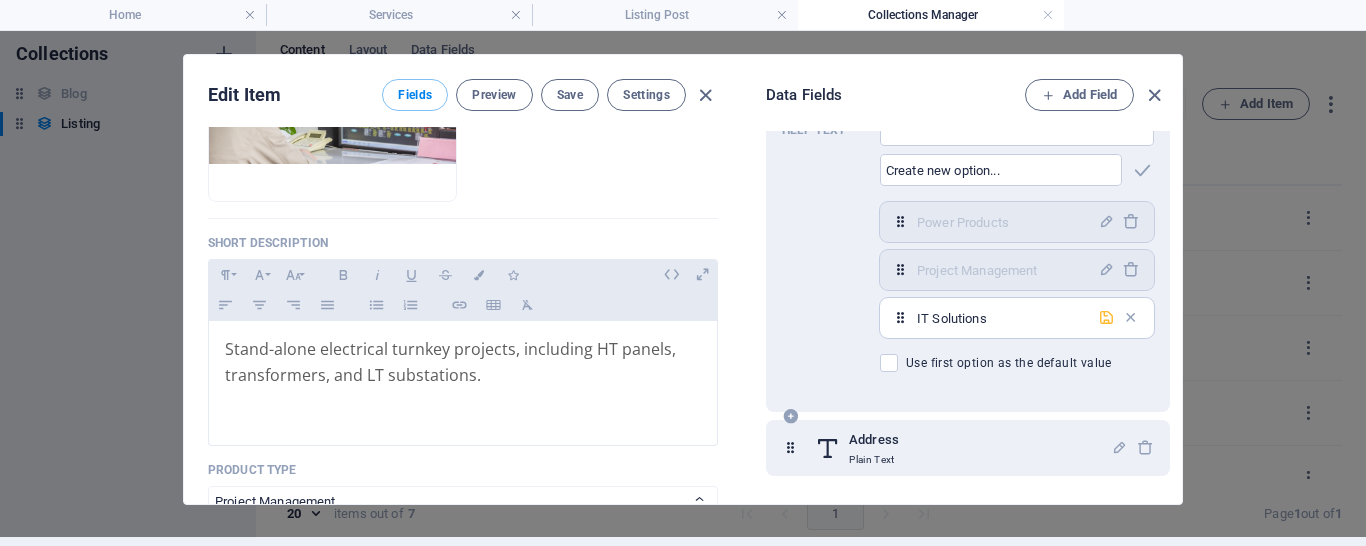 type on "IT Solutions" 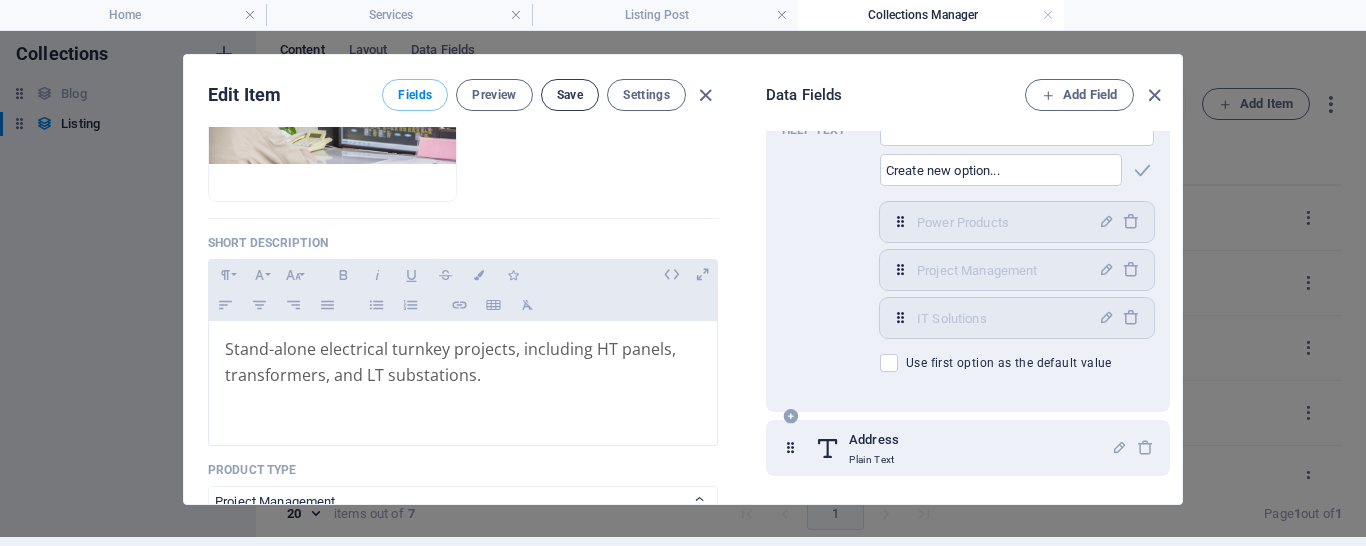 click on "Save" at bounding box center [570, 95] 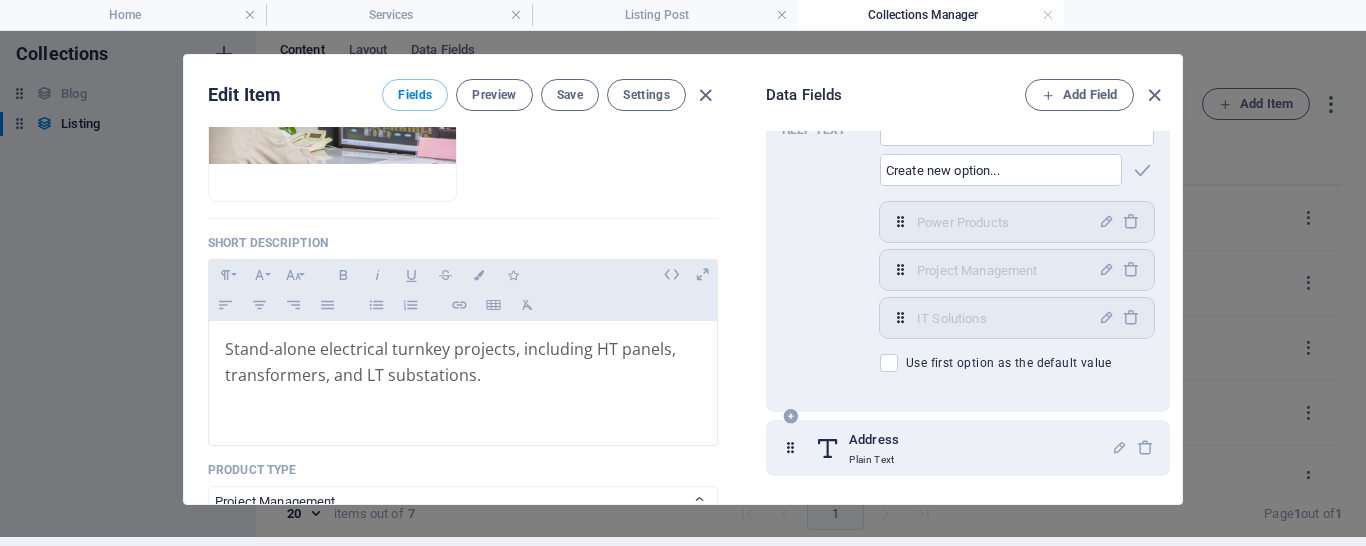 scroll, scrollTop: 0, scrollLeft: 0, axis: both 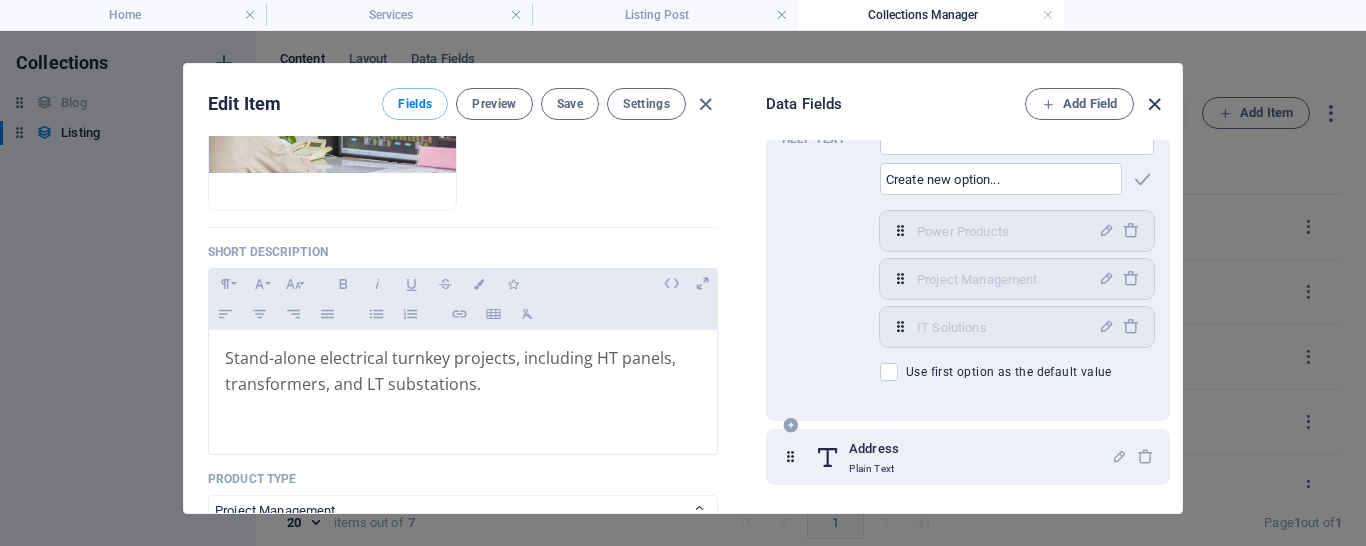 click at bounding box center (1154, 104) 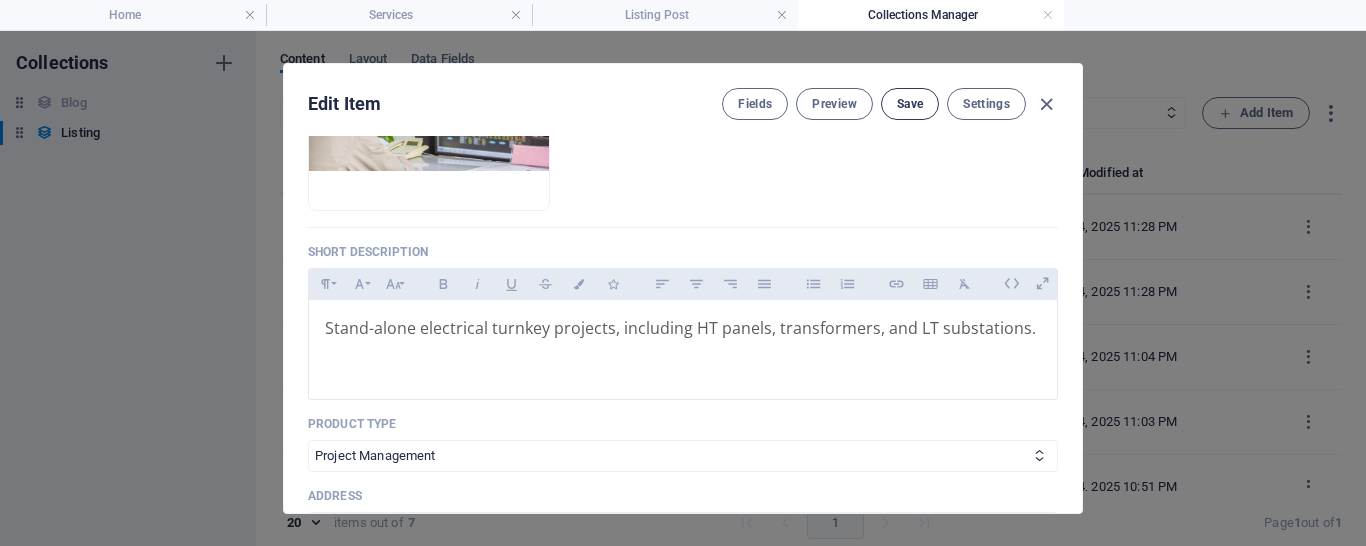 click on "Save" at bounding box center [910, 104] 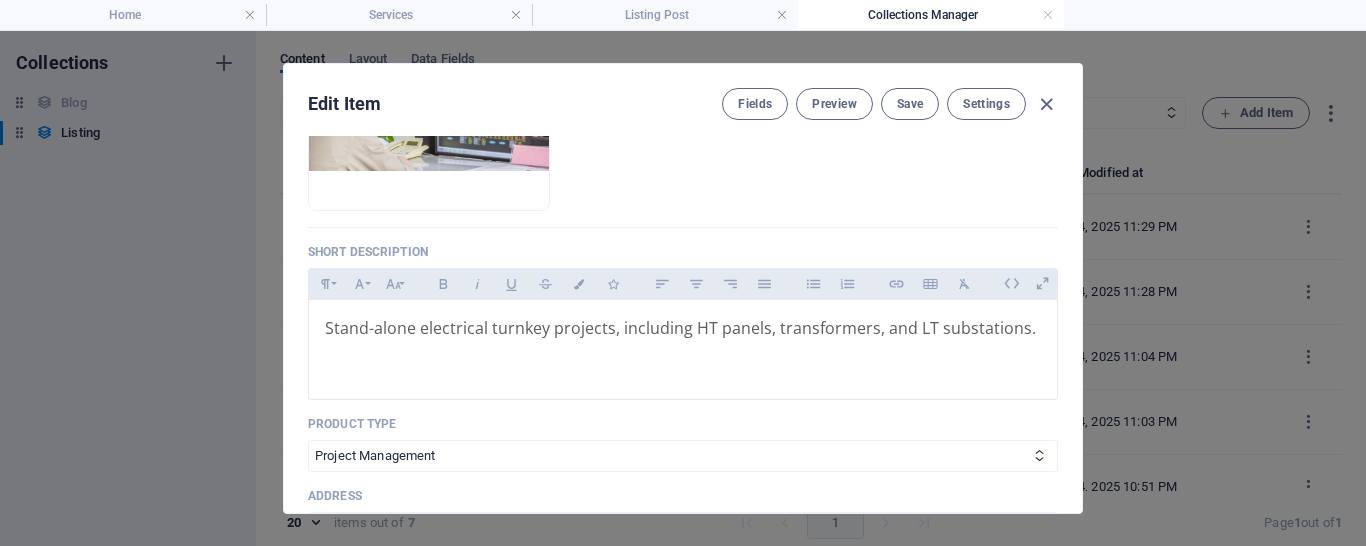 click at bounding box center [1046, 104] 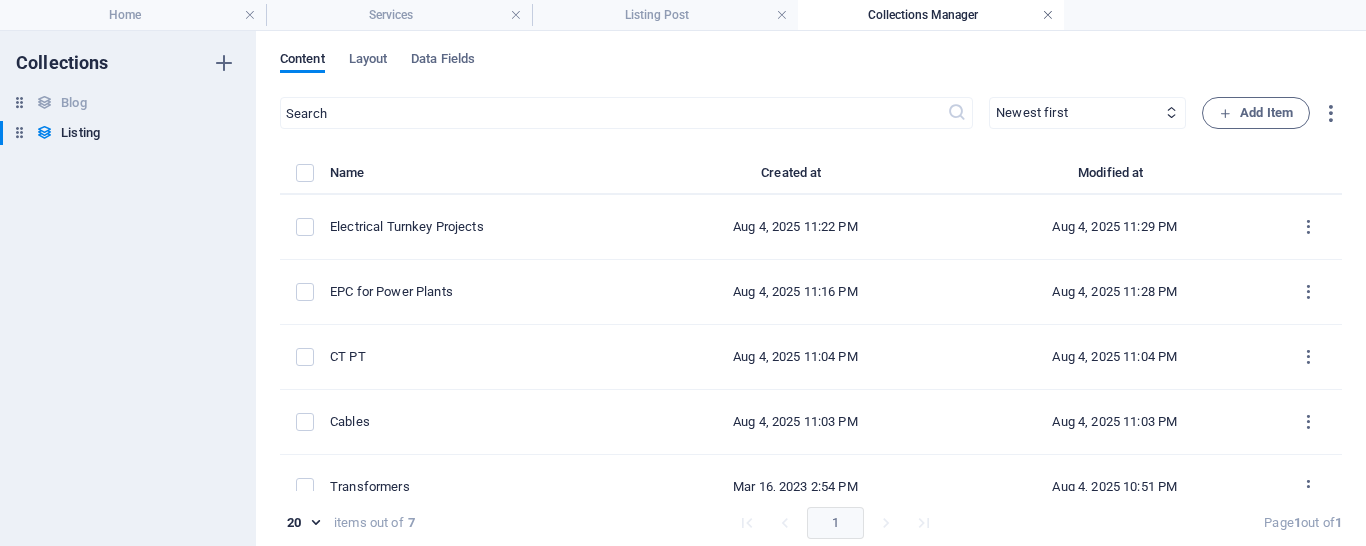 click at bounding box center [1048, 15] 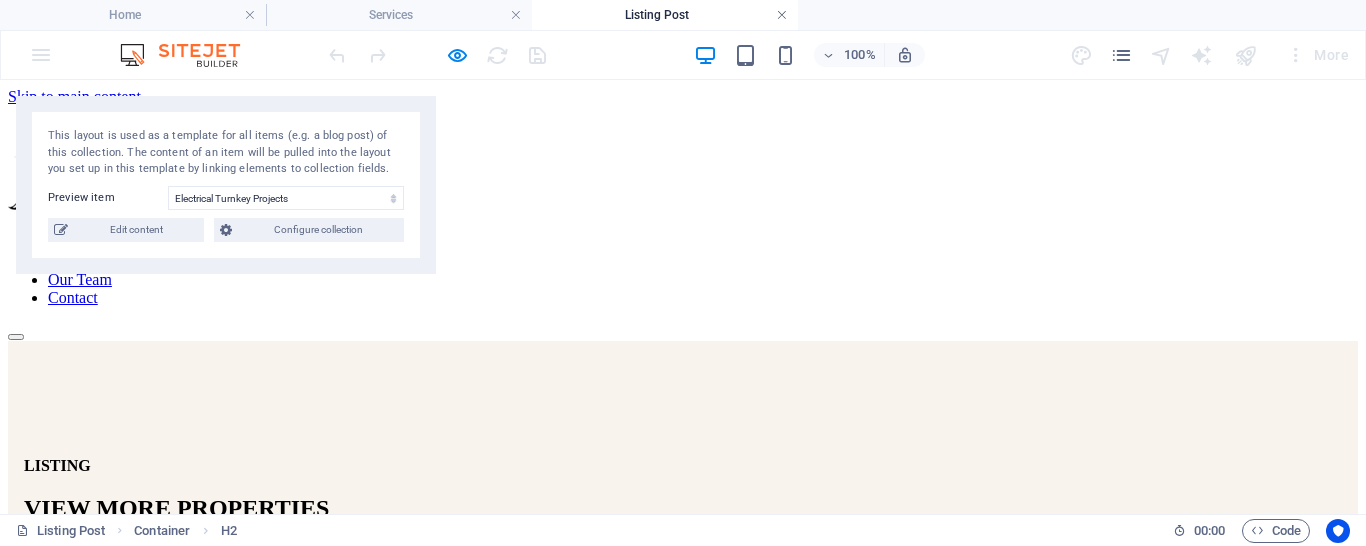click at bounding box center [782, 15] 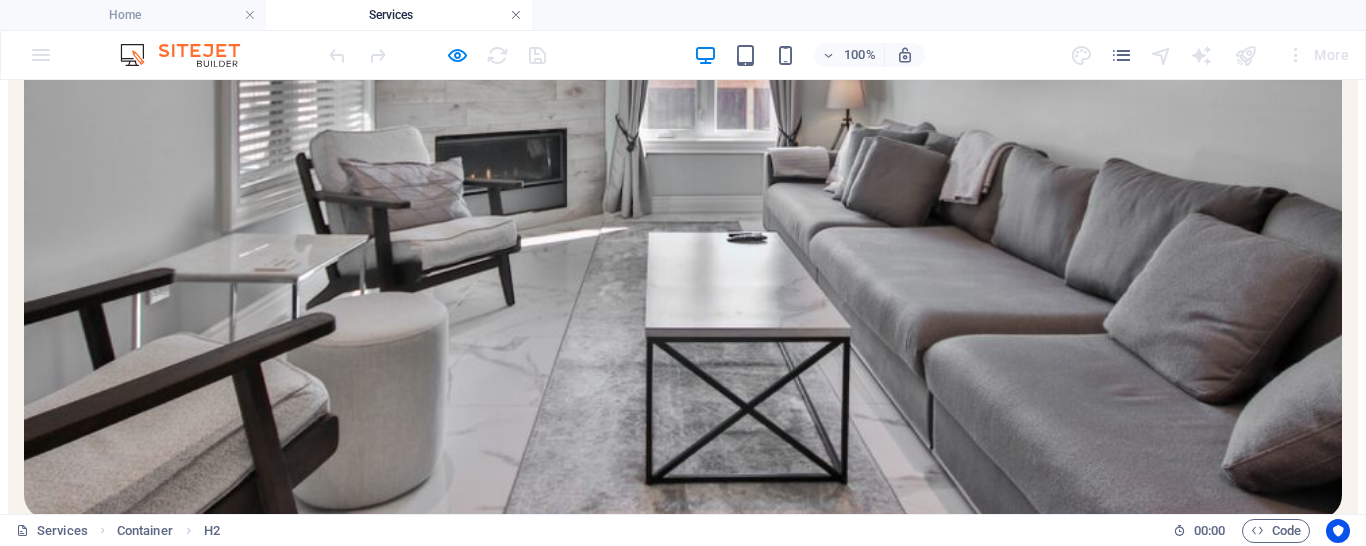 click at bounding box center (516, 15) 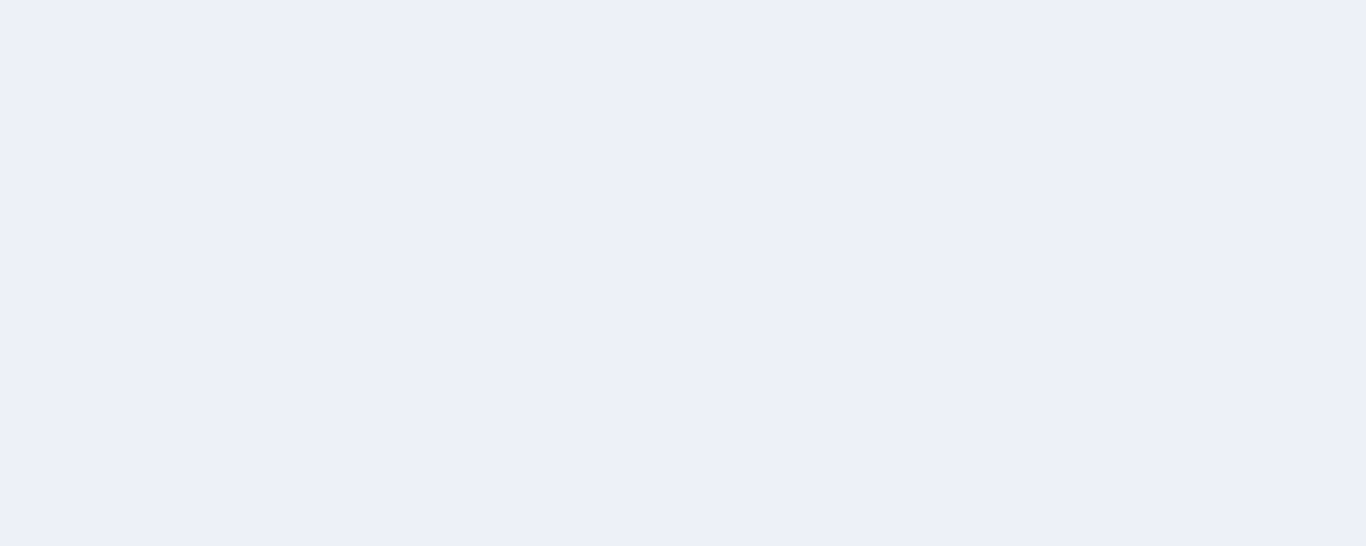 scroll, scrollTop: 0, scrollLeft: 0, axis: both 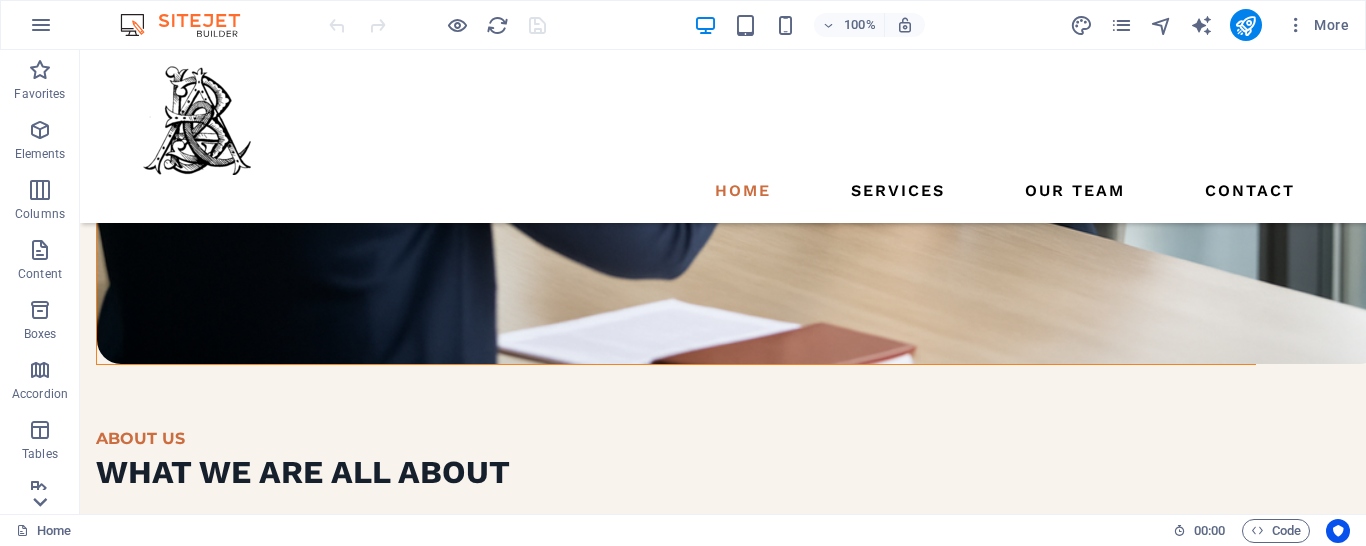click 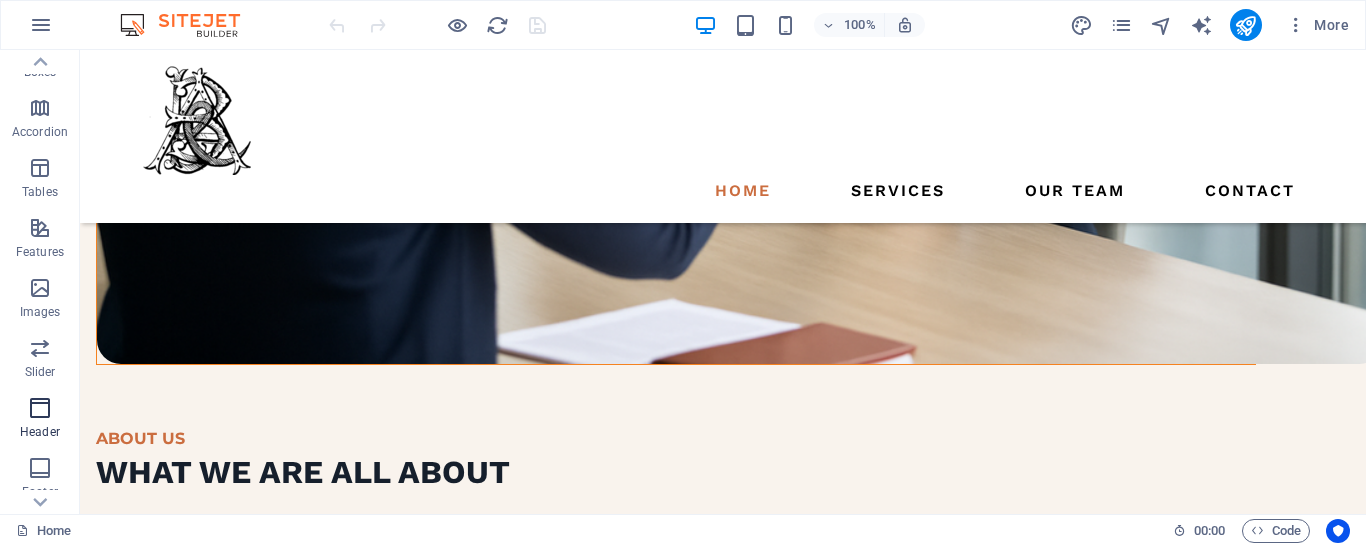 scroll, scrollTop: 258, scrollLeft: 0, axis: vertical 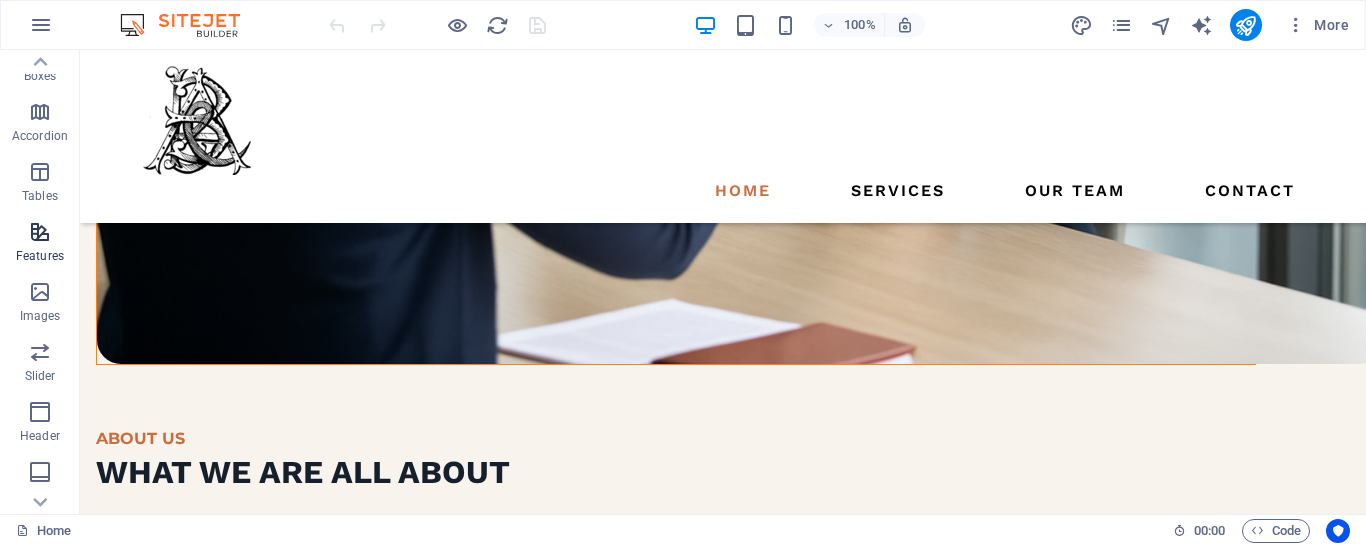 click at bounding box center (40, 232) 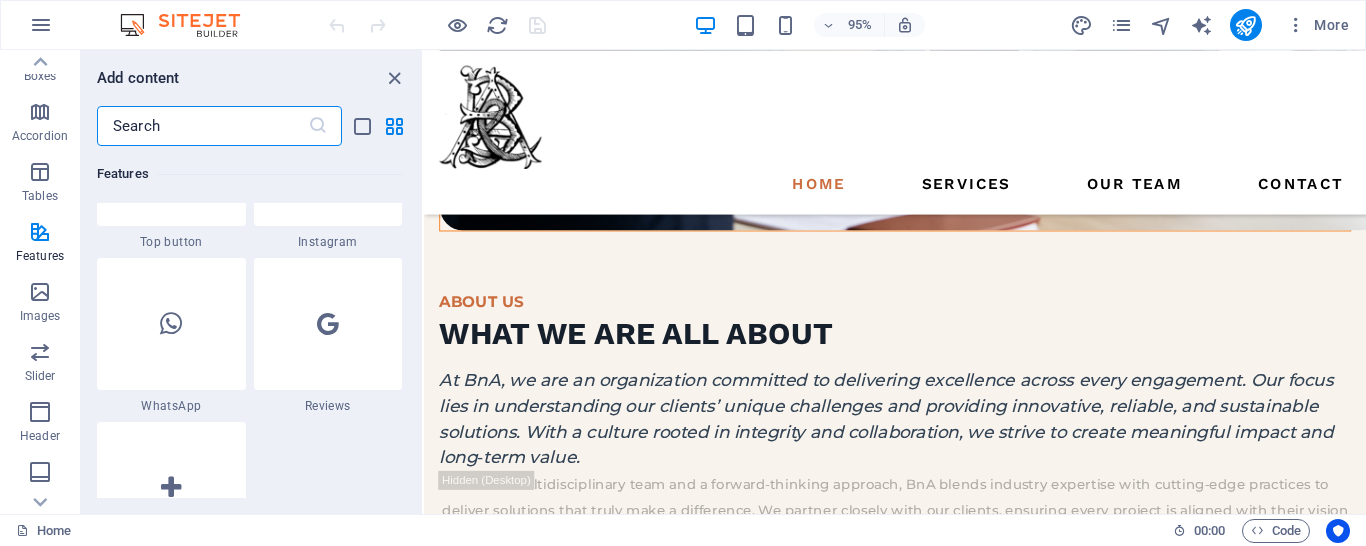 scroll, scrollTop: 9736, scrollLeft: 0, axis: vertical 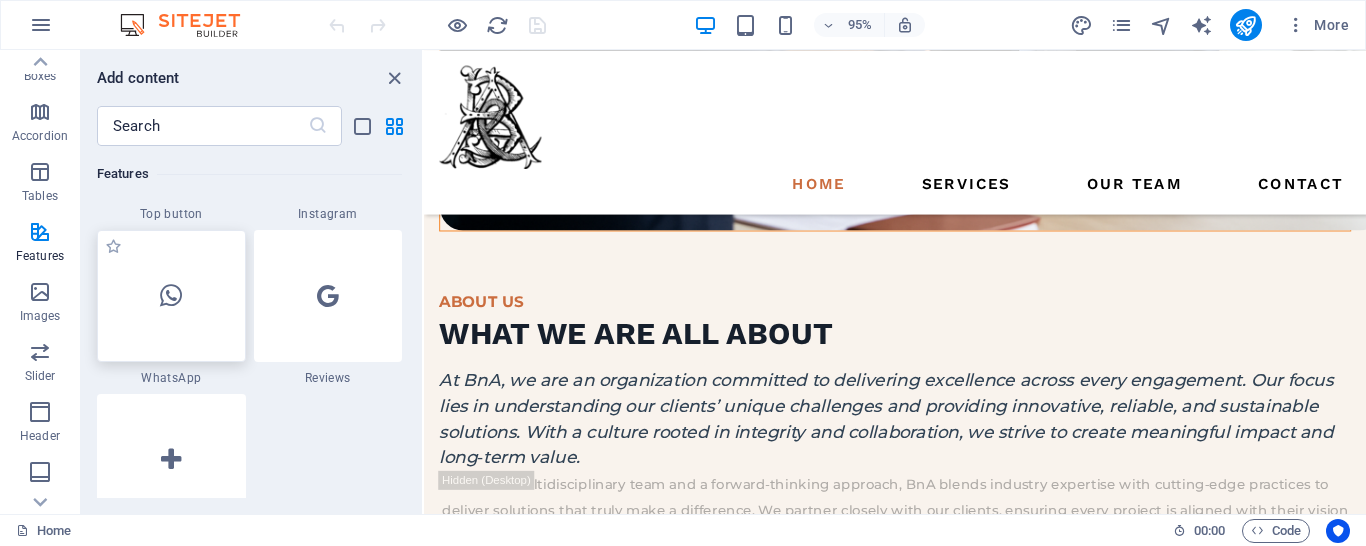 click at bounding box center [171, 296] 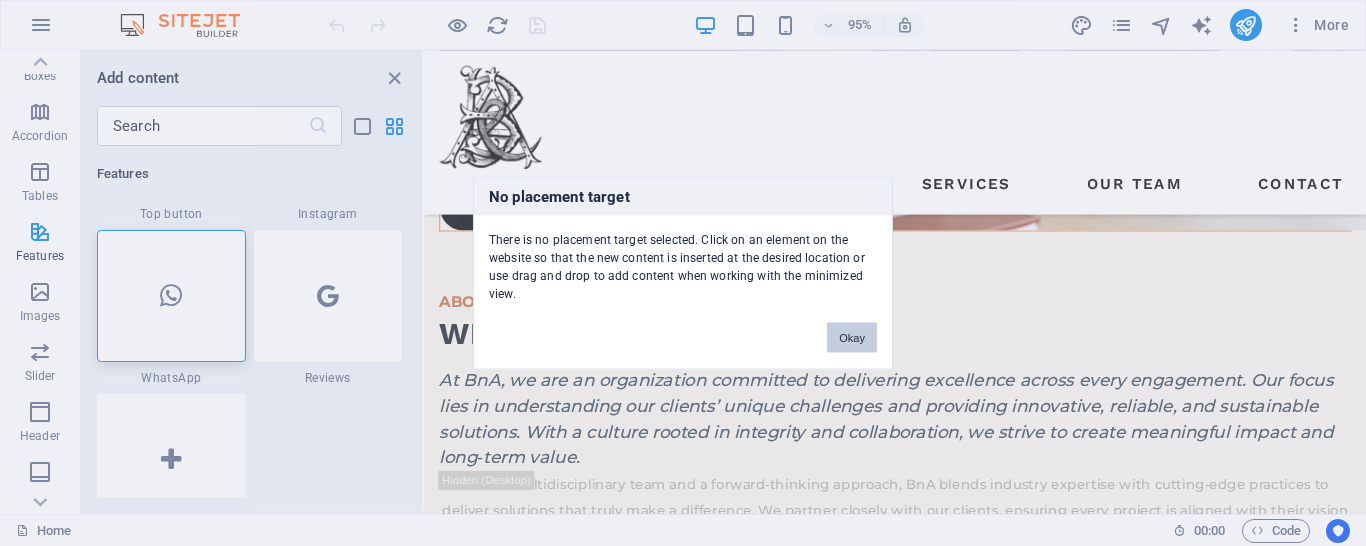 click on "Okay" at bounding box center (852, 338) 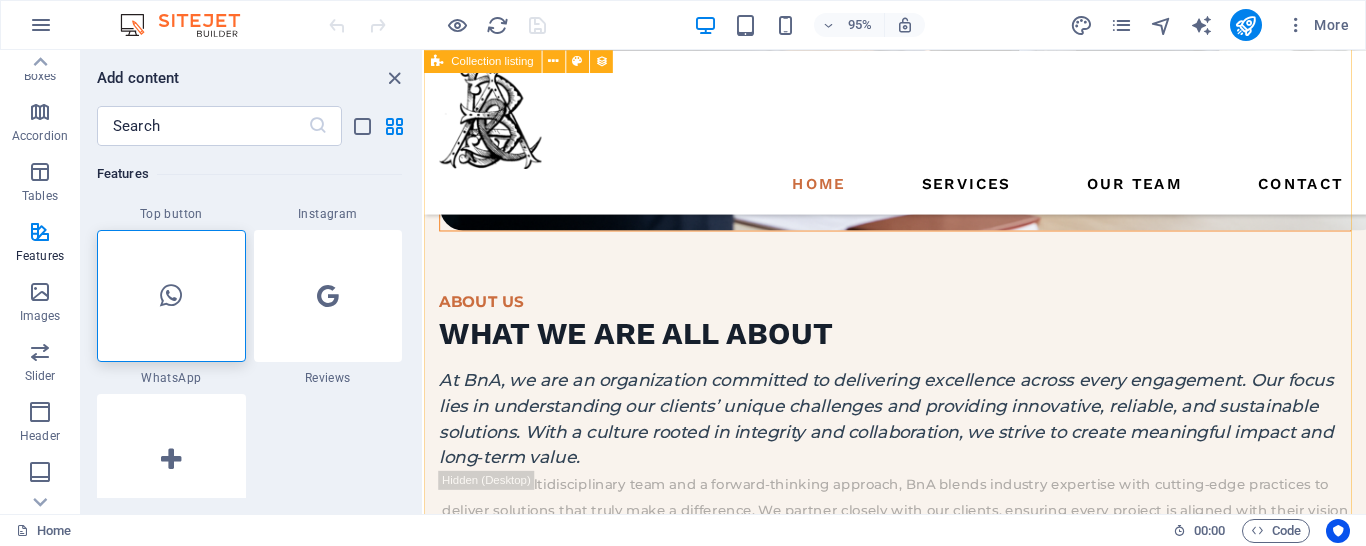 click on "Sea Side Villa At vero eos et accdmus et iusto odio et divimos et qui. Read more Santa Ana House At vero eos et accdmus et iusto odio et divimos et qui. Read more Orchard St. At vero eos et accdmus et iusto odio et divimos et qui. Read more California Bay At vero eos et accdmus et iusto odio et divimos et qui. Read more  Vorherige Nächste" at bounding box center (920, 2000) 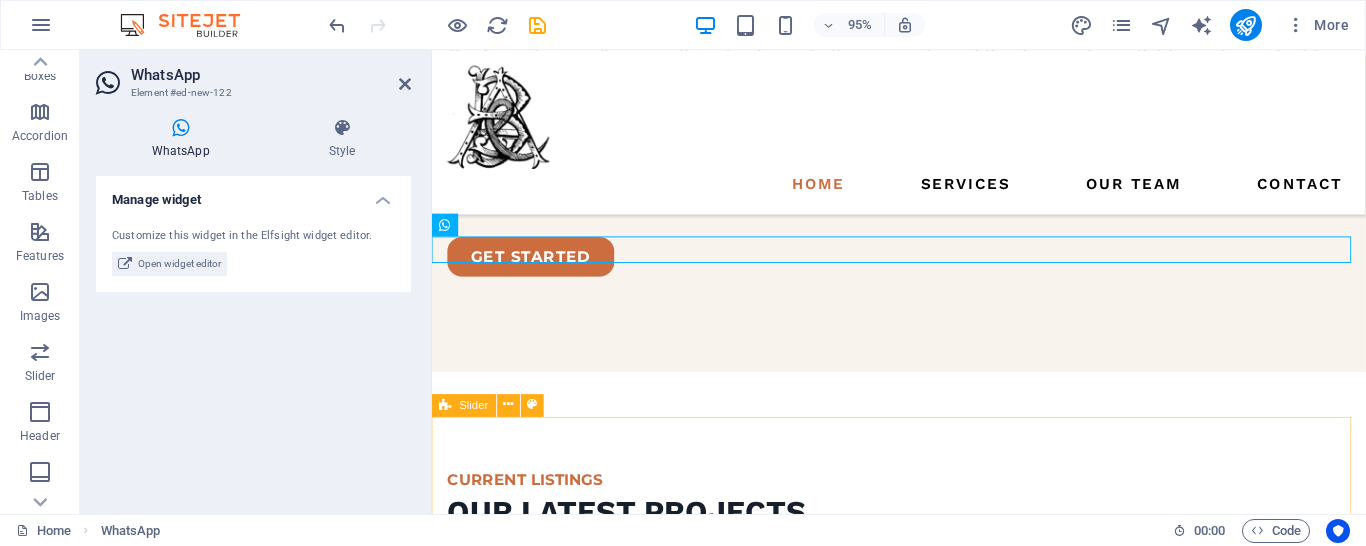 scroll, scrollTop: 2923, scrollLeft: 0, axis: vertical 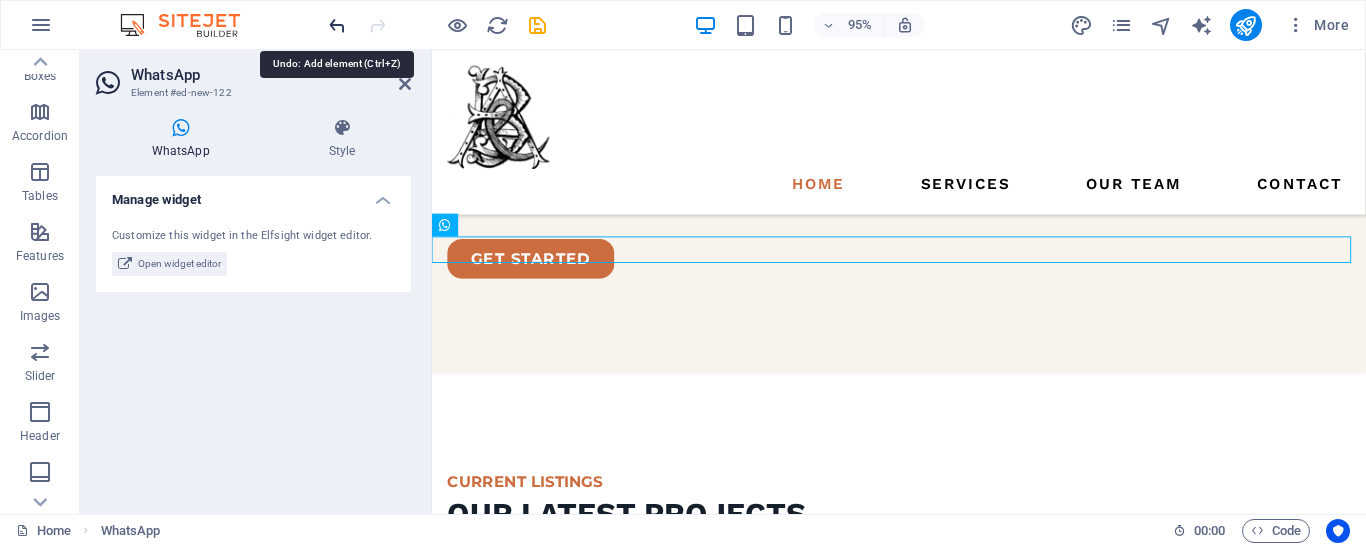 click at bounding box center (337, 25) 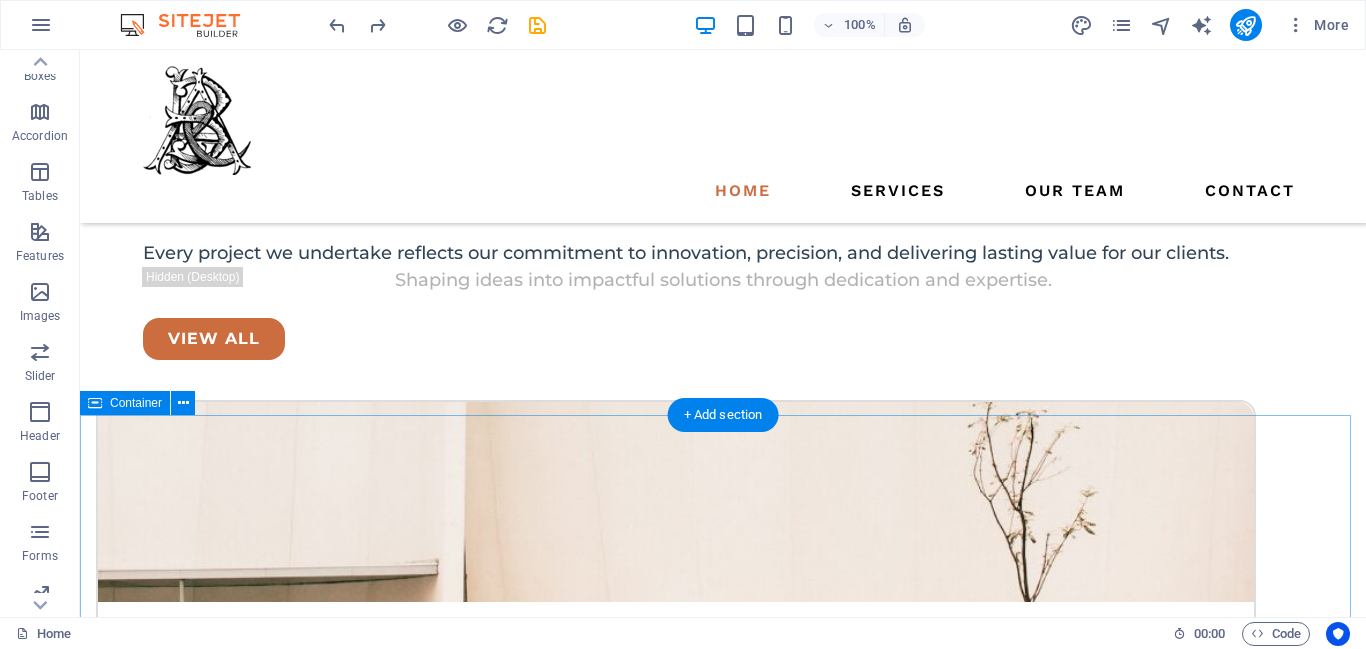 scroll, scrollTop: 3440, scrollLeft: 0, axis: vertical 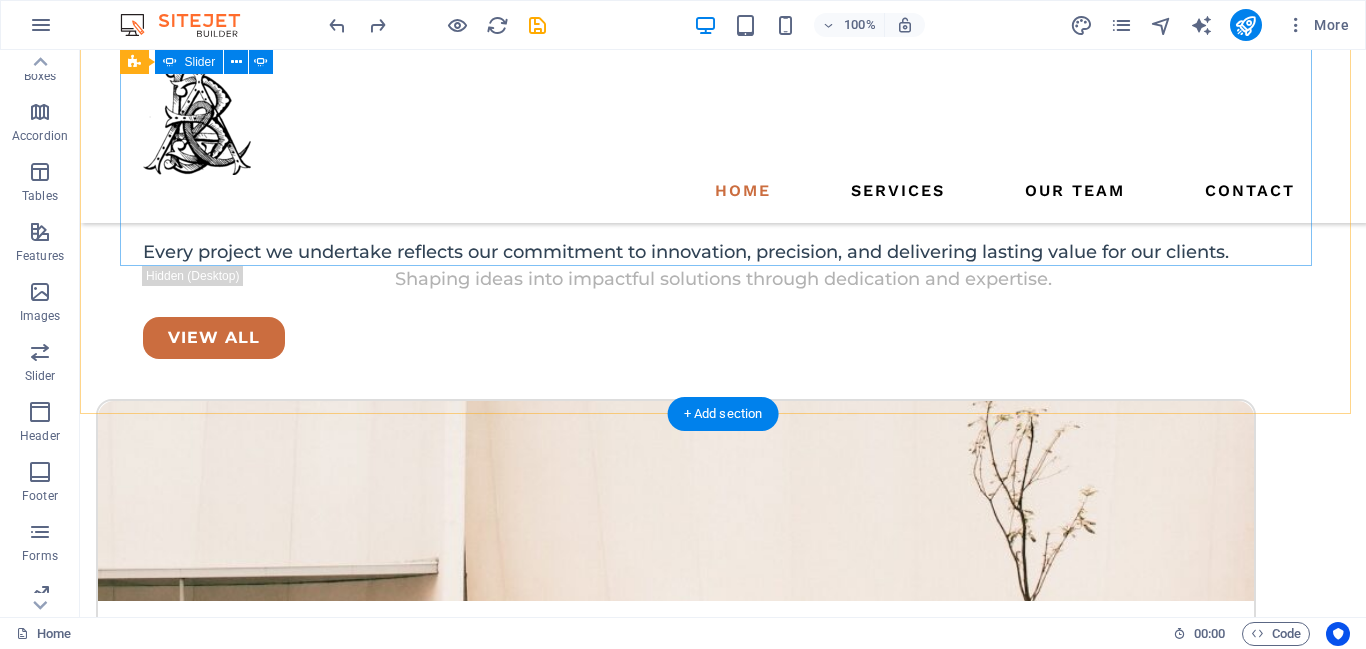 click on "2" at bounding box center (138, -2820) 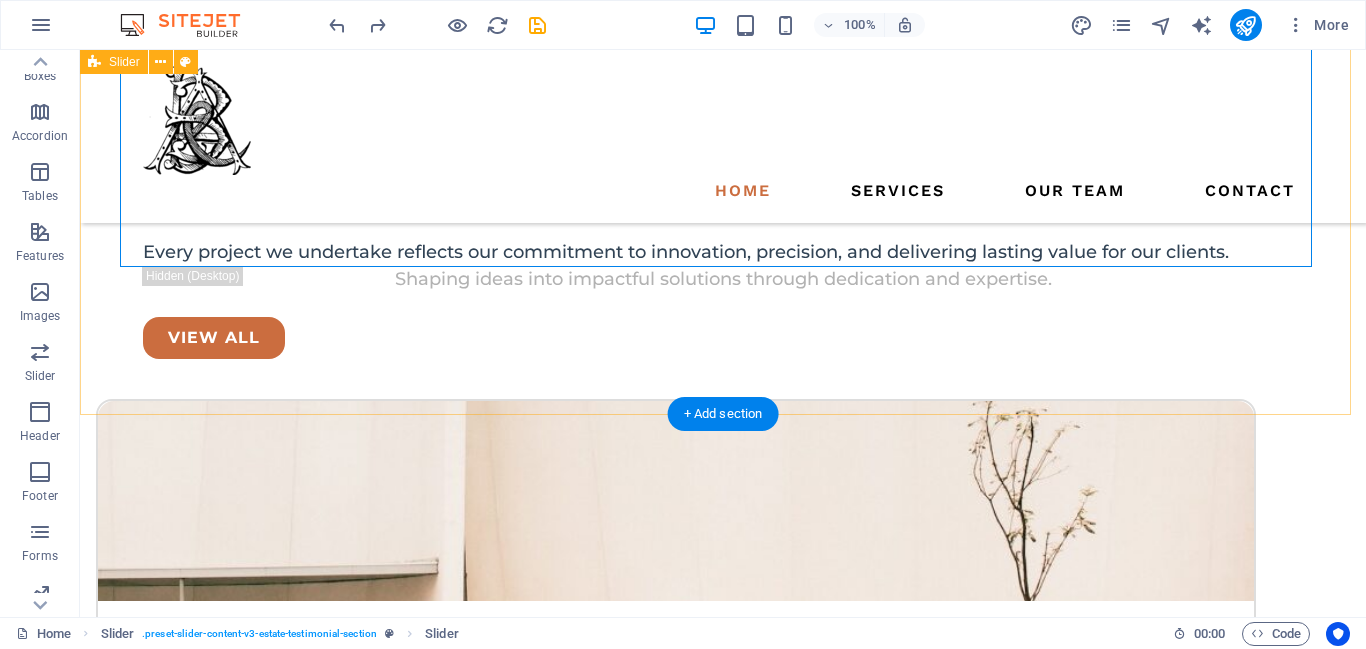 click on "Lake Side Ranch Matt White Lorem ipsum dolor sit amet, consectetur adipiscing elit. Ullamcorper in tortor gravida risus. Enim quisque nulla rhoncus eu placerat bibendum sit nunc faucibus. Arcu neque massa nisl, odio condimentum. May 22, 2022 california bay TIna BLUM Lorem ipsum dolor sit amet, consectetur adipiscing elit. Ullamcorper in tortor gravida risus. Enim quisque nulla rhoncus eu placerat bibendum sit nunc faucibus. Arcu neque massa nisl, odio condimentum. May 22, 2022 orchard st. DEBBie BELL Lorem ipsum dolor sit amet, consectetur adipiscing elit. Ullamcorper in tortor gravida risus. Enim quisque nulla rhoncus eu placerat bibendum sit nunc faucibus. Arcu neque massa nisl, odio condimentum. May 22, 2022 Lake Side Ranch Matt White Lorem ipsum dolor sit amet, consectetur adipiscing elit. Ullamcorper in tortor gravida risus. Enim quisque nulla rhoncus eu placerat bibendum sit nunc faucibus. Arcu neque massa nisl, odio condimentum. May 22, 2022 california bay TIna BLUM May 22, 2022 1 2 3" at bounding box center (723, 2706) 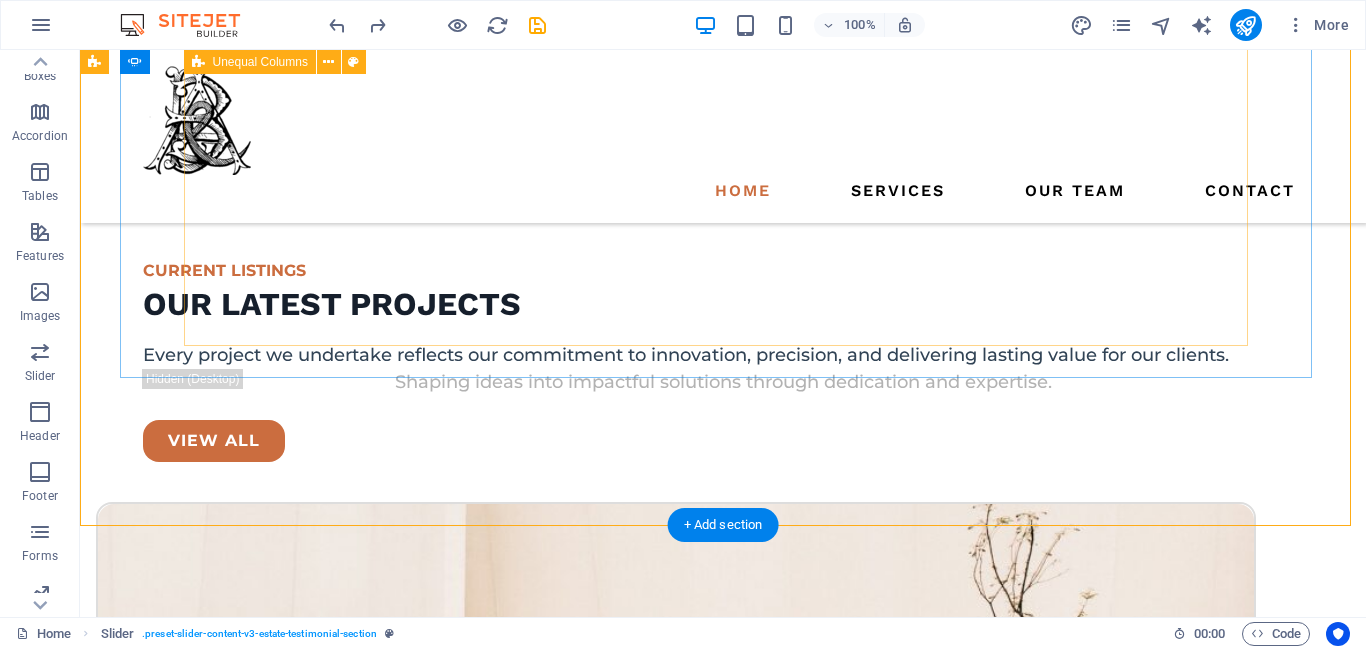 scroll, scrollTop: 3345, scrollLeft: 0, axis: vertical 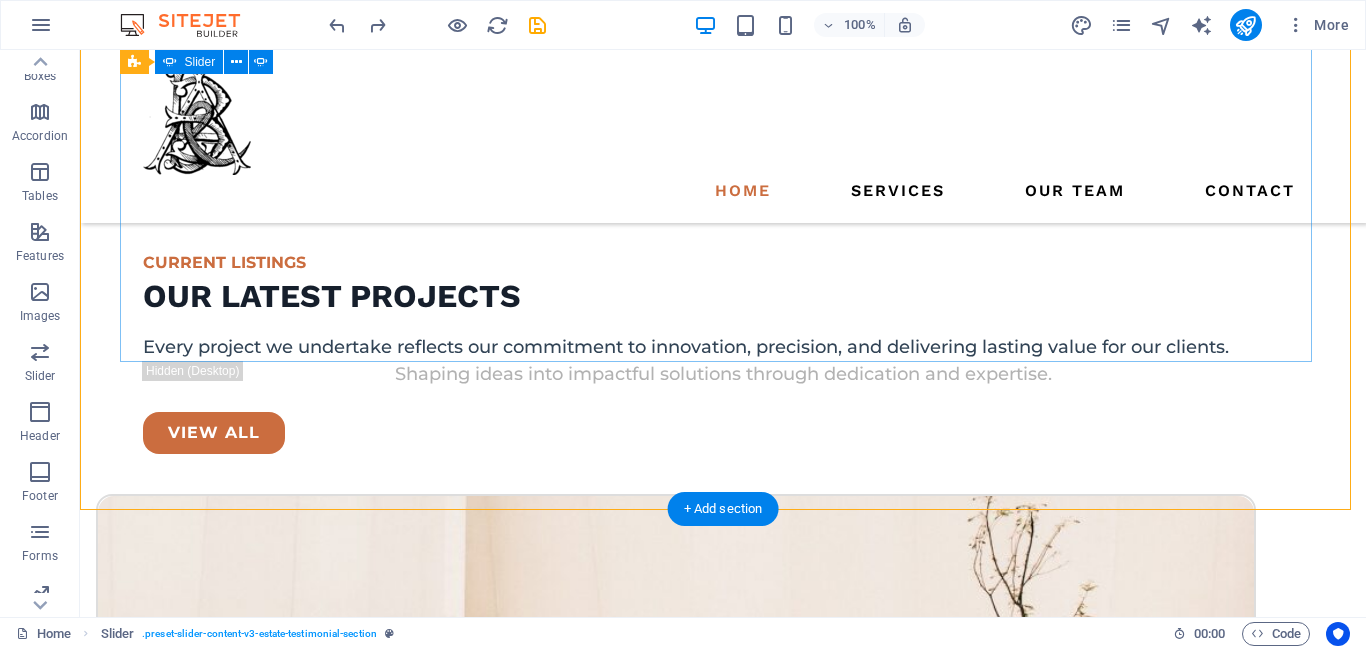 click on "3" at bounding box center [743, -2693] 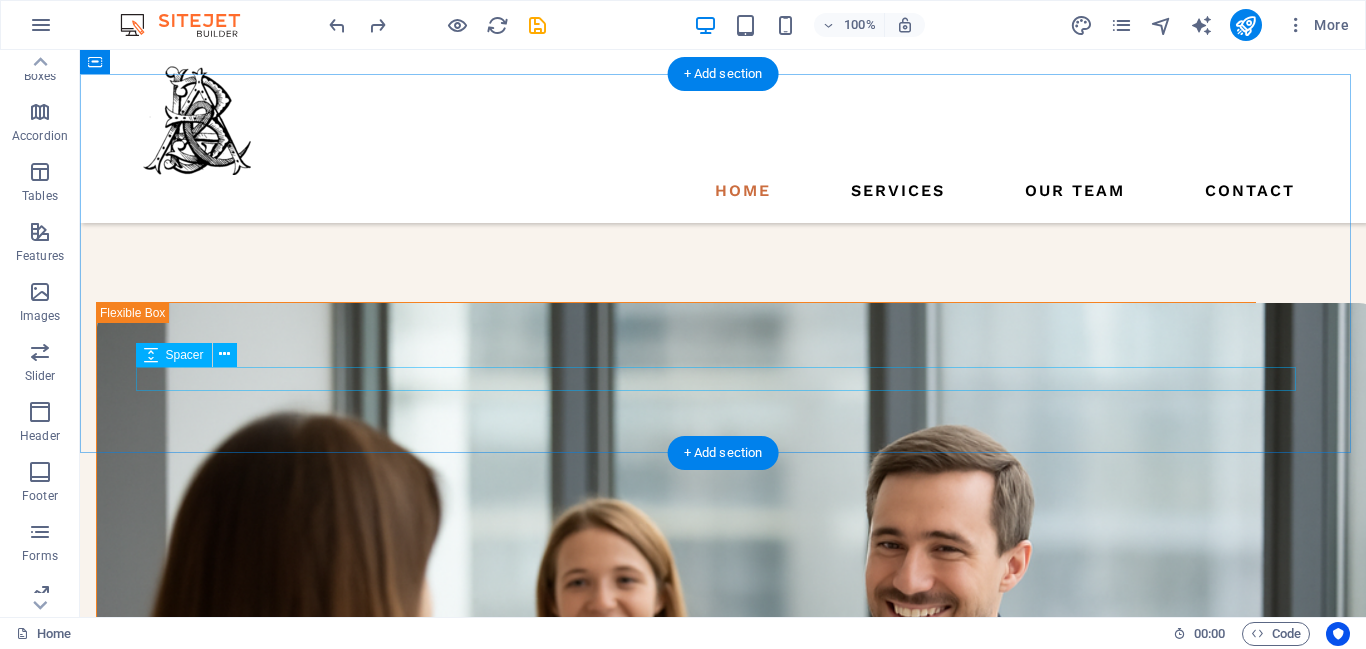 scroll, scrollTop: 1828, scrollLeft: 0, axis: vertical 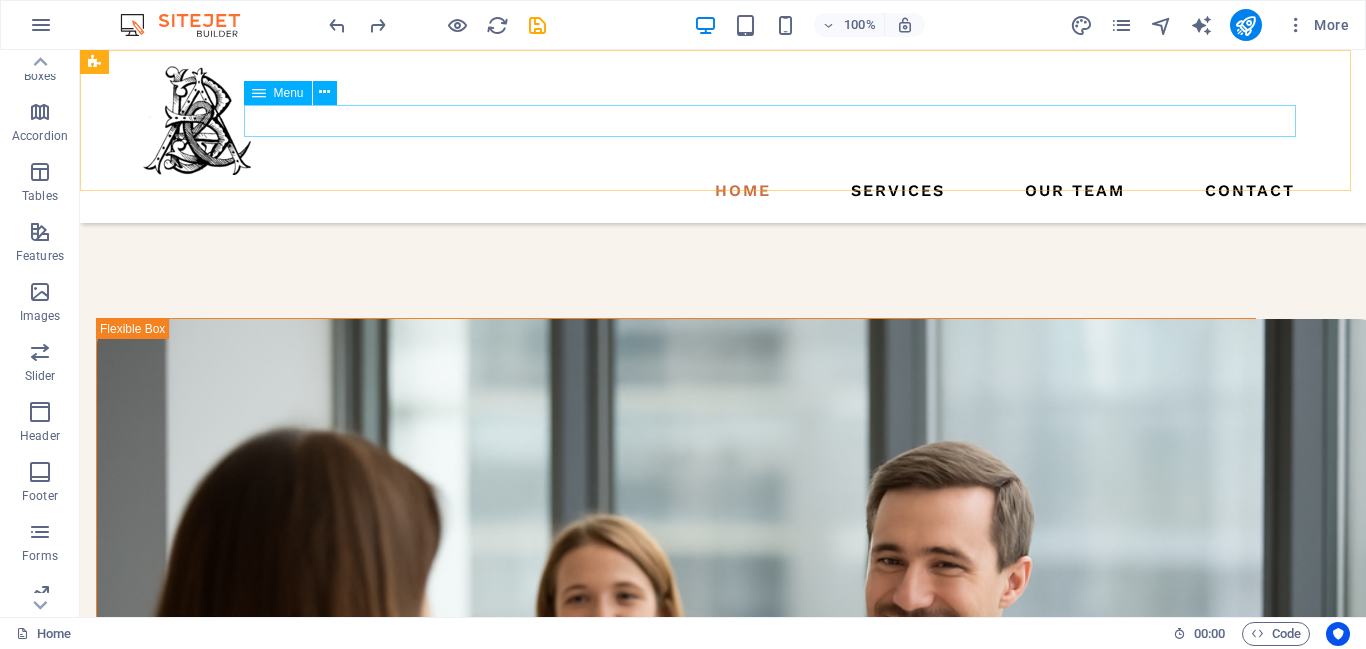 click on "Home Services Our Team Contact" at bounding box center (723, 191) 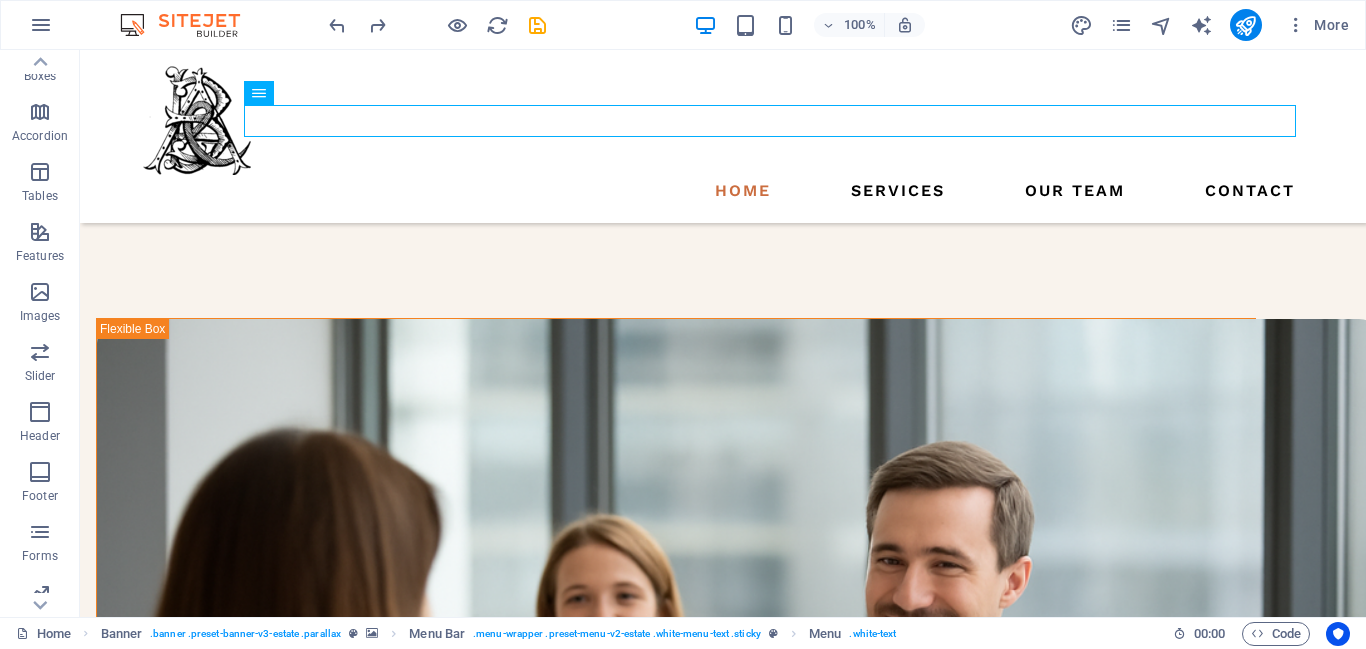 click on "More" at bounding box center [1213, 25] 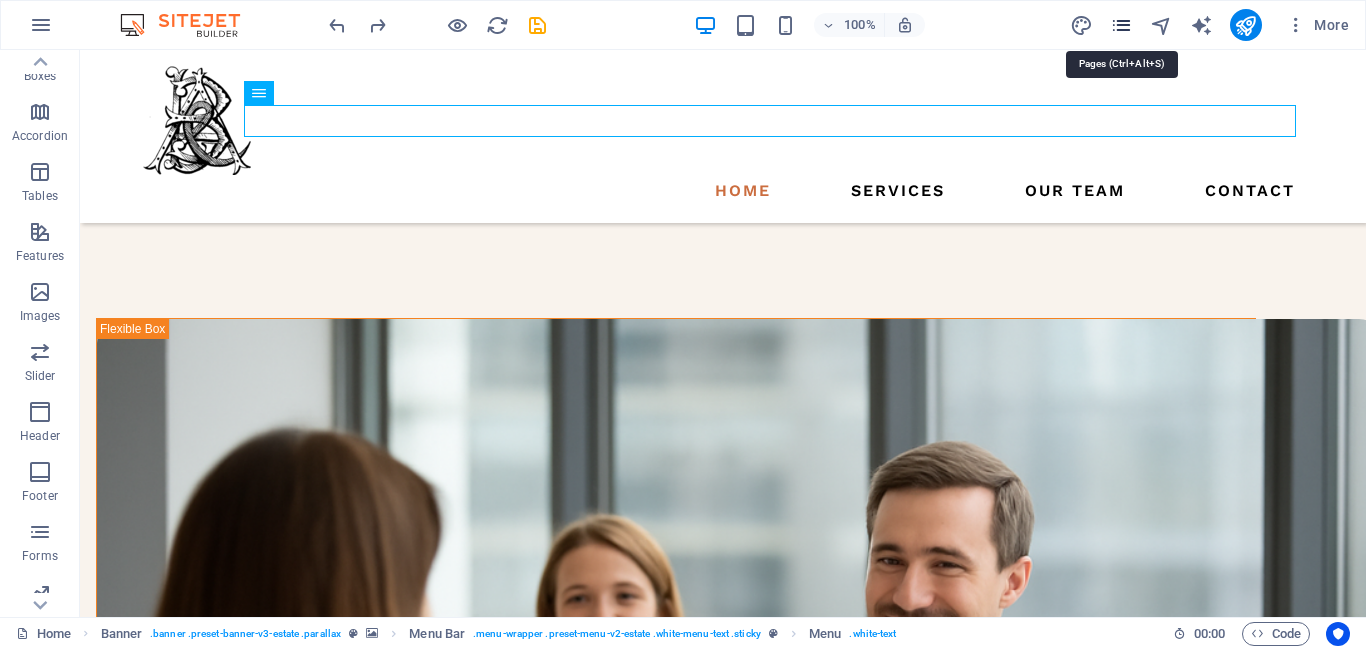 click at bounding box center [1121, 25] 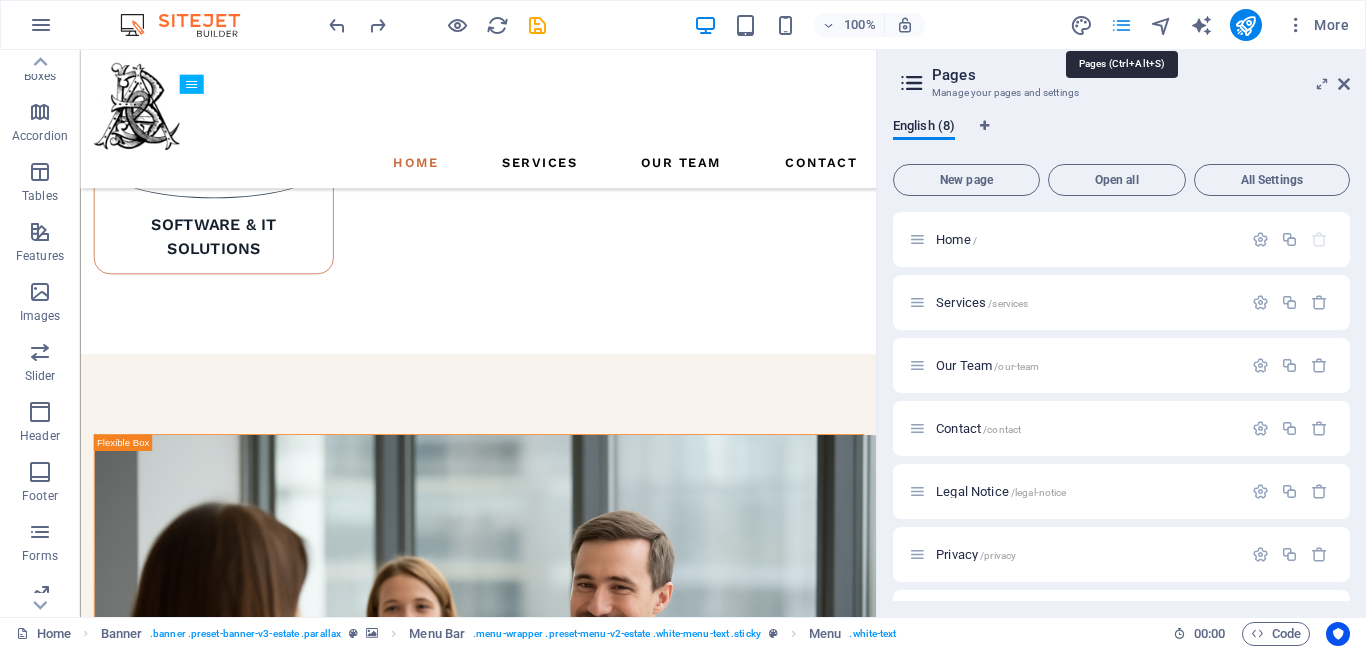scroll, scrollTop: 2011, scrollLeft: 0, axis: vertical 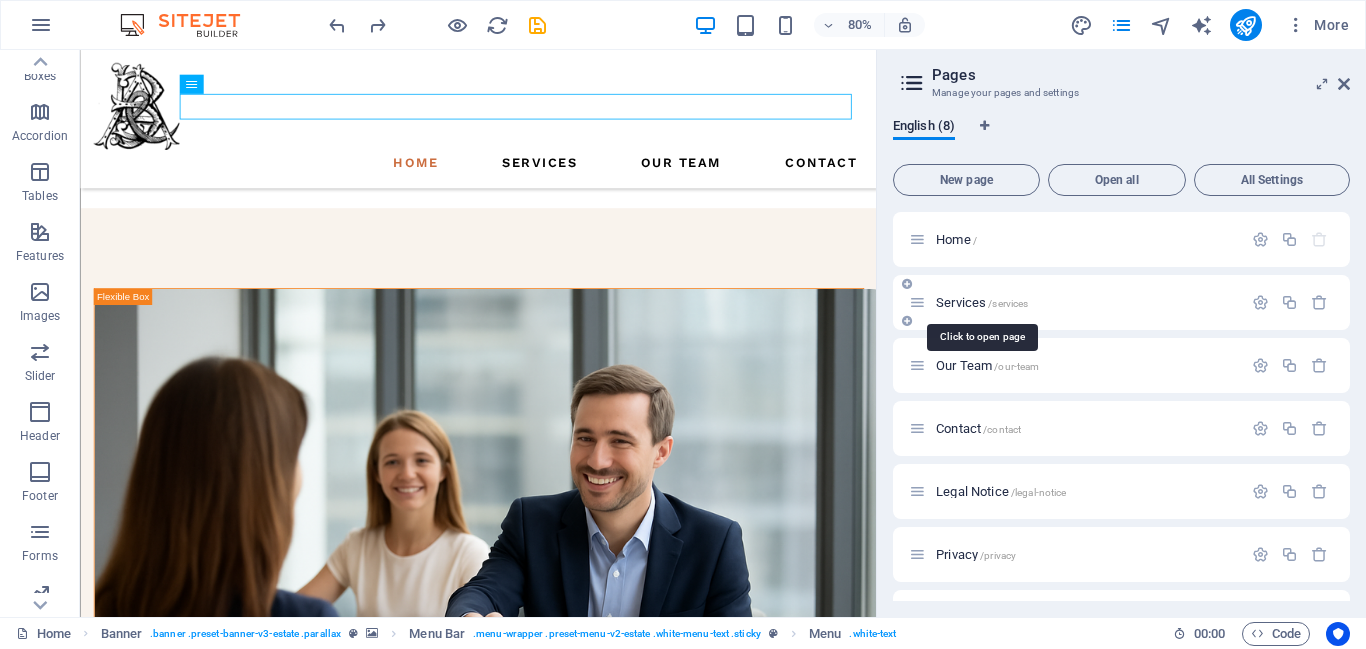 click on "Services /services" at bounding box center [982, 302] 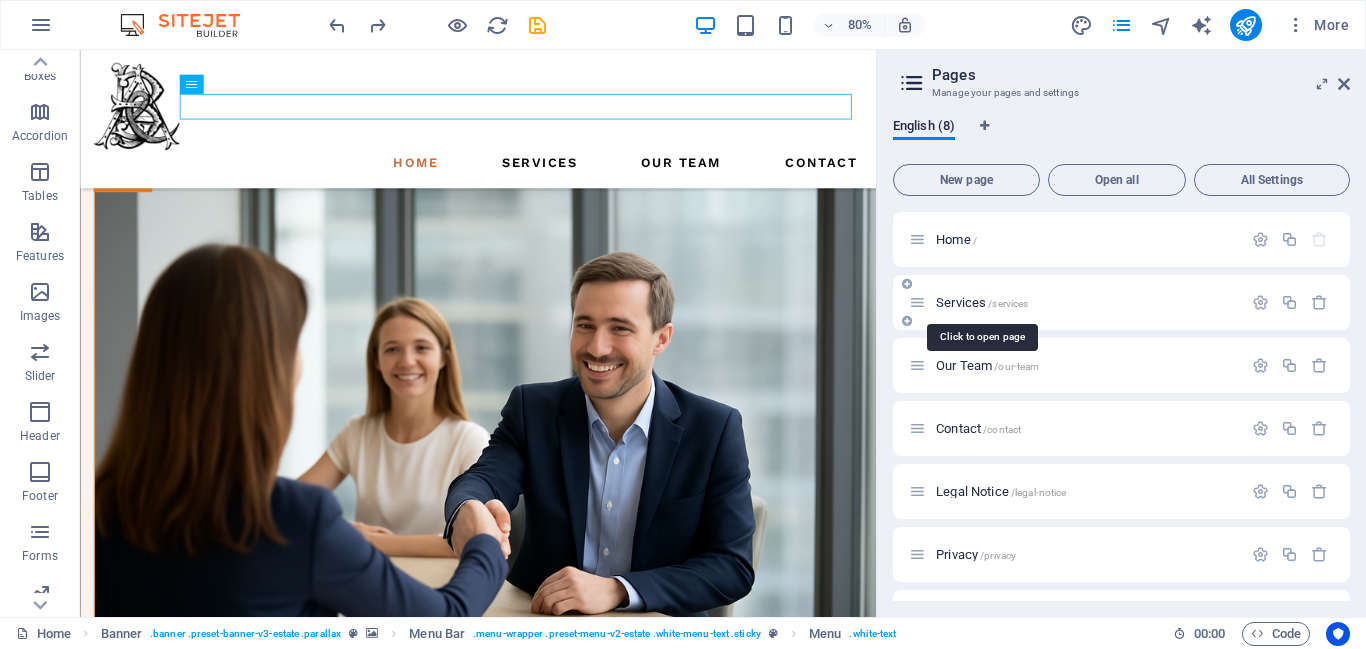 scroll, scrollTop: 0, scrollLeft: 0, axis: both 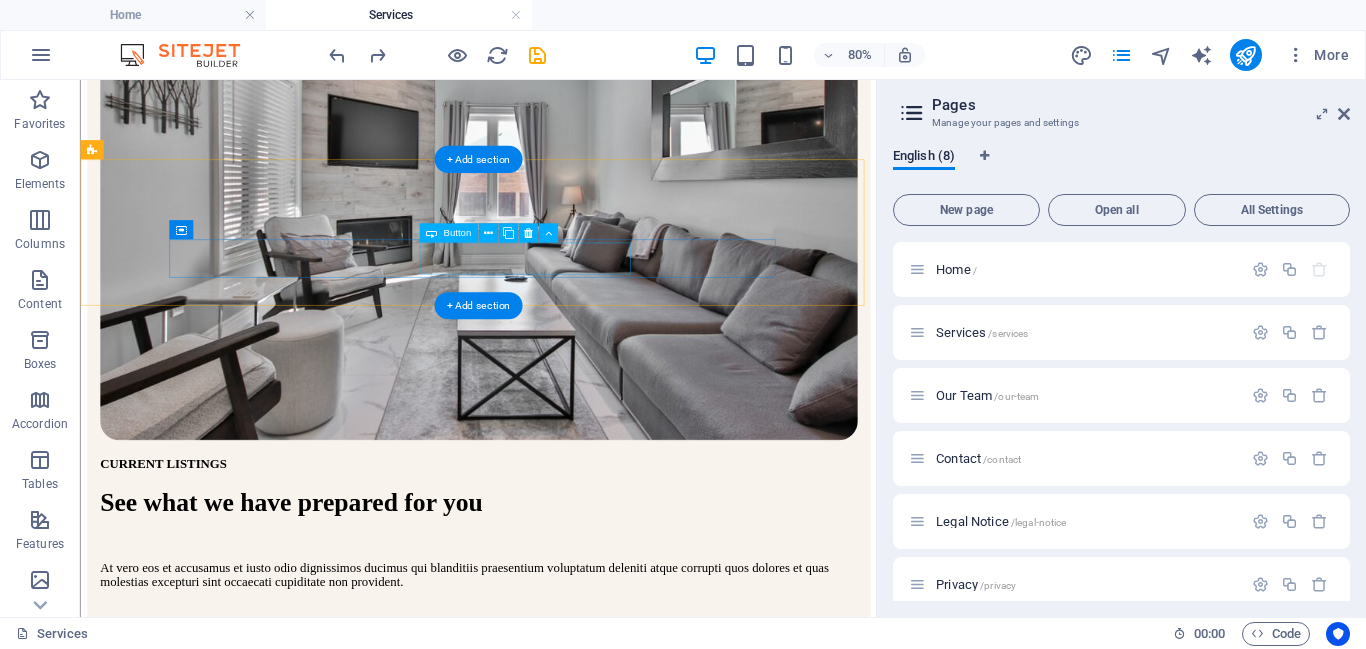 click on "Electro-Mechanical" at bounding box center (577, 921) 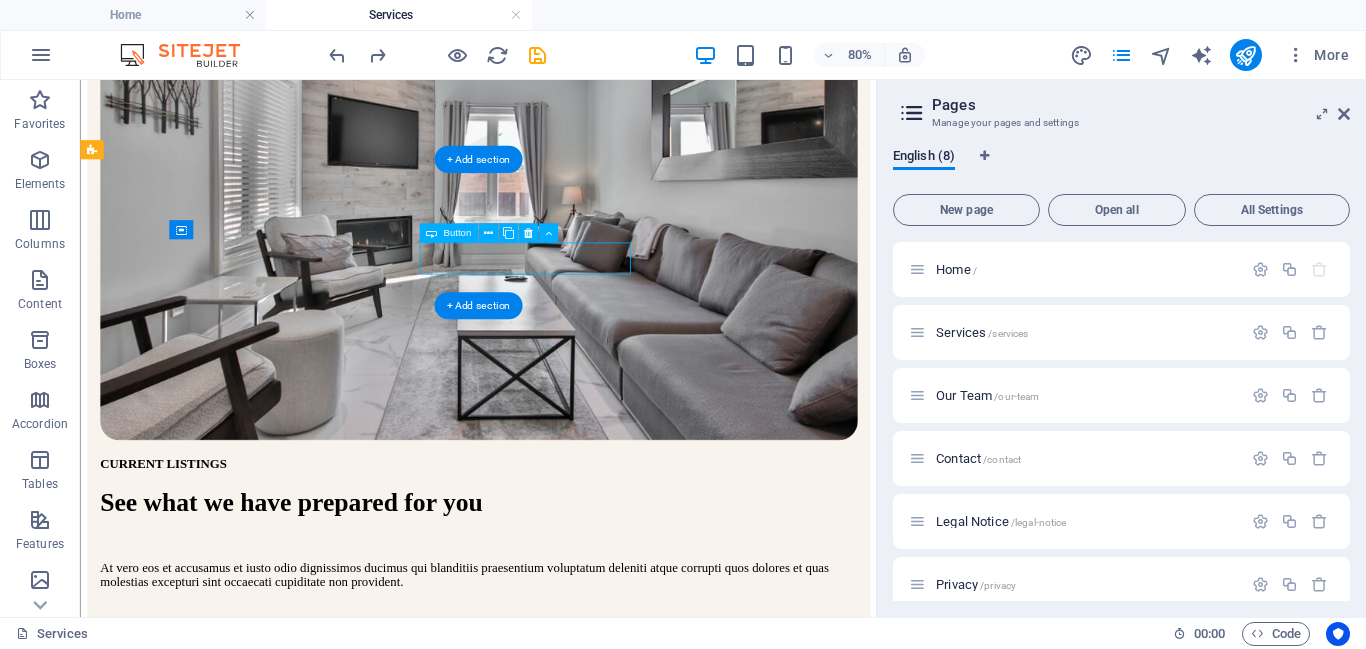click on "Electro-Mechanical" at bounding box center (577, 921) 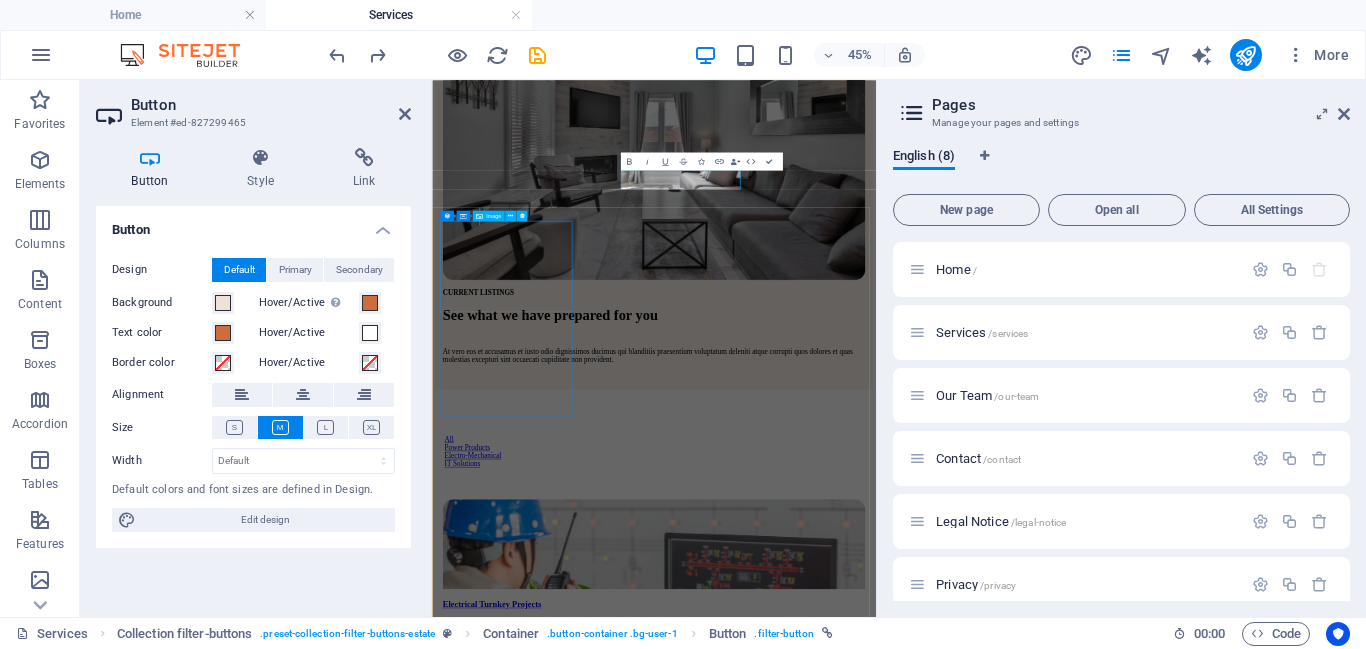 scroll, scrollTop: 485, scrollLeft: 0, axis: vertical 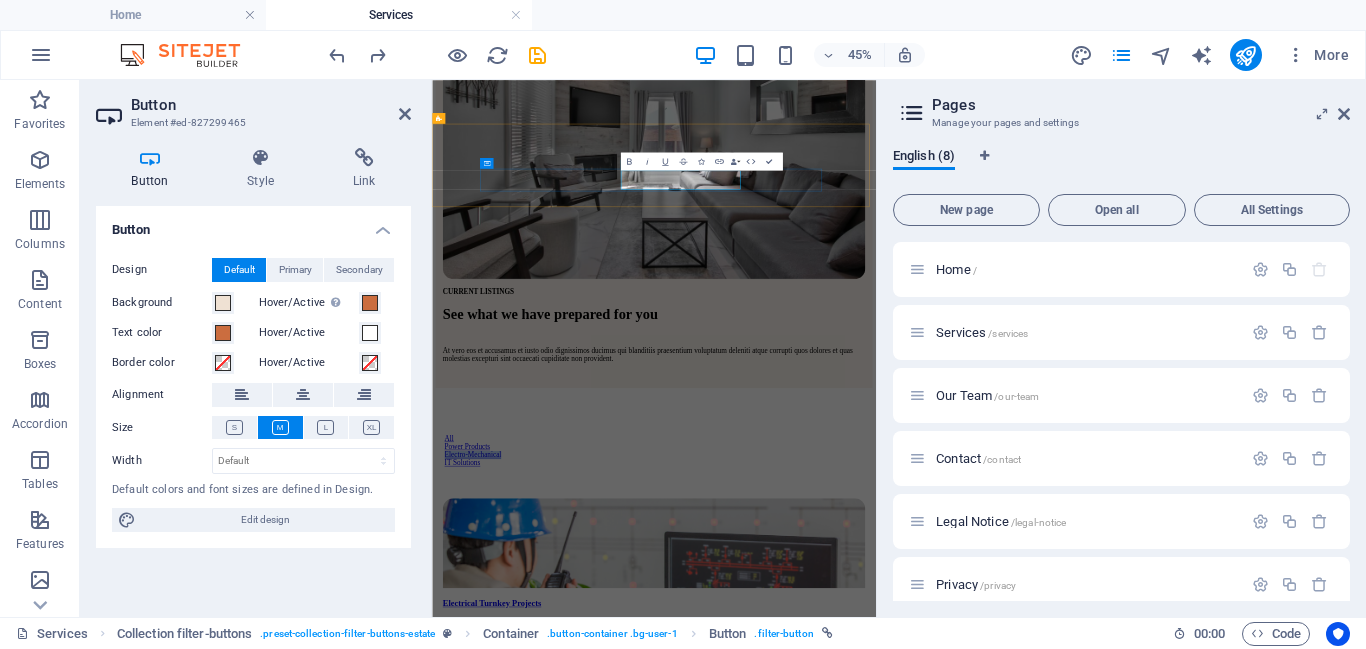 type 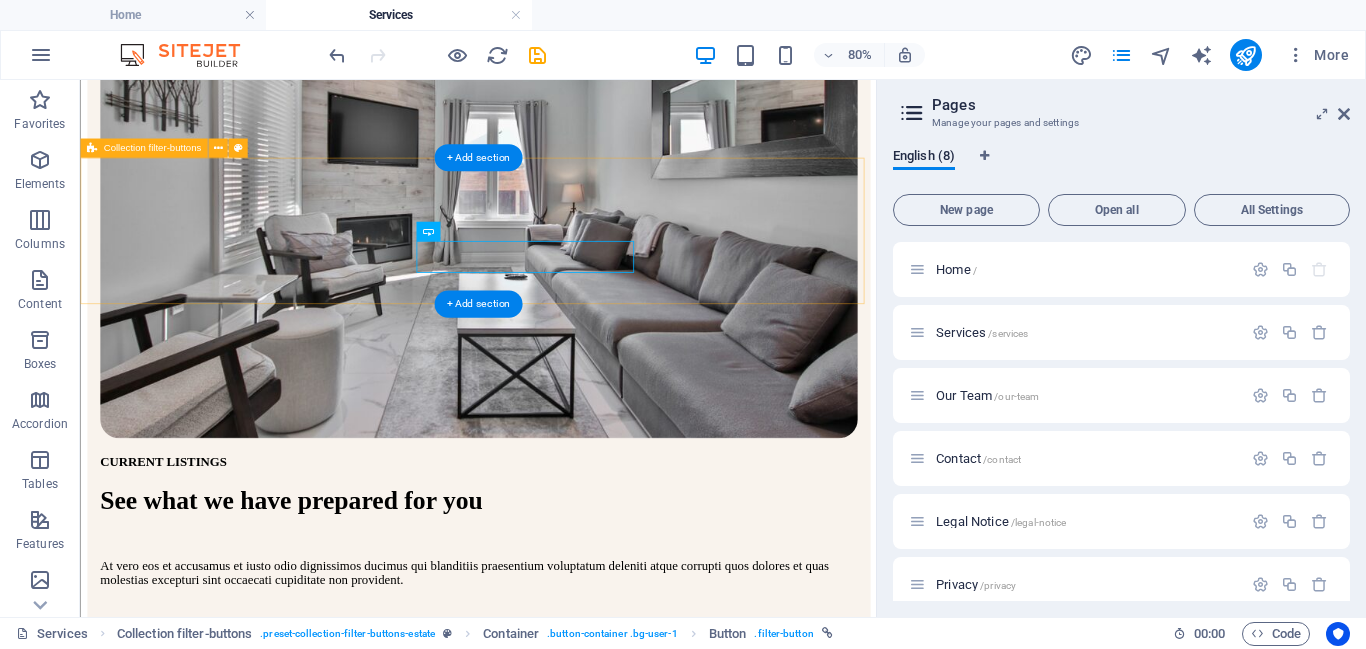click on "All Power Products Project Management IT Solutions" at bounding box center (577, 877) 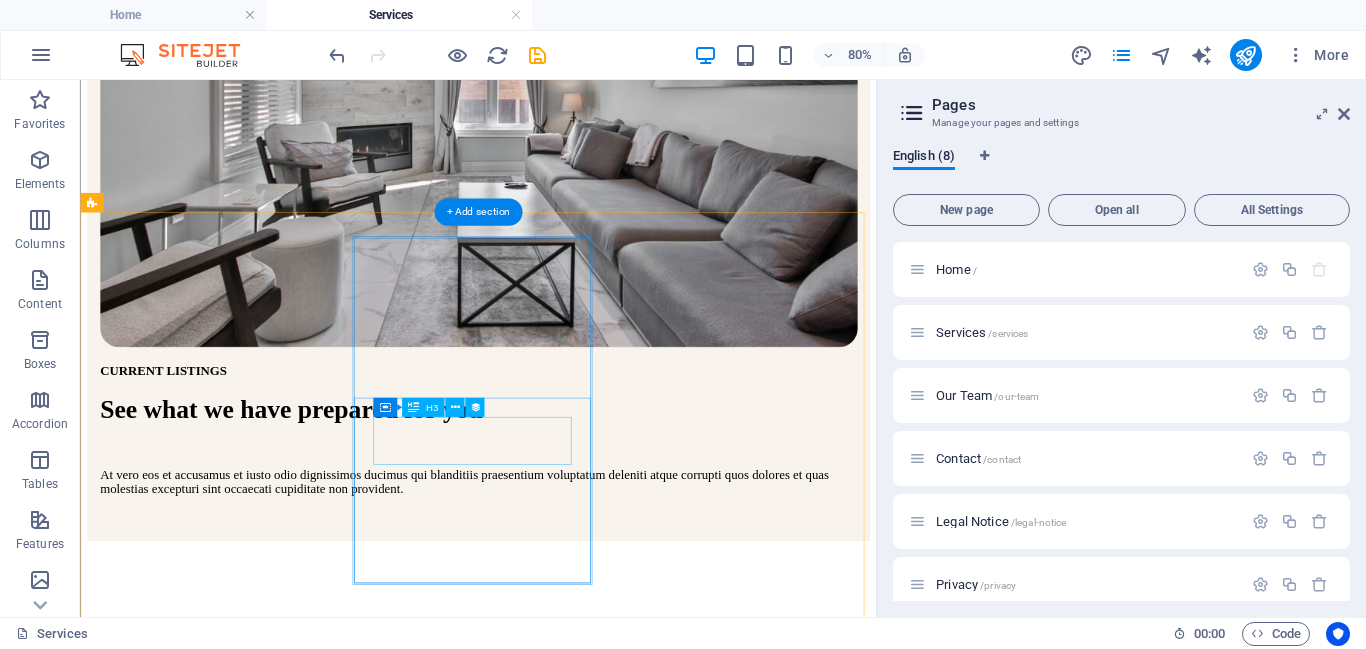 scroll, scrollTop: 600, scrollLeft: 0, axis: vertical 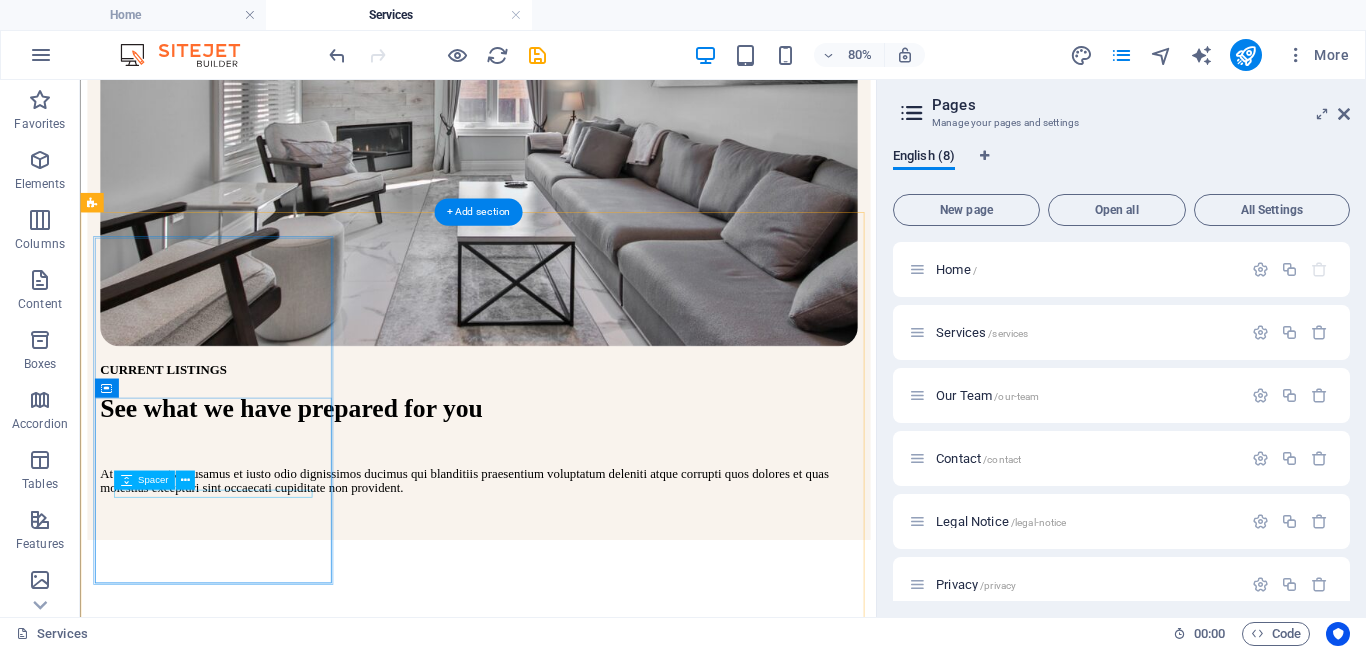 click at bounding box center (577, 1258) 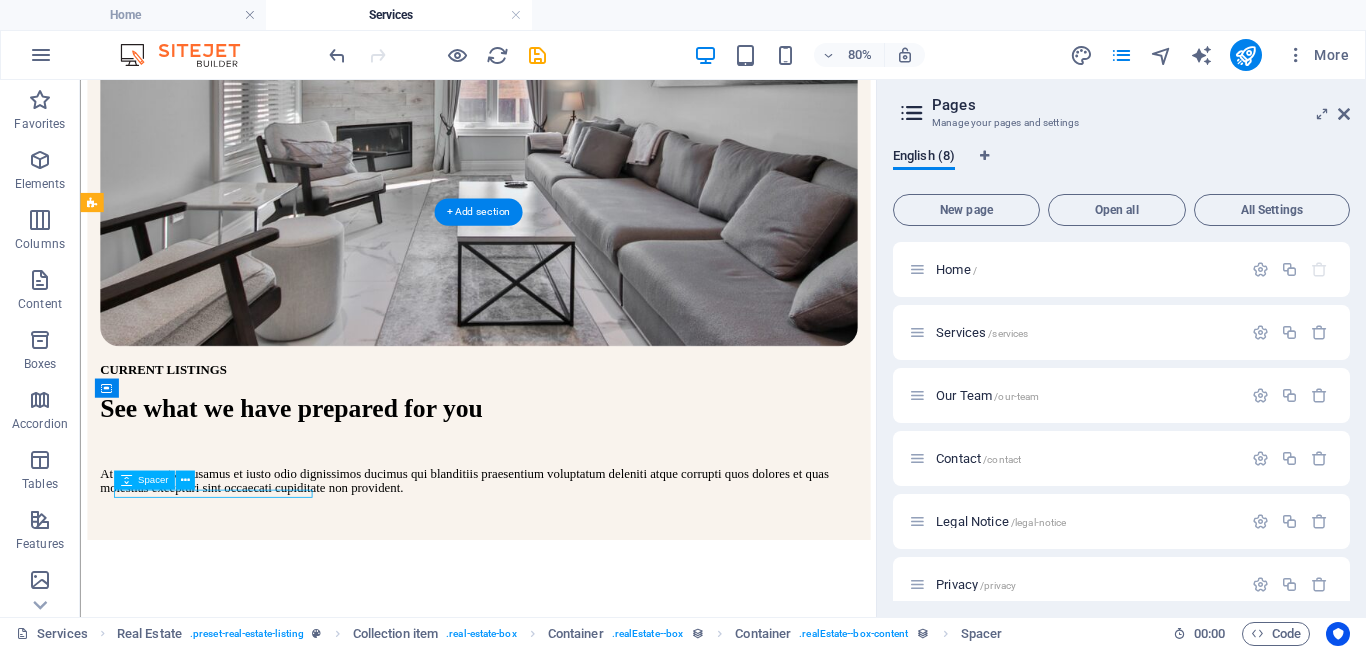 click at bounding box center [577, 1258] 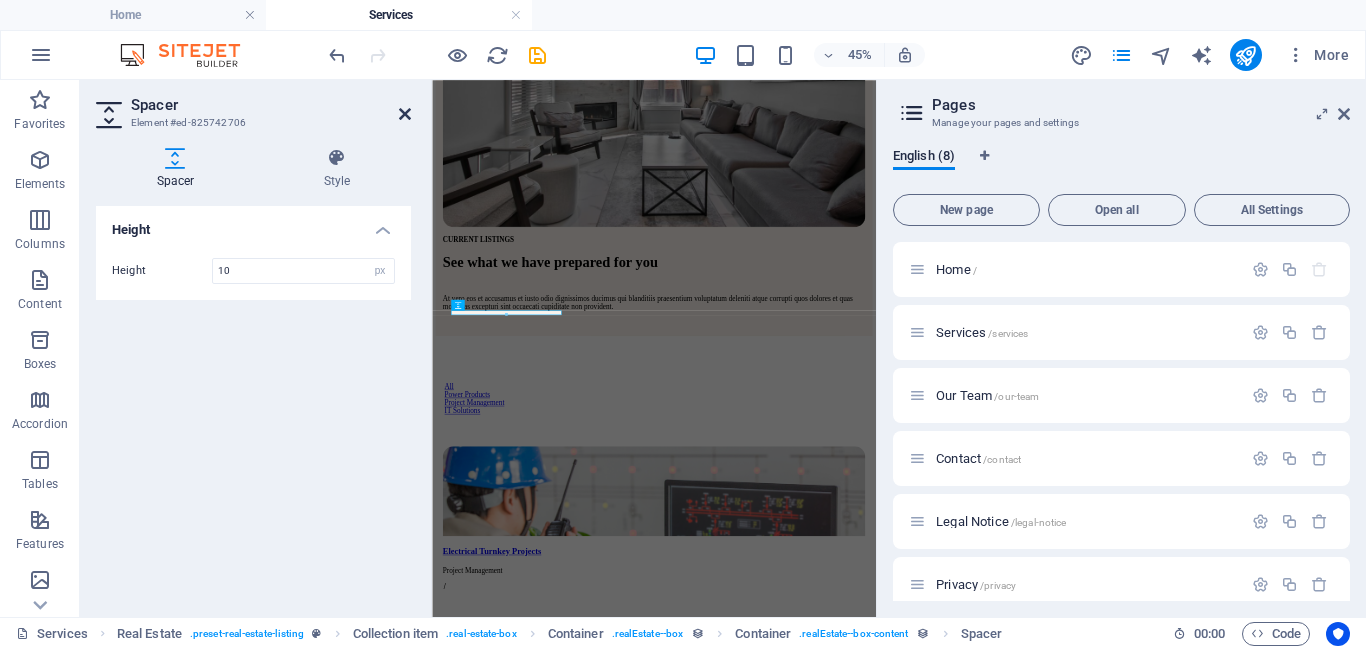 click at bounding box center [405, 114] 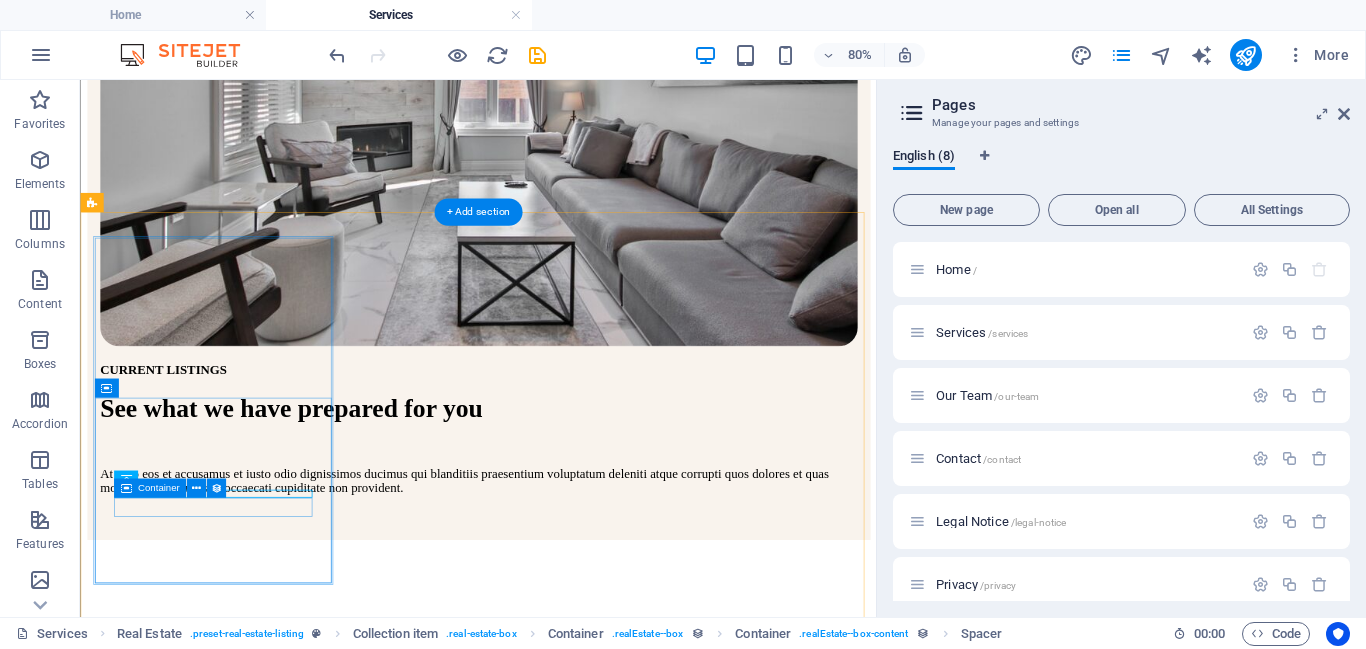 click at bounding box center [577, 1272] 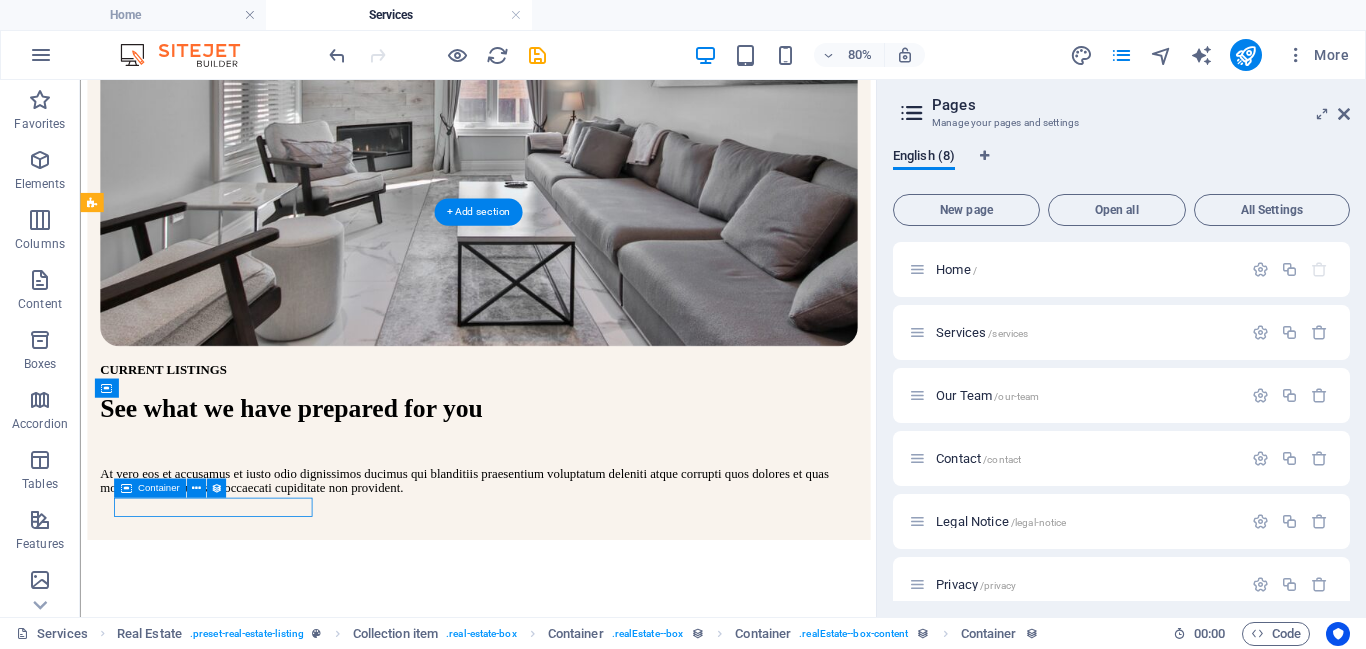 click at bounding box center (577, 1272) 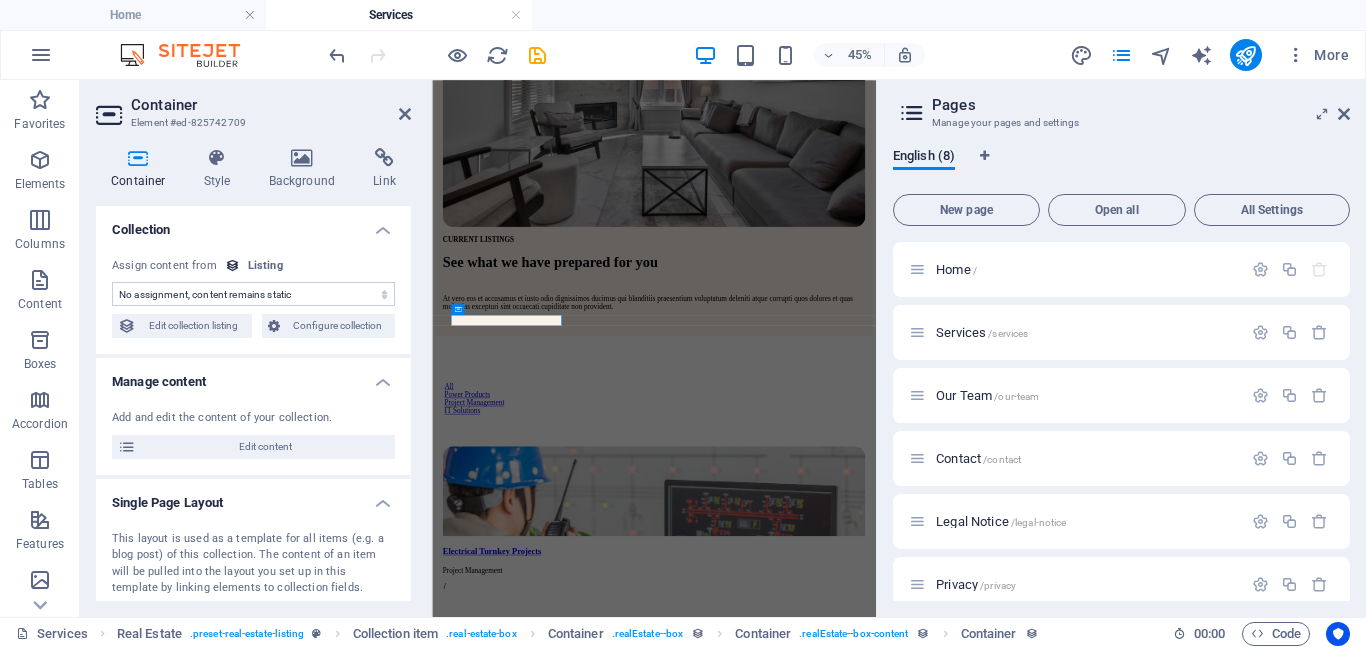 click on "Collection No assignment, content remains static Created at (Date) Updated at (Date) Name (Plain Text) Slug (Plain Text) Image (File) Short description (Rich Text) Product Type (Choice) Address (Plain Text) Size (Plain Text) Listed (Checkbox) Description (CMS) Assign content from Listing 8/4/2025 (l) 08/04/2025 (L) Aug 4, 2025 (ll) August 4, 2025 (LL) Aug 4, 2025 11:33 PM (lll) August 4, 2025 11:33 PM (LLL) Mon, Aug 4, 2025 11:33 PM (llll) Monday, August 4, 2025 11:33 PM (LLLL) 4.8.2025 (D.M.YYYY) 4. Aug 2025 (D. MMM YYYY) 4. August 2025 (D. MMMM YYYY) Mo, 4.8.2025 (dd, D.M.YYYY) Mo, 4. Aug 2025 (dd, D. MMM YYYY) Monday, 4. August 2025 (dddd, D. MMMM YYYY) 11:33 PM (LT) 4 (D) 04 (DD) 4th (Do) 8 (M) 08 (MM) Aug (MMM) August (MMMM) 25 (YY) 2025 (YYYY) a few seconds ago Edit collection listing Configure collection" at bounding box center [253, 280] 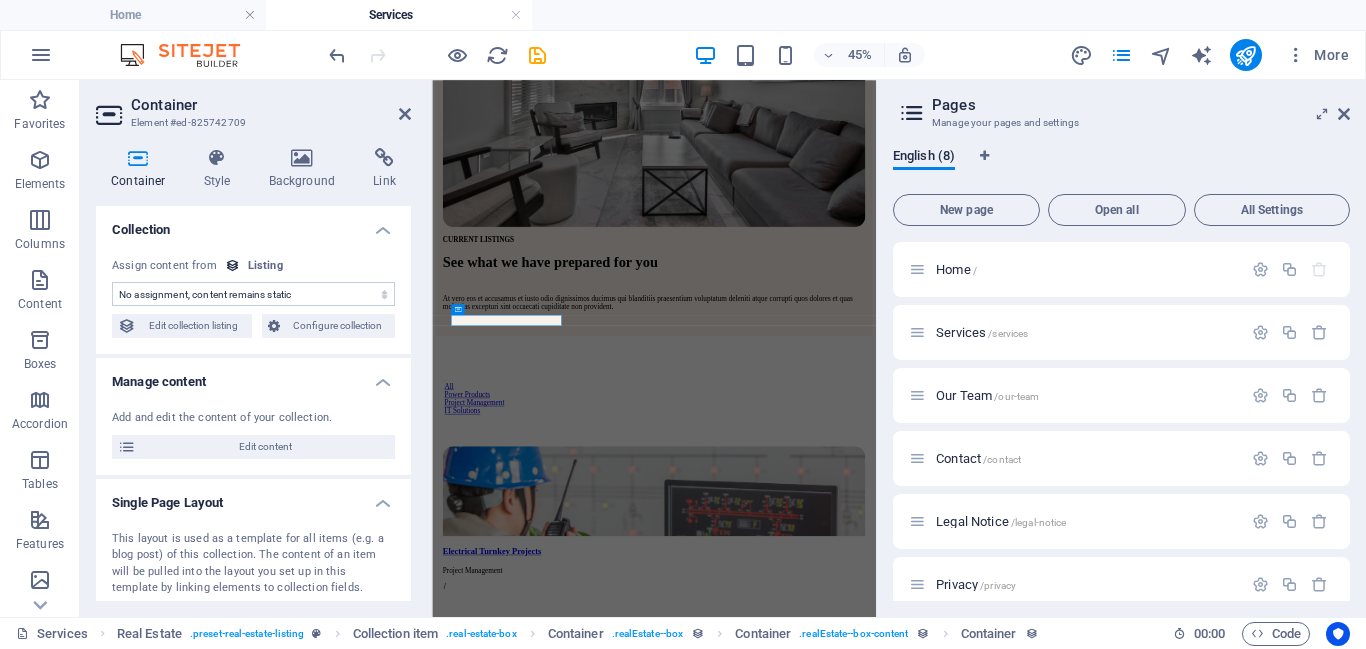 select on "full_description" 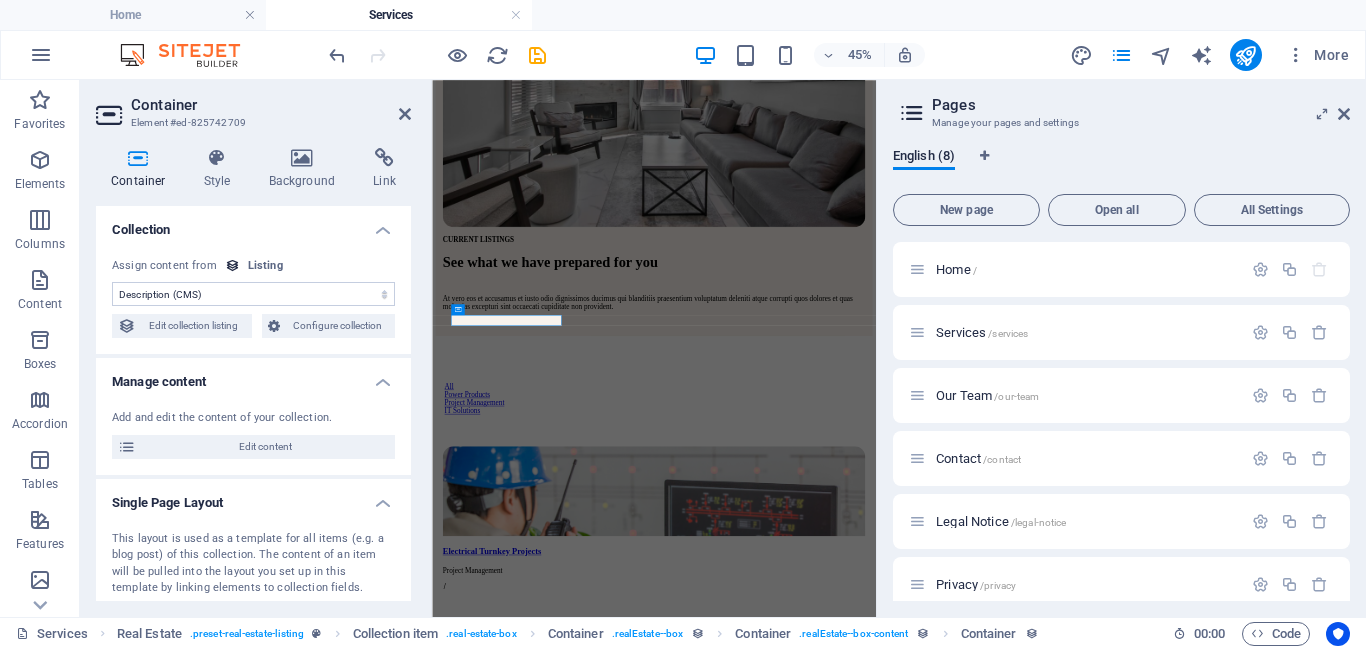 click on "No assignment, content remains static Created at (Date) Updated at (Date) Name (Plain Text) Slug (Plain Text) Image (File) Short description (Rich Text) Product Type (Choice) Address (Plain Text) Size (Plain Text) Listed (Checkbox) Description (CMS)" at bounding box center (253, 294) 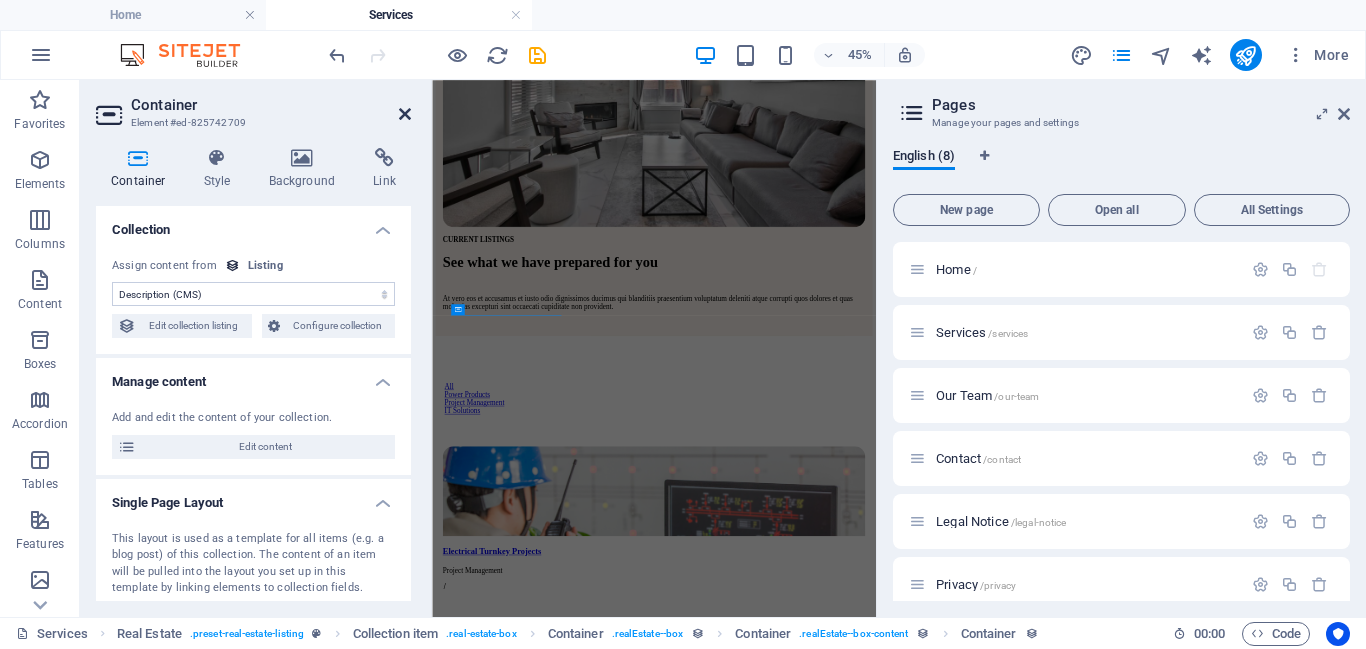 click at bounding box center [405, 114] 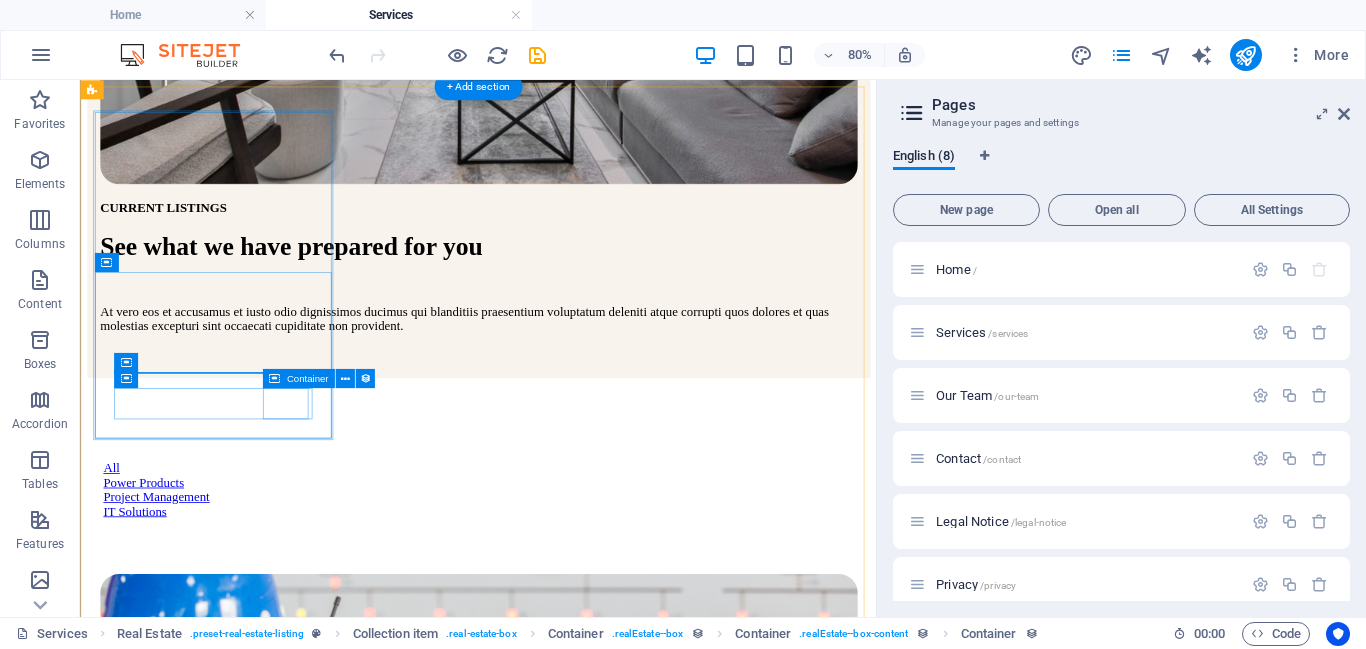 scroll, scrollTop: 734, scrollLeft: 0, axis: vertical 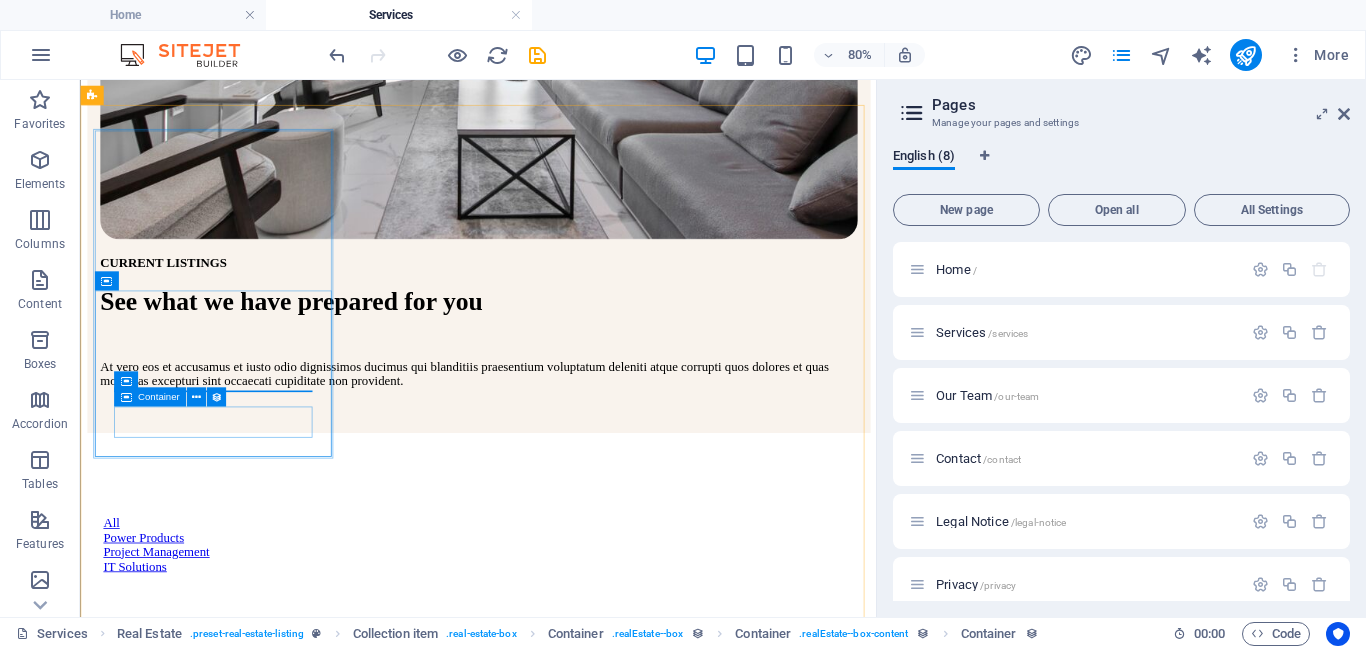 click at bounding box center [125, 396] 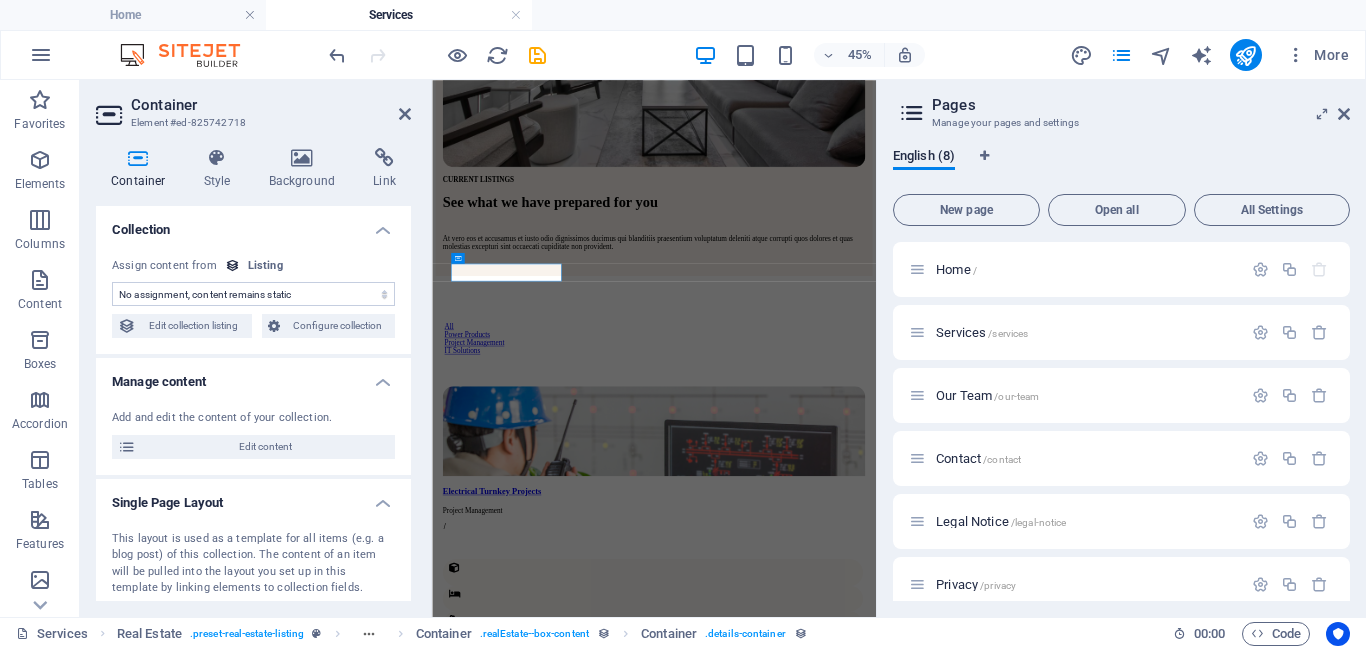 select on "full_description" 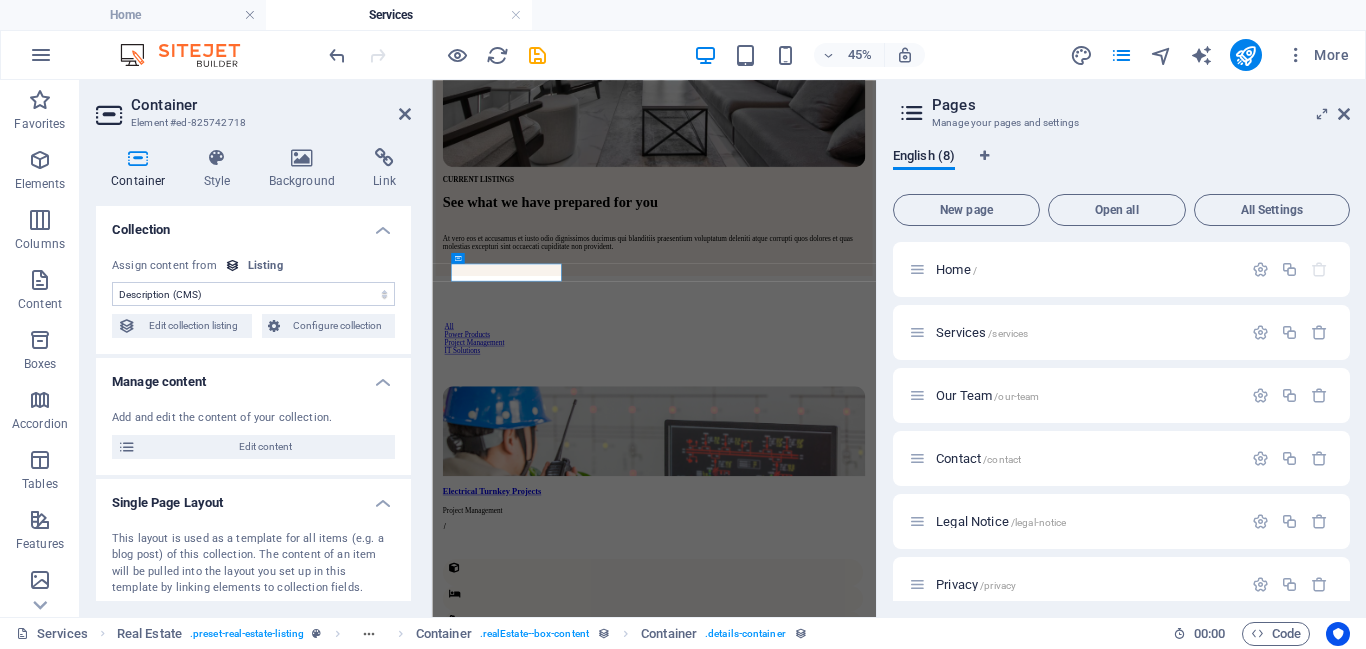 click on "No assignment, content remains static Created at (Date) Updated at (Date) Name (Plain Text) Slug (Plain Text) Image (File) Short description (Rich Text) Product Type (Choice) Address (Plain Text) Size (Plain Text) Listed (Checkbox) Description (CMS)" at bounding box center [253, 294] 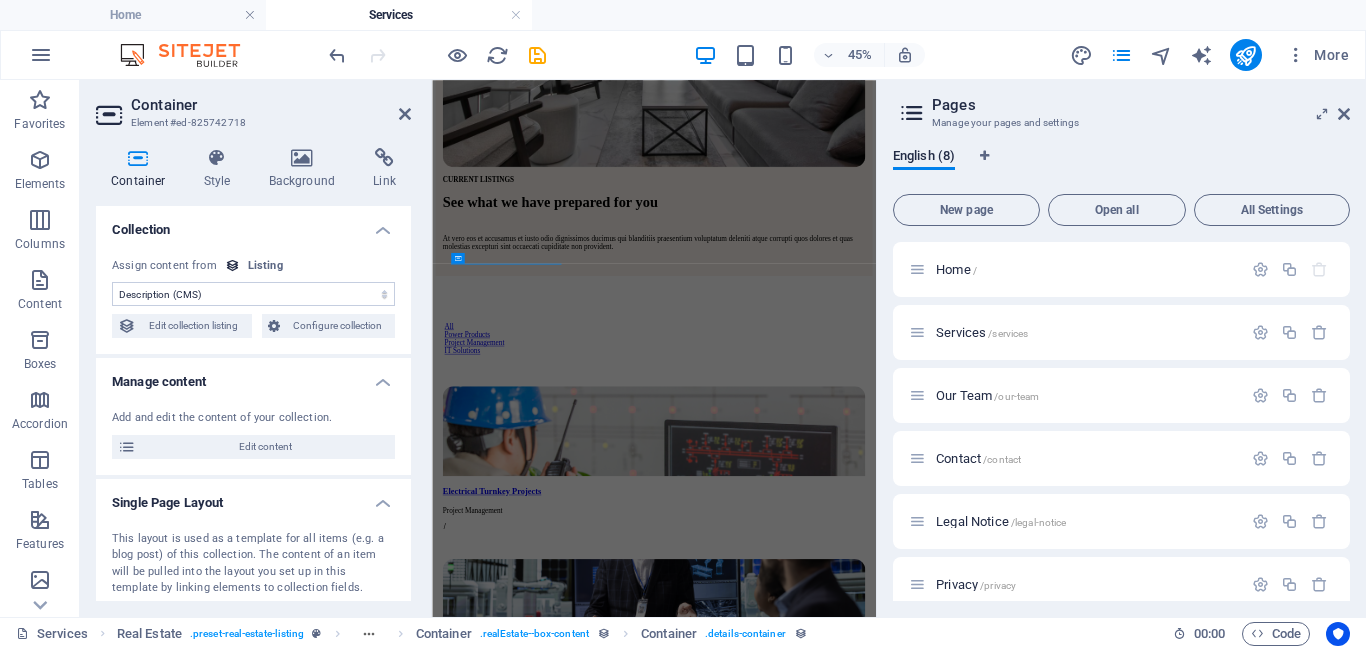 click on "Container Element #ed-825742718
Container Style Background Link Collection No assignment, content remains static Created at (Date) Updated at (Date) Name (Plain Text) Slug (Plain Text) Image (File) Short description (Rich Text) Product Type (Choice) Address (Plain Text) Size (Plain Text) Listed (Checkbox) Description (CMS) Assign content from Listing 8/4/2025 (l) 08/04/2025 (L) Aug 4, 2025 (ll) August 4, 2025 (LL) Aug 4, 2025 11:33 PM (lll) August 4, 2025 11:33 PM (LLL) Mon, Aug 4, 2025 11:33 PM (llll) Monday, August 4, 2025 11:33 PM (LLLL) 4.8.2025 (D.M.YYYY) 4. Aug 2025 (D. MMM YYYY) 4. August 2025 (D. MMMM YYYY) Mo, 4.8.2025 (dd, D.M.YYYY) Mo, 4. Aug 2025 (dd, D. MMM YYYY) Monday, 4. August 2025 (dddd, D. MMMM YYYY) 11:33 PM (LT) 4 (D) 04 (DD) 4th (Do) 8 (M) 08 (MM) Aug (MMM) August (MMMM) 25 (YY) 2025 (YYYY) a few seconds ago Edit collection listing Configure collection Manage content Add and edit the content of your collection. Edit content Single Page Layout Open Single Page Layout Size" at bounding box center (256, 348) 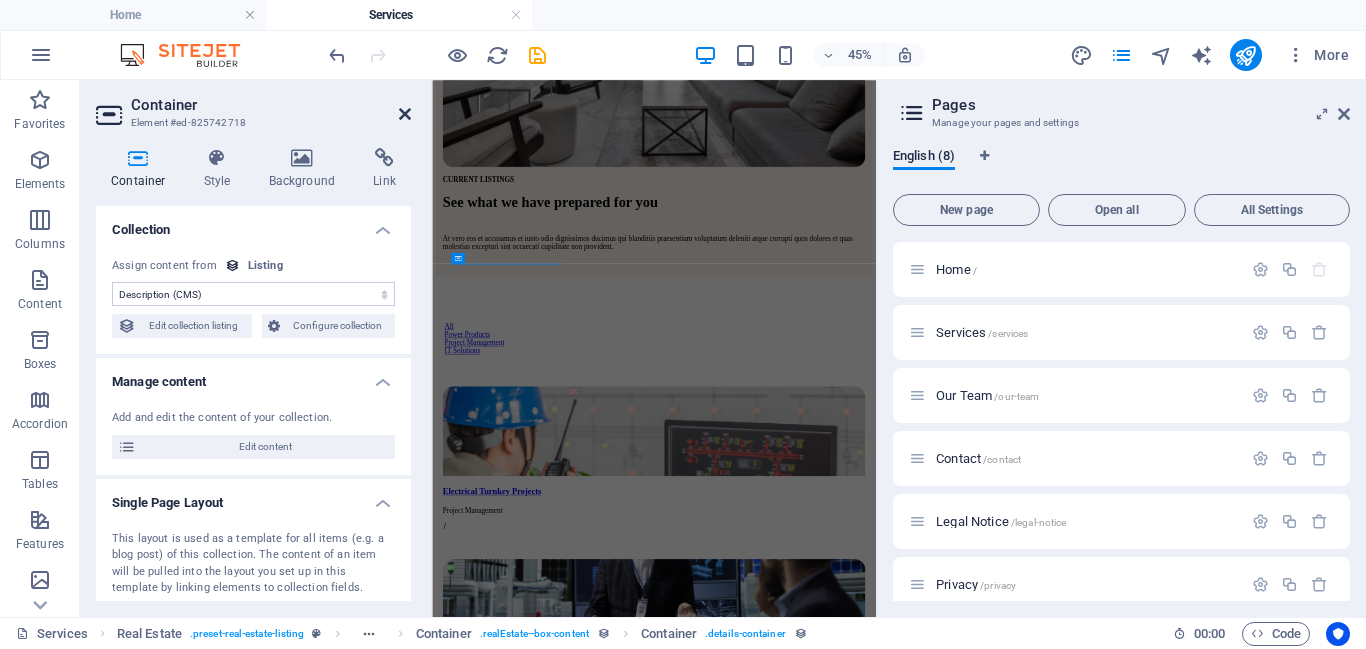 click at bounding box center (405, 114) 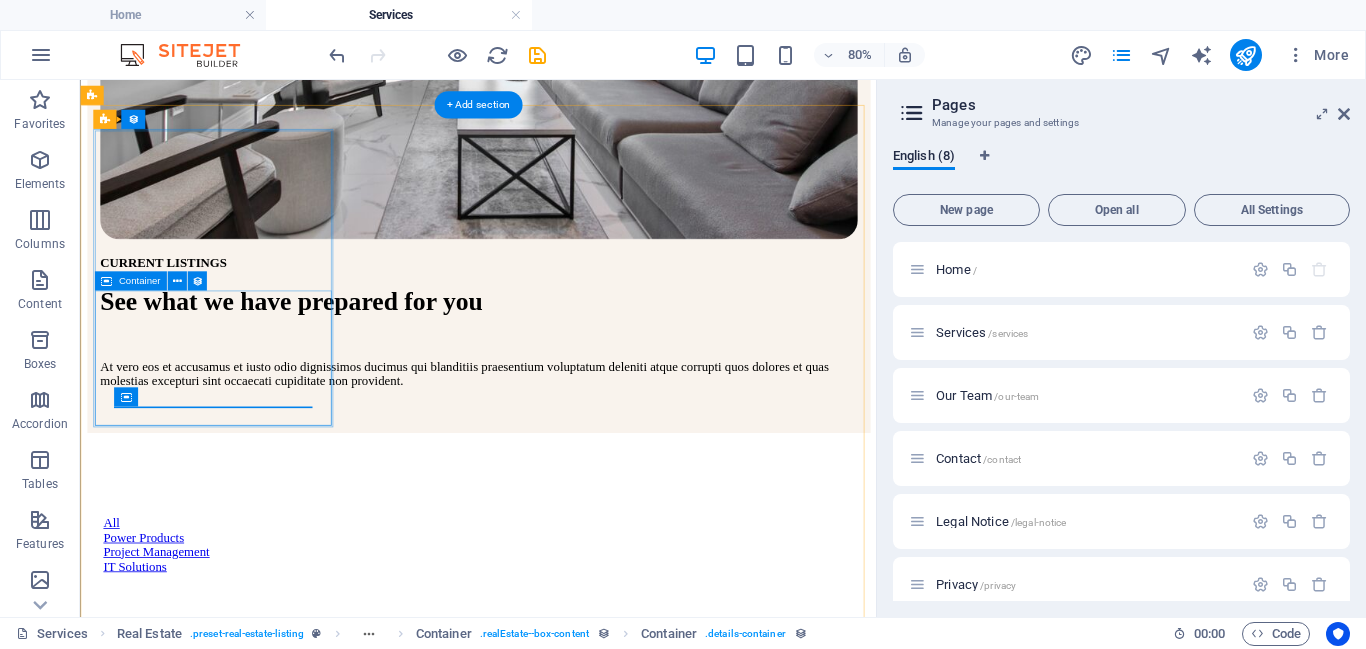 click on "Electrical Turnkey Projects Project Management /" at bounding box center [577, 1068] 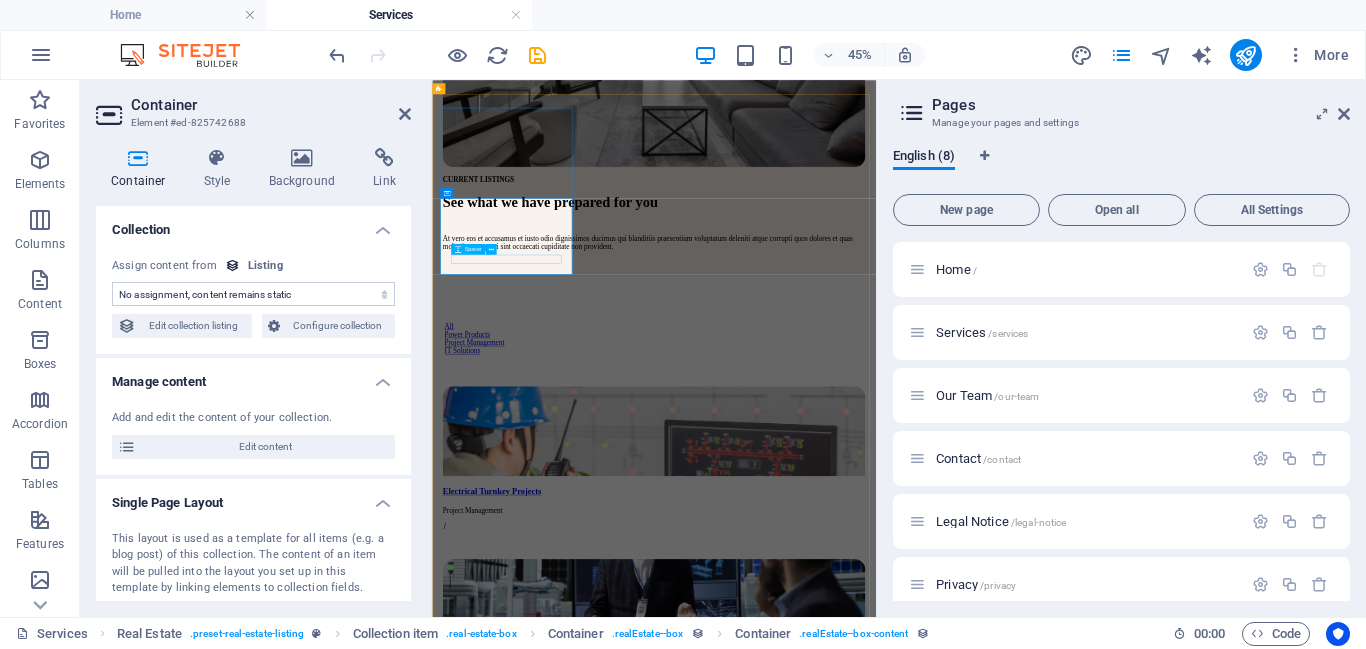 click at bounding box center (925, 1134) 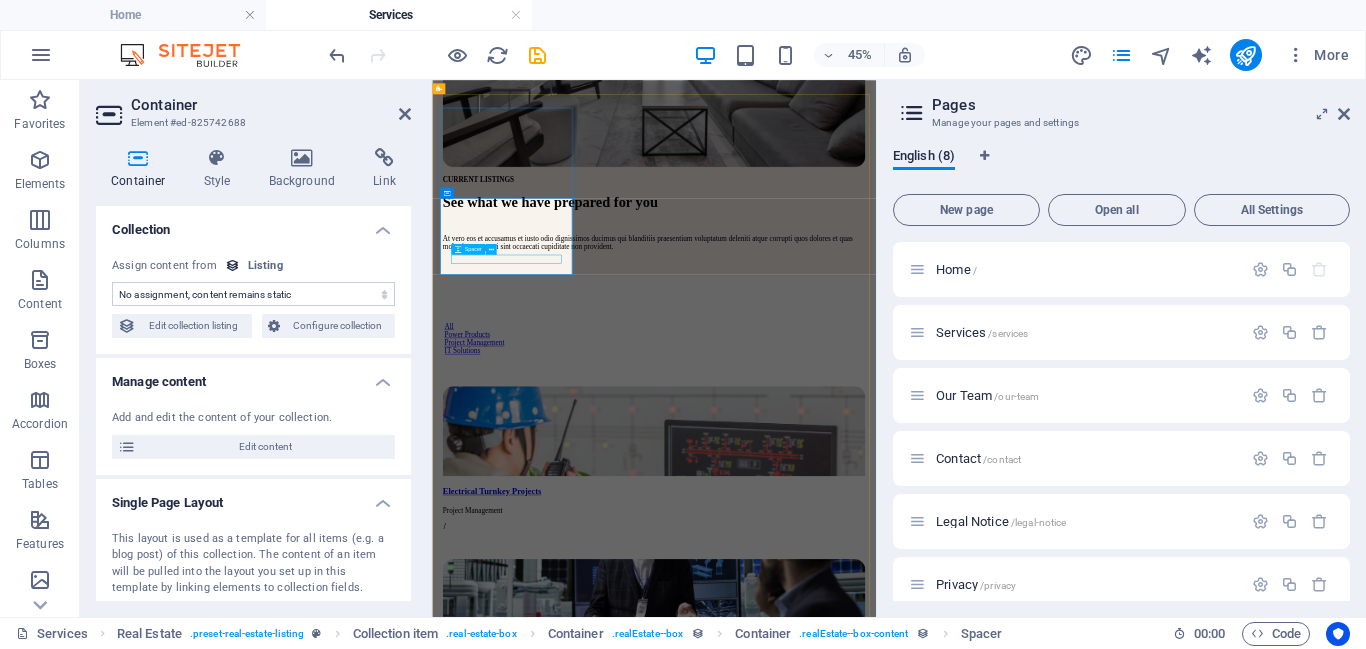 click at bounding box center (925, 1134) 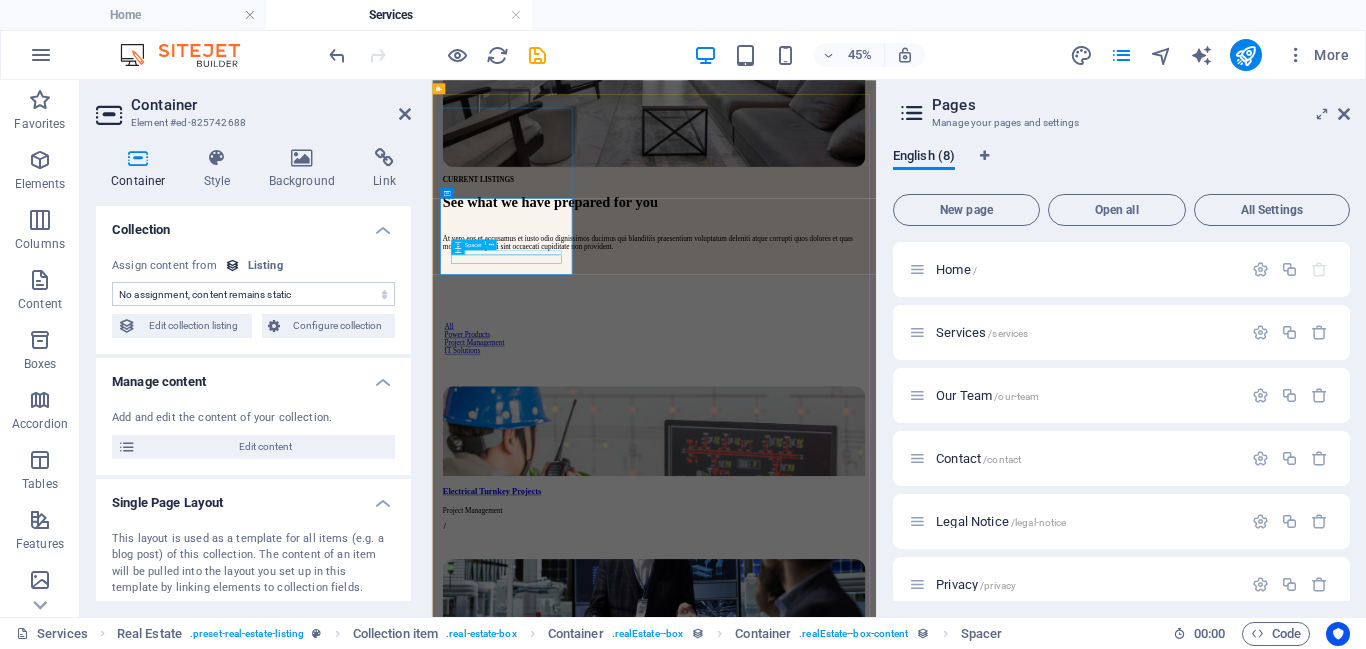 click at bounding box center [925, 1119] 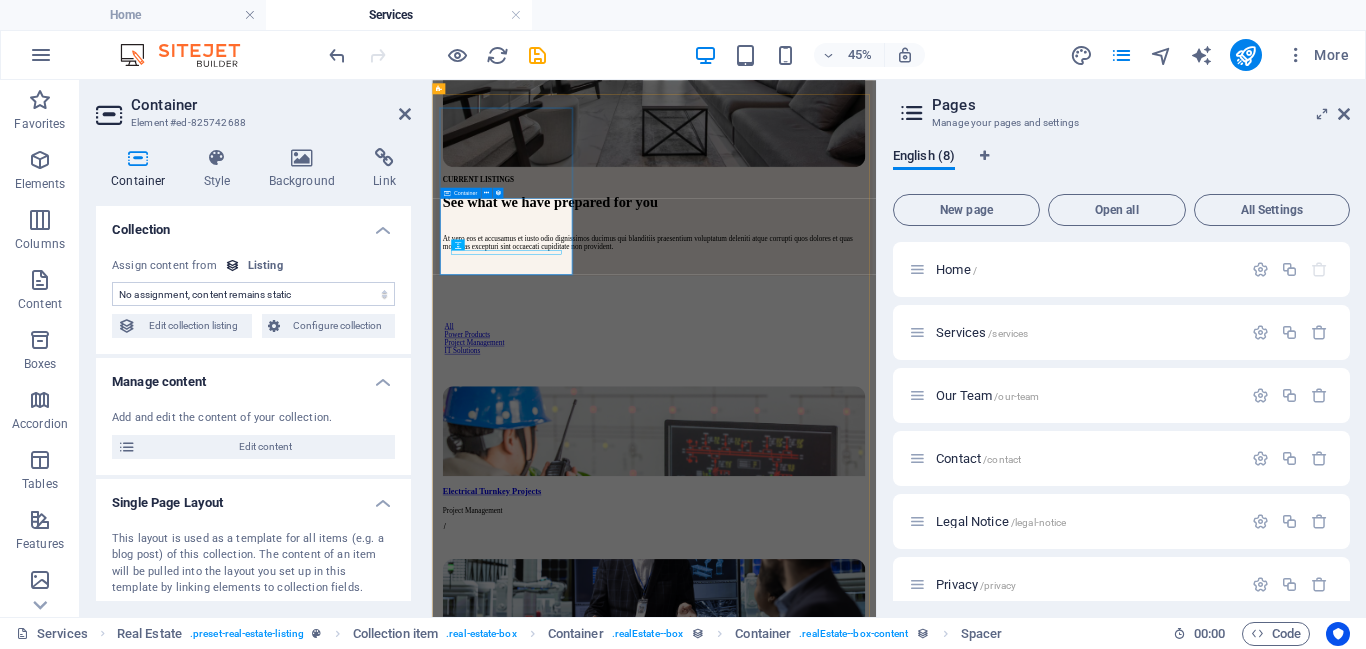 click on "Electrical Turnkey Projects Project Management /" at bounding box center [925, 1063] 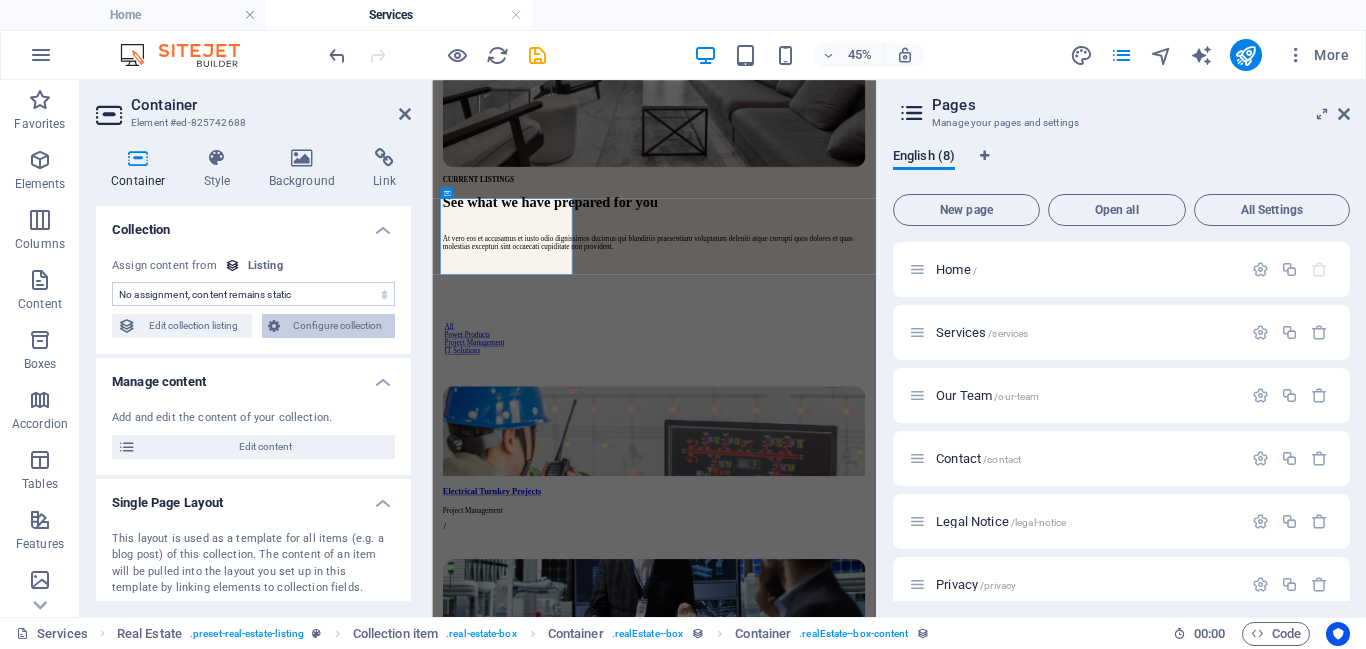 click on "Configure collection" at bounding box center [338, 326] 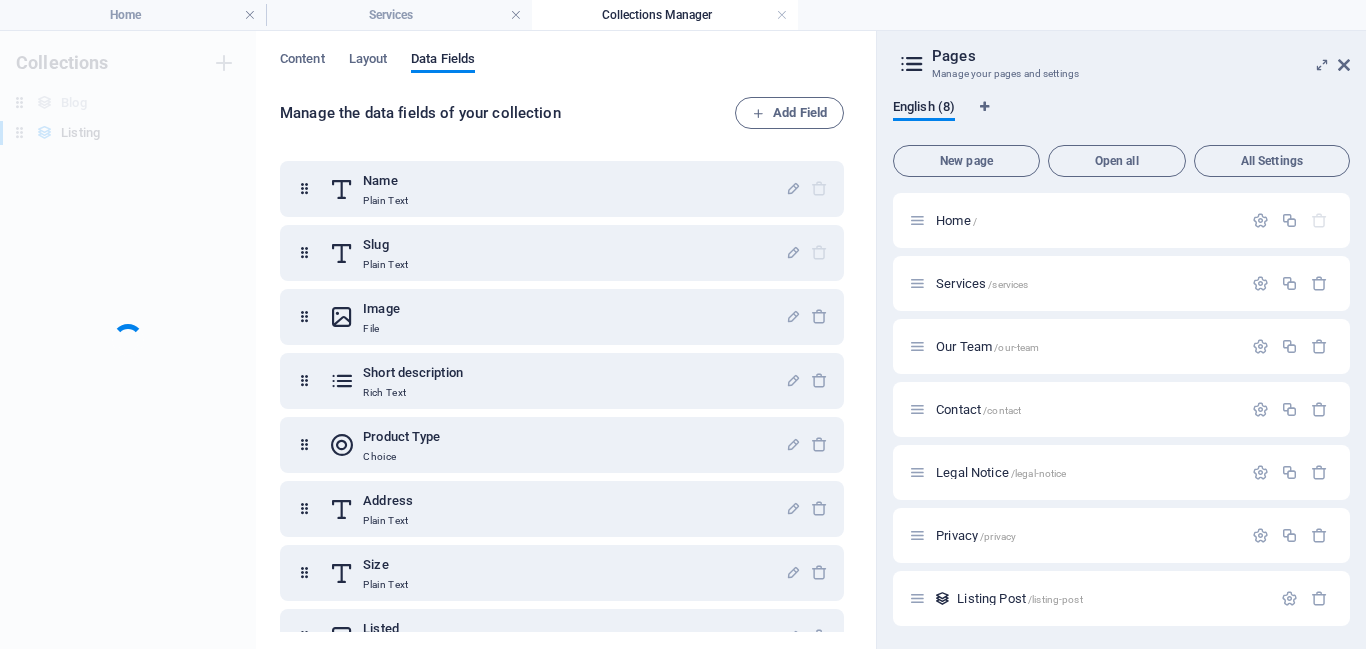 scroll, scrollTop: 0, scrollLeft: 0, axis: both 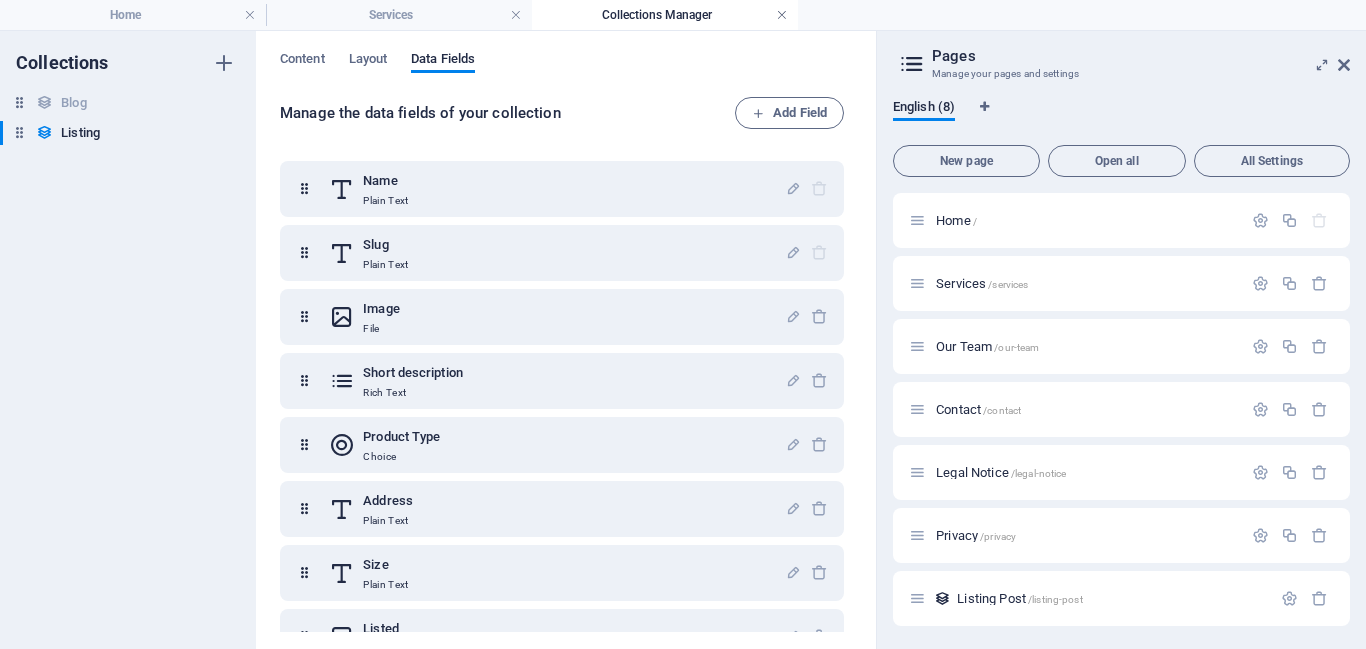click at bounding box center [782, 15] 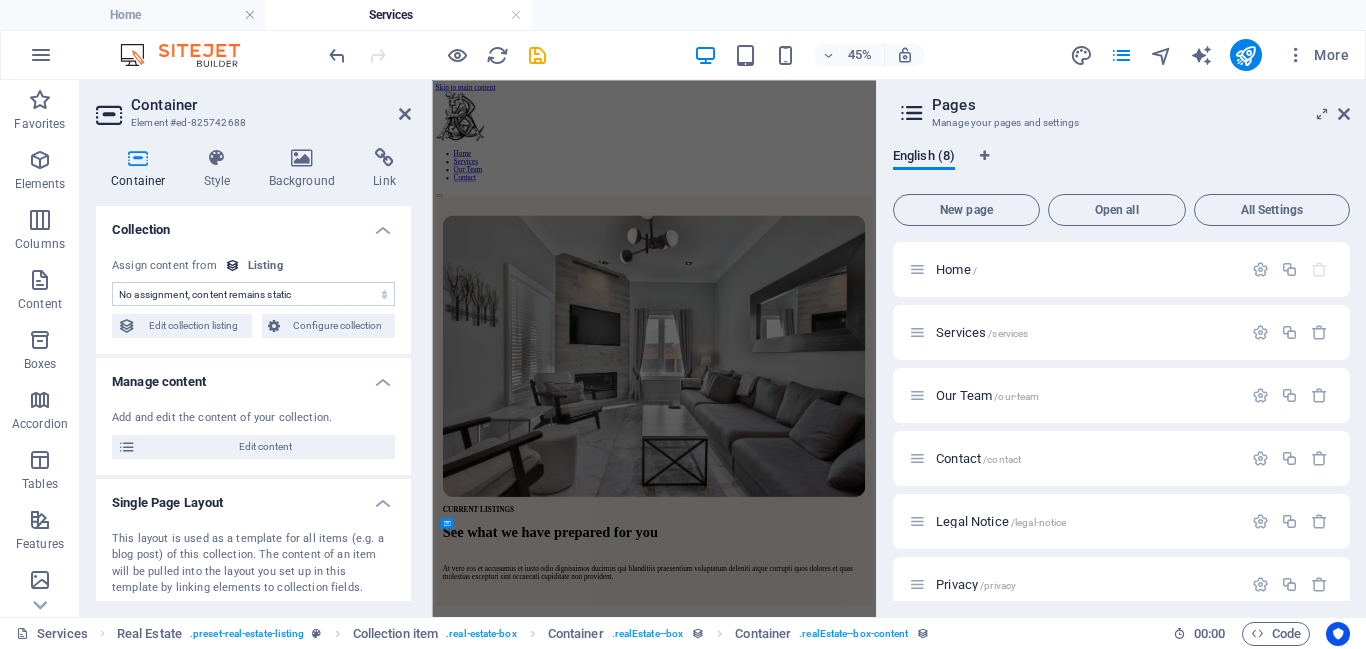 scroll, scrollTop: 734, scrollLeft: 0, axis: vertical 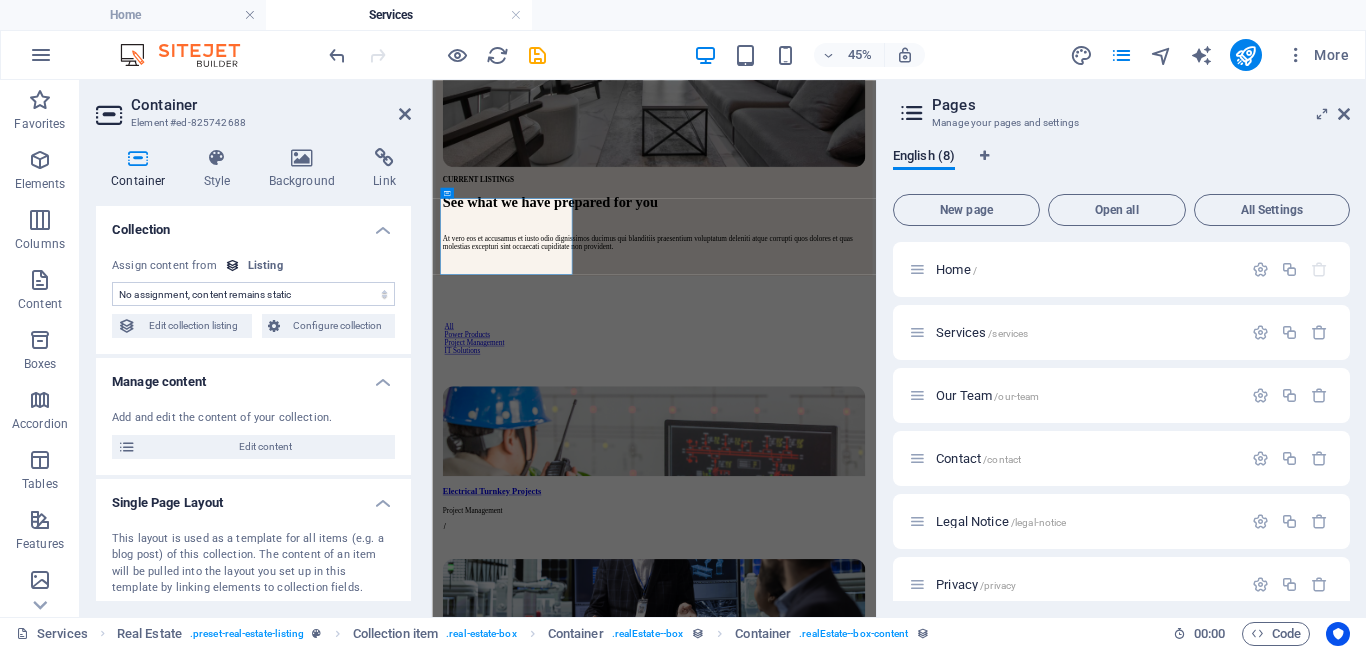 click on "No assignment, content remains static Created at (Date) Updated at (Date) Name (Plain Text) Slug (Plain Text) Image (File) Short description (Rich Text) Product Type (Choice) Address (Plain Text) Size (Plain Text) Listed (Checkbox) Description (CMS)" at bounding box center (253, 294) 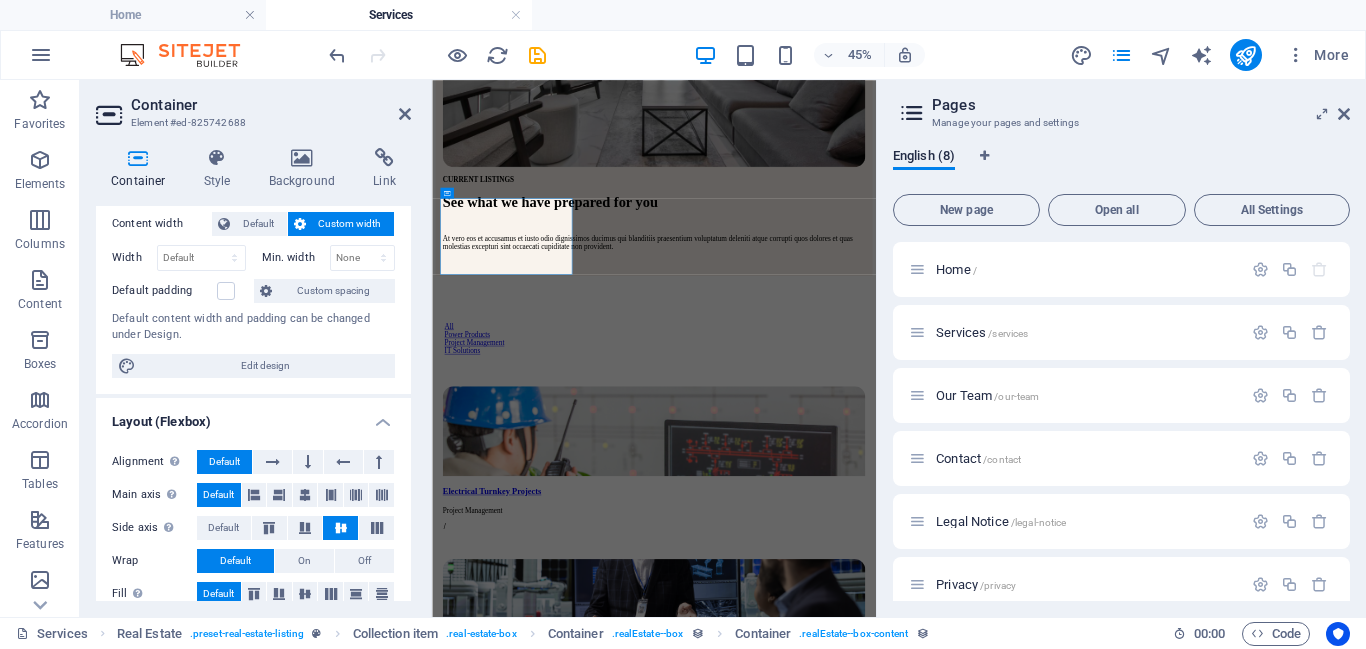 scroll, scrollTop: 545, scrollLeft: 0, axis: vertical 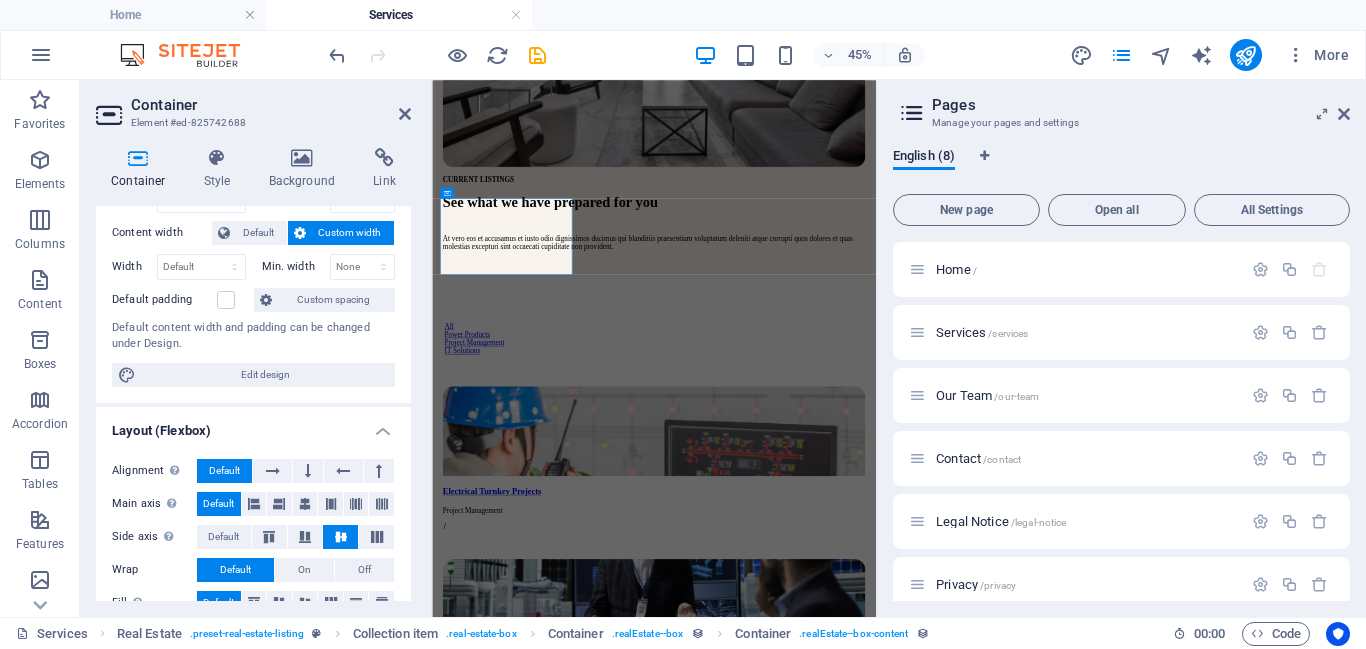 click on "Height Default px rem % vh vw Min. height None px rem % vh vw Width Default px rem % em vh vw Min. width None px rem % vh vw Content width Default Custom width Width Default px rem % em vh vw Min. width None px rem % vh vw Default padding Custom spacing Default content width and padding can be changed under Design. Edit design" at bounding box center [253, 271] 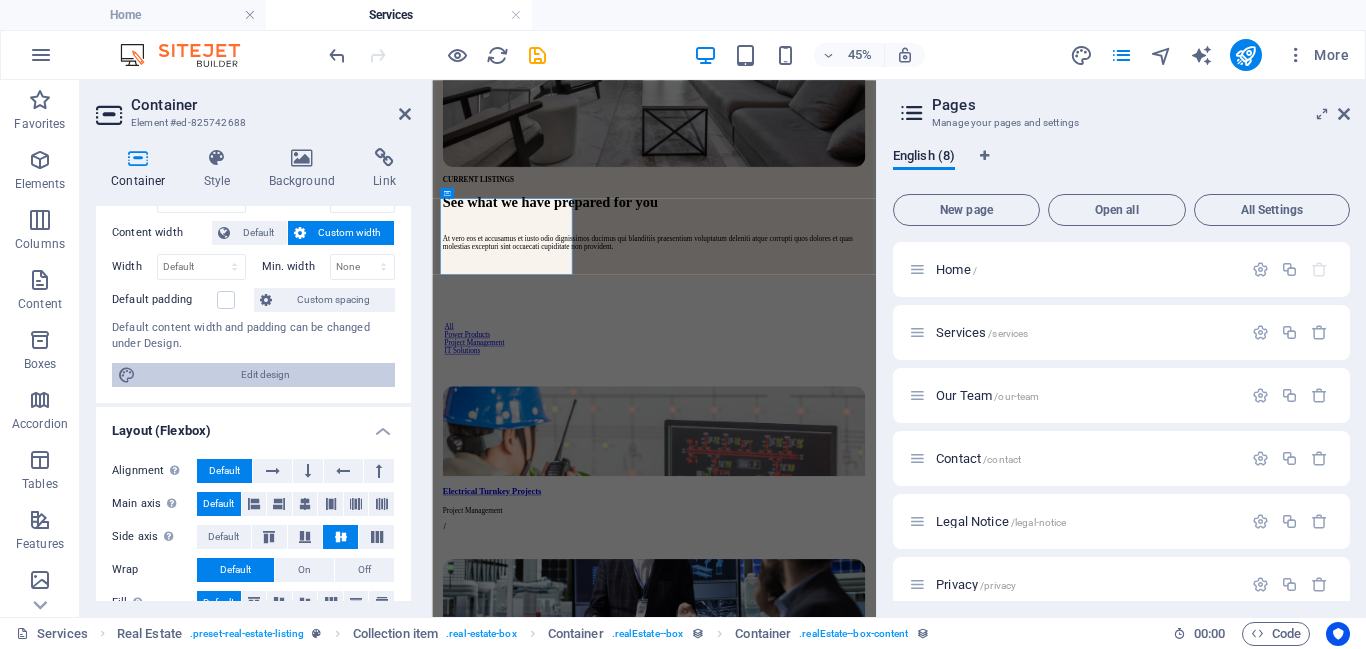 click on "Edit design" at bounding box center [265, 375] 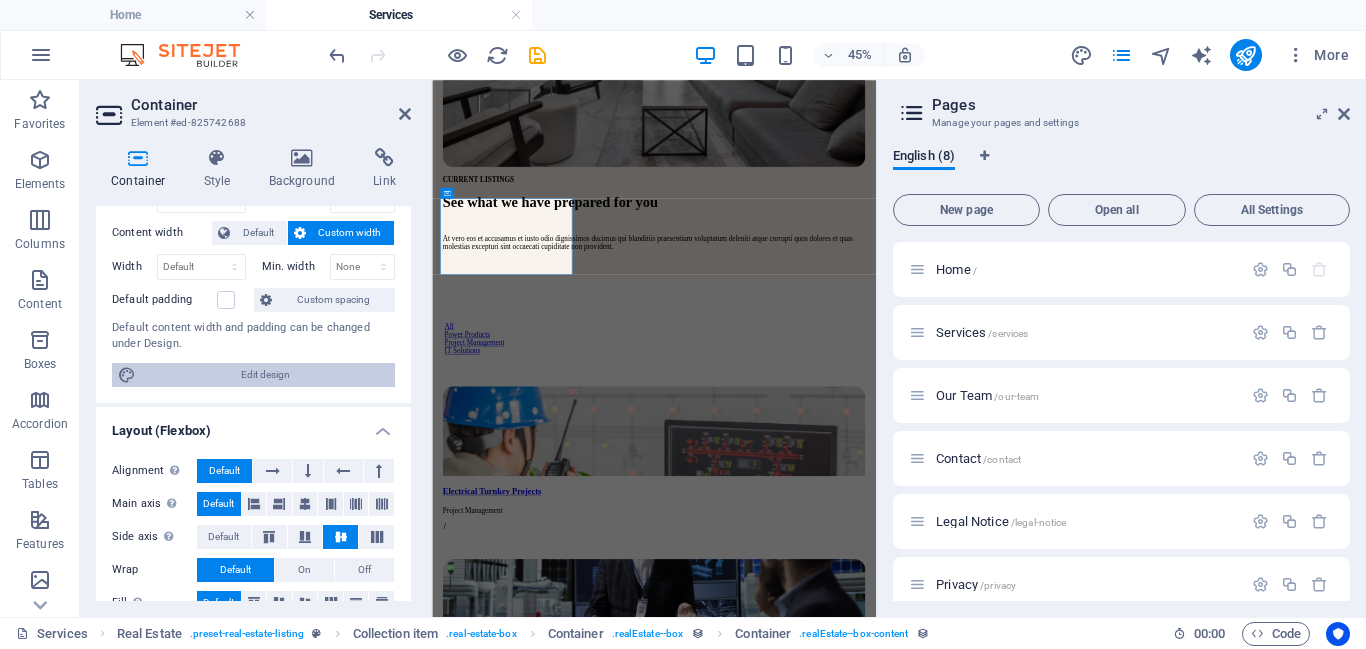 select on "px" 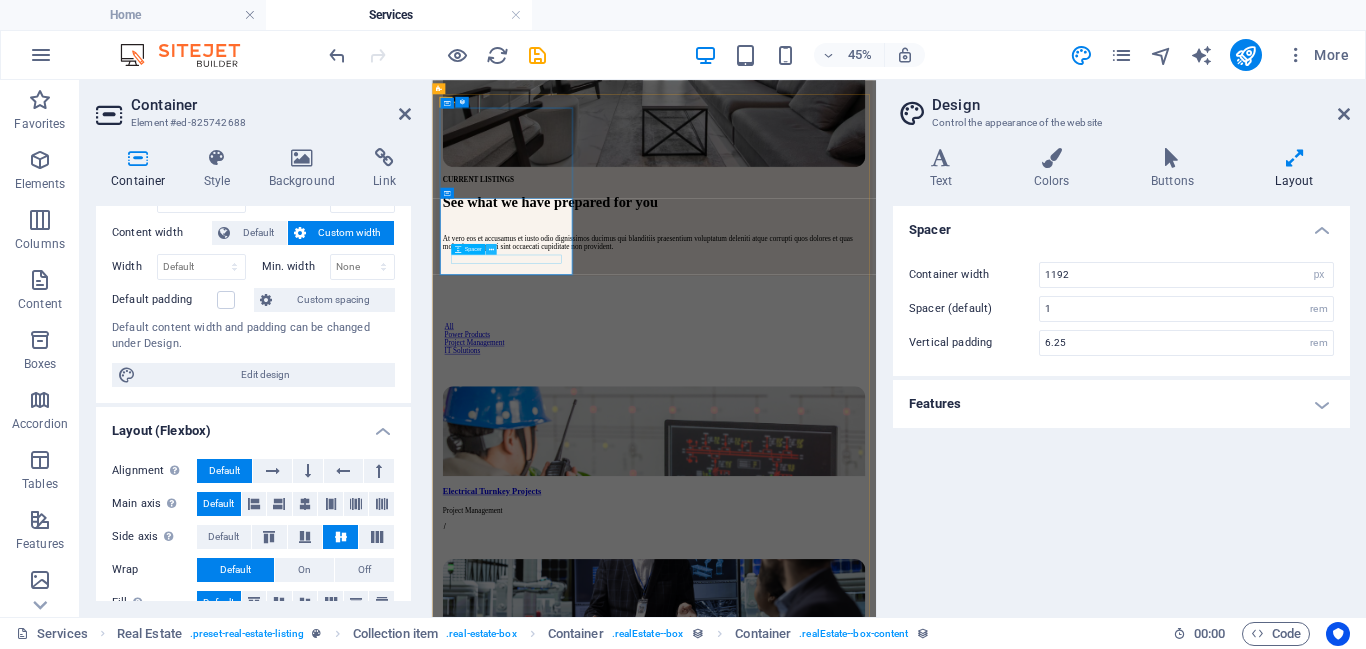 click at bounding box center (491, 249) 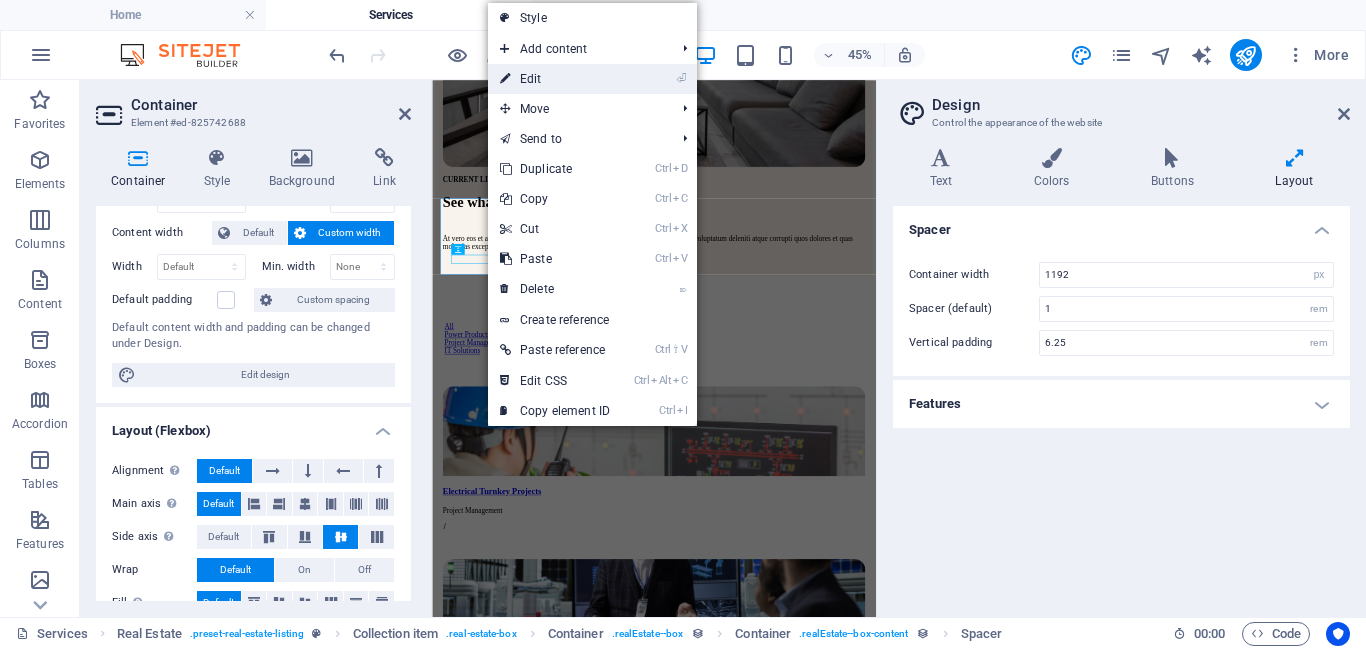 click on "⏎  Edit" at bounding box center [592, 79] 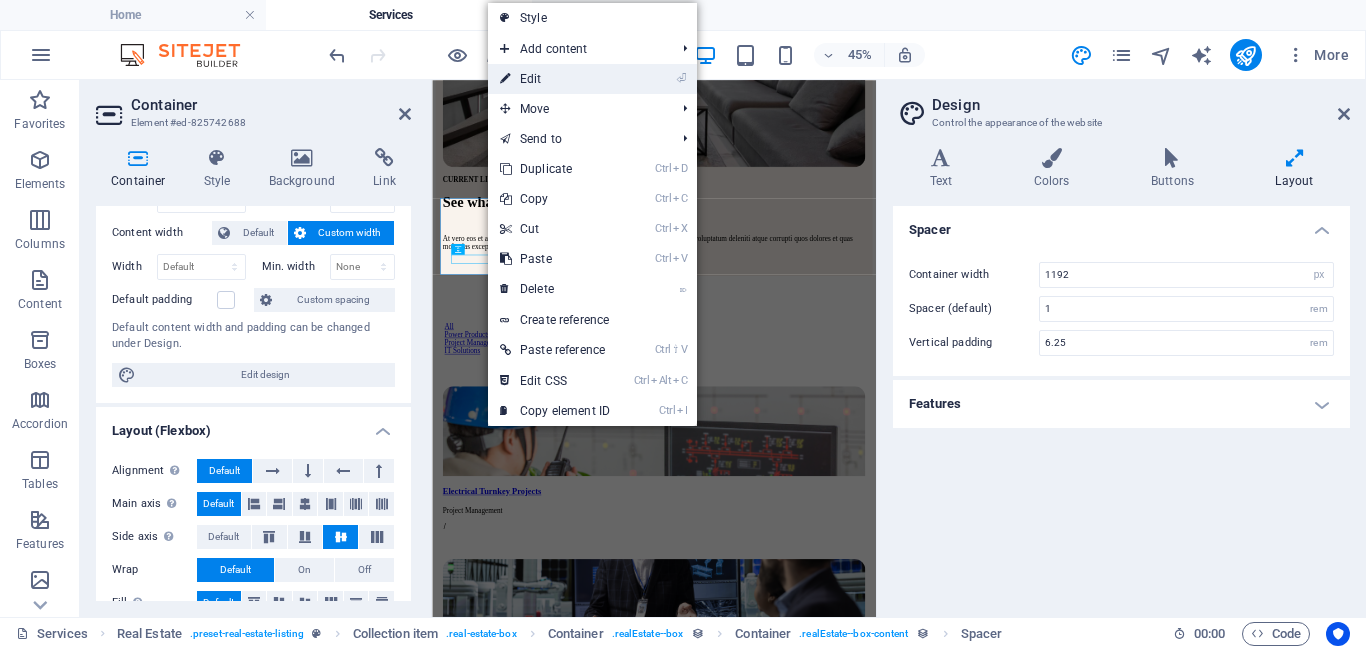 click on "⏎  Edit" at bounding box center [592, 79] 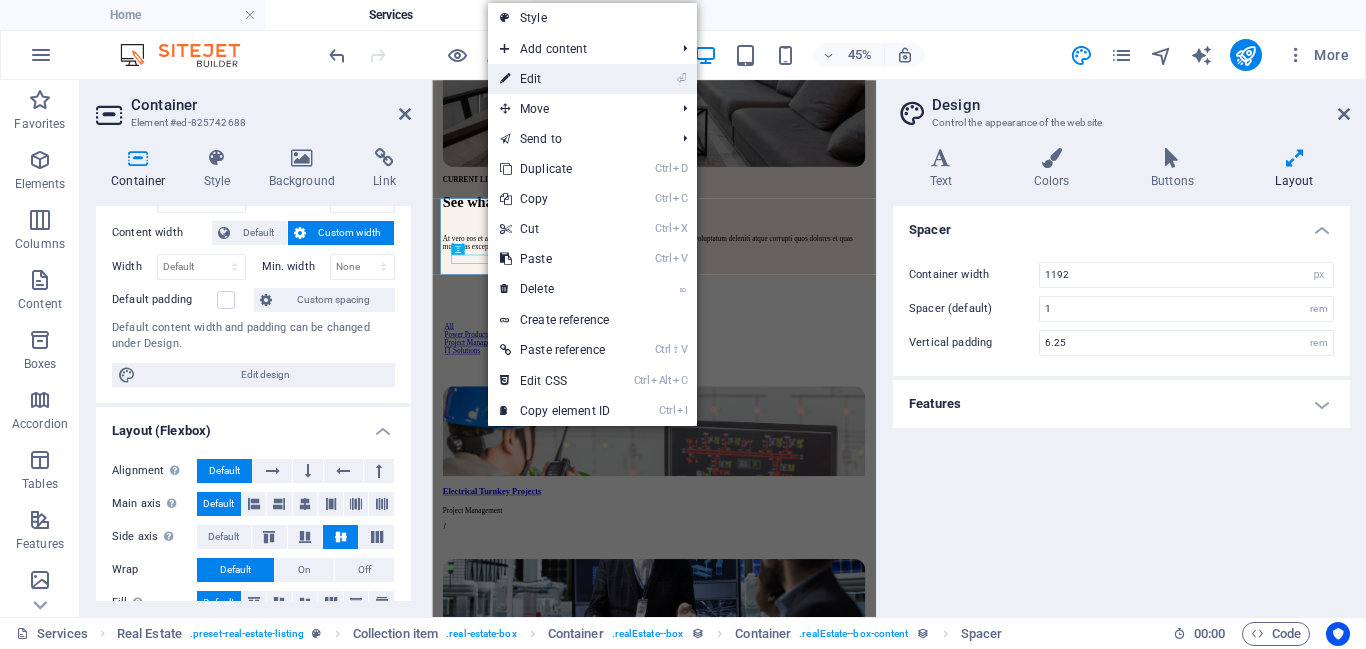 click on "⏎  Edit" at bounding box center (592, 79) 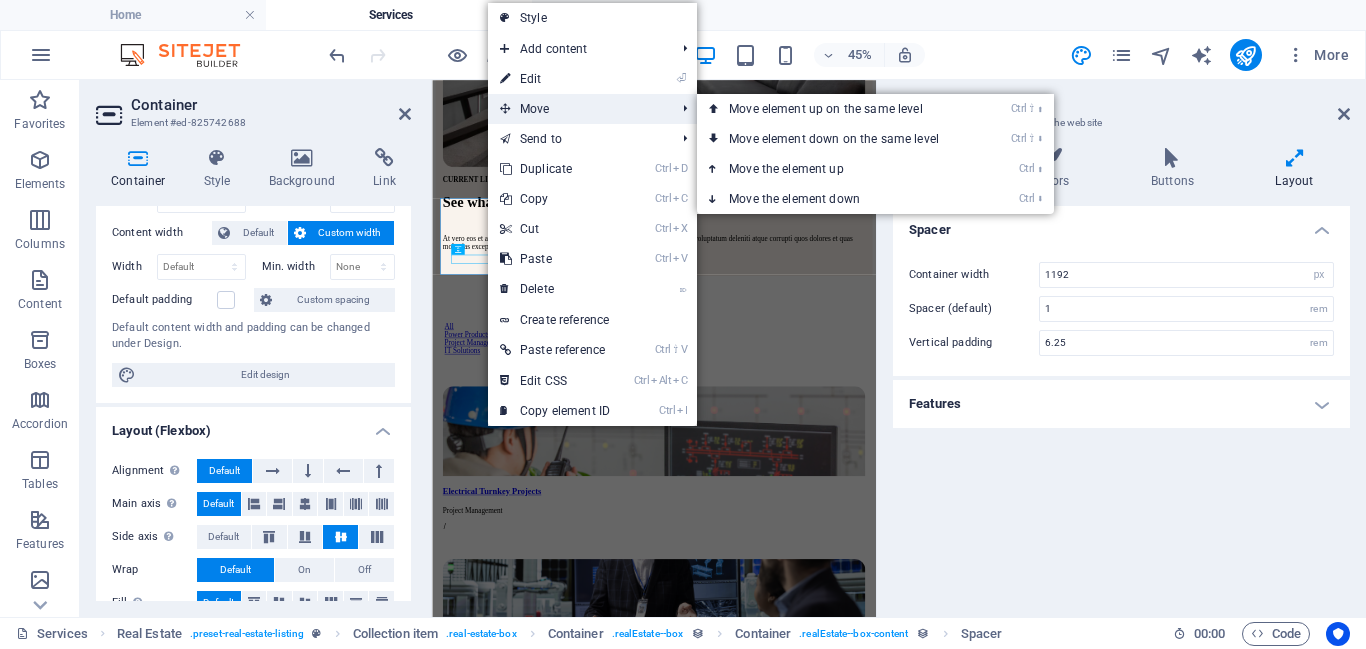 click on "Move" at bounding box center [577, 109] 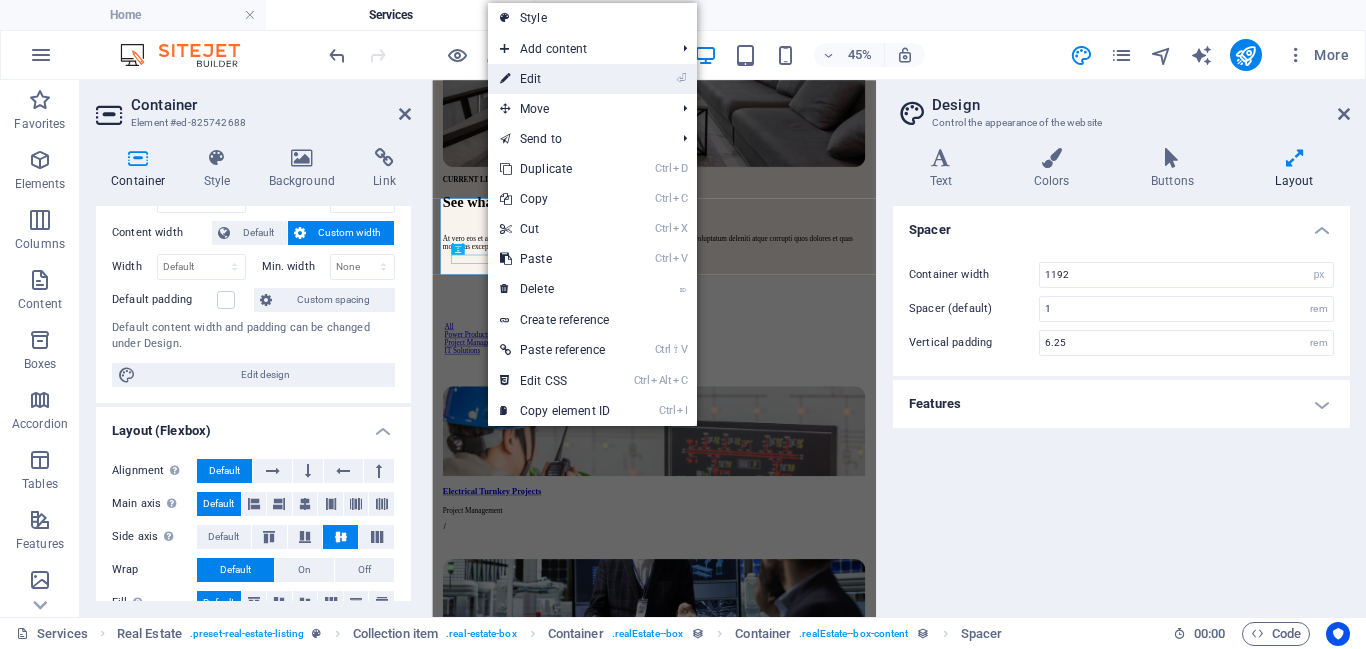 click on "⏎  Edit" at bounding box center (555, 79) 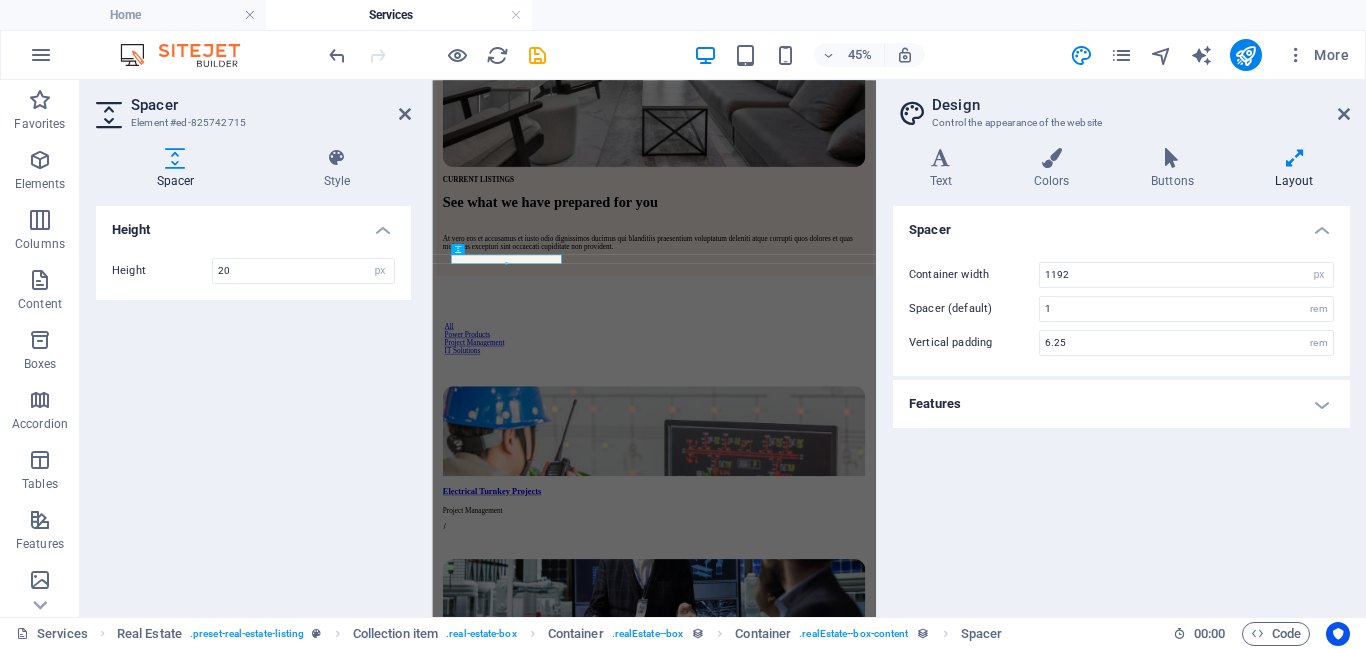 drag, startPoint x: 531, startPoint y: 78, endPoint x: 419, endPoint y: 245, distance: 201.07959 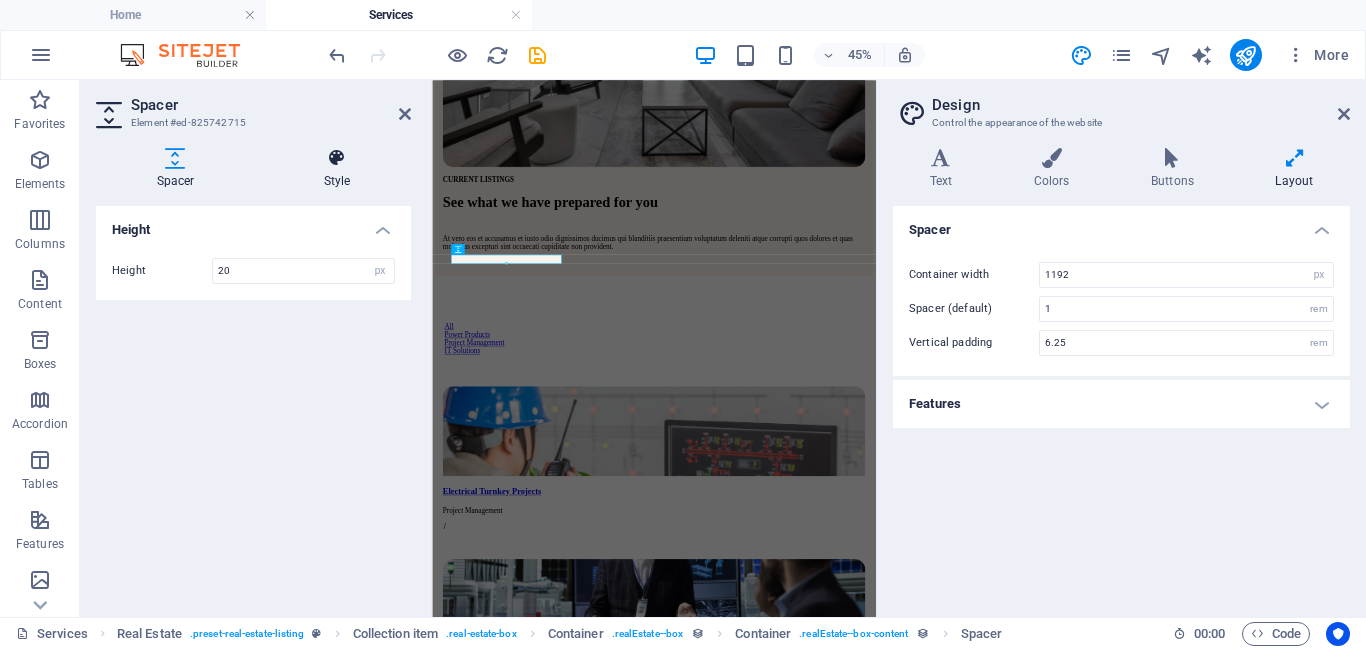 click at bounding box center [337, 158] 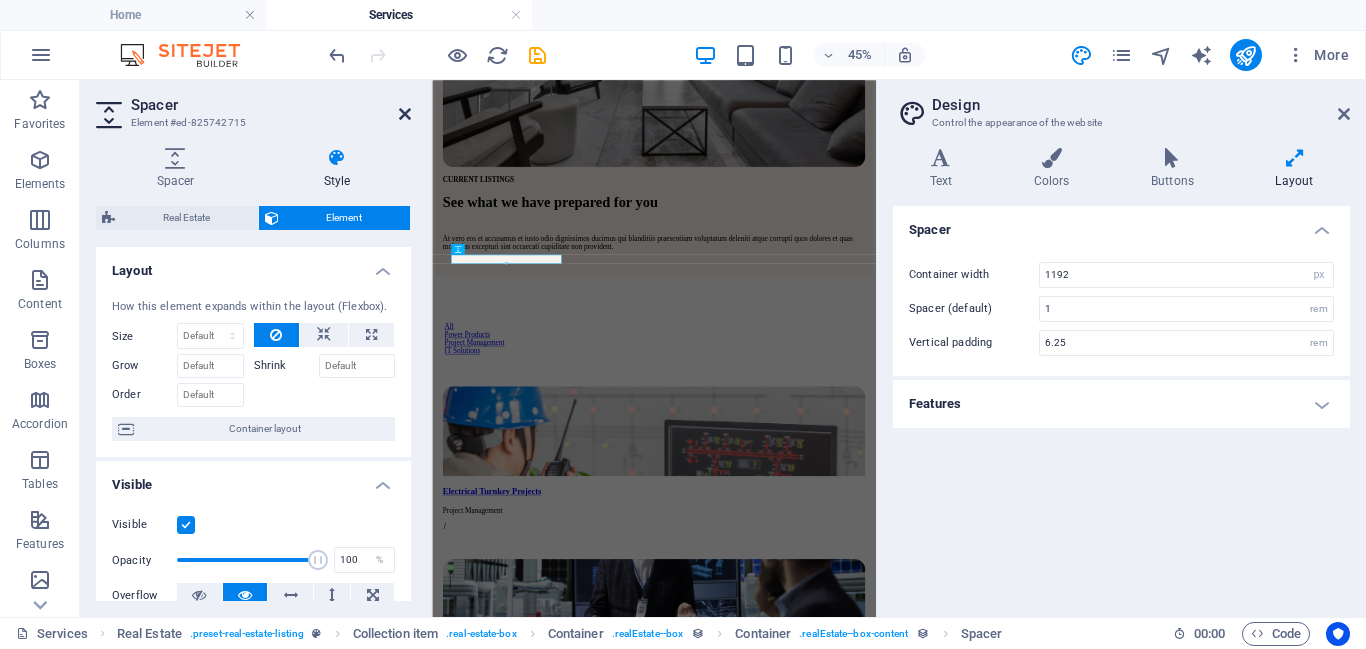 click at bounding box center (405, 114) 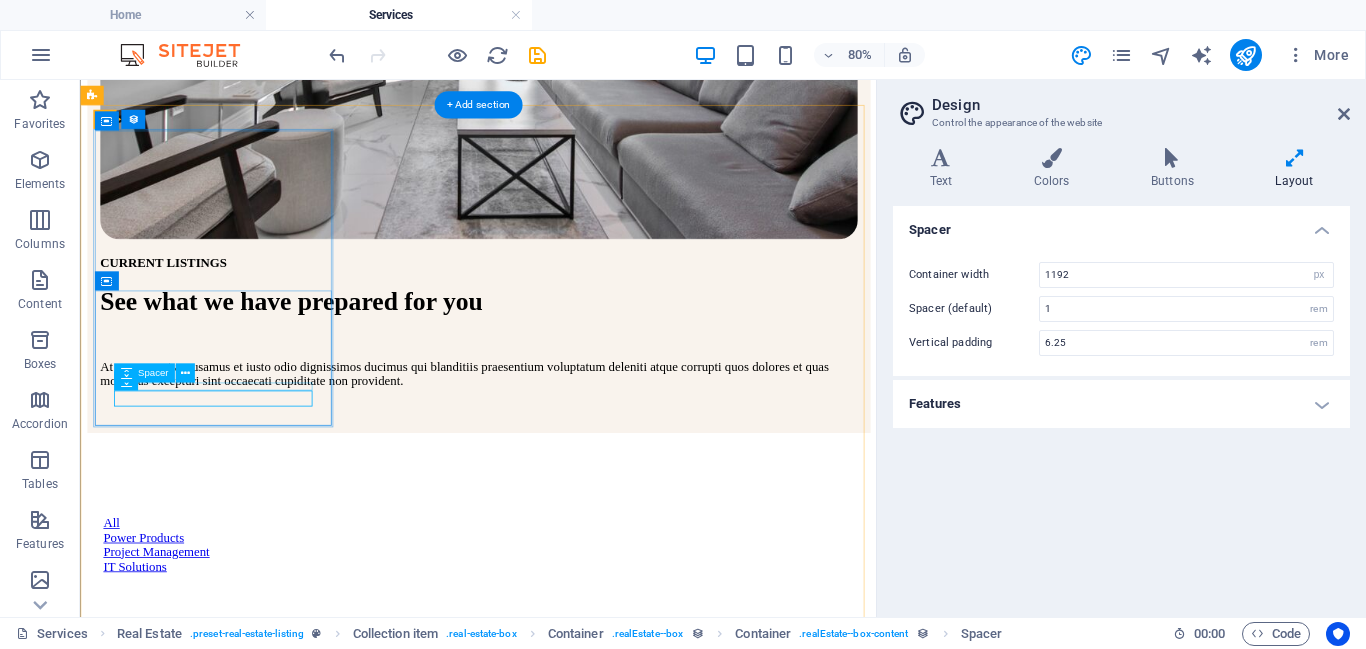 click at bounding box center [577, 1124] 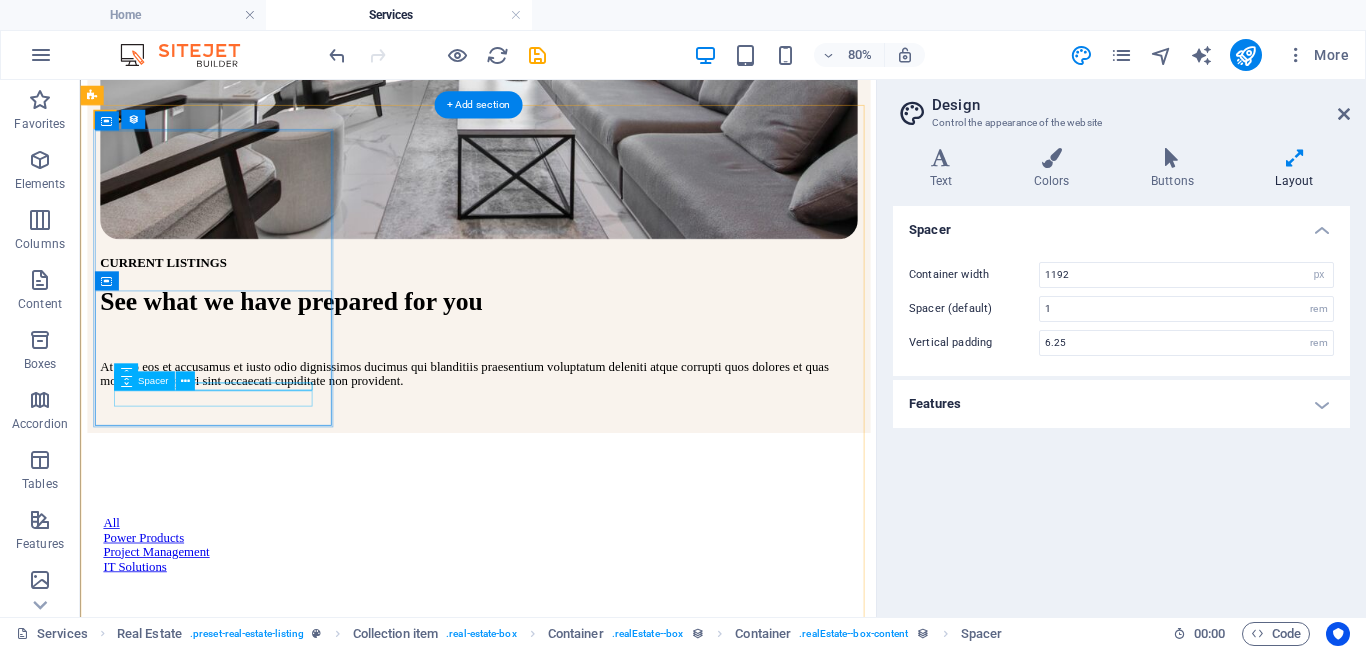 click at bounding box center (577, 1139) 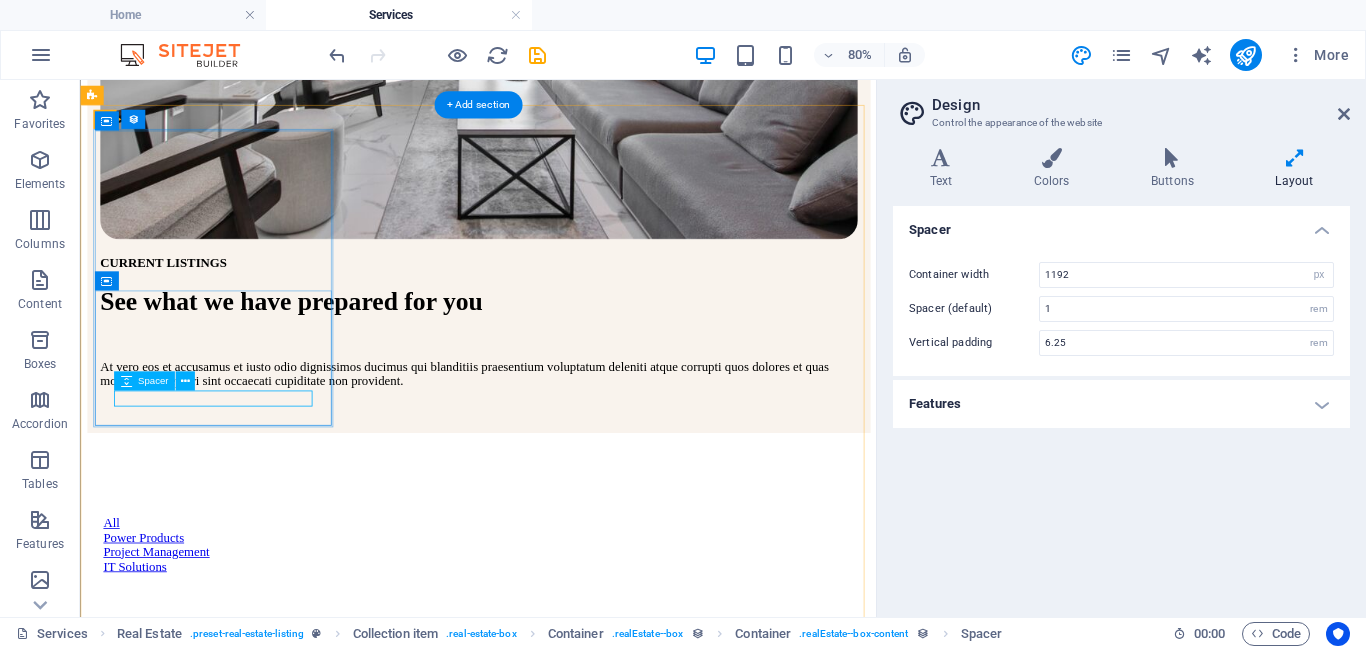 click at bounding box center (577, 1139) 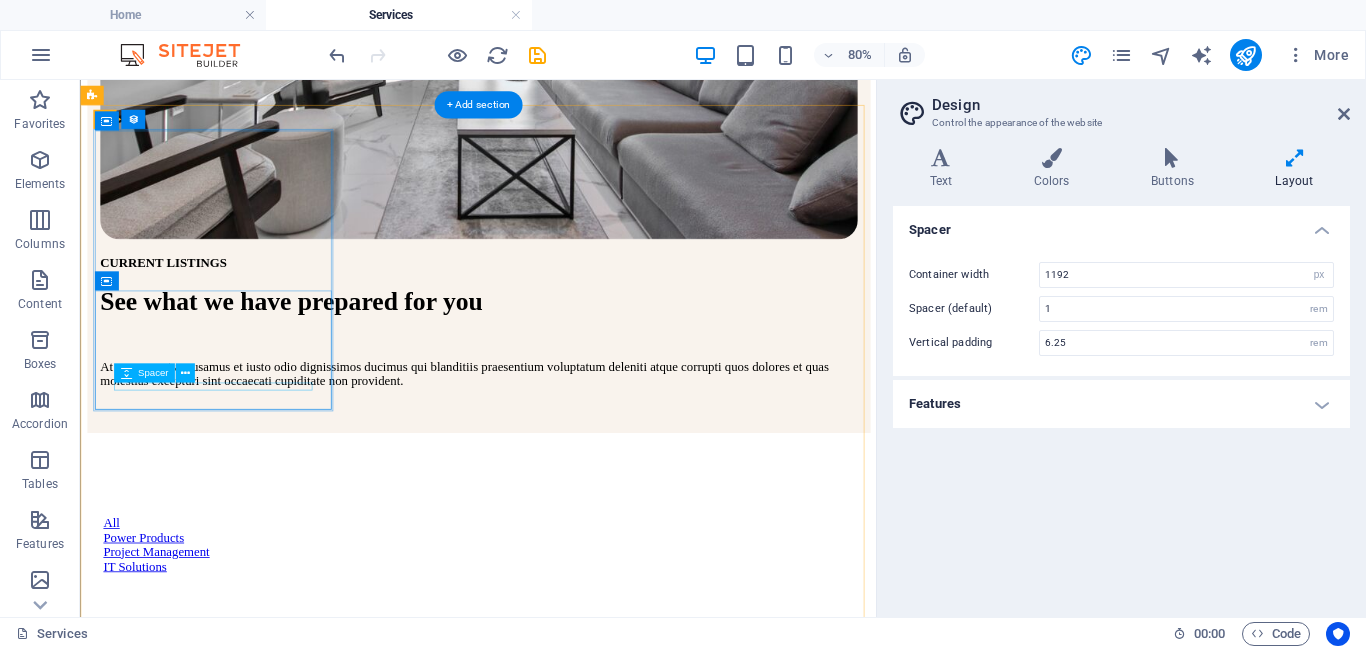 click at bounding box center (577, 1124) 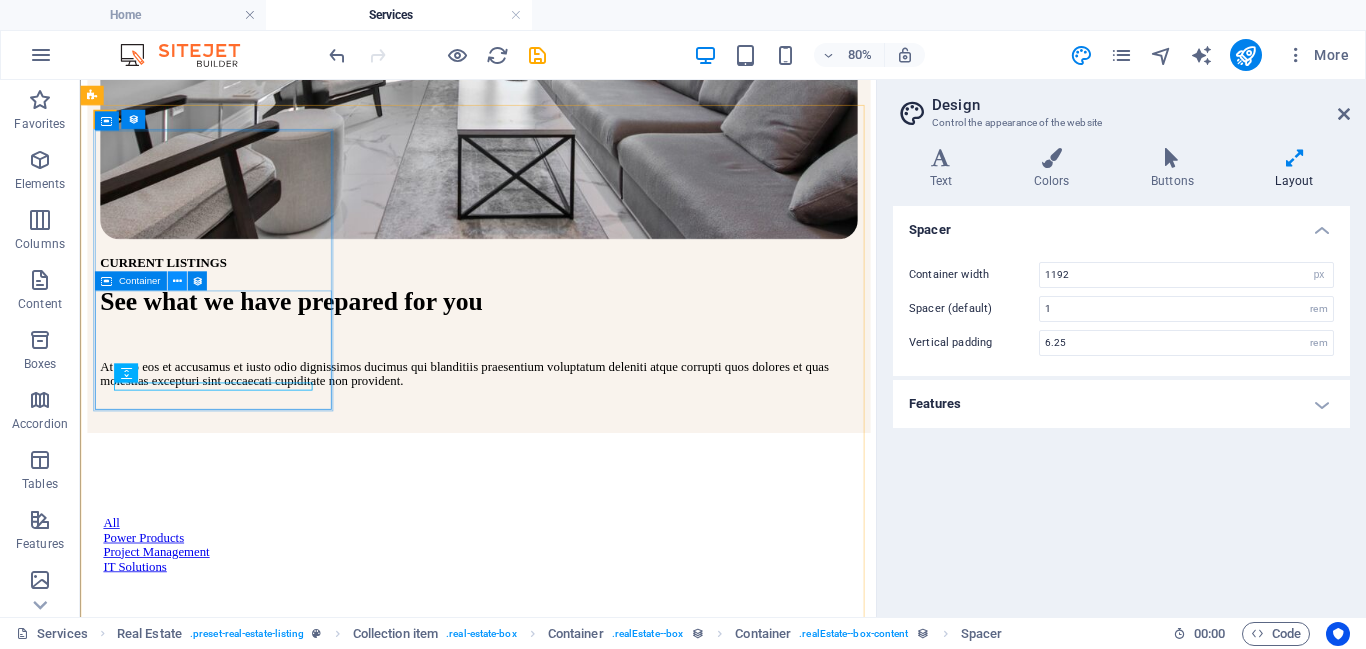 click at bounding box center [176, 280] 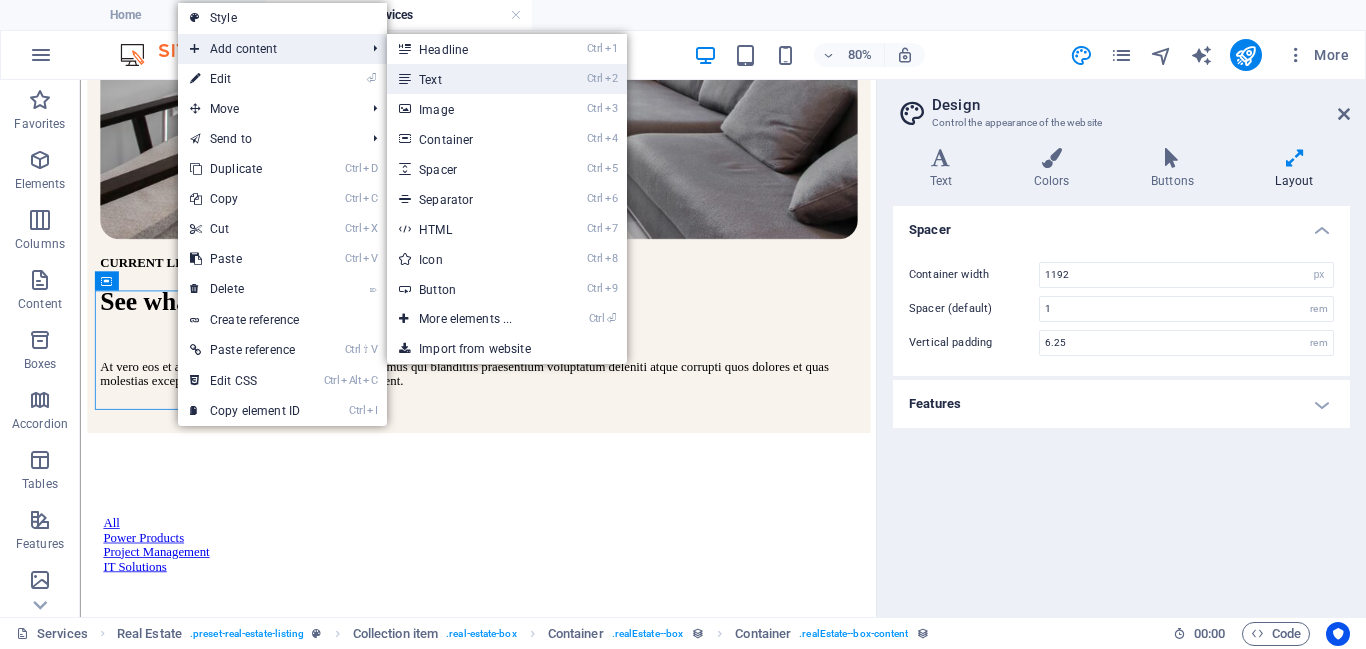 click on "Ctrl 2  Text" at bounding box center (469, 79) 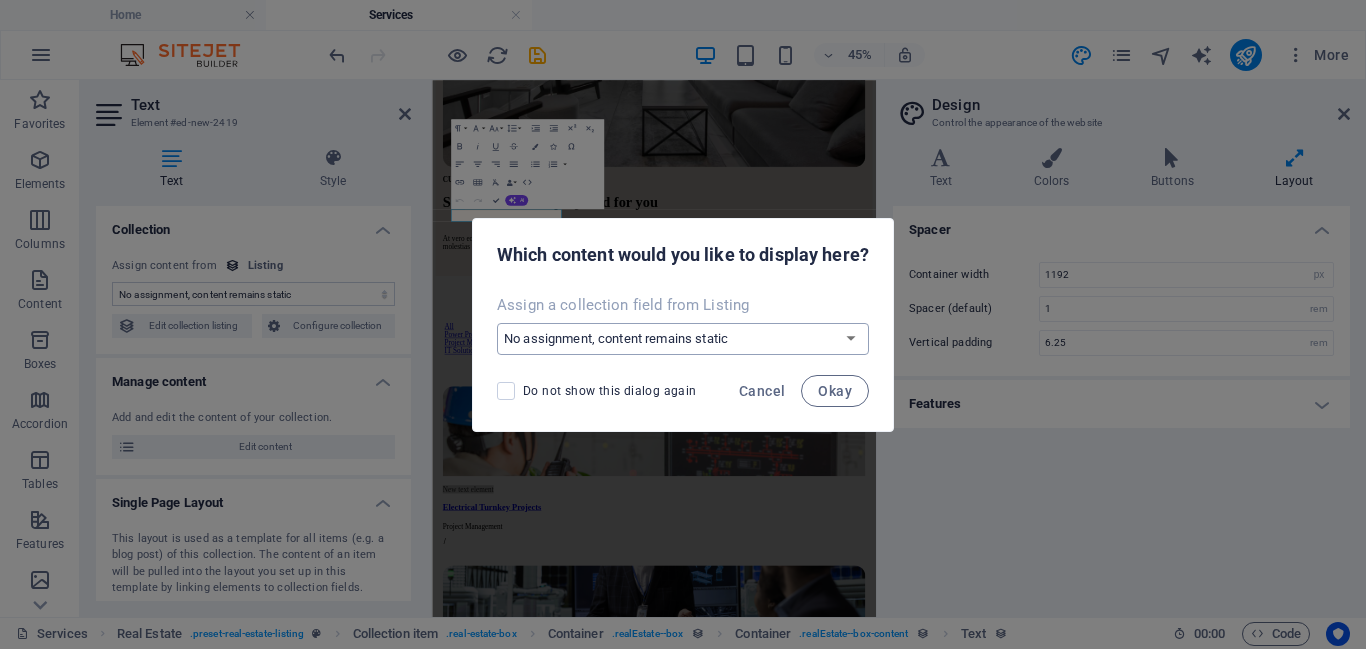 select on "short_description" 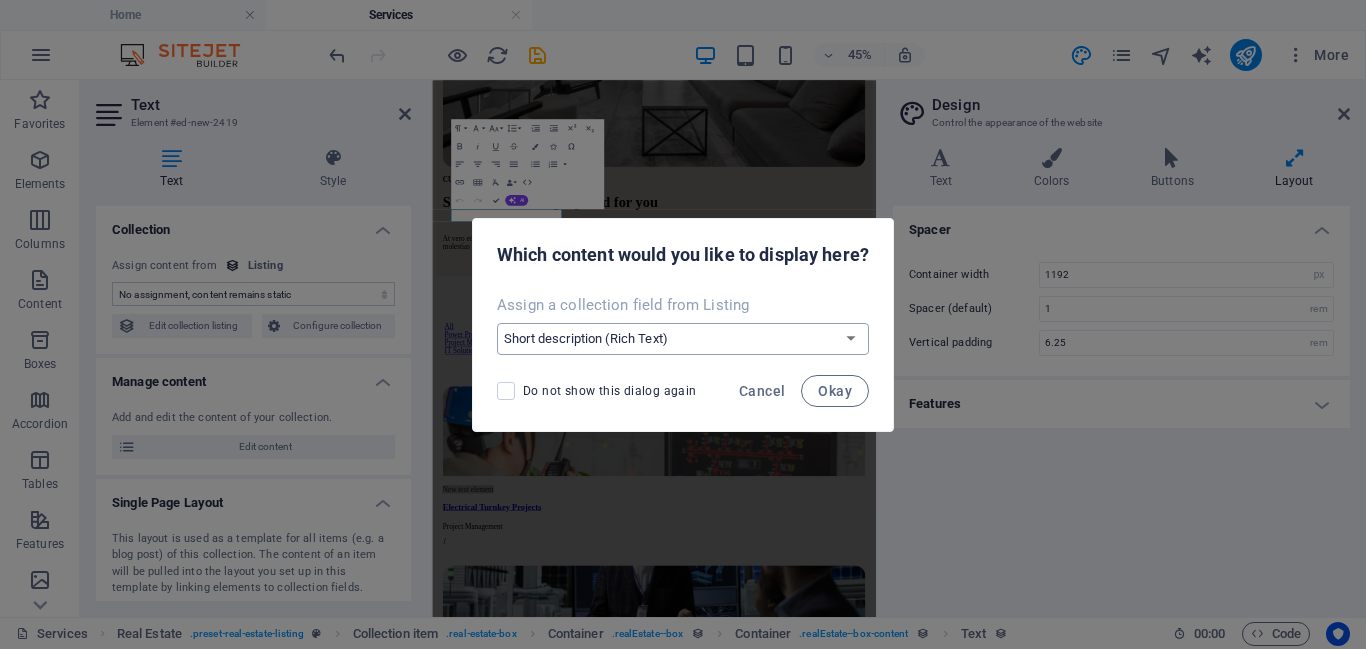 click on "No assignment, content remains static Create a new field Created at (Date) Updated at (Date) Name (Plain Text) Slug (Plain Text) Image (File) Short description (Rich Text) Product Type (Choice) Address (Plain Text) Size (Plain Text) Listed (Checkbox) Description (CMS)" at bounding box center (683, 339) 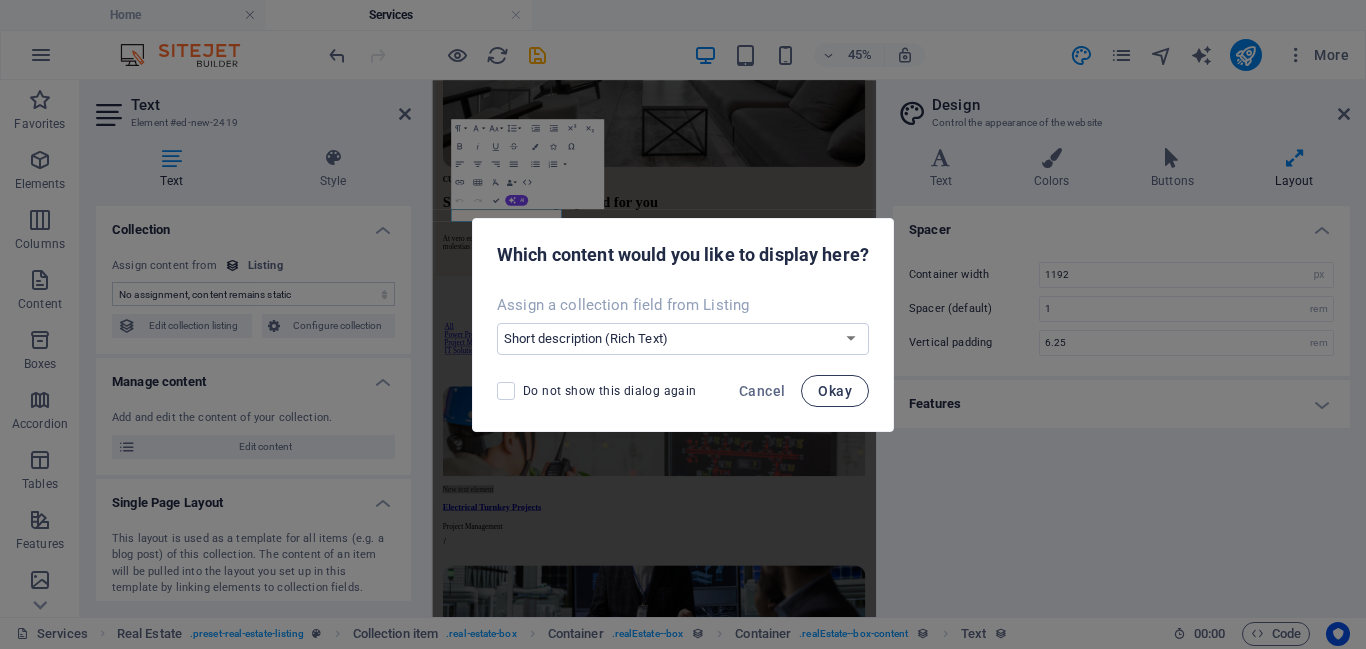click on "Okay" at bounding box center (835, 391) 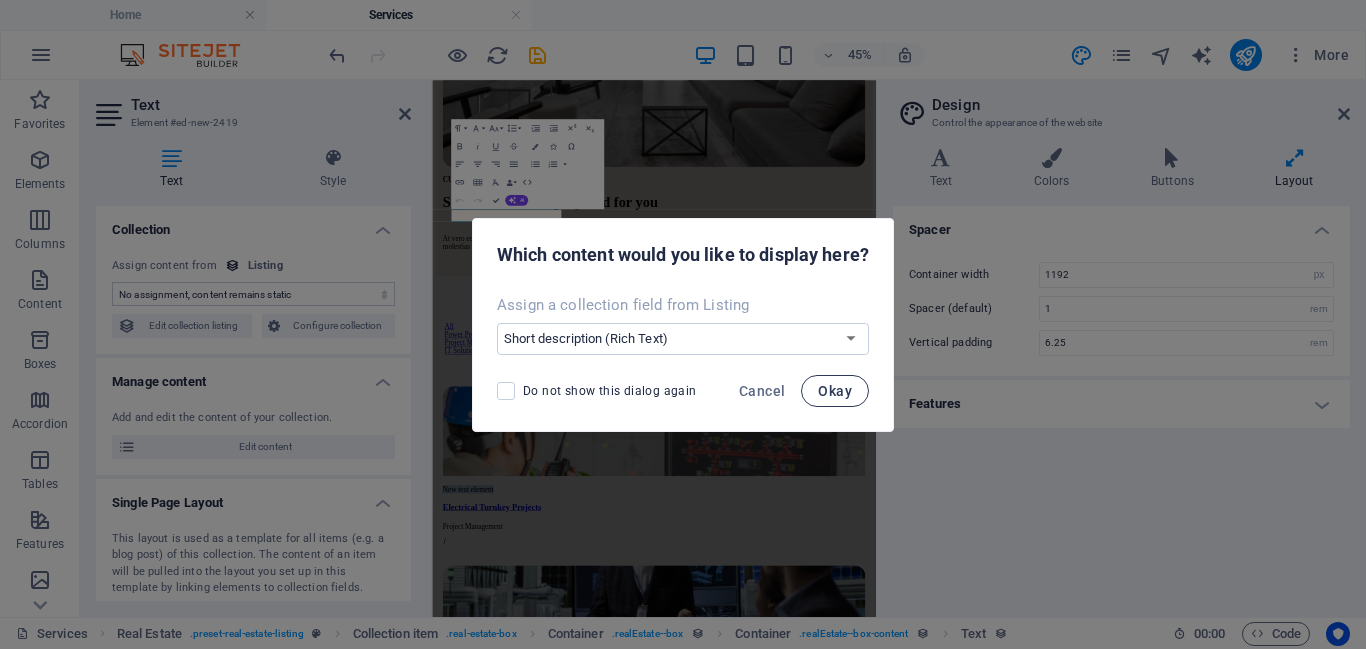 select on "short_description" 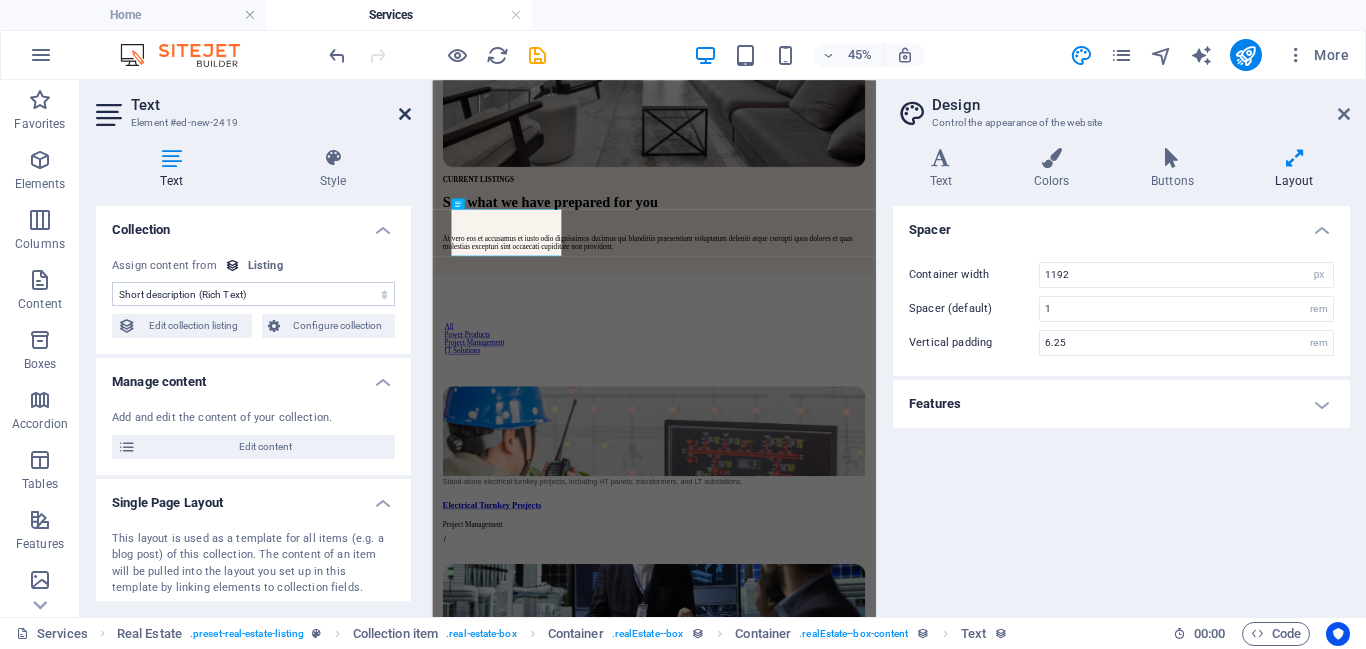click at bounding box center [405, 114] 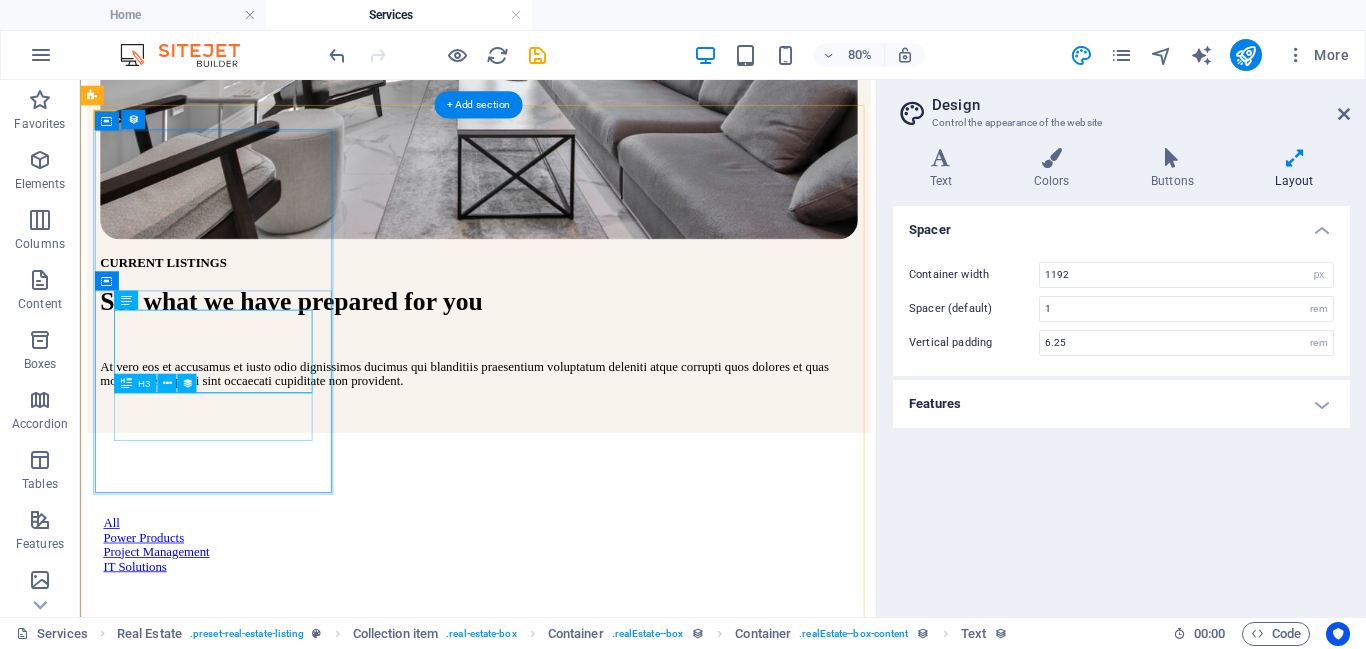 click on "Electrical Turnkey Projects" at bounding box center [577, 1031] 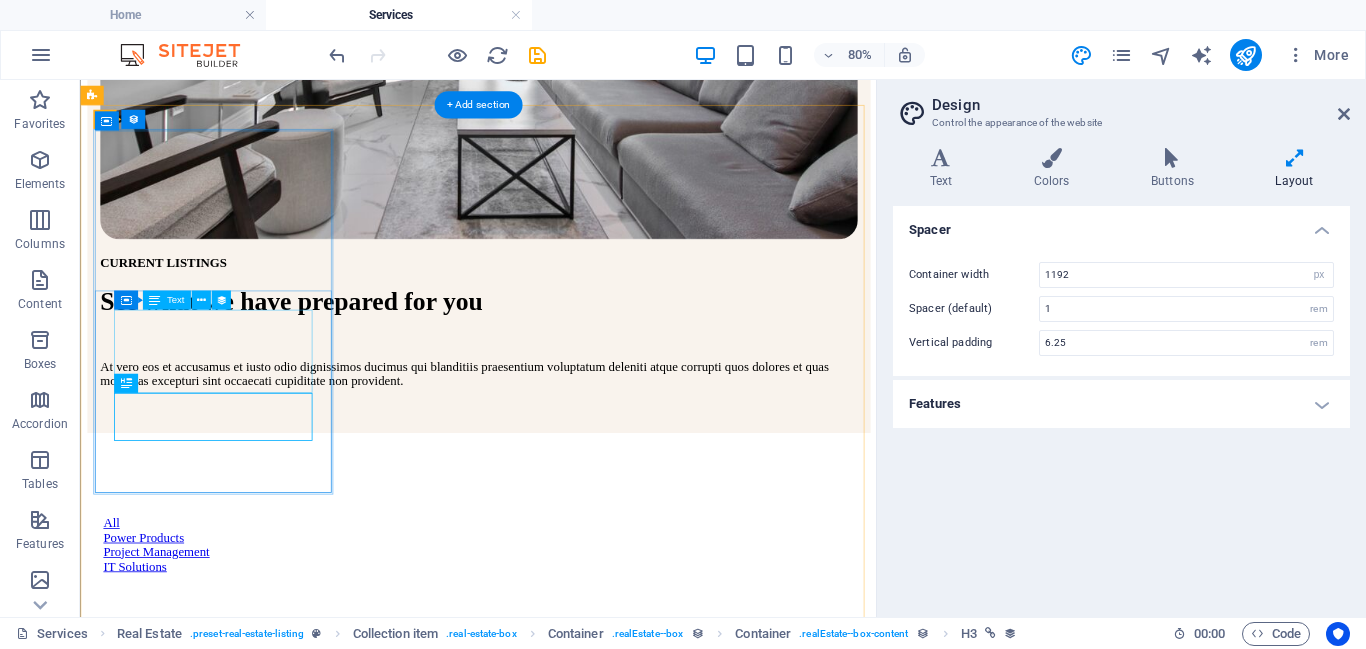 click on "Stand-alone electrical turnkey projects, including HT panels, transformers, and LT substations." at bounding box center (577, 979) 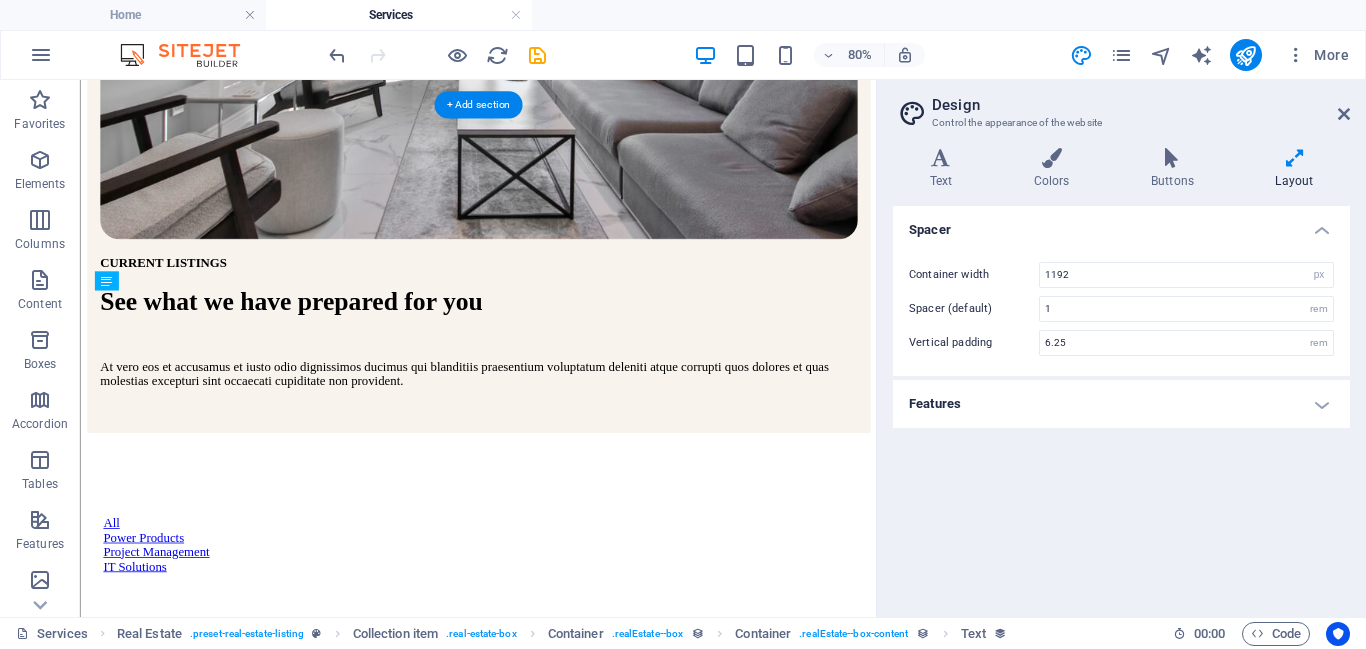 drag, startPoint x: 232, startPoint y: 396, endPoint x: 215, endPoint y: 536, distance: 141.02837 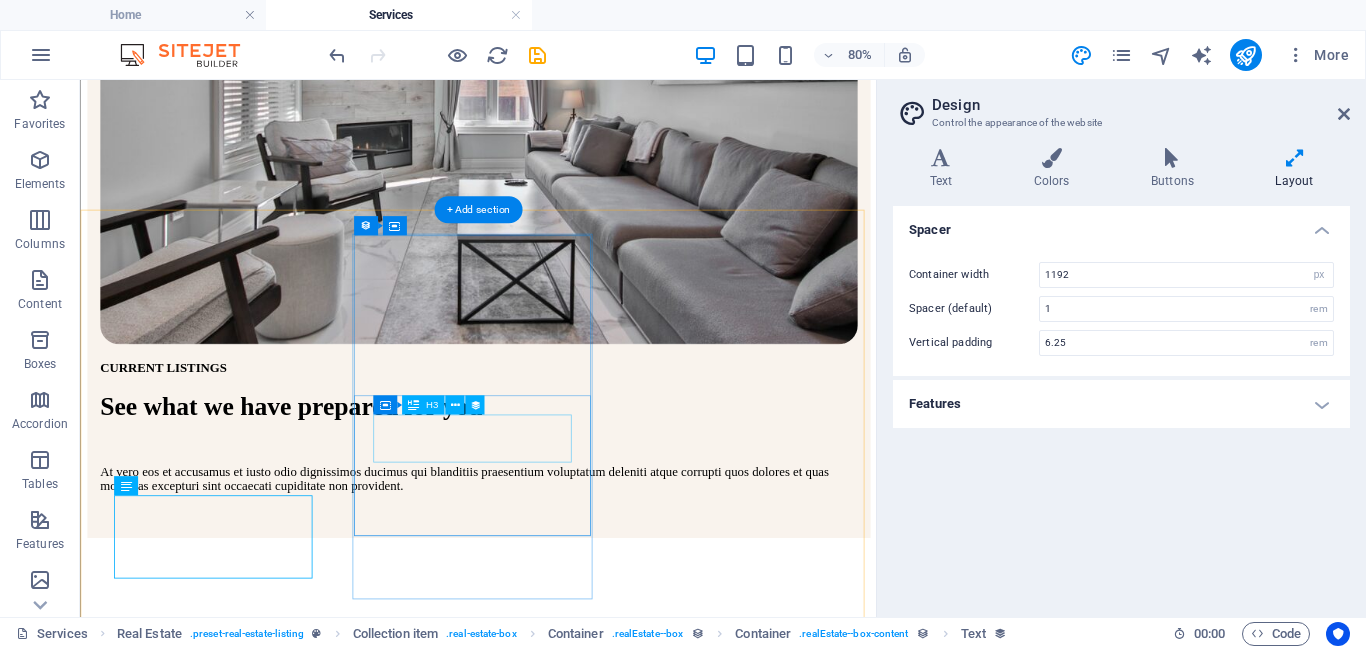 scroll, scrollTop: 601, scrollLeft: 0, axis: vertical 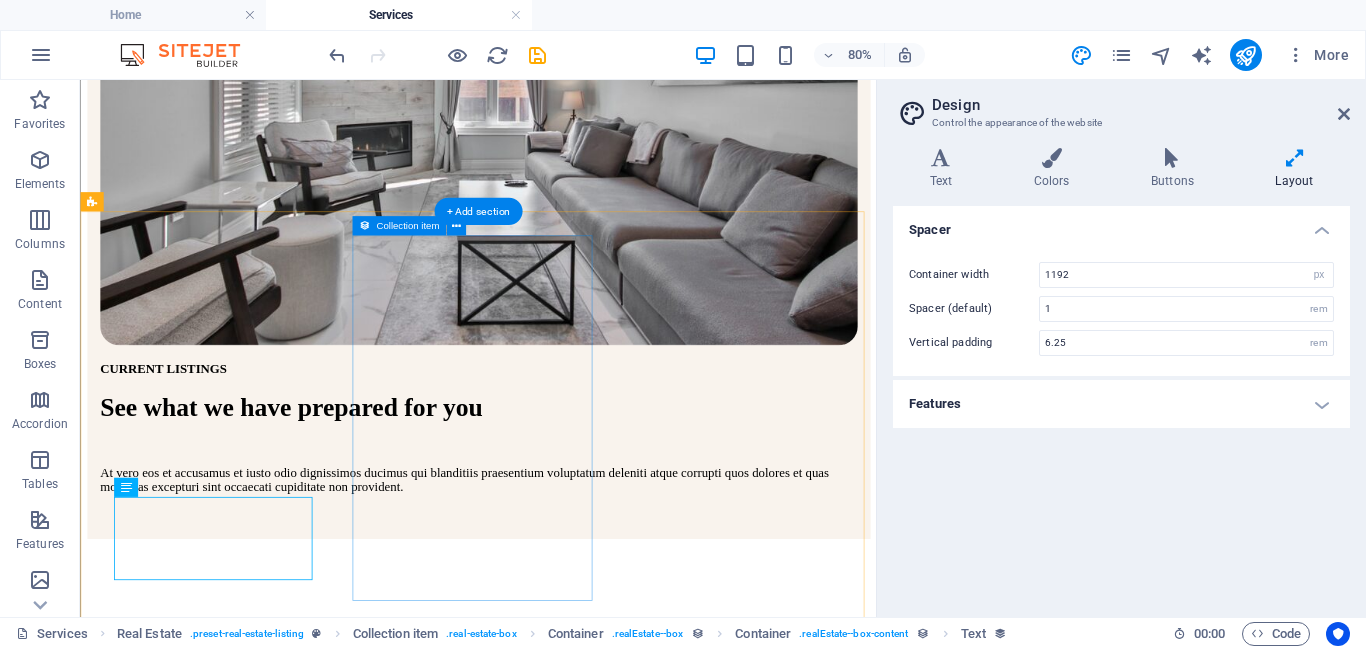 click on "EPC for Power Plants Project Management /" at bounding box center (577, 1502) 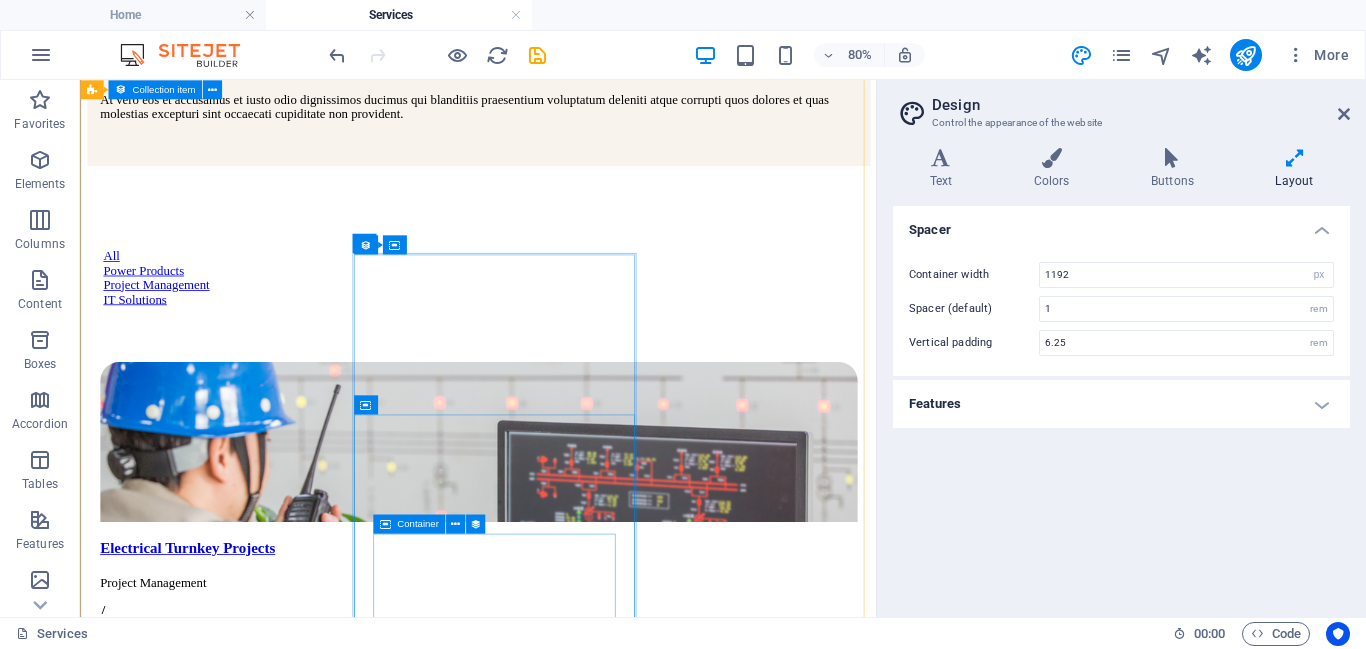 scroll, scrollTop: 1060, scrollLeft: 0, axis: vertical 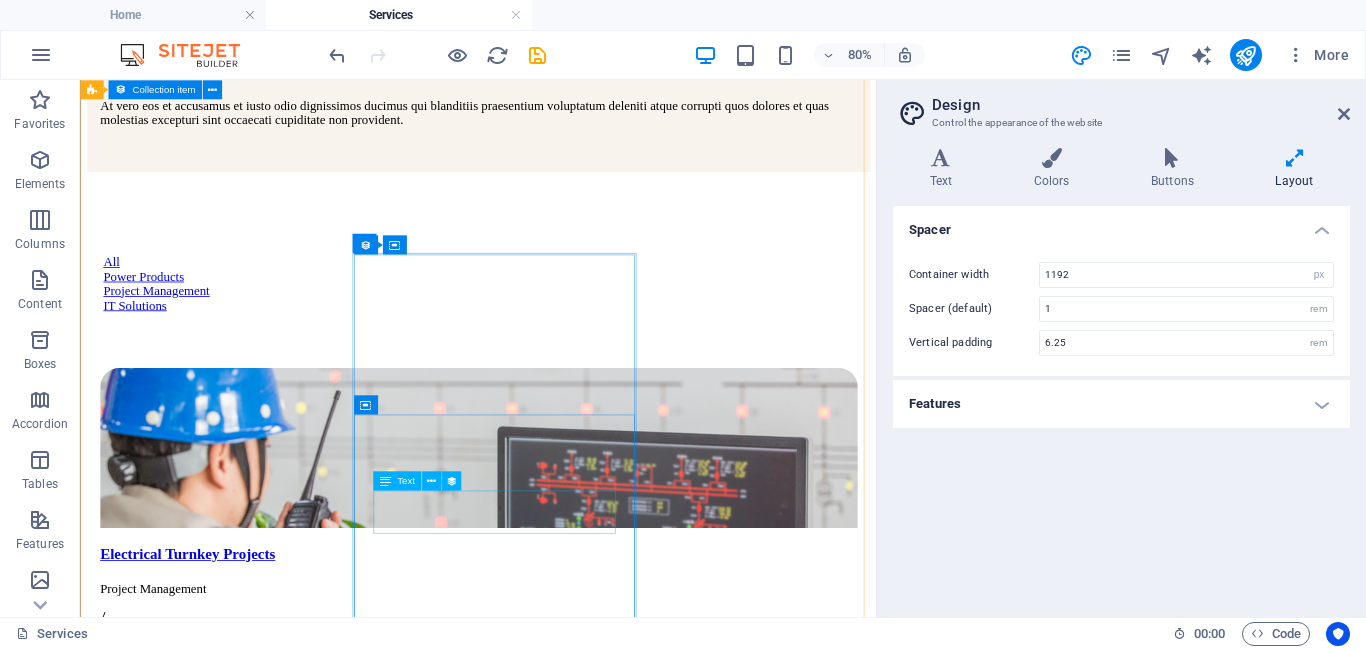 click on "High-quality transformers for efficient voltage conversion and power distribution." at bounding box center [577, 2450] 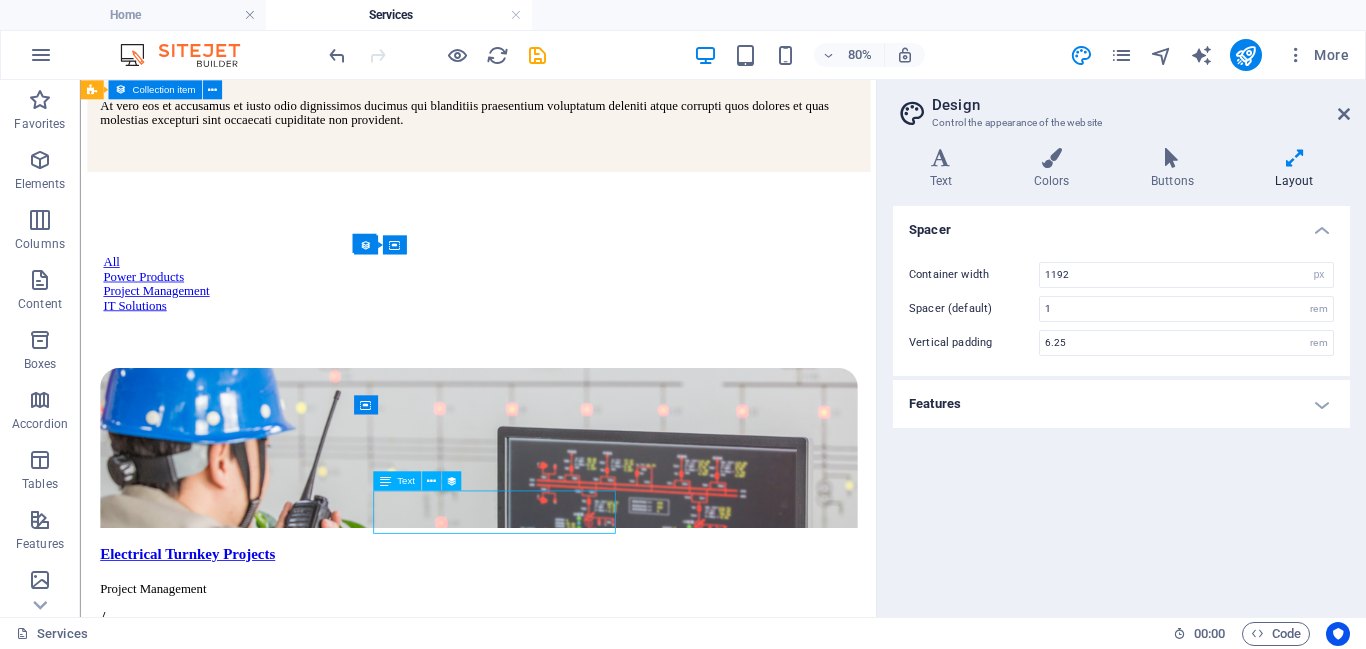 click on "High-quality transformers for efficient voltage conversion and power distribution." at bounding box center (577, 2450) 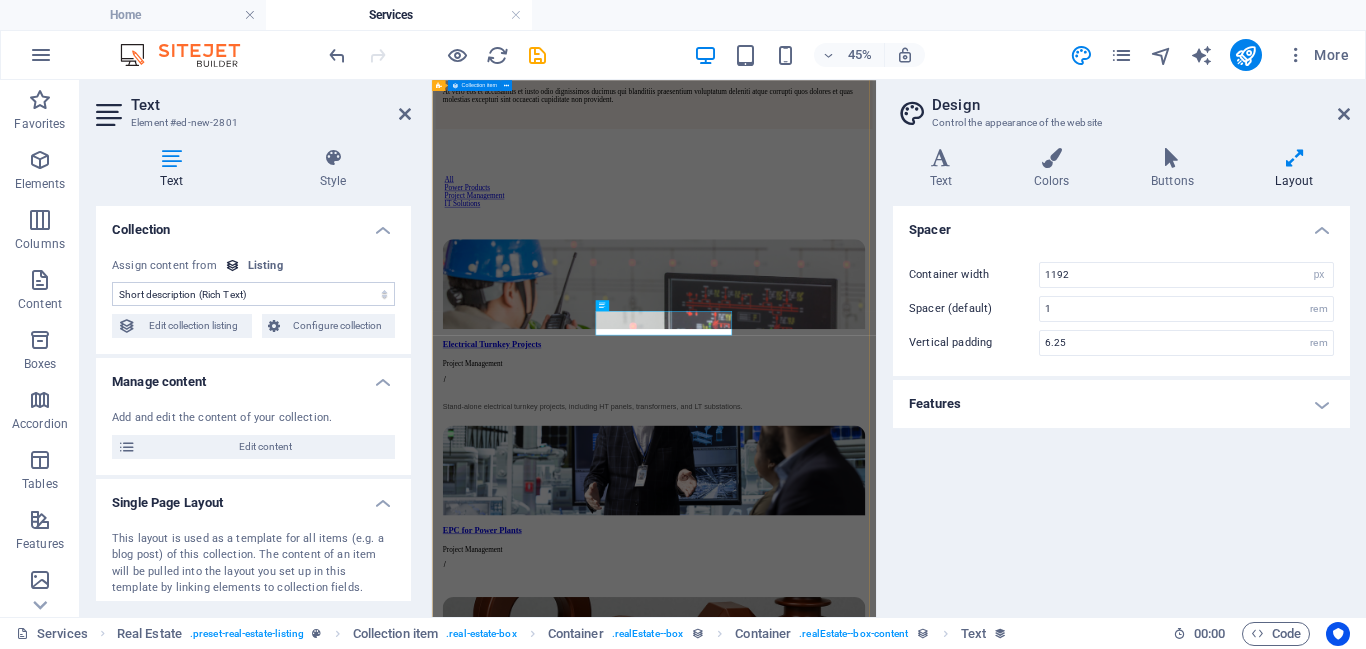 click on "Text Element #ed-new-2801" at bounding box center [253, 106] 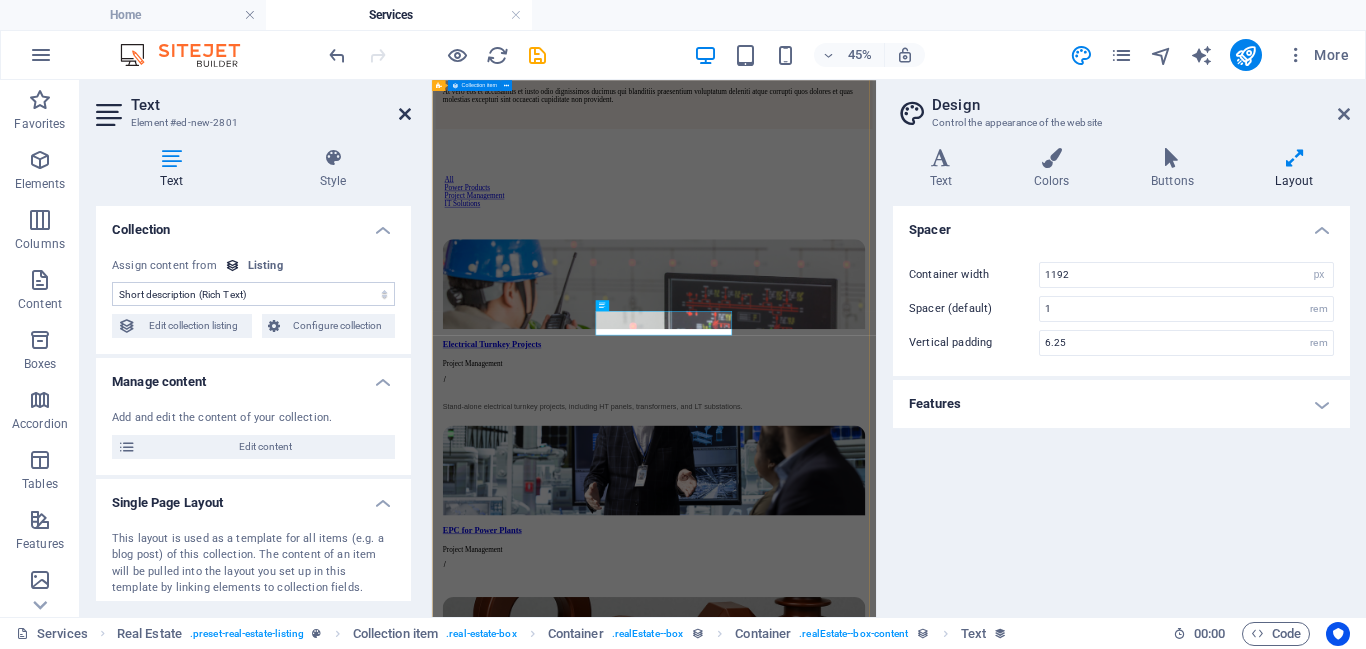 click at bounding box center (405, 114) 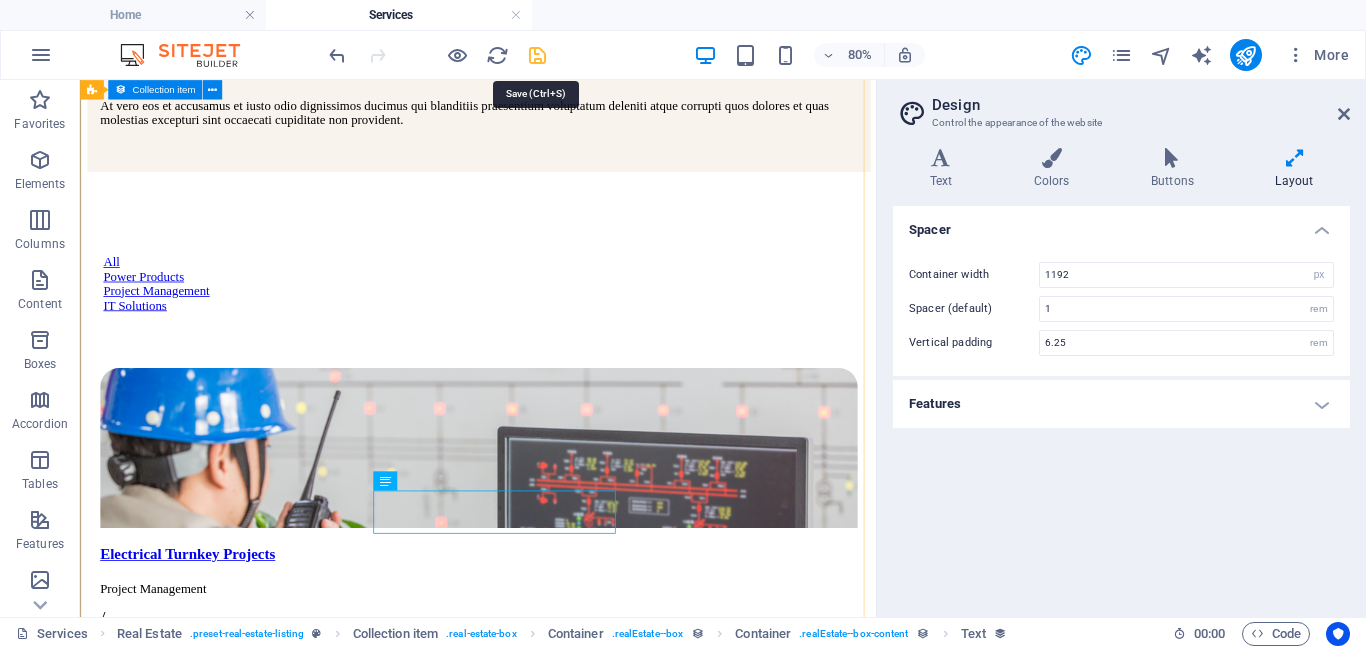 click at bounding box center [537, 55] 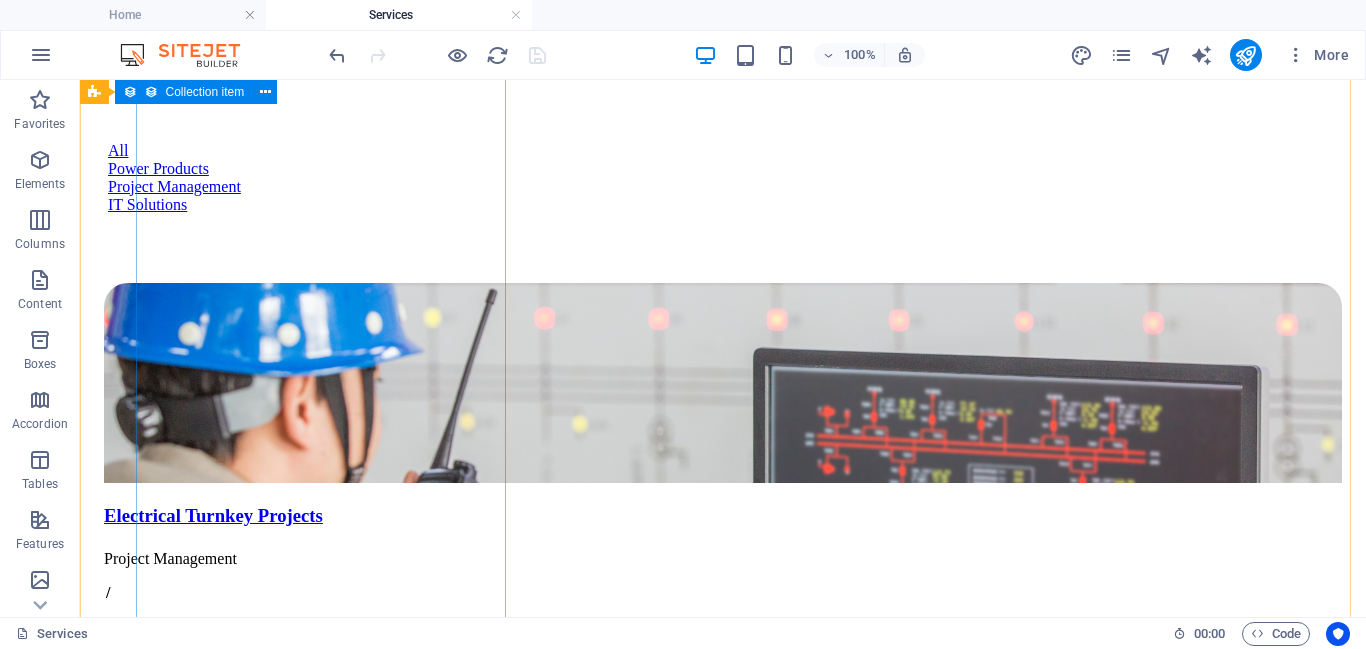 scroll, scrollTop: 1424, scrollLeft: 0, axis: vertical 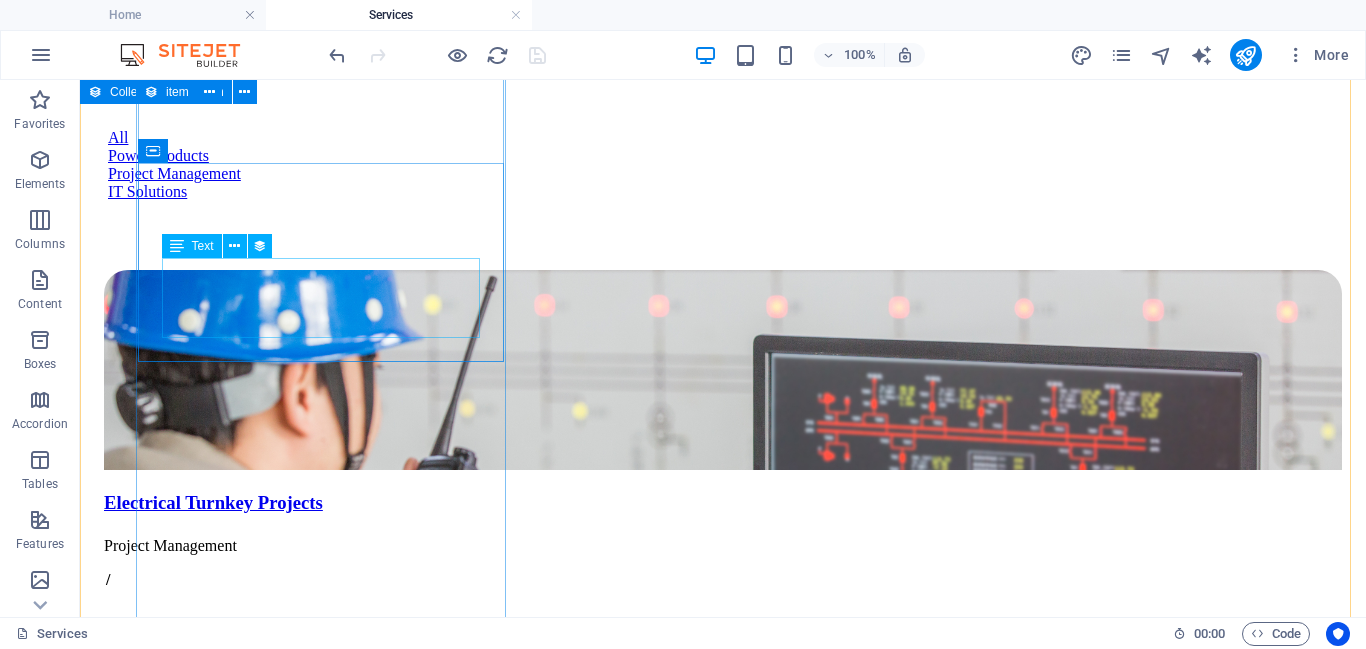 click on "Durable and high-performance cables for all electrical needs." at bounding box center (723, 1850) 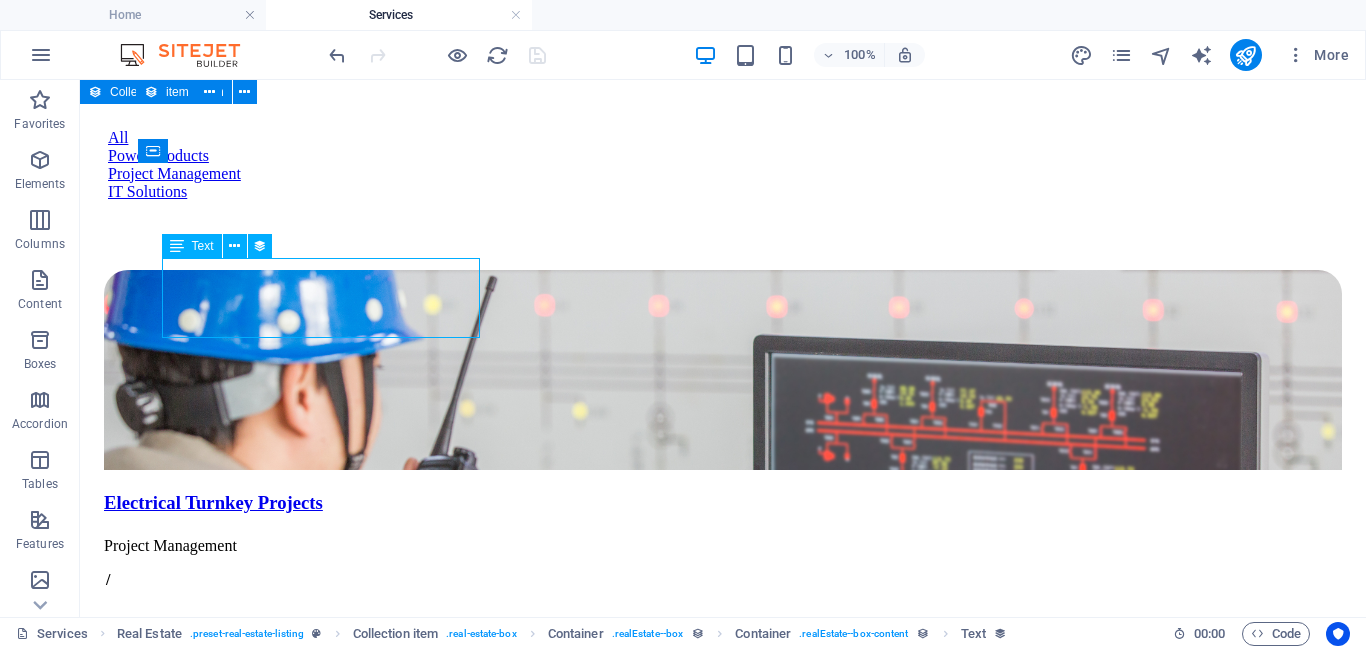 click on "Durable and high-performance cables for all electrical needs." at bounding box center (723, 1850) 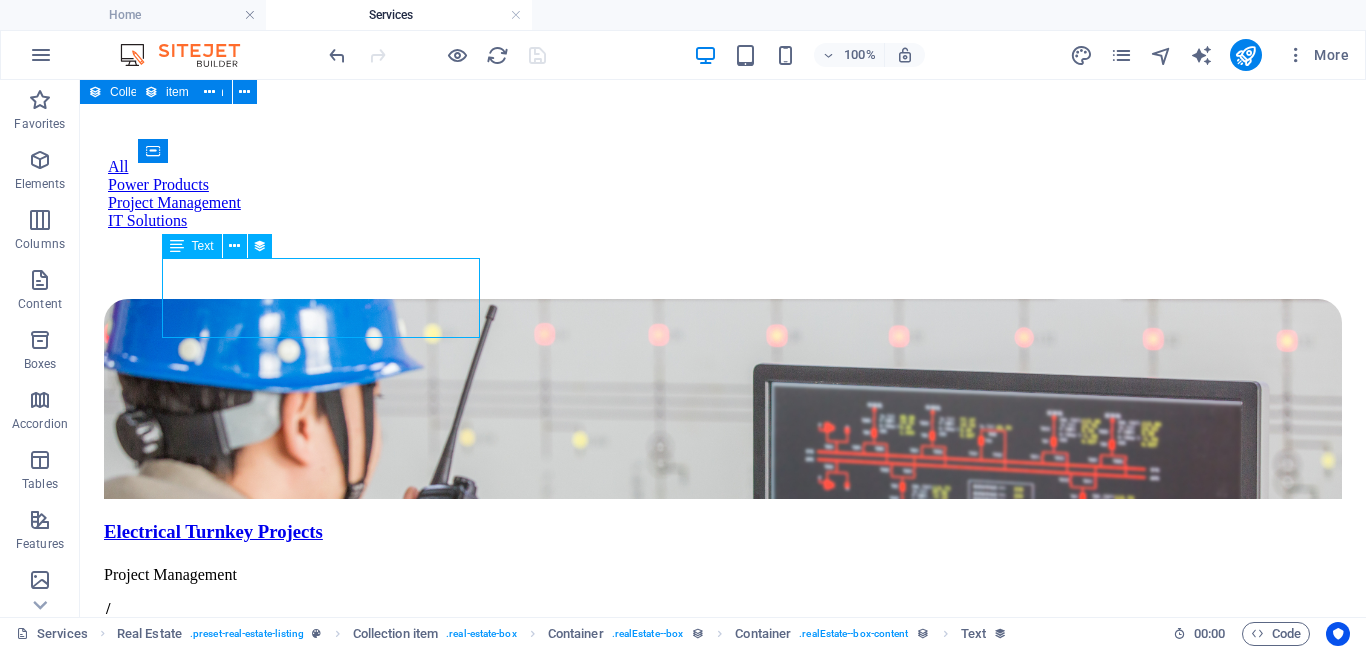 select on "short_description" 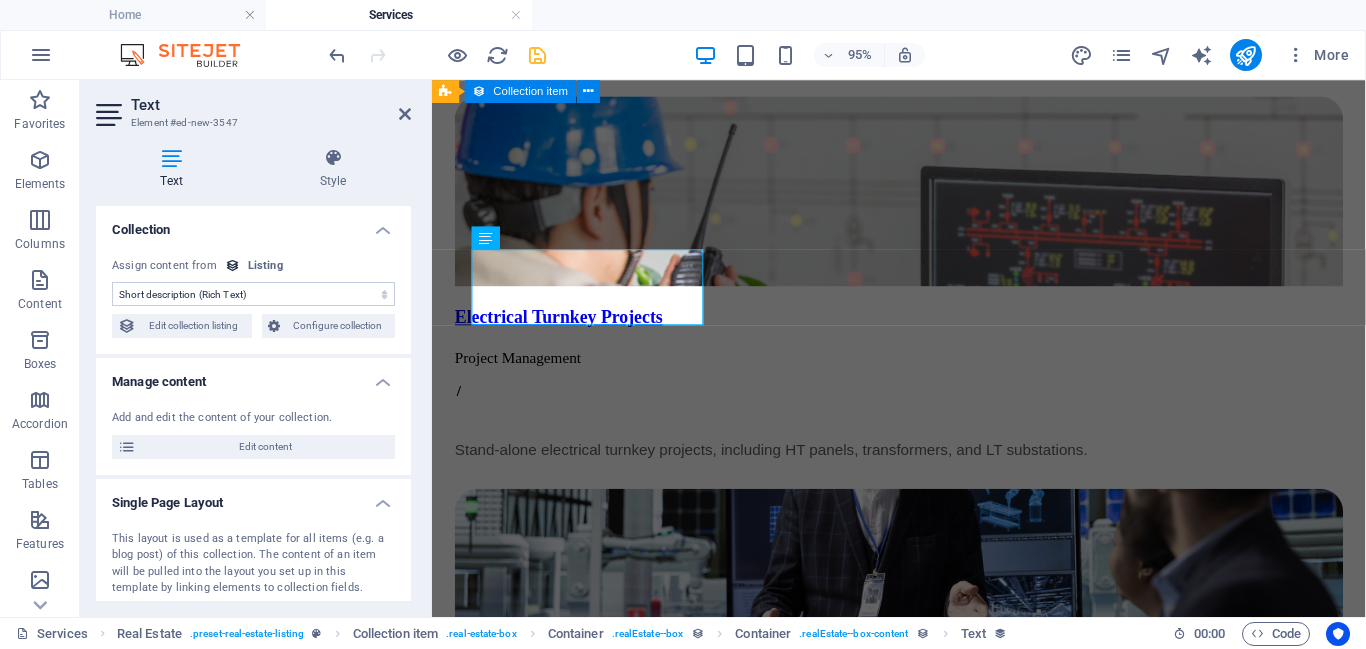 click on "No assignment, content remains static Created at (Date) Updated at (Date) Name (Plain Text) Slug (Plain Text) Image (File) Short description (Rich Text) Product Type (Choice) Address (Plain Text) Size (Plain Text) Listed (Checkbox) Description (CMS)" at bounding box center (253, 294) 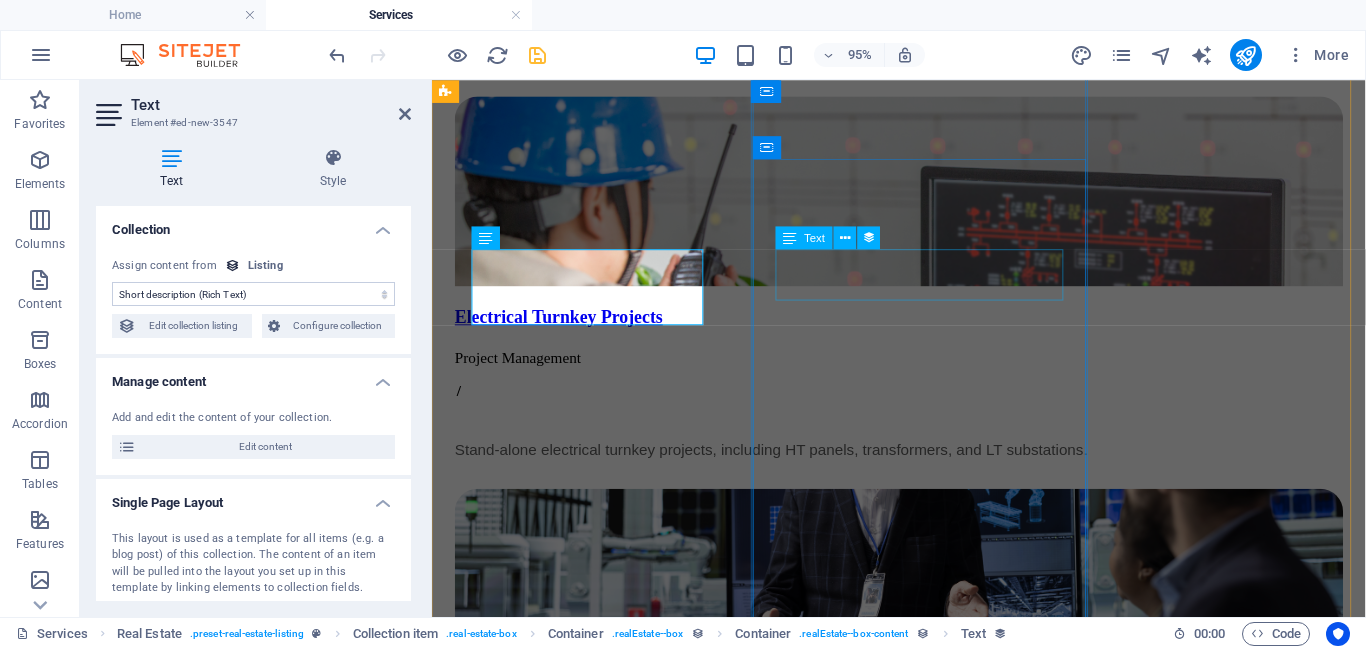 click on "High-quality transformers for efficient voltage conversion and power distribution." at bounding box center [923, 2107] 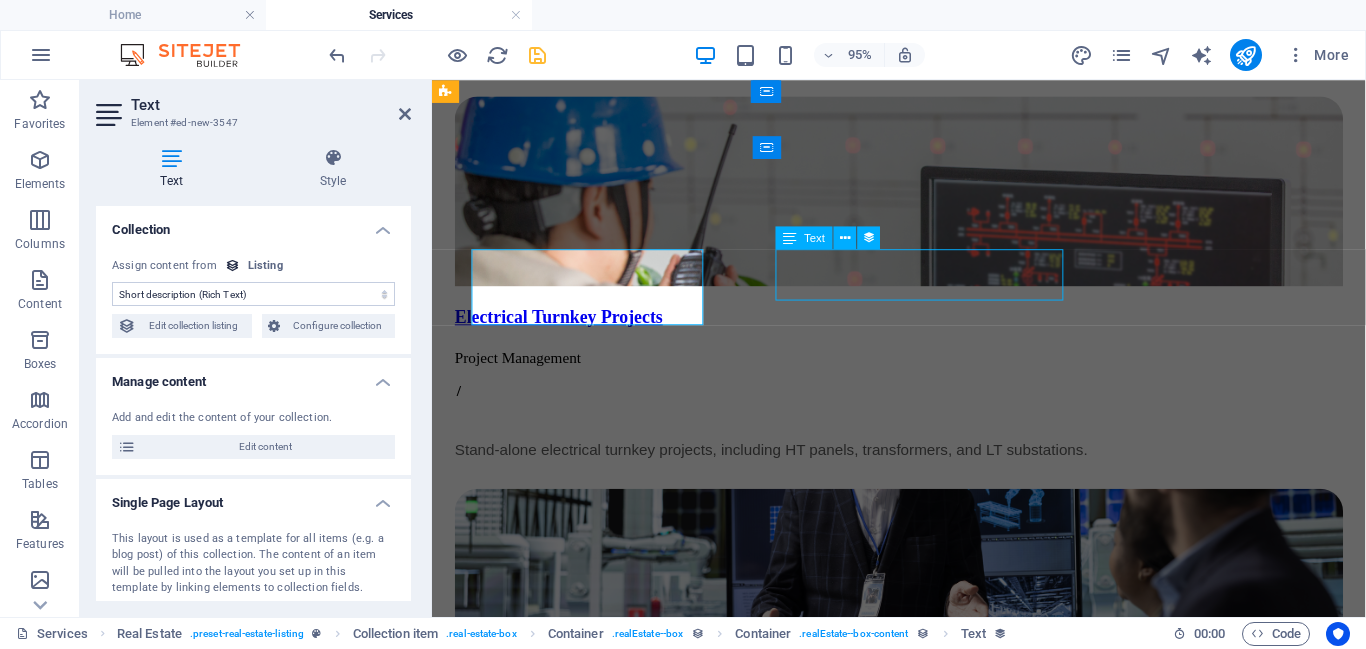 click on "High-quality transformers for efficient voltage conversion and power distribution." at bounding box center [923, 2107] 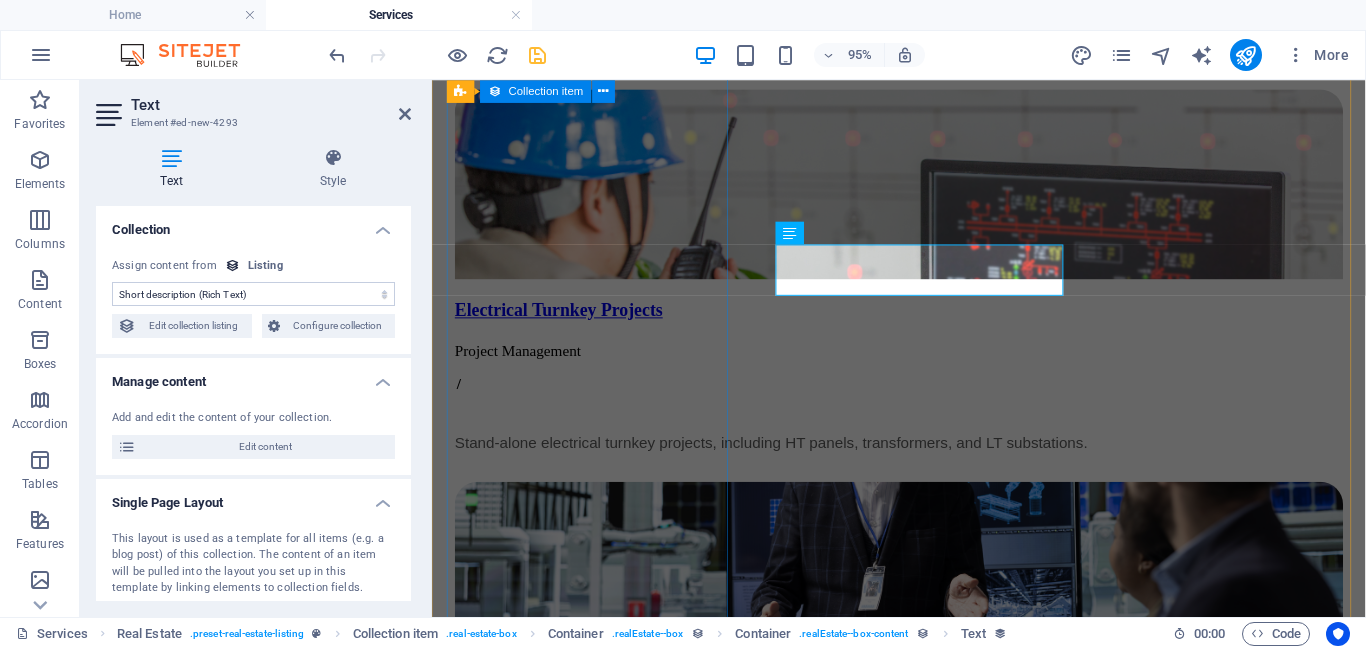 scroll, scrollTop: 1400, scrollLeft: 0, axis: vertical 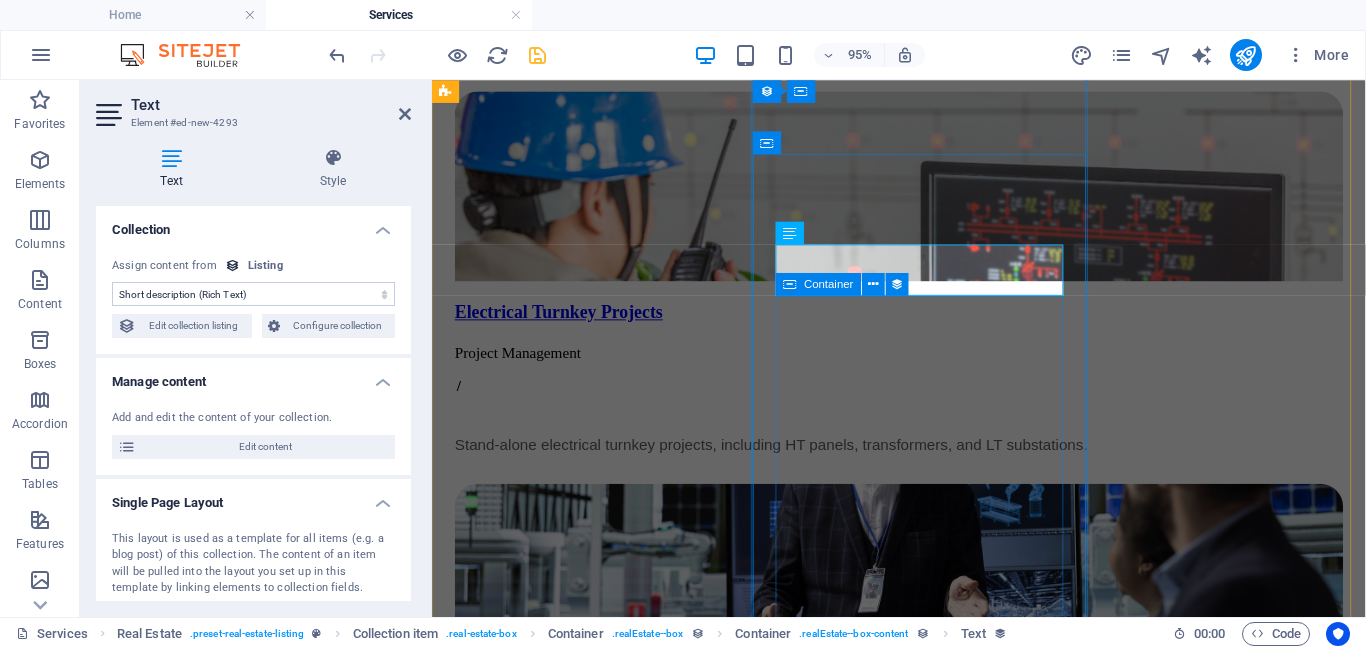 click at bounding box center [923, 2471] 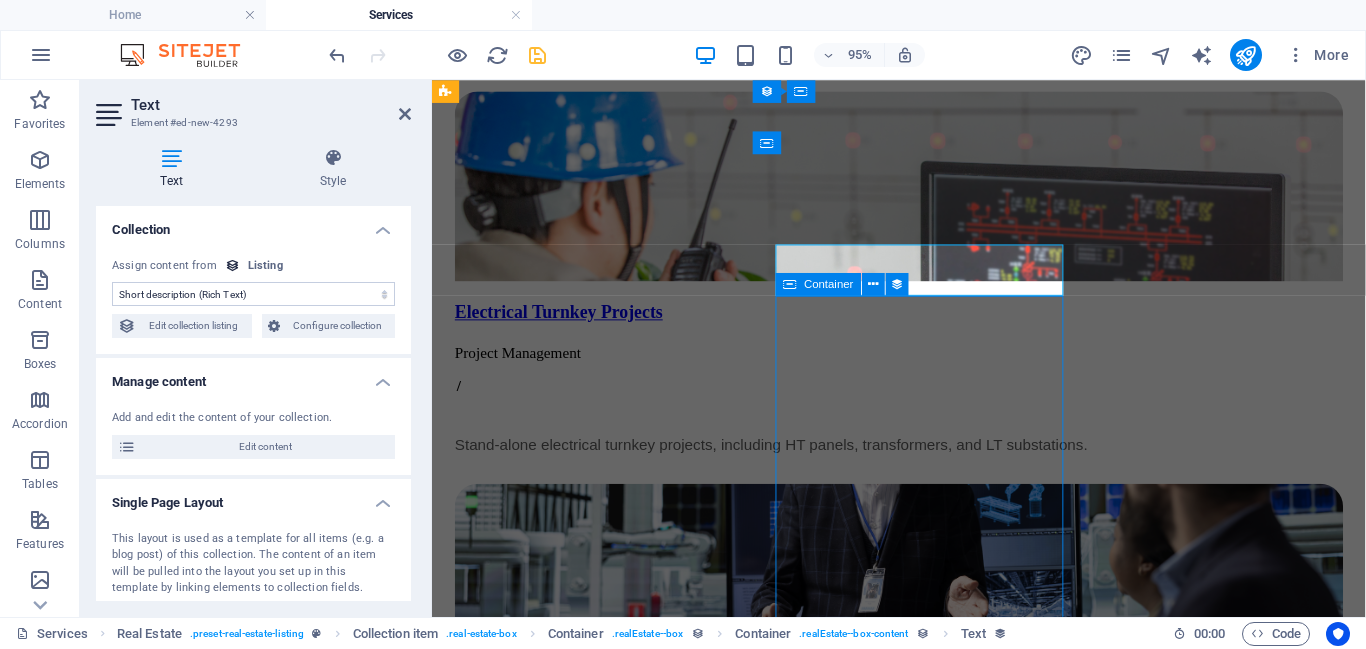 click at bounding box center (923, 2471) 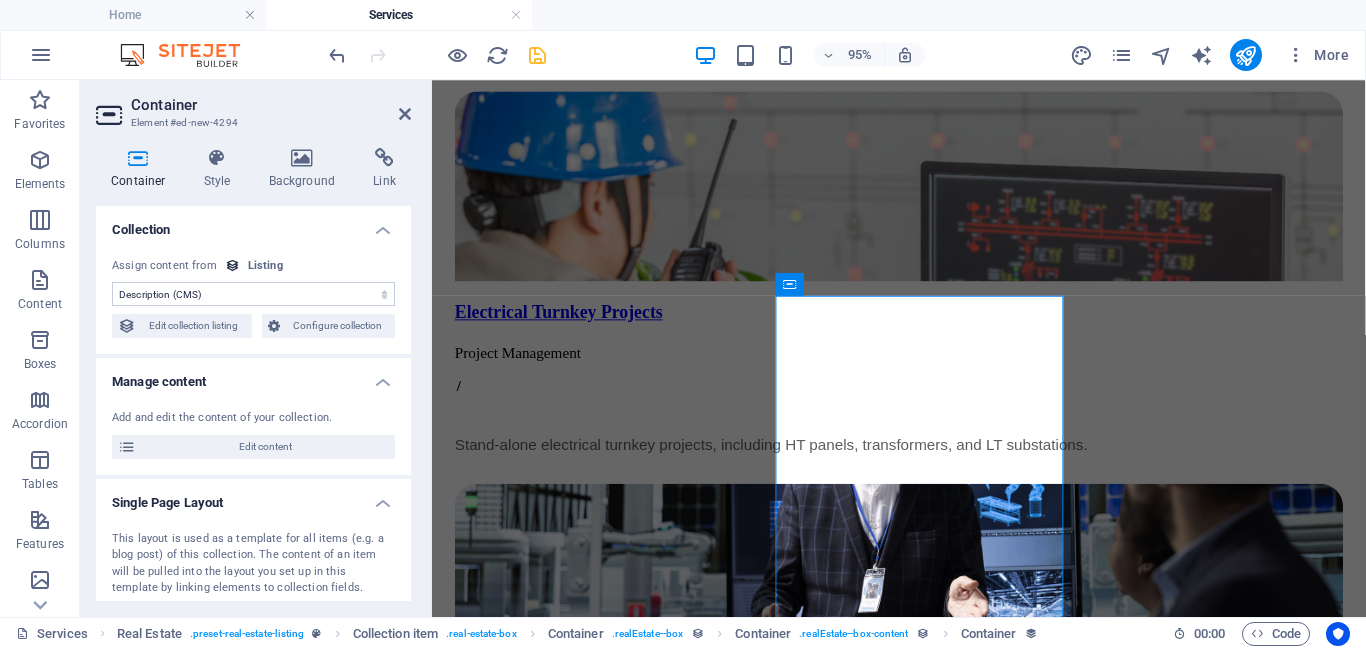 select on "remainStatic" 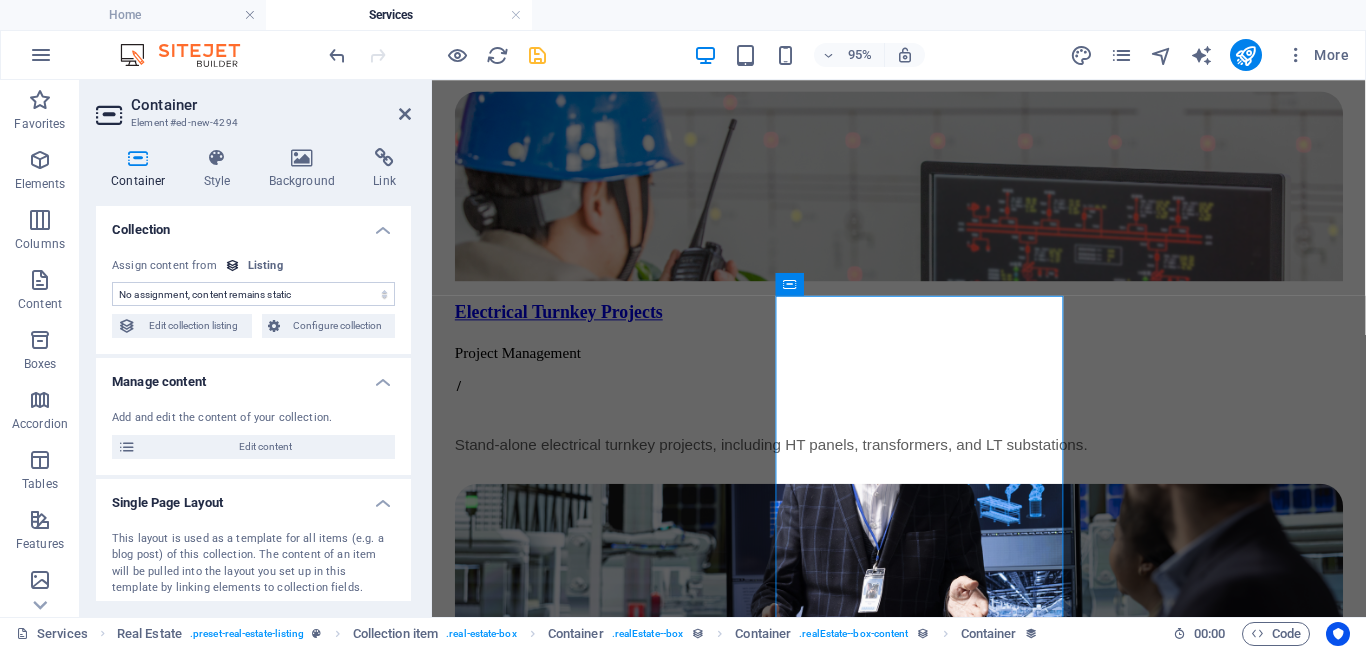 click on "No assignment, content remains static Created at (Date) Updated at (Date) Name (Plain Text) Slug (Plain Text) Image (File) Short description (Rich Text) Product Type (Choice) Address (Plain Text) Size (Plain Text) Listed (Checkbox) Description (CMS)" at bounding box center [253, 294] 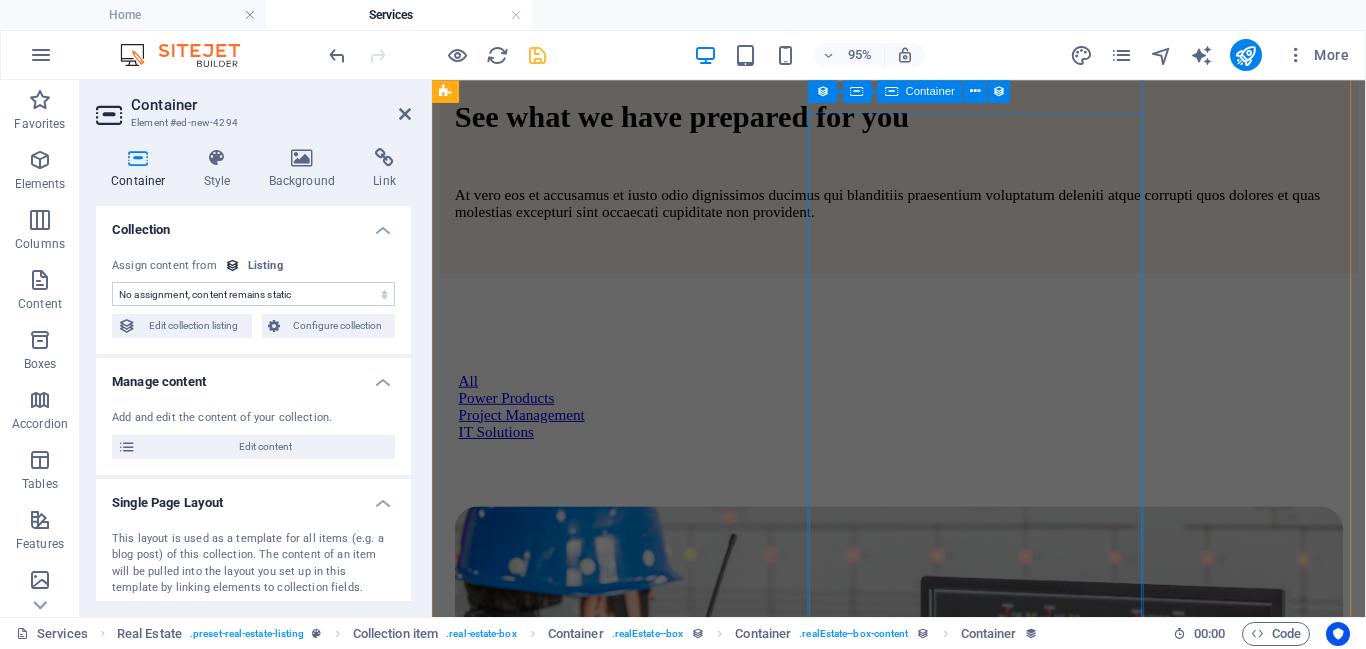 scroll, scrollTop: 958, scrollLeft: 0, axis: vertical 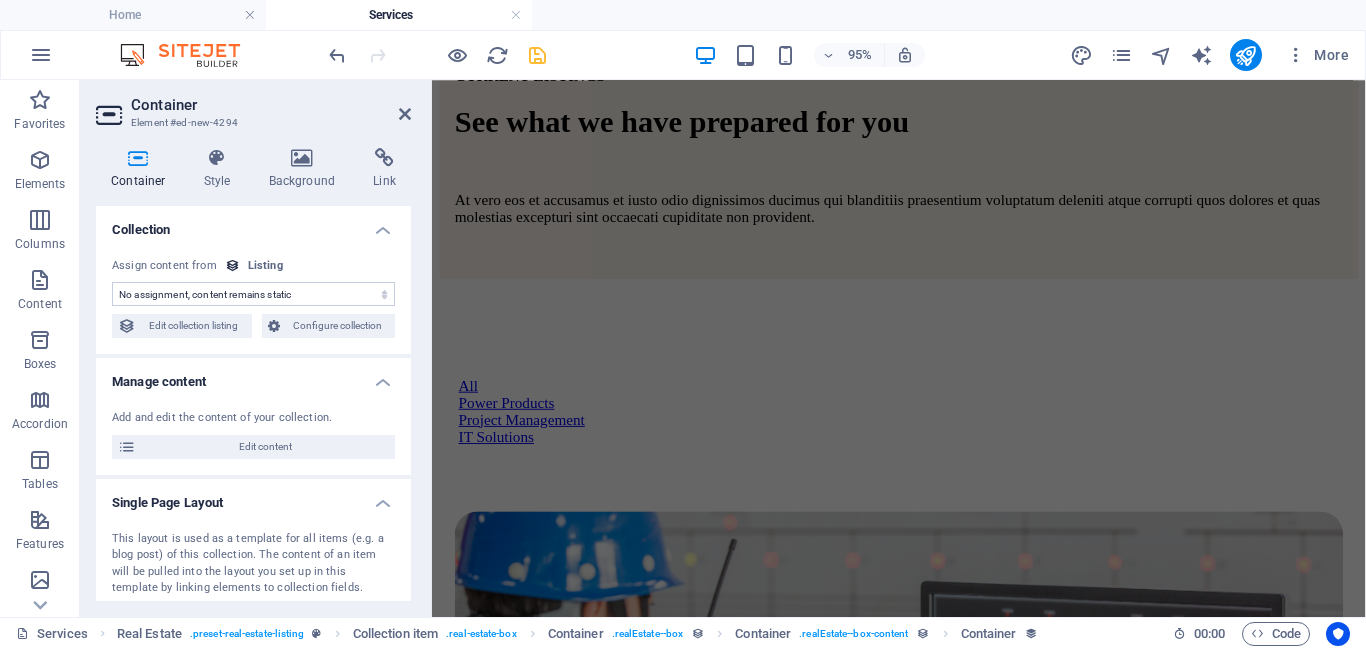 click on "No assignment, content remains static Created at (Date) Updated at (Date) Name (Plain Text) Slug (Plain Text) Image (File) Short description (Rich Text) Product Type (Choice) Address (Plain Text) Size (Plain Text) Listed (Checkbox) Description (CMS)" at bounding box center [253, 294] 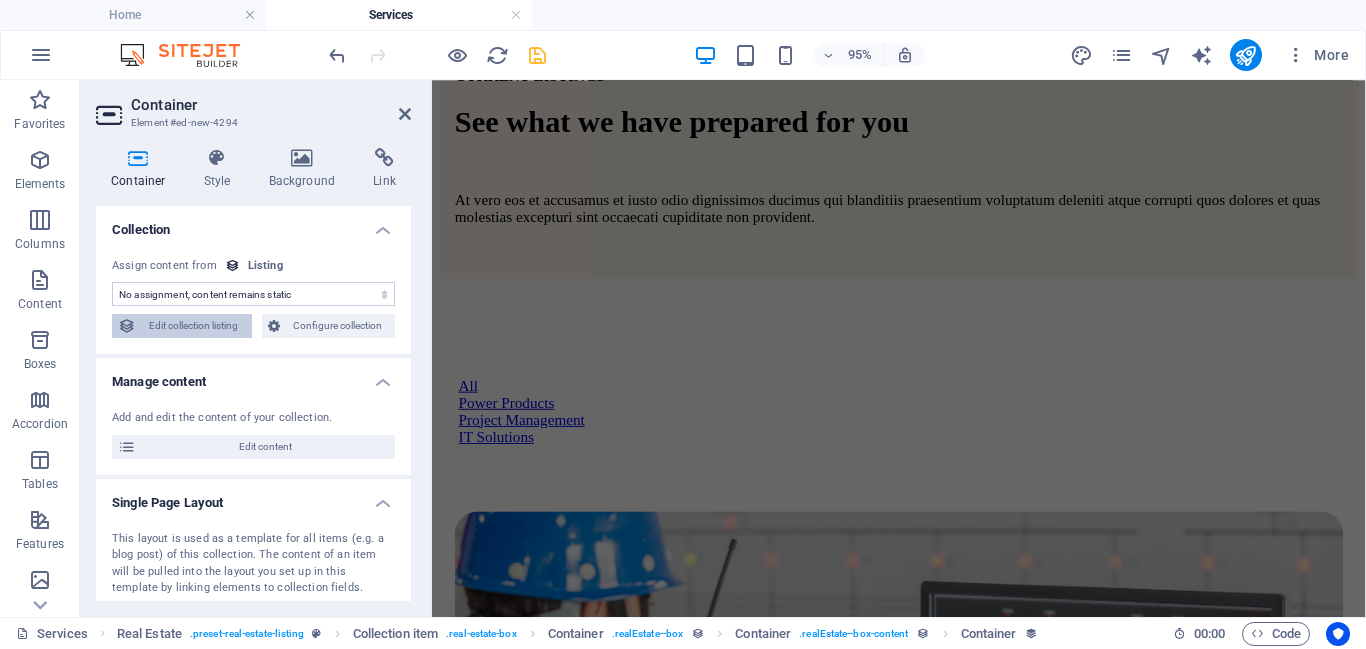 click on "Edit collection listing" at bounding box center (194, 326) 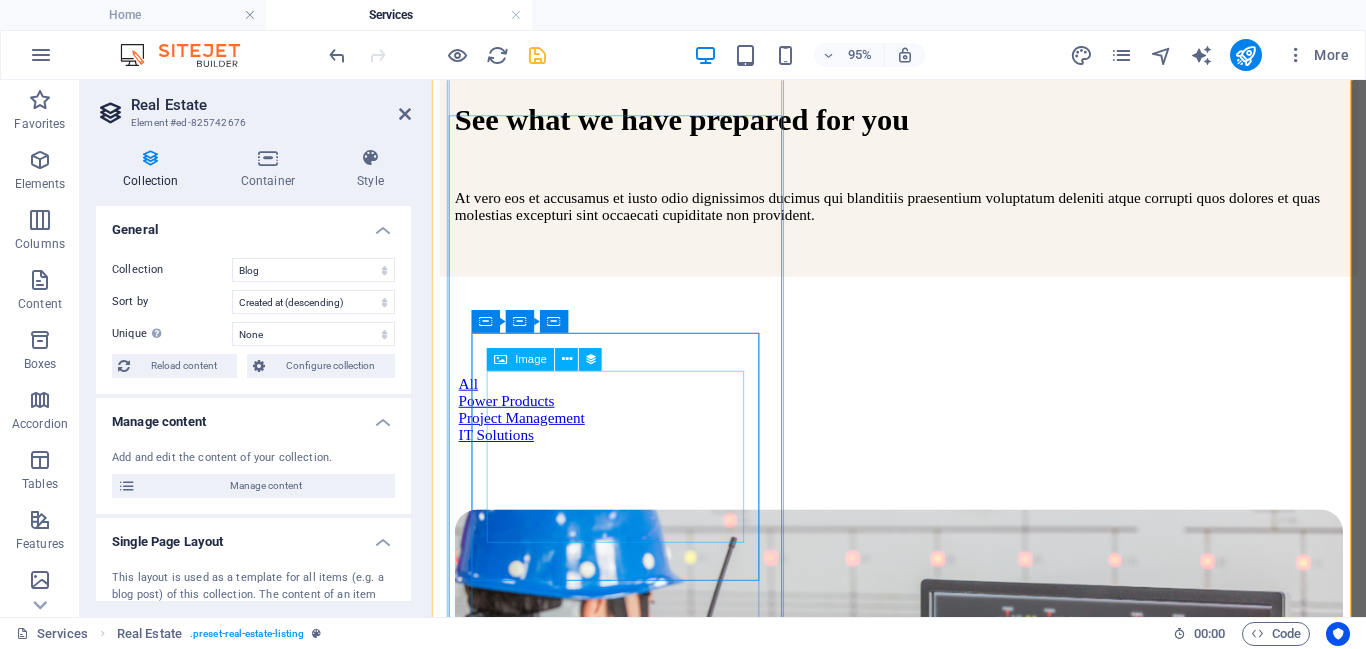 scroll, scrollTop: 964, scrollLeft: 0, axis: vertical 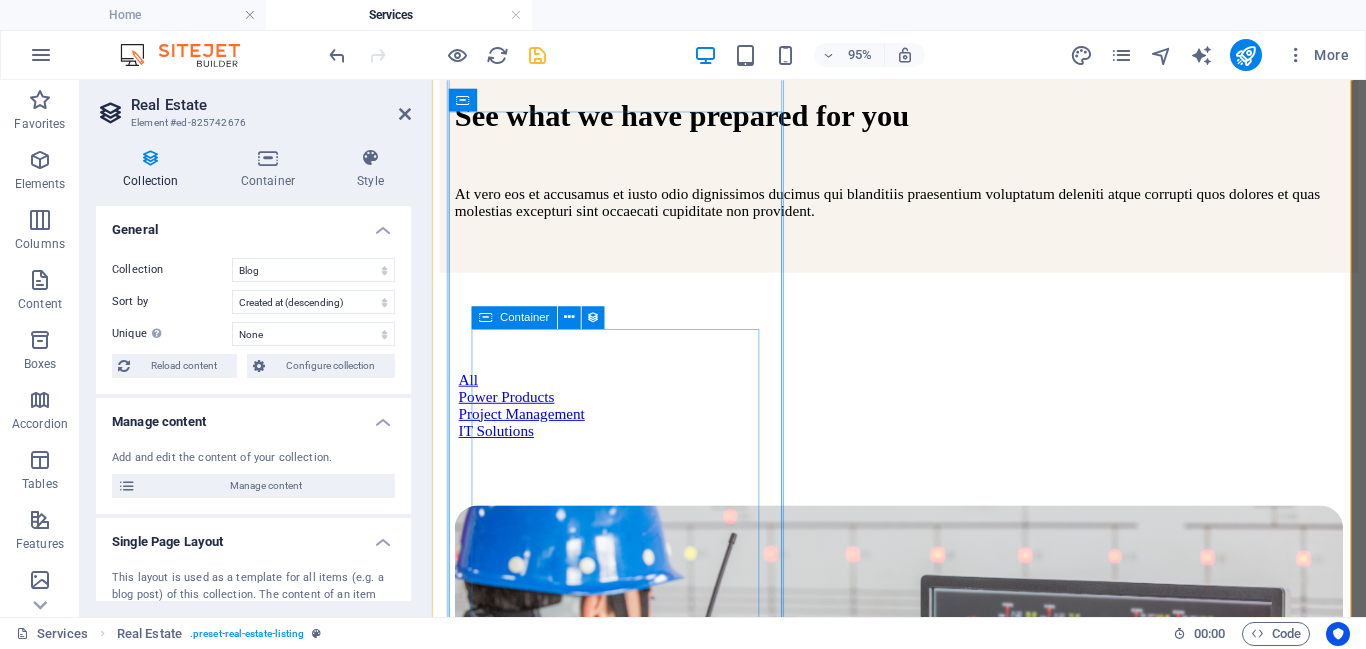 click at bounding box center (486, 317) 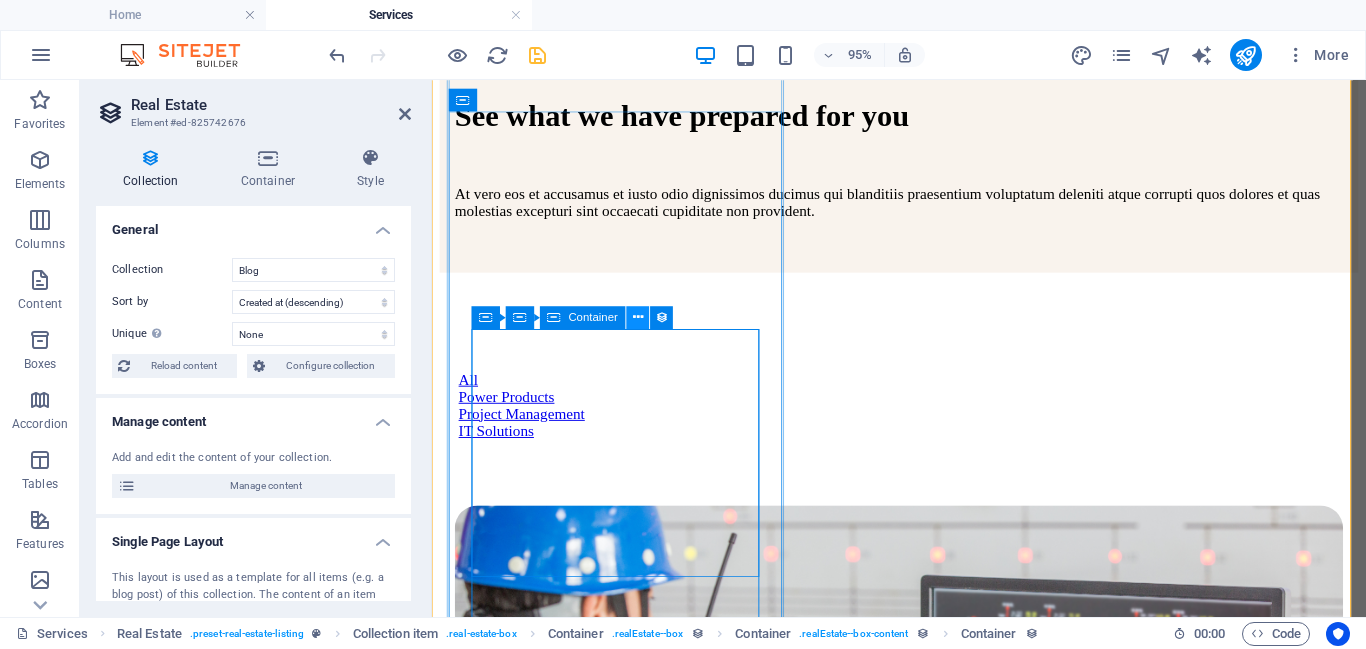 click at bounding box center [638, 318] 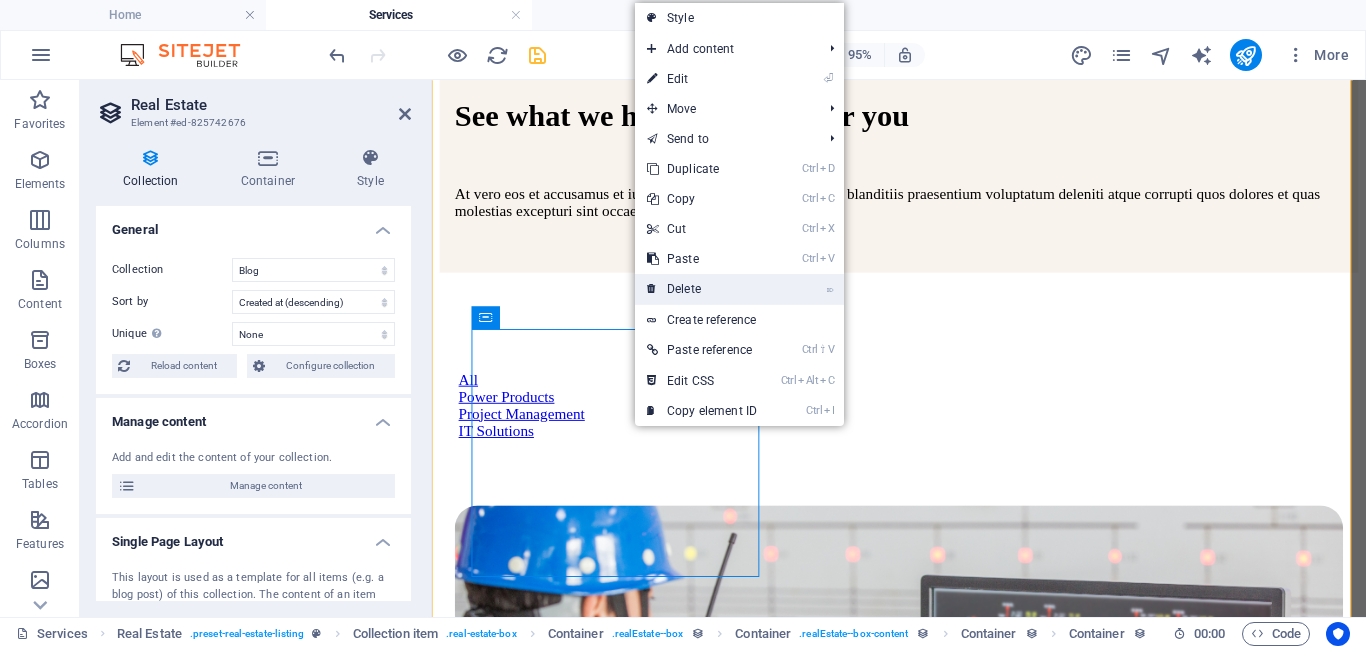 click on "⌦  Delete" at bounding box center (702, 289) 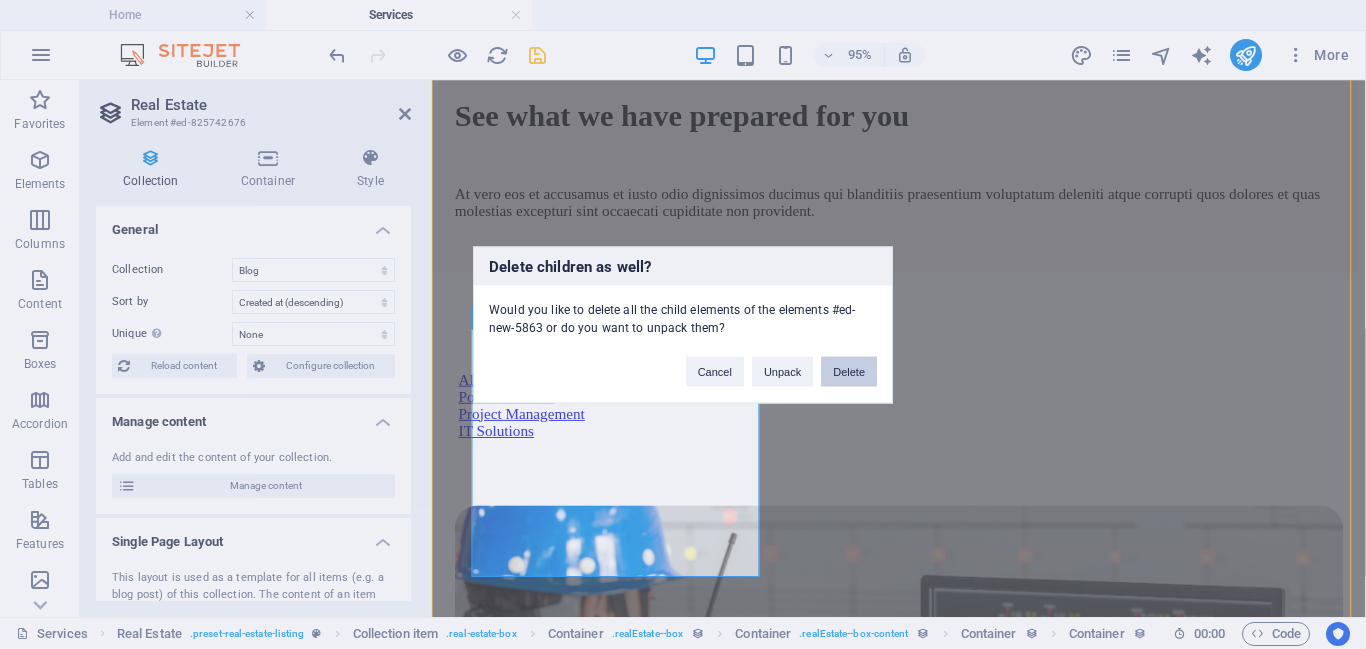 click on "Delete" at bounding box center (849, 371) 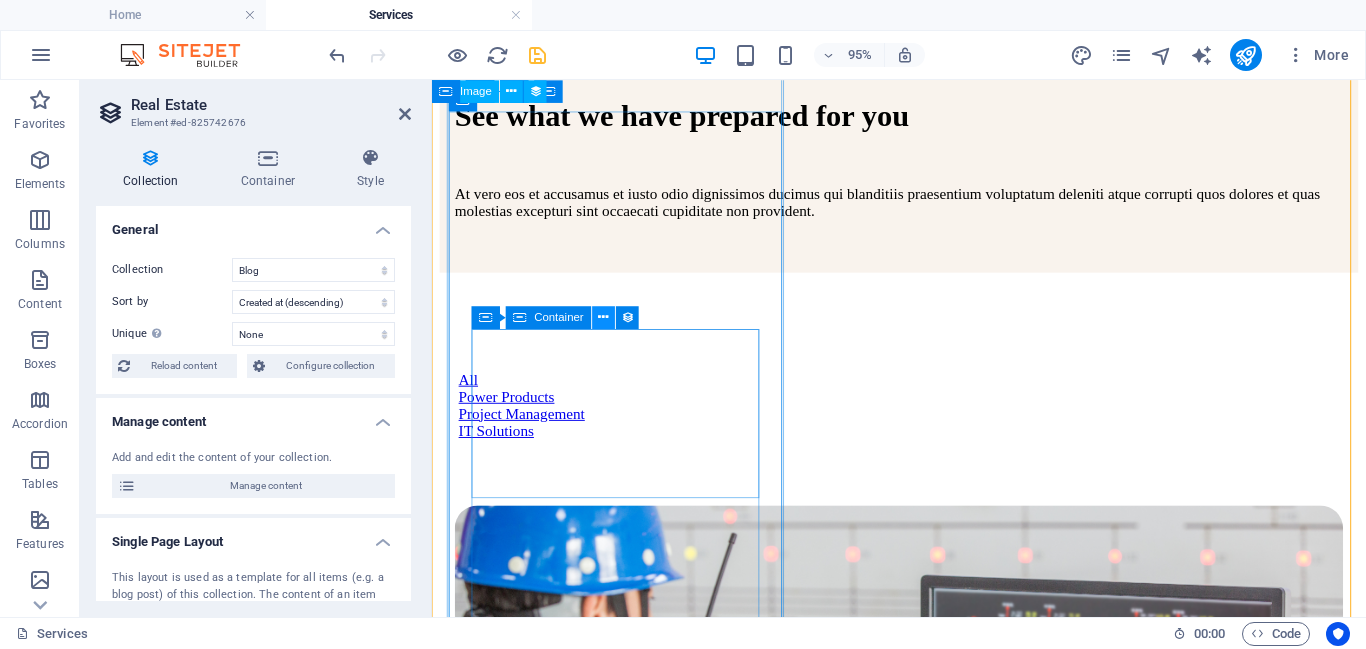 click at bounding box center [604, 317] 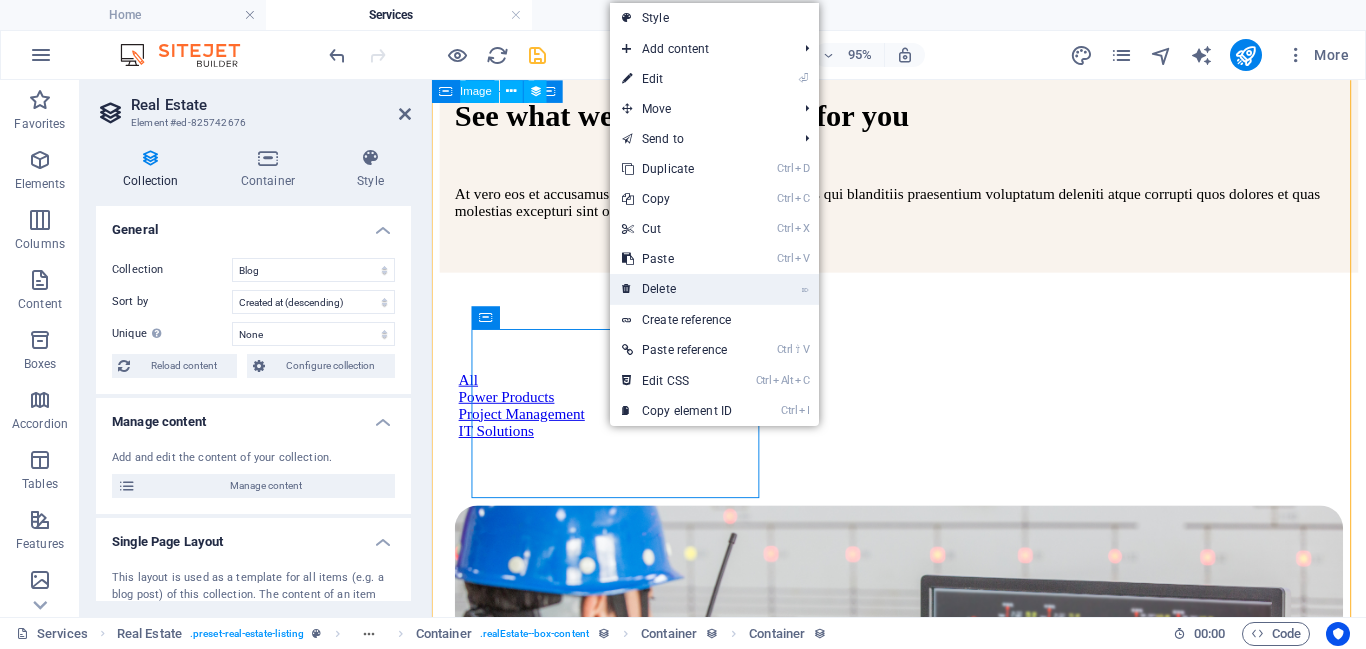 click on "⌦  Delete" at bounding box center [677, 289] 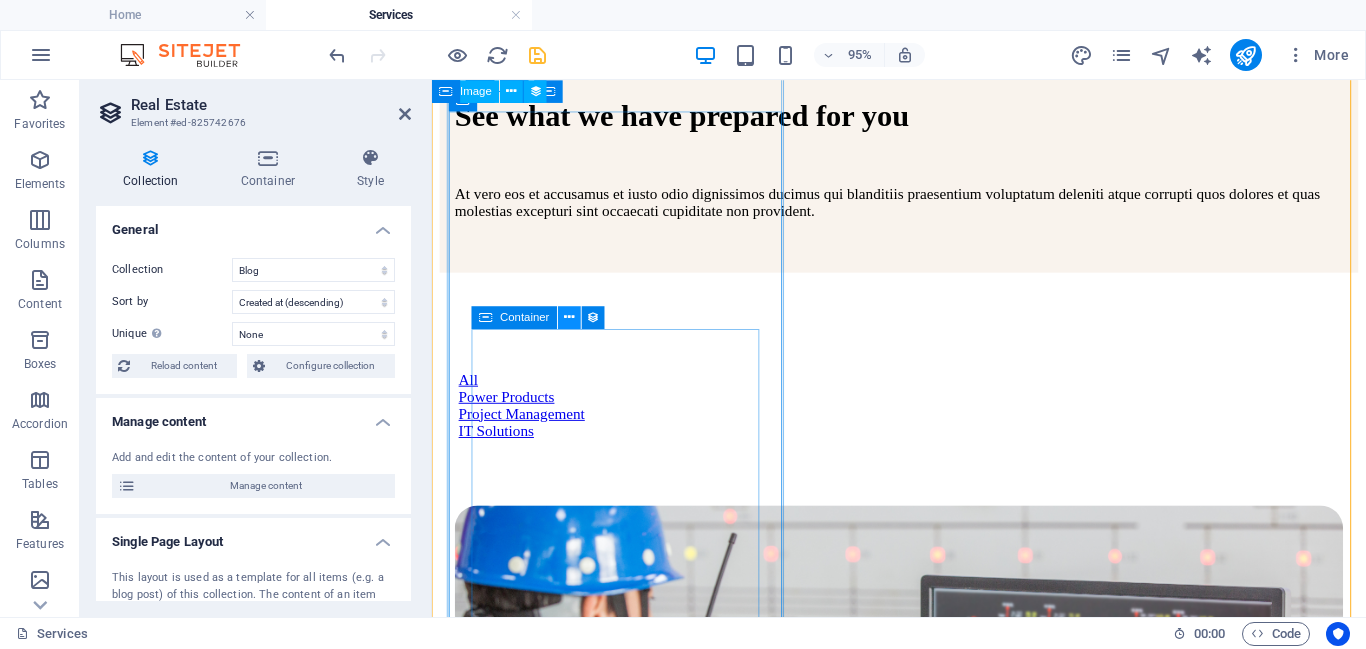 click at bounding box center [570, 318] 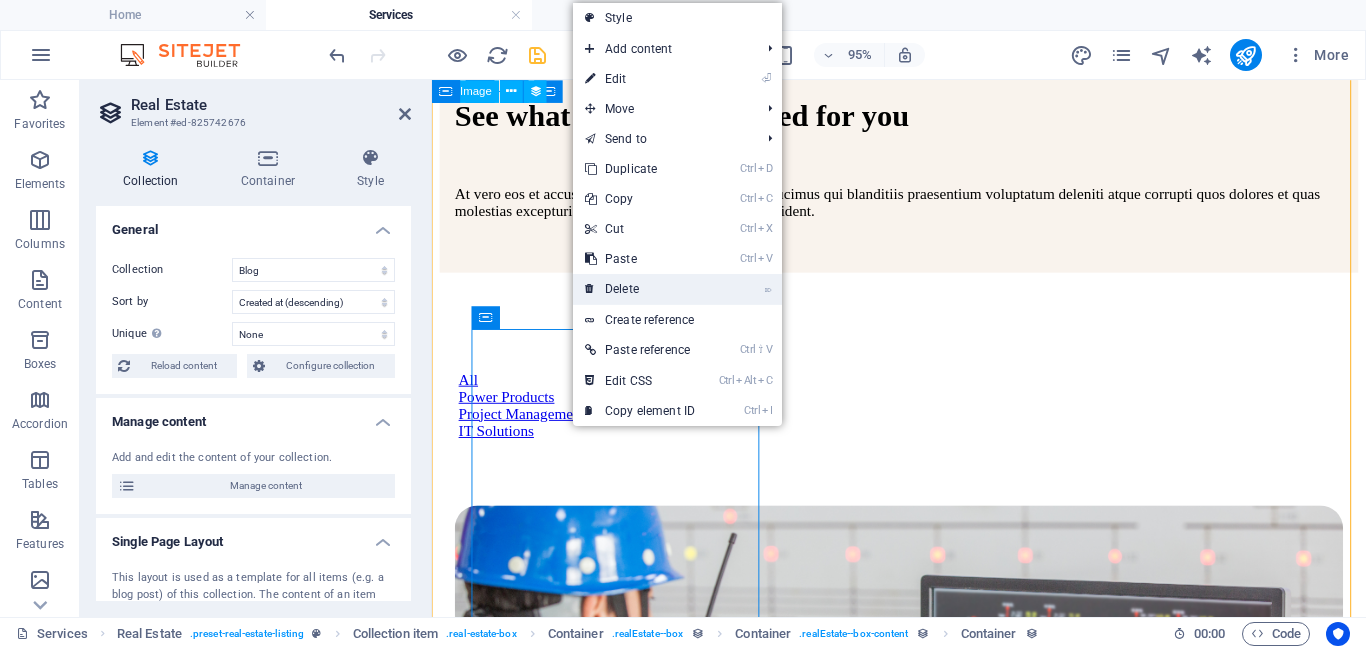 click on "⌦  Delete" at bounding box center [640, 289] 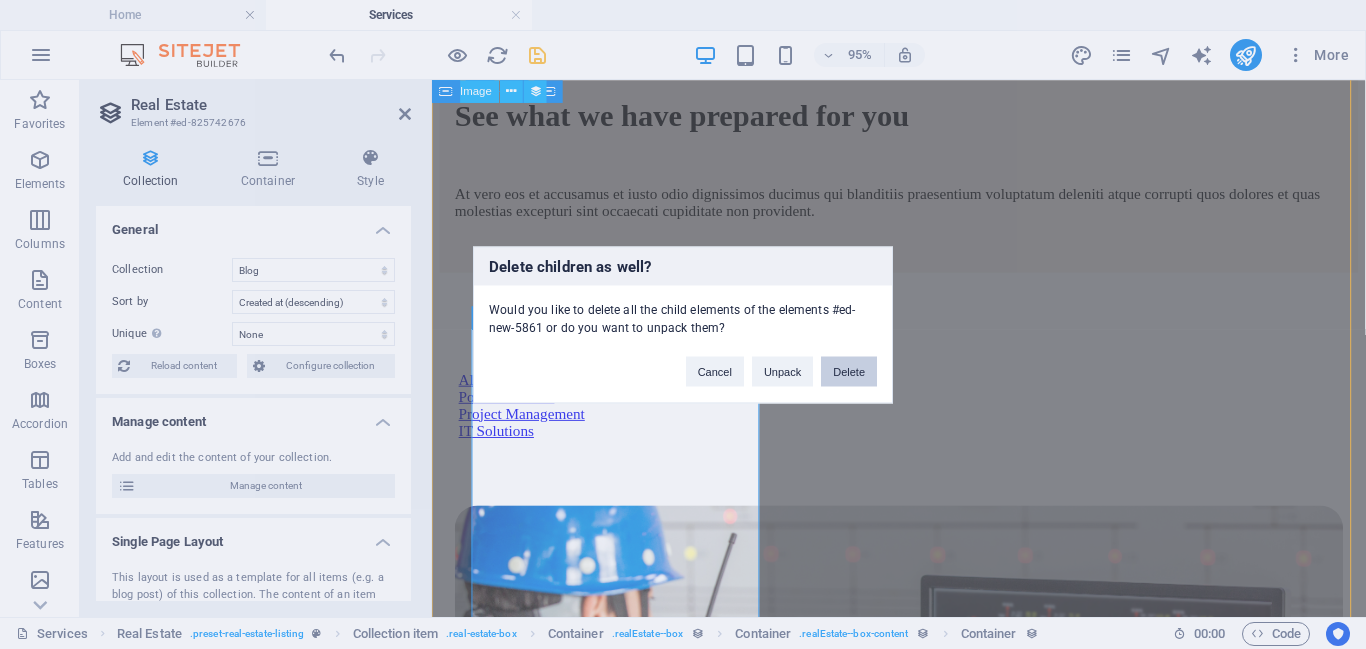 click on "Delete" at bounding box center [849, 371] 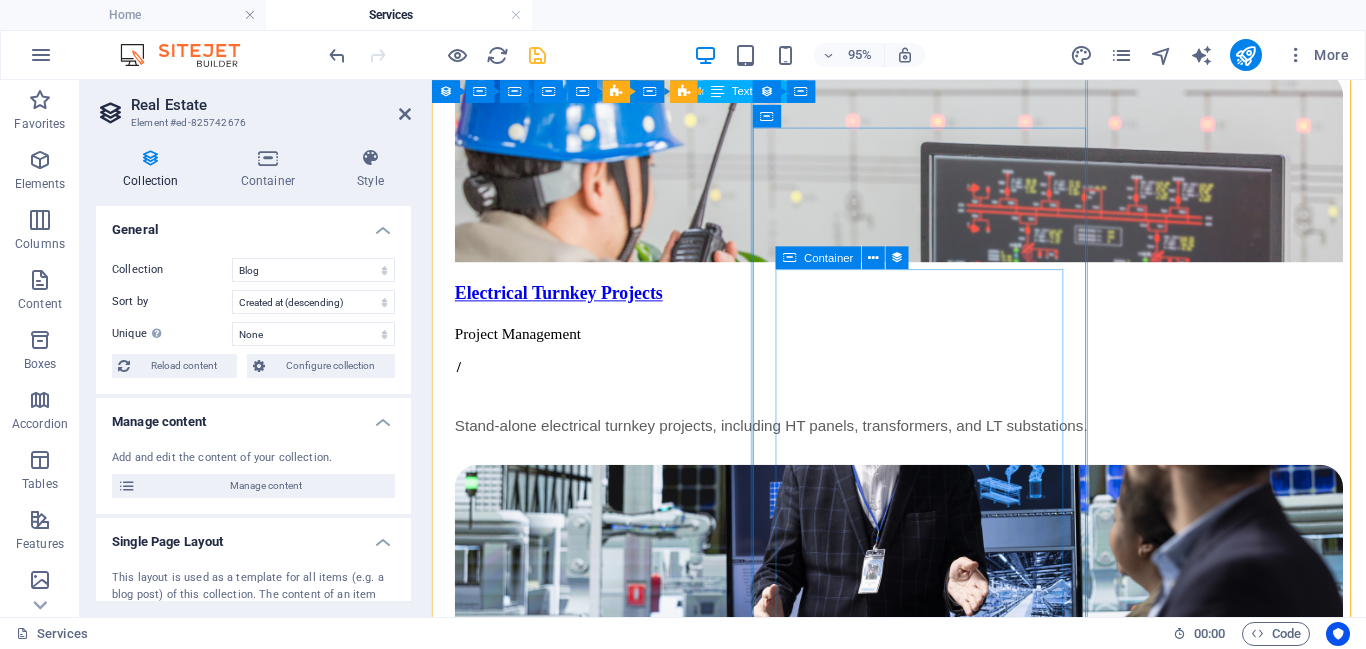 scroll, scrollTop: 1431, scrollLeft: 0, axis: vertical 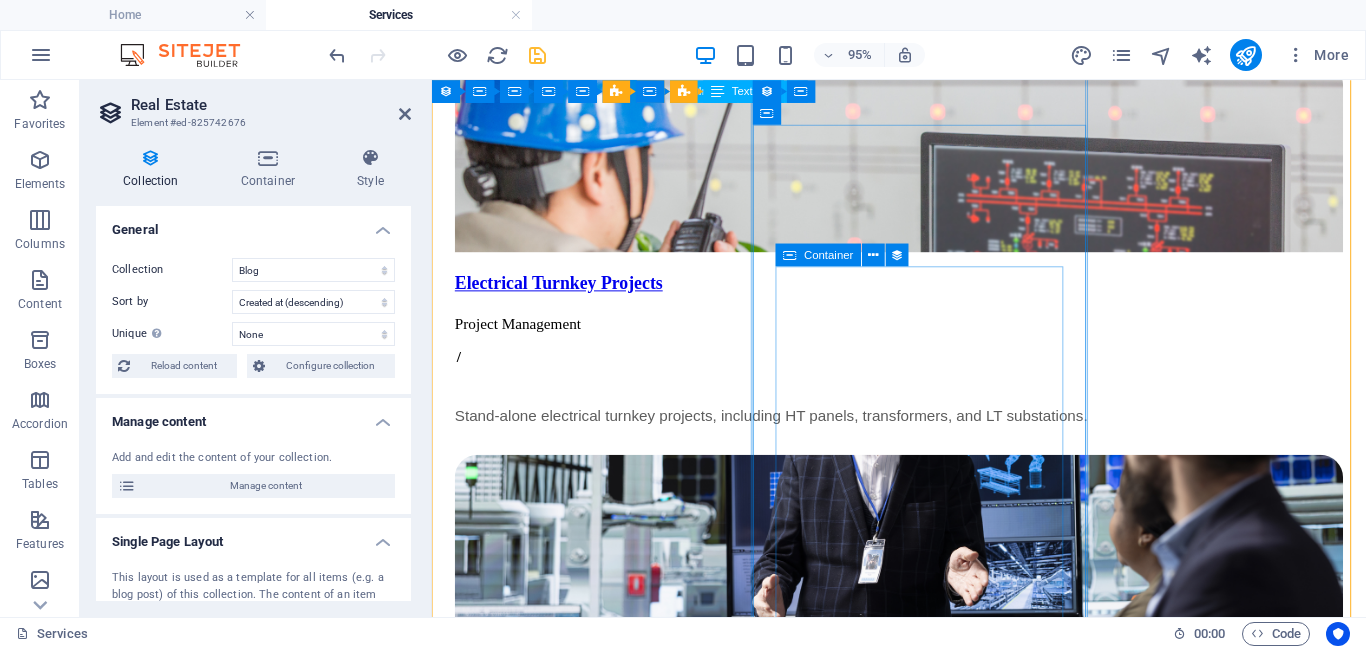 click at bounding box center (923, 2440) 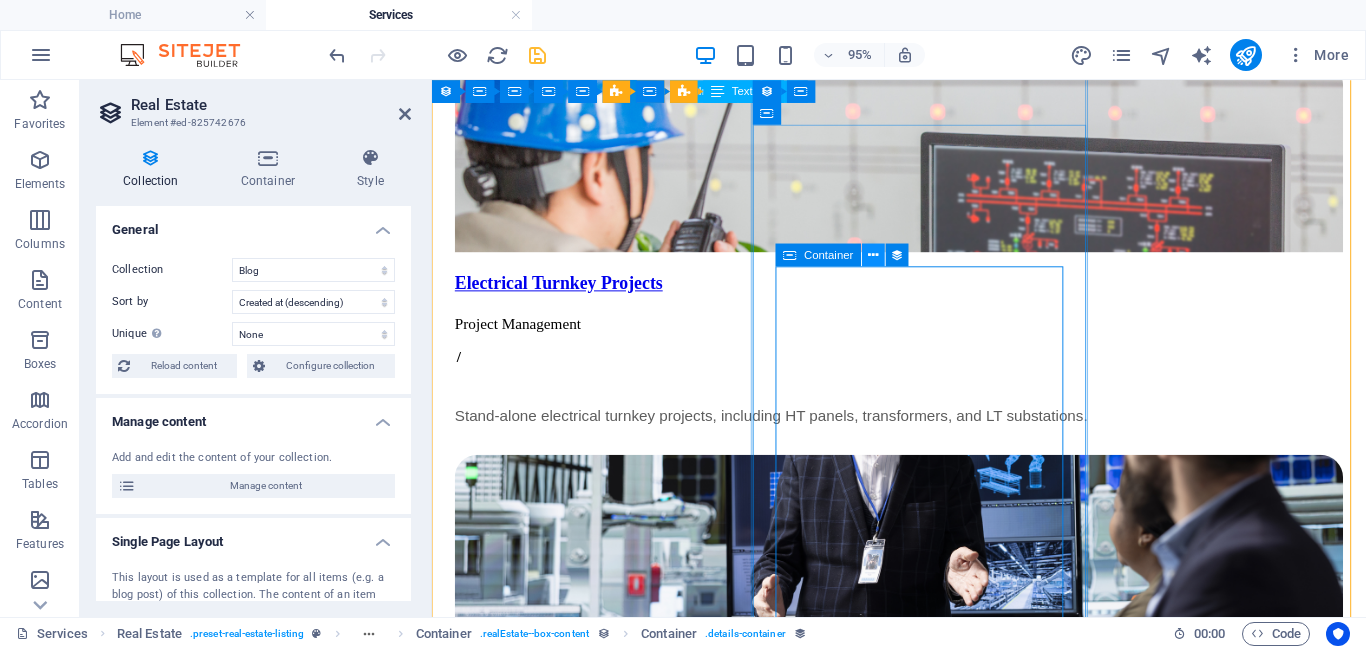 click at bounding box center [873, 254] 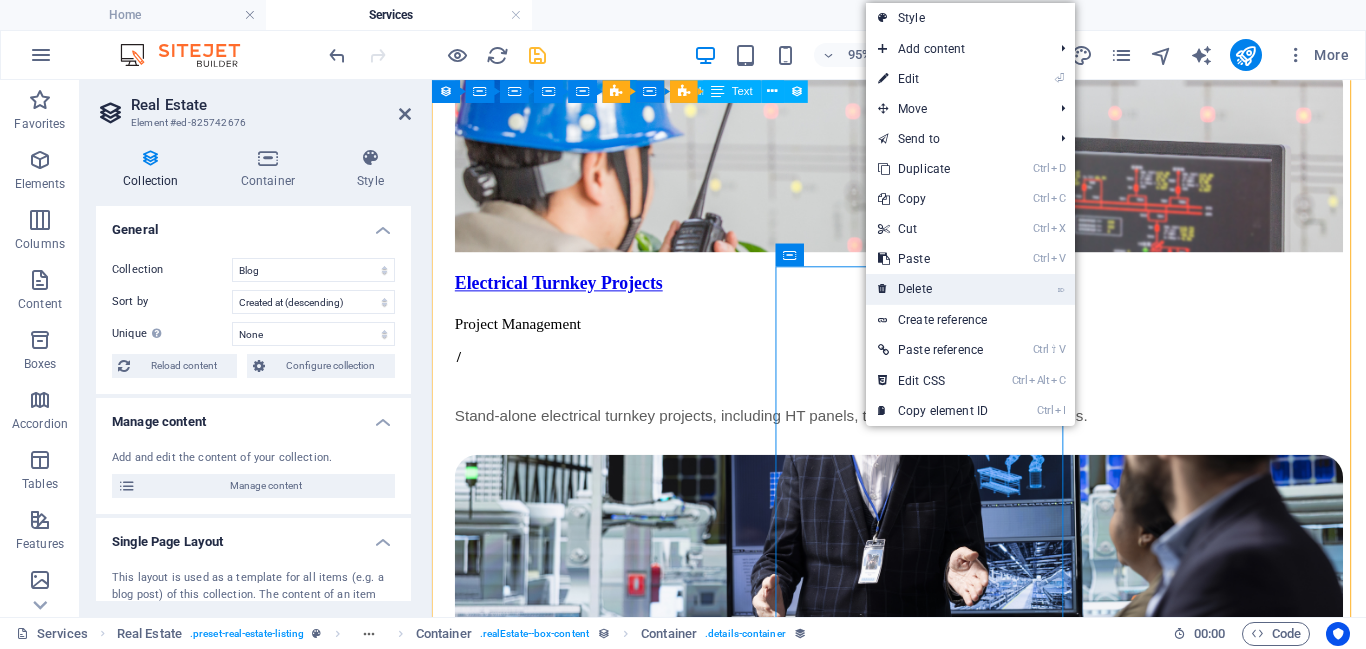 click on "⌦  Delete" at bounding box center (933, 289) 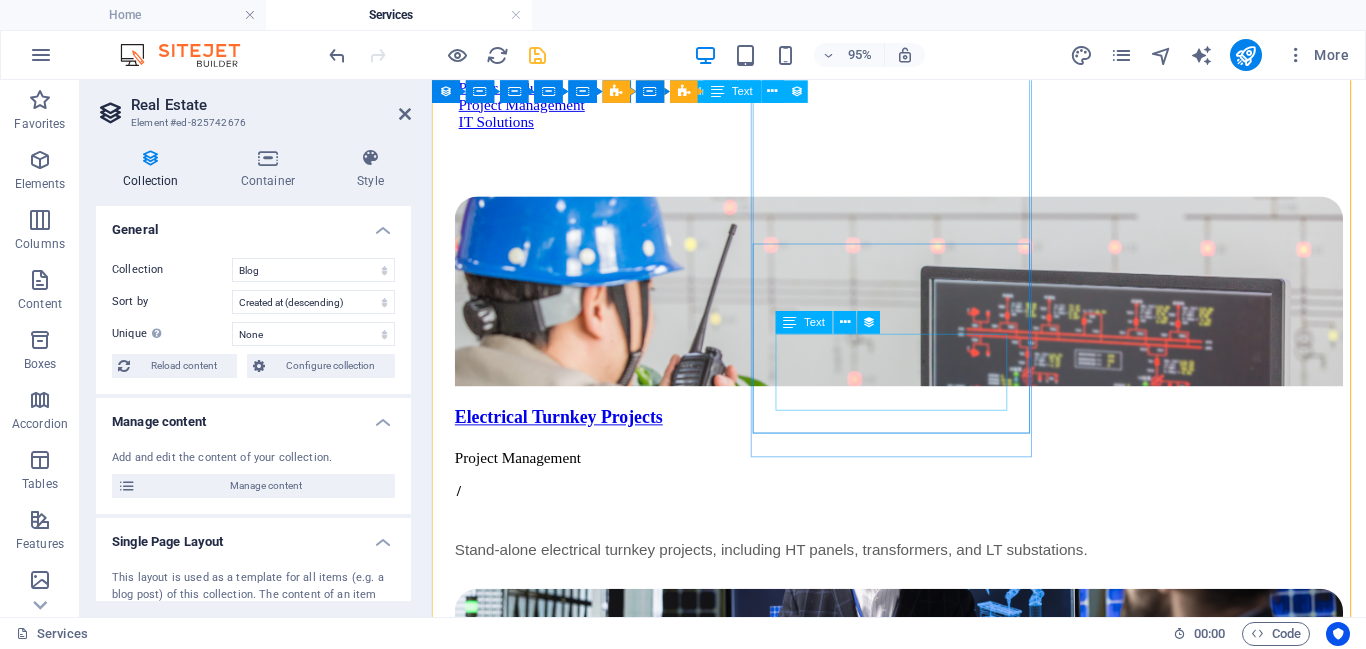 scroll, scrollTop: 1311, scrollLeft: 0, axis: vertical 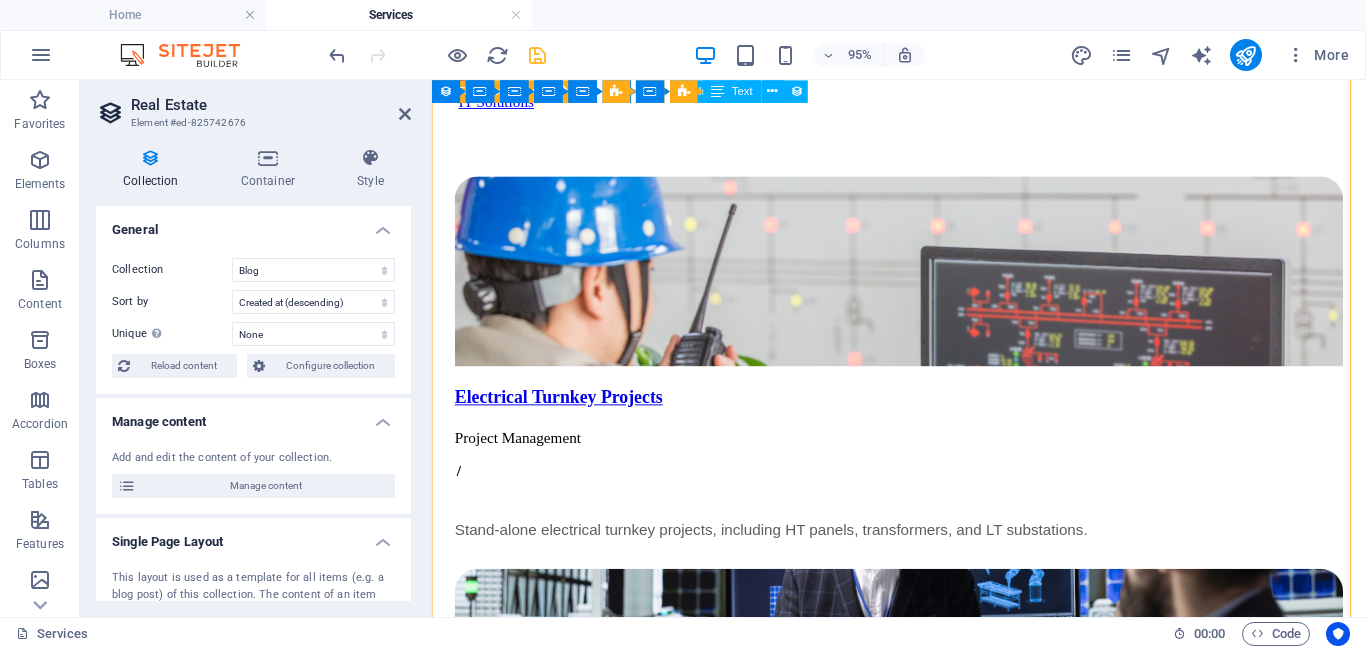 click on "Electrical Turnkey Projects Project Management /   Stand-alone electrical turnkey projects, including HT panels, transformers, and LT substations. EPC for Power Plants Project Management /     CT PT Power Products /   Current and potential transformers for metering and protection applications. Cables Power Products /   Durable and high-performance cables for all electrical needs. Transformers Power Products /   High-quality transformers for efficient voltage conversion and power distribution. LT & HT Panel Boards Power Products /   Reliable panel boards for low and high tension systems, ensuring safe power distribution. Bus Duct & Rising Mains Power Products /   Efficient power distribution solutions for industrial and commercial applications.  Previous Next" at bounding box center (923, 1715) 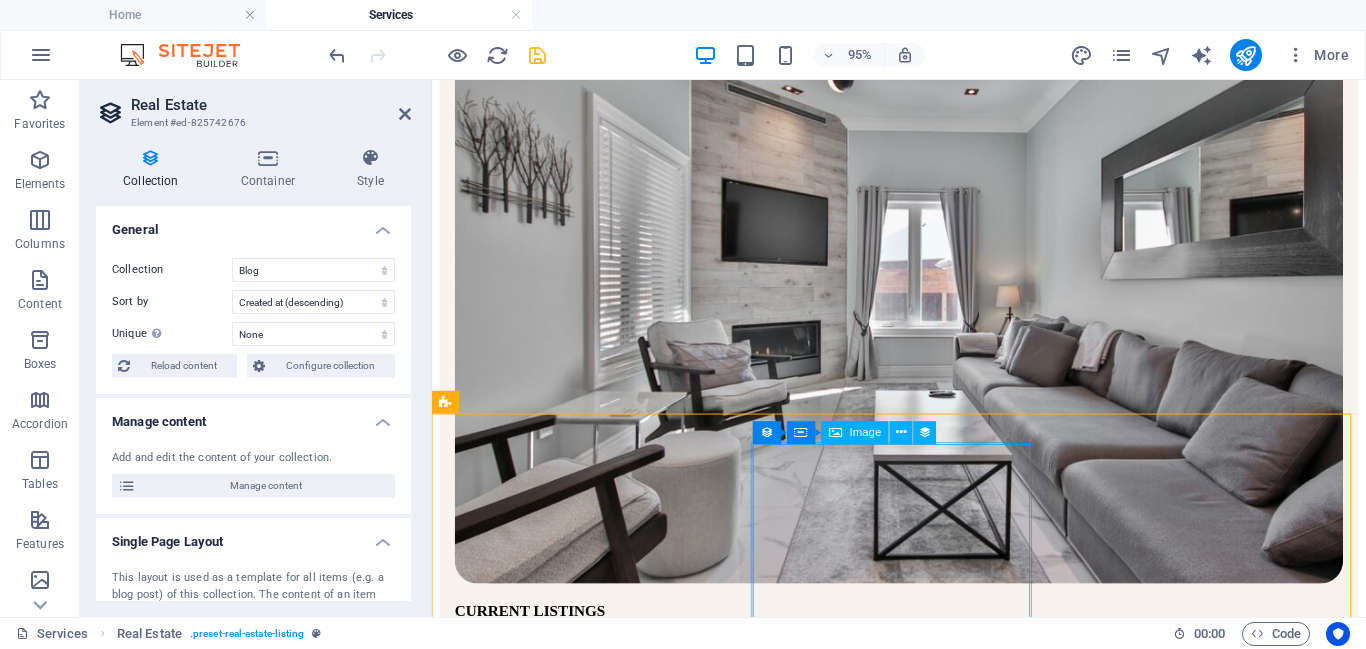 scroll, scrollTop: 416, scrollLeft: 0, axis: vertical 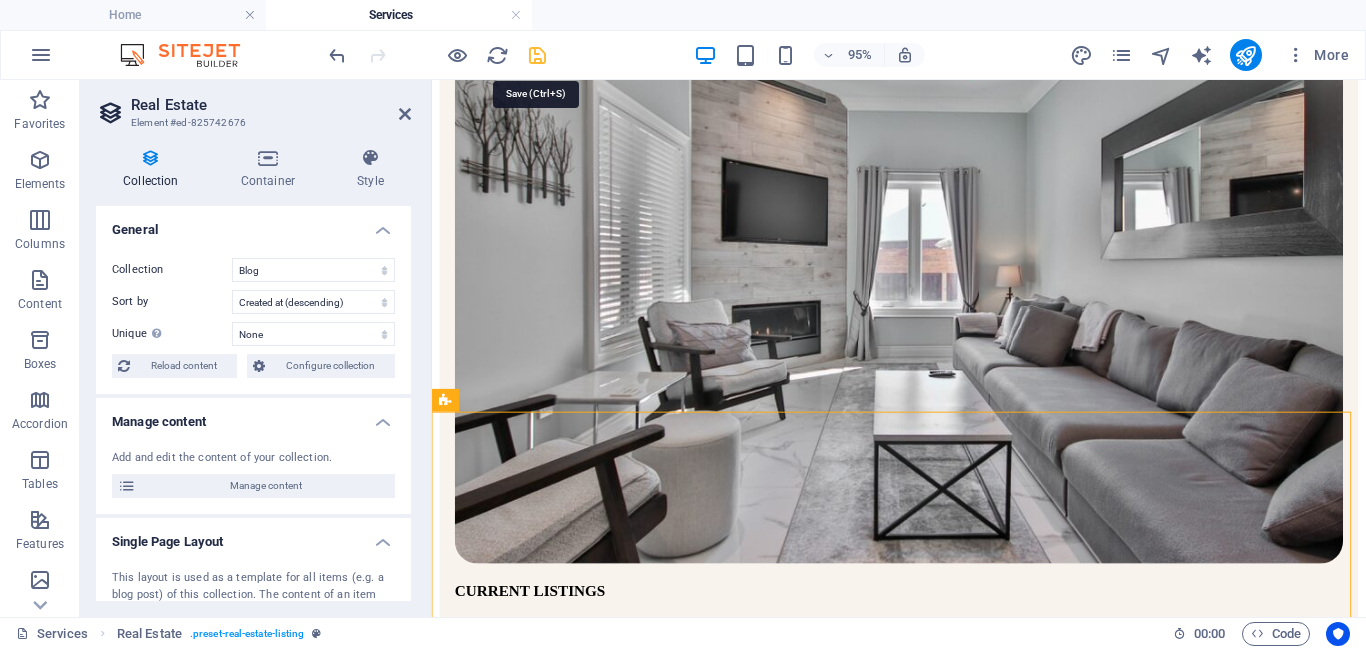 click at bounding box center (537, 55) 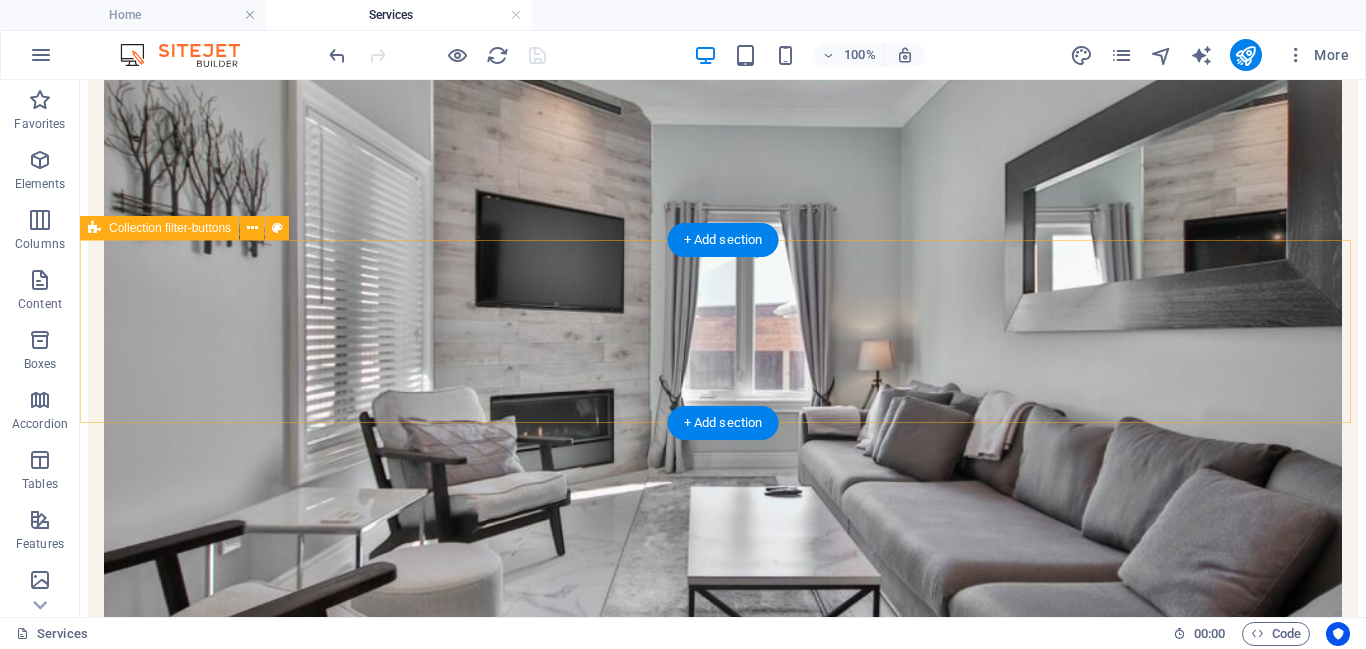 scroll, scrollTop: 458, scrollLeft: 0, axis: vertical 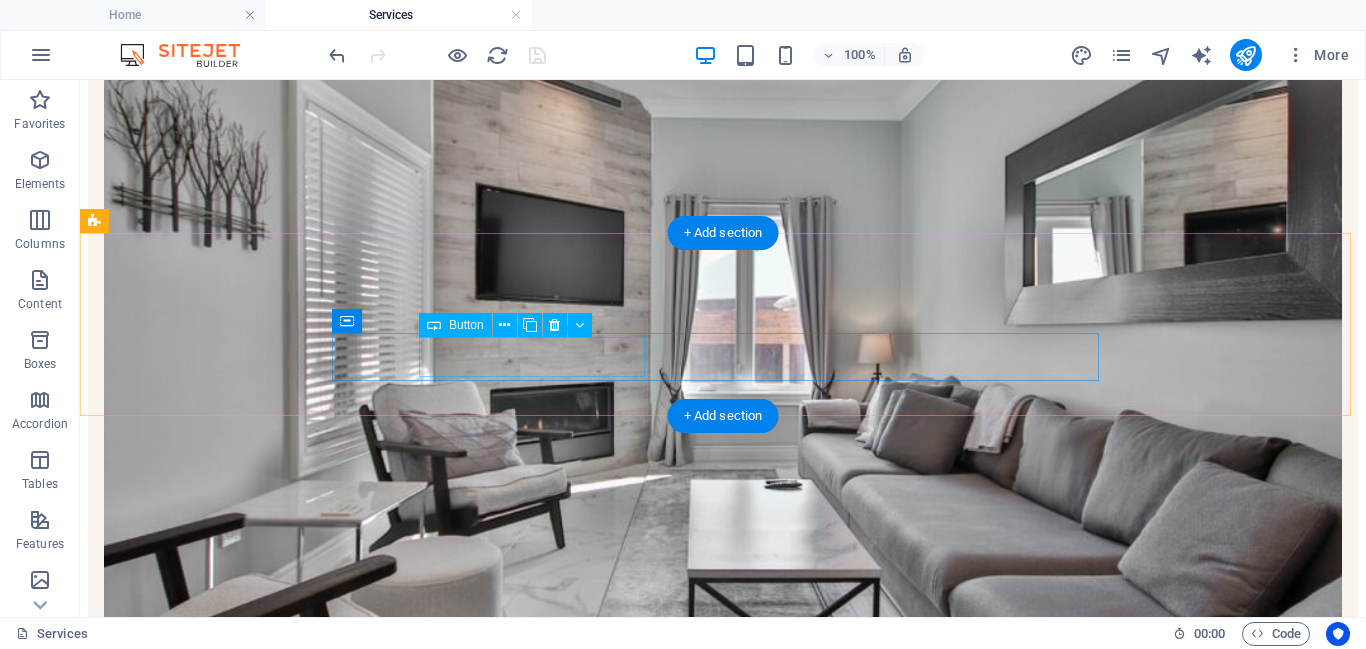 click on "Power Products" at bounding box center [723, 1122] 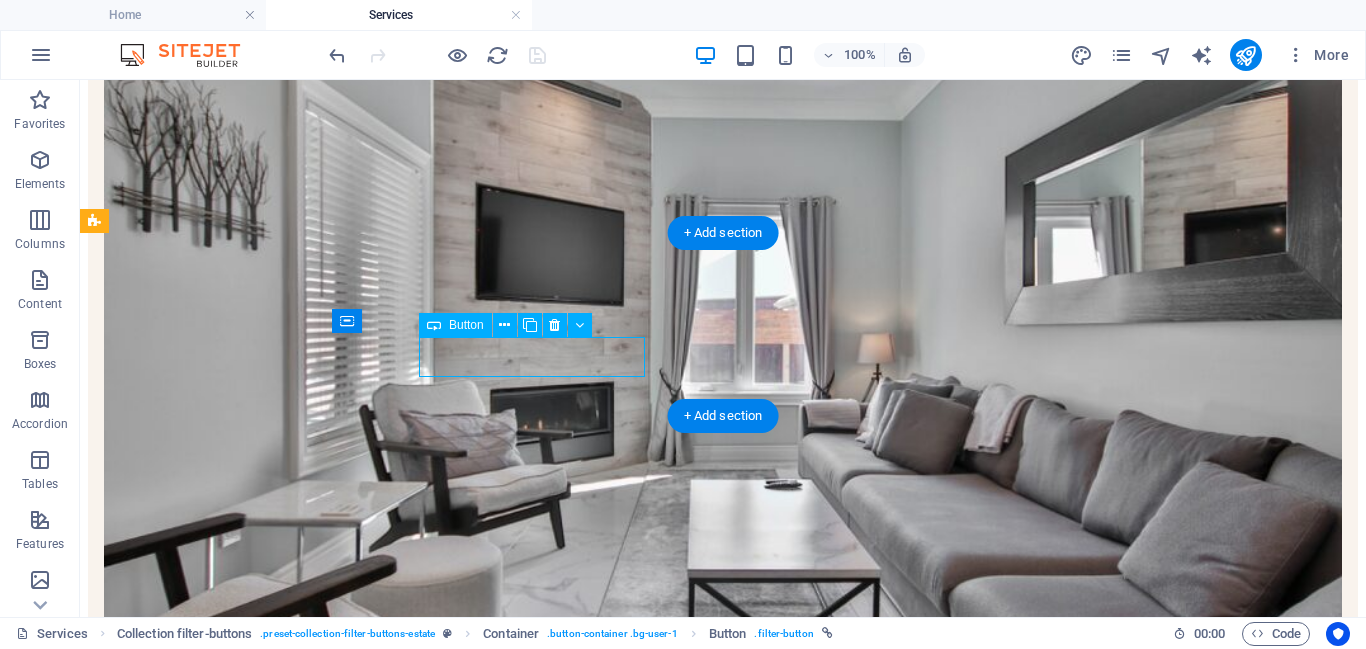click on "Power Products" at bounding box center (723, 1122) 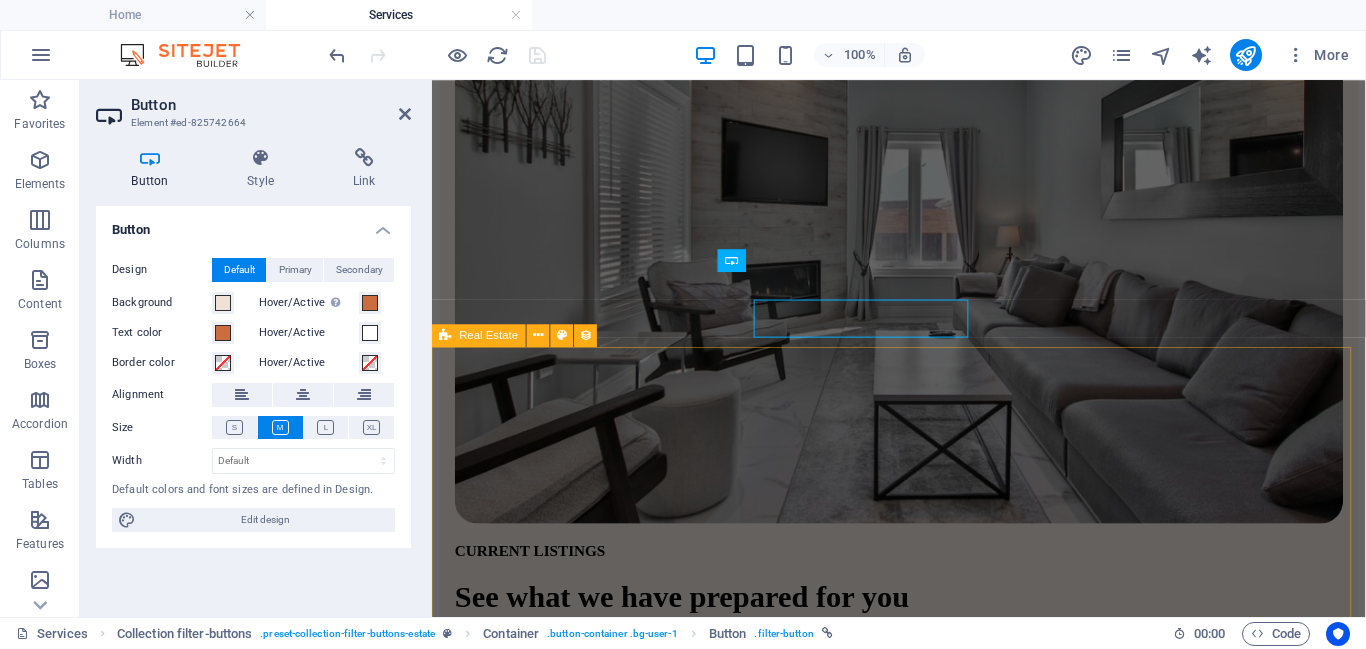scroll, scrollTop: 484, scrollLeft: 0, axis: vertical 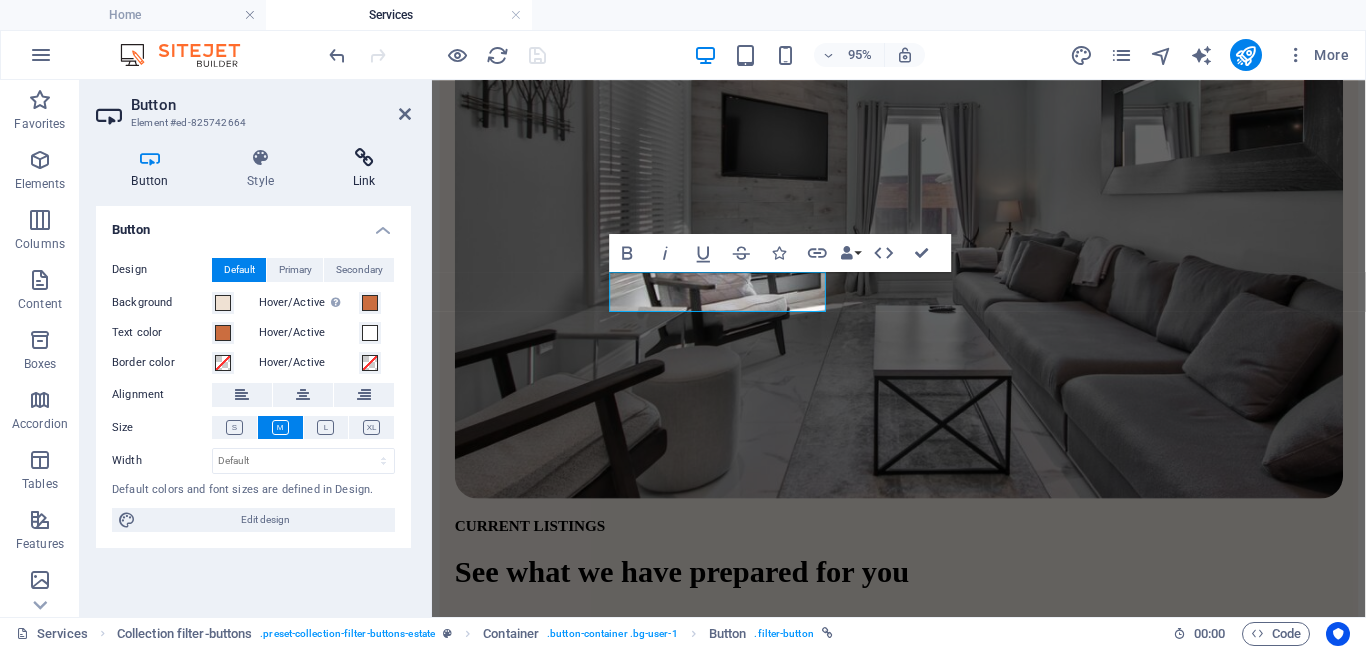click on "Link" at bounding box center [364, 169] 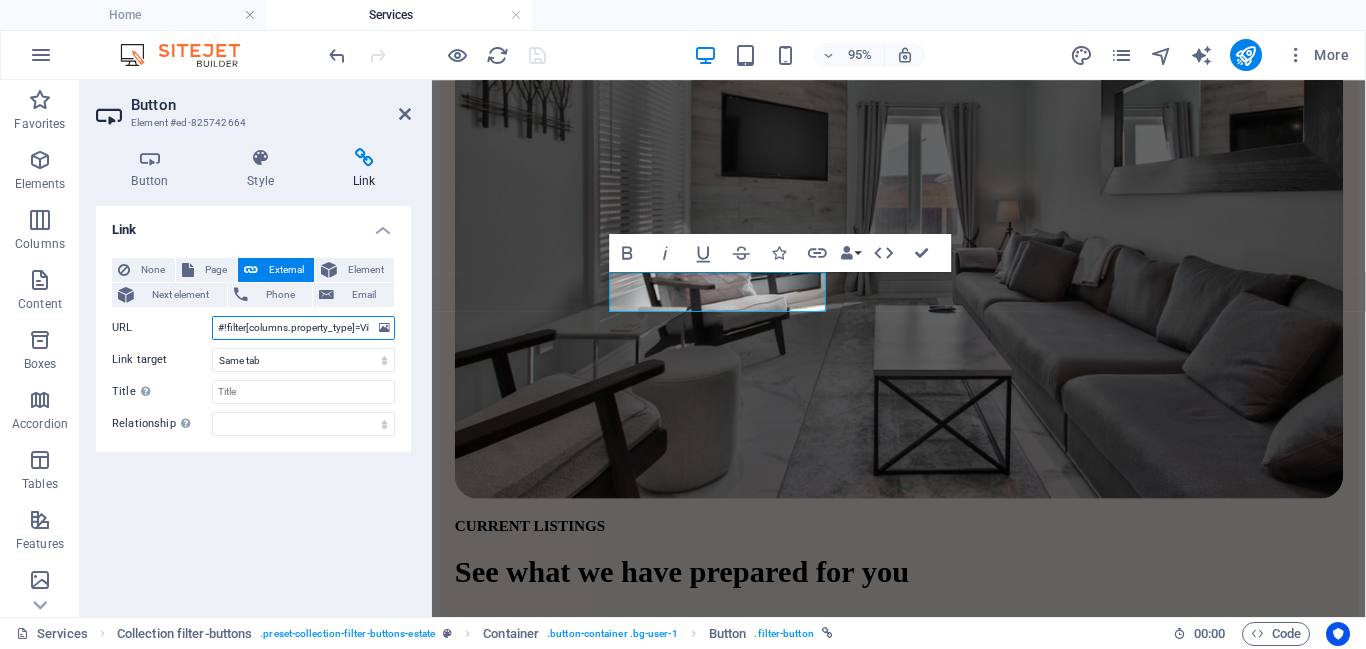 click on "#!filter[columns.property_type]=Villa" at bounding box center [303, 328] 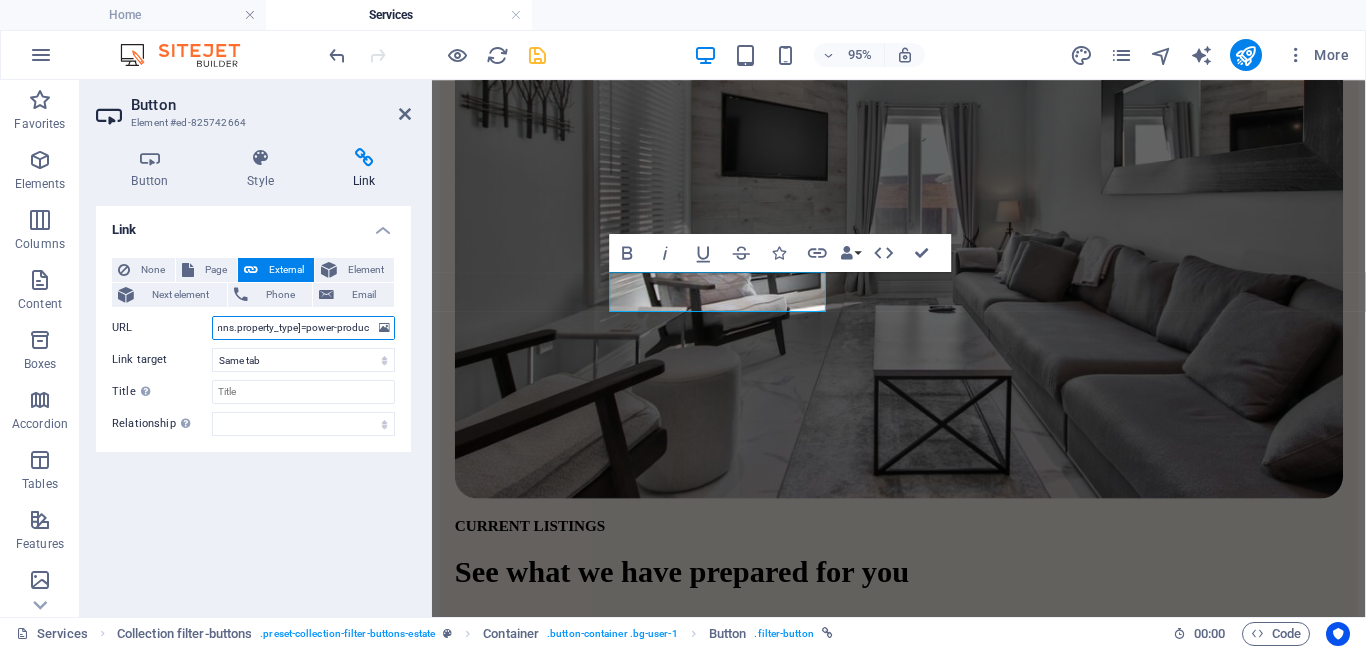 scroll, scrollTop: 0, scrollLeft: 59, axis: horizontal 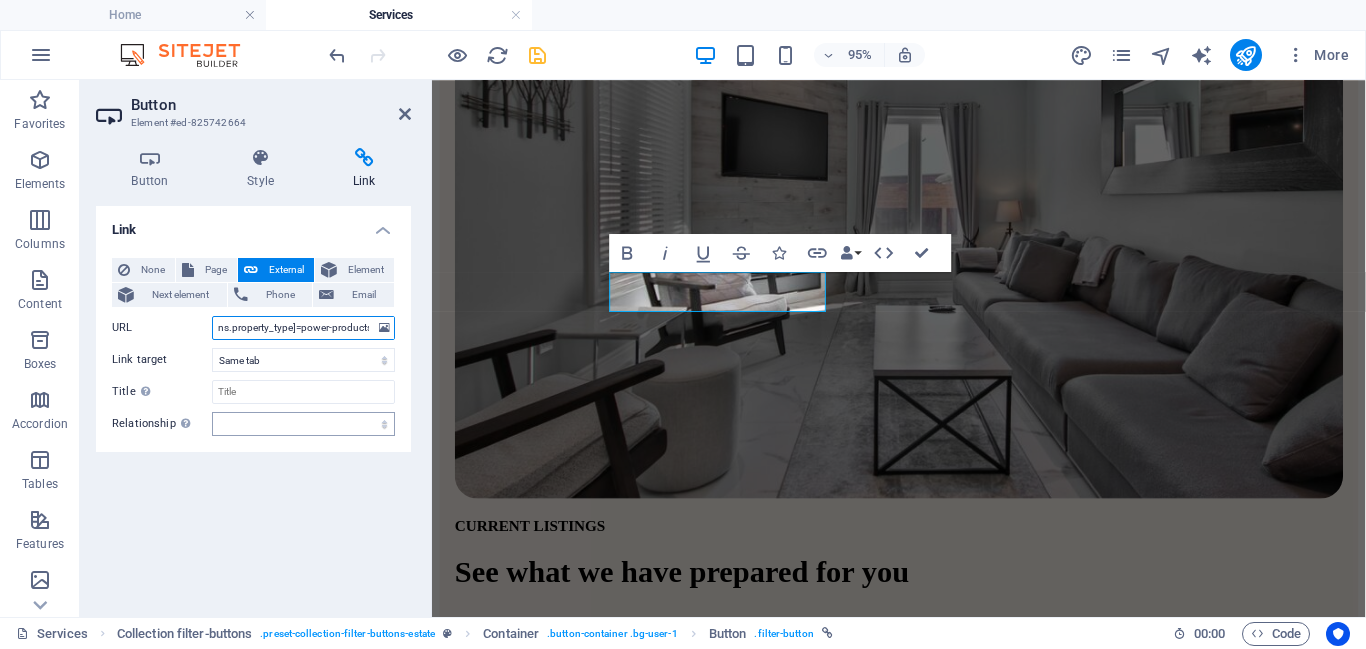 type on "#!filter[columns.property_type]=power-products" 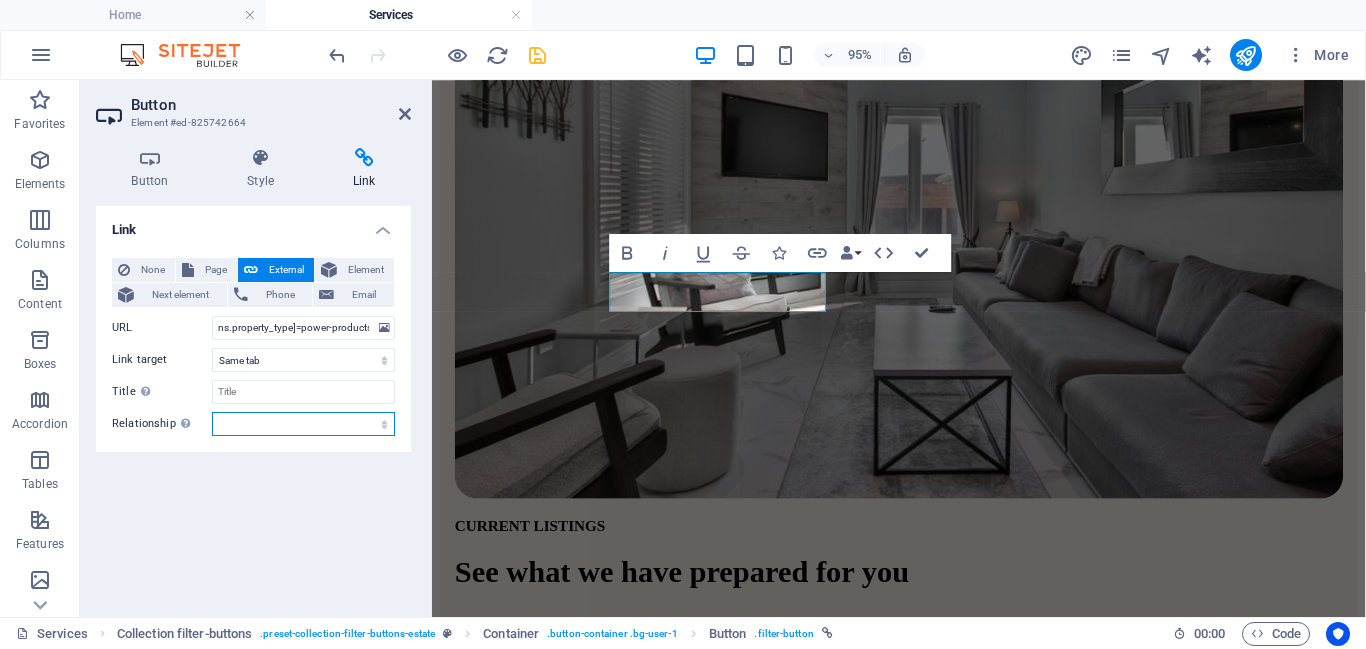 scroll, scrollTop: 0, scrollLeft: 0, axis: both 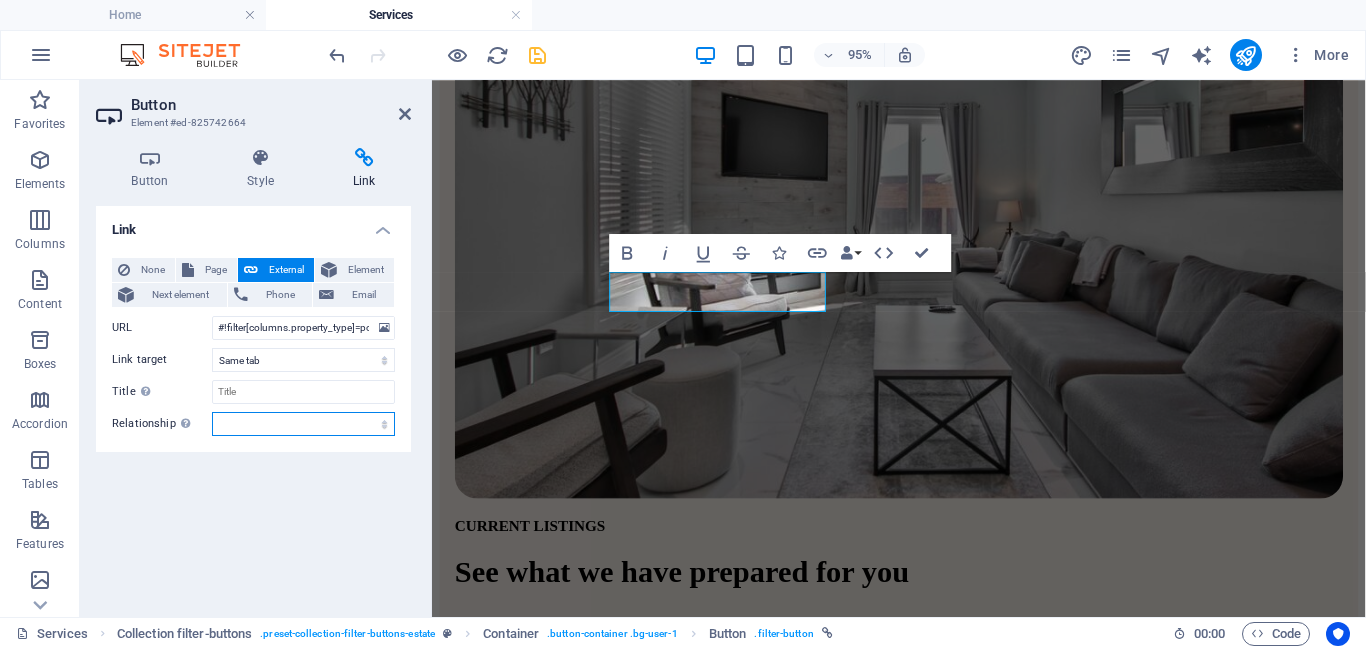 click on "Link None Page External Element Next element Phone Email Page Home Services Our Team Contact Legal Notice Privacy Element
URL #!filter[columns.property_type]=power-products Phone Email Link target New tab Same tab Overlay Title Additional link description, should not be the same as the link text. The title is most often shown as a tooltip text when the mouse moves over the element. Leave empty if uncertain. Relationship Sets the  relationship of this link to the link target . For example, the value "nofollow" instructs search engines not to follow the link. Can be left empty. alternate author bookmark external help license next nofollow noreferrer noopener prev search tag" at bounding box center (253, 403) 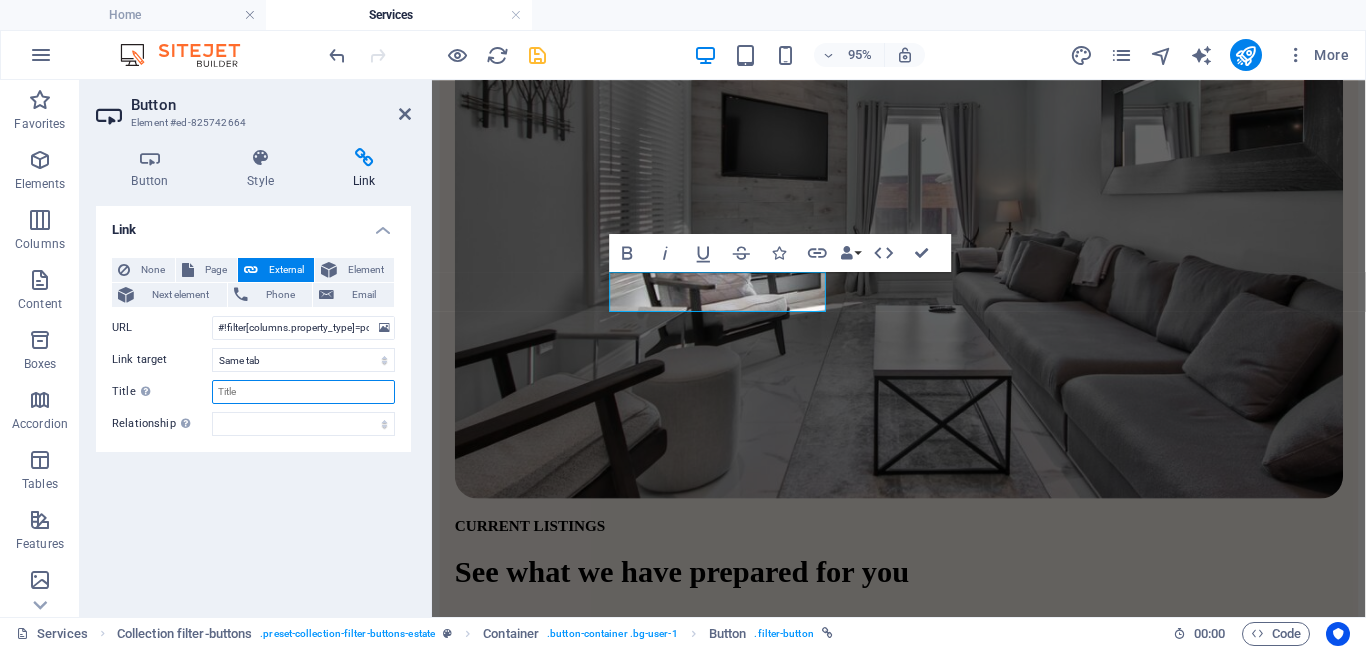 click on "Title Additional link description, should not be the same as the link text. The title is most often shown as a tooltip text when the mouse moves over the element. Leave empty if uncertain." at bounding box center (303, 392) 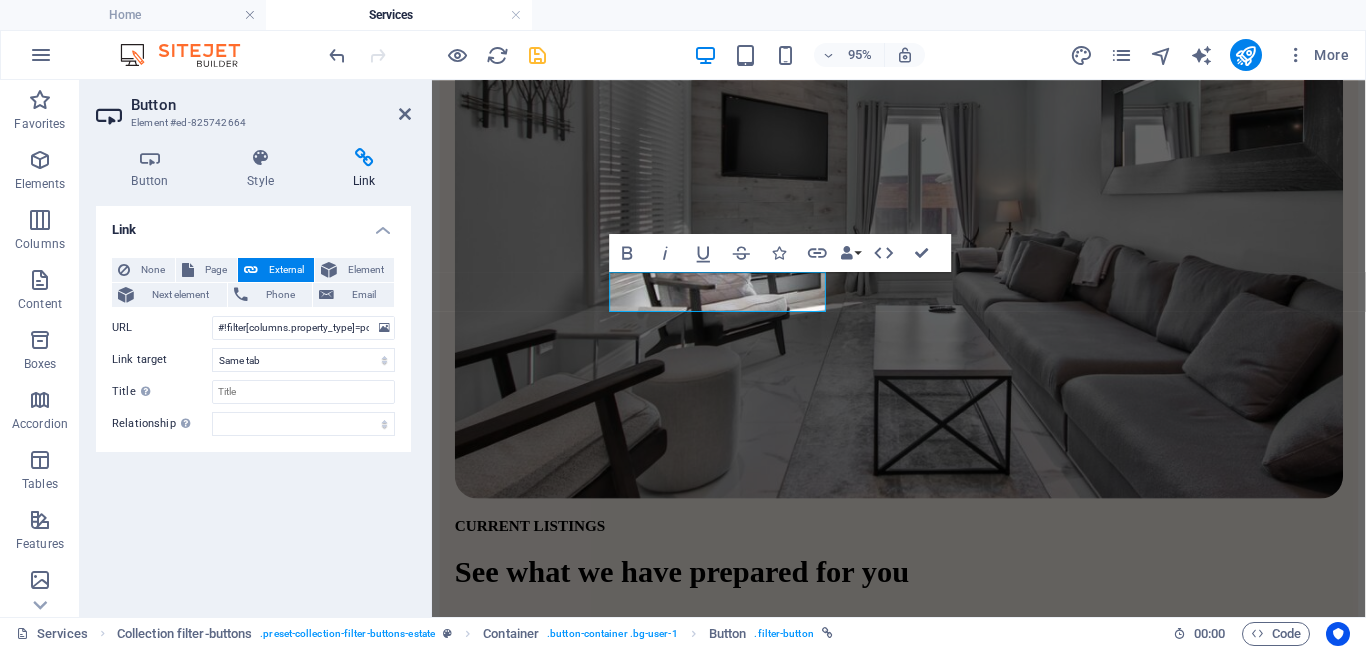 click on "None Page External Element Next element Phone Email Page Home Services Our Team Contact Legal Notice Privacy Element
URL #!filter[columns.property_type]=power-products Phone Email Link target New tab Same tab Overlay Title Additional link description, should not be the same as the link text. The title is most often shown as a tooltip text when the mouse moves over the element. Leave empty if uncertain. Relationship Sets the  relationship of this link to the link target . For example, the value "nofollow" instructs search engines not to follow the link. Can be left empty. alternate author bookmark external help license next nofollow noreferrer noopener prev search tag" at bounding box center [253, 347] 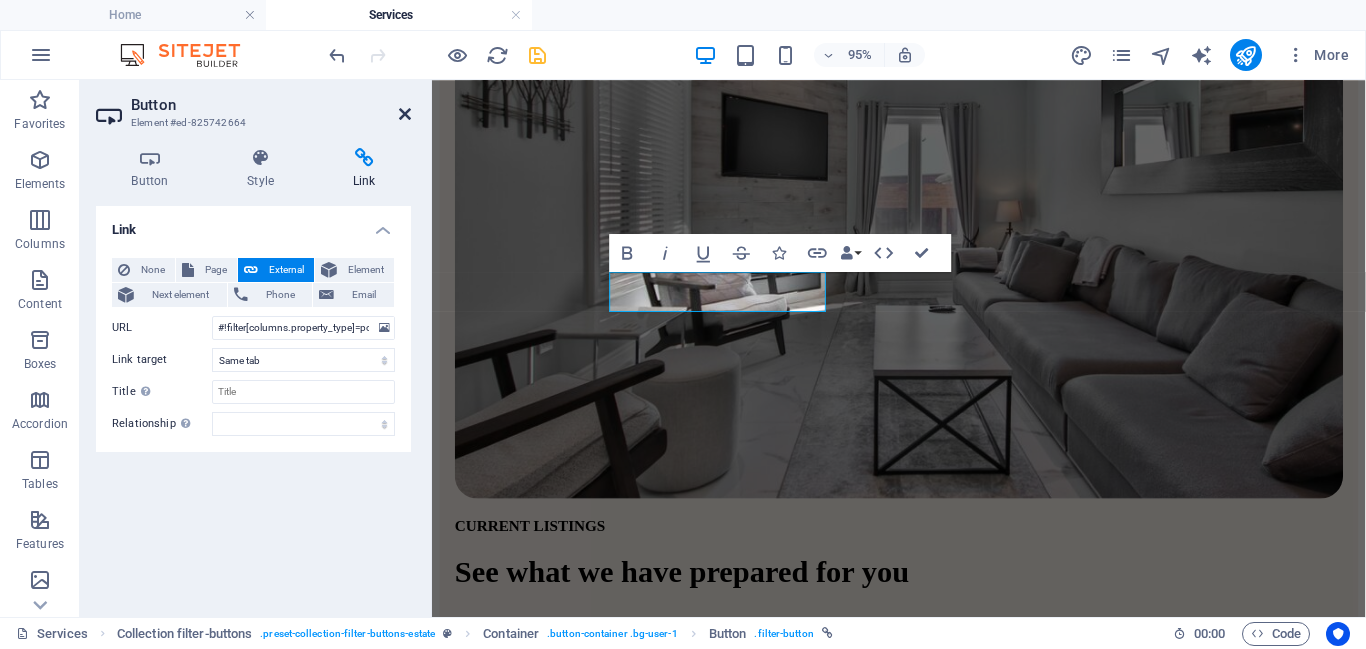 click at bounding box center [405, 114] 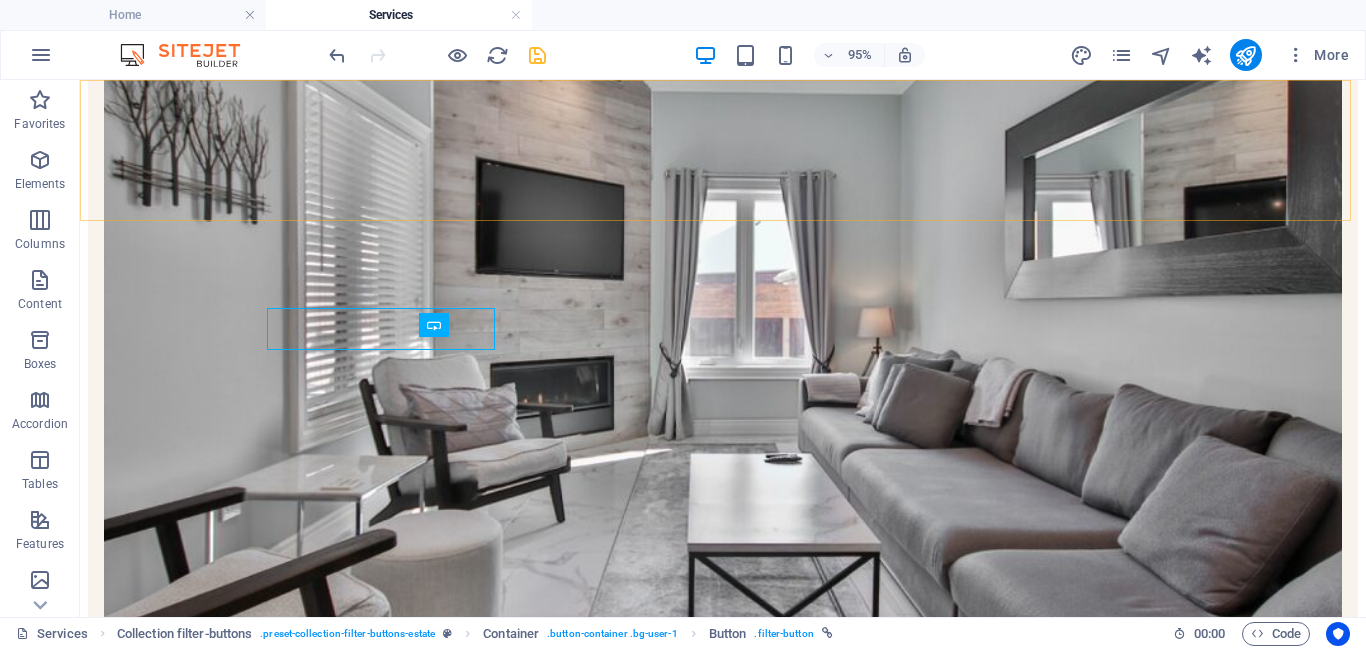 scroll, scrollTop: 458, scrollLeft: 0, axis: vertical 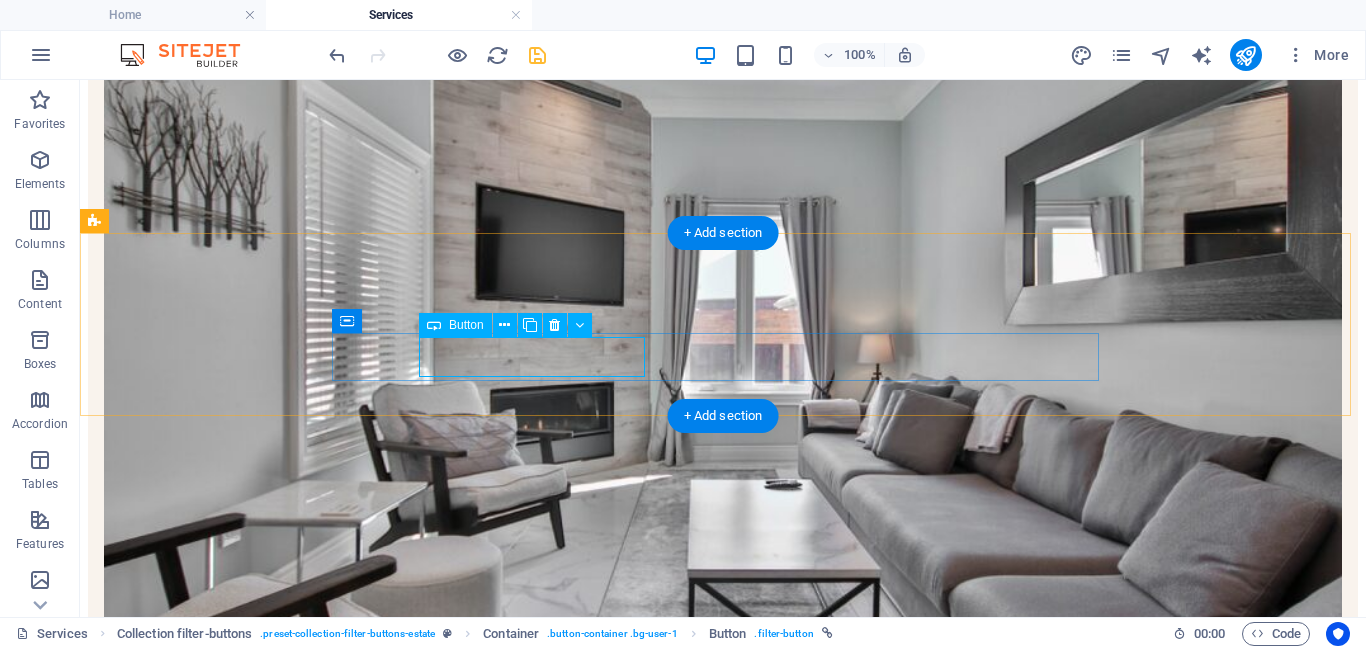 click on "Power Products" at bounding box center [723, 1122] 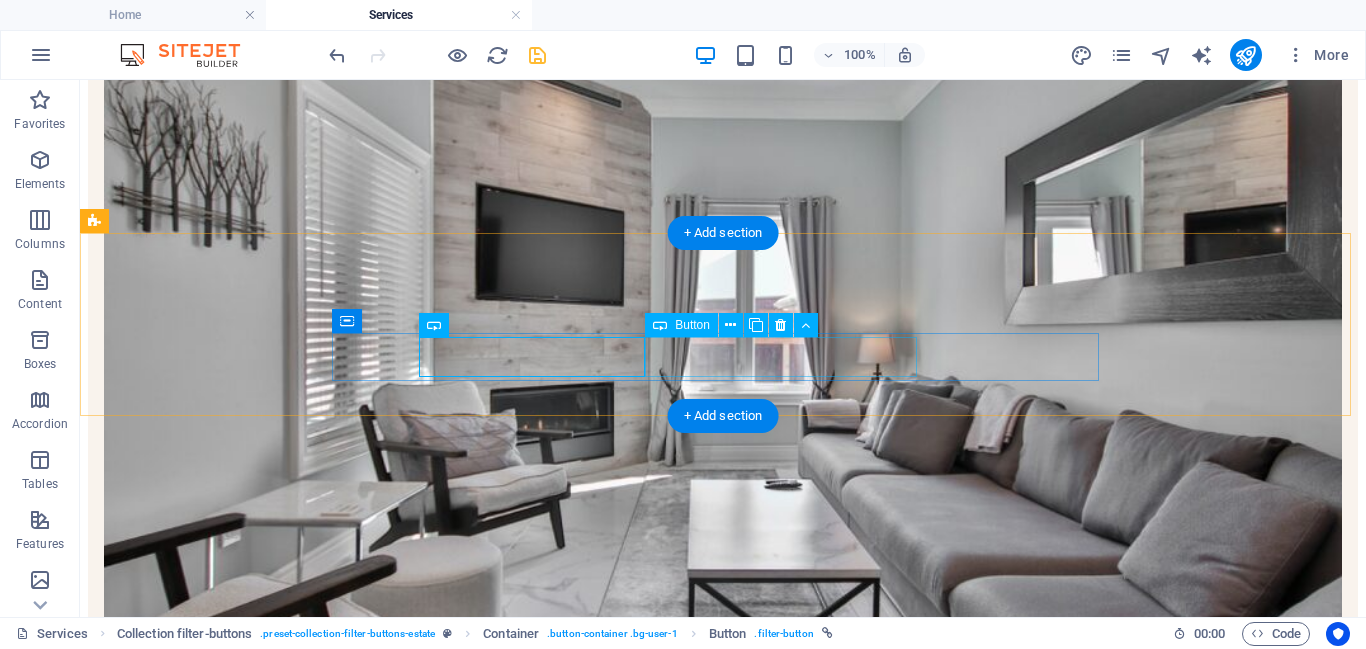 click on "Project Management" at bounding box center (723, 1140) 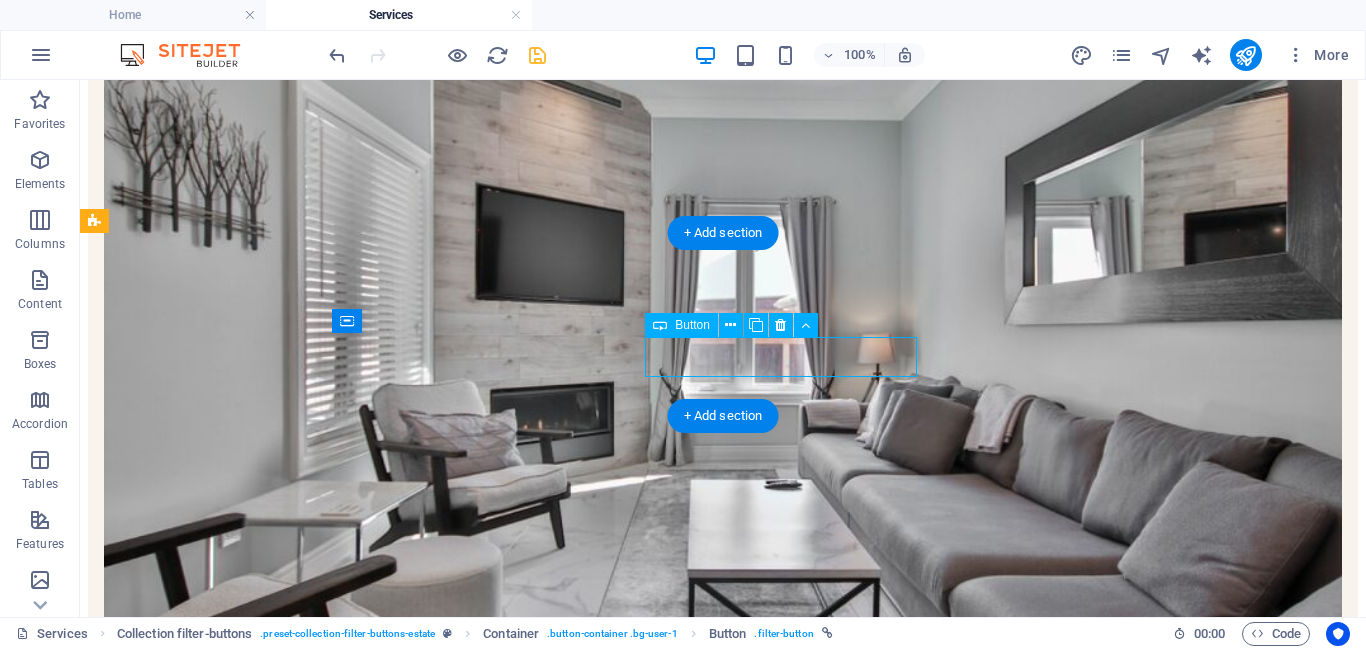 click on "Project Management" at bounding box center [723, 1140] 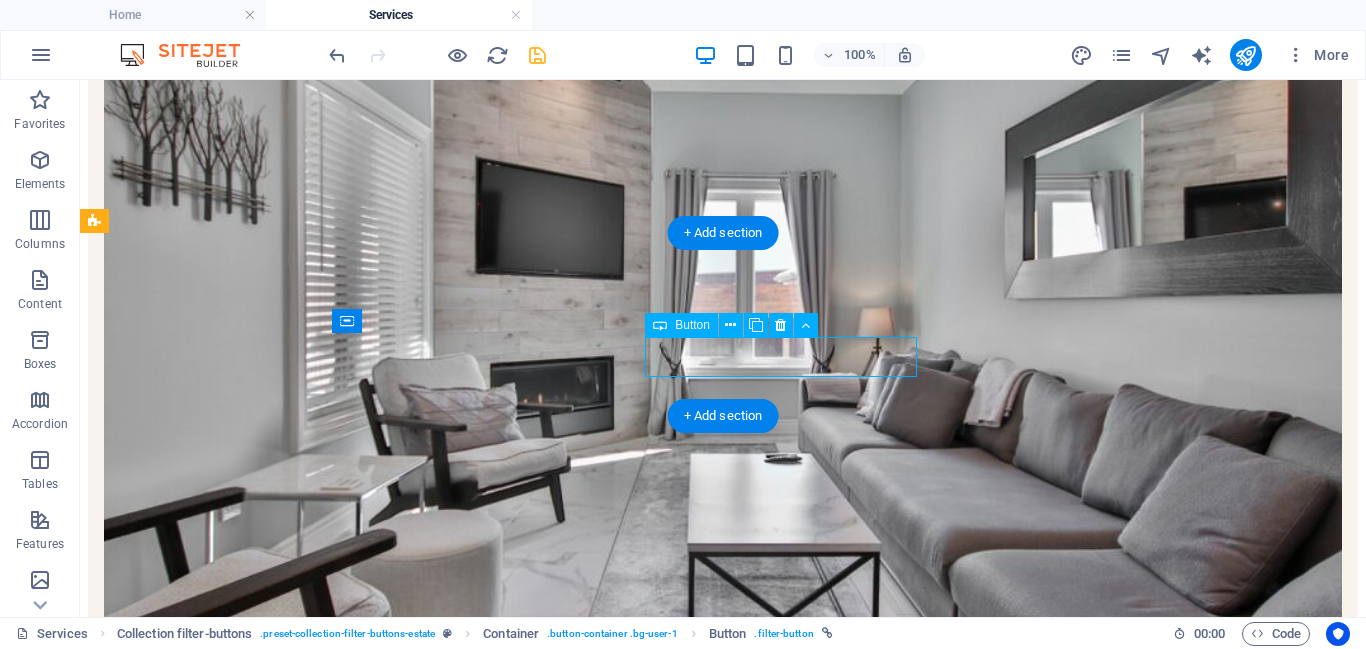 select 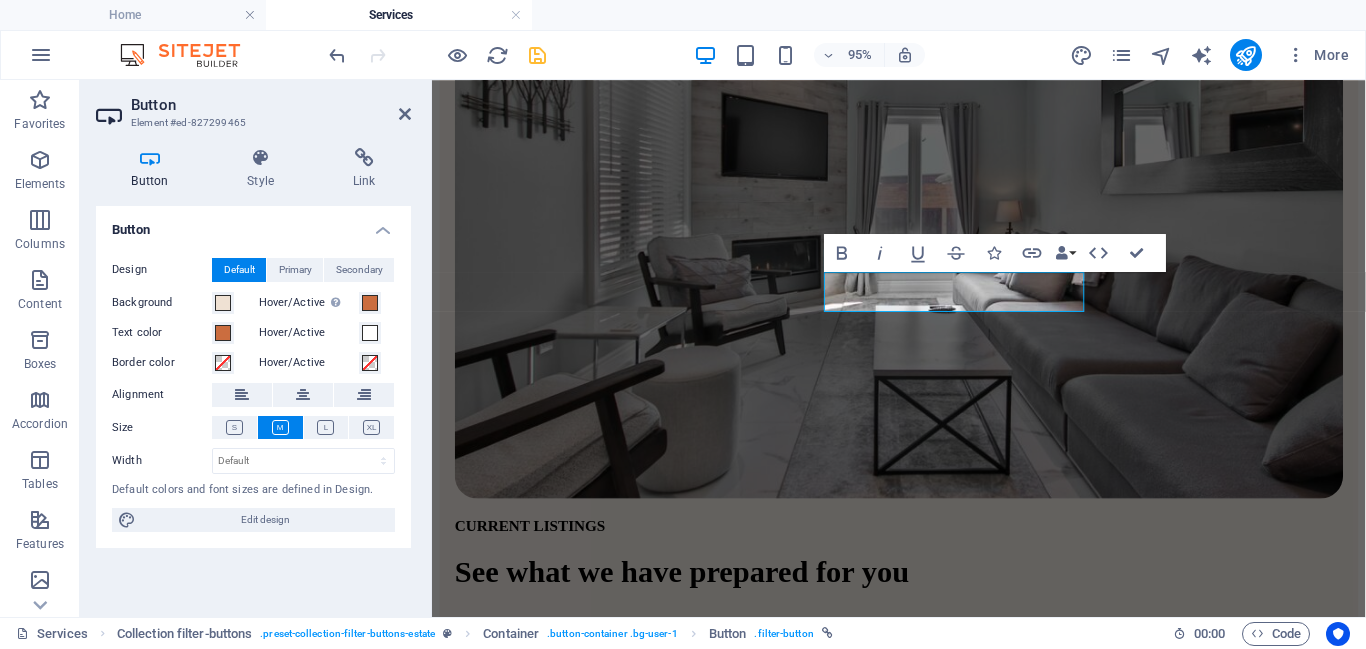 click on "Button Style Link Button Design Default Primary Secondary Background Hover/Active Switch to preview mode to test the active/hover state Text color Hover/Active Border color Hover/Active Alignment Size Width Default px rem % em vh vw Default colors and font sizes are defined in Design. Edit design Collection filter-buttons Element Layout How this element expands within the layout (Flexbox). Size Default auto px % 1/1 1/2 1/3 1/4 1/5 1/6 1/7 1/8 1/9 1/10 Grow Shrink Order Container layout Visible Visible Opacity 100 % Overflow Spacing Margin Default auto px % rem vw vh Custom Custom auto px % rem vw vh auto px % rem vw vh auto px % rem vw vh auto px % rem vw vh Padding Default px rem % vh vw Custom Custom px rem % vh vw px rem % vh vw px rem % vh vw px rem % vh vw Border Style              - Width 1 auto px rem % vh vw Custom Custom 1 auto px rem % vh vw 1 auto px rem % vh vw 1 auto px rem % vh vw 1 auto px rem % vh vw  - Color Round corners Default px rem % vh vw Custom Custom px rem % vh vw px rem %" at bounding box center (253, 374) 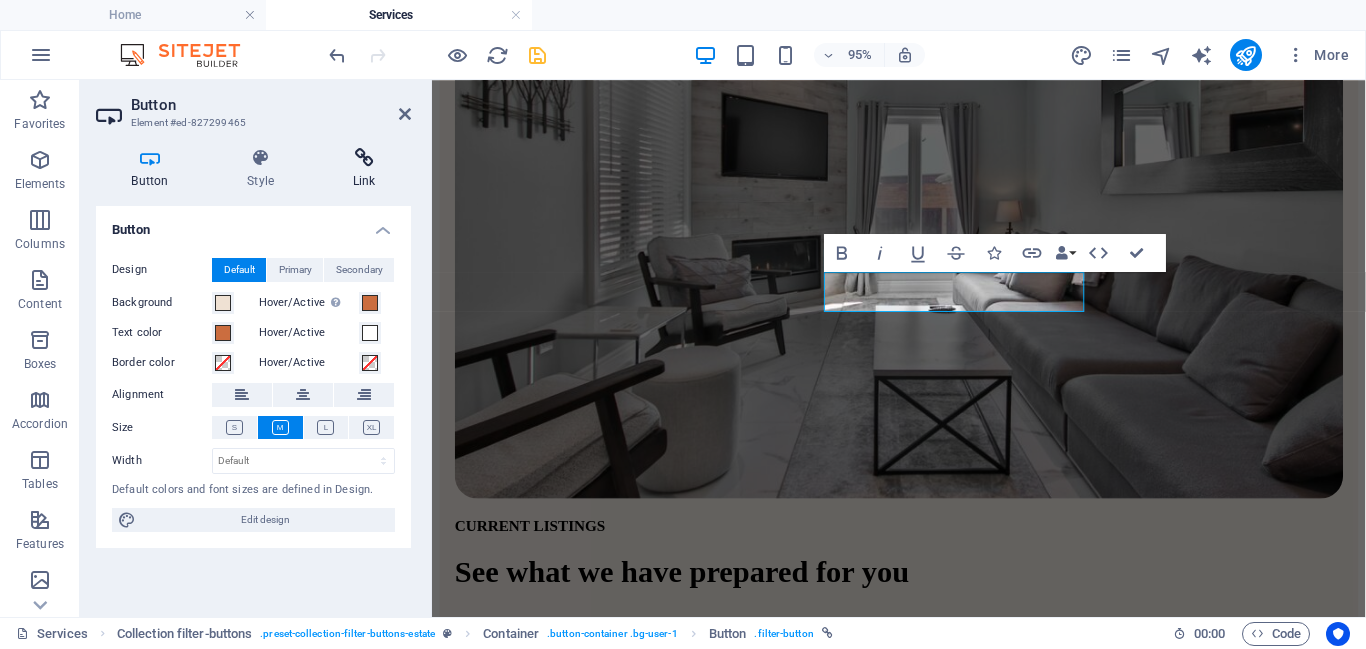 click on "Link" at bounding box center (364, 169) 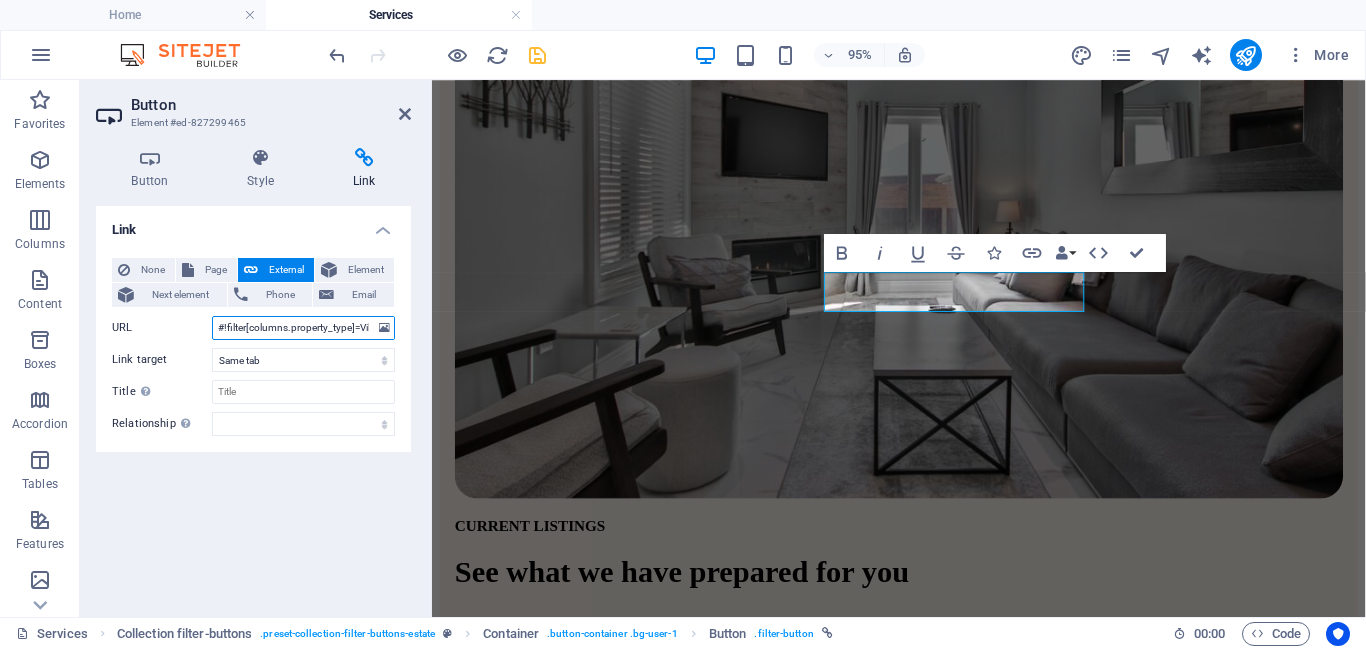 click on "#!filter[columns.property_type]=Villa" at bounding box center (303, 328) 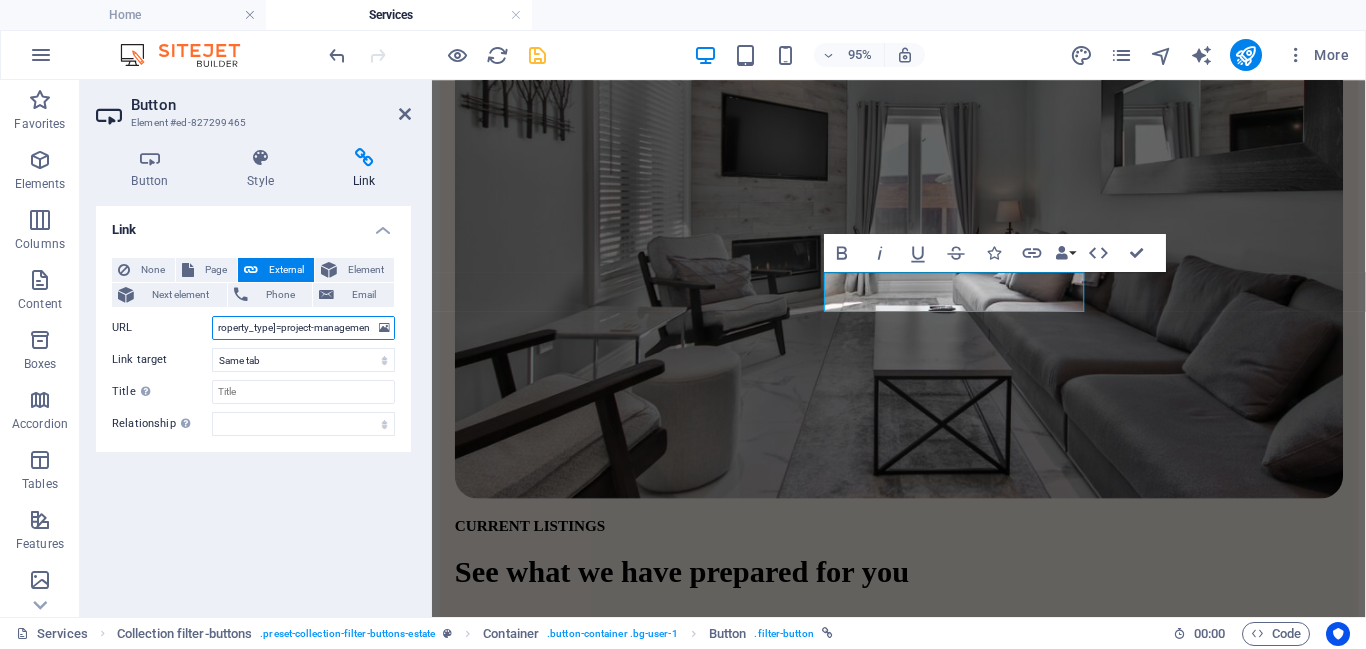 scroll, scrollTop: 0, scrollLeft: 82, axis: horizontal 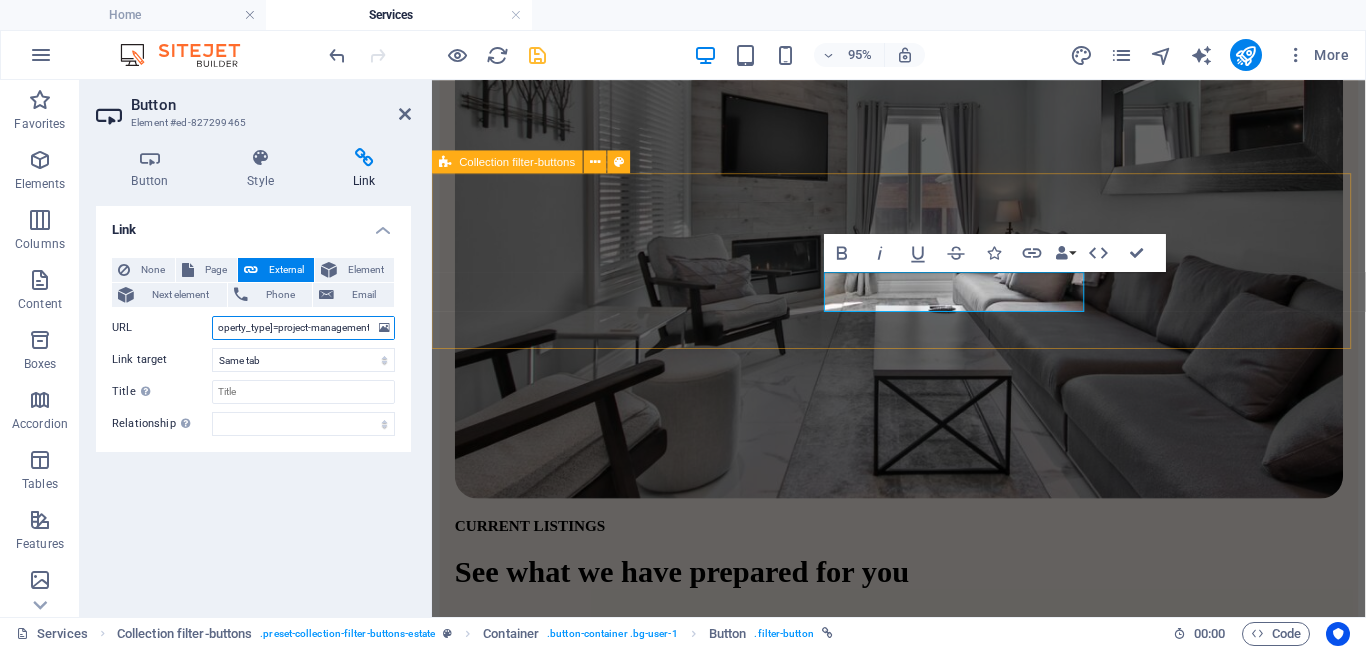 type on "#!filter[columns.property_type]=project-management" 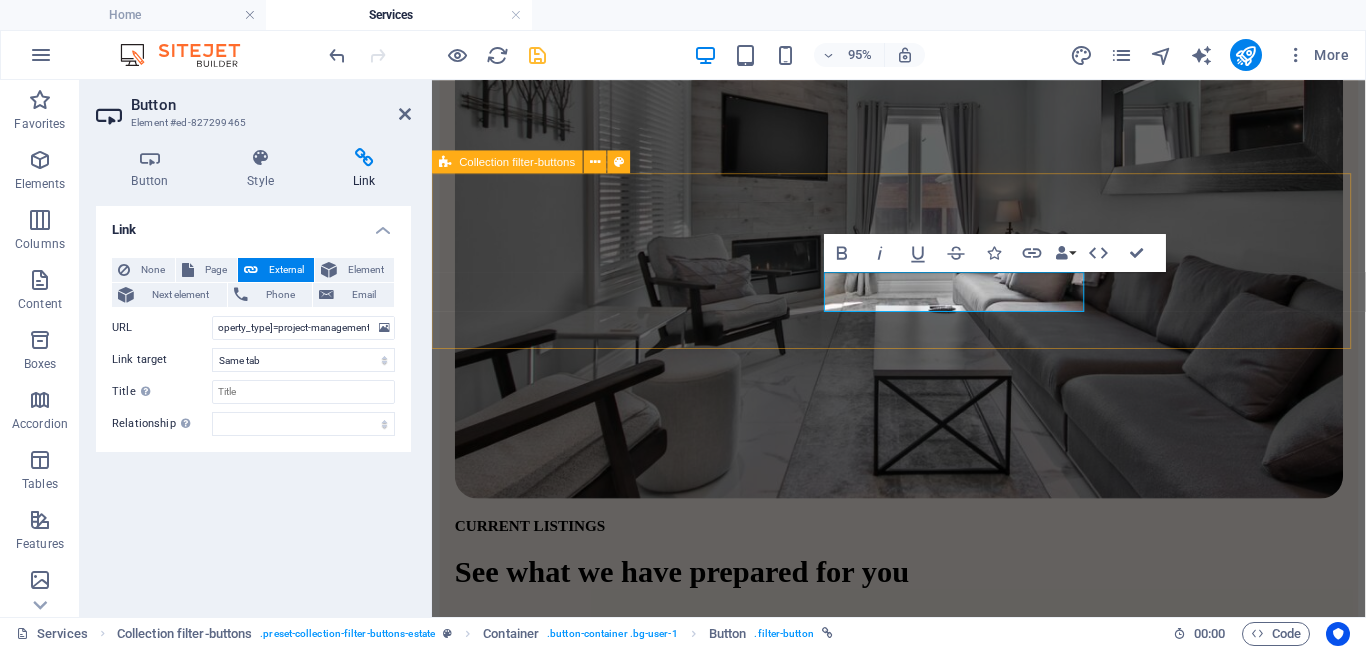 scroll, scrollTop: 0, scrollLeft: 0, axis: both 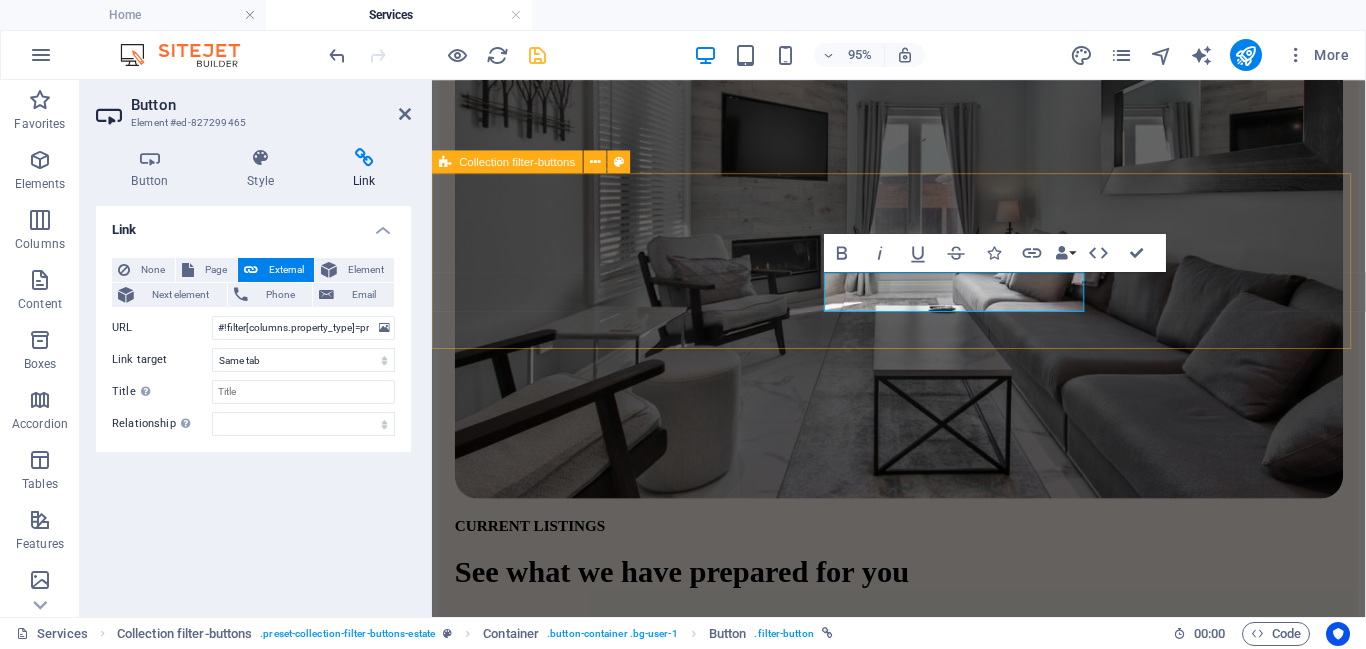 click on "All Power Products Project Management IT Solutions" at bounding box center (923, 870) 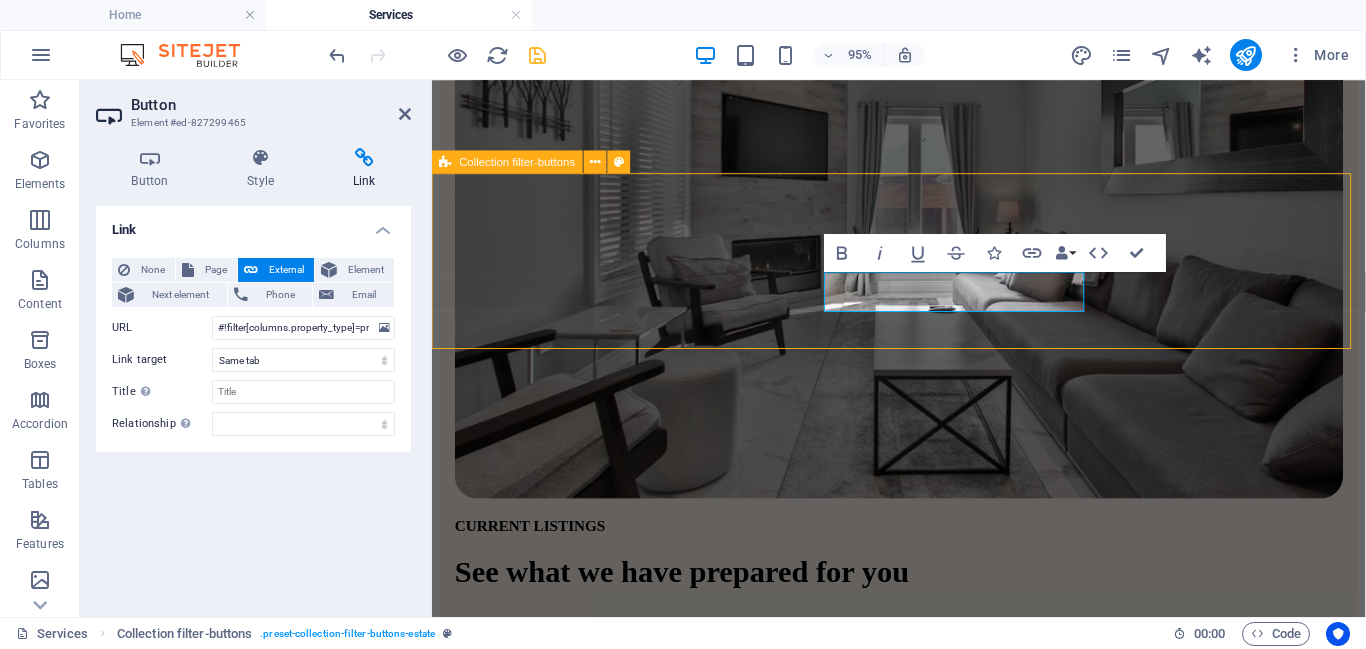 scroll, scrollTop: 458, scrollLeft: 0, axis: vertical 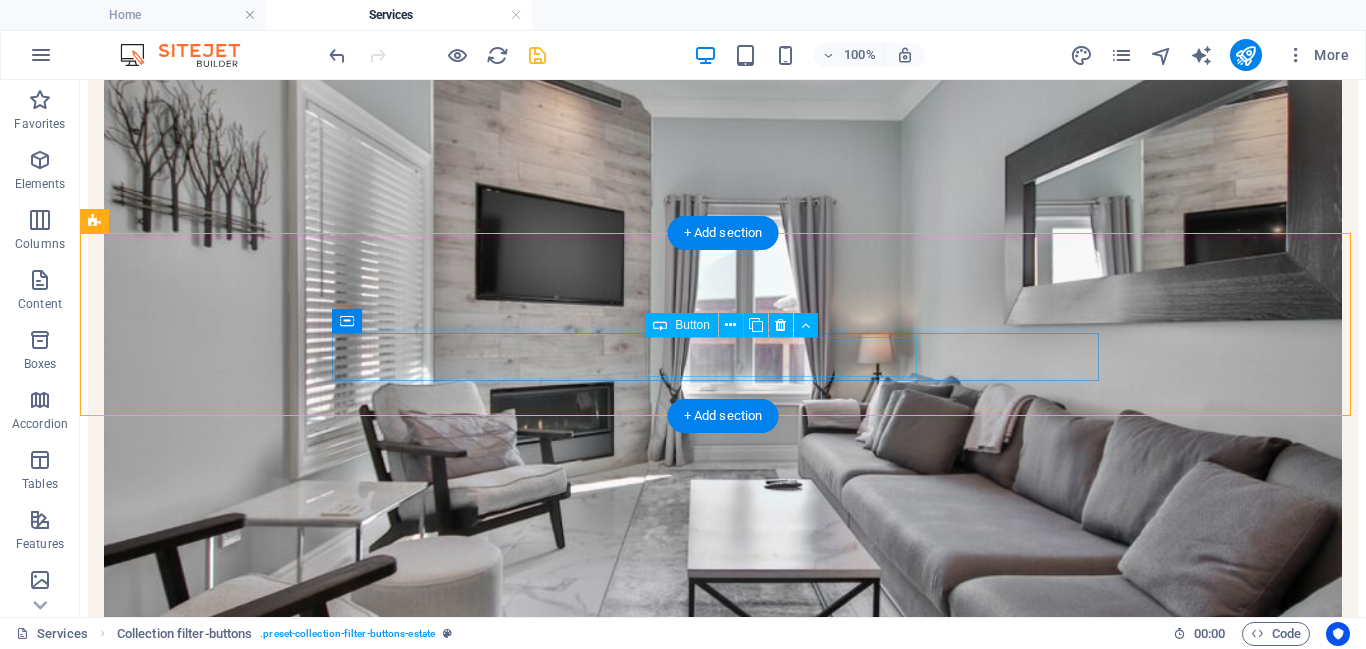 click on "Project Management" at bounding box center [723, 1140] 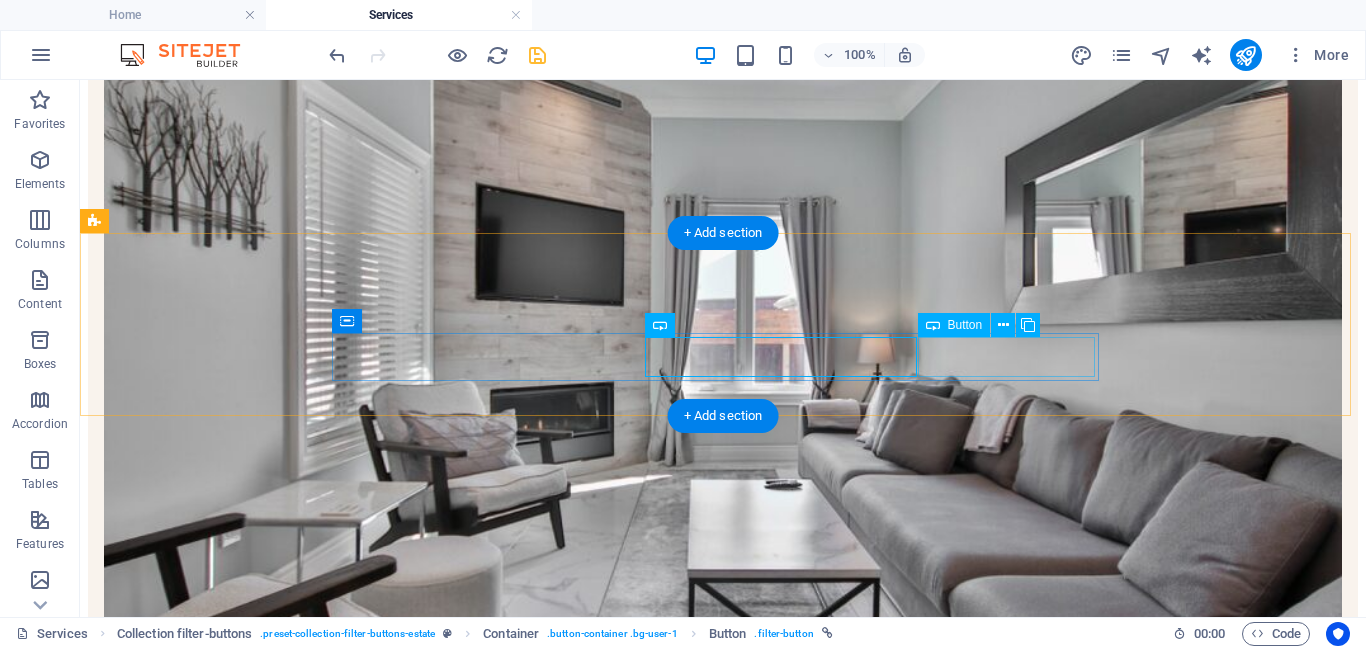 click on "IT Solutions" at bounding box center [723, 1158] 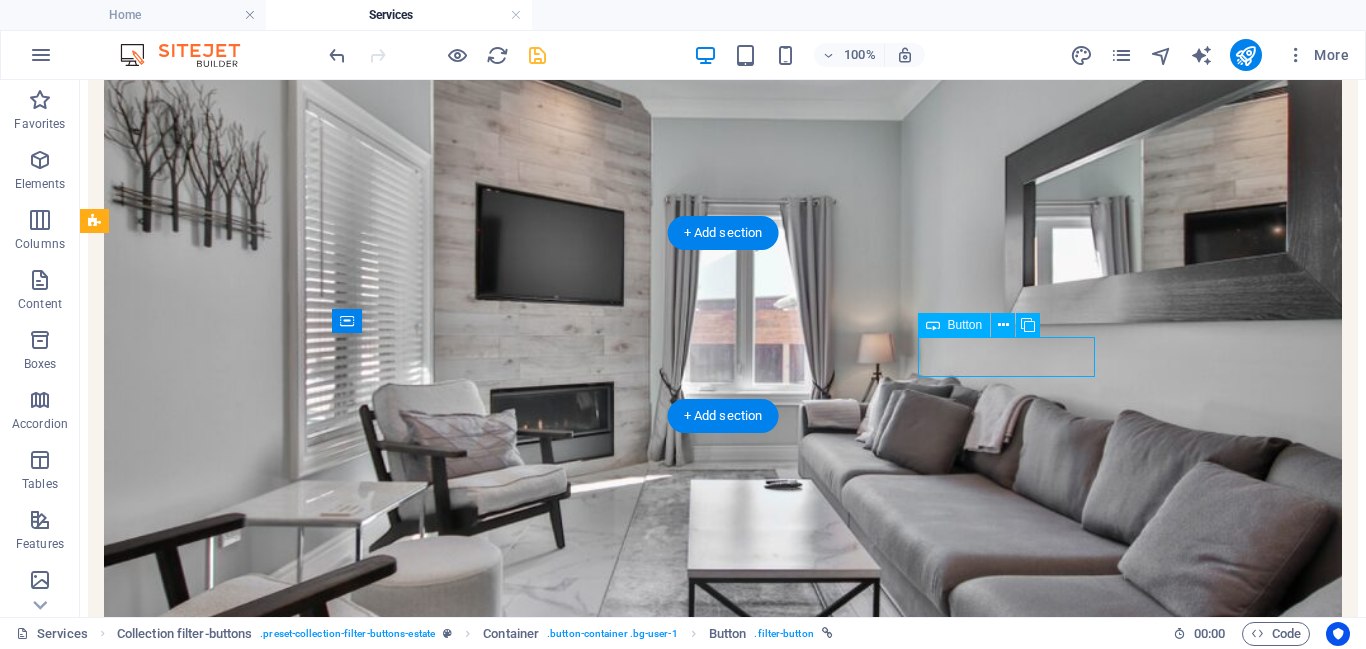 click on "IT Solutions" at bounding box center (723, 1158) 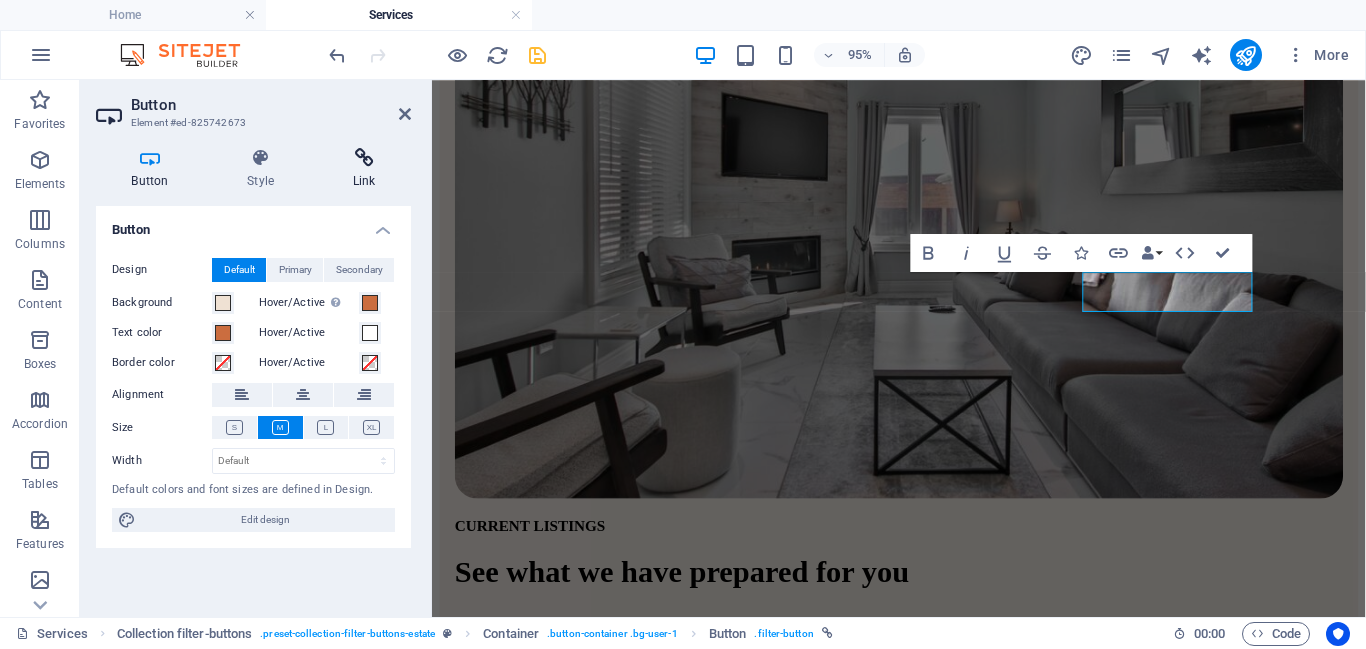 click on "Link" at bounding box center [364, 169] 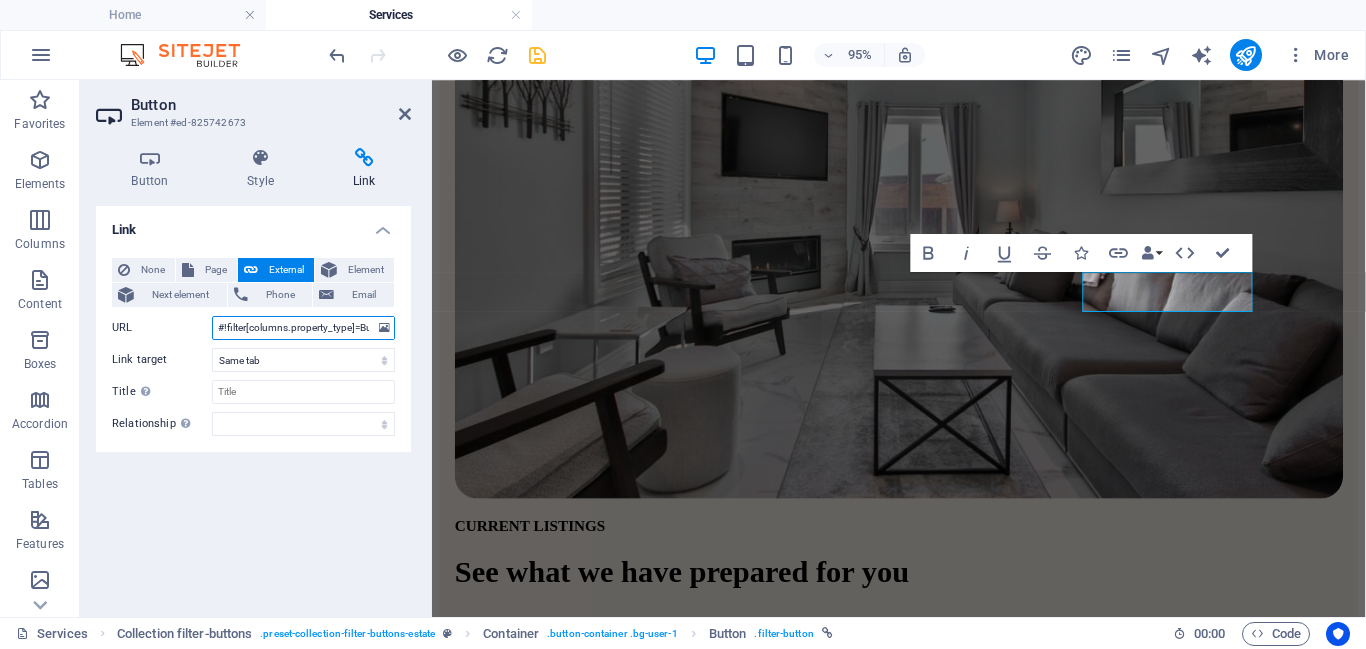 click on "#!filter[columns.property_type]=Building" at bounding box center (303, 328) 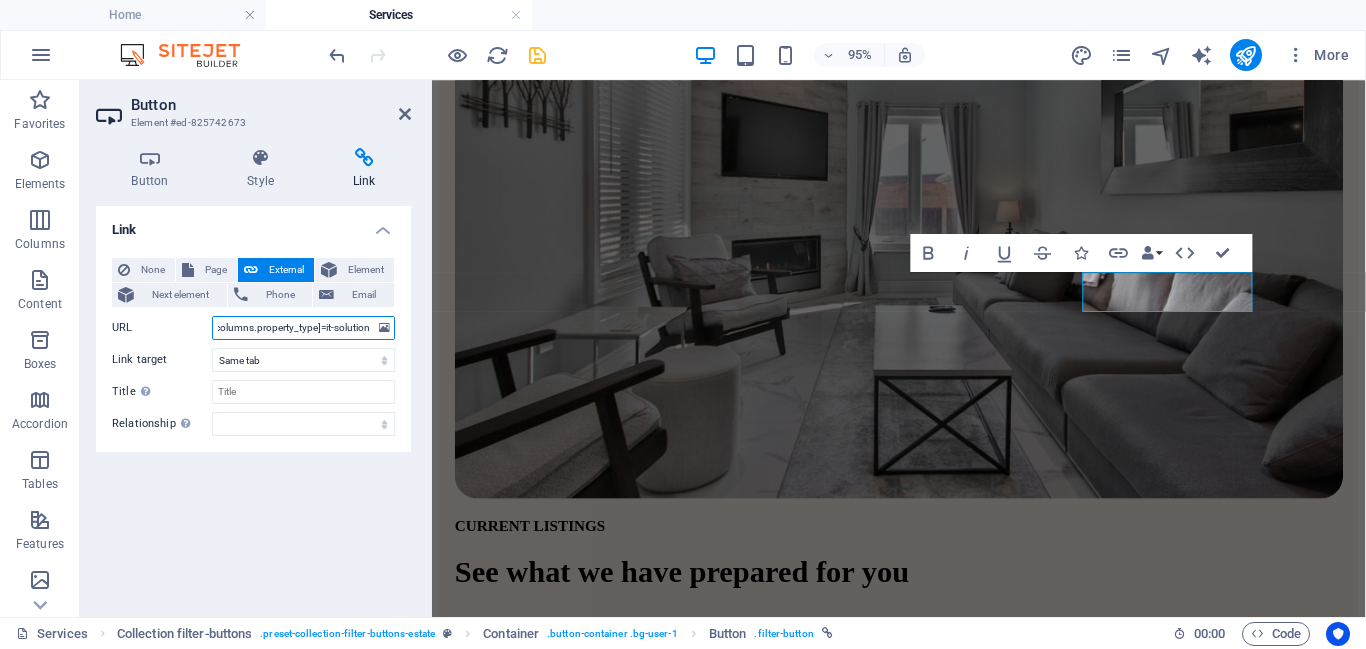 scroll, scrollTop: 0, scrollLeft: 39, axis: horizontal 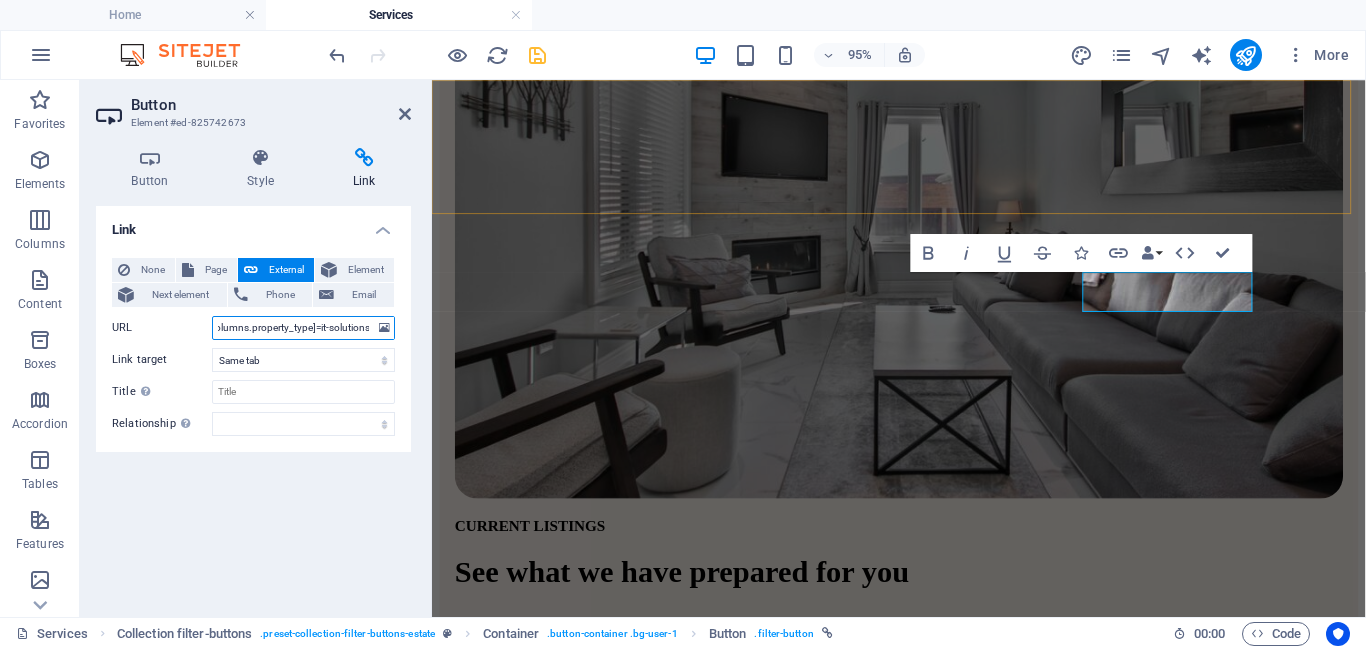 type on "#!filter[columns.property_type]=it-solutions" 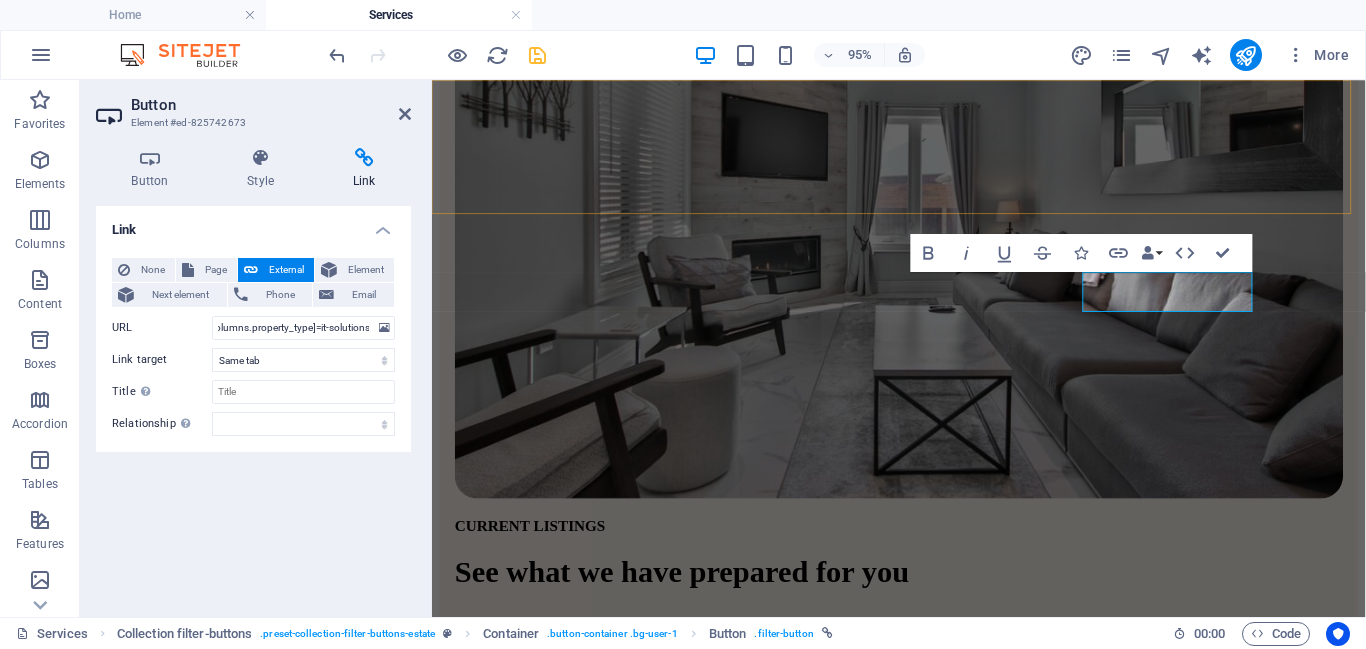scroll, scrollTop: 0, scrollLeft: 0, axis: both 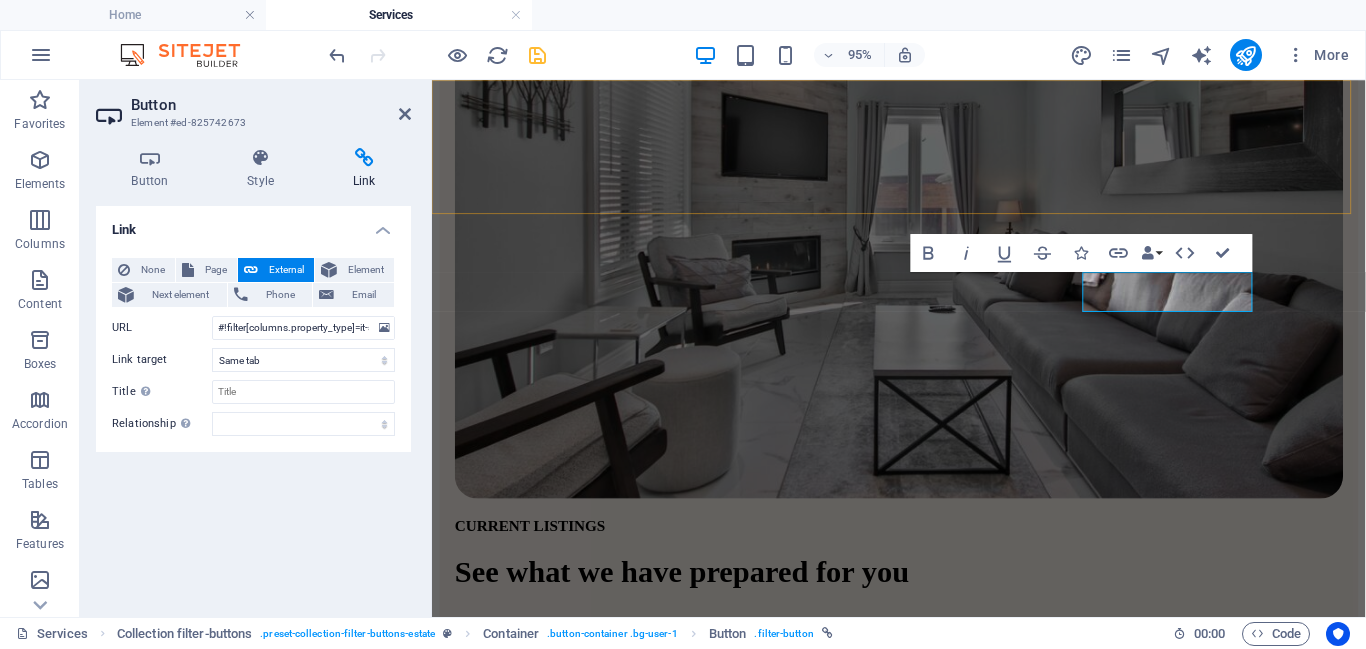 click at bounding box center [923, -322] 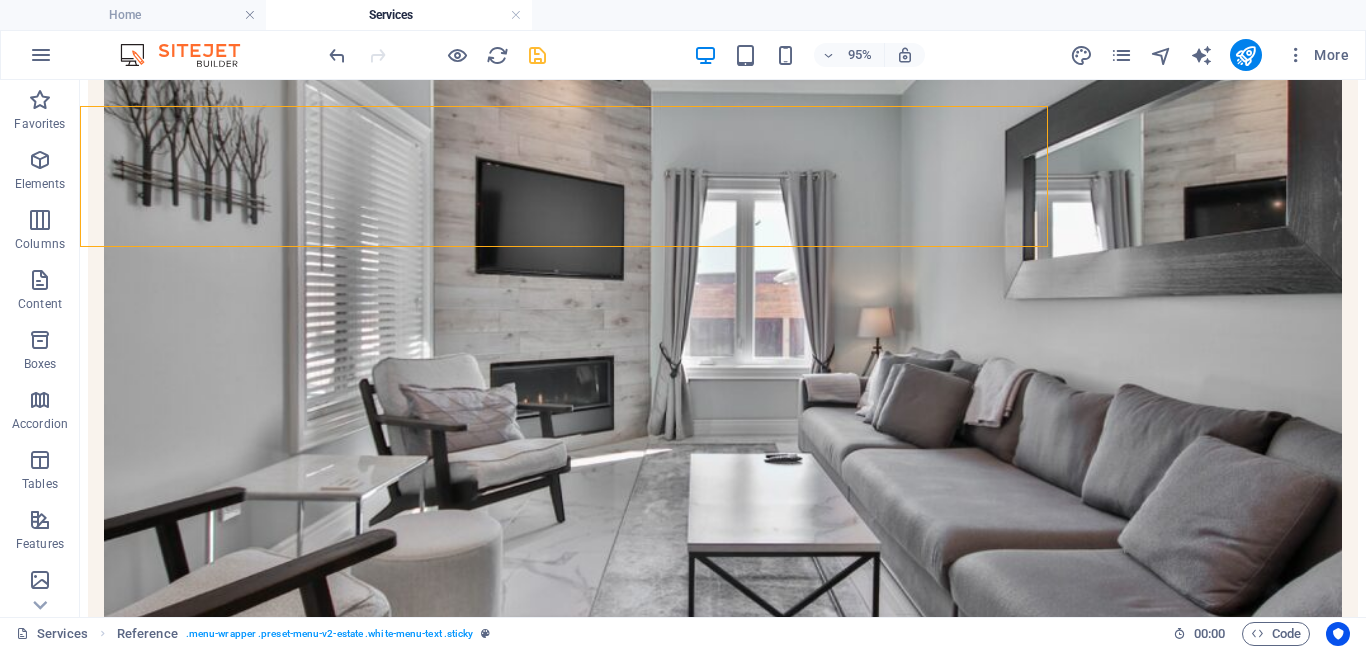 scroll, scrollTop: 458, scrollLeft: 0, axis: vertical 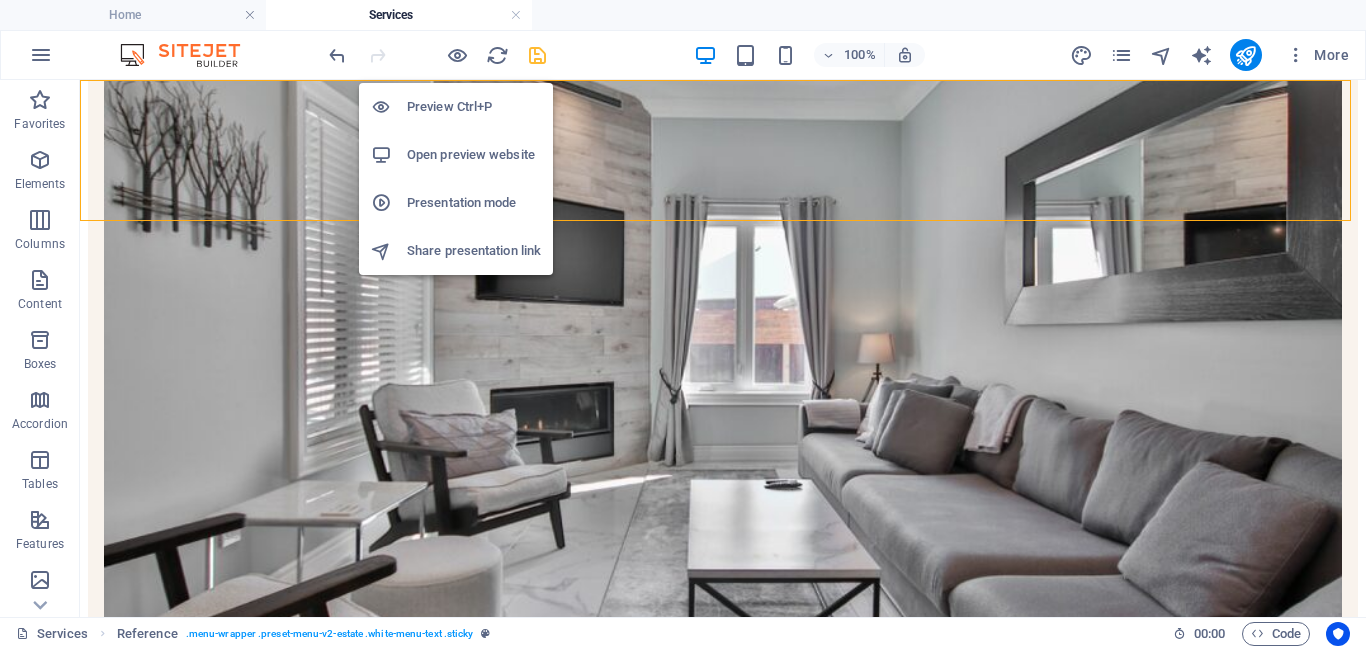click on "Preview Ctrl+P Open preview website Presentation mode Share presentation link" at bounding box center [456, 171] 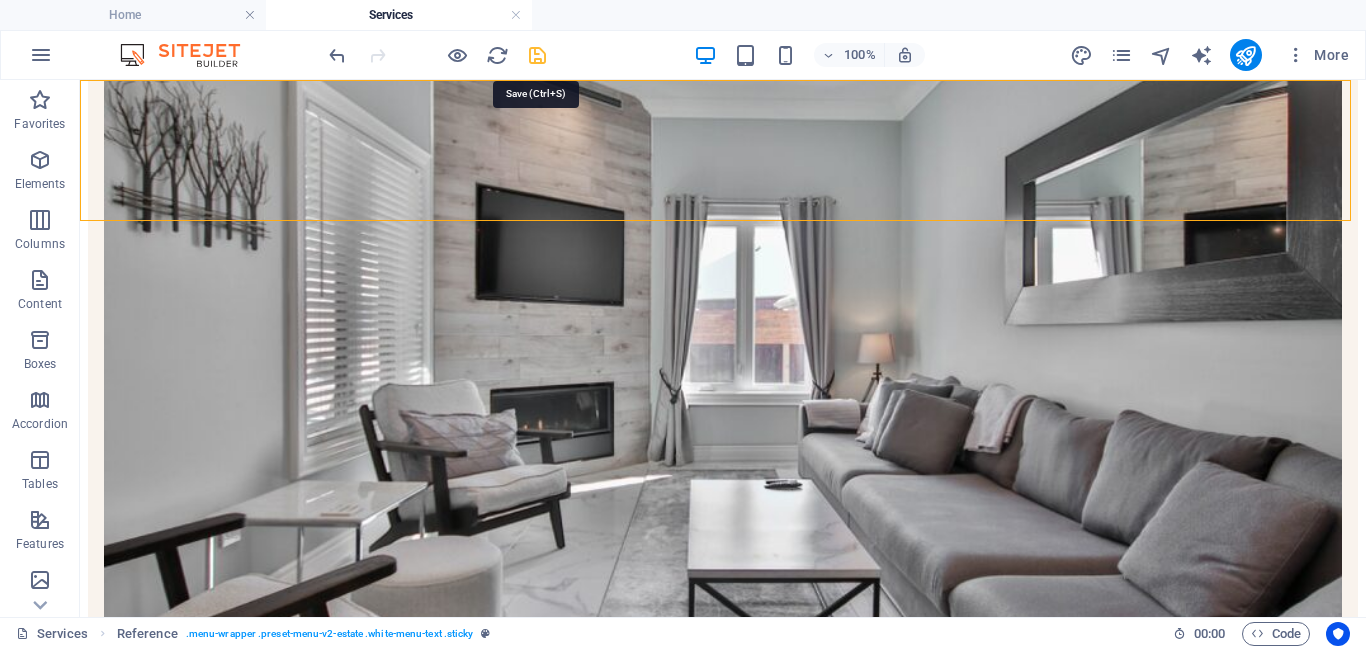 click at bounding box center (537, 55) 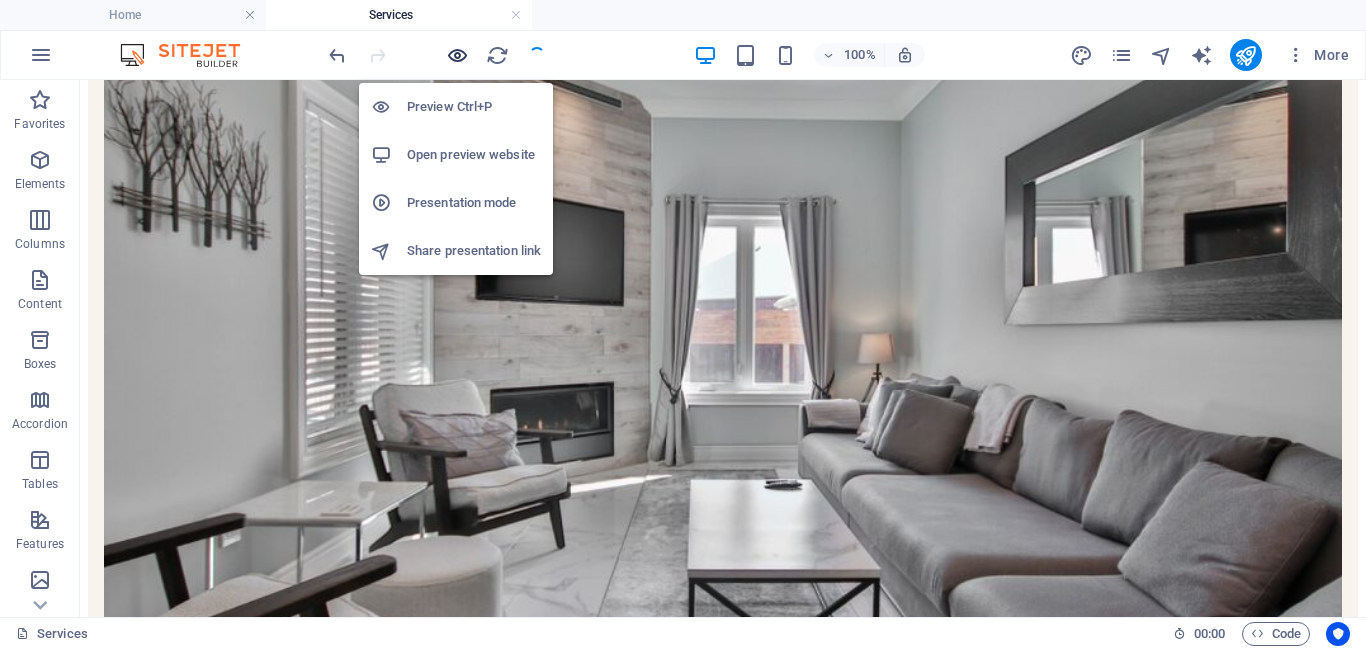 click at bounding box center [457, 55] 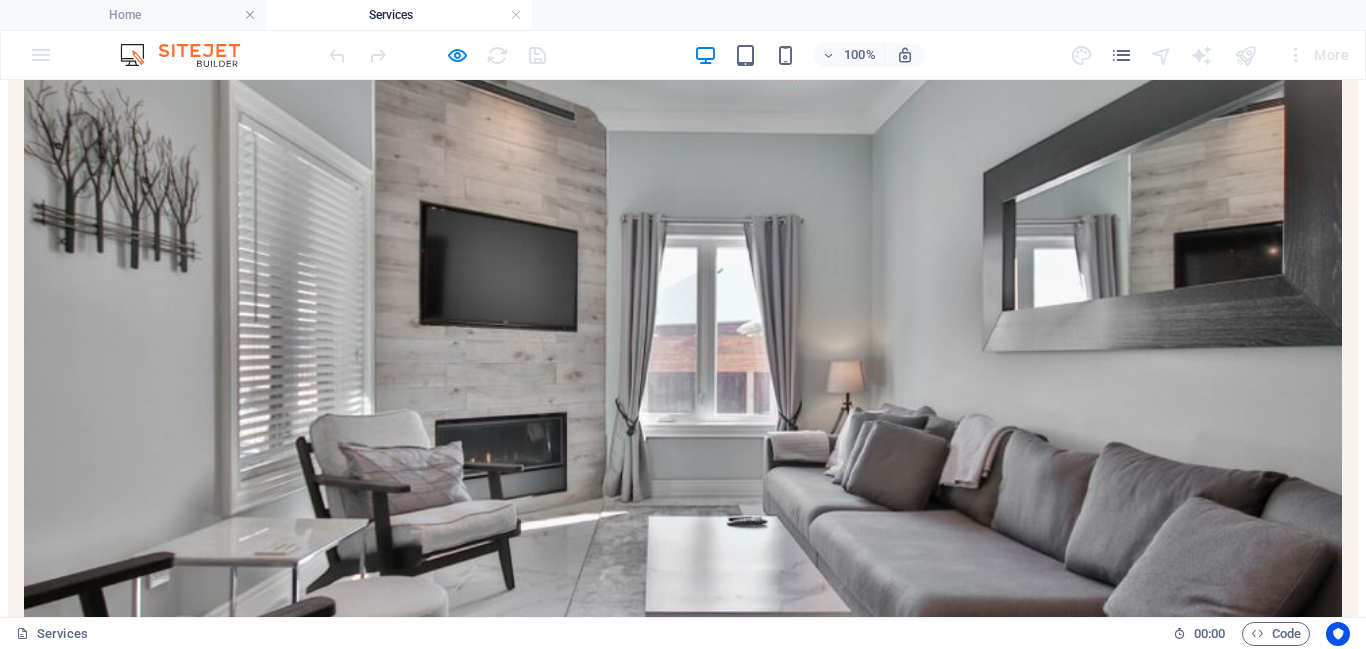 click on "Power Products" at bounding box center [78, 1157] 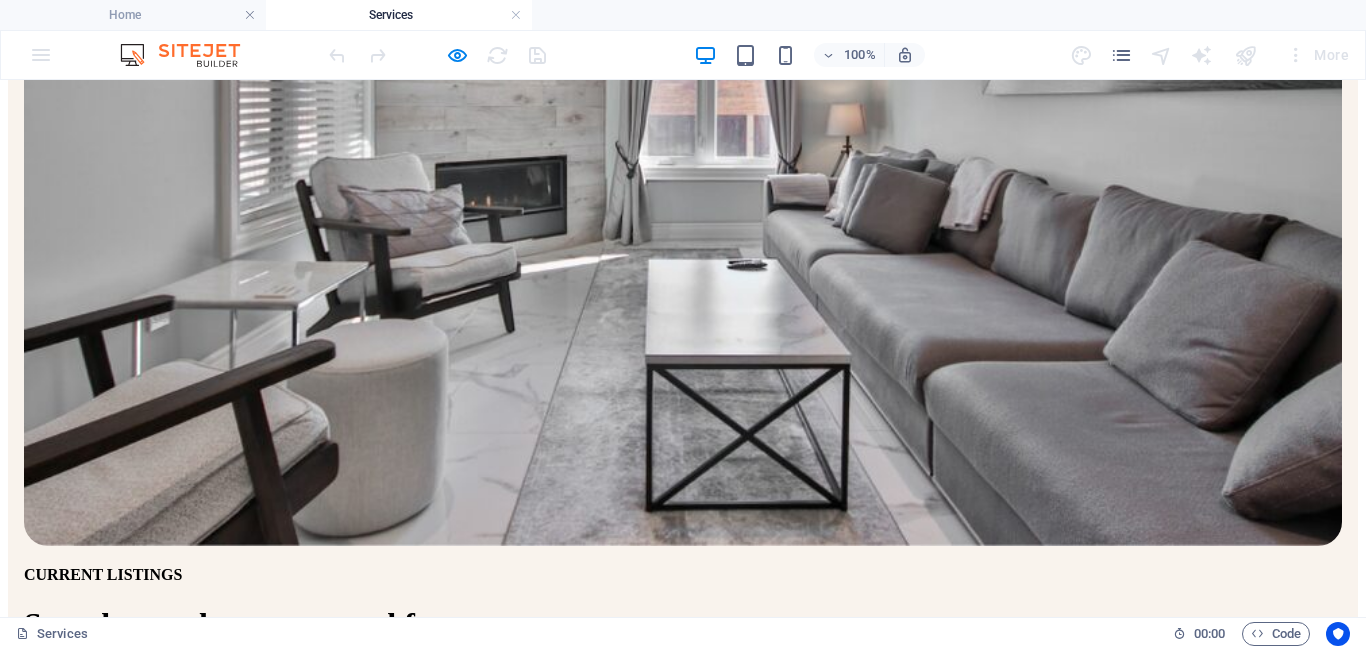 scroll, scrollTop: 740, scrollLeft: 0, axis: vertical 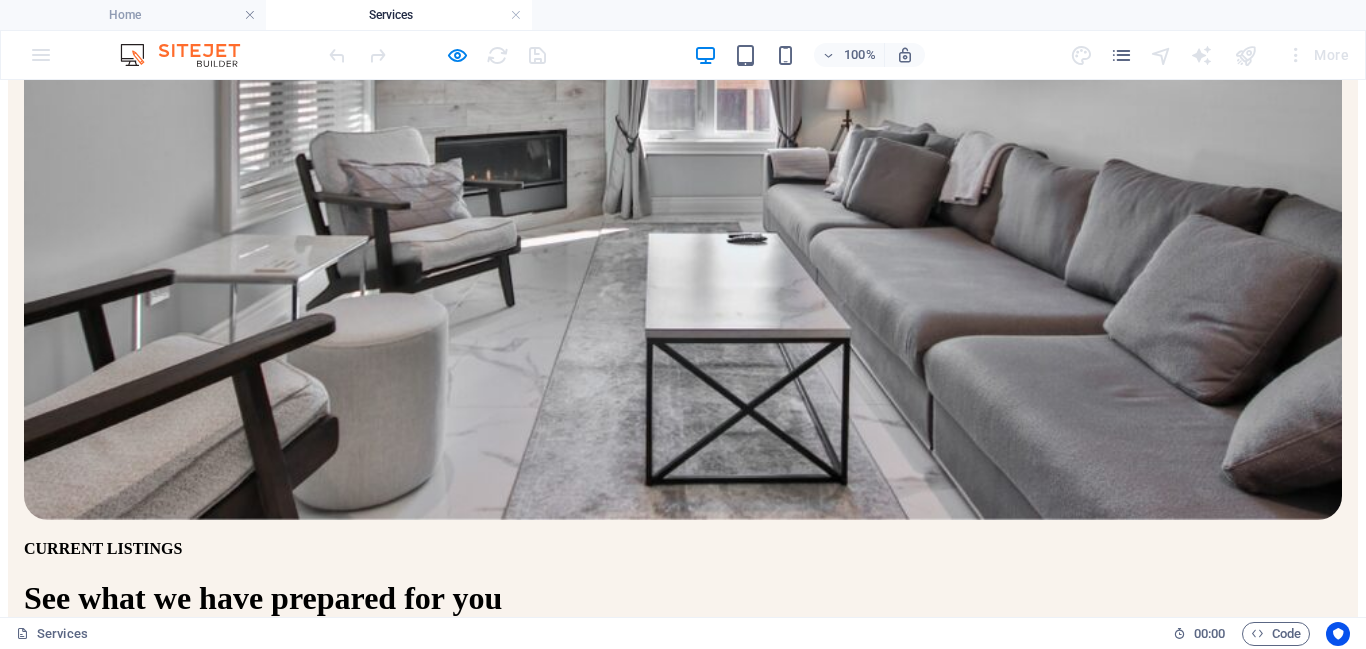 click on "EPC for Power Plants" at bounding box center [111, 1635] 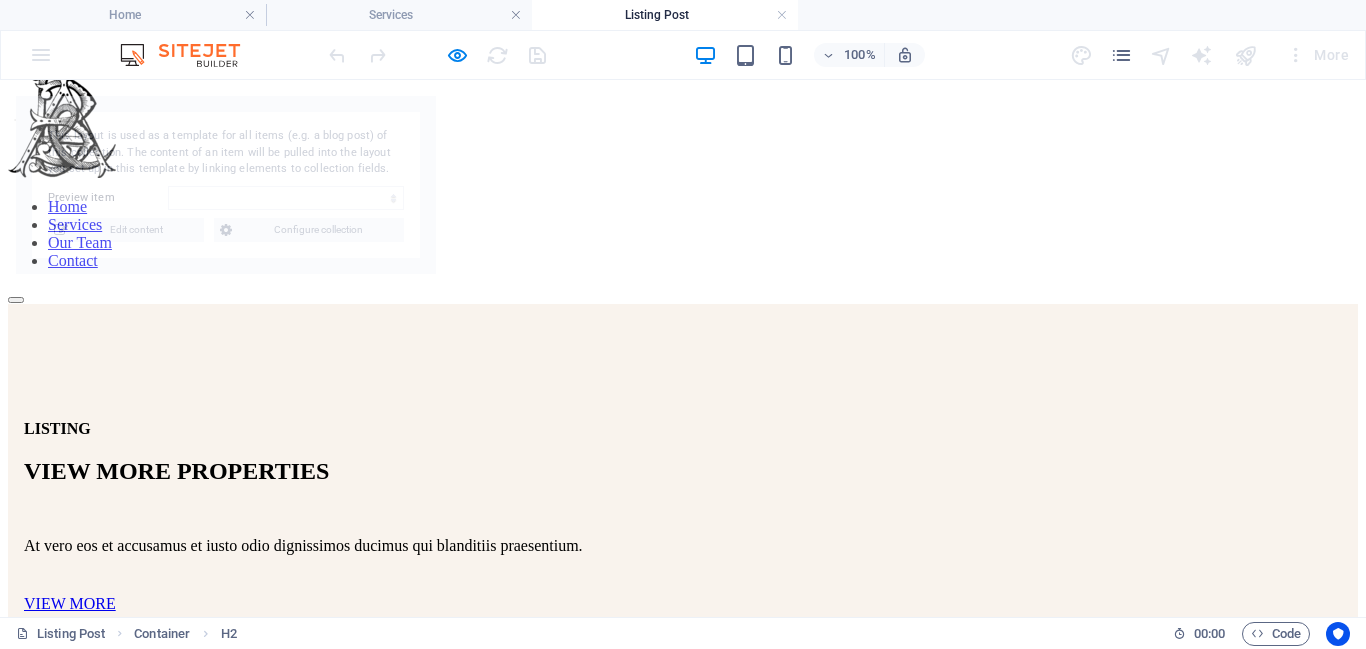 scroll, scrollTop: 0, scrollLeft: 0, axis: both 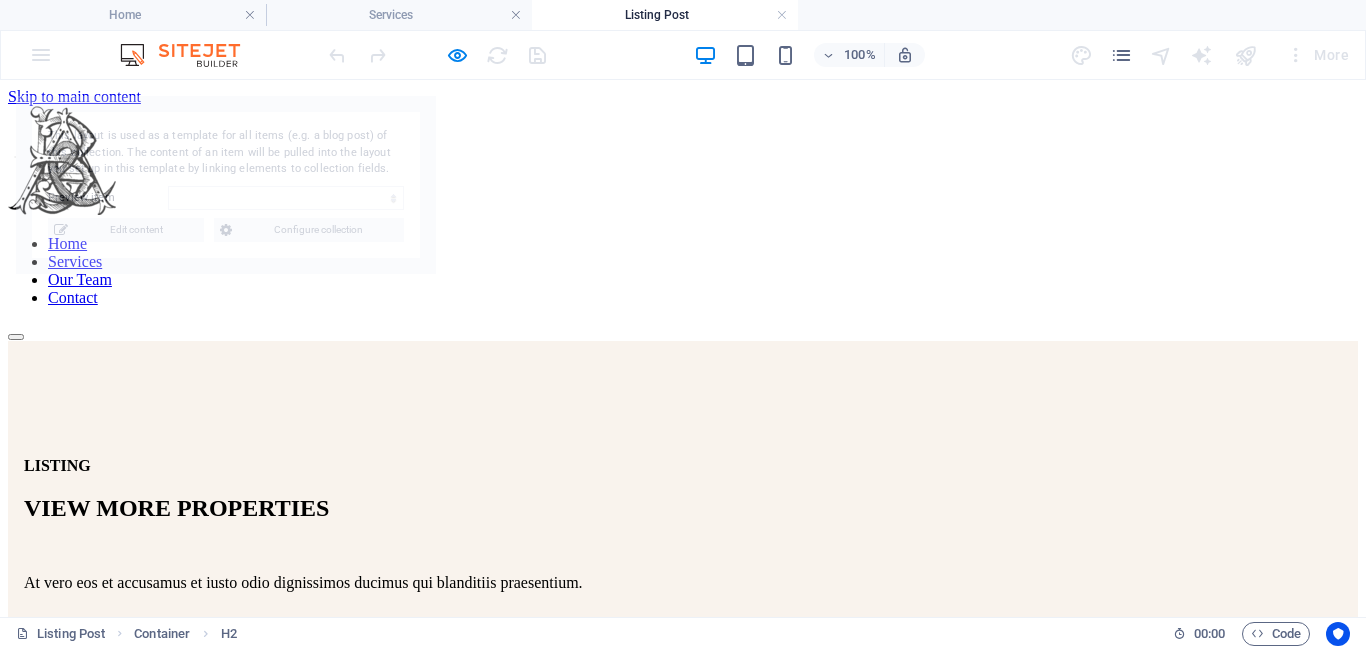 select on "6890f211be6a1c551104cf0b" 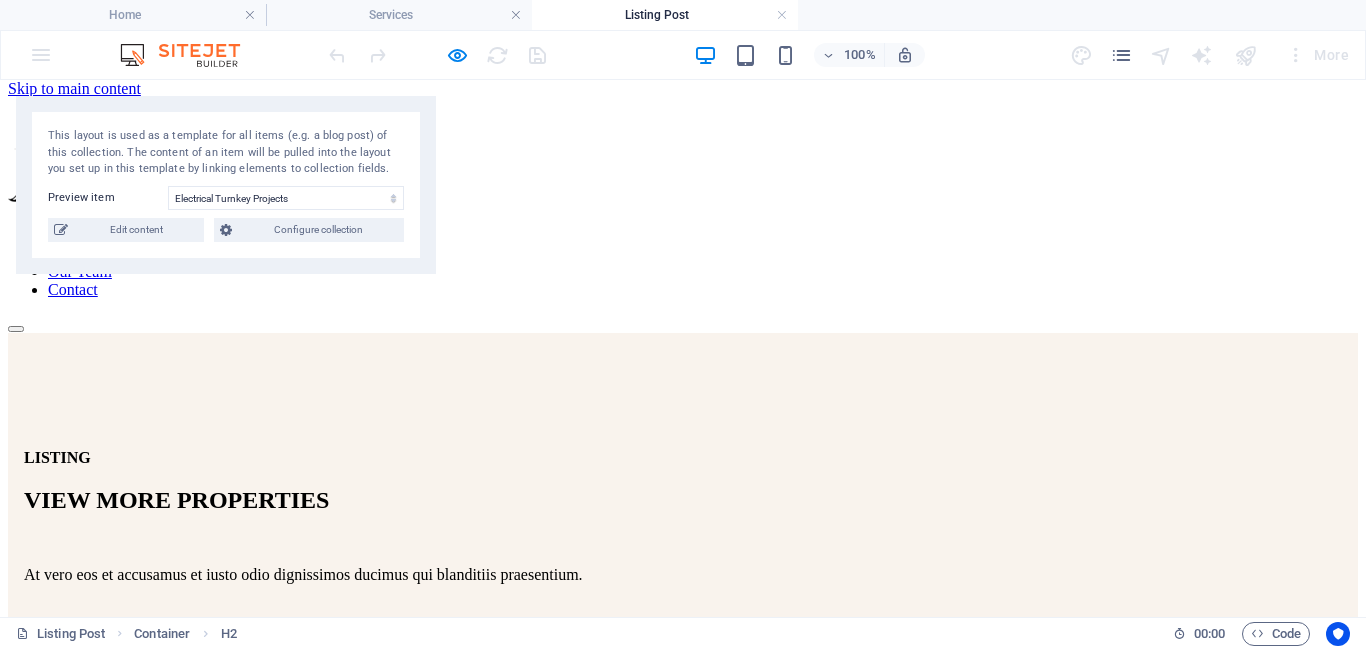 scroll, scrollTop: 9, scrollLeft: 0, axis: vertical 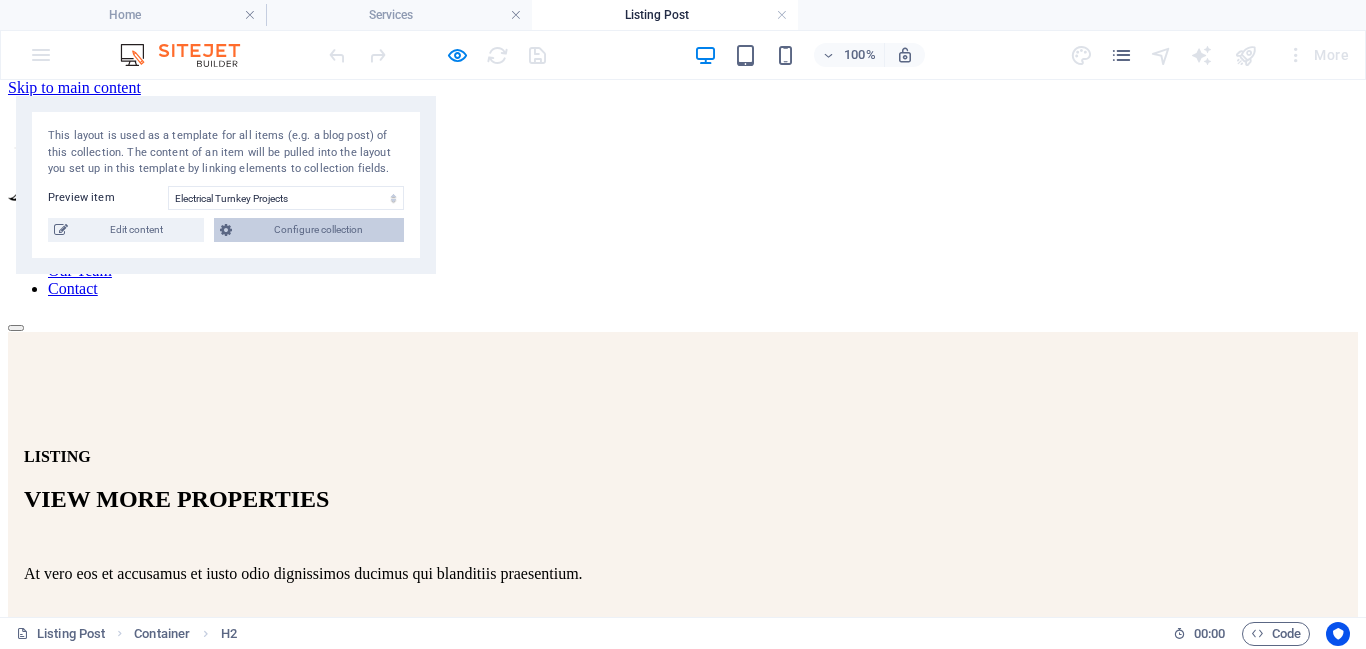 click on "Configure collection" at bounding box center [318, 230] 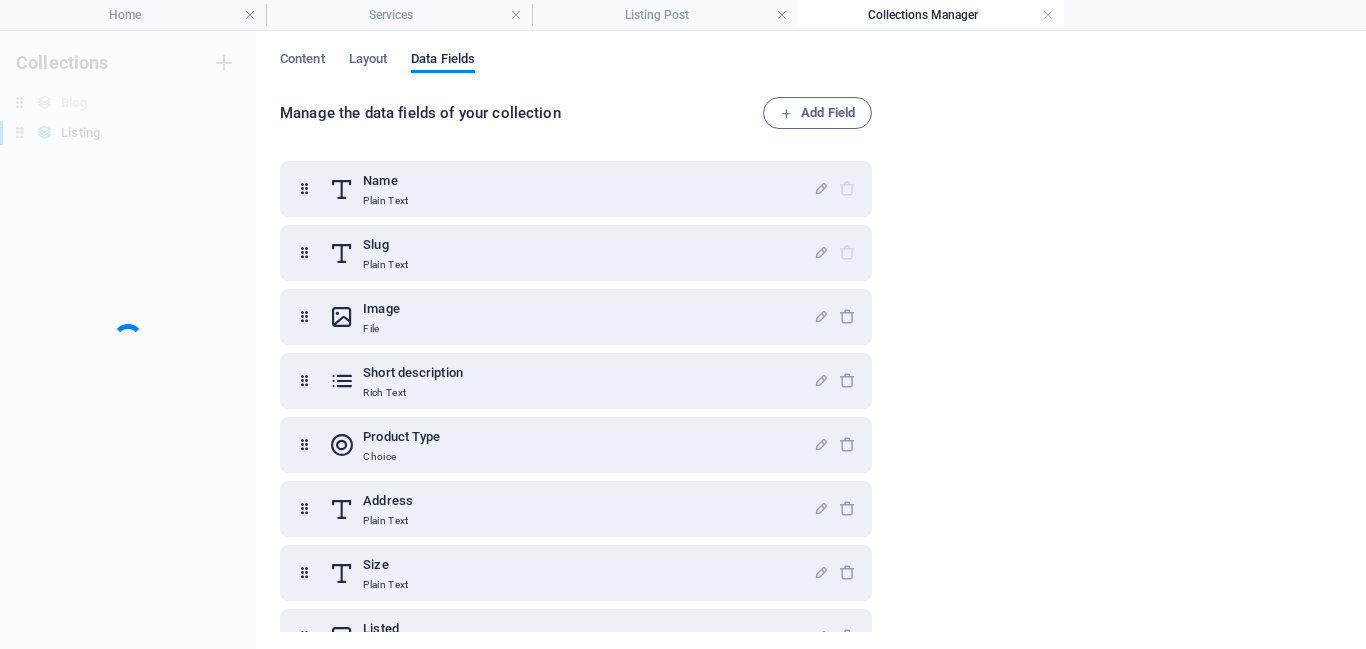 scroll, scrollTop: 0, scrollLeft: 0, axis: both 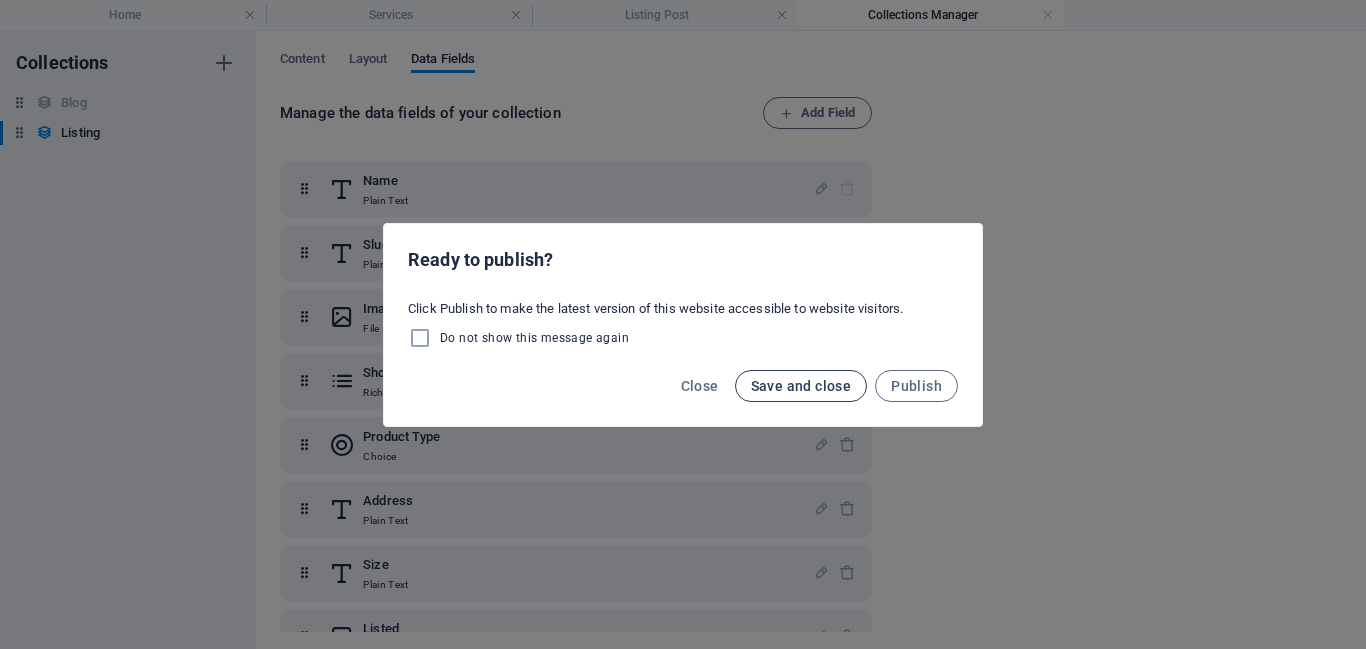 click on "Save and close" at bounding box center (801, 386) 